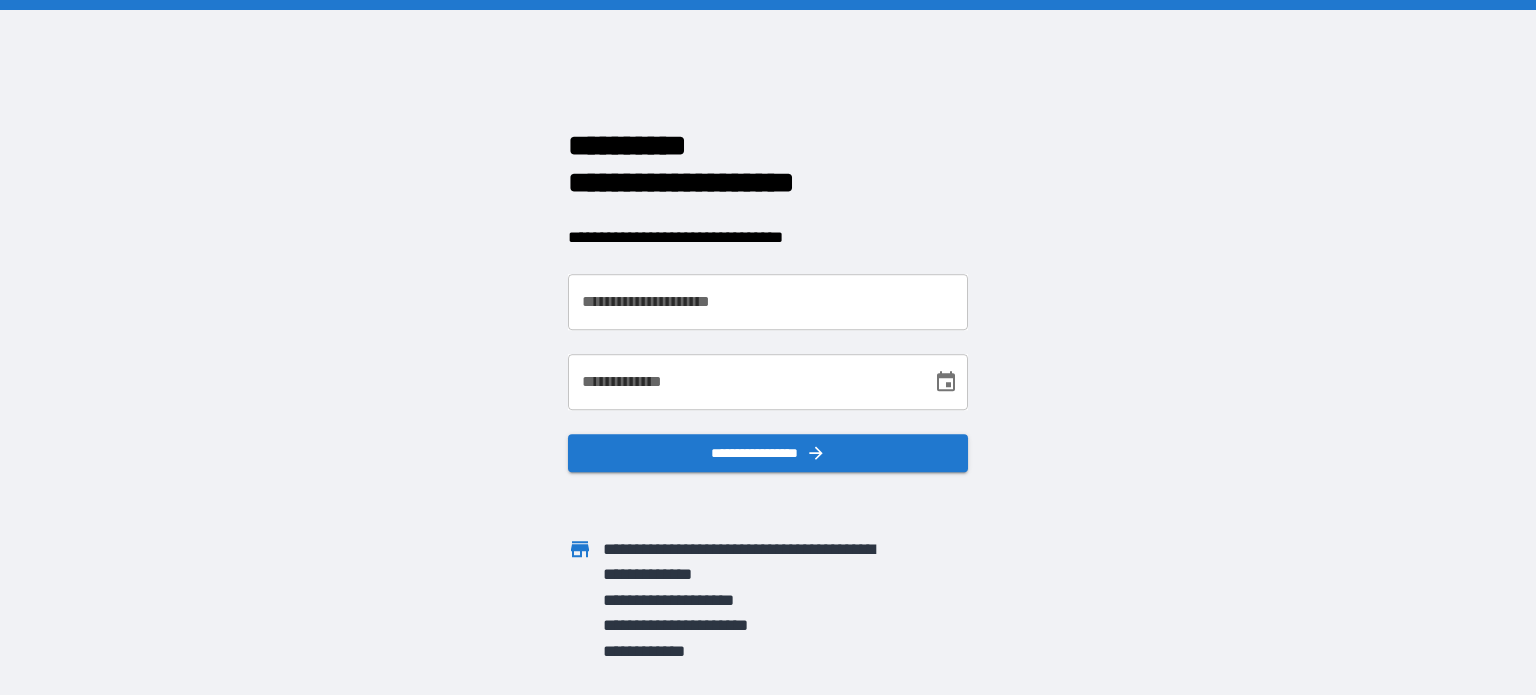 scroll, scrollTop: 0, scrollLeft: 0, axis: both 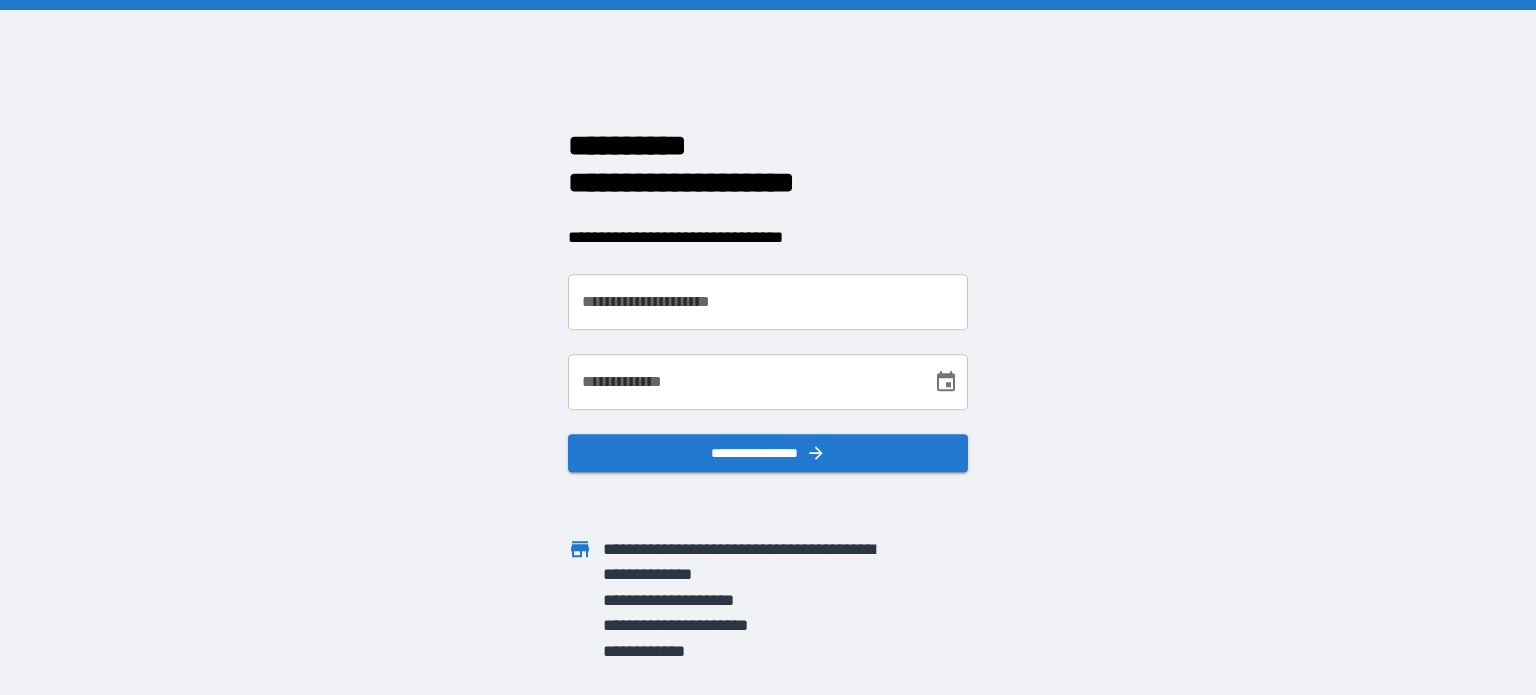 click on "**********" at bounding box center [768, 302] 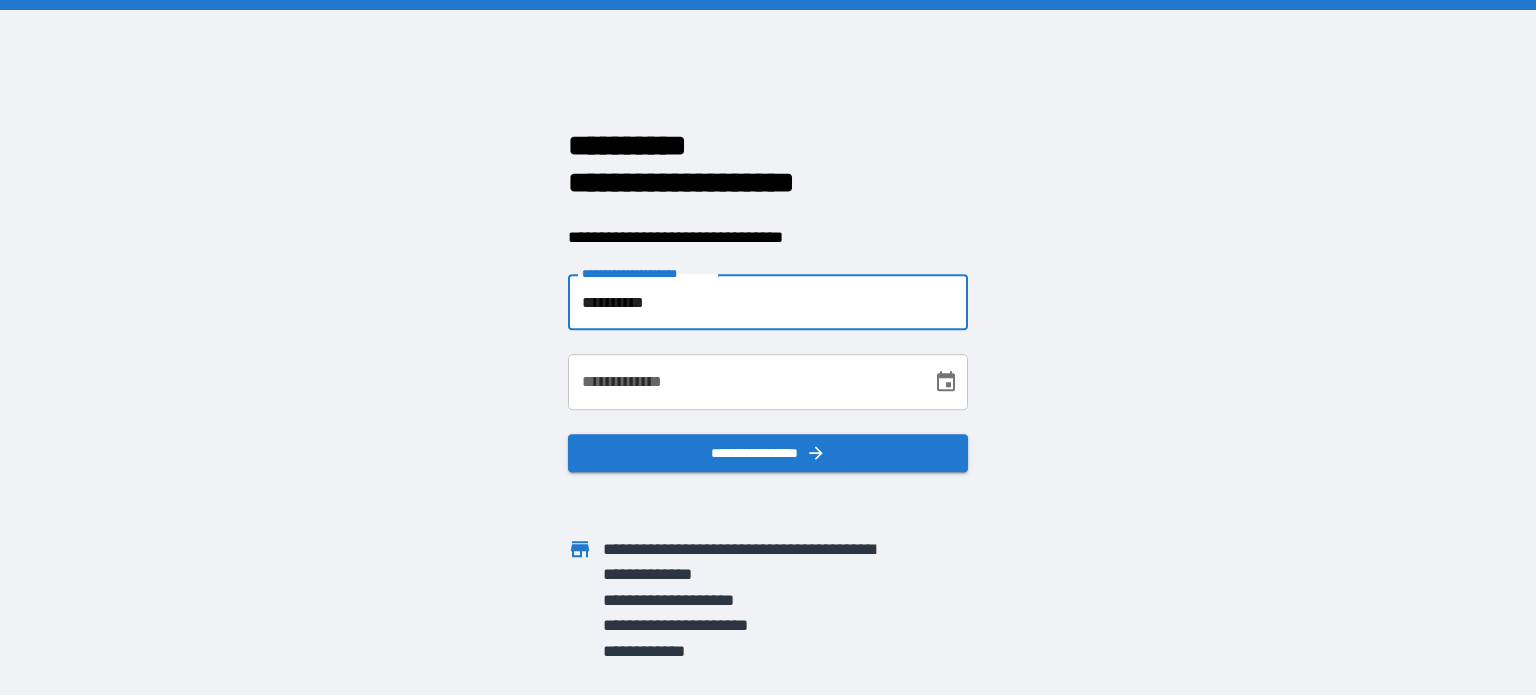 type on "**********" 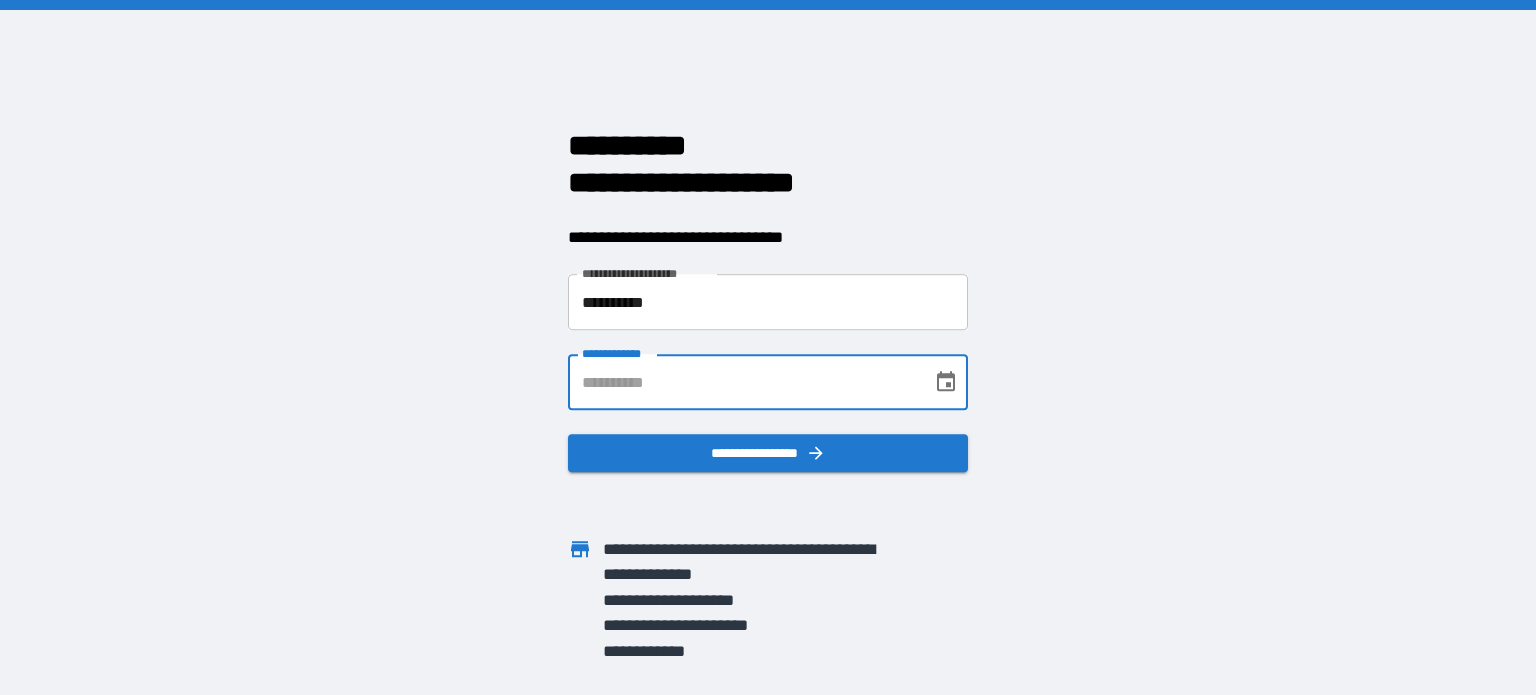 click on "**********" at bounding box center (743, 382) 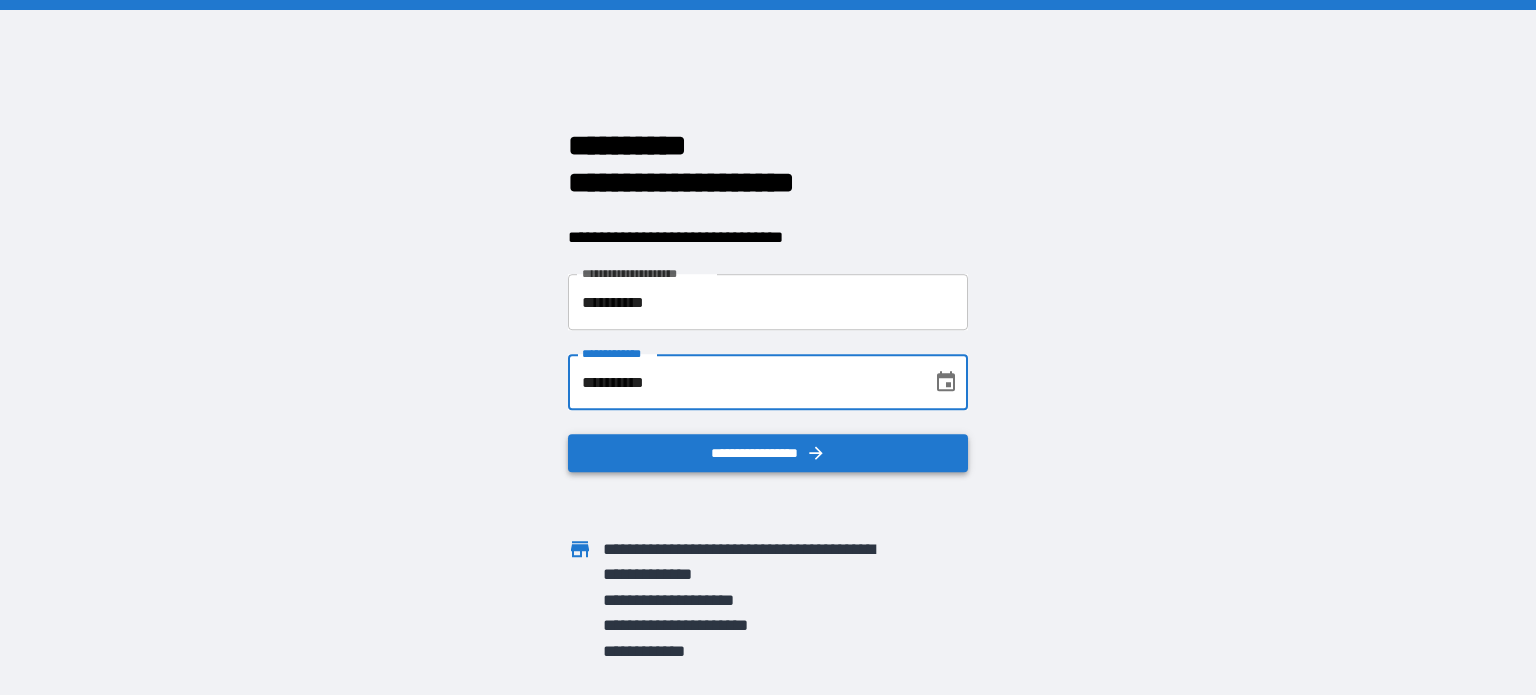type on "**********" 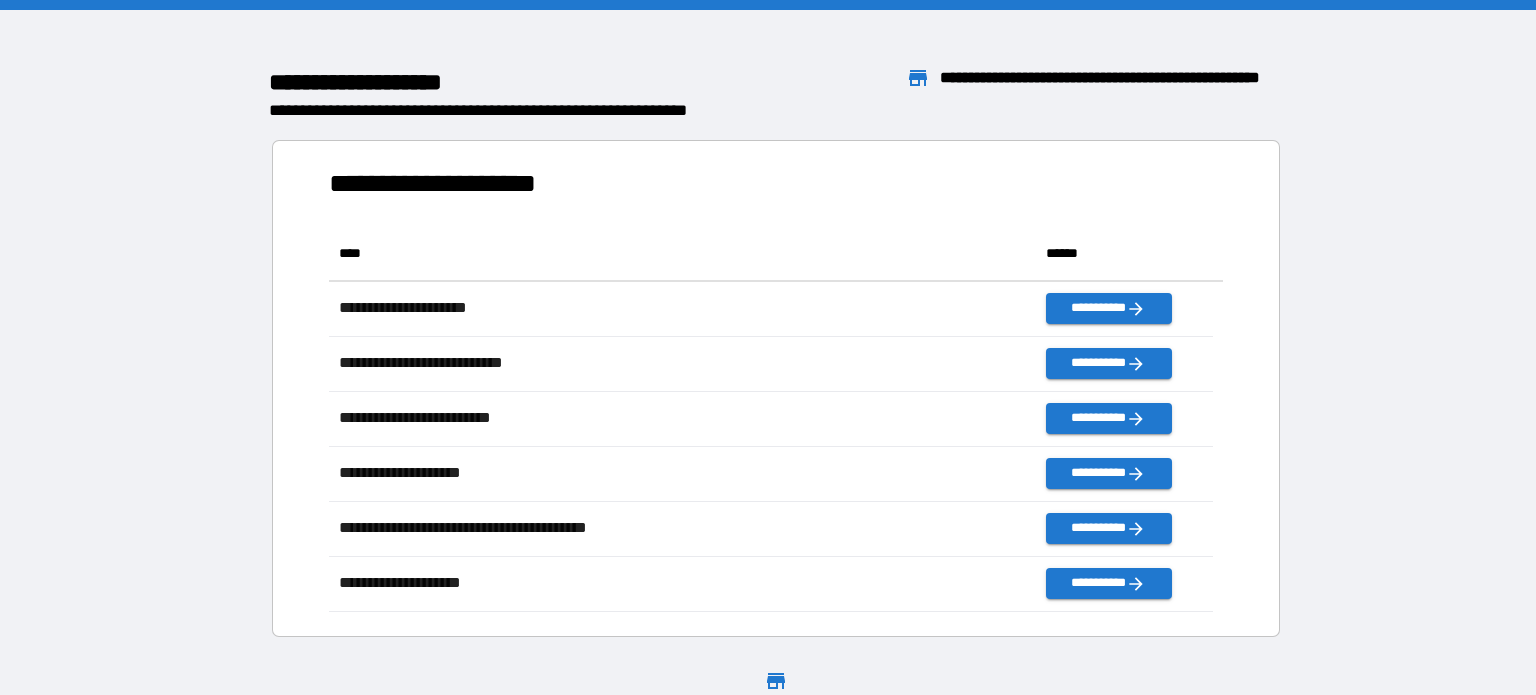 scroll, scrollTop: 16, scrollLeft: 16, axis: both 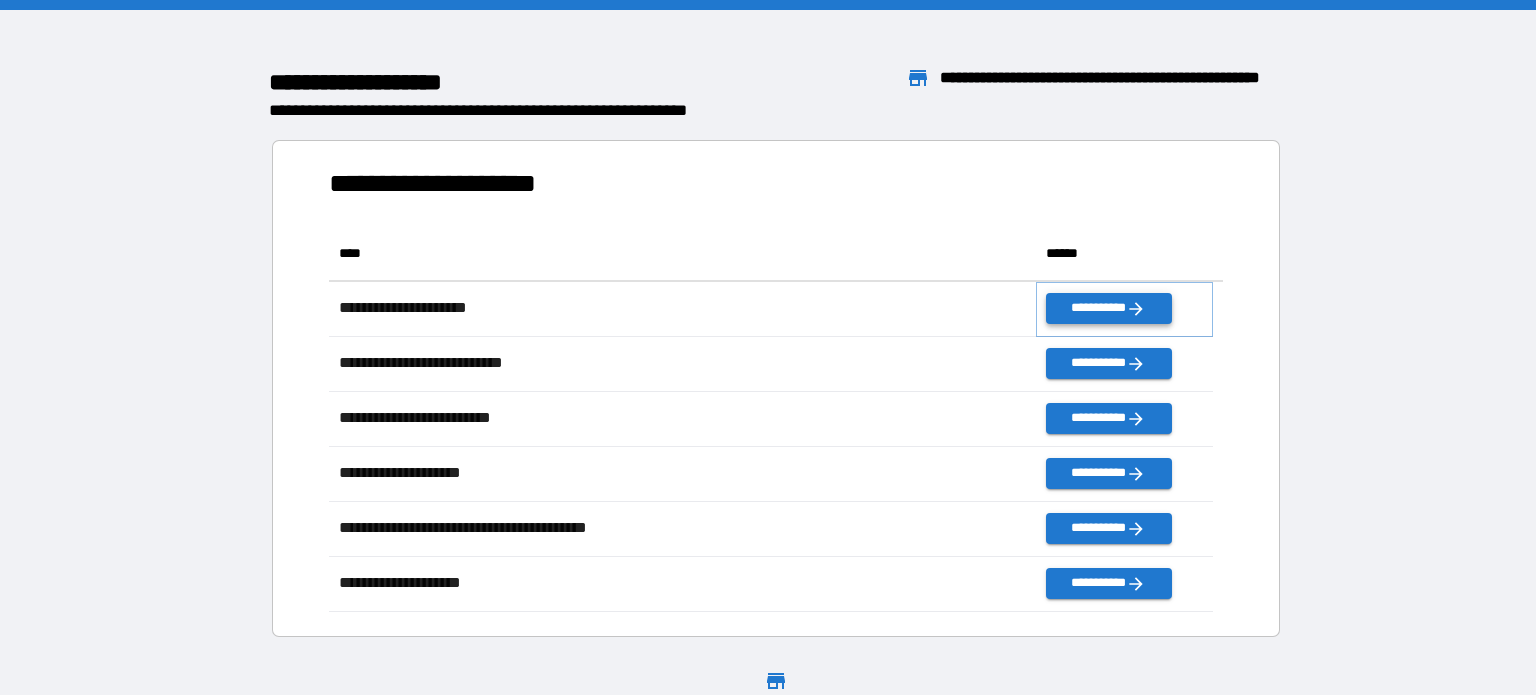click on "**********" at bounding box center [1108, 308] 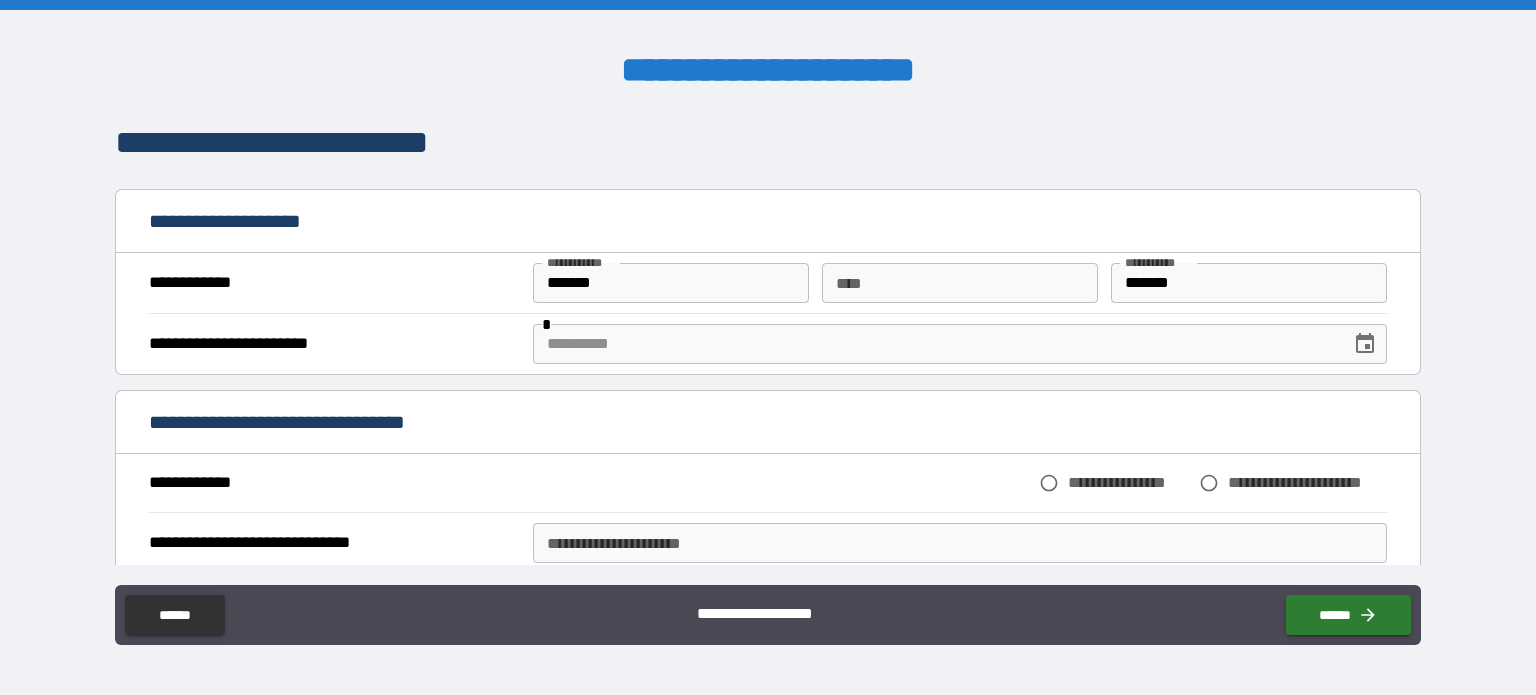 click at bounding box center (935, 344) 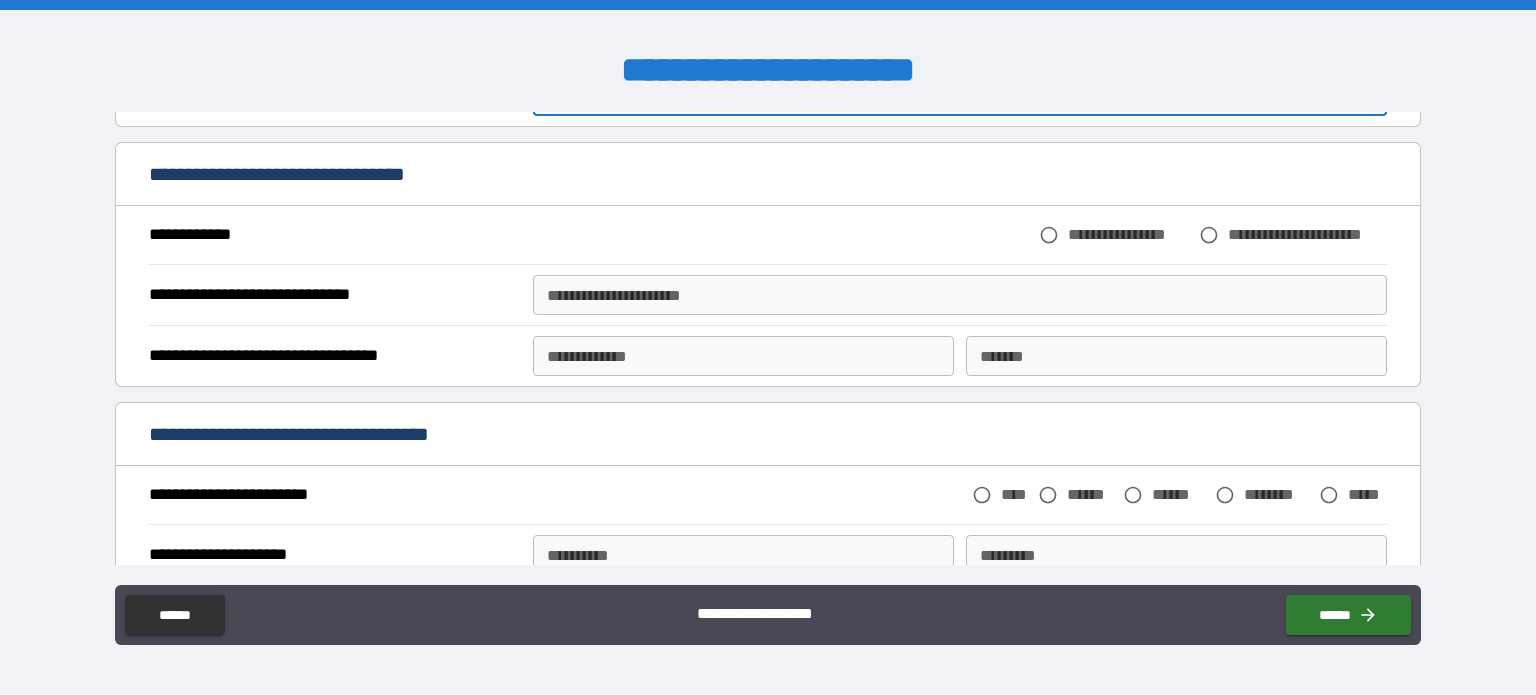 scroll, scrollTop: 282, scrollLeft: 0, axis: vertical 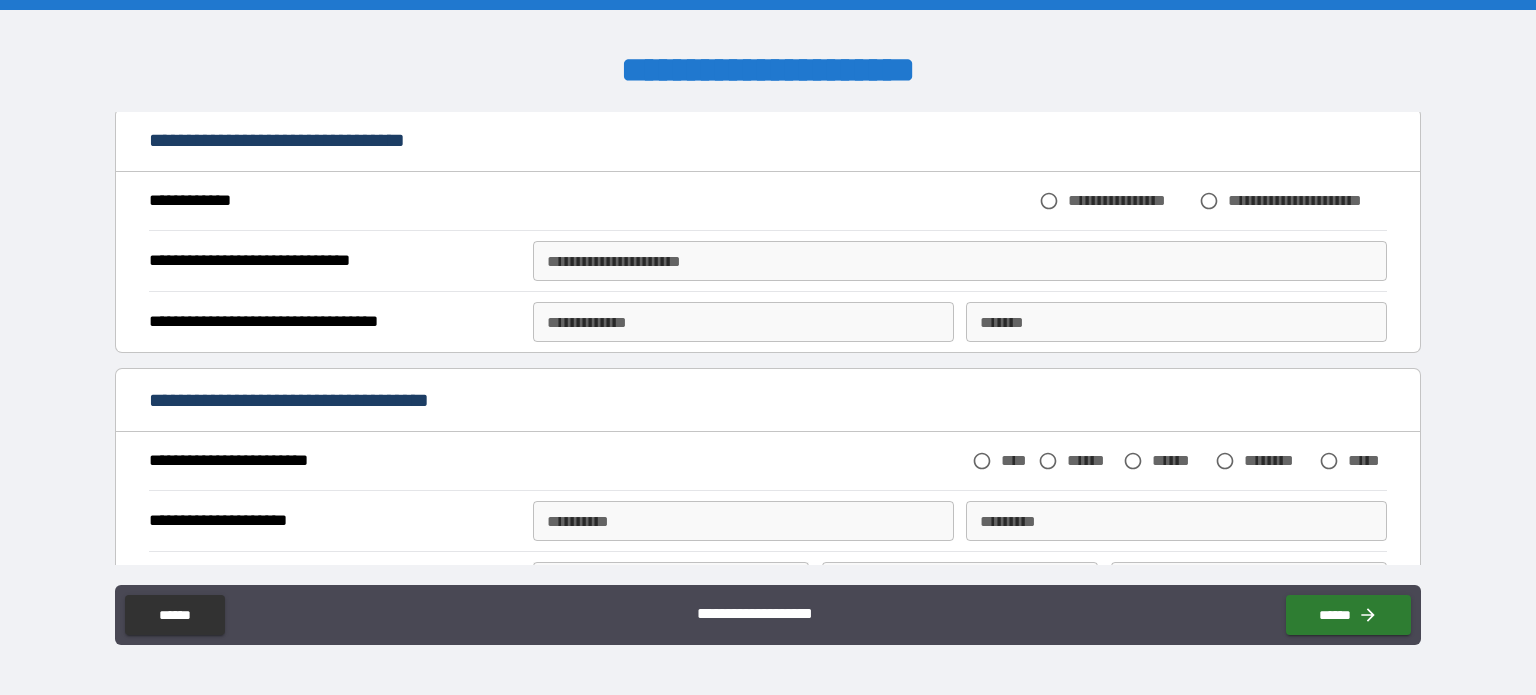 type on "**********" 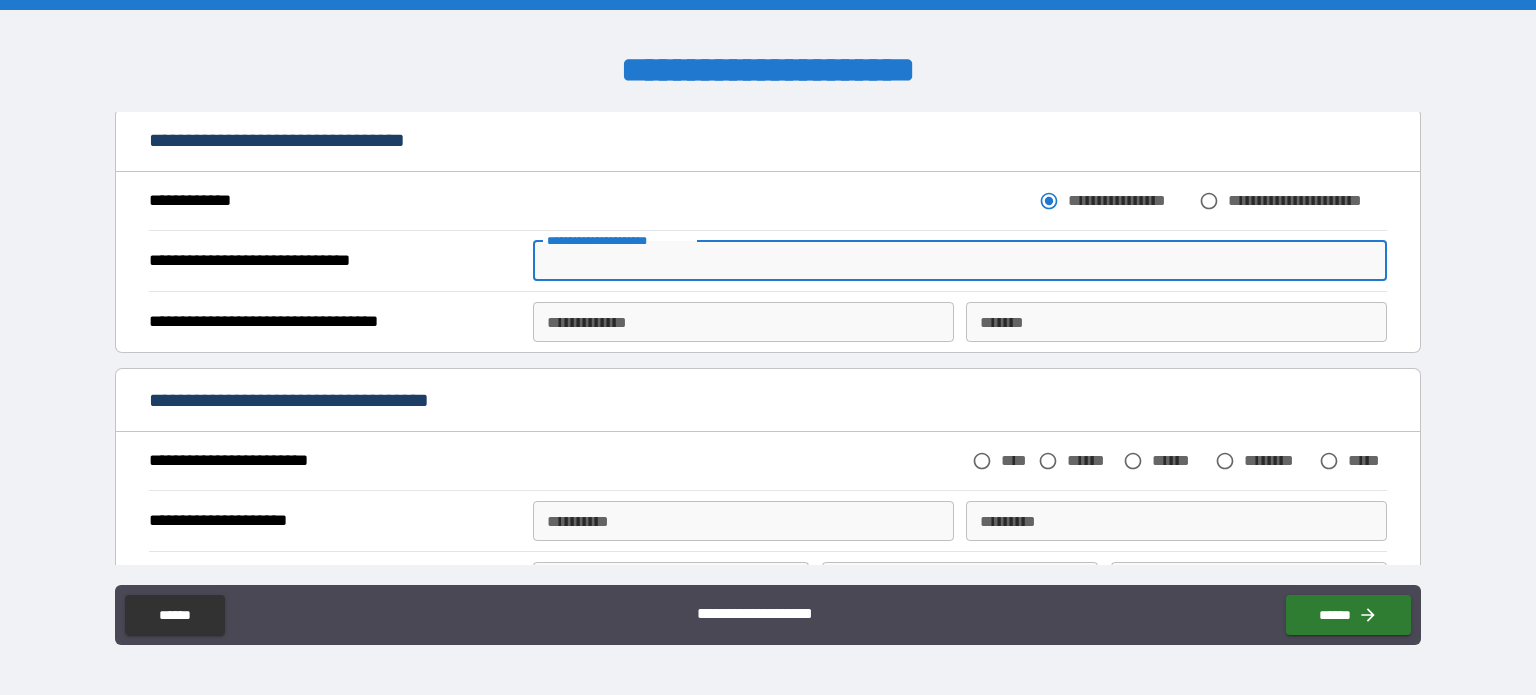 click on "**********" at bounding box center [960, 261] 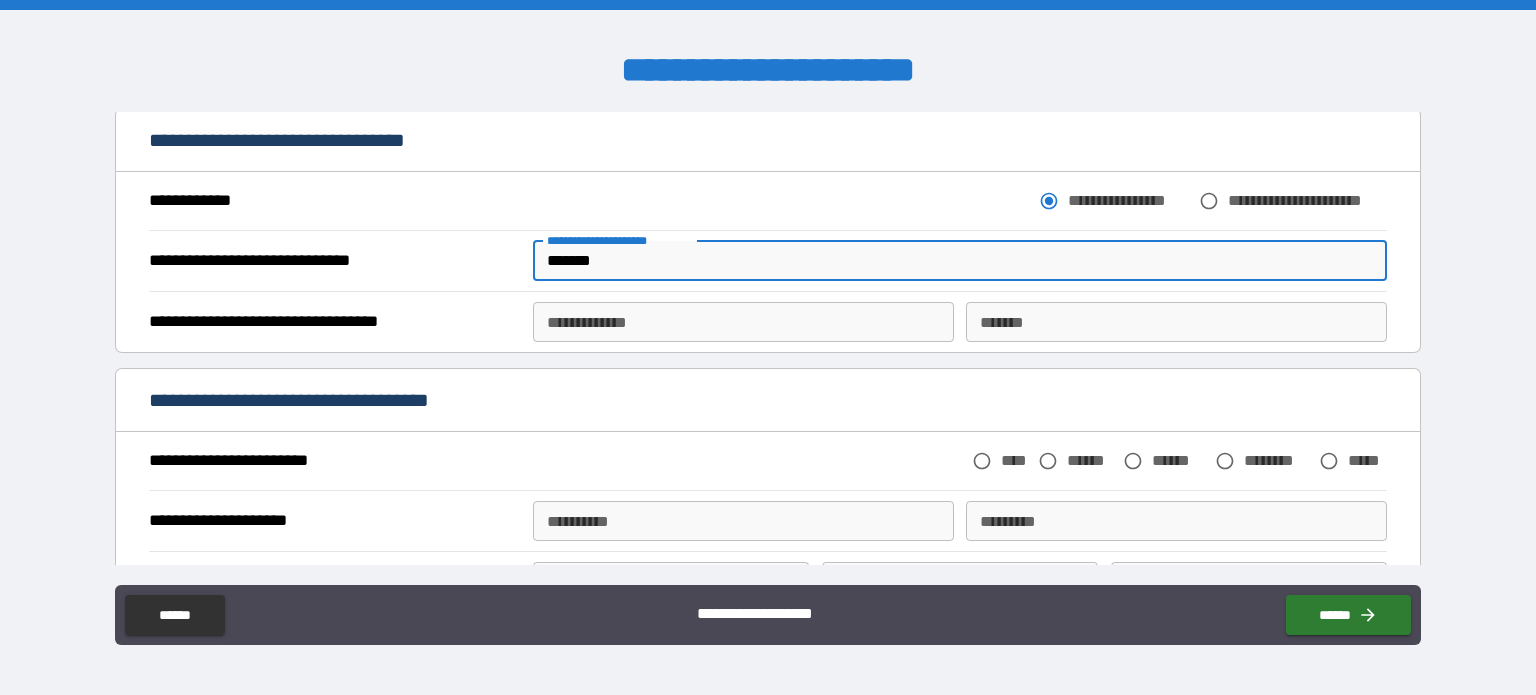 type on "*******" 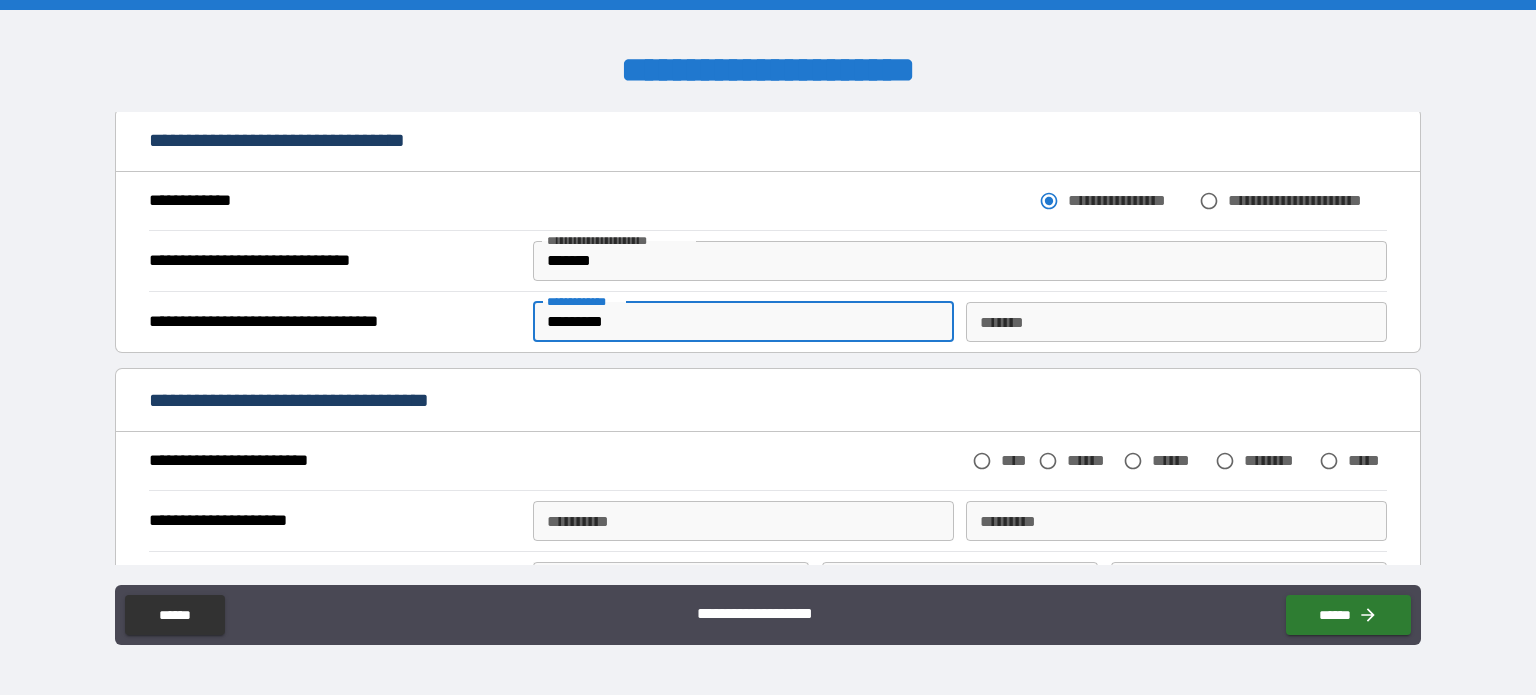 type on "*********" 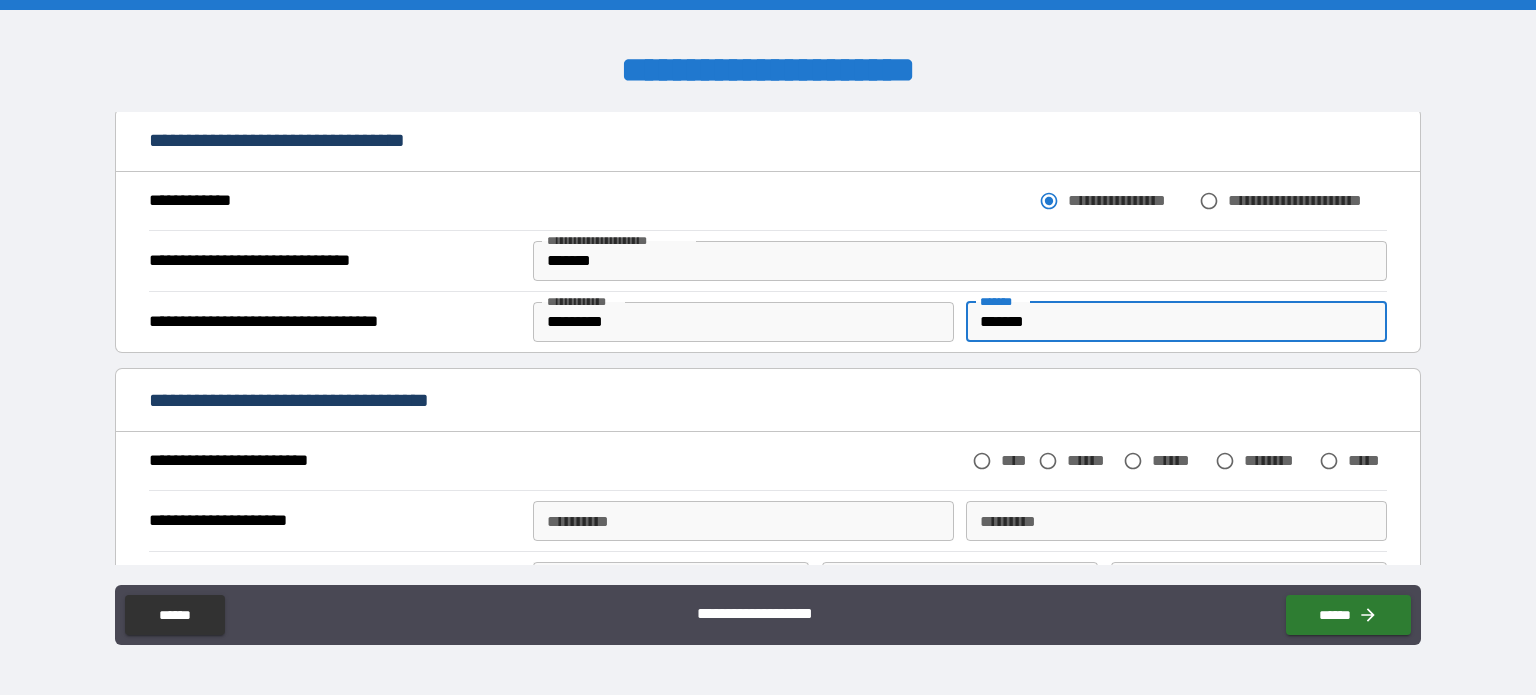 type on "*******" 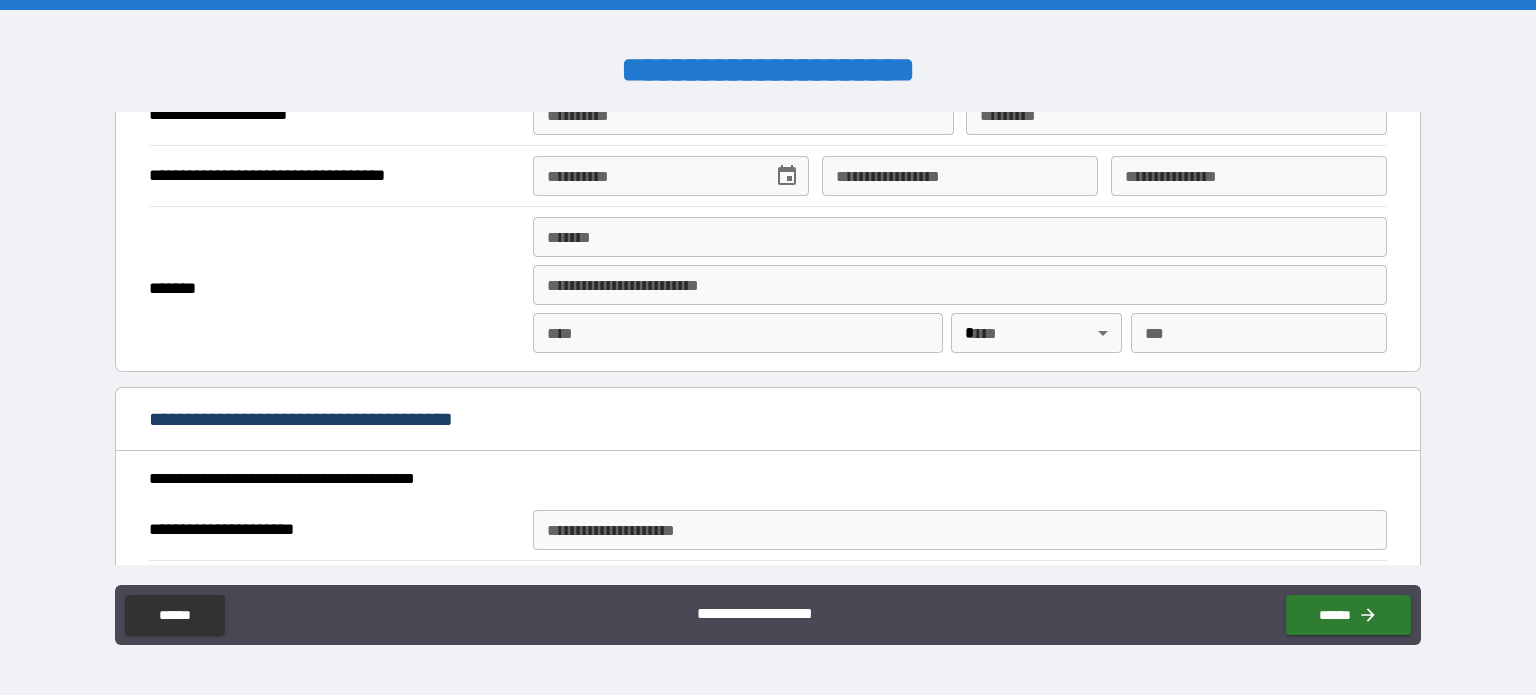 scroll, scrollTop: 693, scrollLeft: 0, axis: vertical 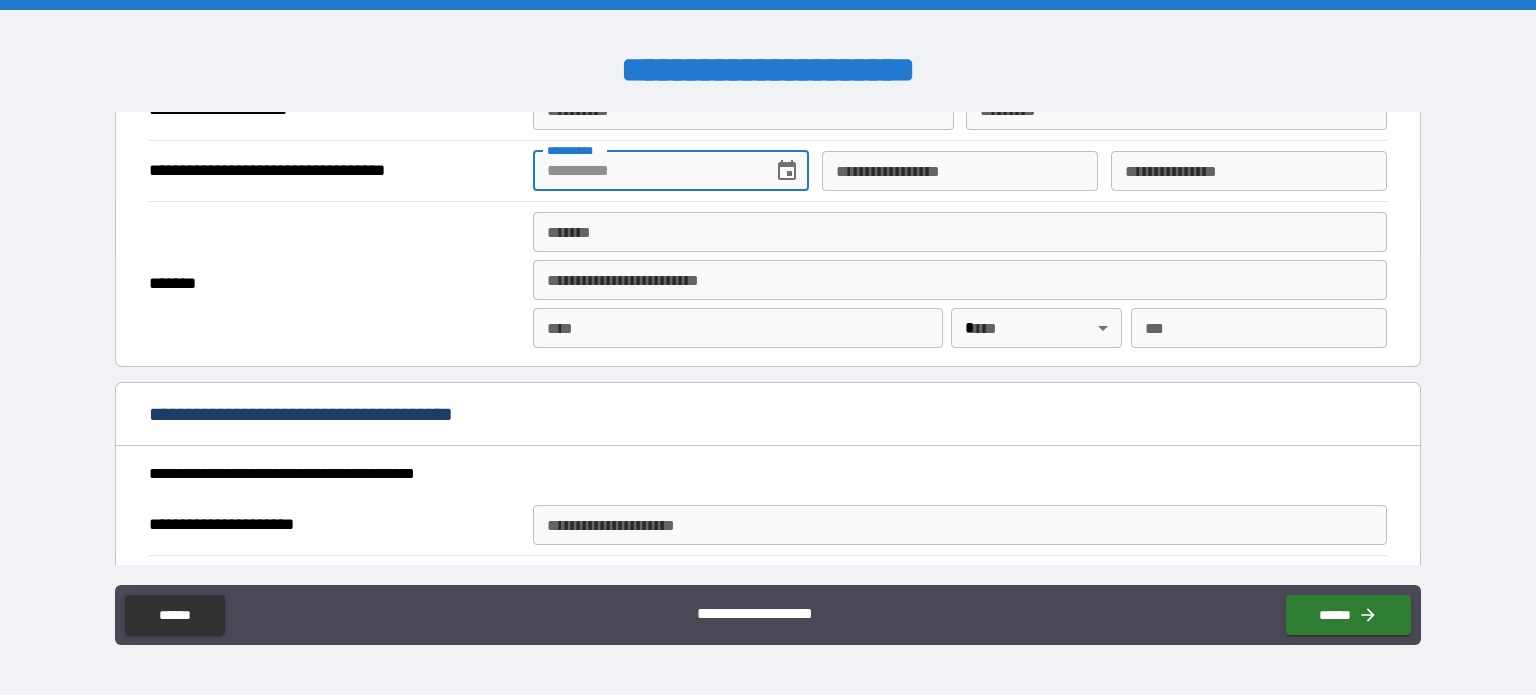 click on "**********" at bounding box center [646, 171] 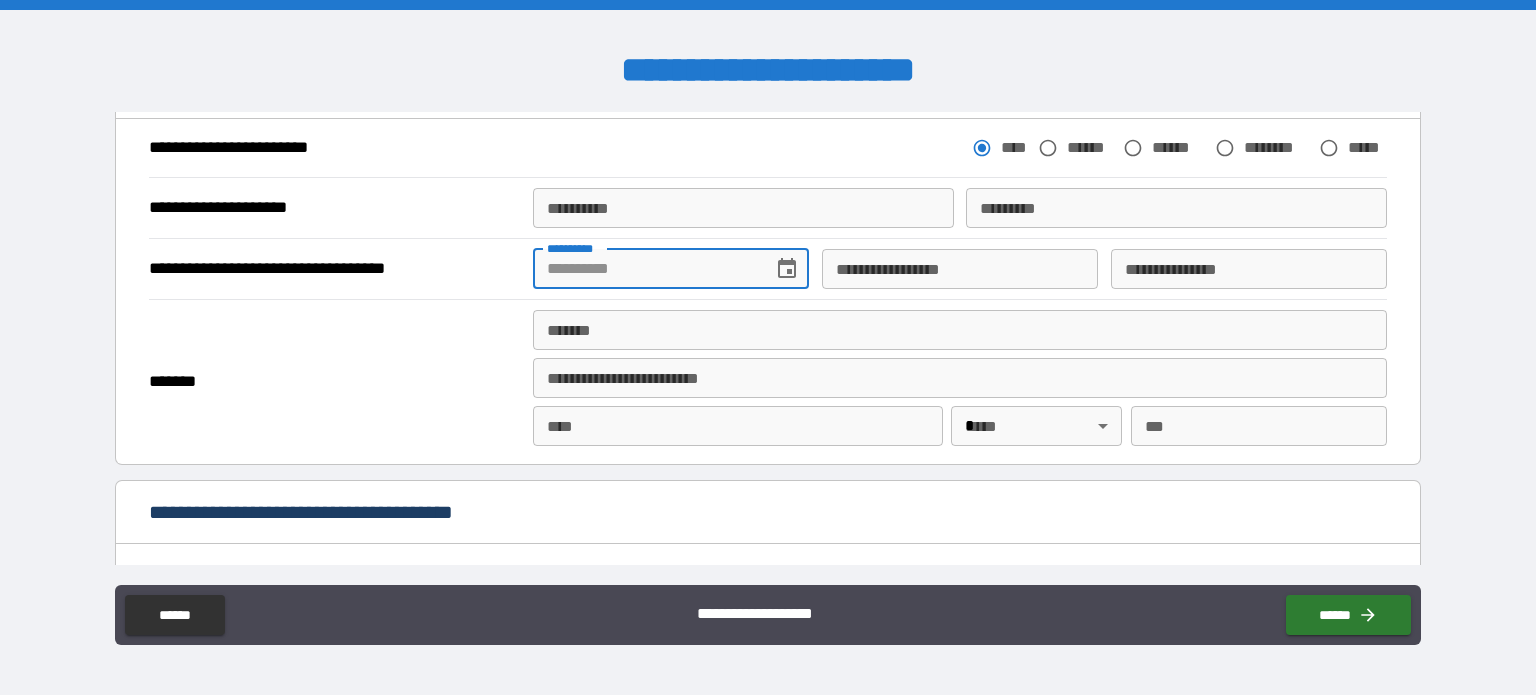 scroll, scrollTop: 599, scrollLeft: 0, axis: vertical 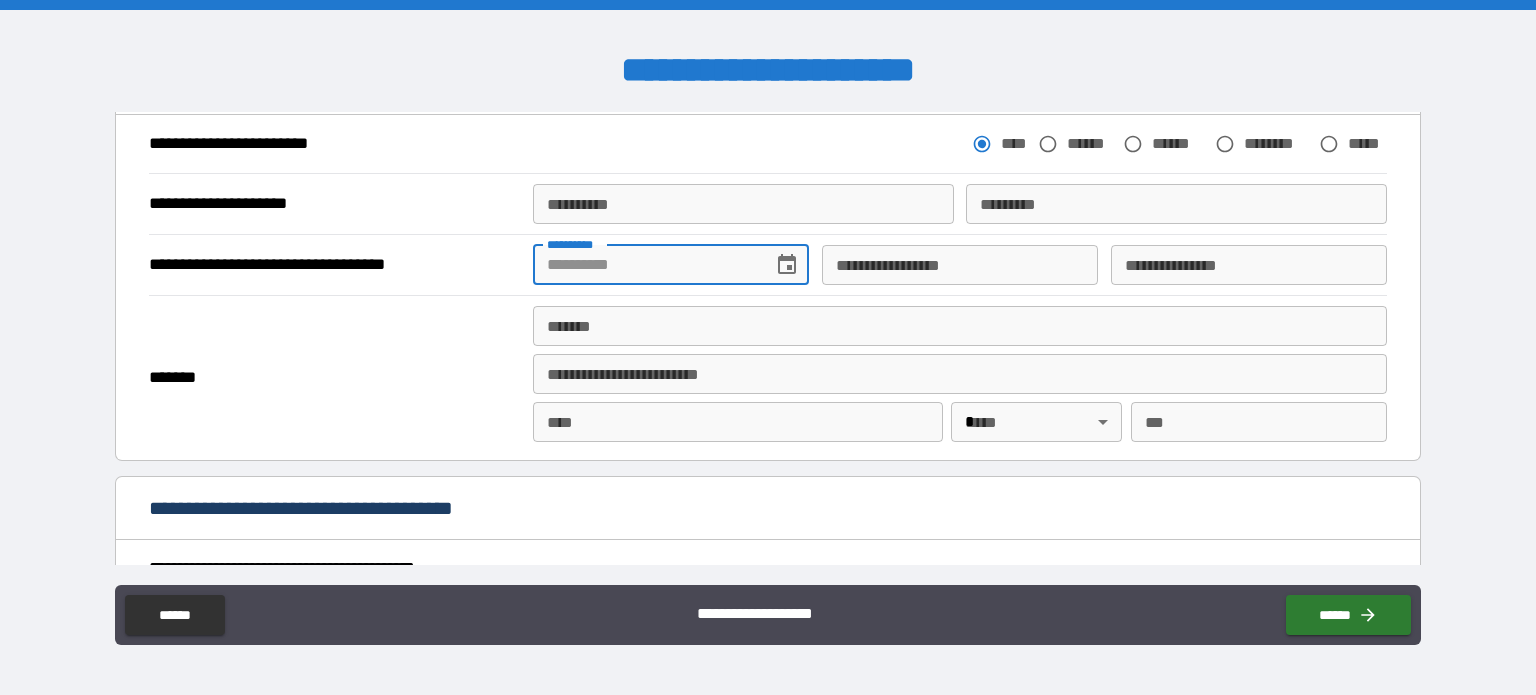 click on "**********" at bounding box center [743, 204] 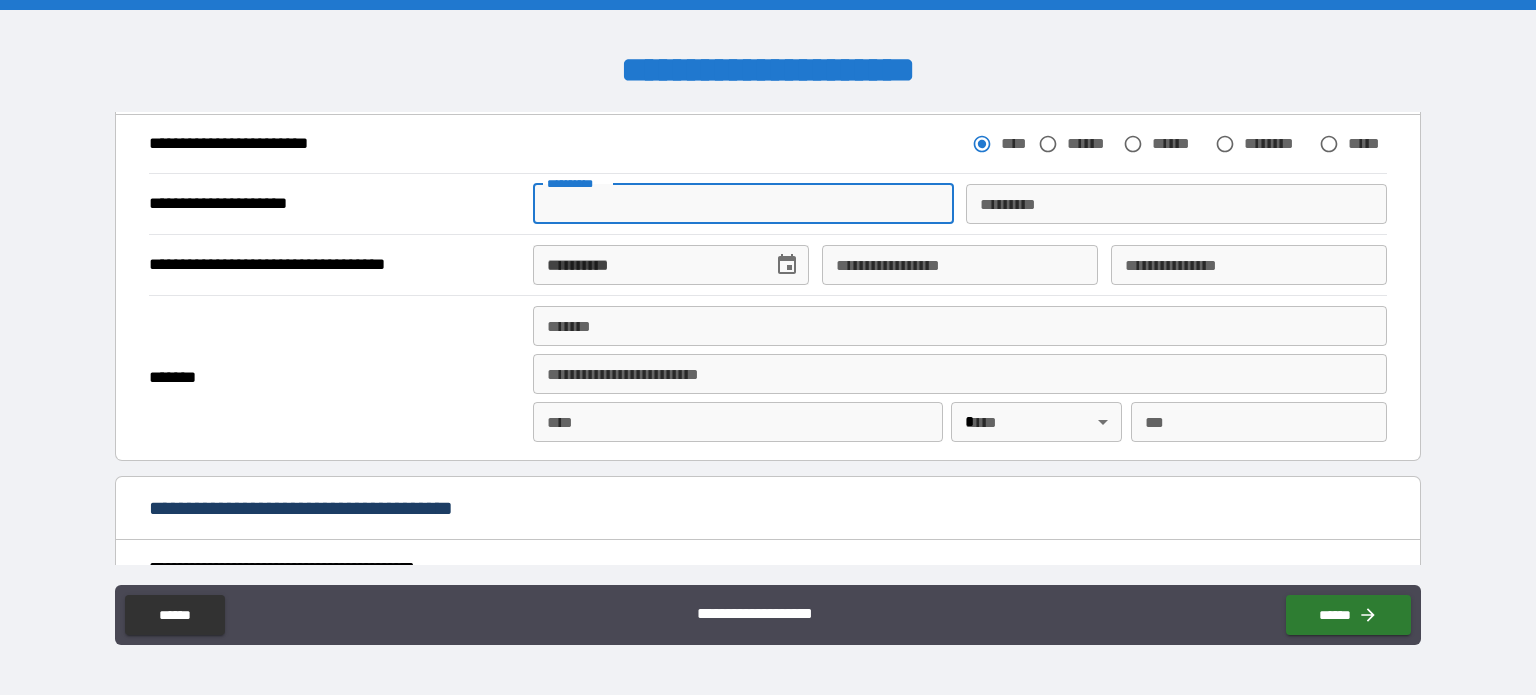 type on "*******" 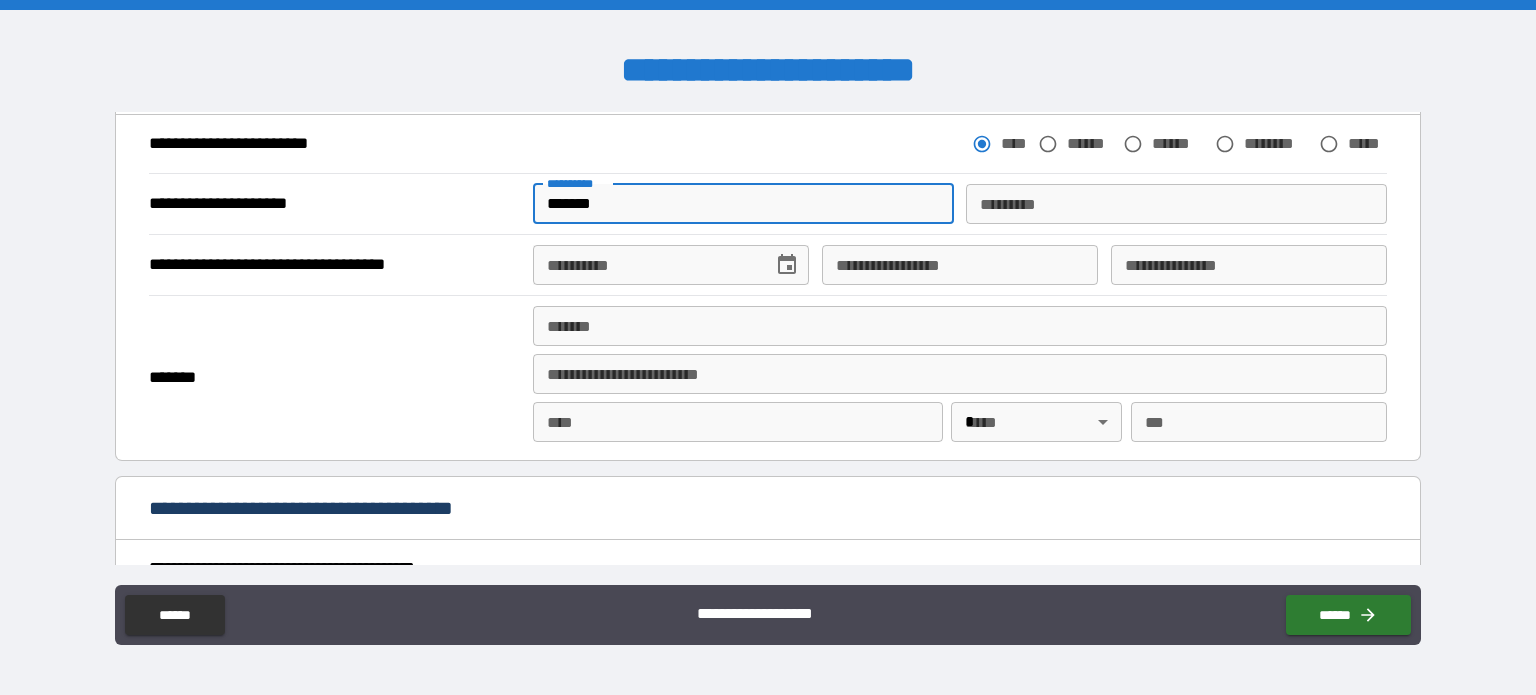 type on "*******" 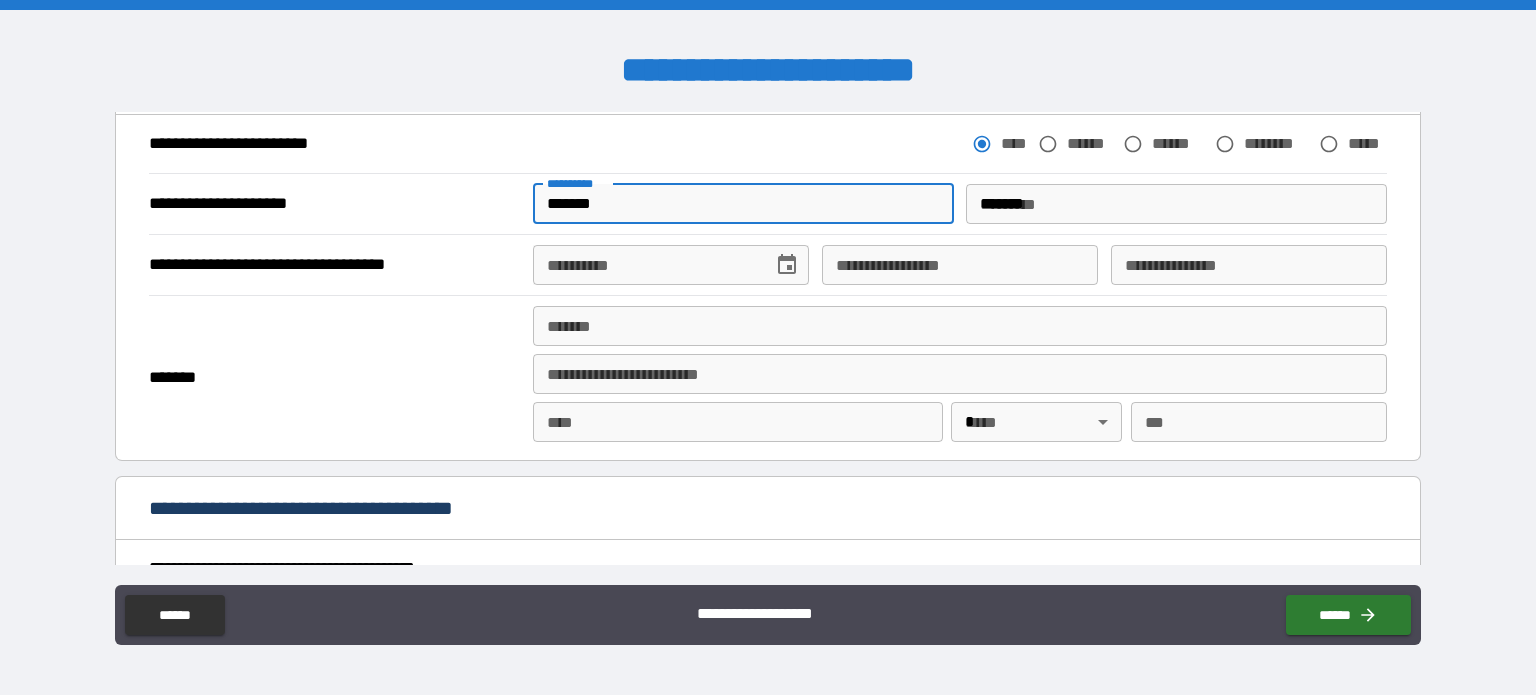 type on "**********" 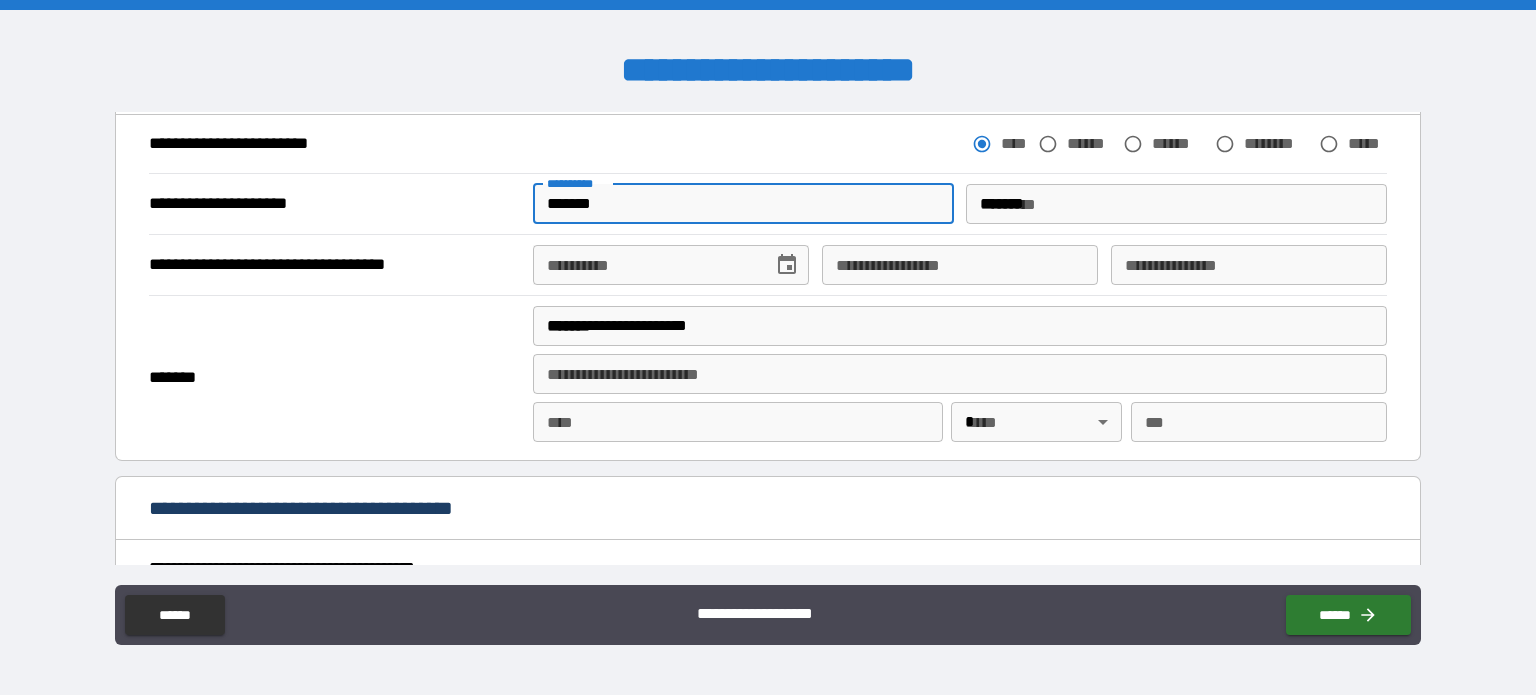 type on "**********" 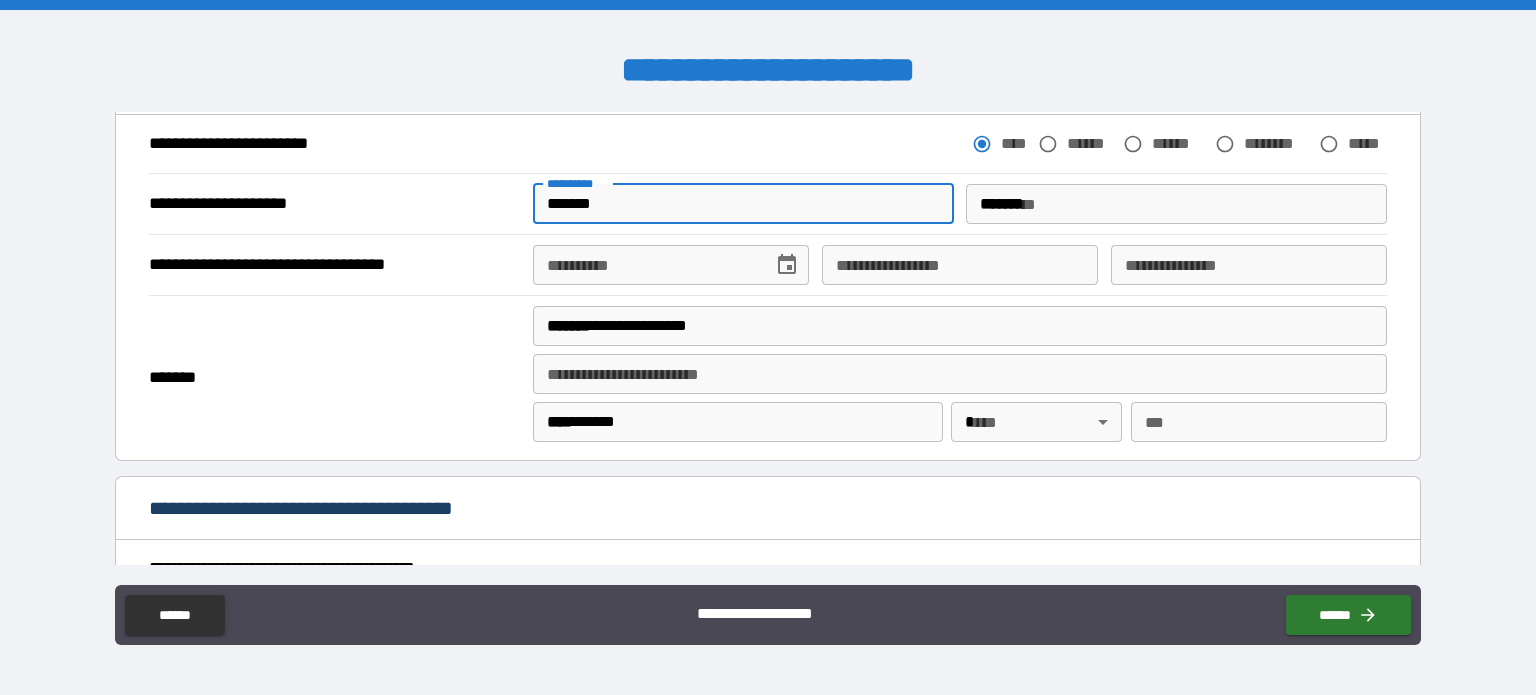 type on "**" 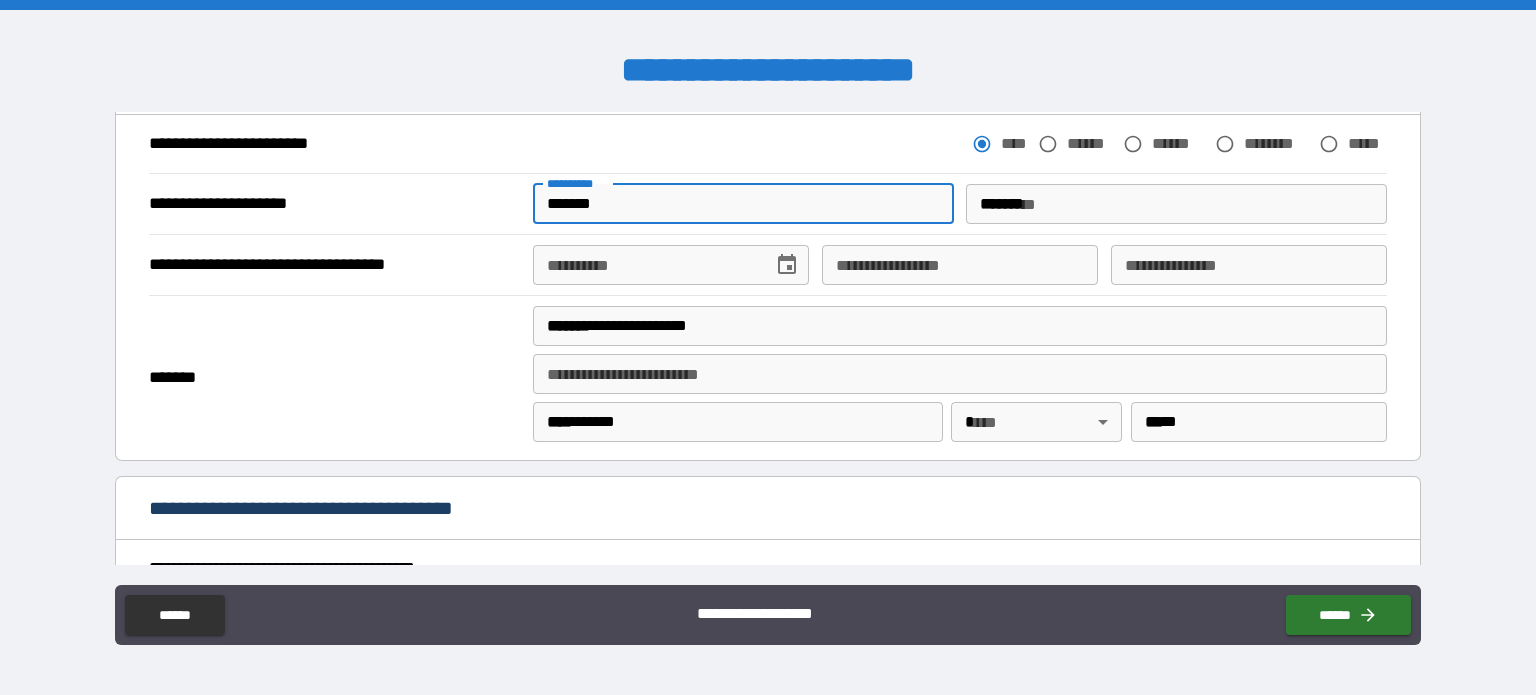 type on "**********" 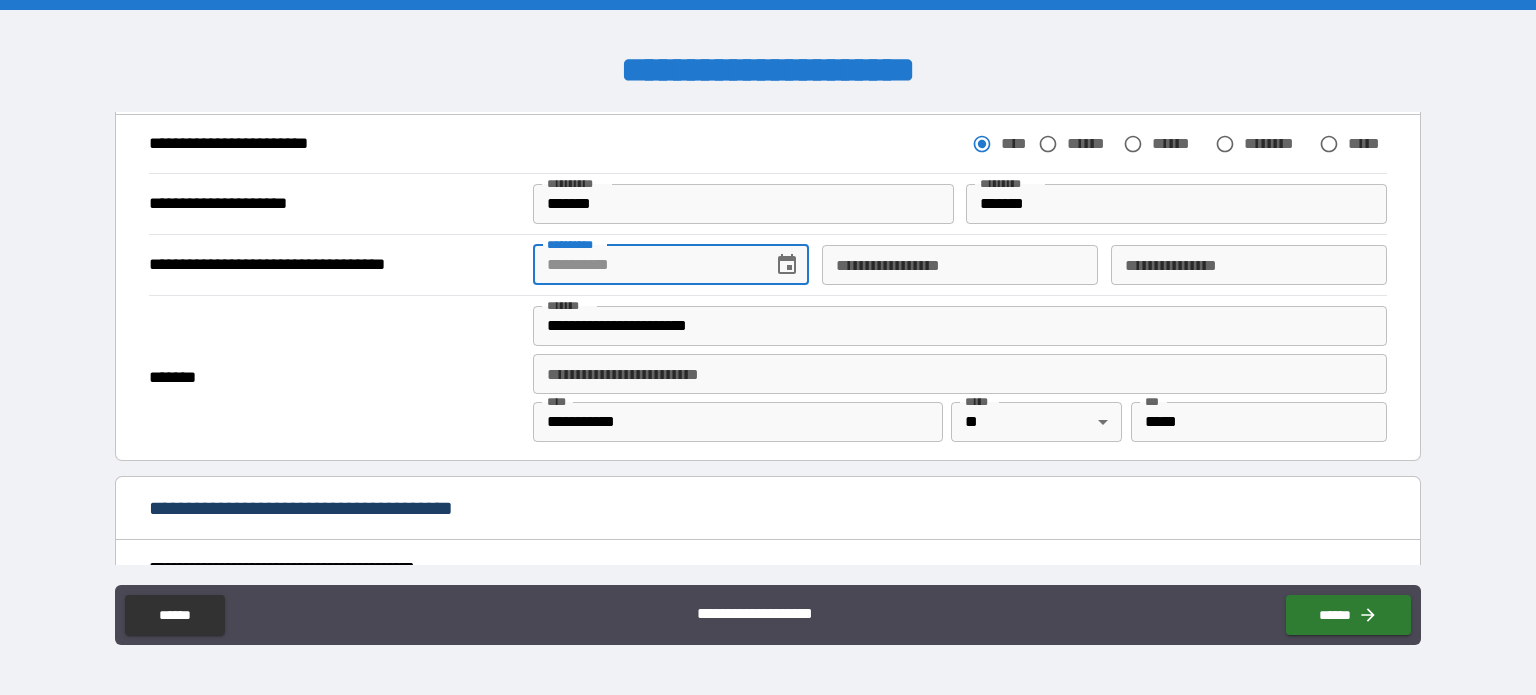 click on "**********" at bounding box center [646, 265] 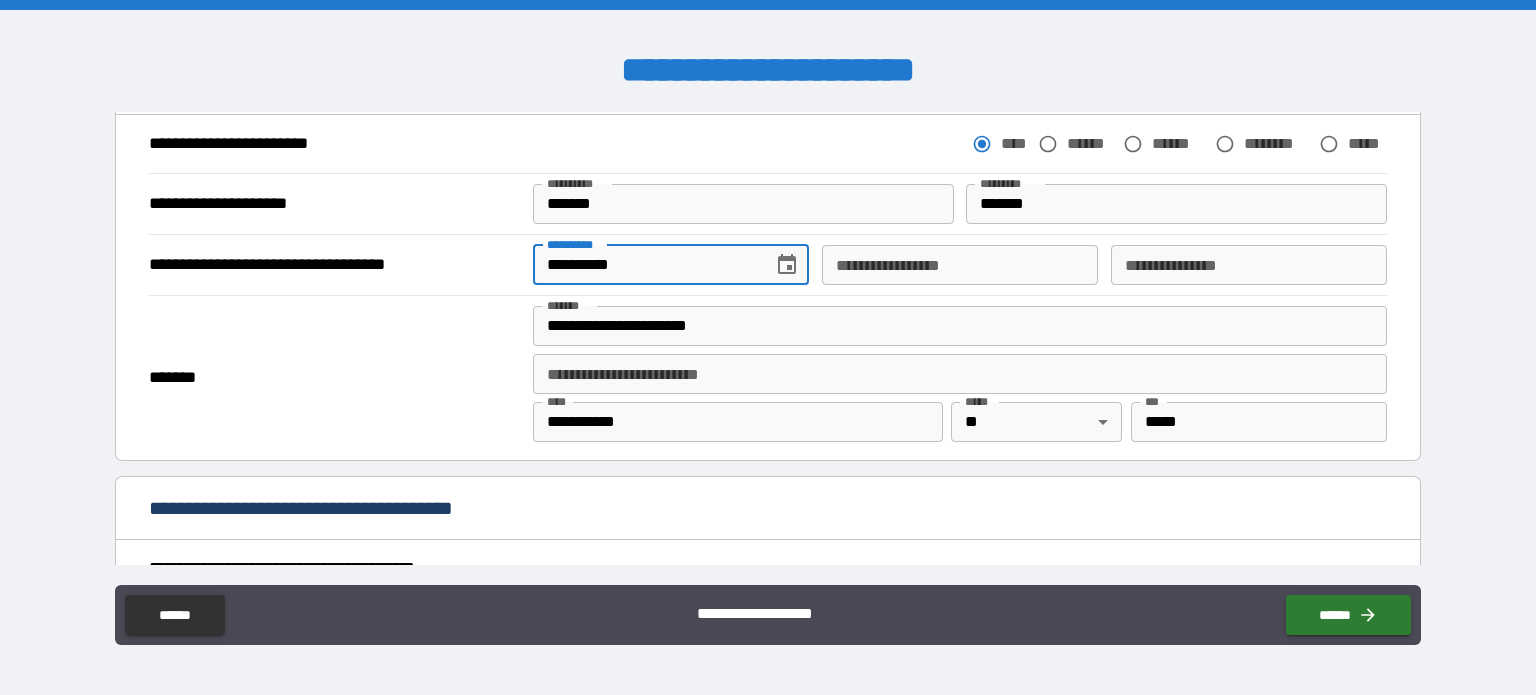 type on "**********" 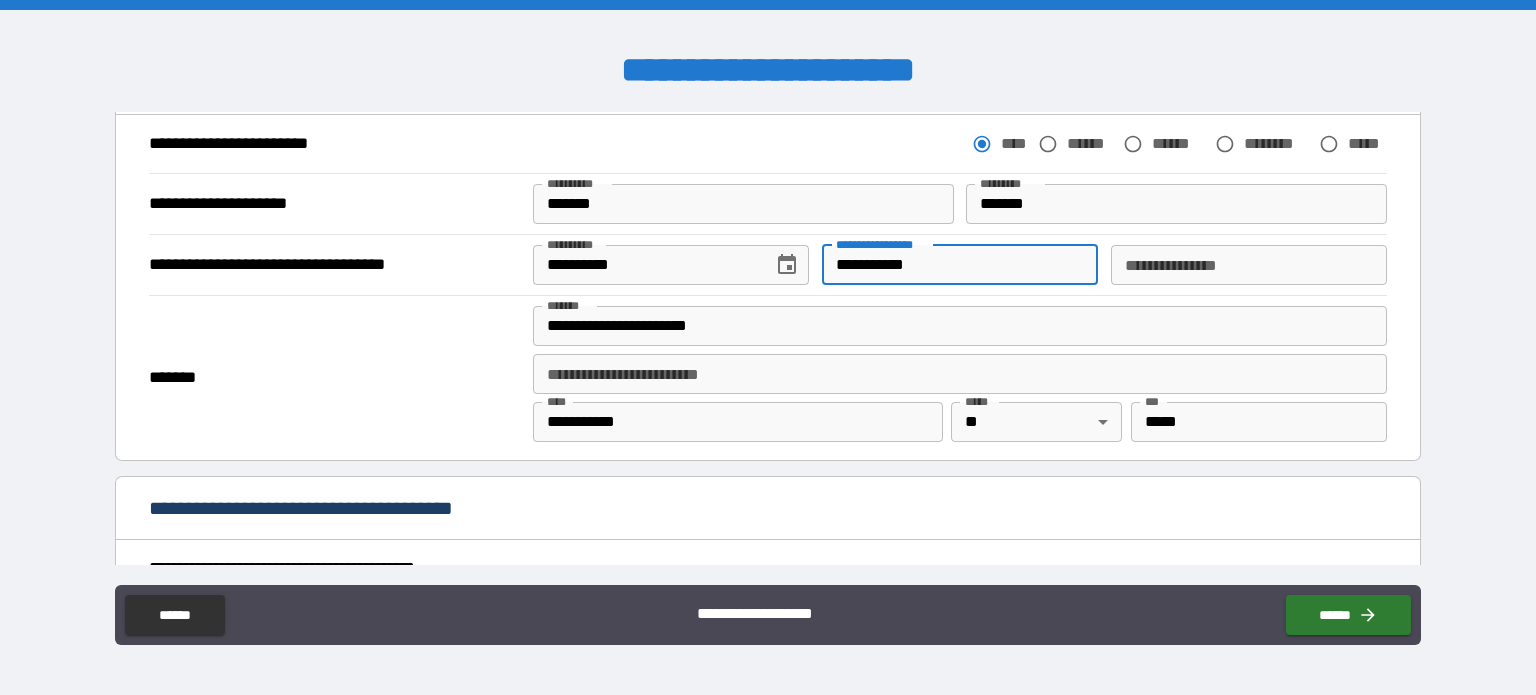type on "**********" 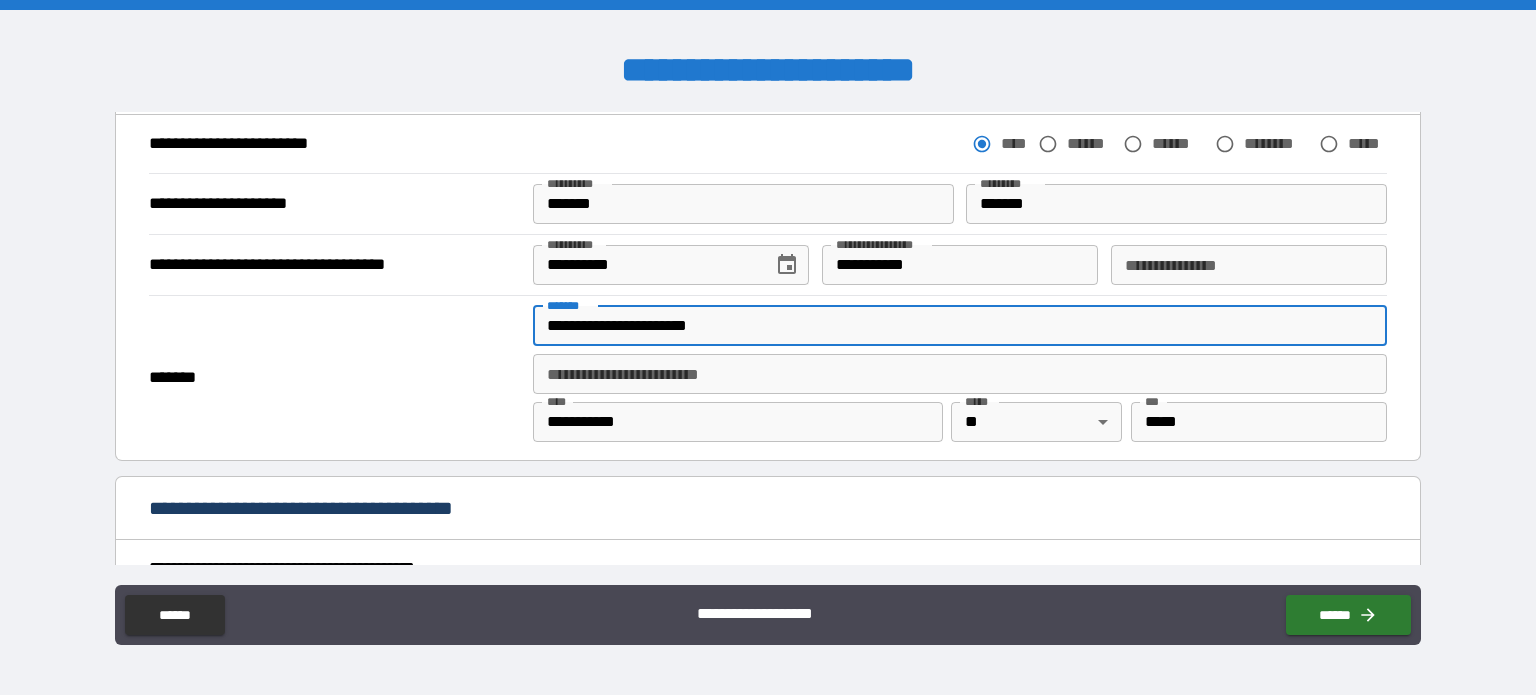 click on "**********" at bounding box center (960, 326) 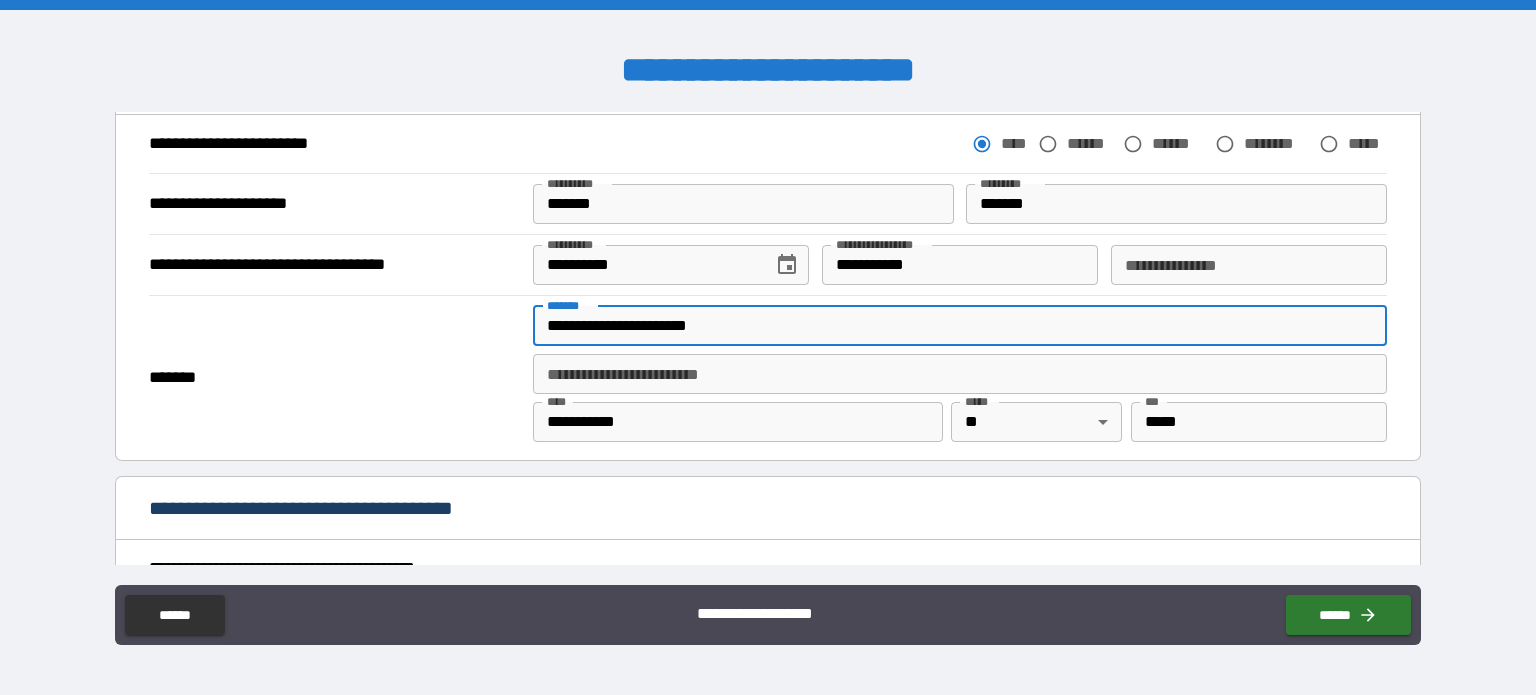 type on "**********" 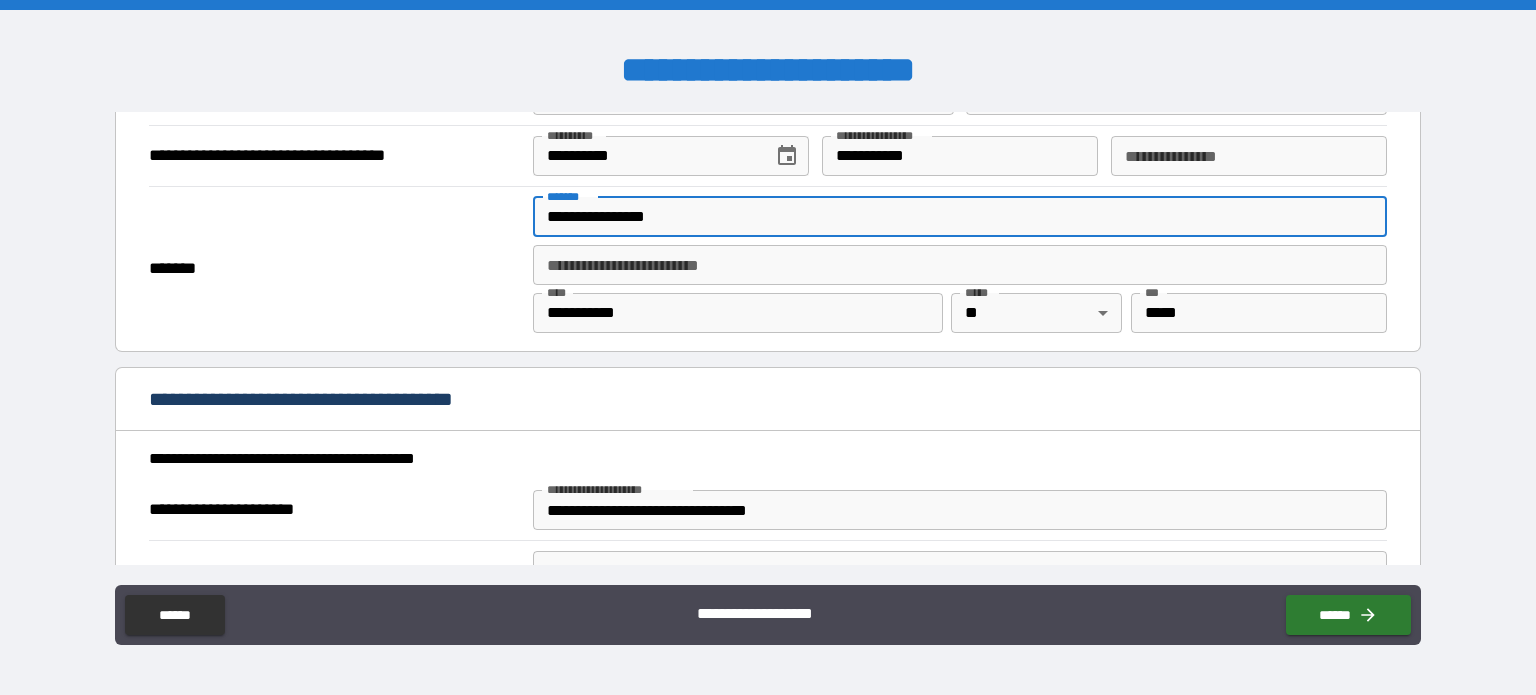 scroll, scrollTop: 702, scrollLeft: 0, axis: vertical 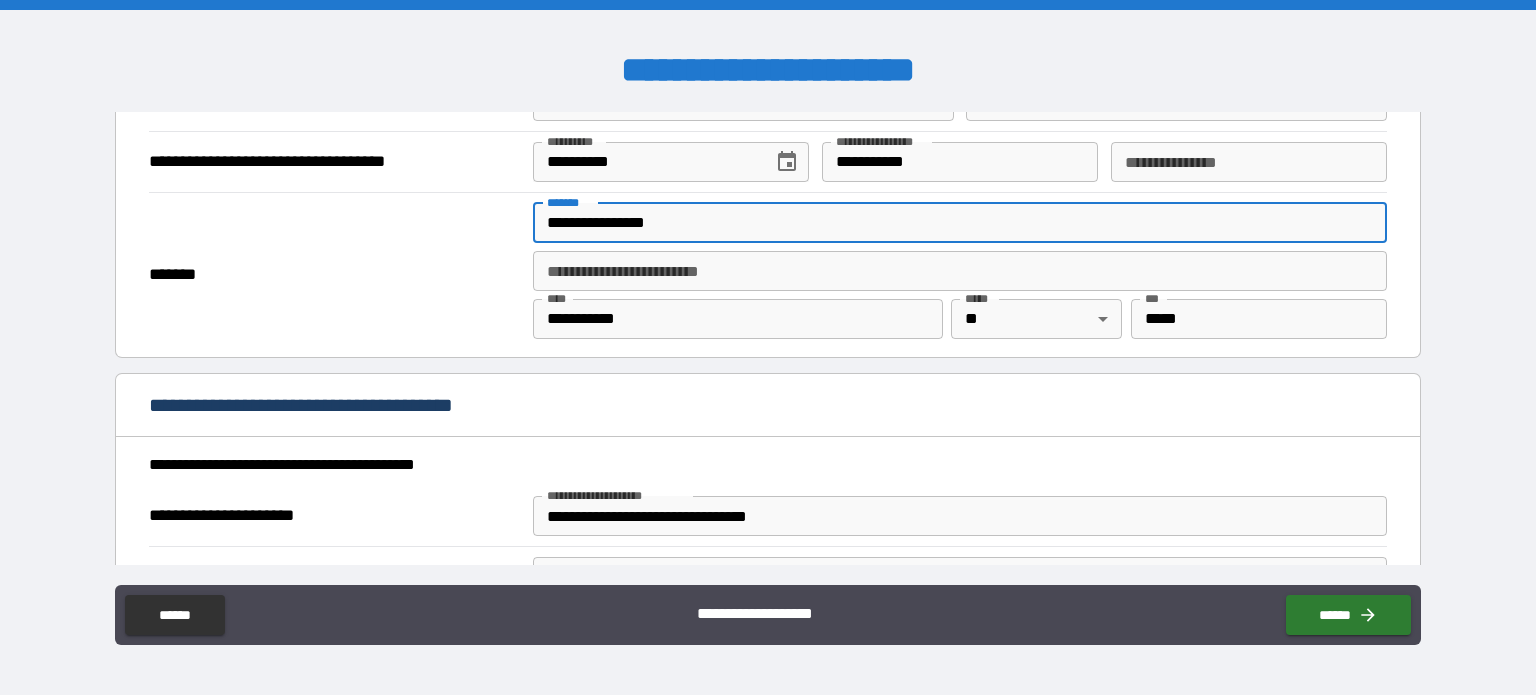 click on "**********" at bounding box center (768, 275) 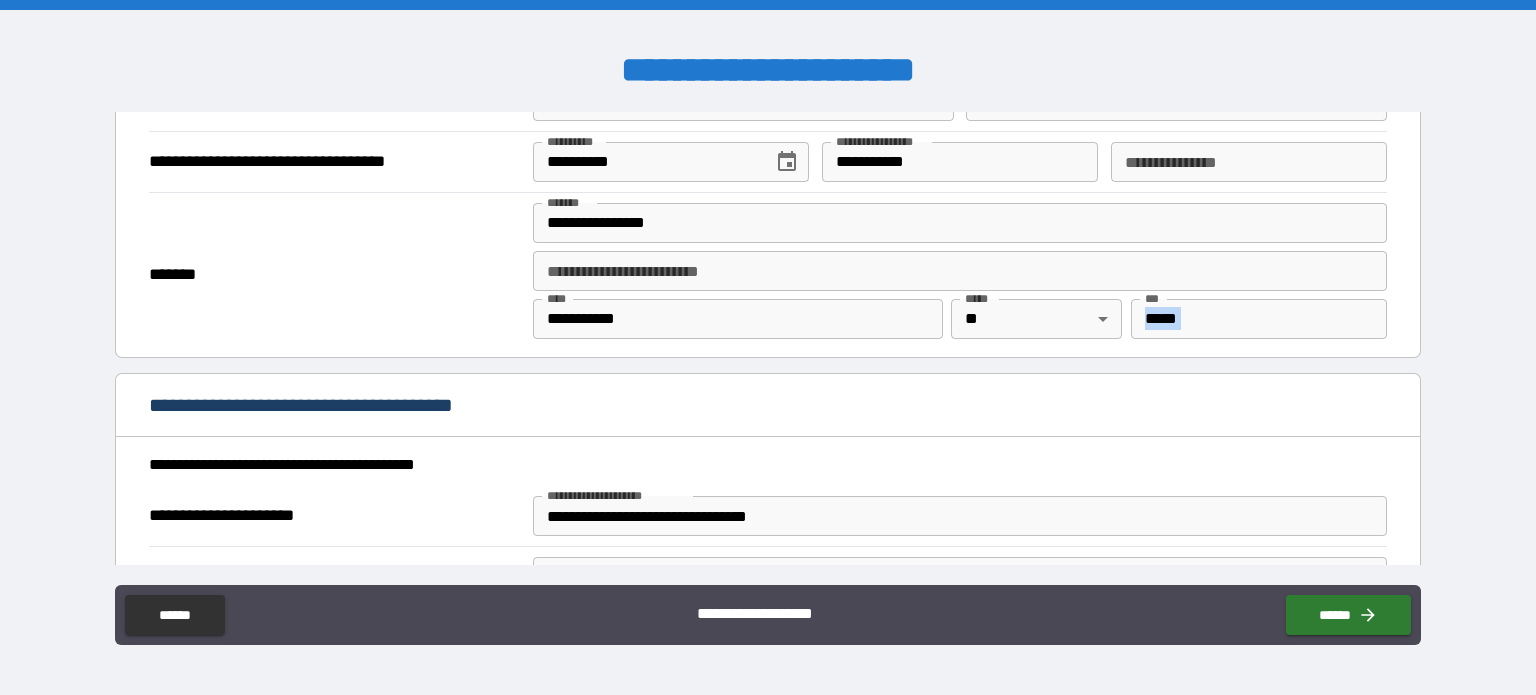 click on "**********" at bounding box center (768, 275) 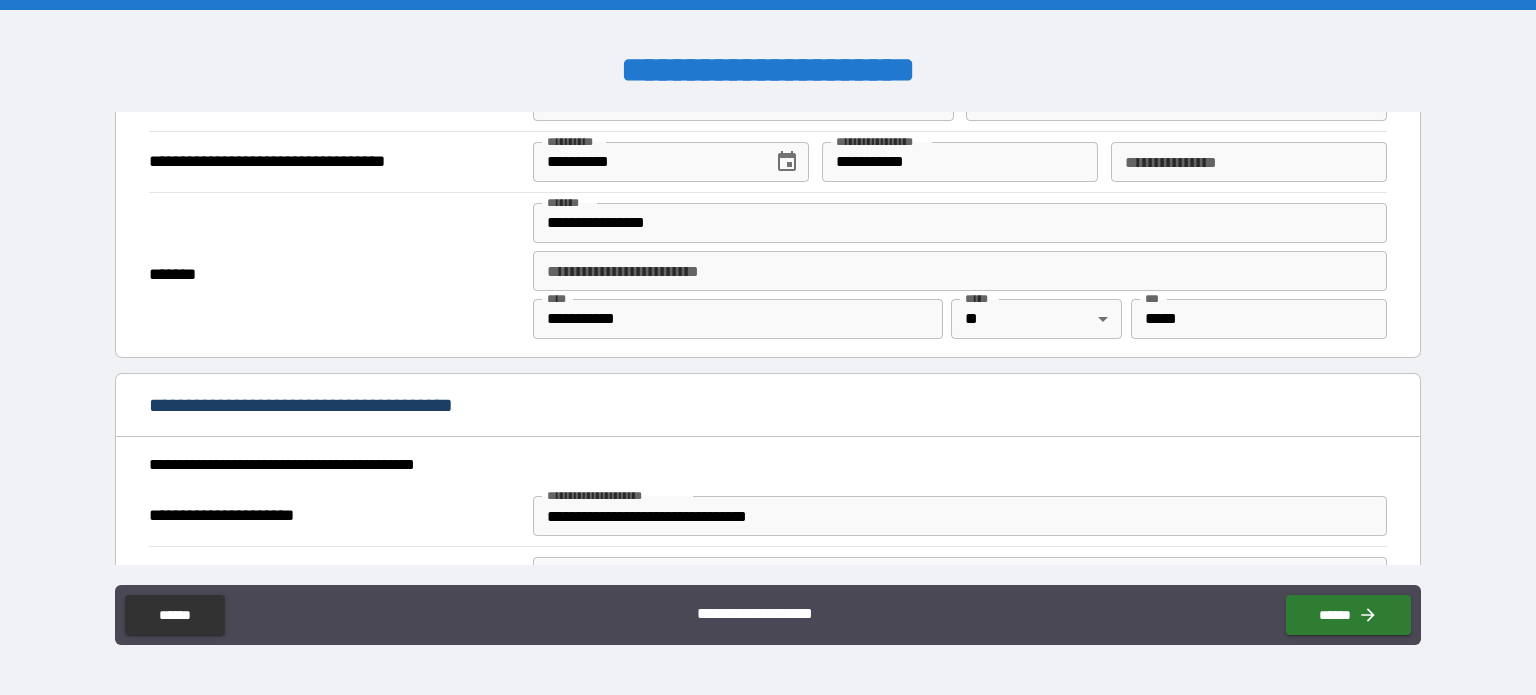 scroll, scrollTop: 1495, scrollLeft: 0, axis: vertical 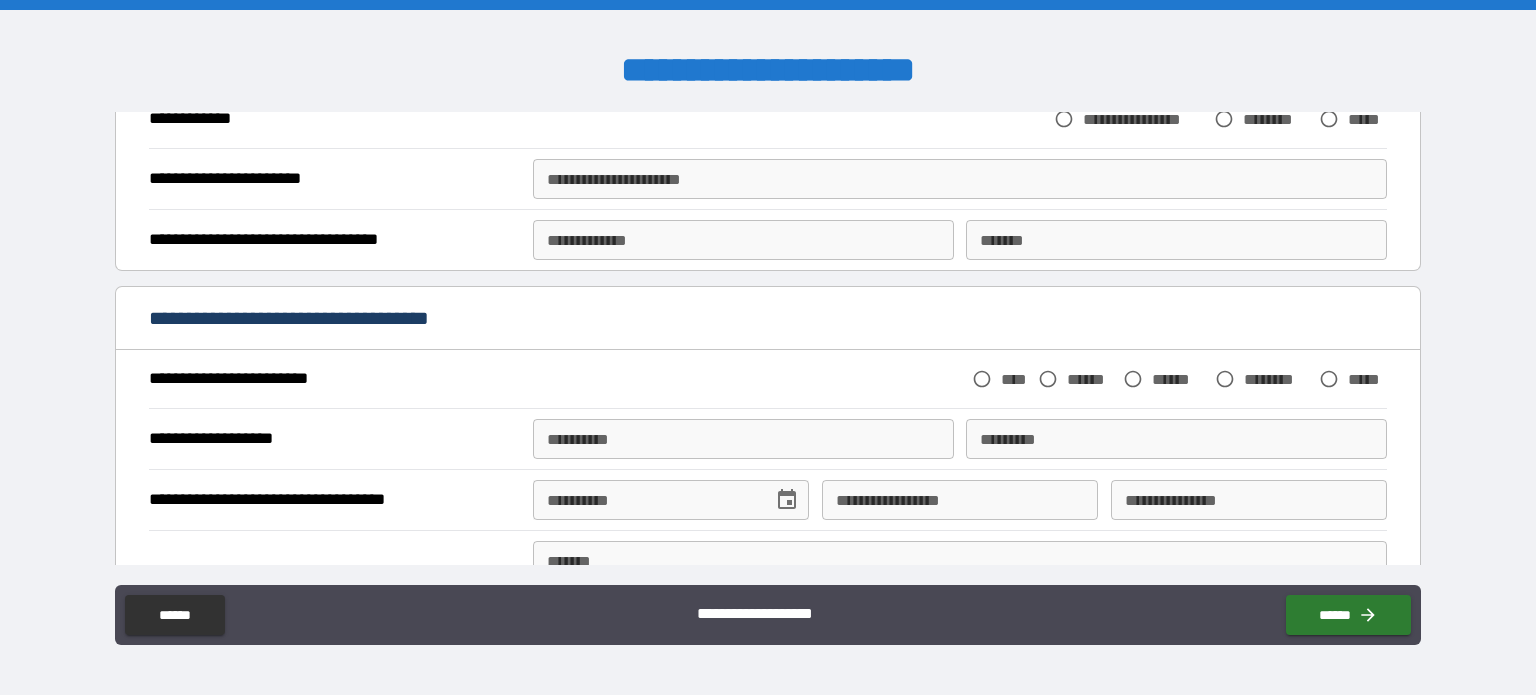 click on "**********" at bounding box center [768, 350] 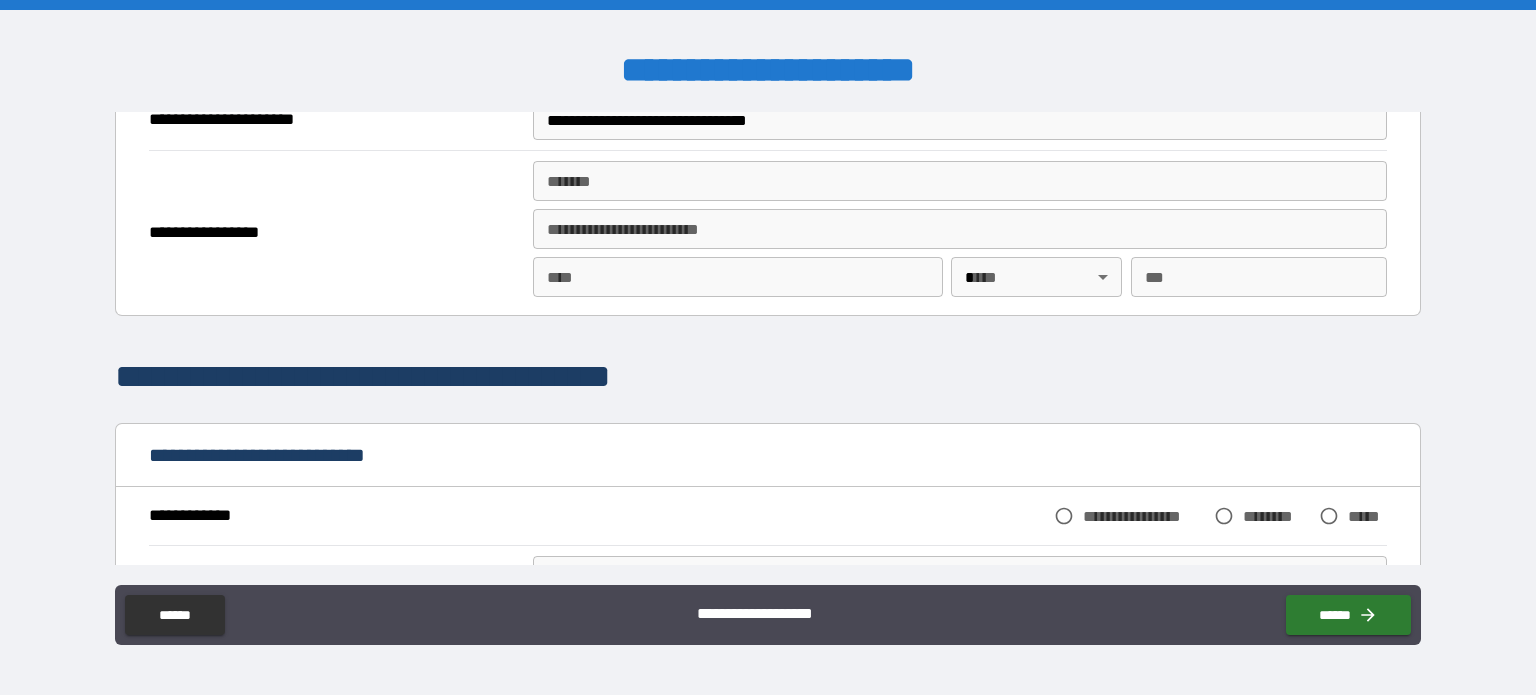 scroll, scrollTop: 702, scrollLeft: 0, axis: vertical 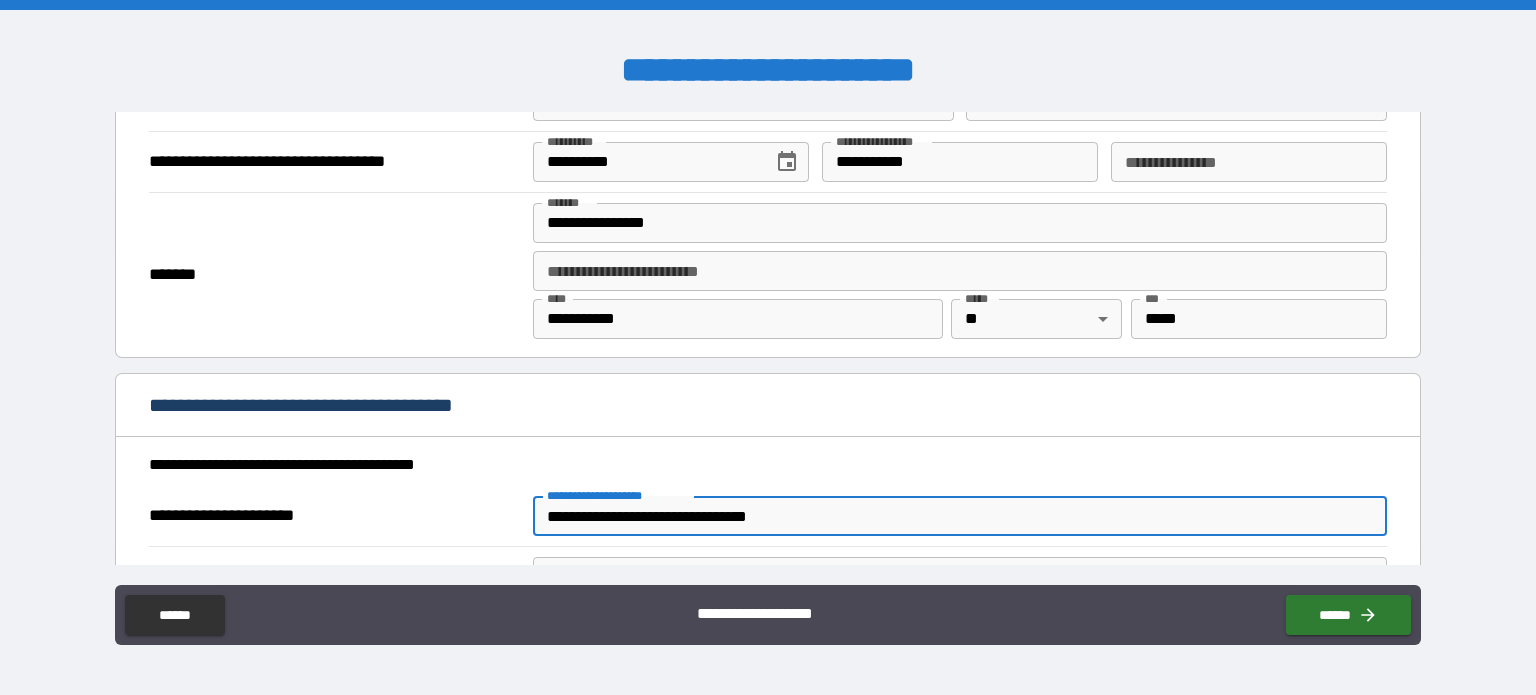 click on "**********" at bounding box center (960, 516) 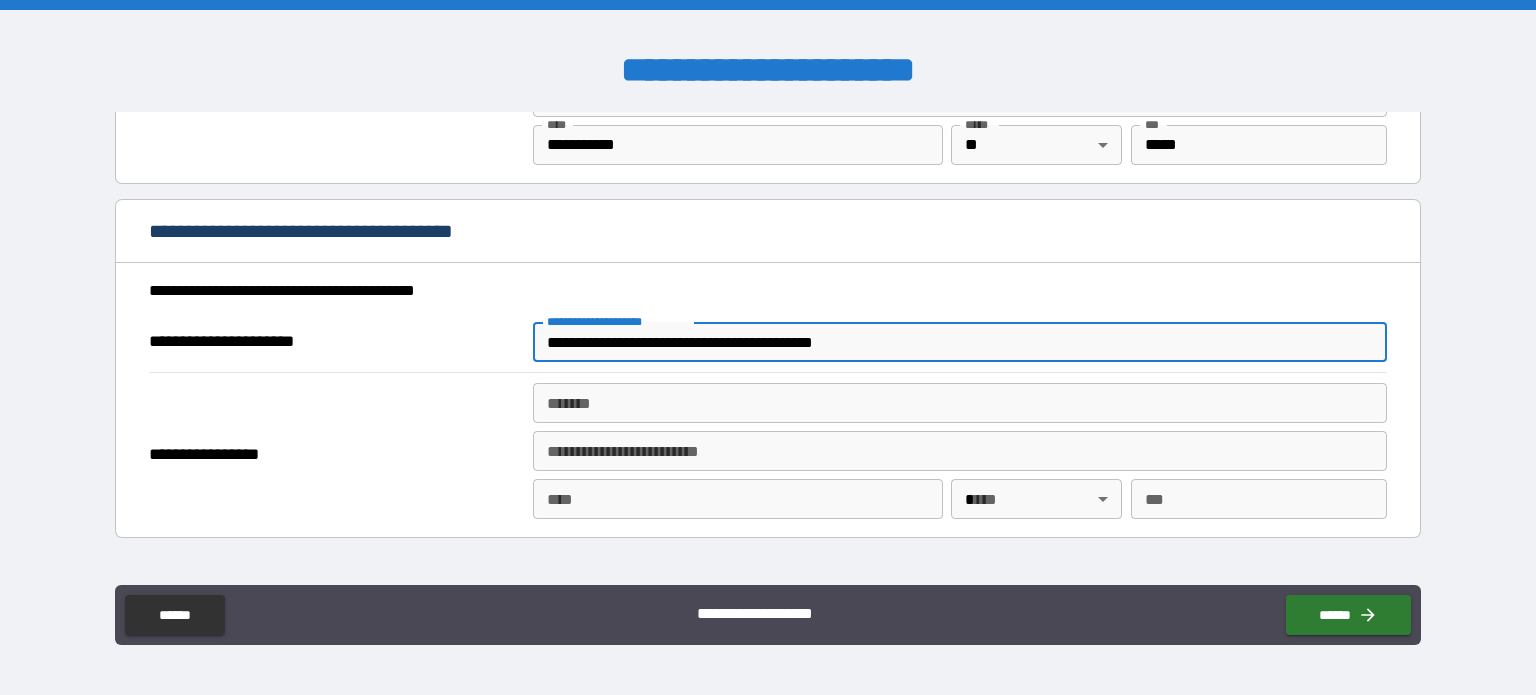 scroll, scrollTop: 931, scrollLeft: 0, axis: vertical 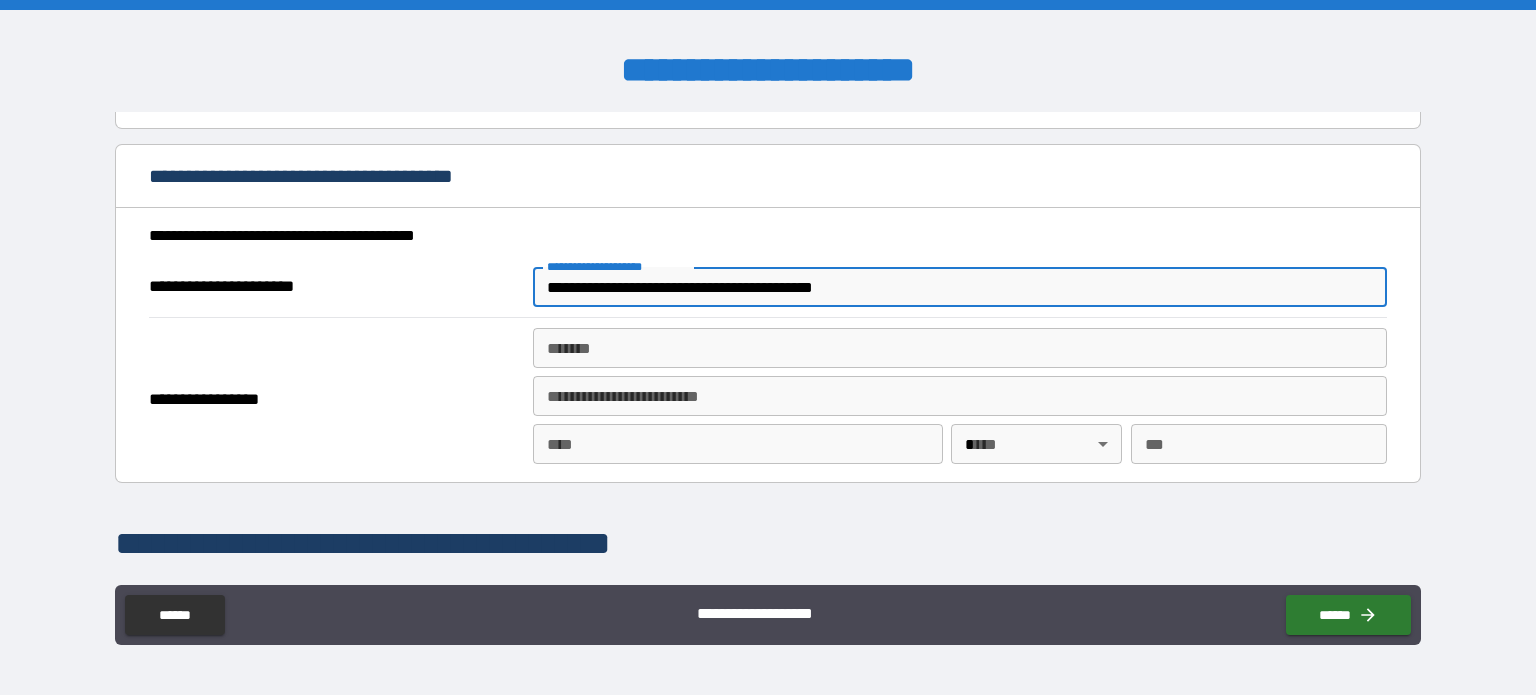 type on "**********" 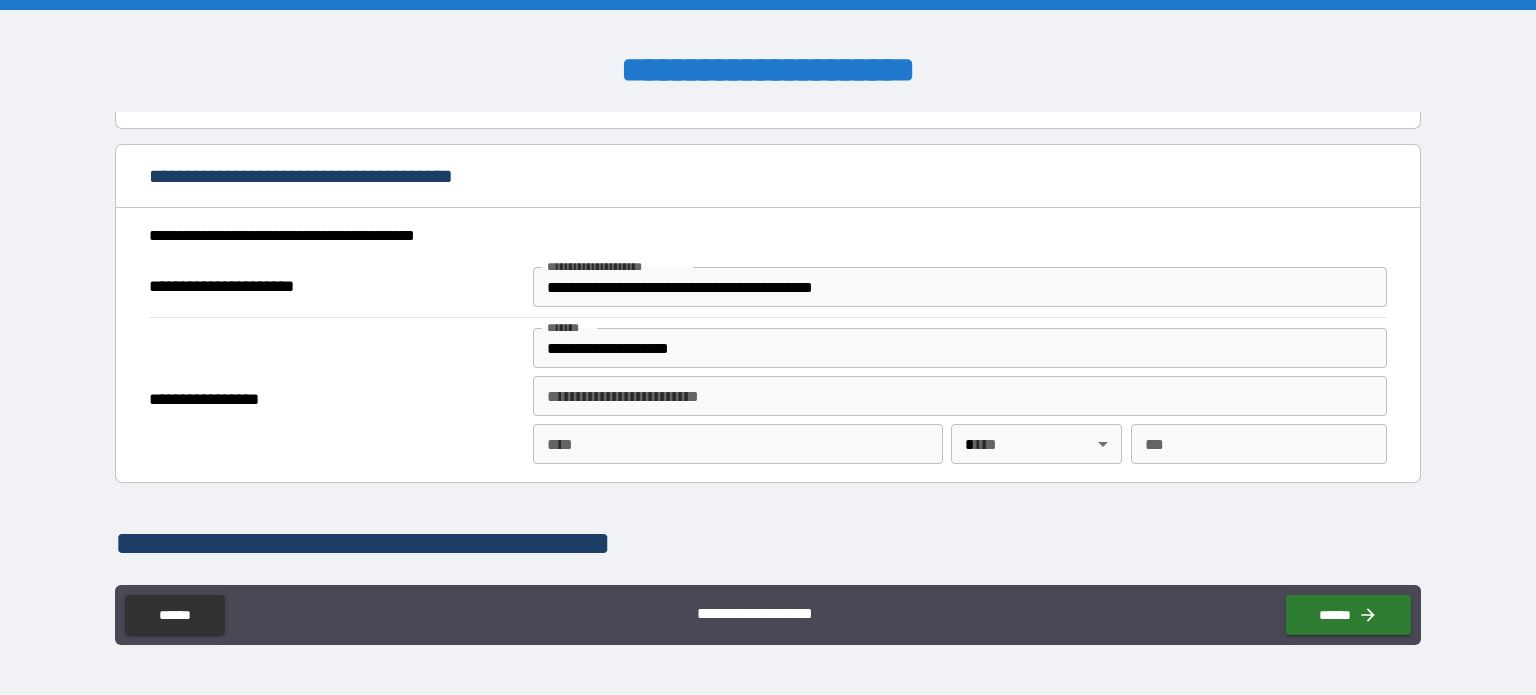 type on "**********" 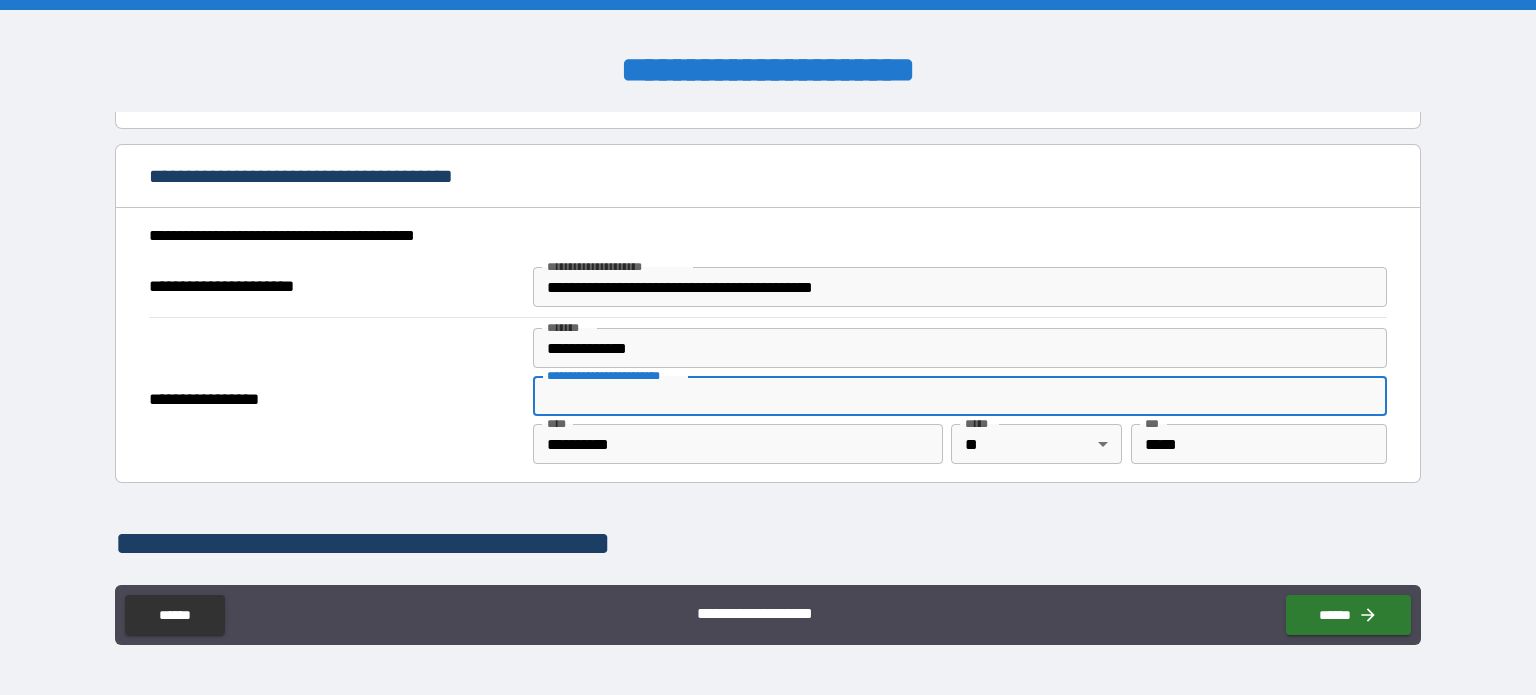 click on "**********" at bounding box center [960, 396] 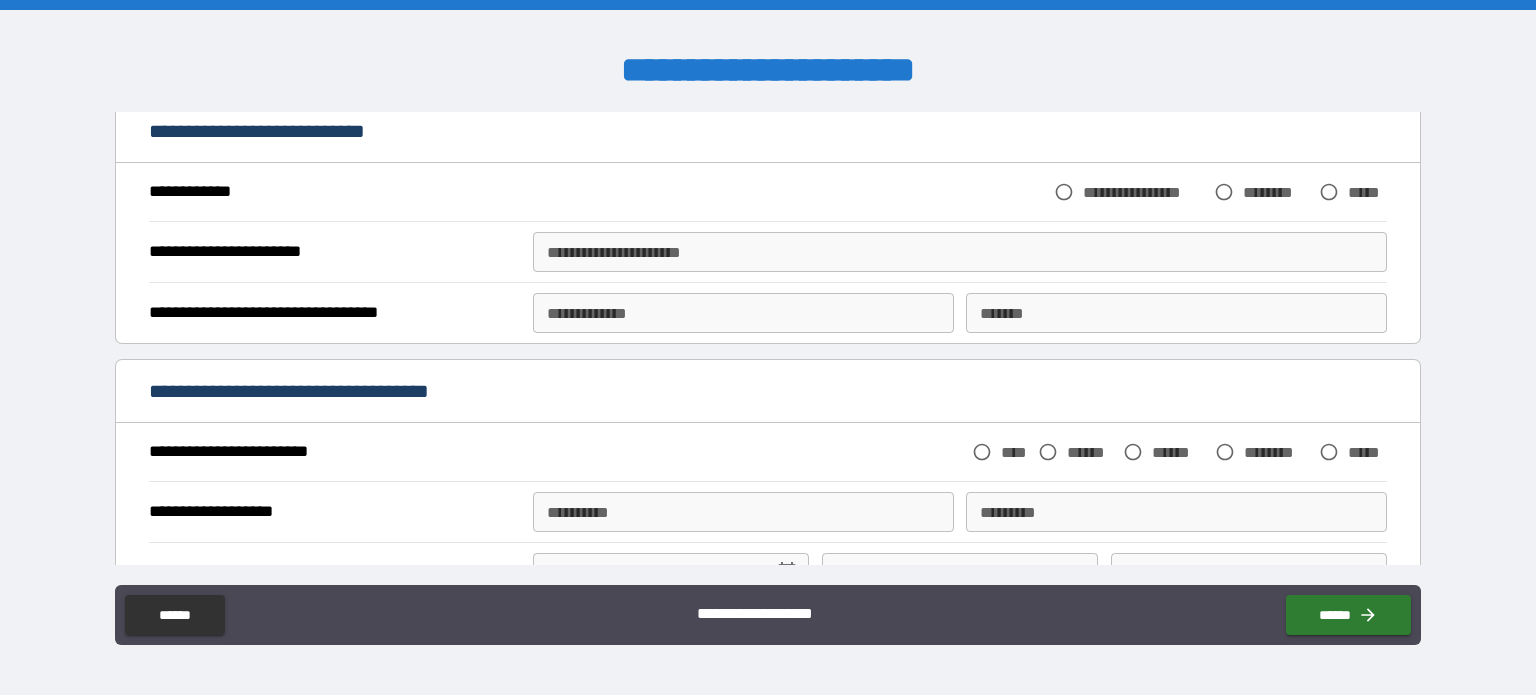 scroll, scrollTop: 1481, scrollLeft: 0, axis: vertical 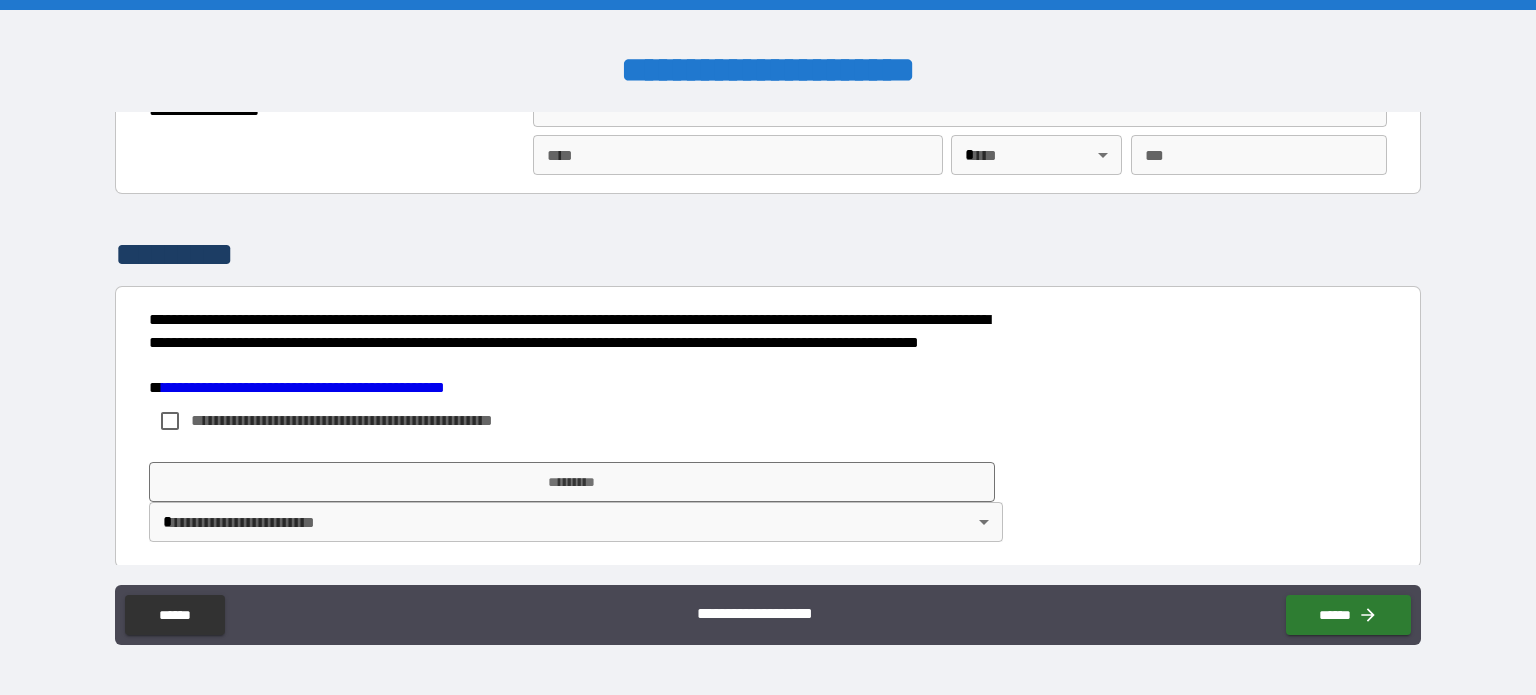 type on "*******" 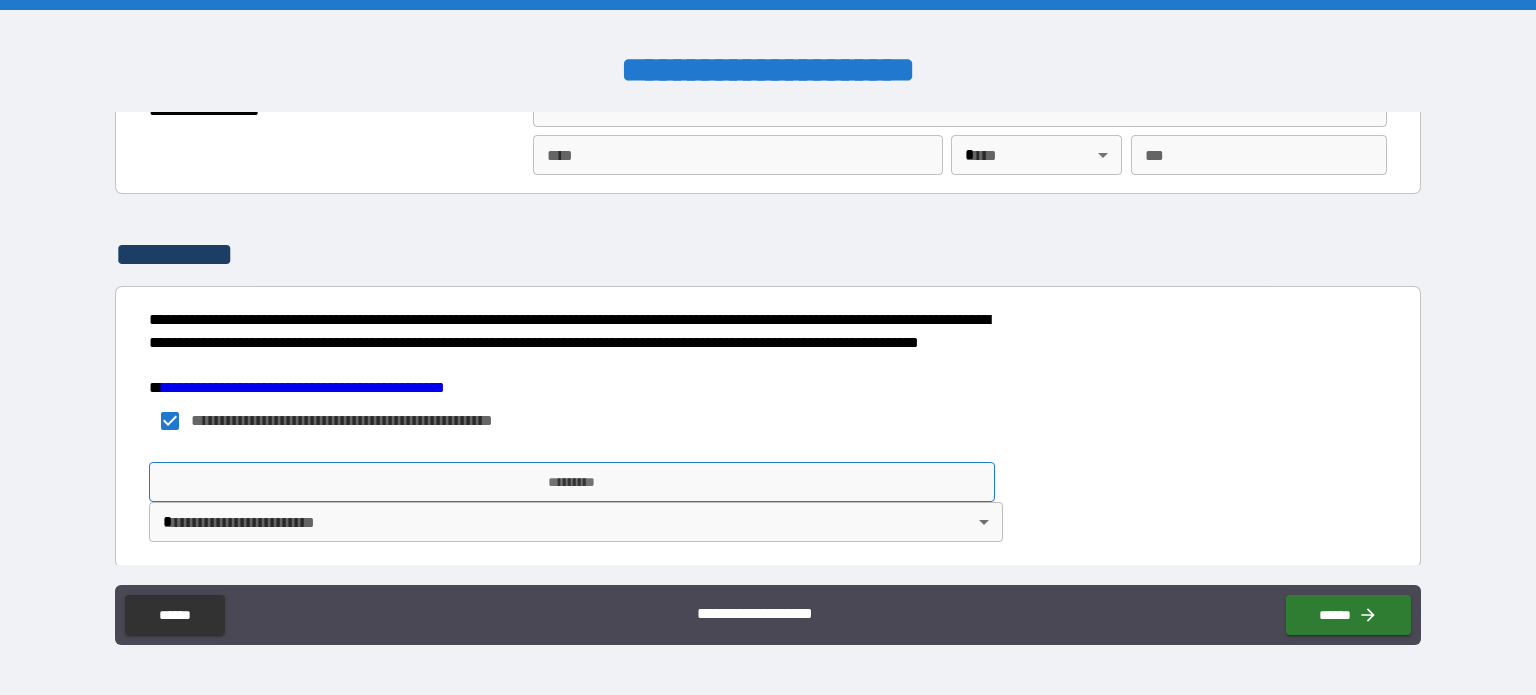 click on "*********" at bounding box center [572, 482] 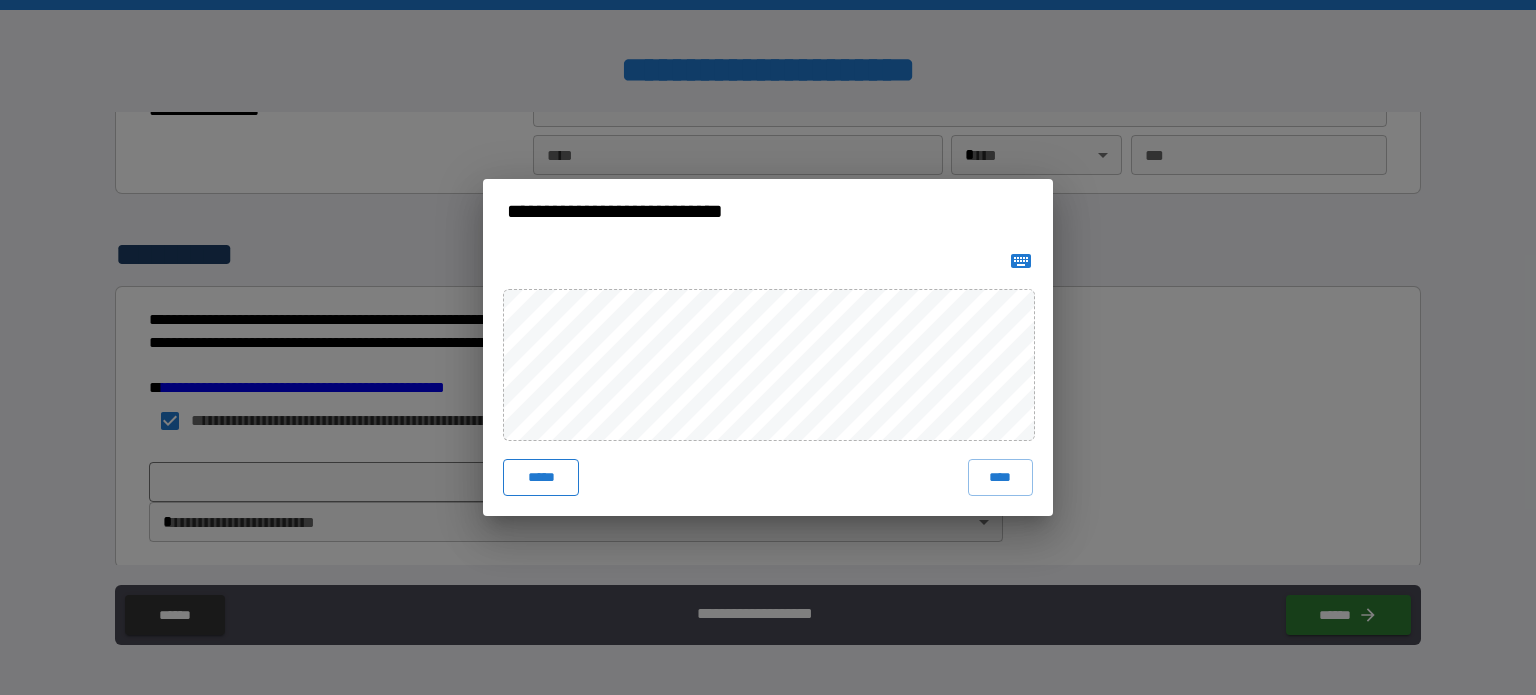 click on "*****" at bounding box center [541, 477] 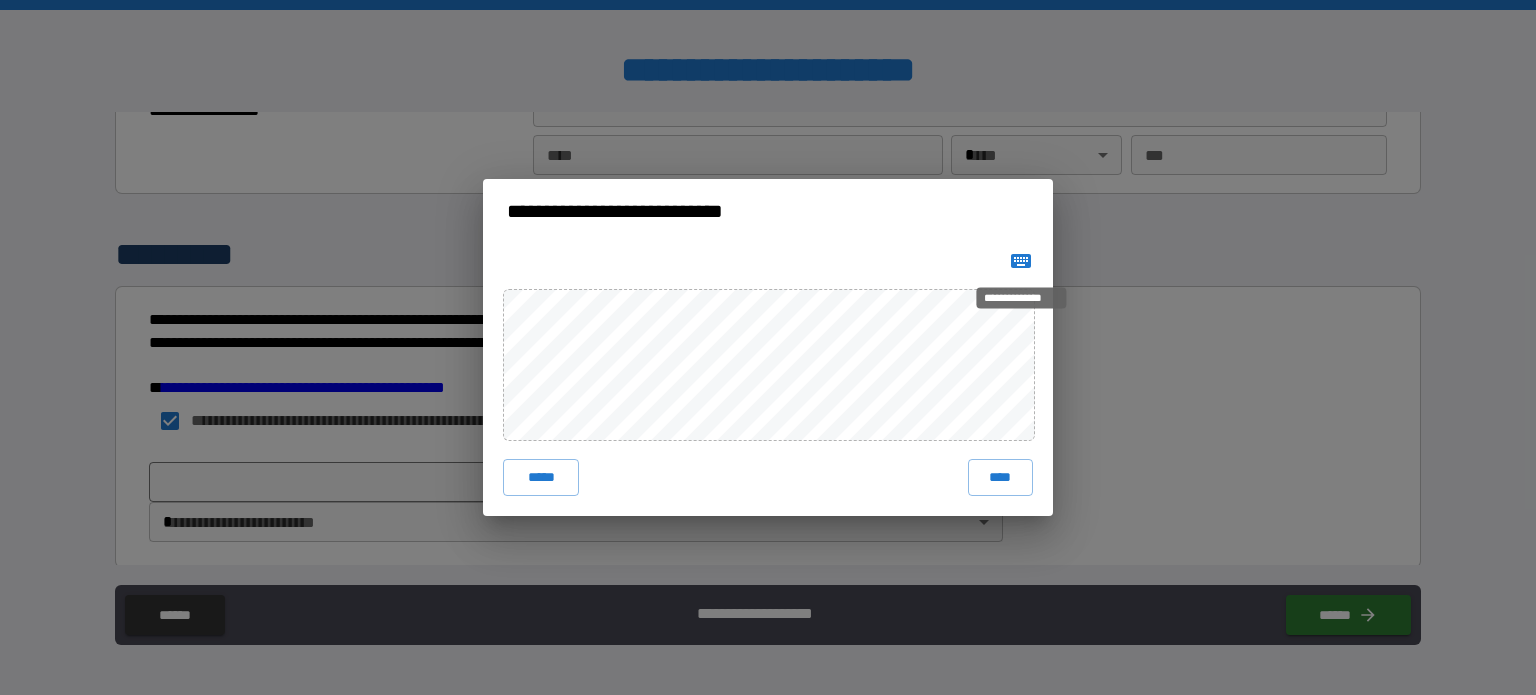 click 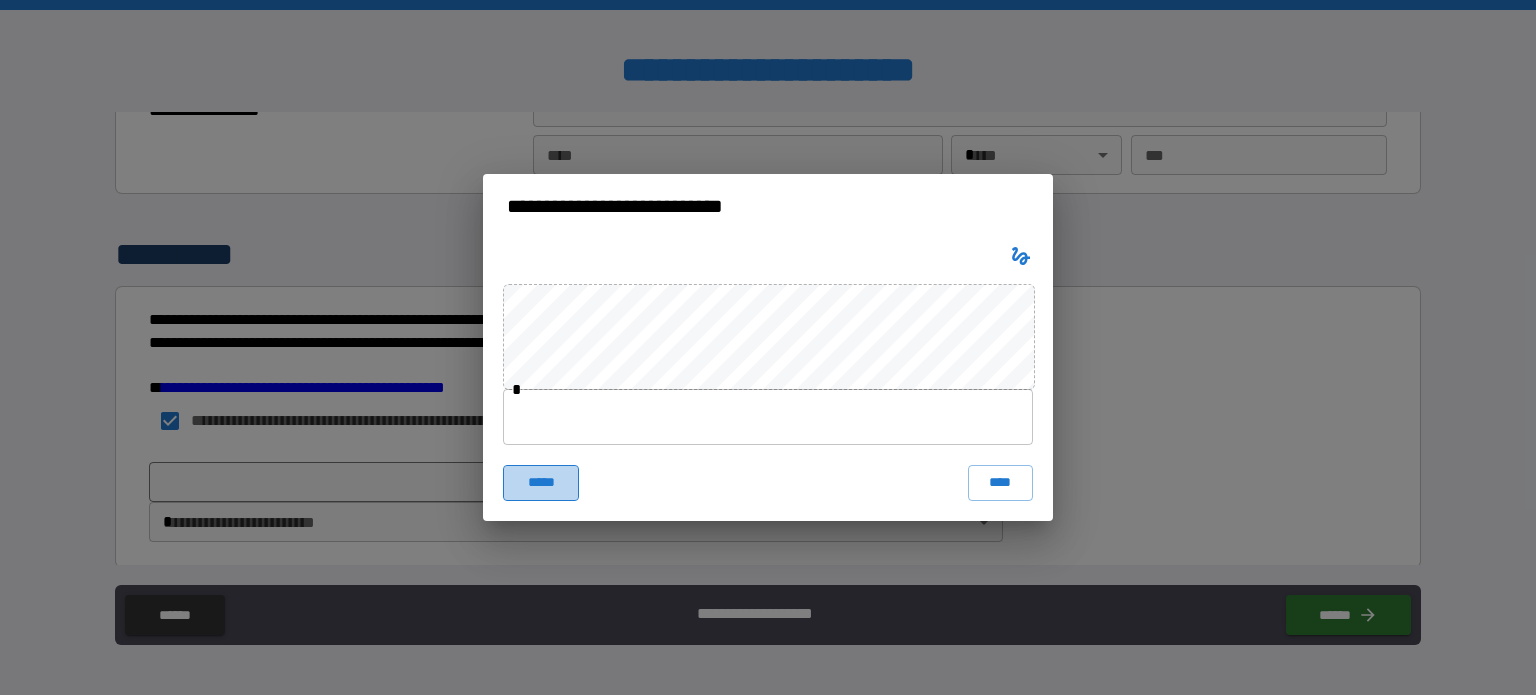 click on "*****" at bounding box center (541, 483) 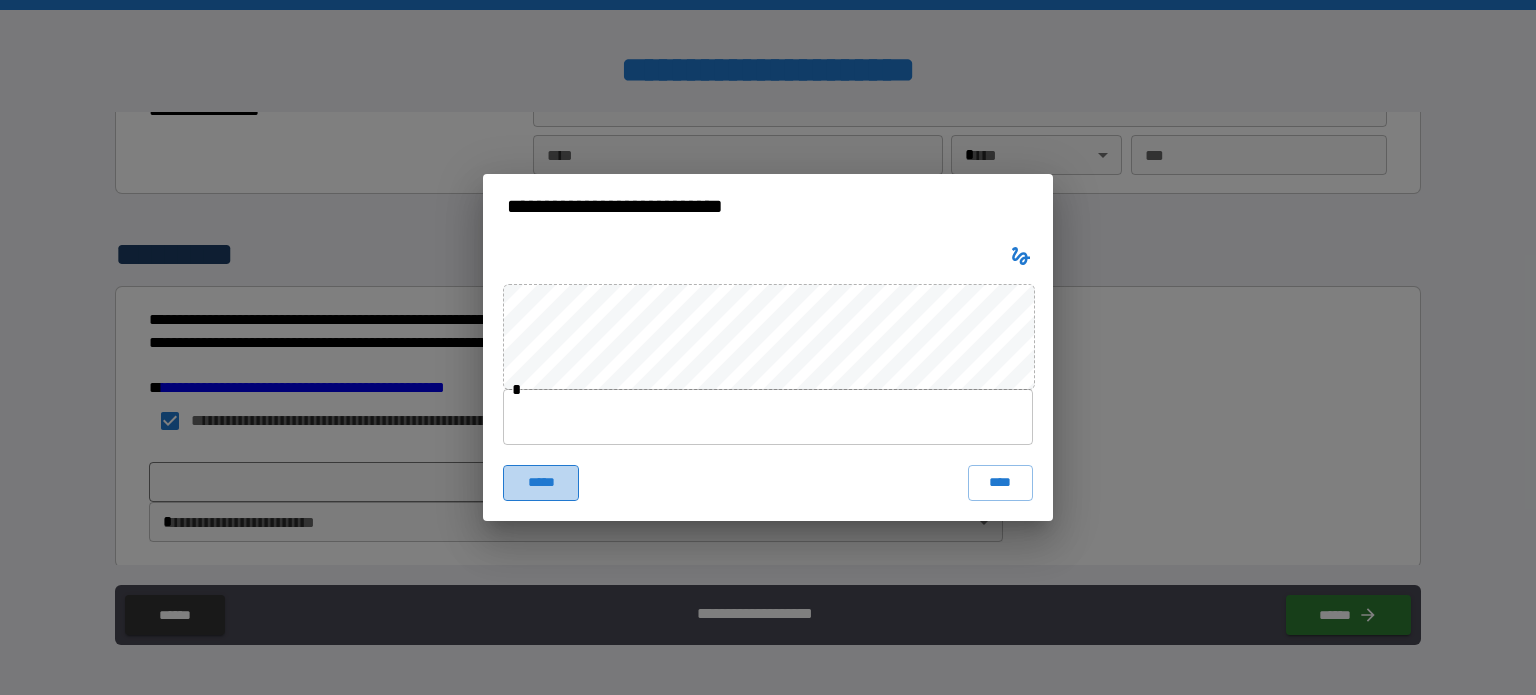 click on "*****" at bounding box center (541, 483) 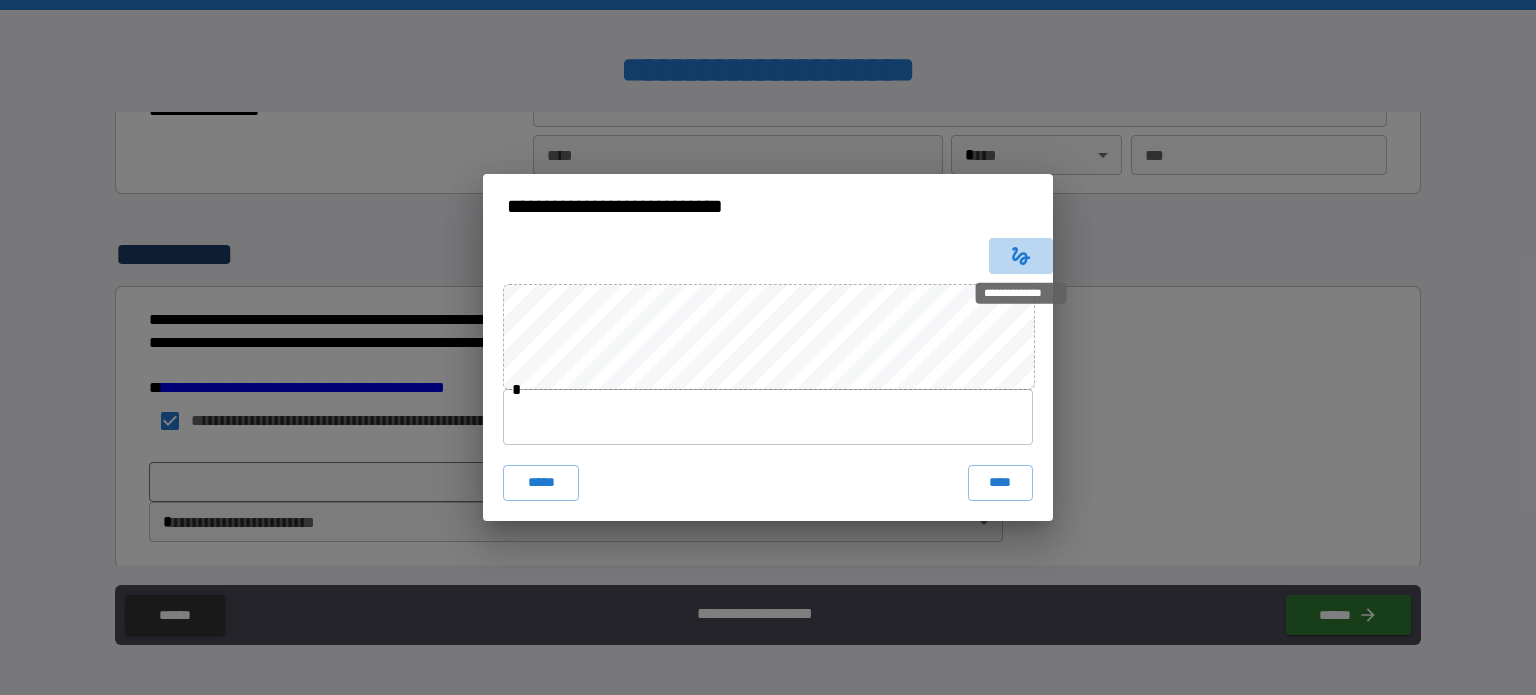 click 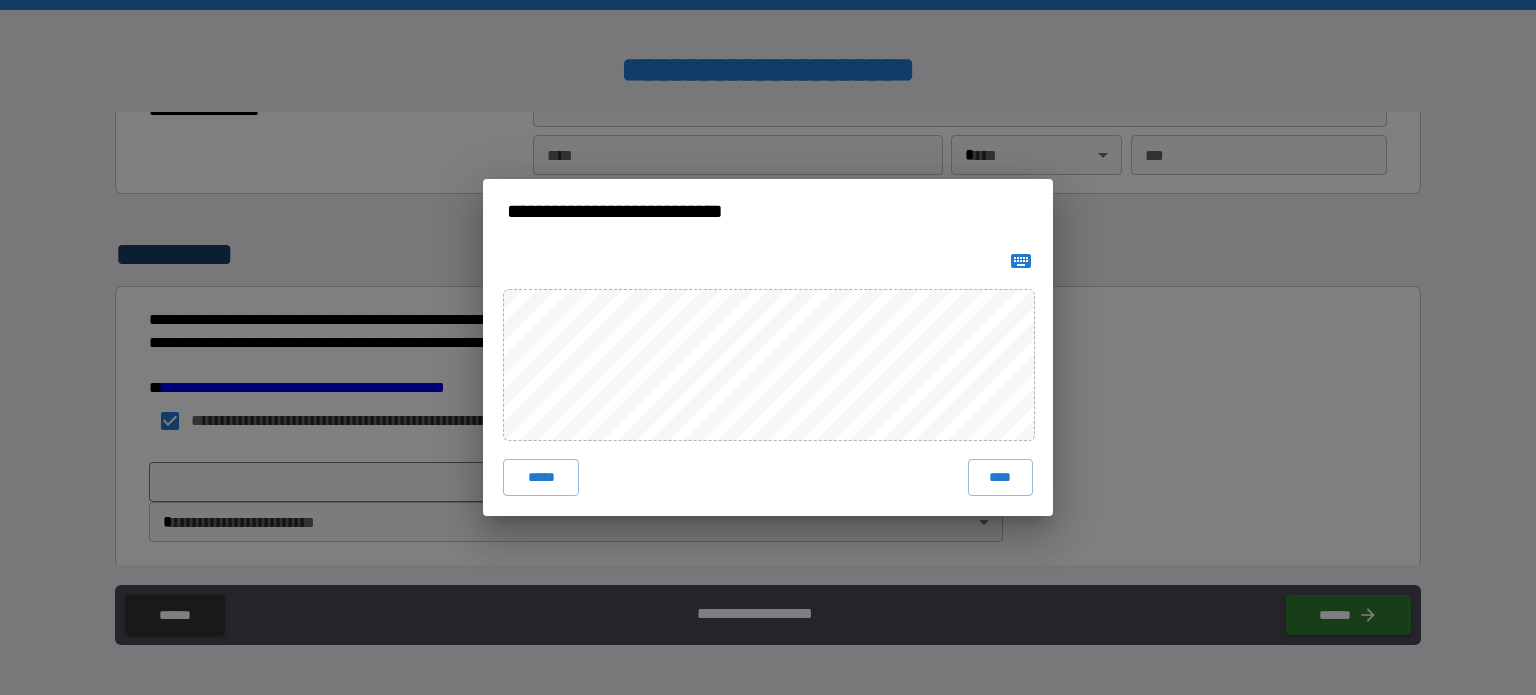 type 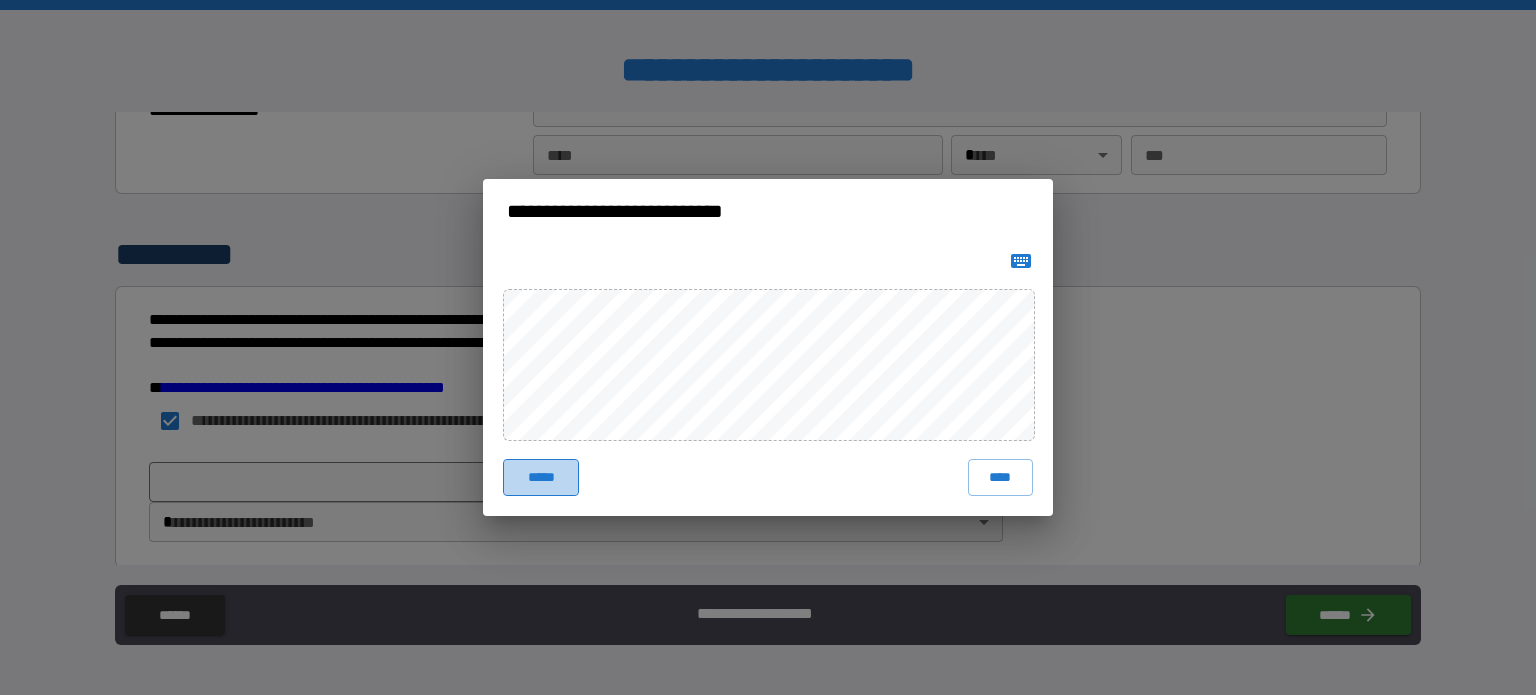 click on "*****" at bounding box center (541, 477) 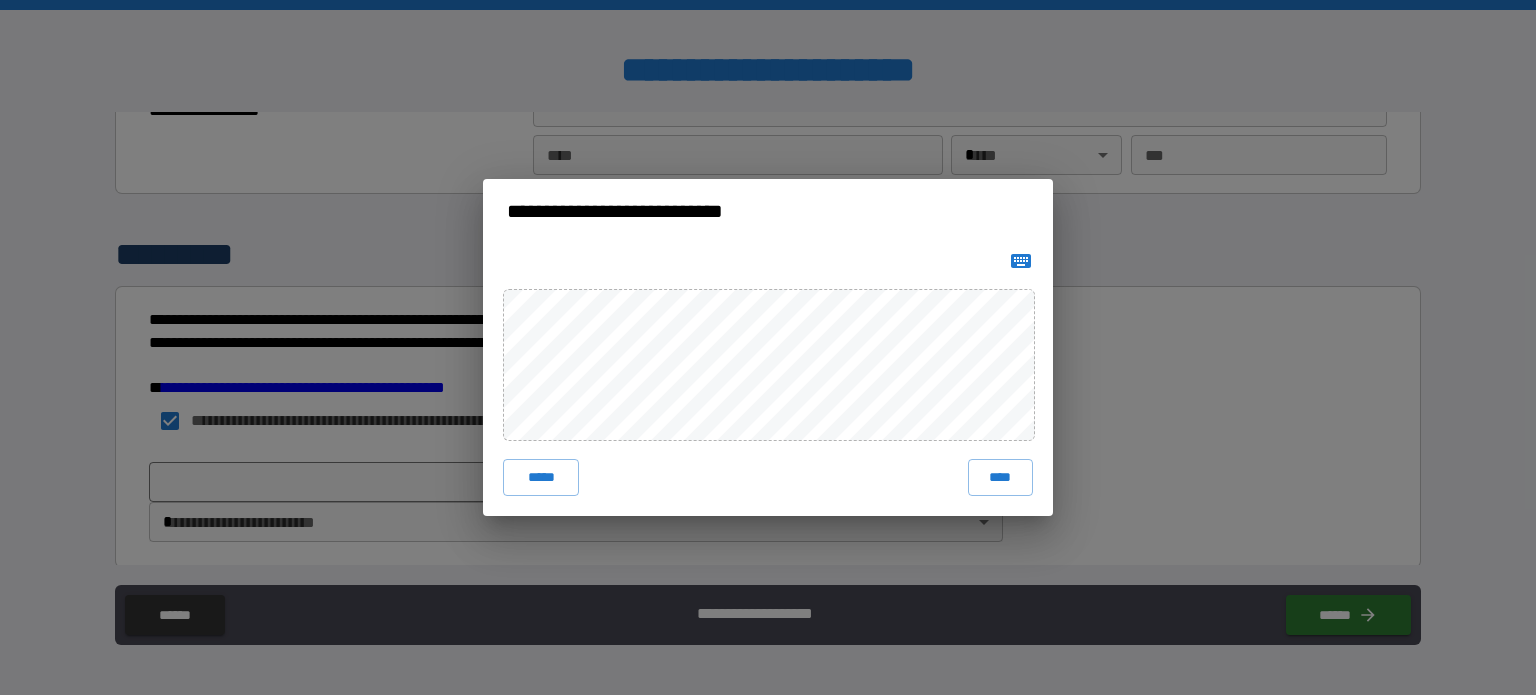 click on "**********" at bounding box center [768, 347] 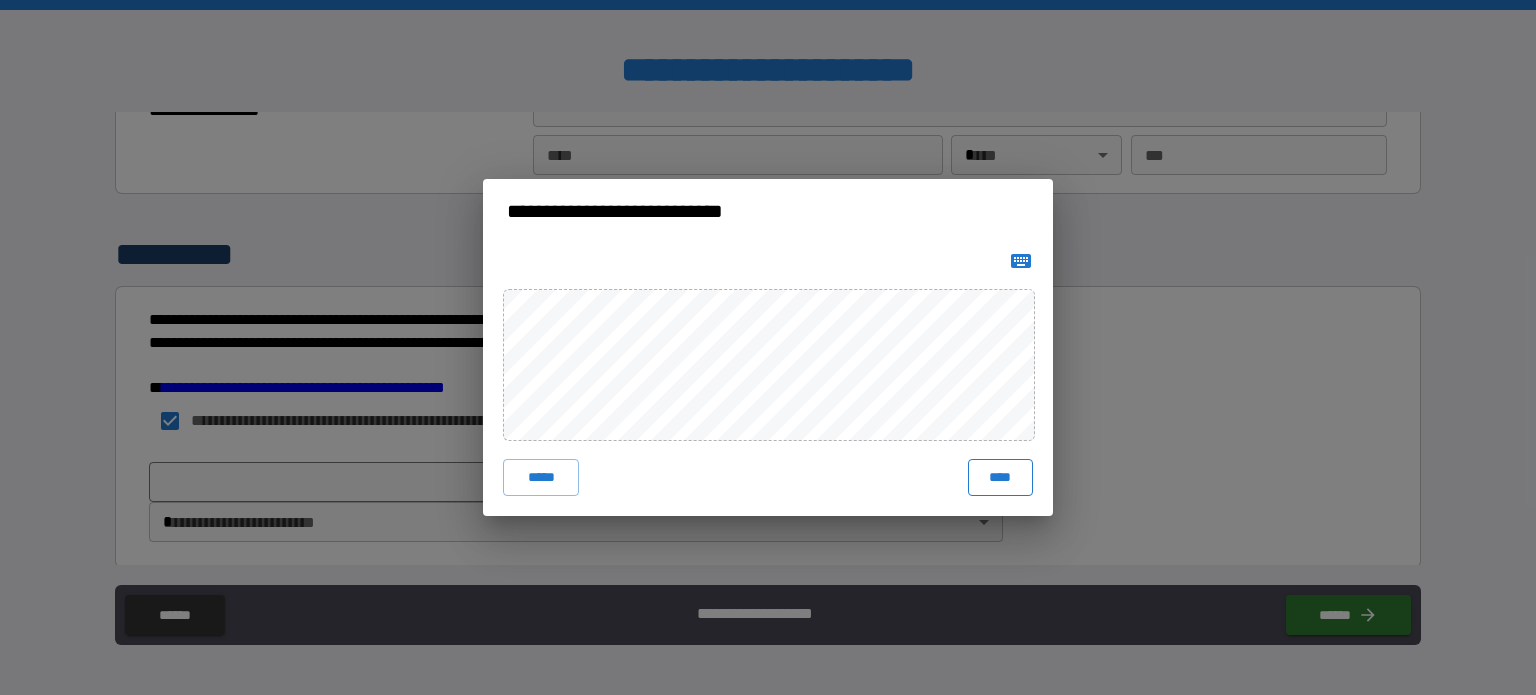 click on "****" at bounding box center (1000, 477) 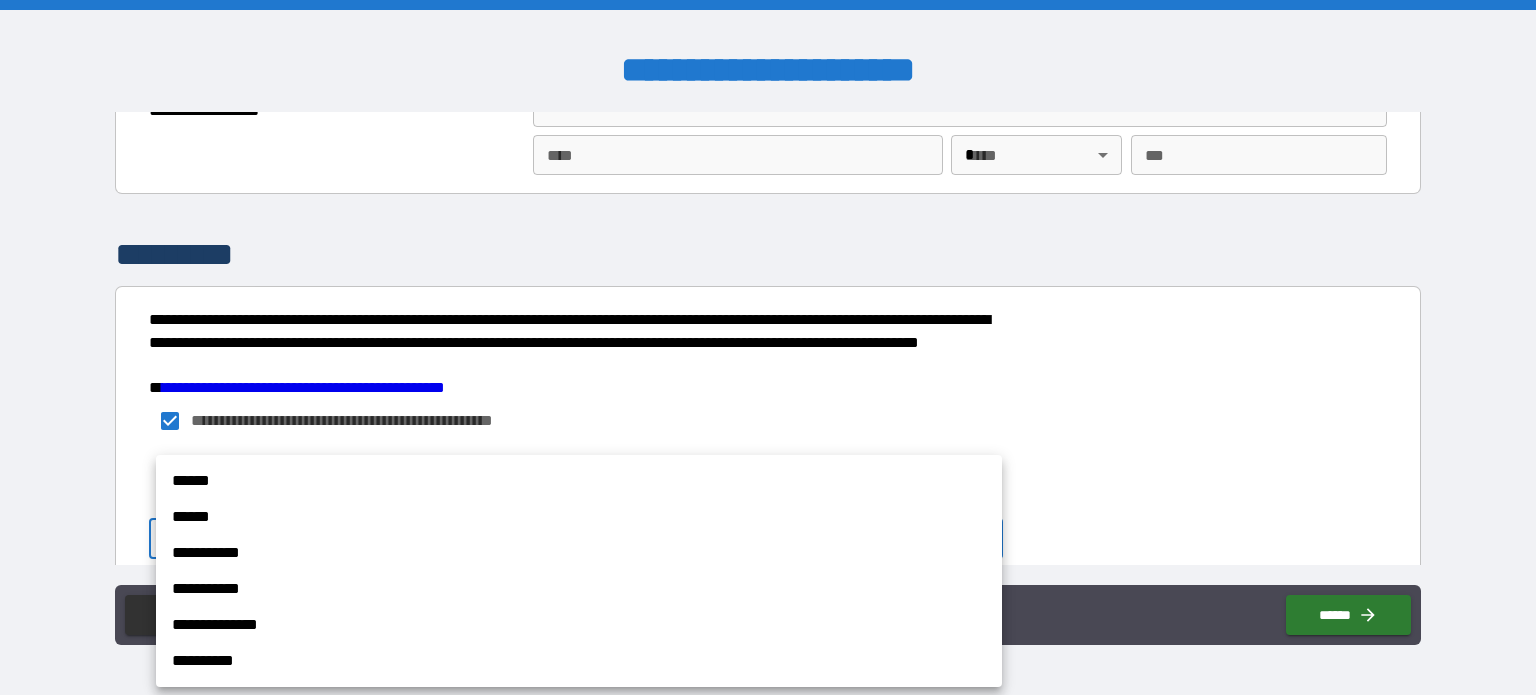 click on "**********" at bounding box center (768, 347) 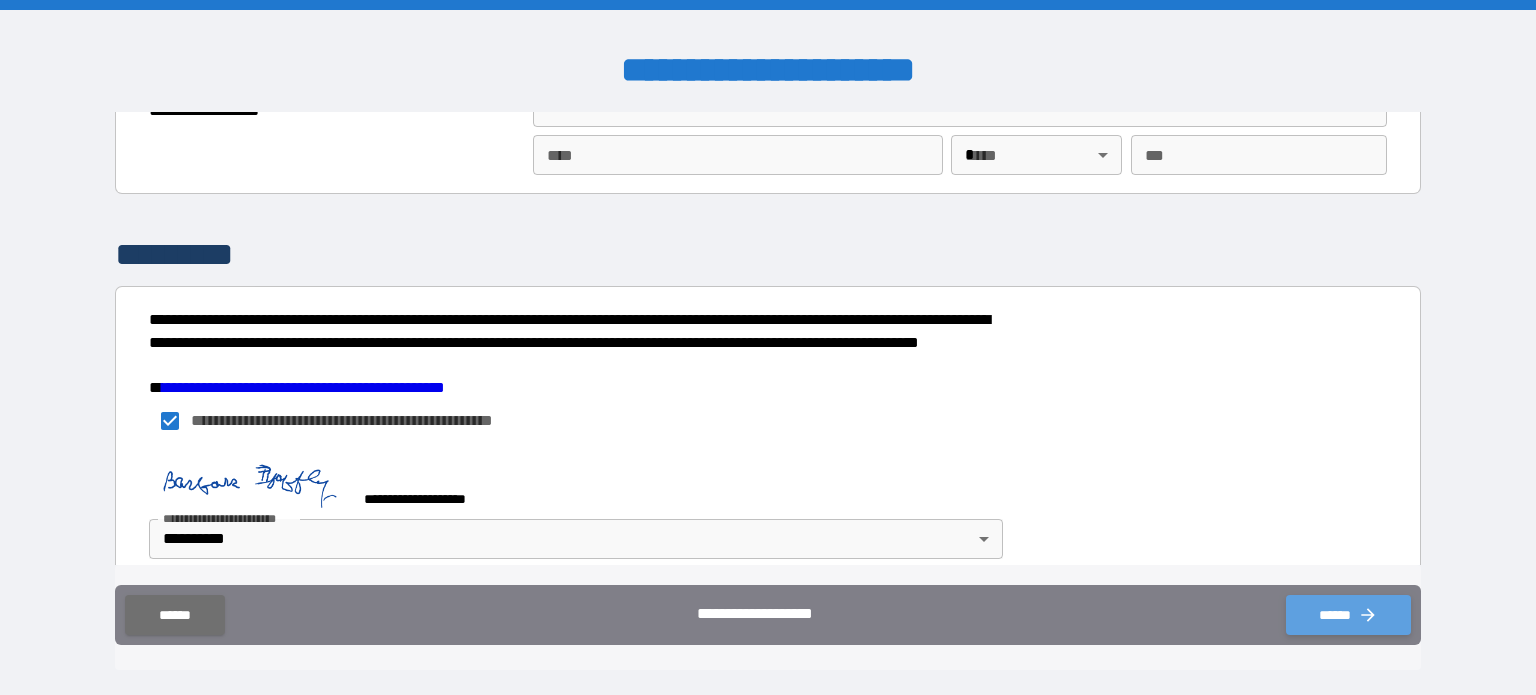 click on "******" at bounding box center [1348, 615] 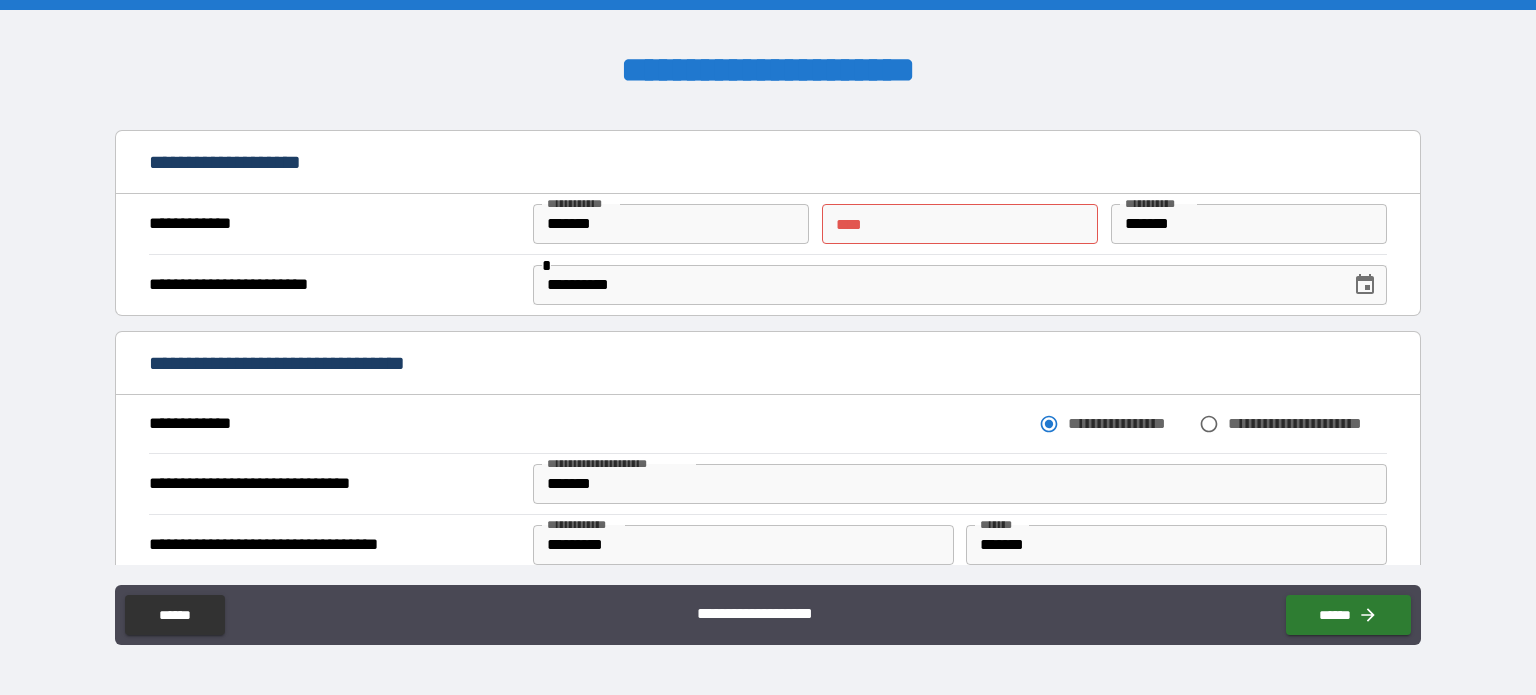 scroll, scrollTop: 0, scrollLeft: 0, axis: both 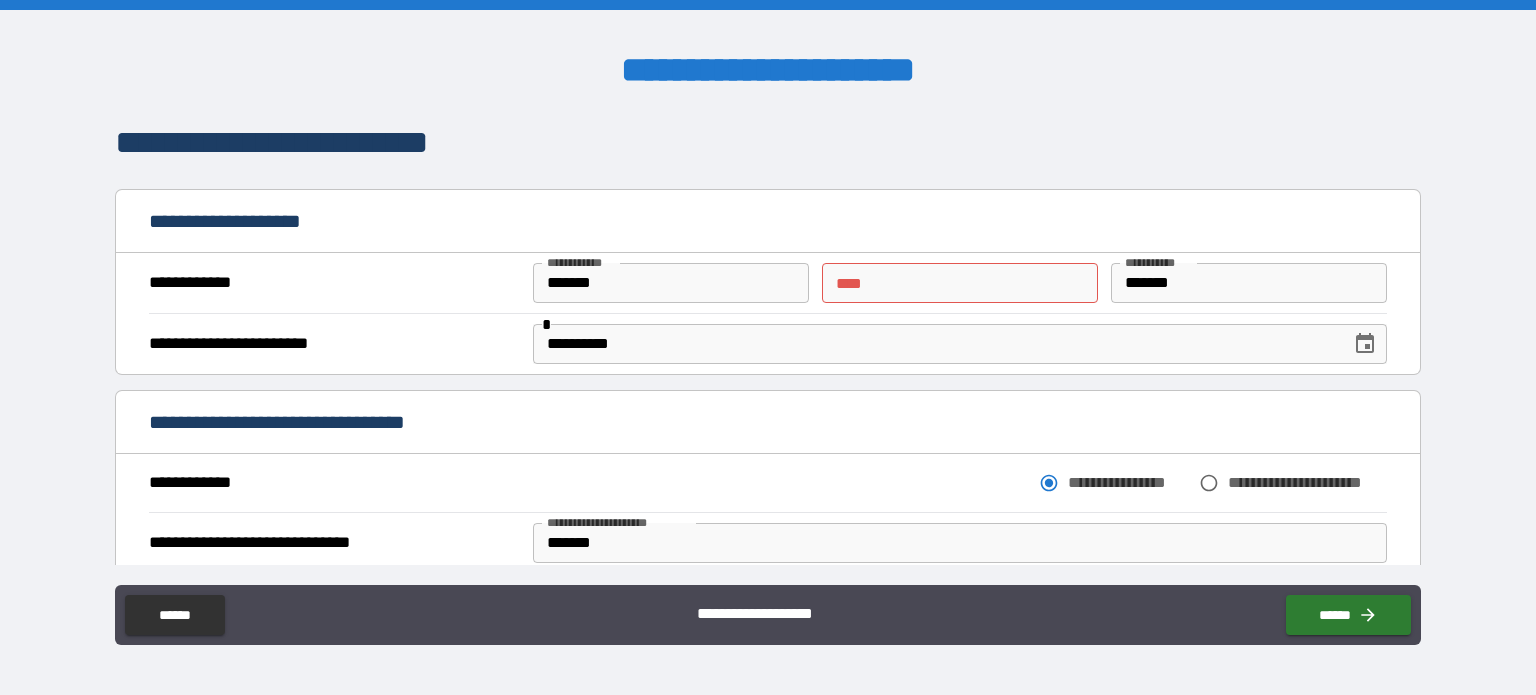 click on "**   *" at bounding box center [960, 283] 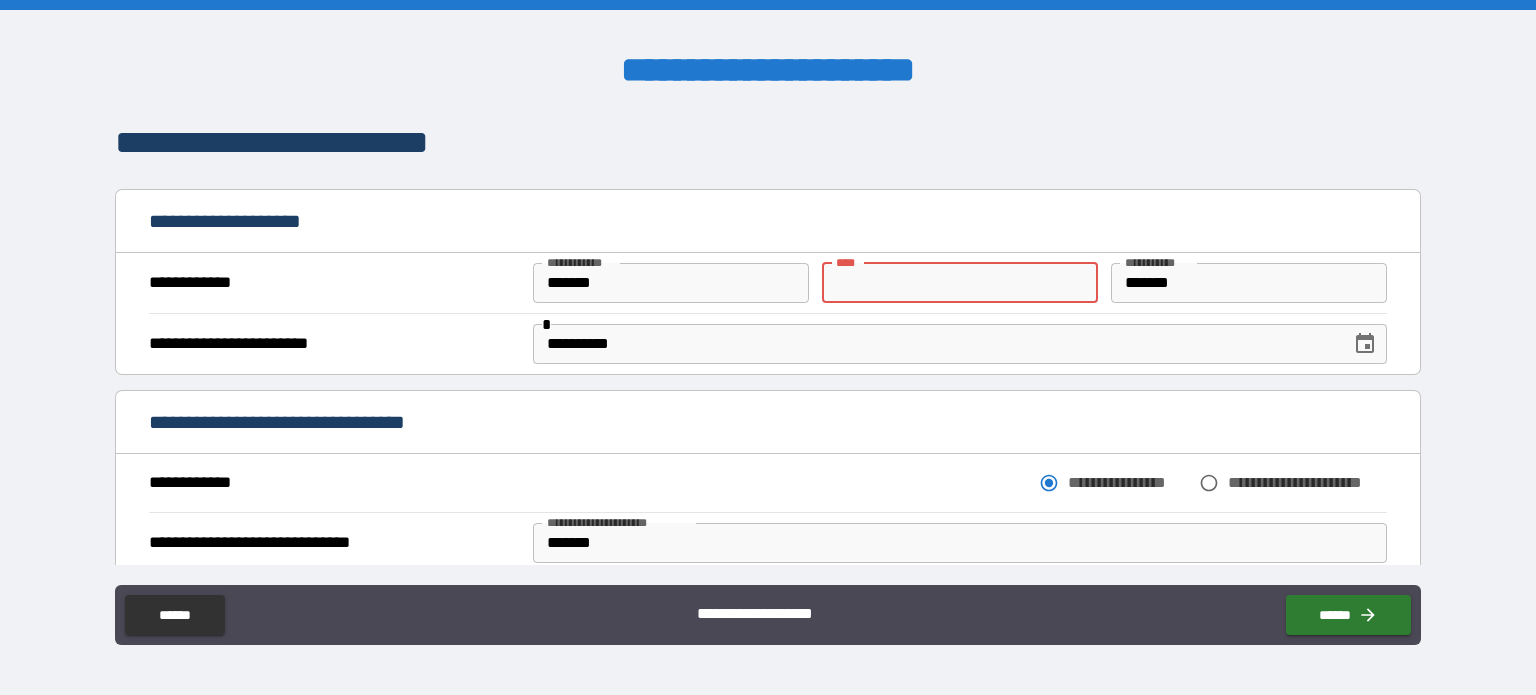 type on "*" 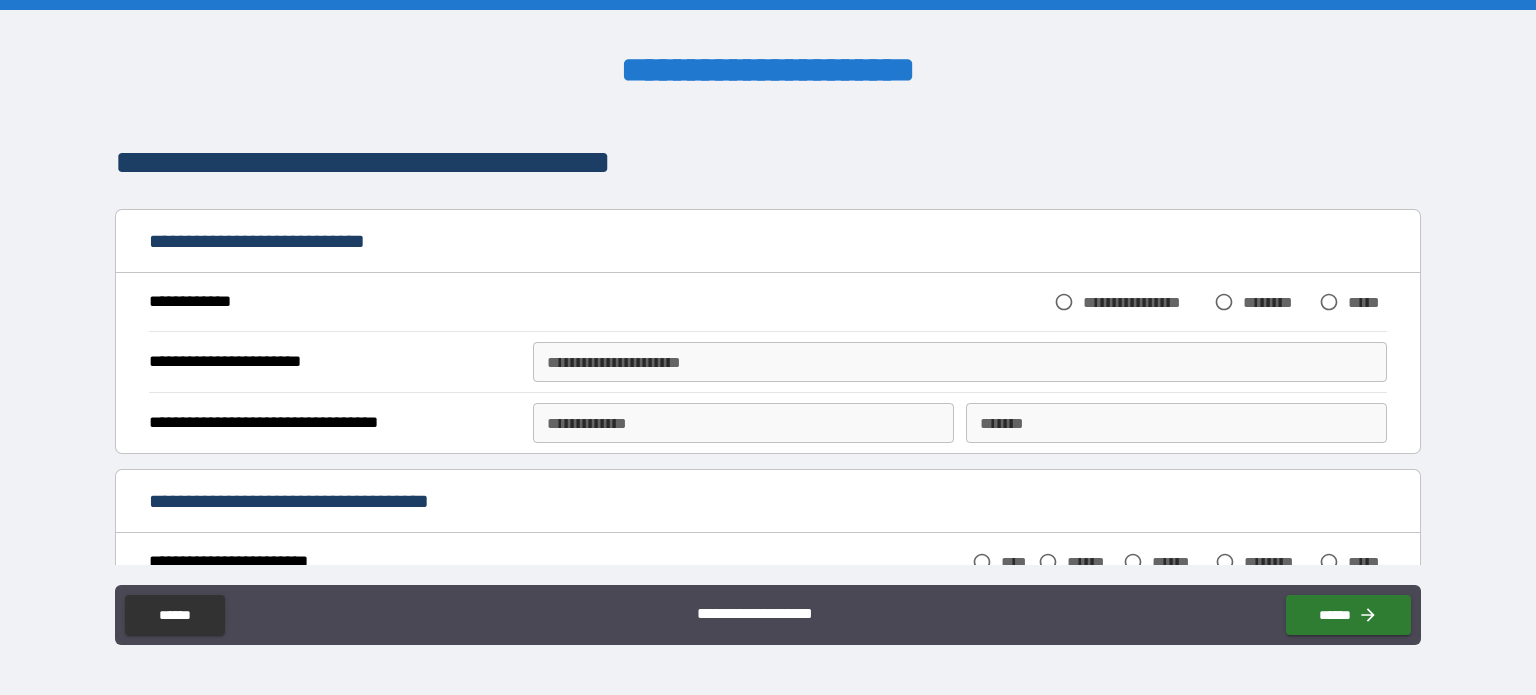 scroll, scrollTop: 1396, scrollLeft: 0, axis: vertical 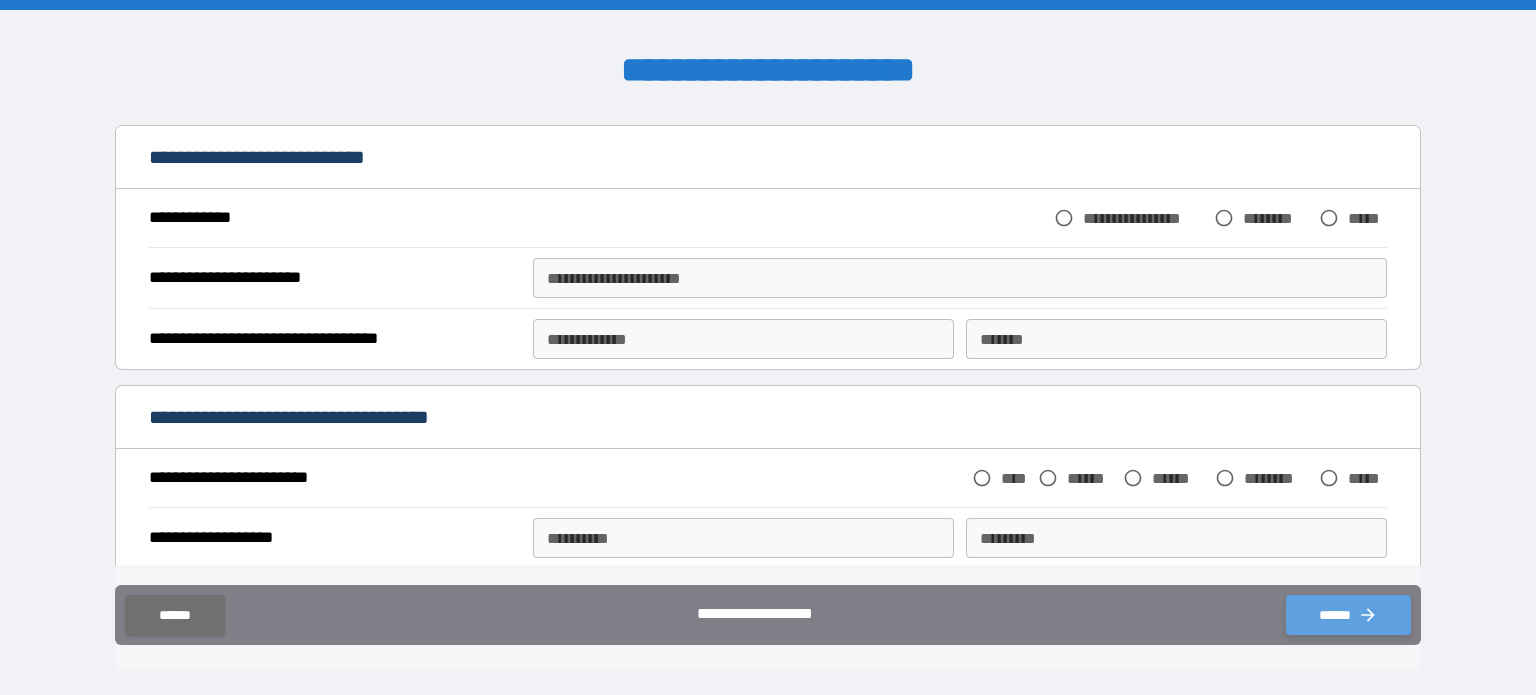 click on "******" at bounding box center (1348, 615) 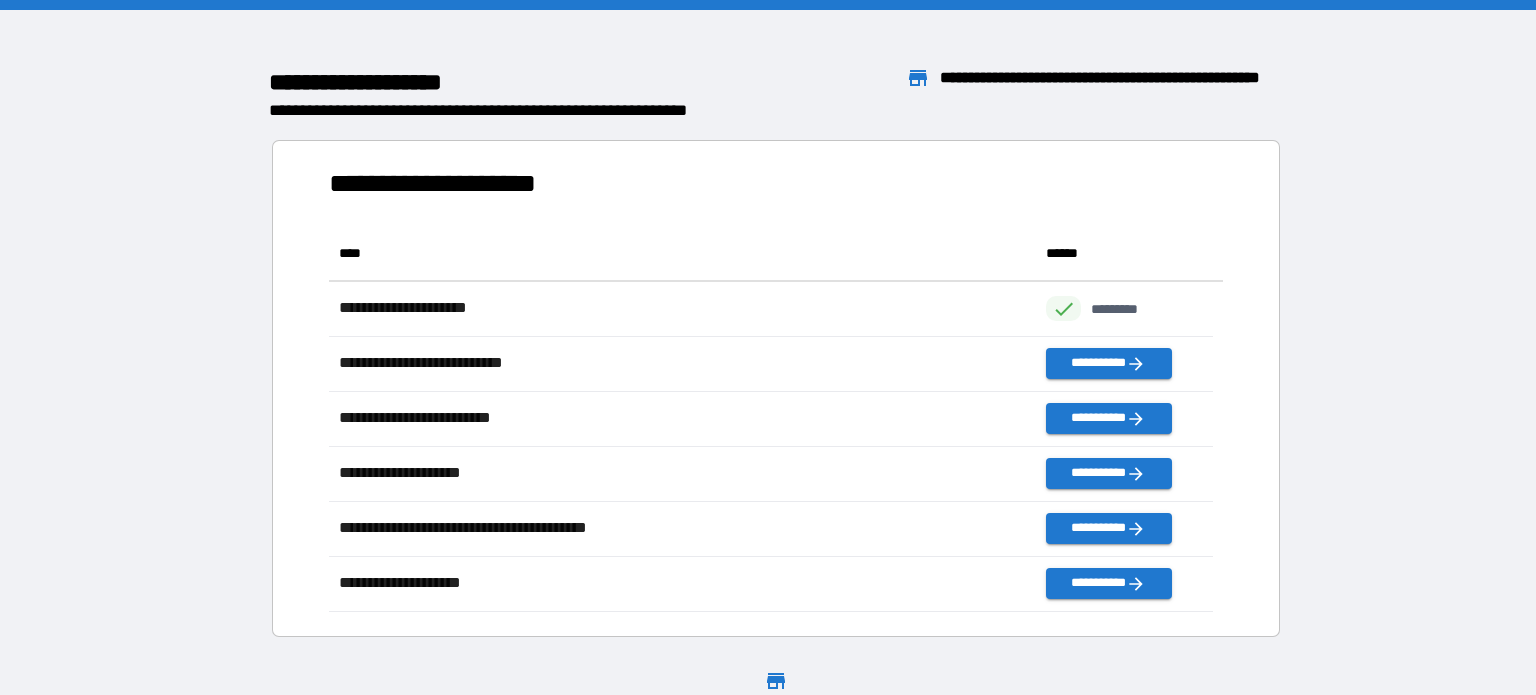 scroll, scrollTop: 16, scrollLeft: 16, axis: both 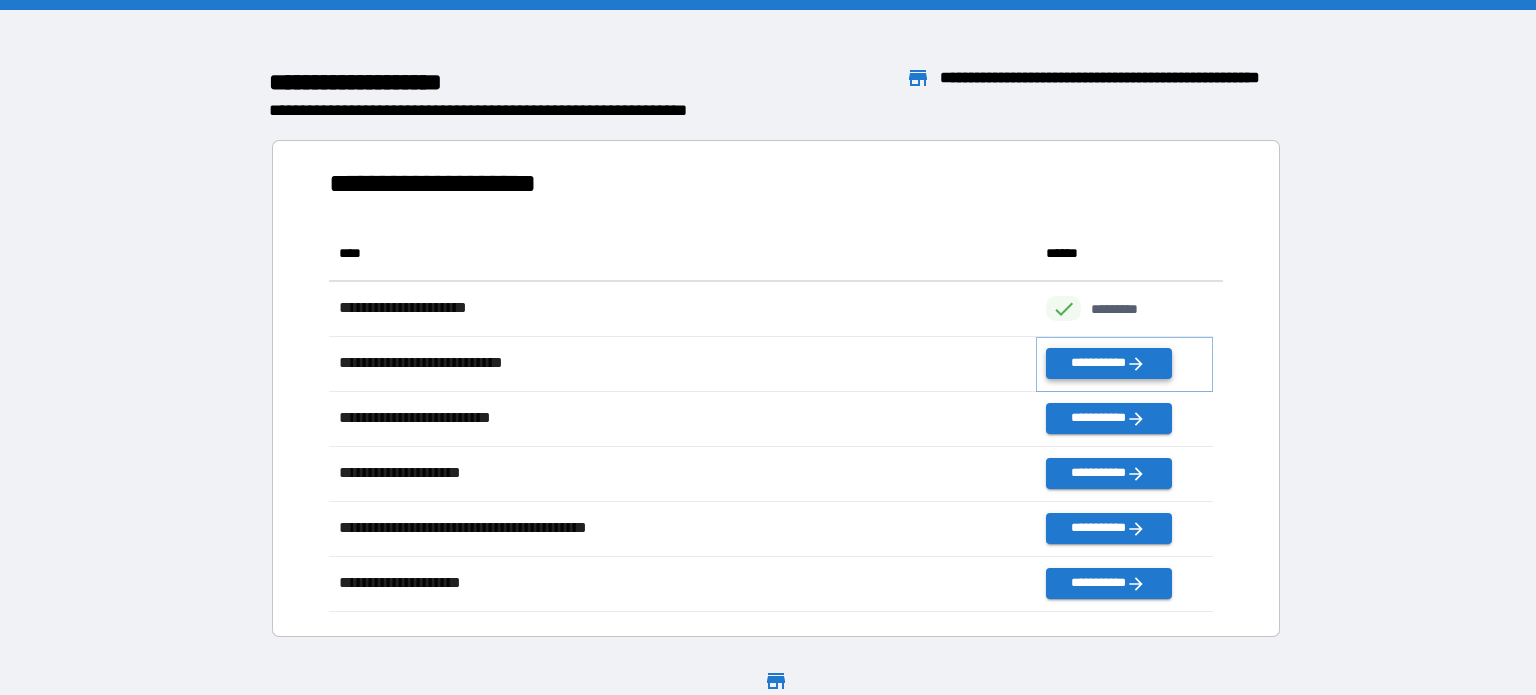 click on "**********" at bounding box center [1108, 363] 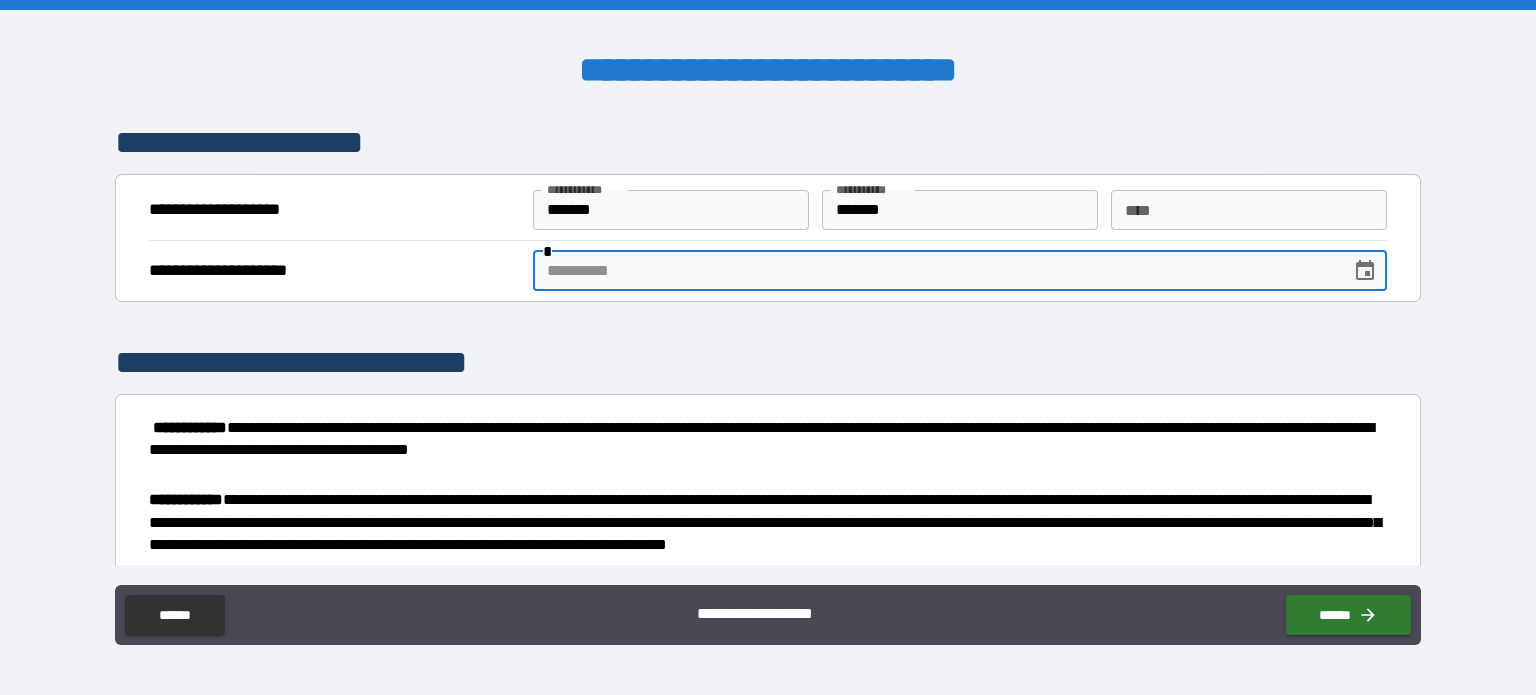 click at bounding box center (935, 271) 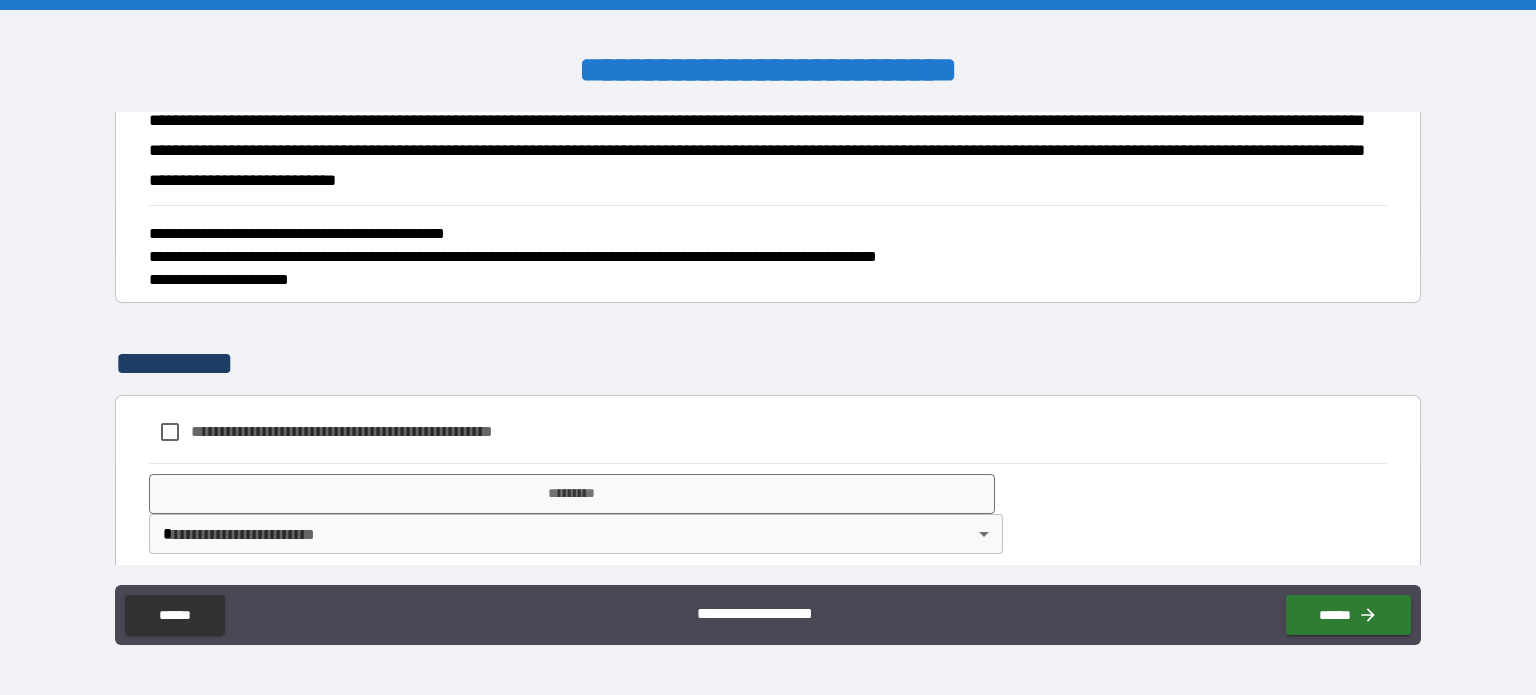 scroll, scrollTop: 1532, scrollLeft: 0, axis: vertical 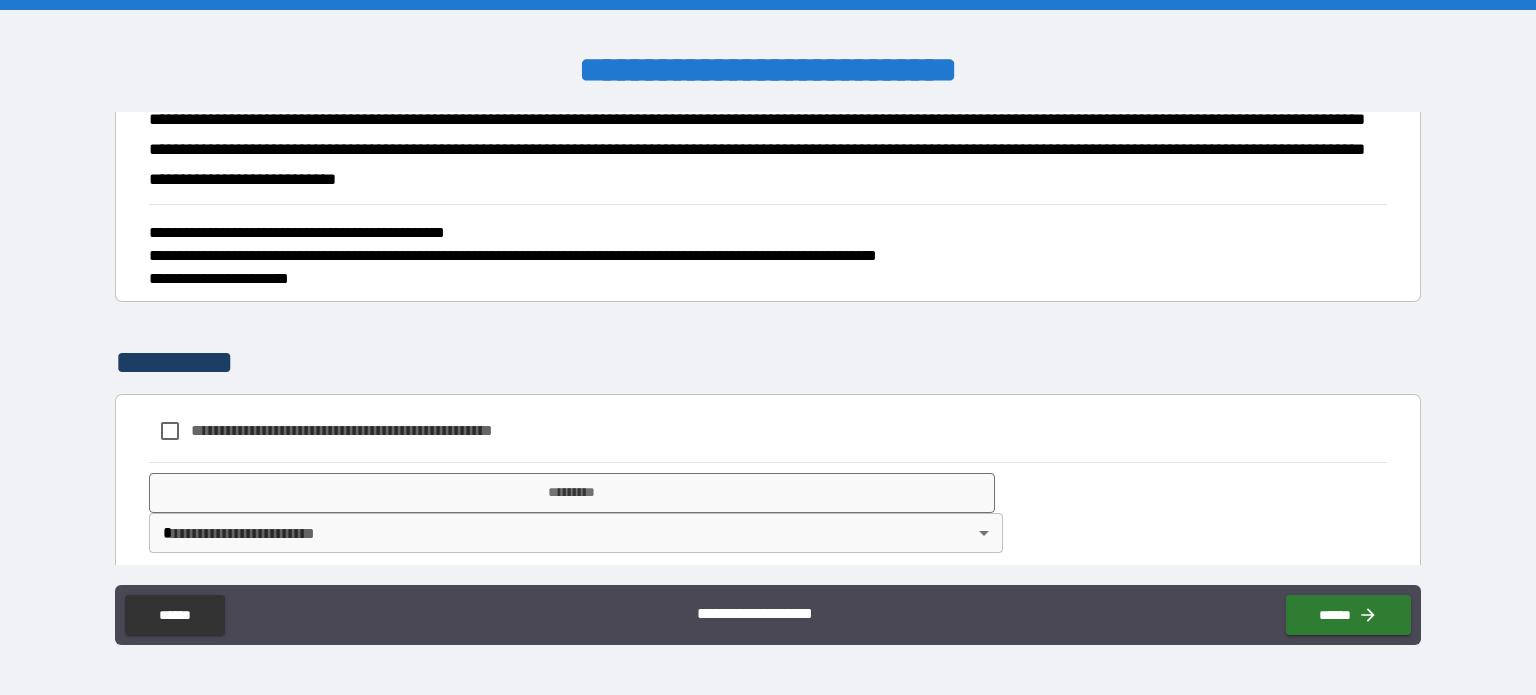 type on "**********" 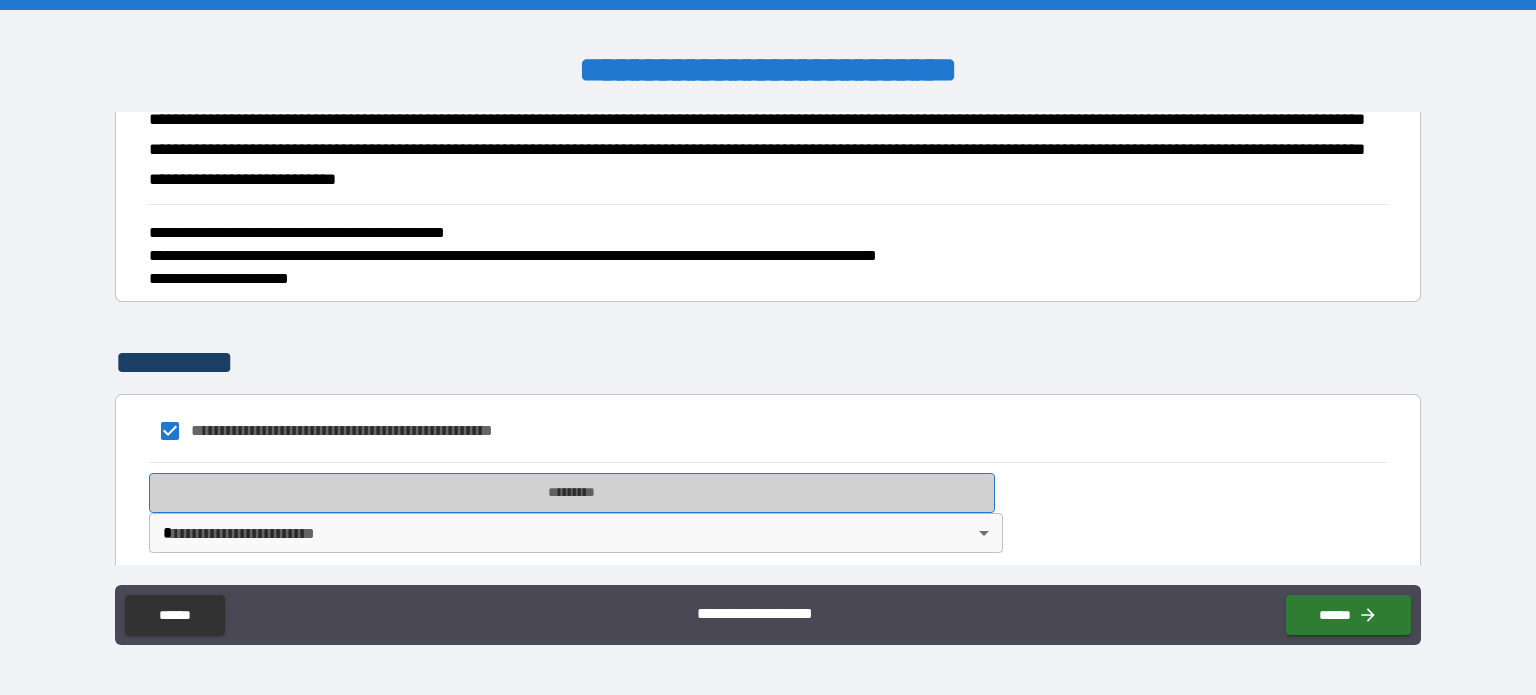 click on "*********" at bounding box center (572, 493) 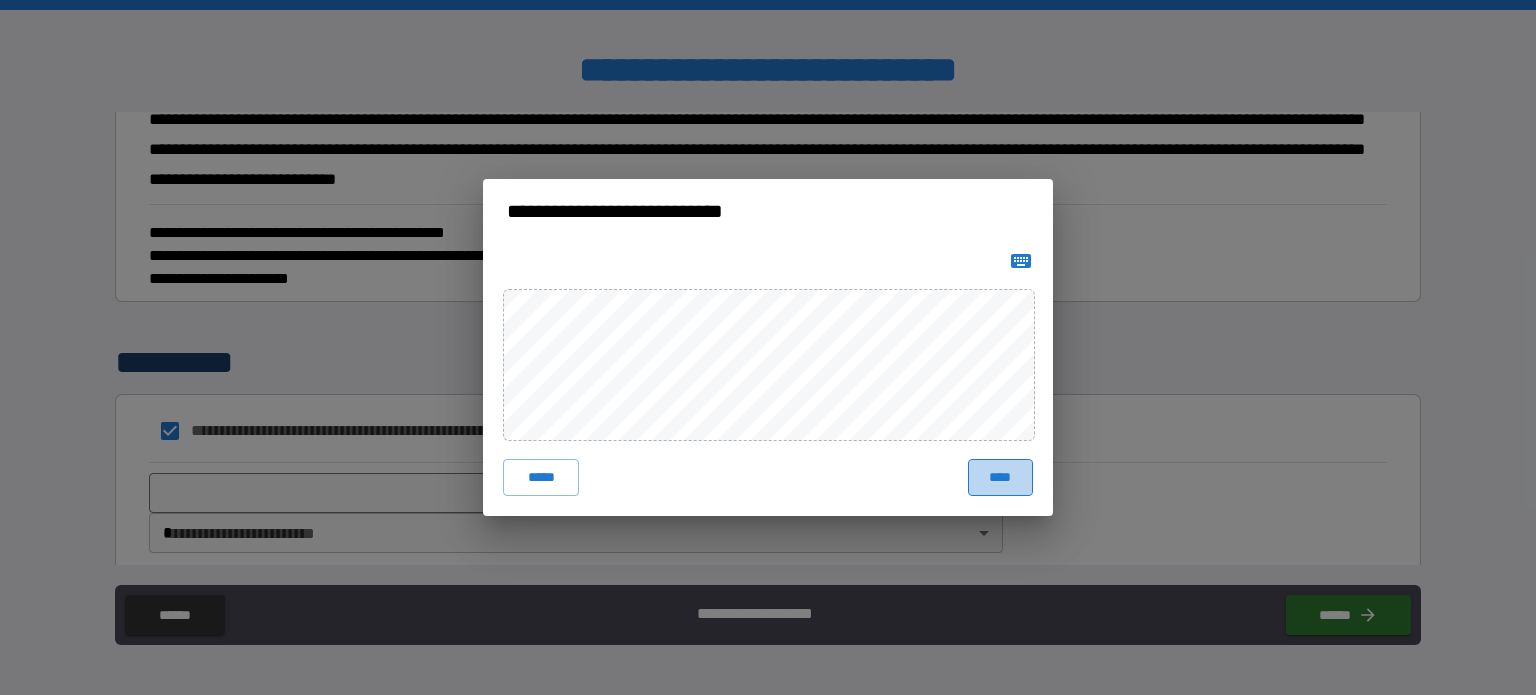 click on "****" at bounding box center (1000, 477) 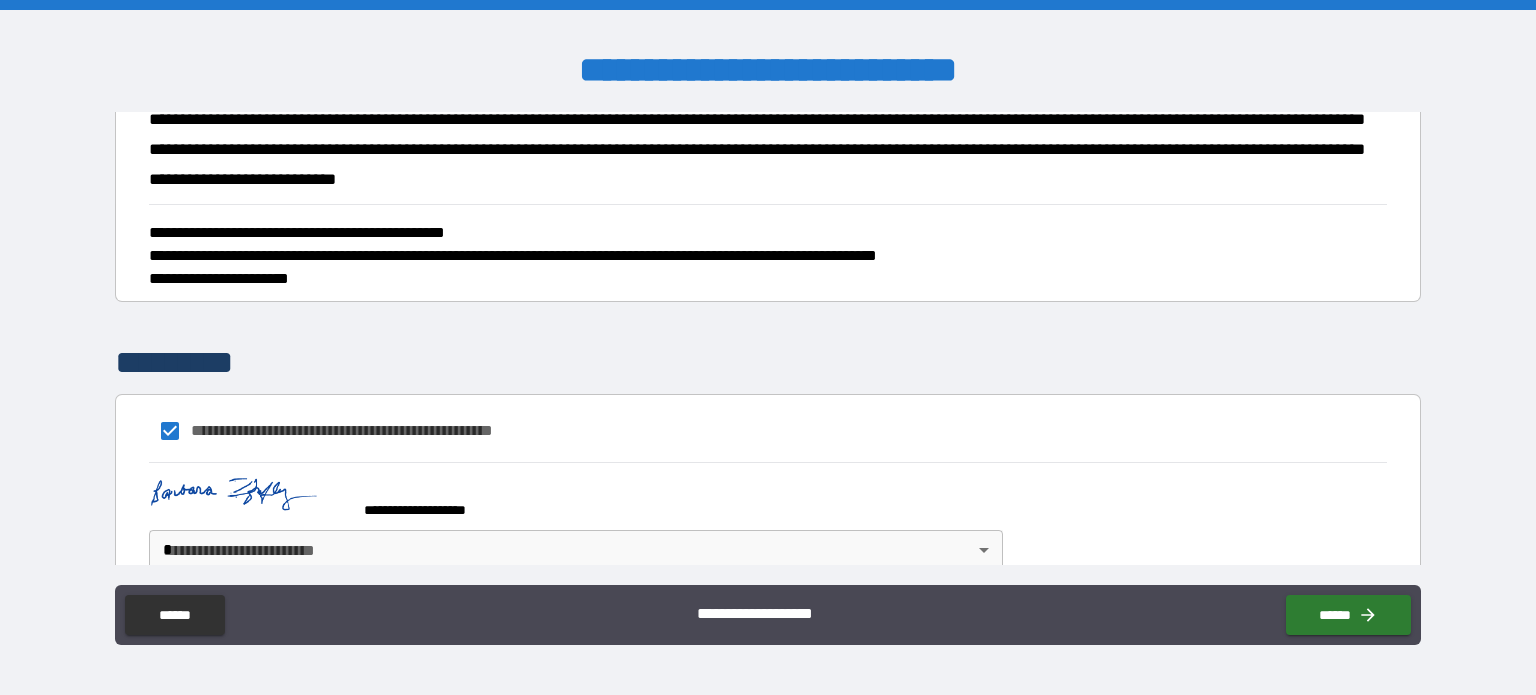scroll, scrollTop: 1565, scrollLeft: 0, axis: vertical 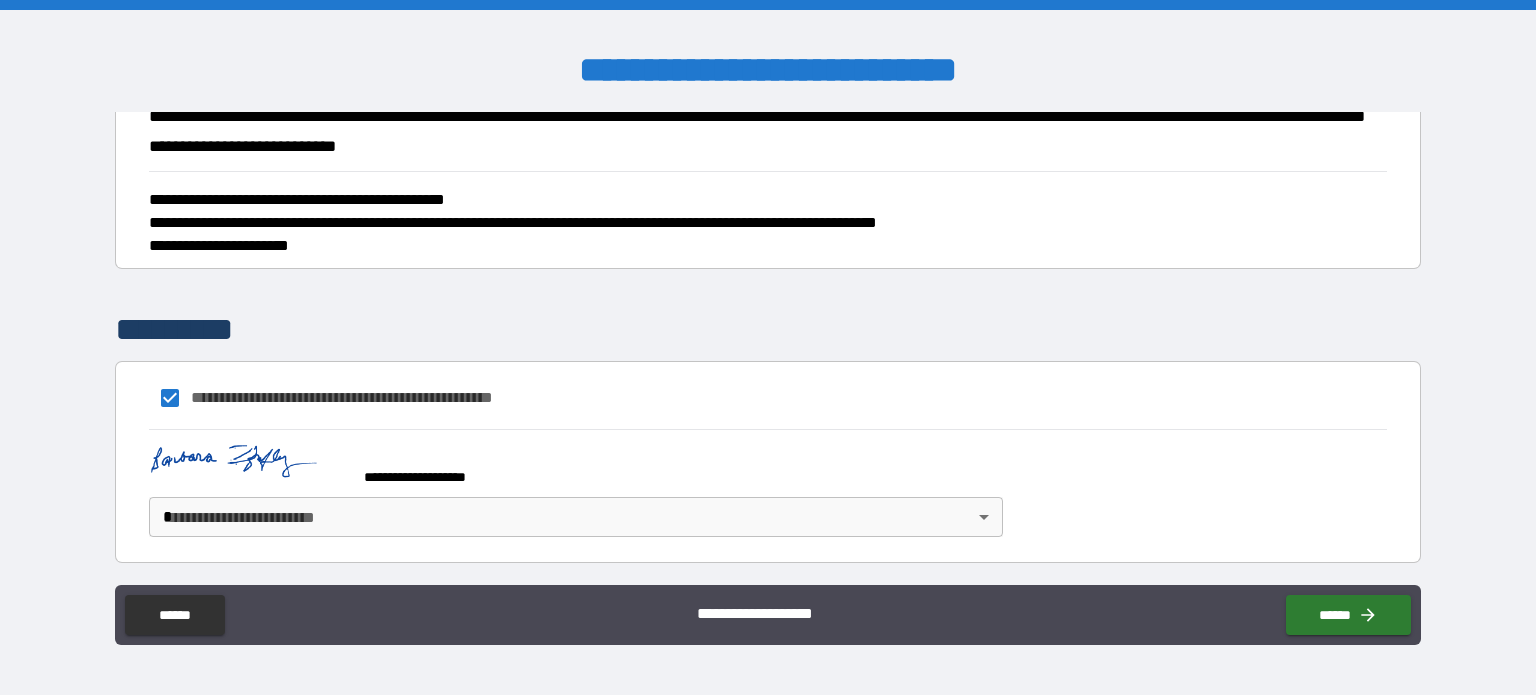 click on "**********" at bounding box center (768, 347) 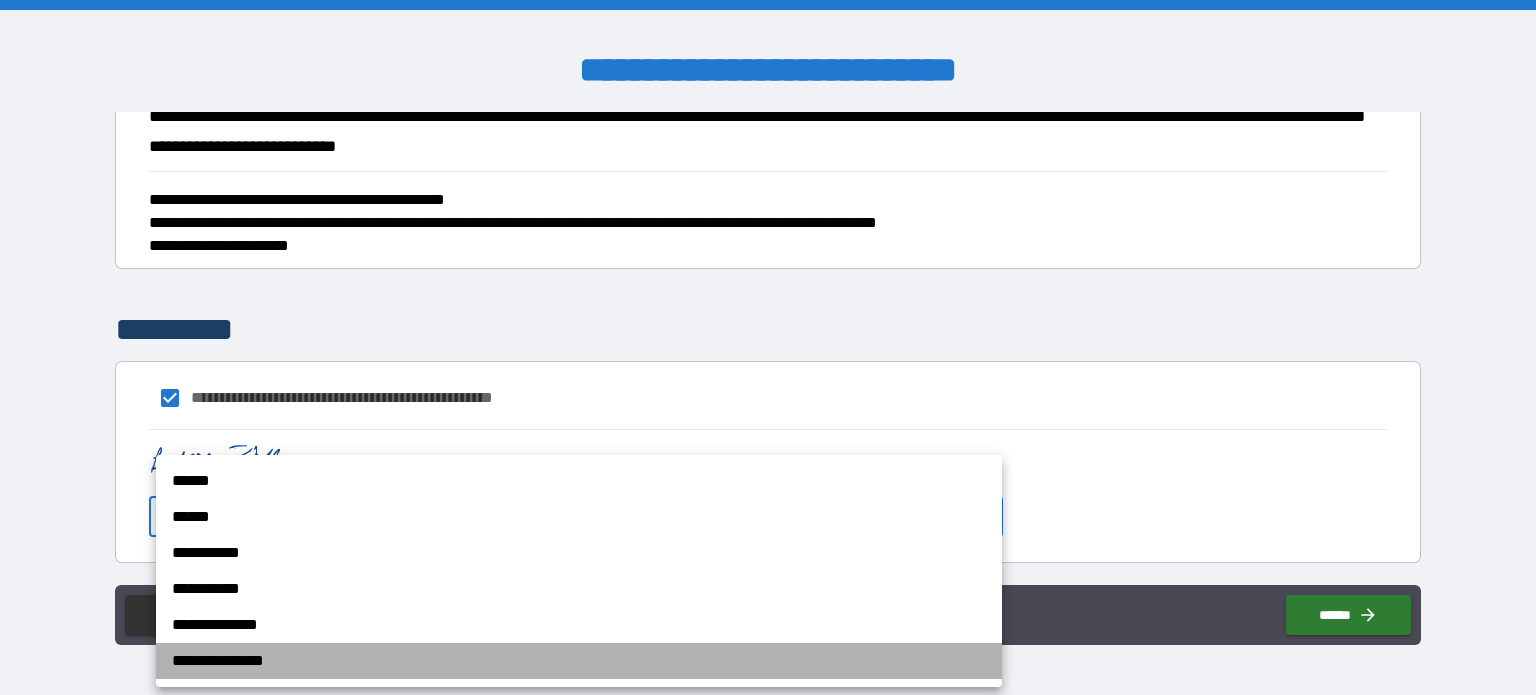 click on "**********" at bounding box center [579, 661] 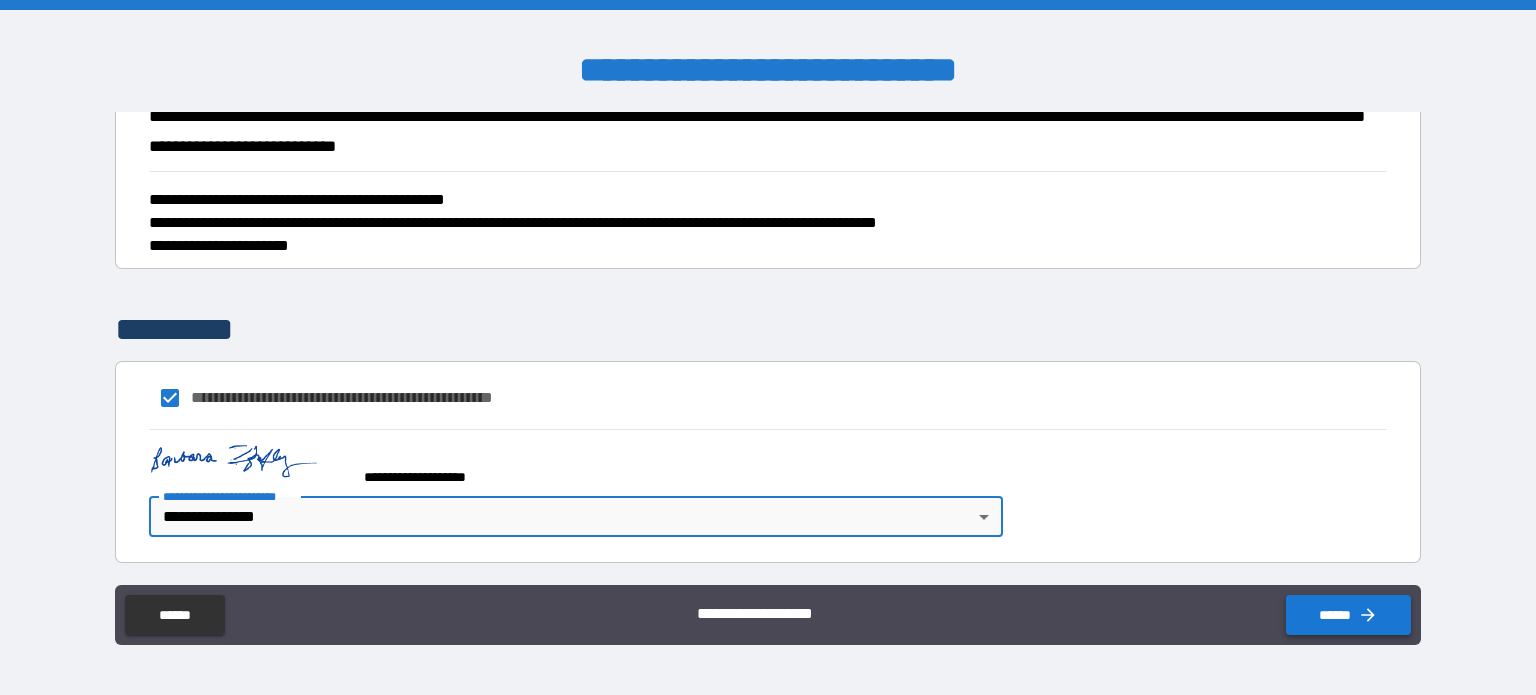 click on "******" at bounding box center (1348, 615) 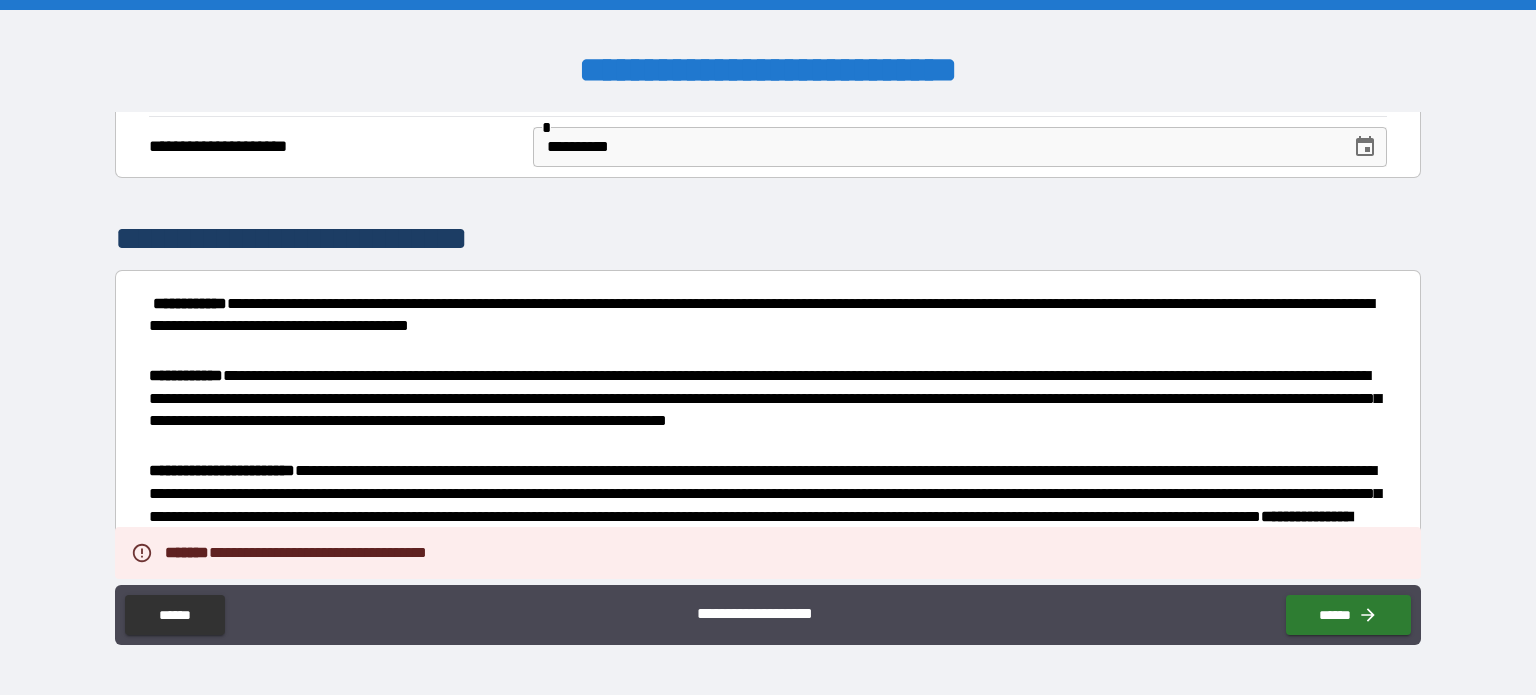scroll, scrollTop: 0, scrollLeft: 0, axis: both 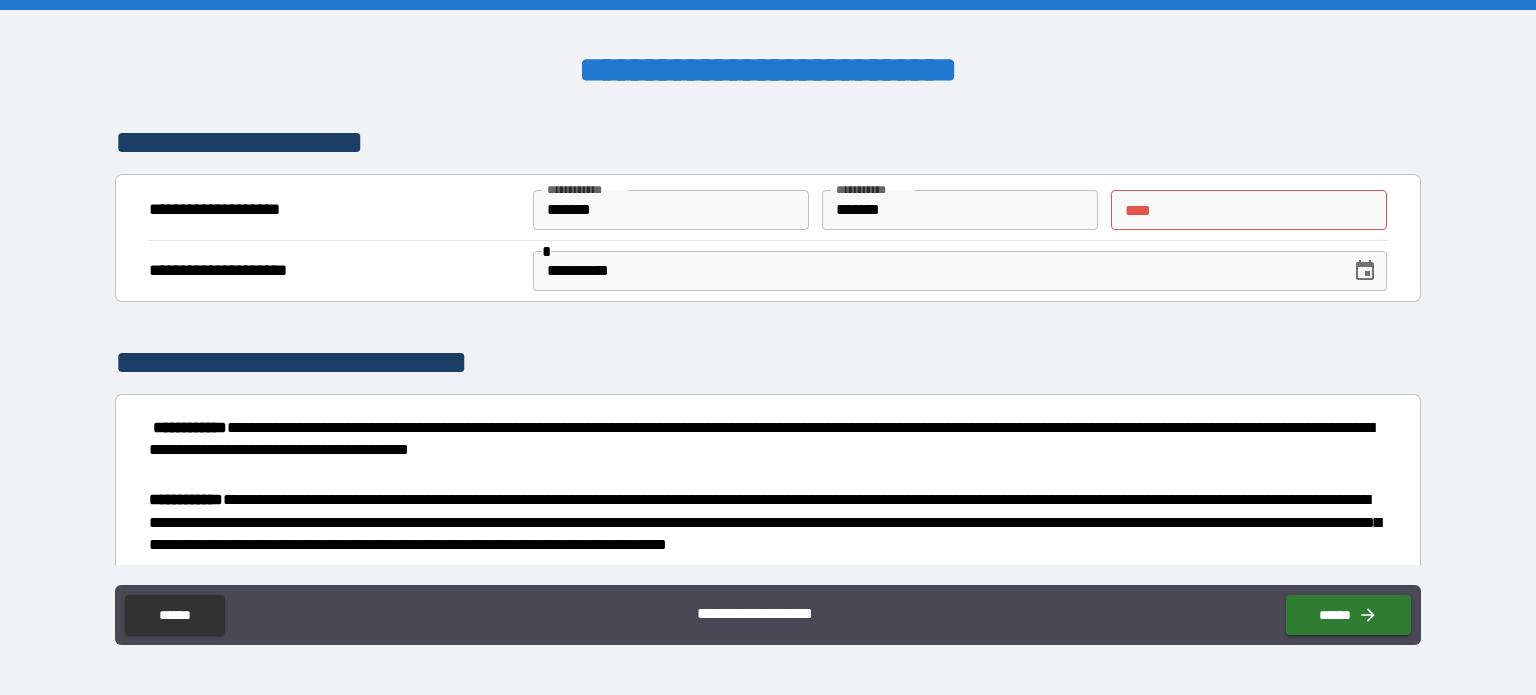 click on "**   *" at bounding box center (1249, 210) 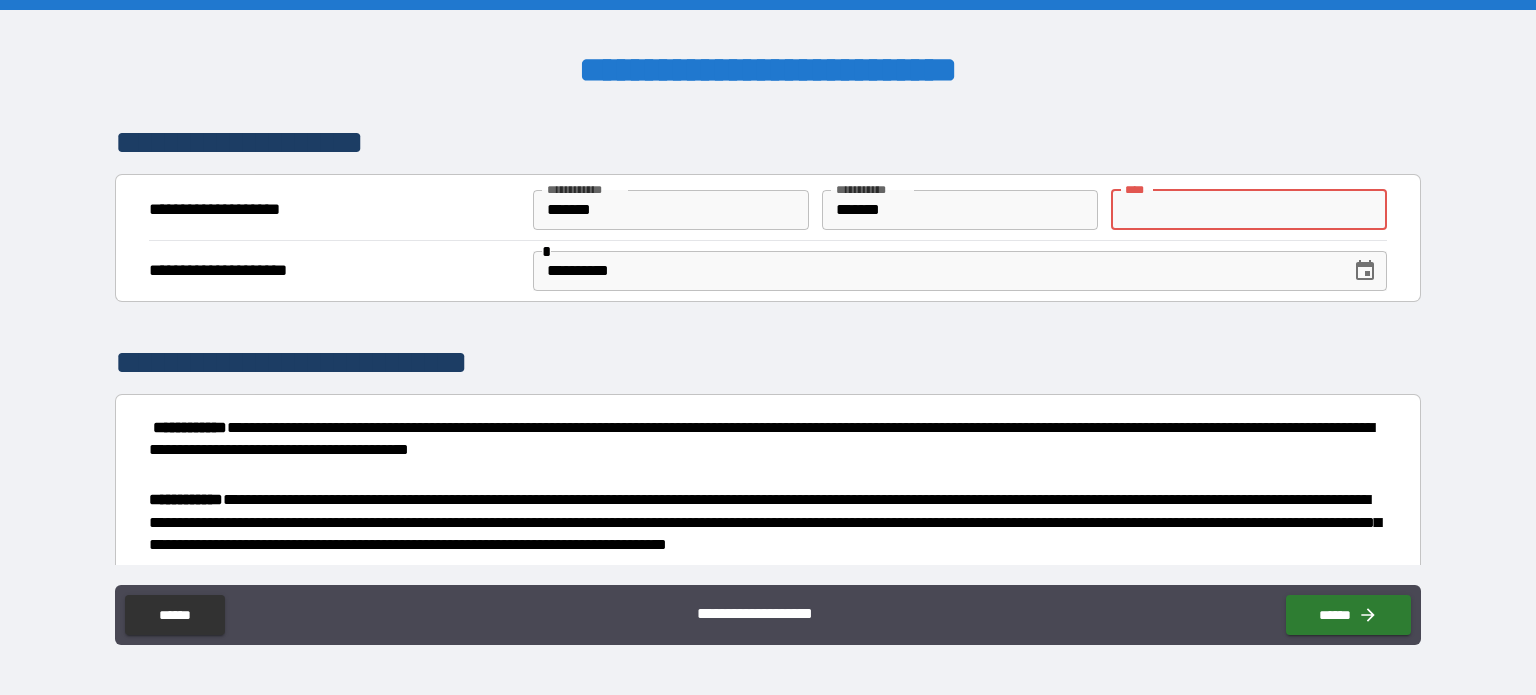 type on "*" 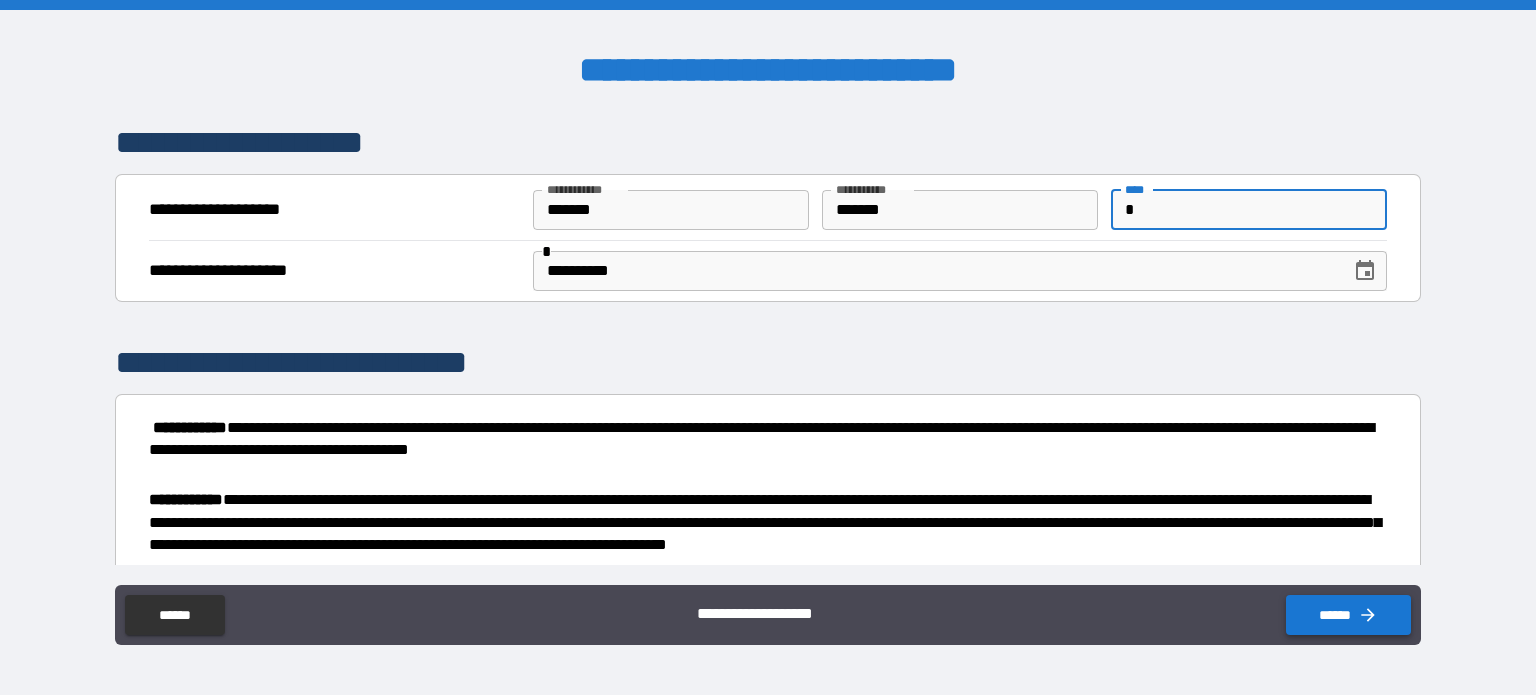 click on "******" at bounding box center (1348, 615) 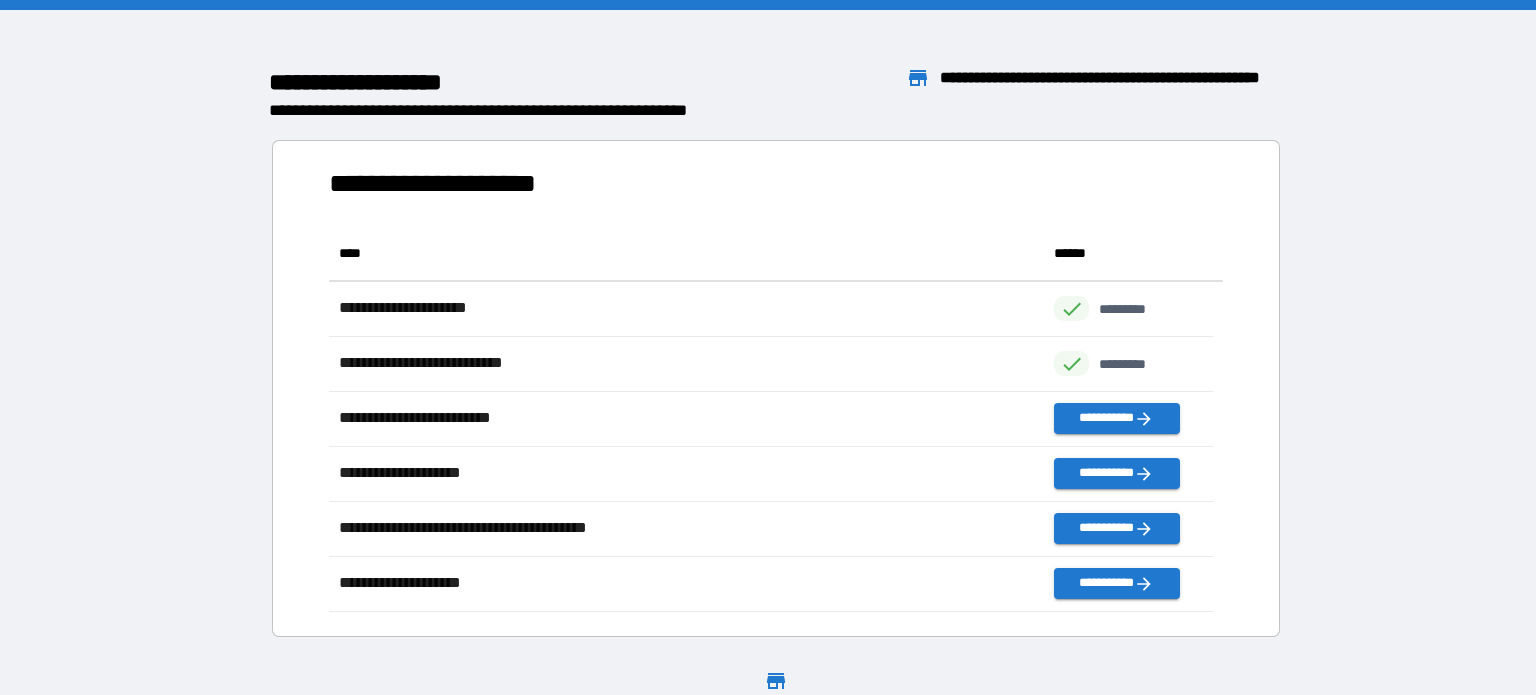 scroll, scrollTop: 370, scrollLeft: 869, axis: both 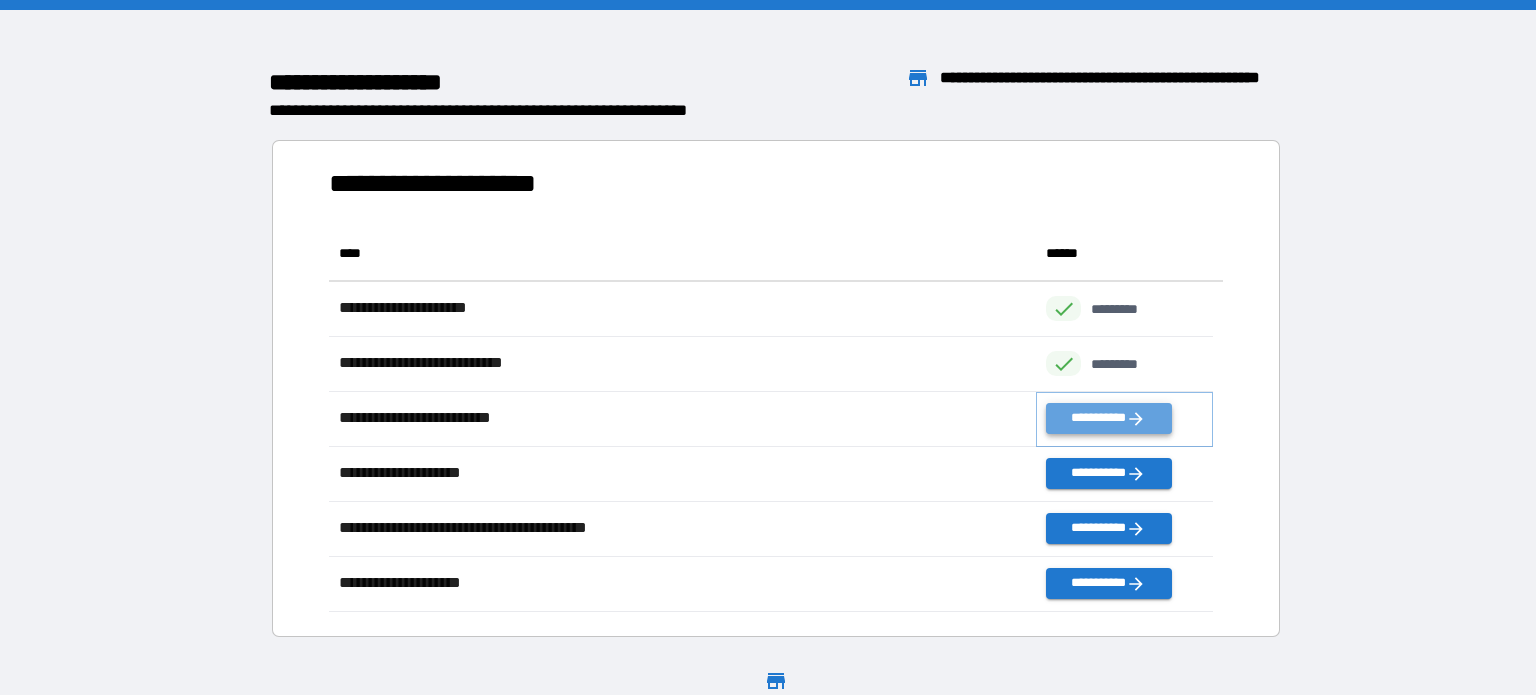 click on "**********" at bounding box center (1108, 418) 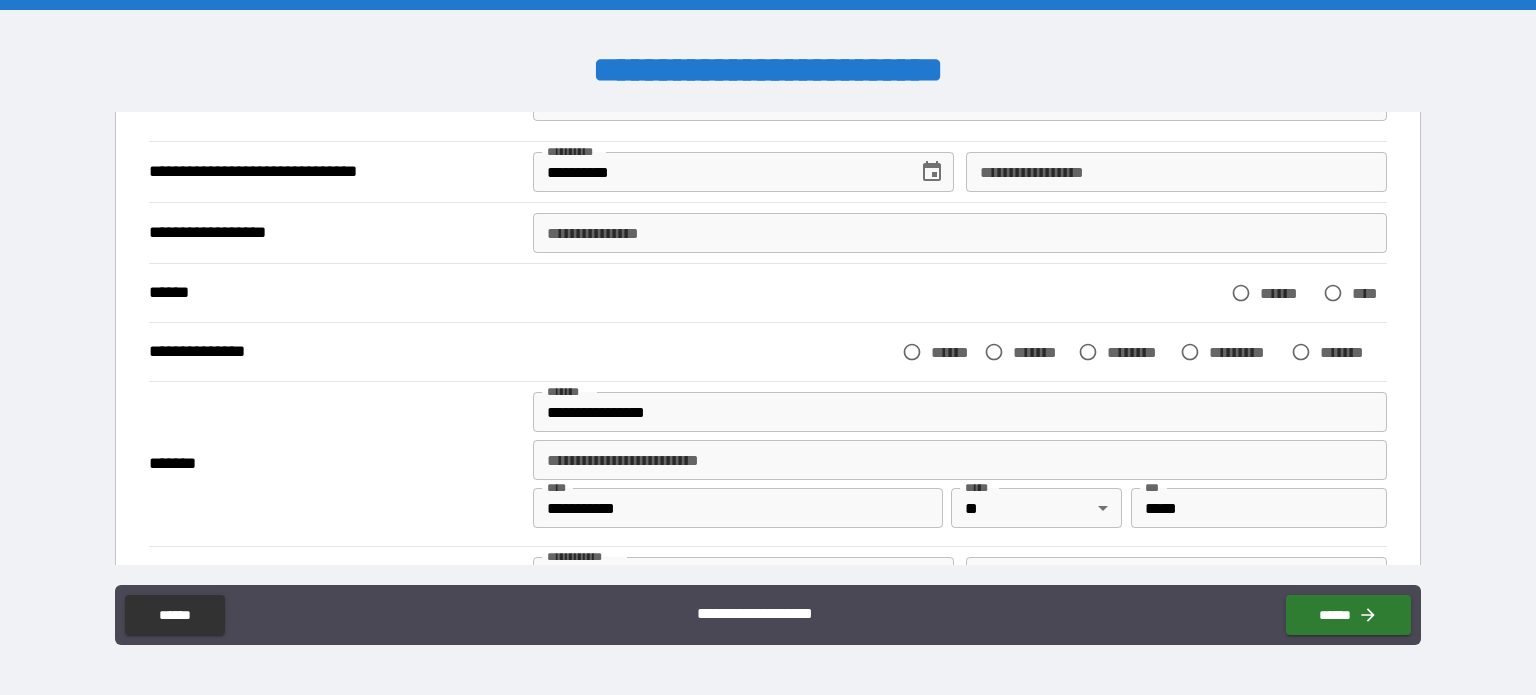 scroll, scrollTop: 218, scrollLeft: 0, axis: vertical 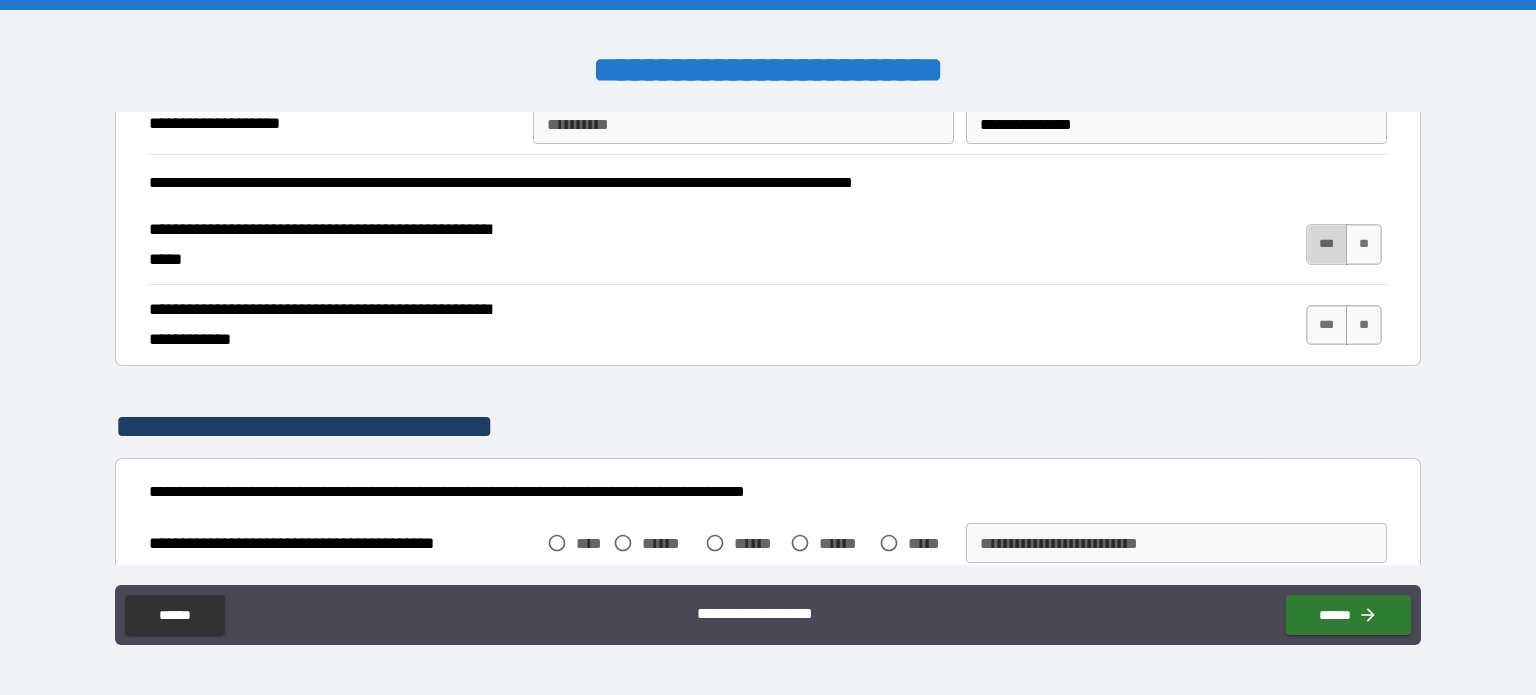 click on "***" at bounding box center (1327, 244) 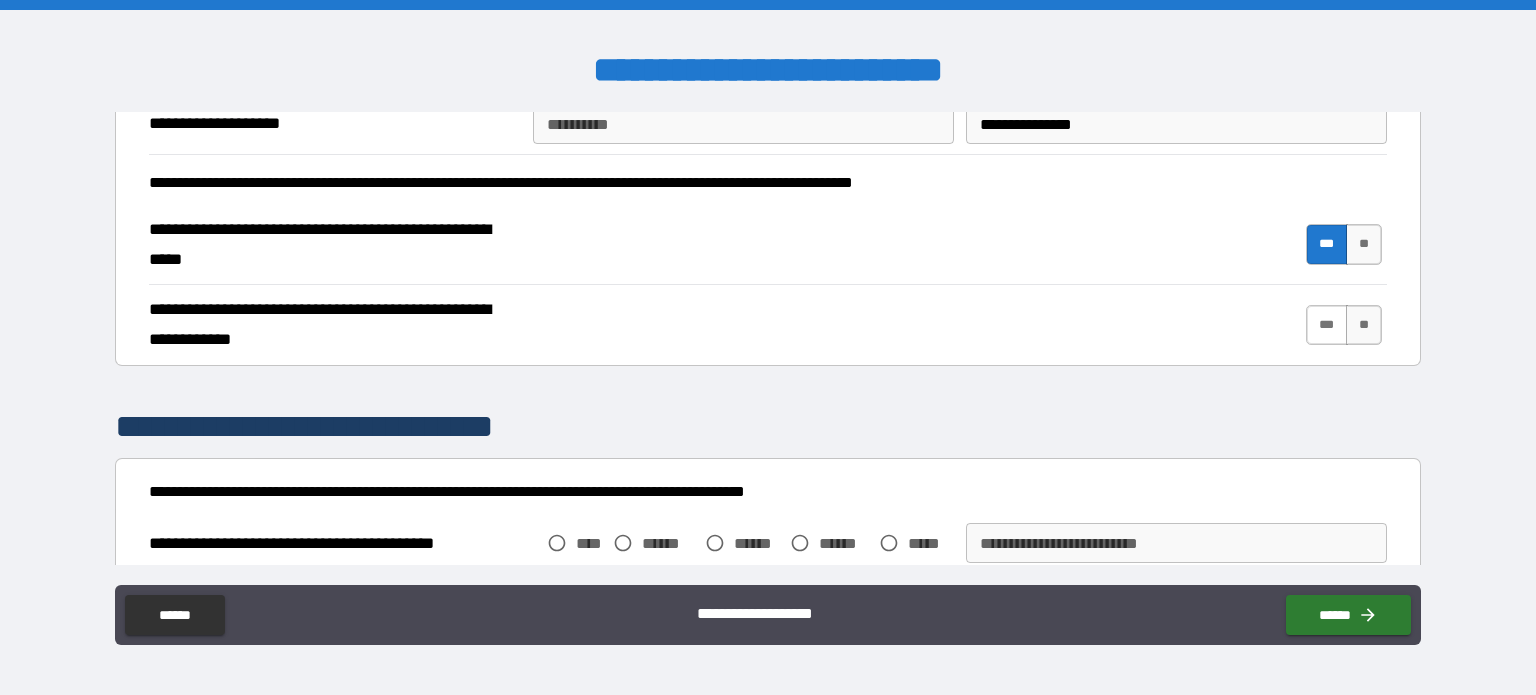 click on "***" at bounding box center (1327, 325) 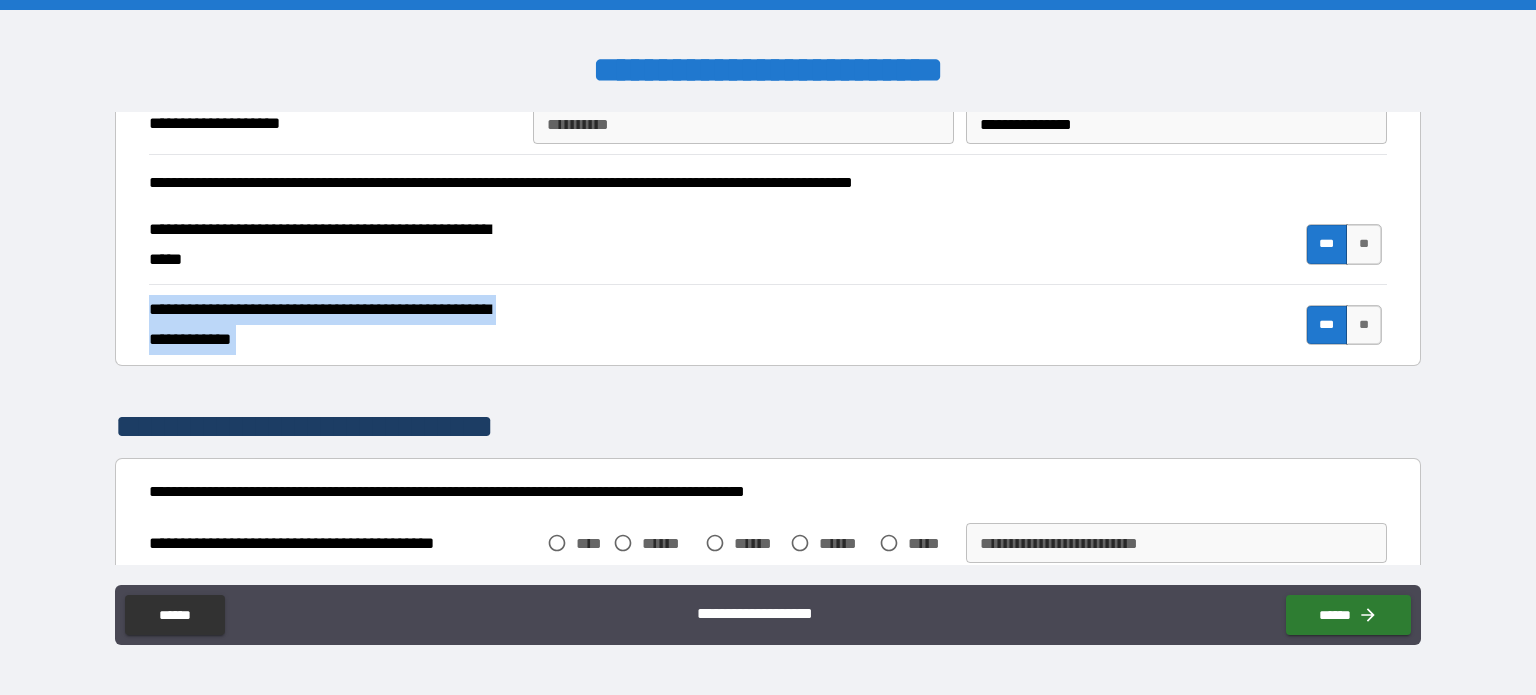 drag, startPoint x: 1422, startPoint y: 279, endPoint x: 1429, endPoint y: 311, distance: 32.75668 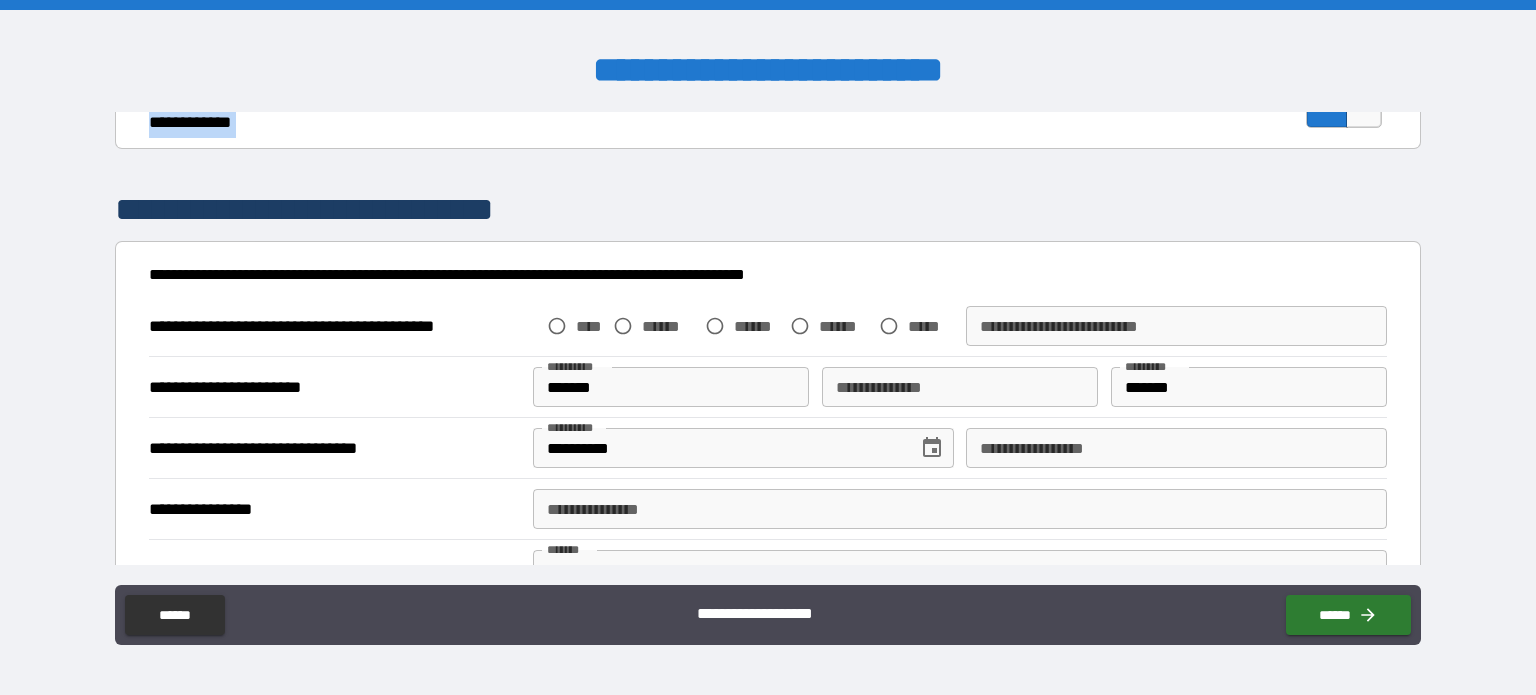 scroll, scrollTop: 938, scrollLeft: 0, axis: vertical 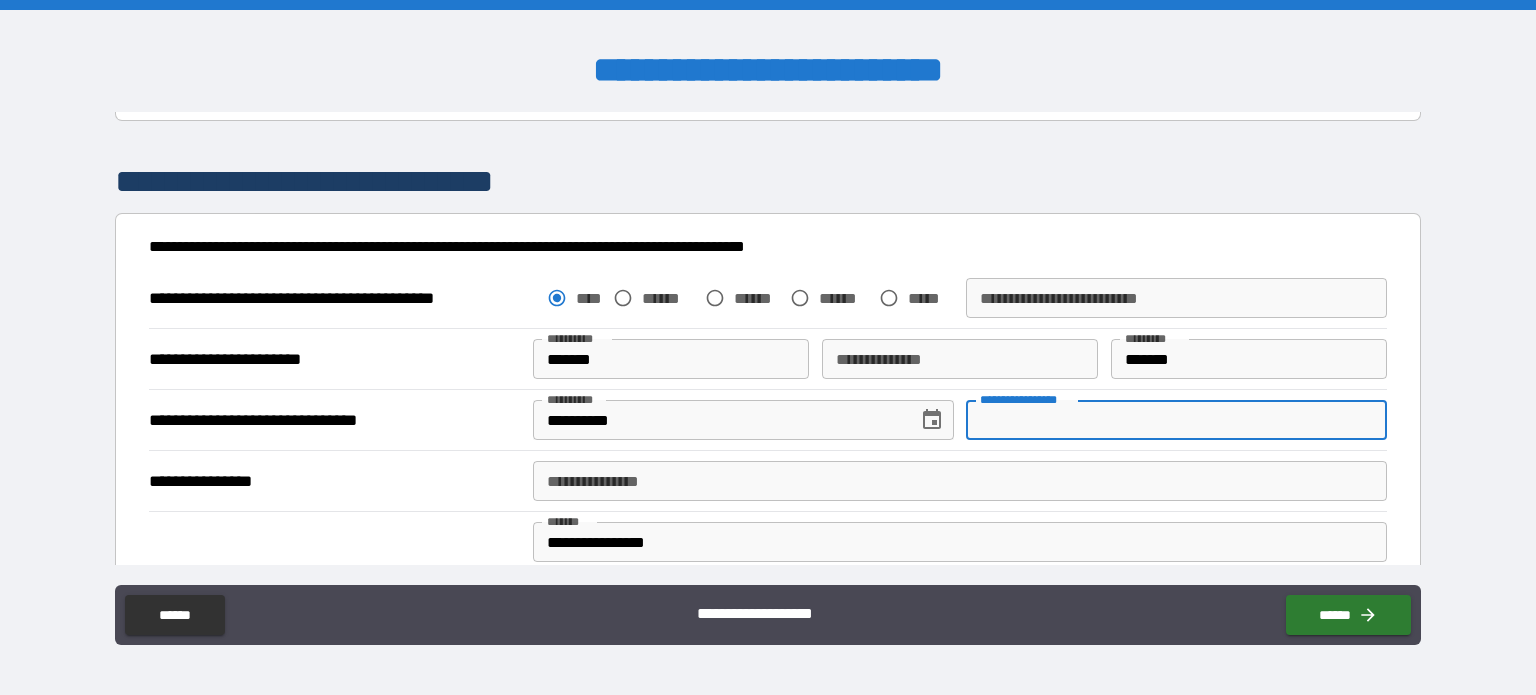 click on "**********" at bounding box center (1176, 420) 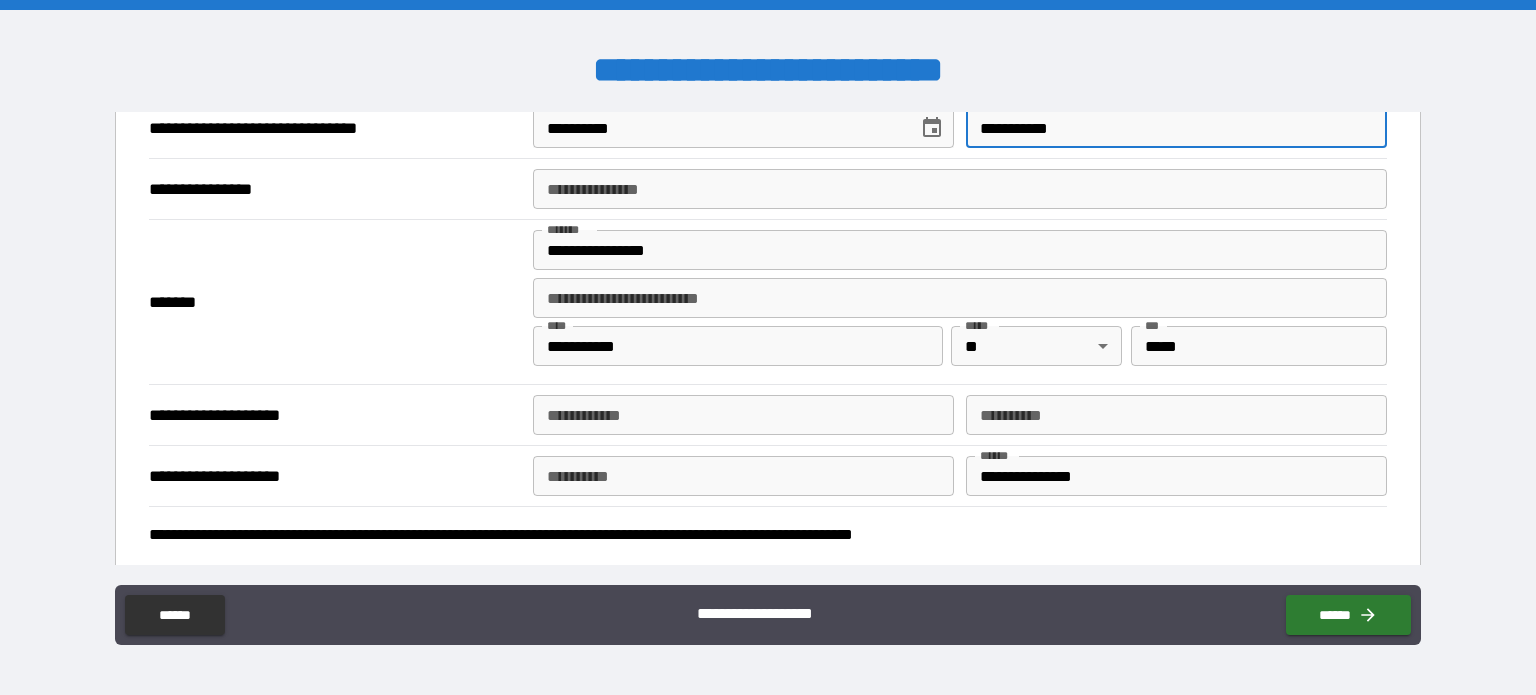 scroll, scrollTop: 1284, scrollLeft: 0, axis: vertical 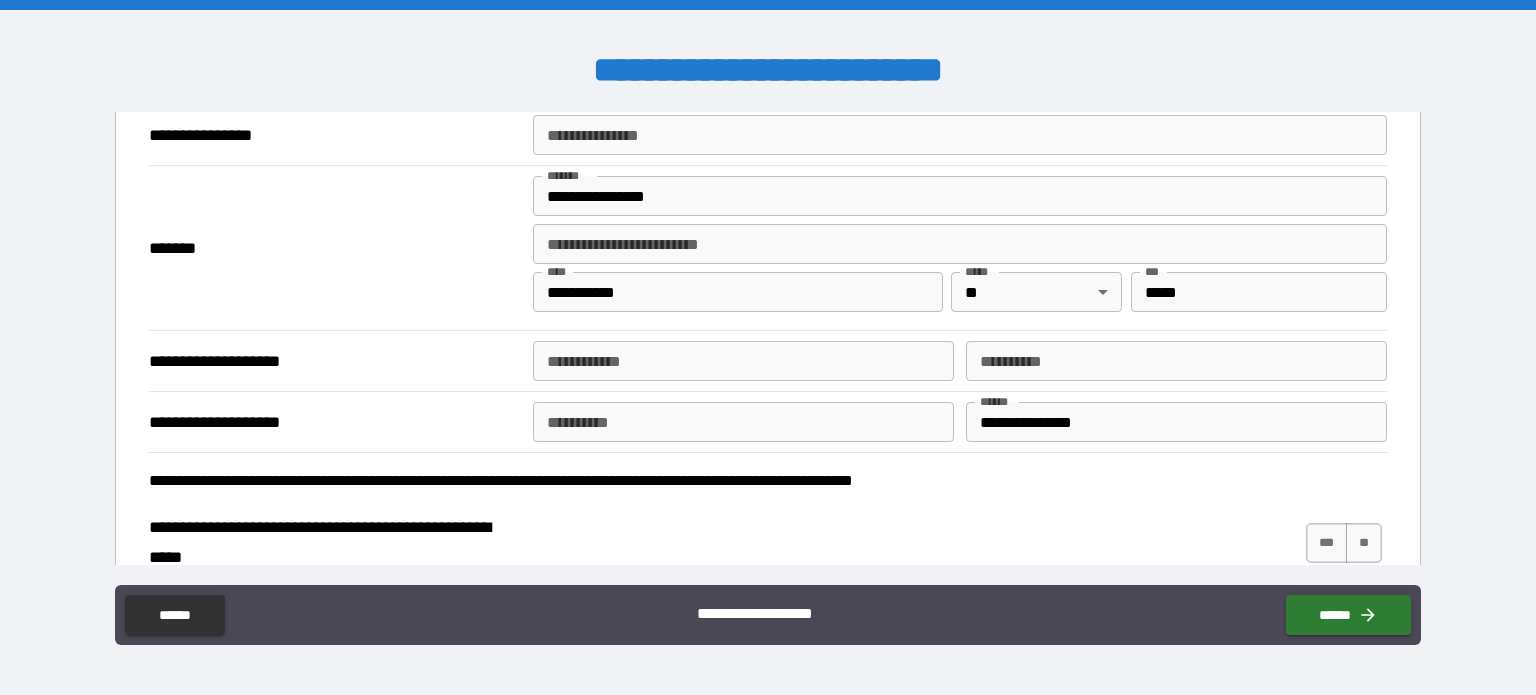 type on "**********" 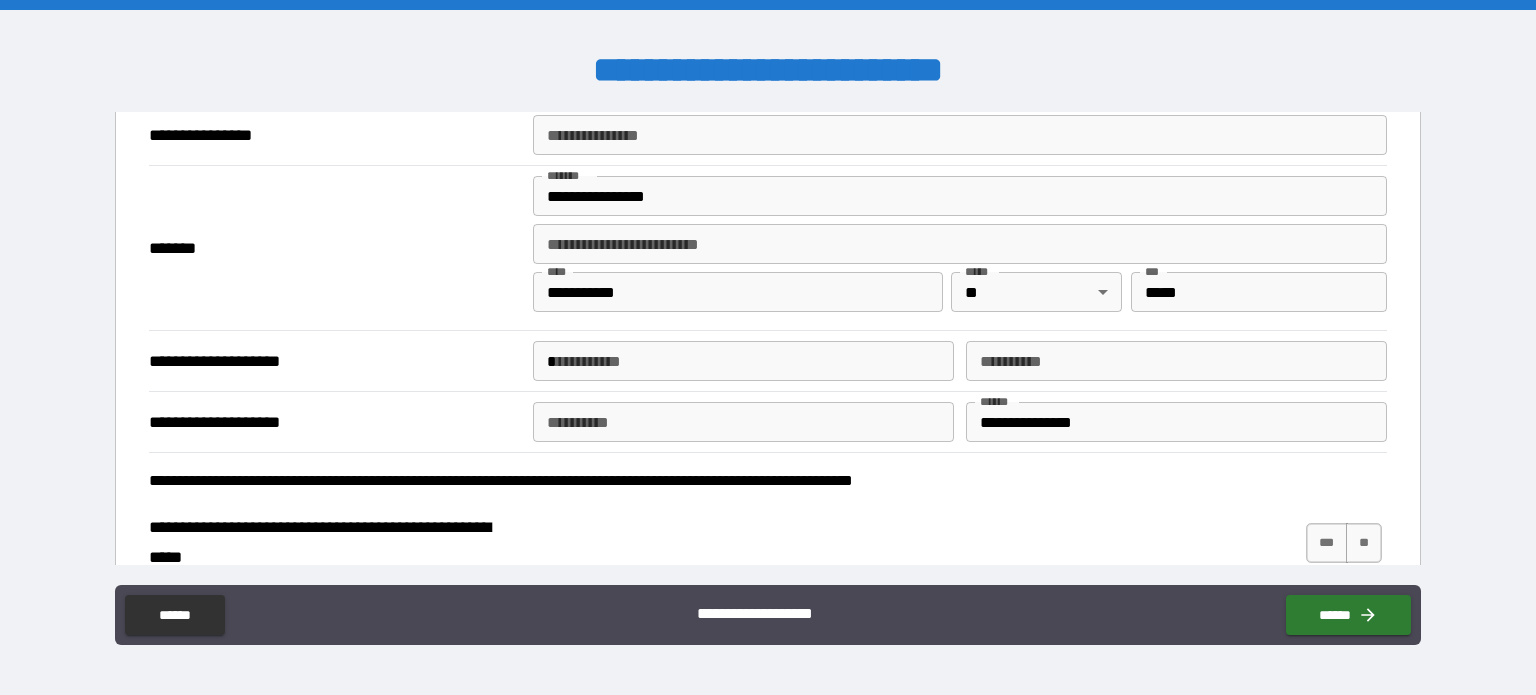 click on "*" at bounding box center (743, 361) 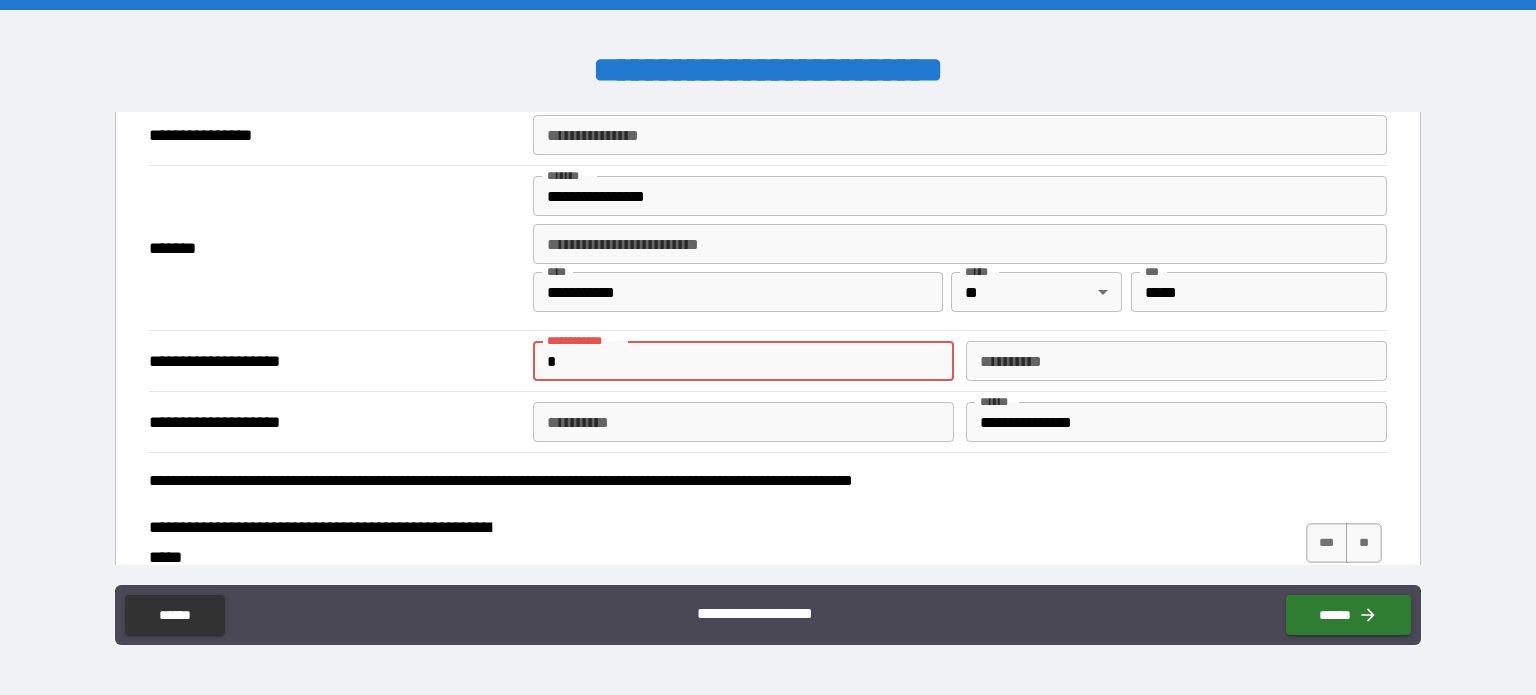 type on "**********" 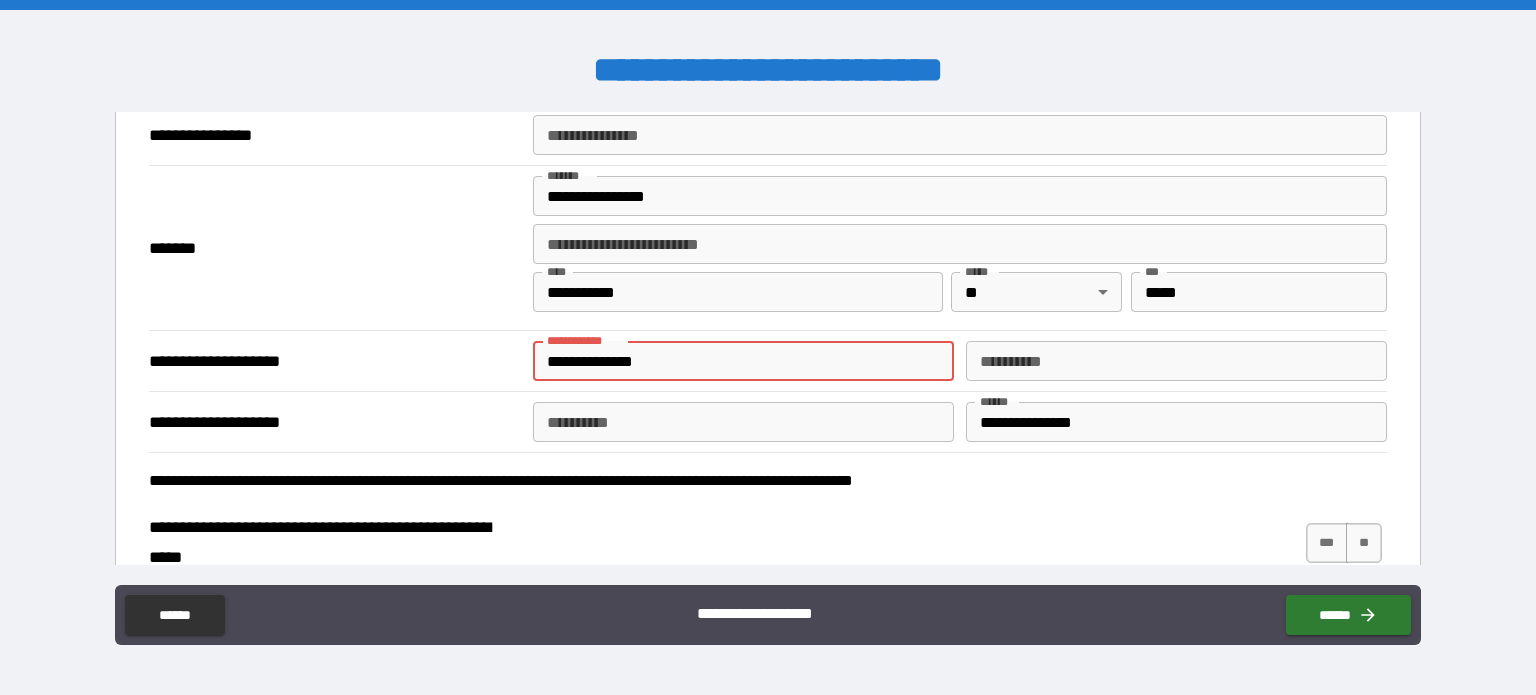 type on "*" 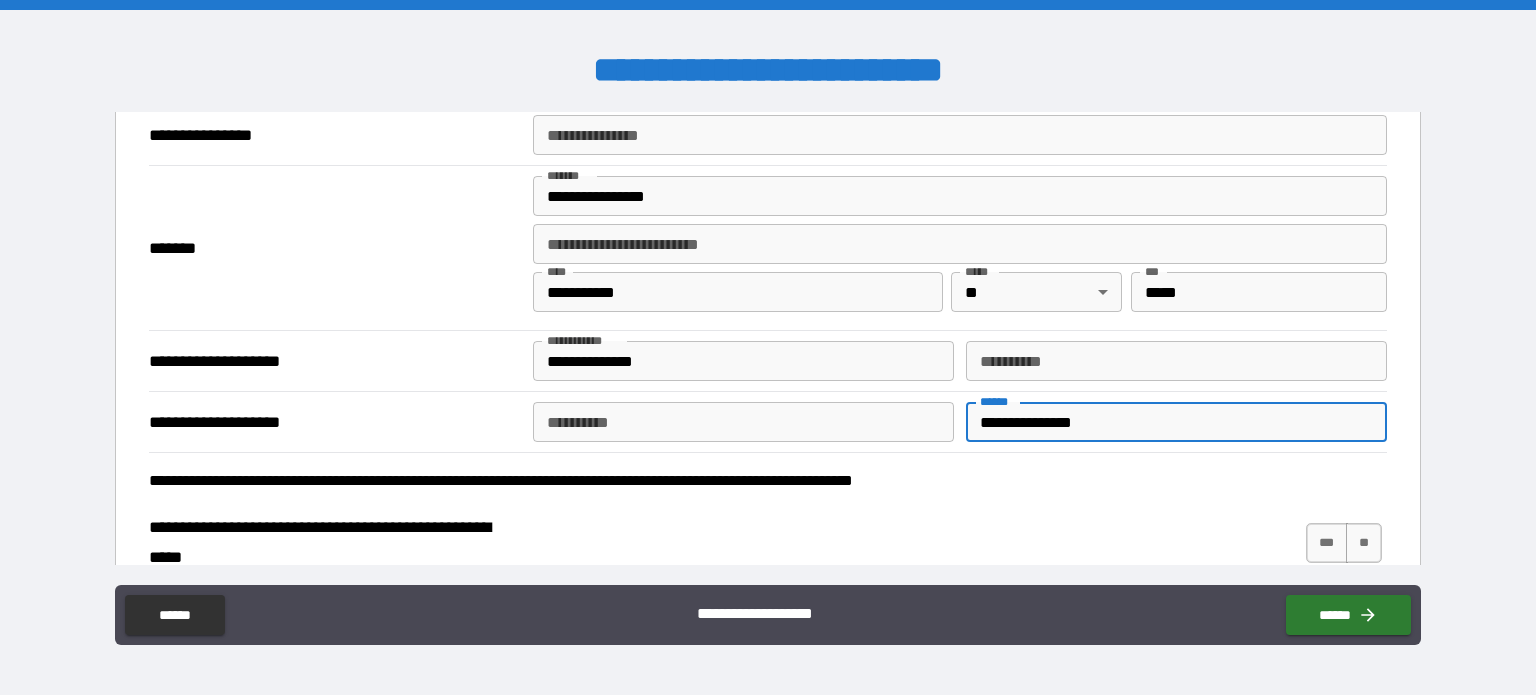 click on "**********" at bounding box center (768, 421) 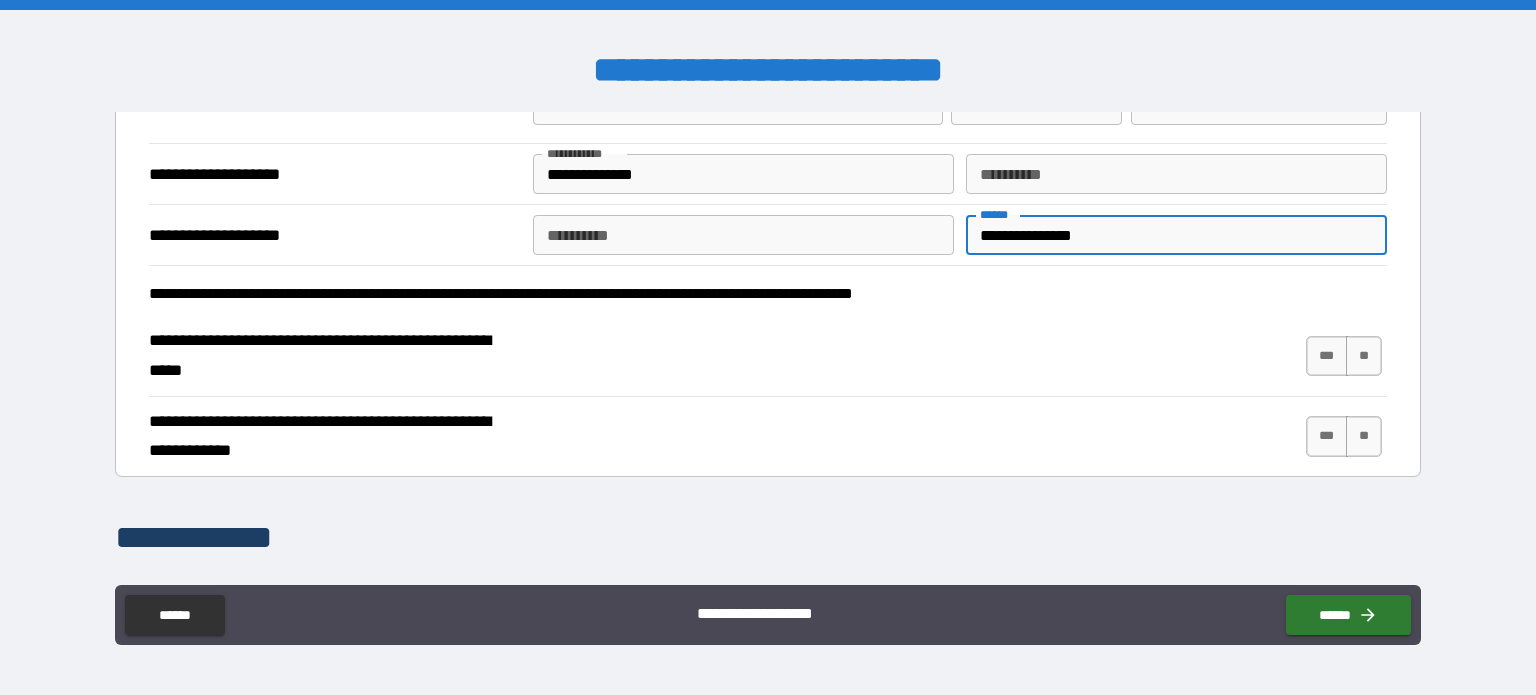 scroll, scrollTop: 1488, scrollLeft: 0, axis: vertical 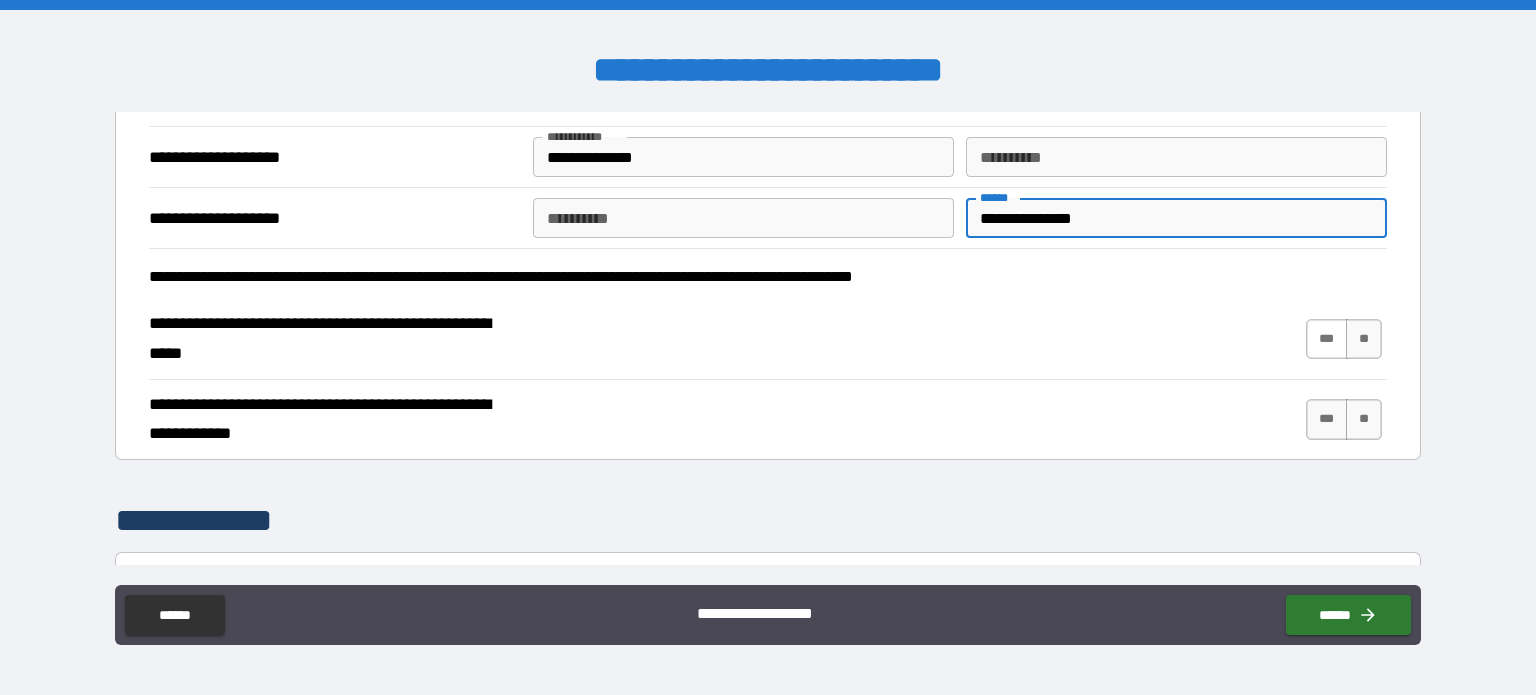 click on "***" at bounding box center (1327, 339) 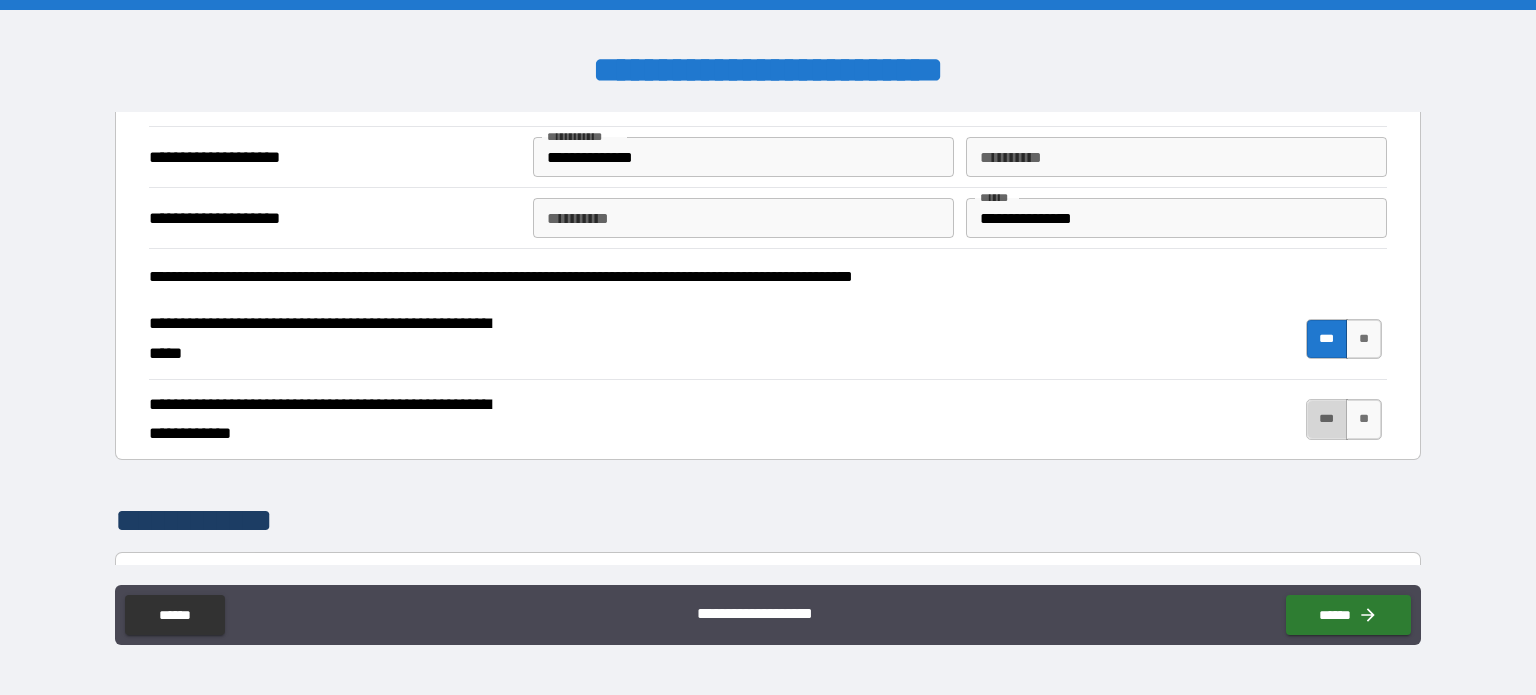 click on "***" at bounding box center [1327, 419] 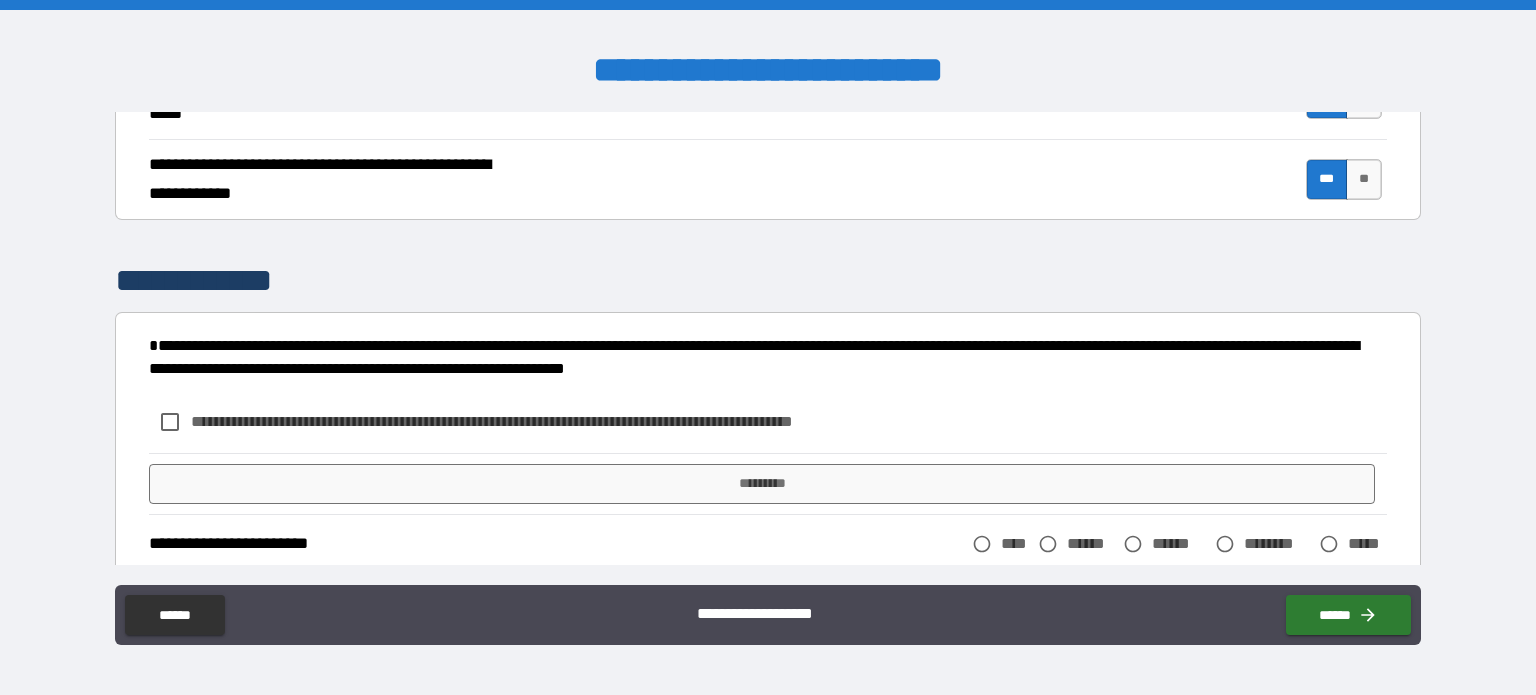 scroll, scrollTop: 1752, scrollLeft: 0, axis: vertical 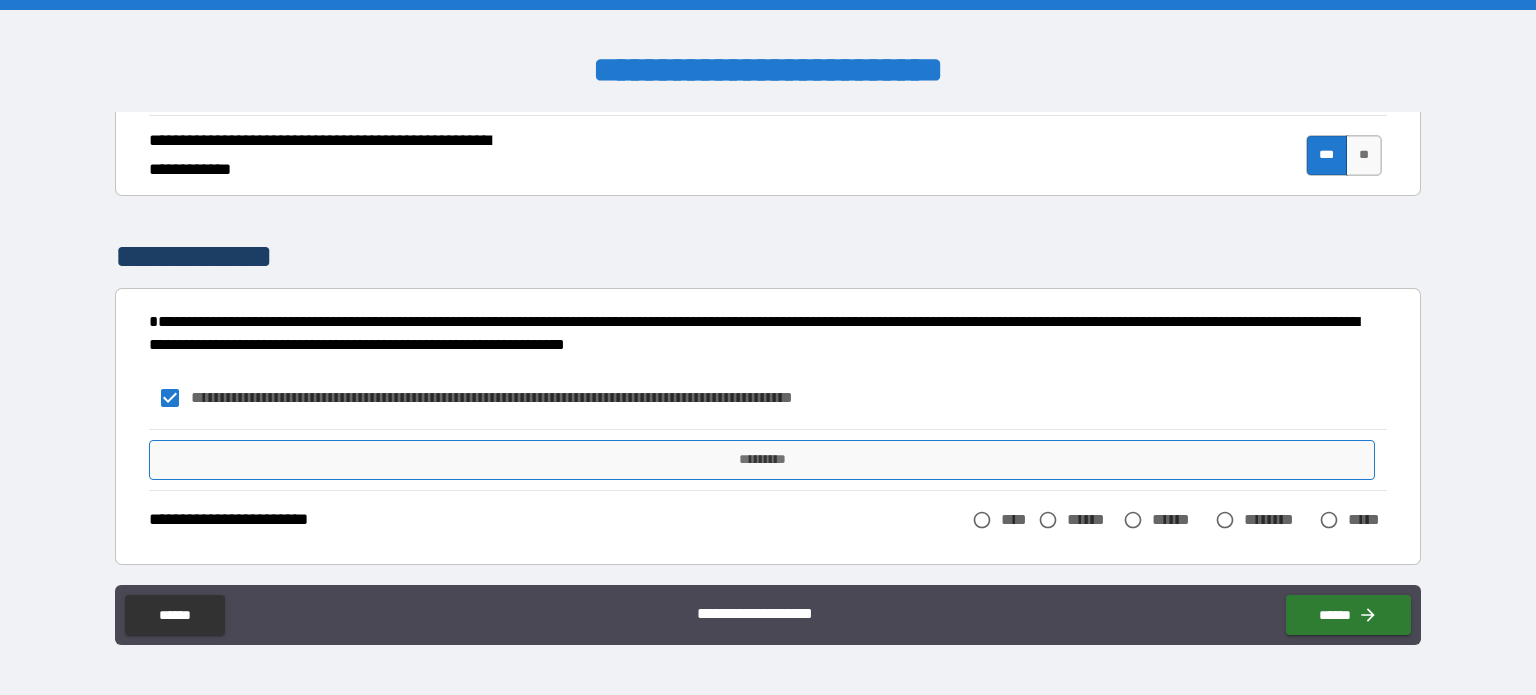 click on "*********" at bounding box center [762, 460] 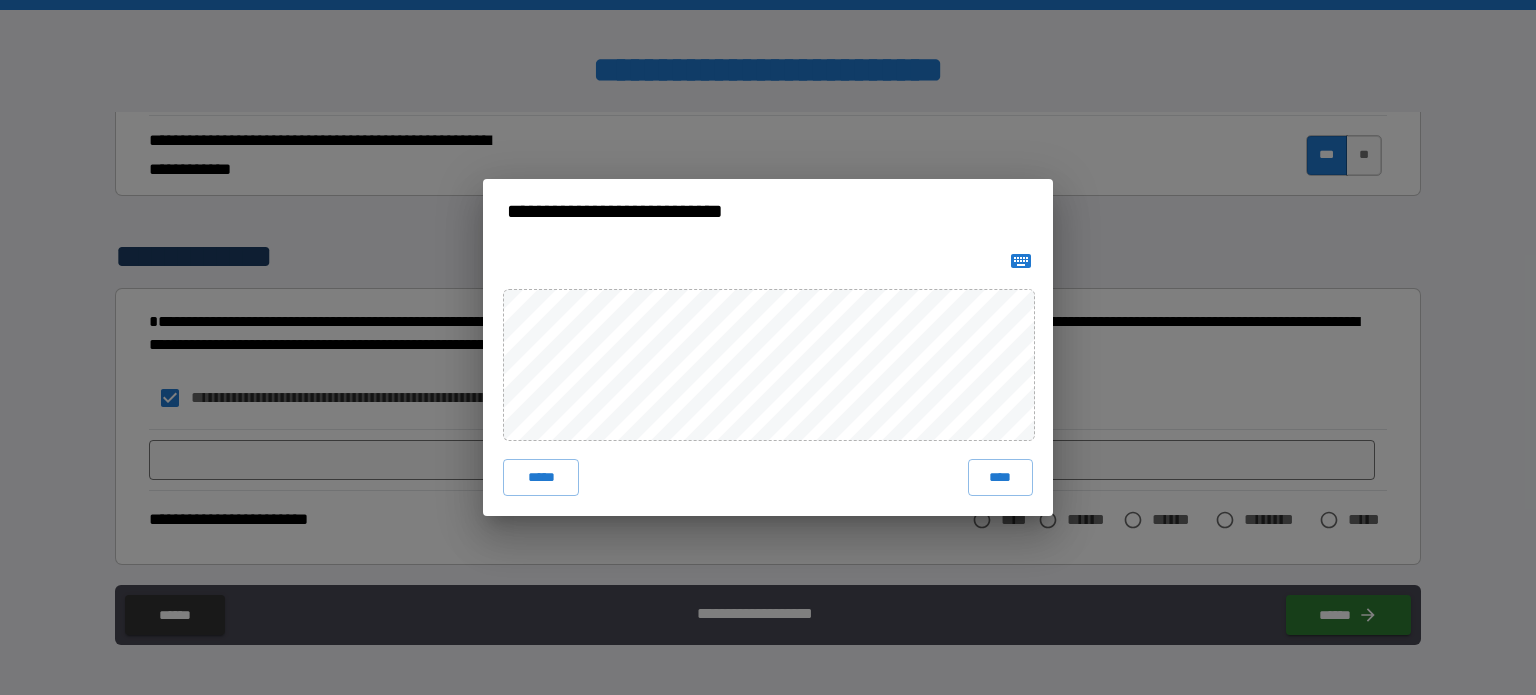 click on "**********" at bounding box center (768, 347) 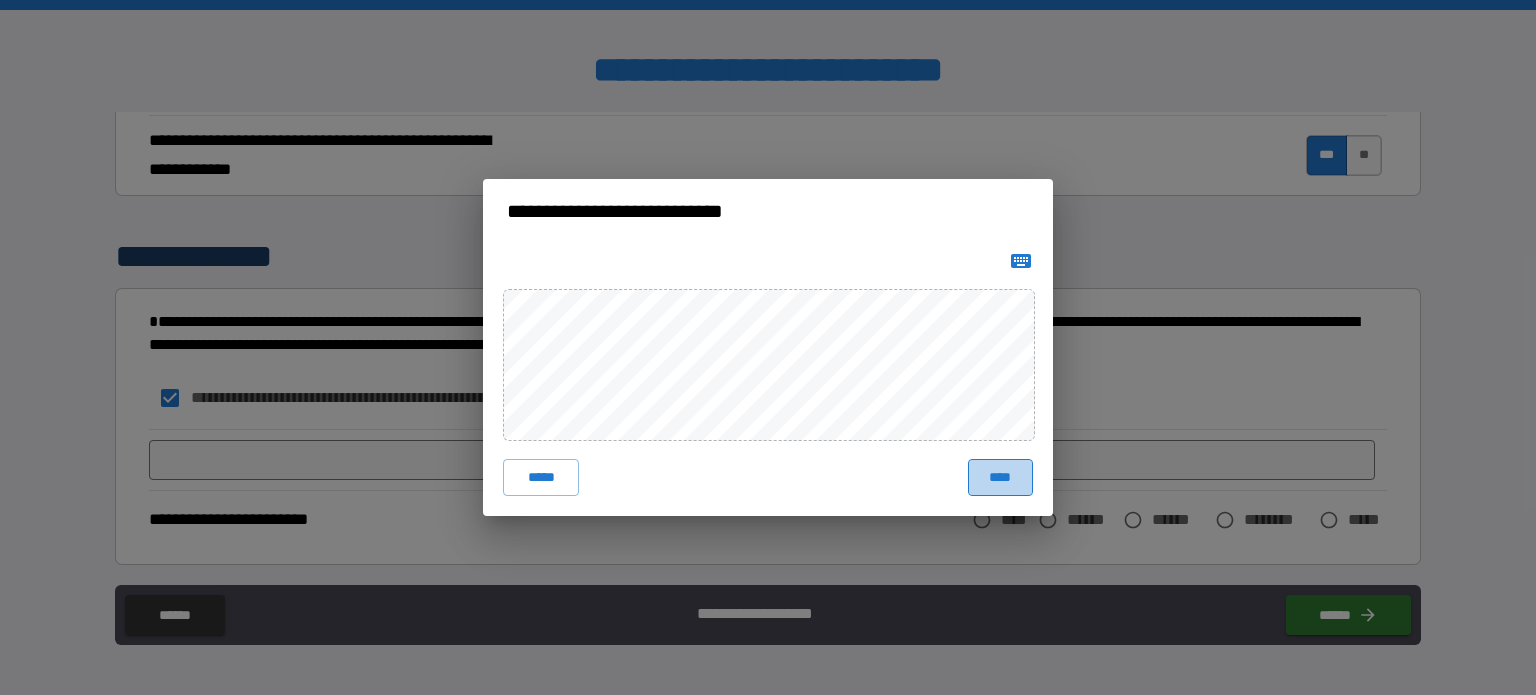 click on "****" at bounding box center [1000, 477] 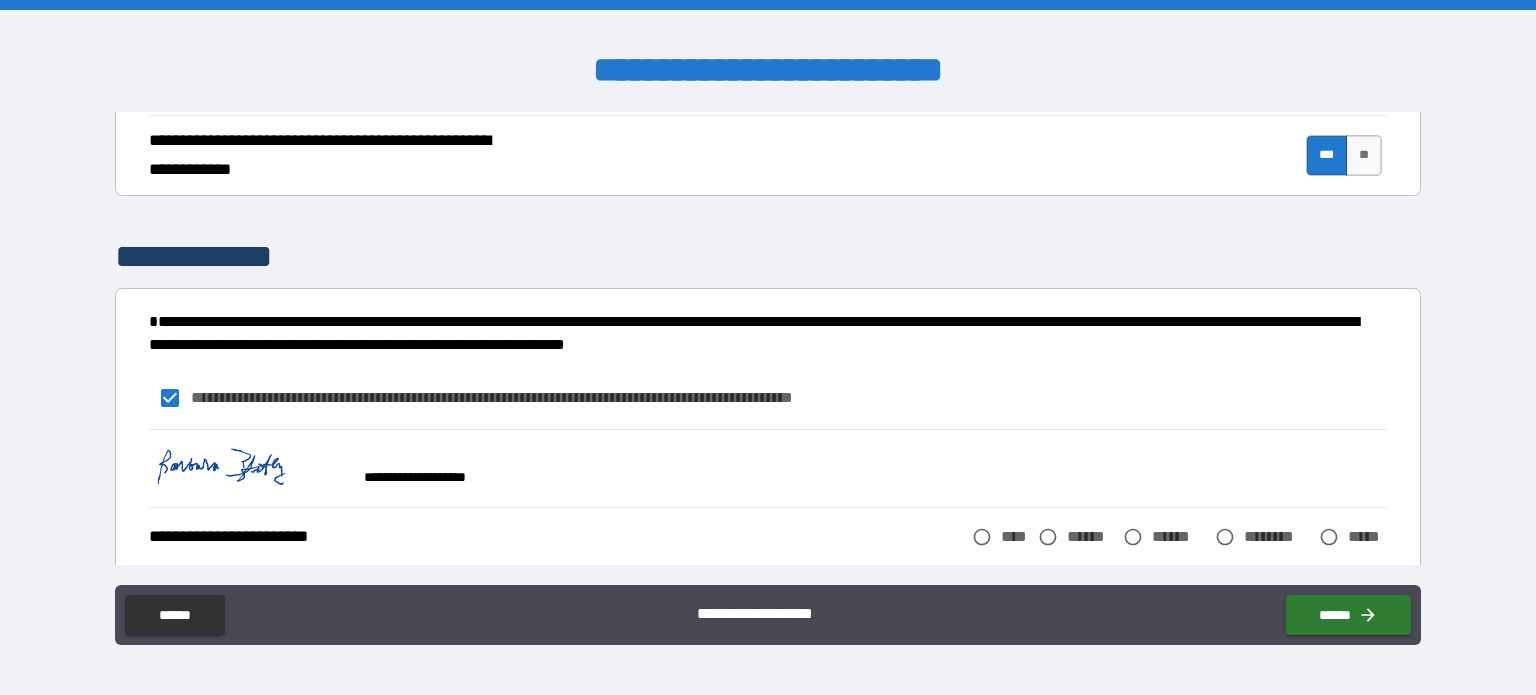 click on "**********" at bounding box center (768, 350) 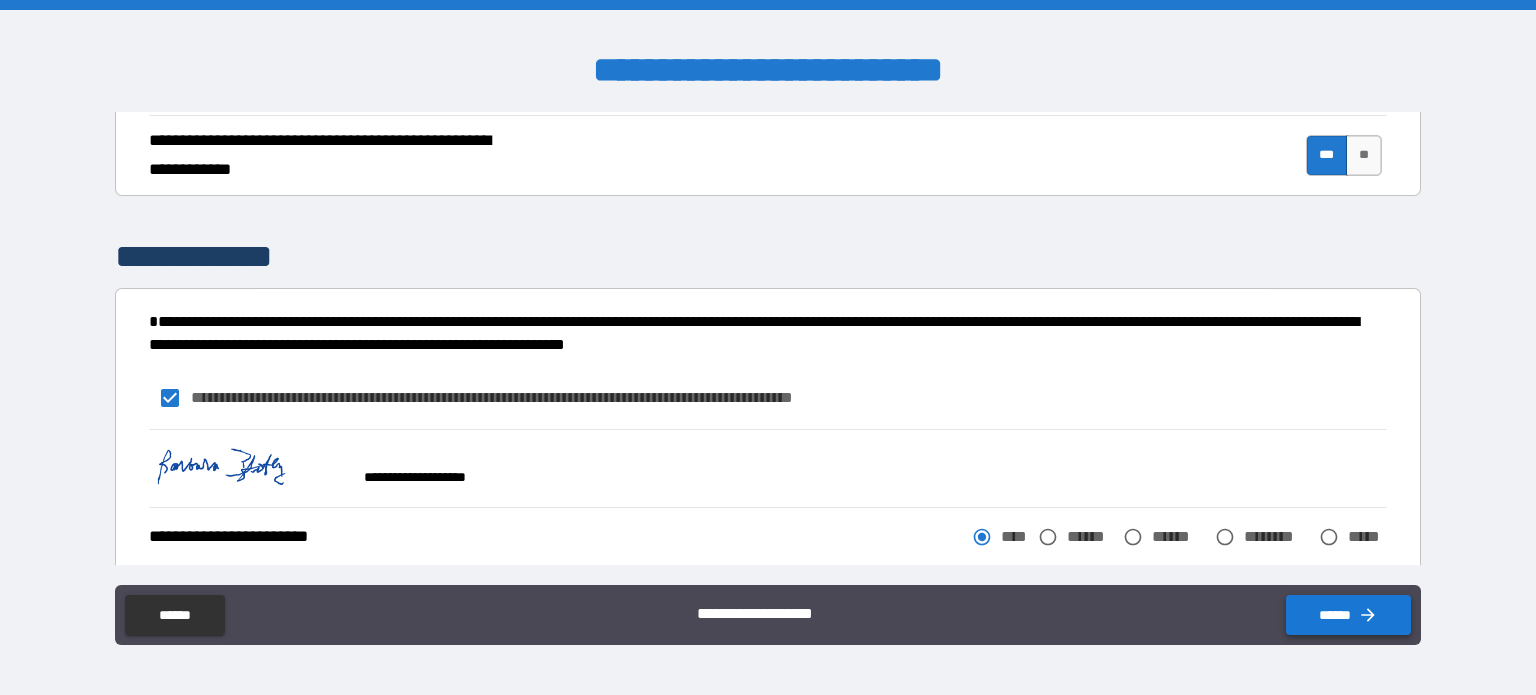 click on "******" at bounding box center (1348, 615) 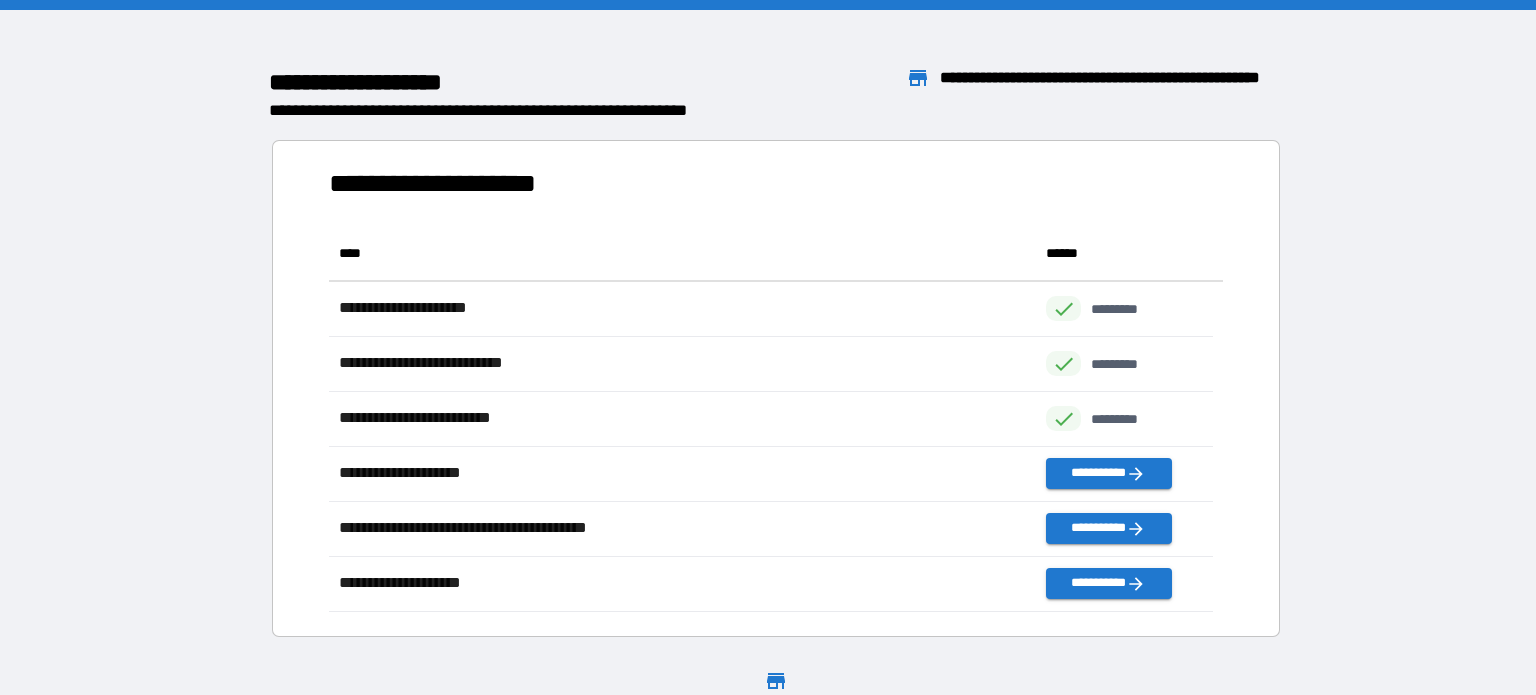 scroll, scrollTop: 16, scrollLeft: 16, axis: both 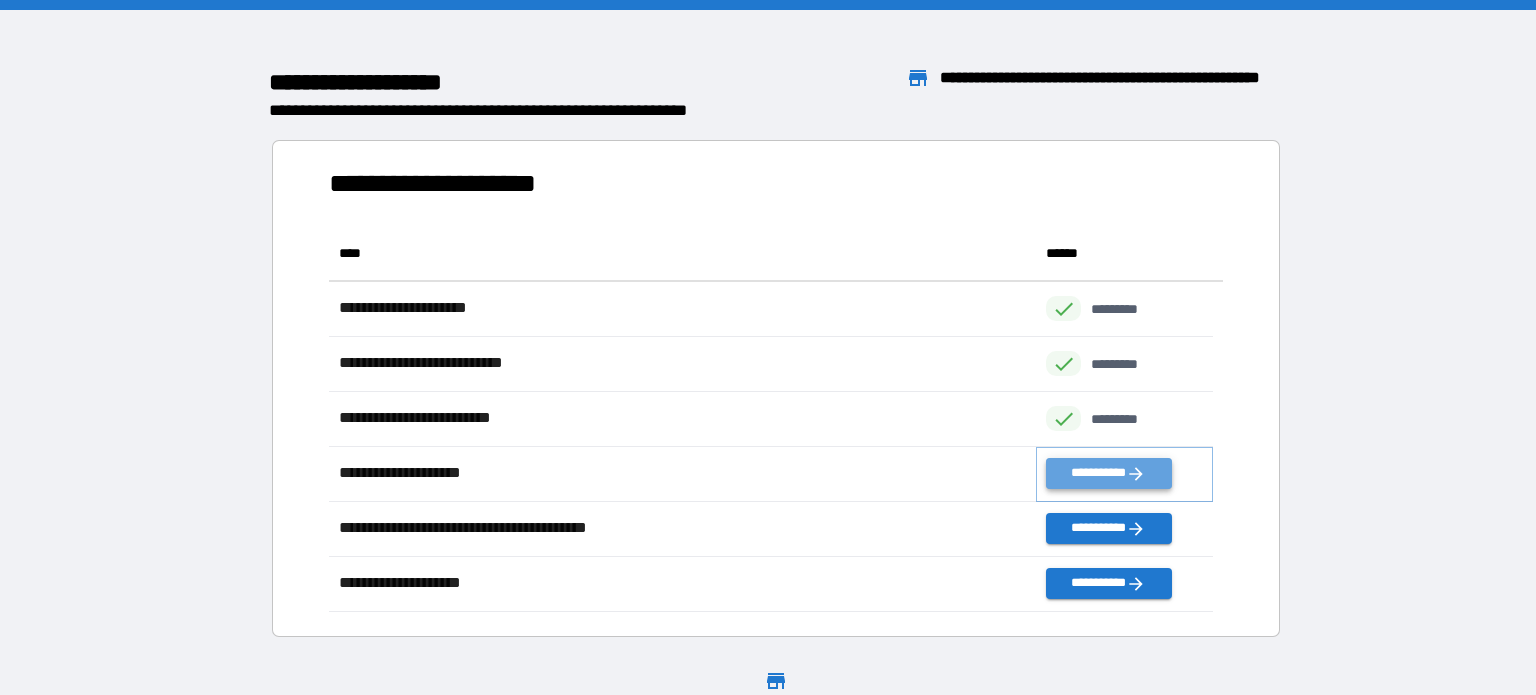 click on "**********" at bounding box center [1108, 473] 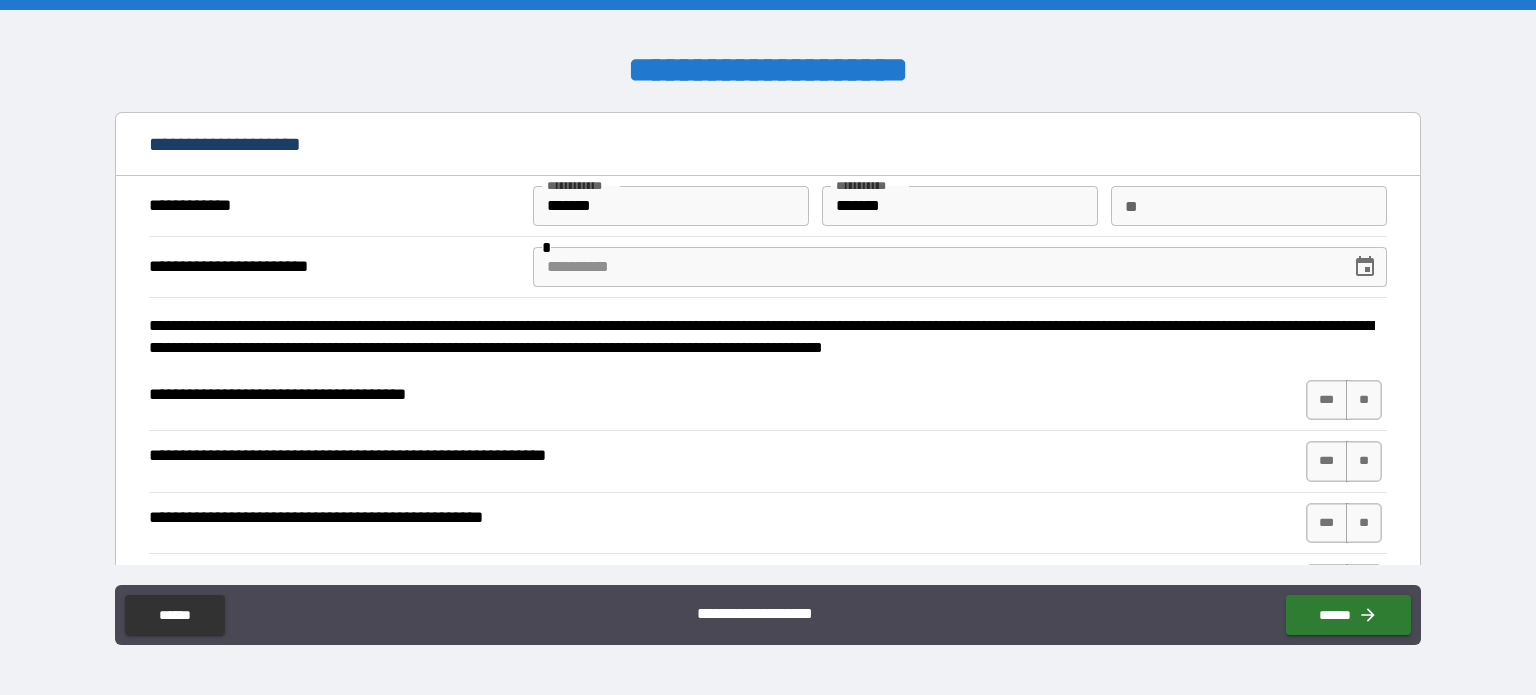 click on "**" at bounding box center [1249, 206] 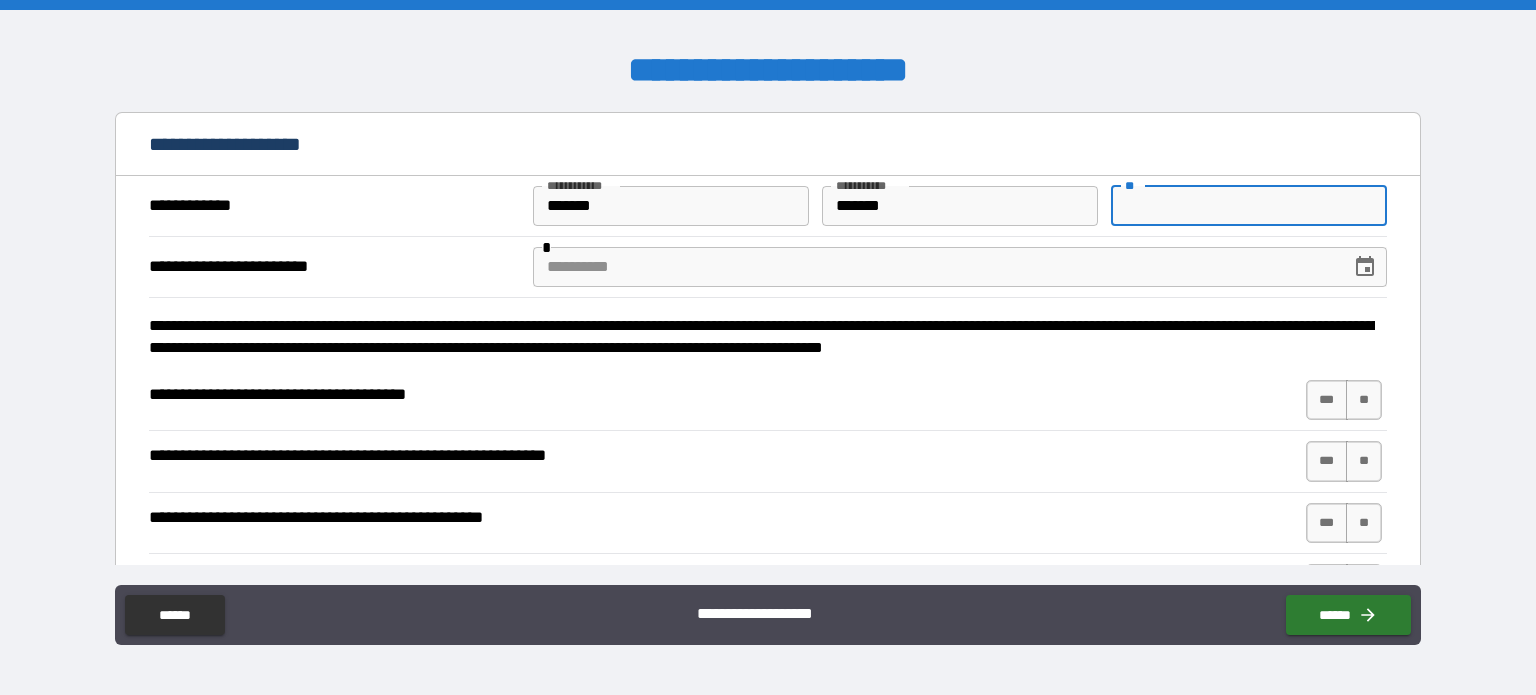 type on "*" 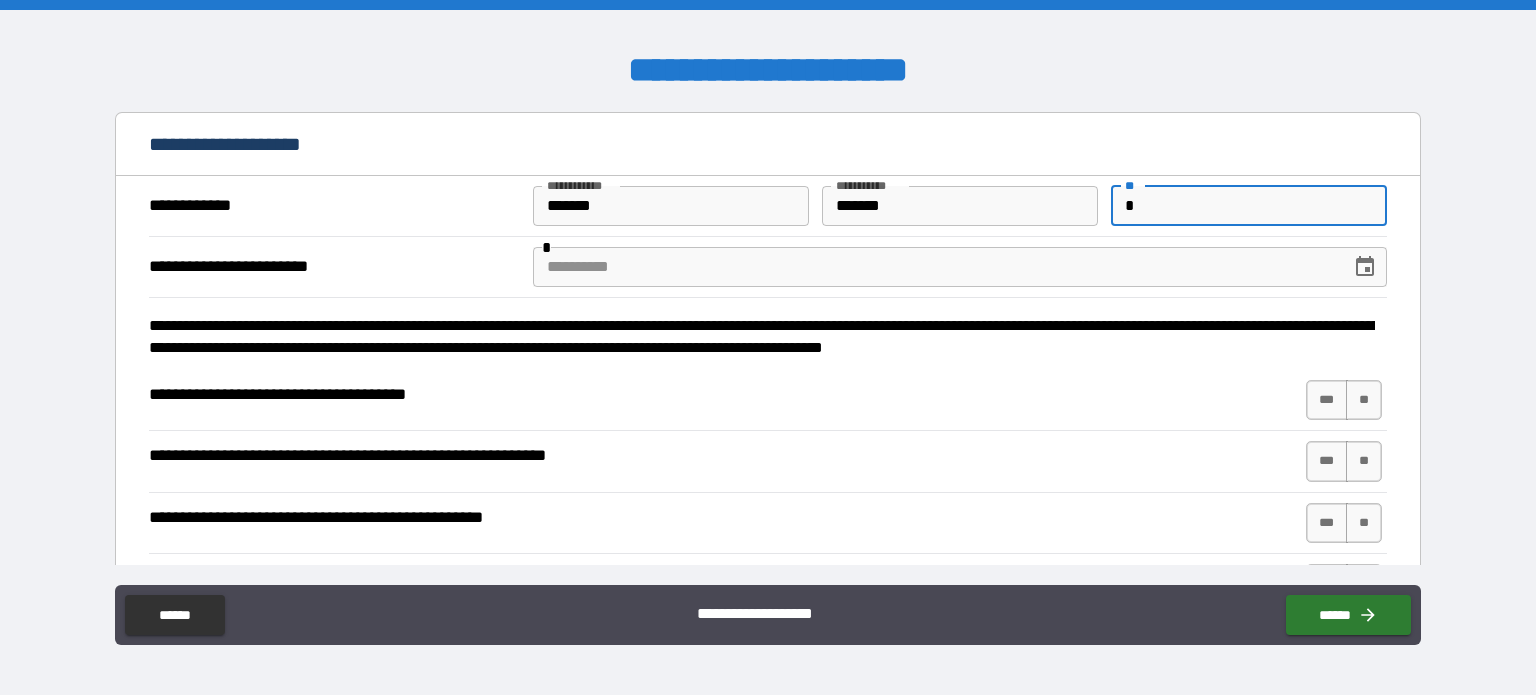 click at bounding box center (935, 267) 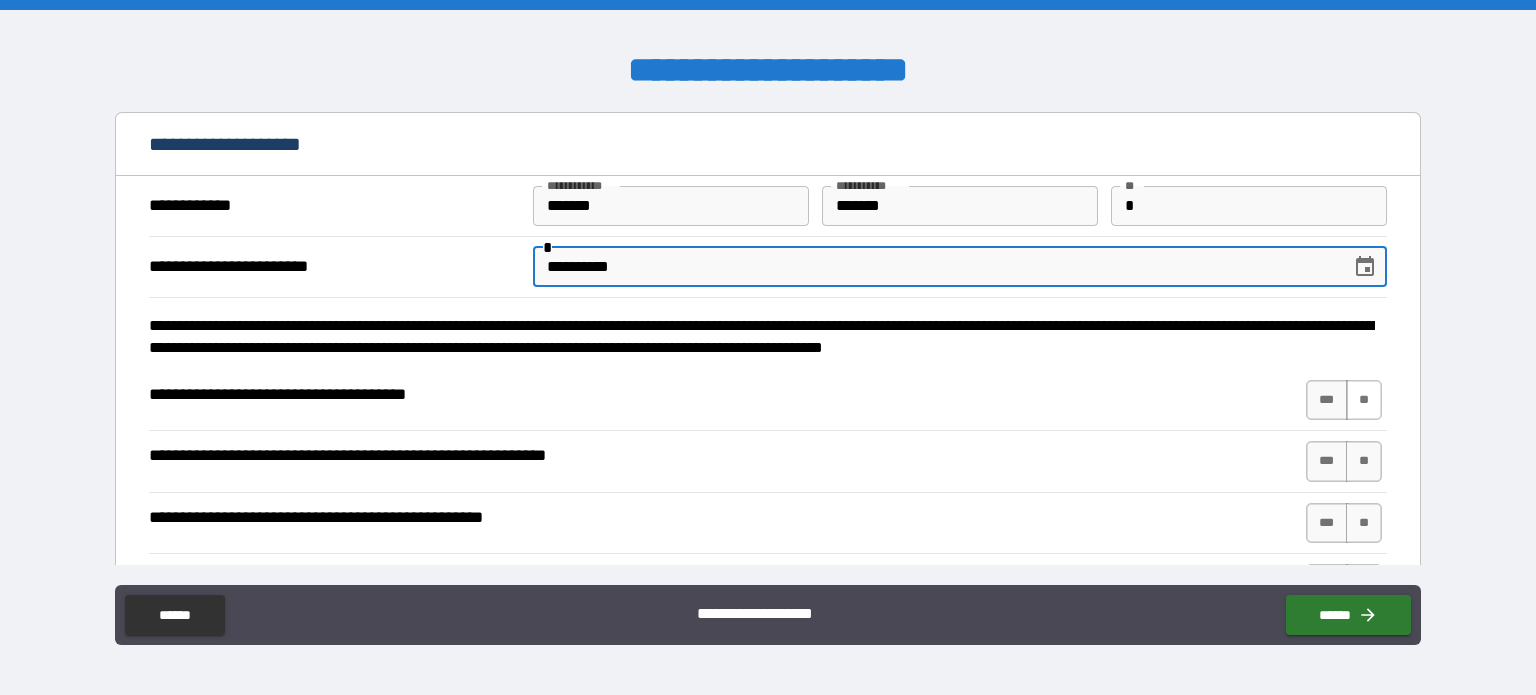 type on "**********" 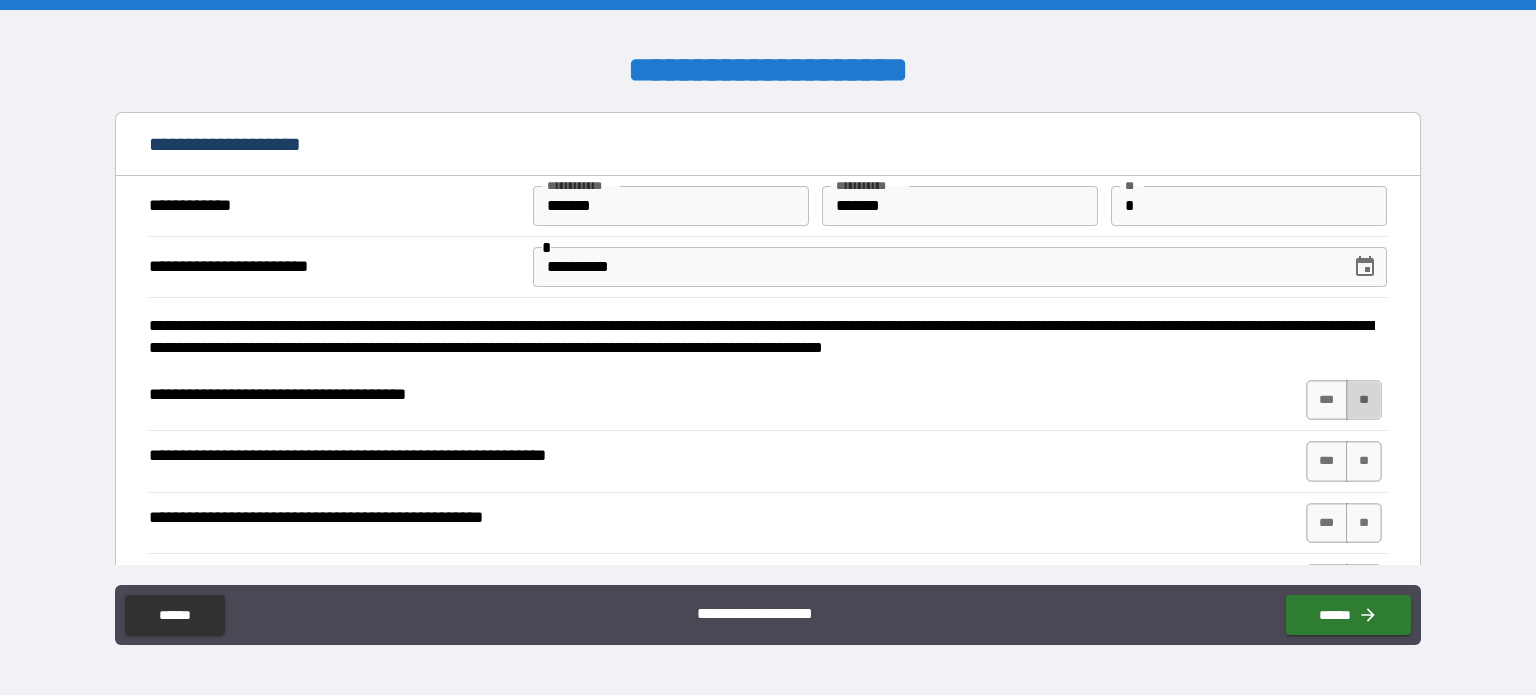 click on "**" at bounding box center [1364, 400] 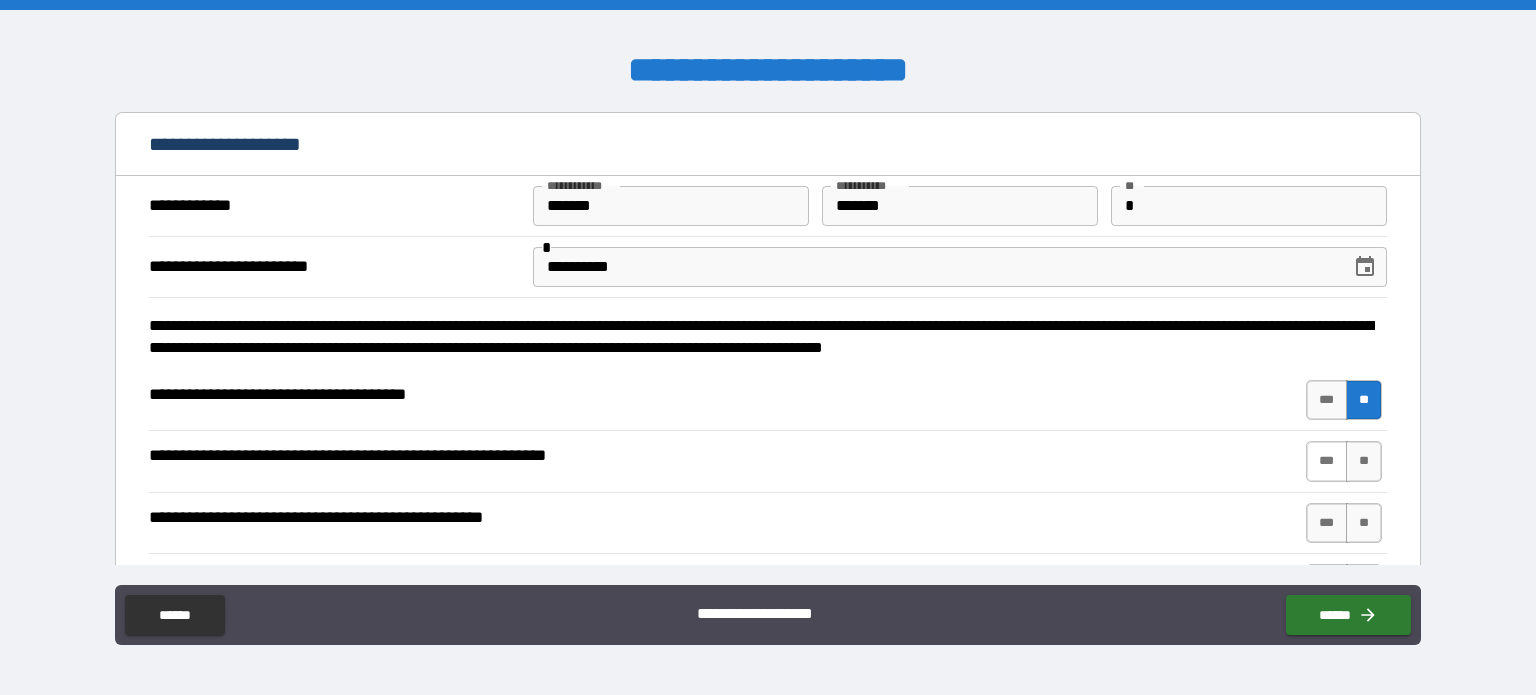 click on "***" at bounding box center [1327, 461] 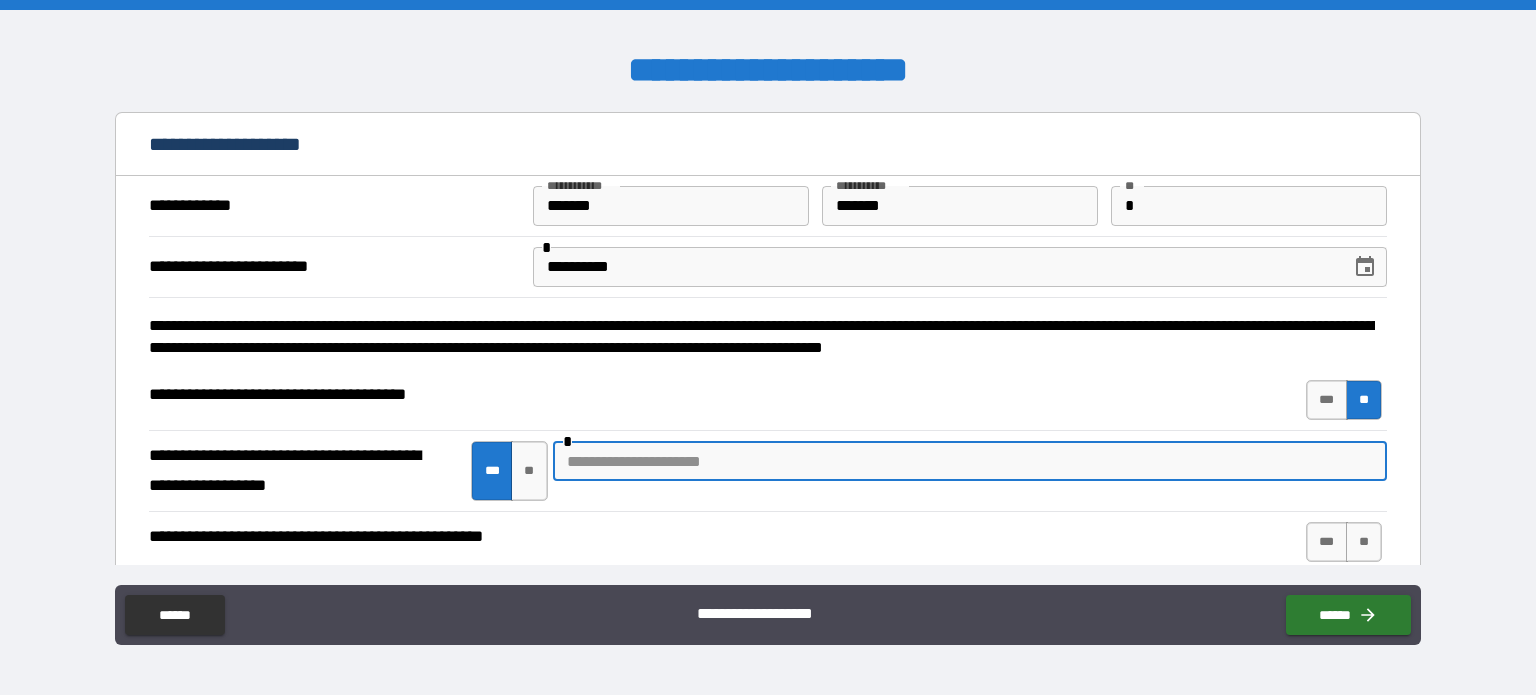 click at bounding box center [970, 461] 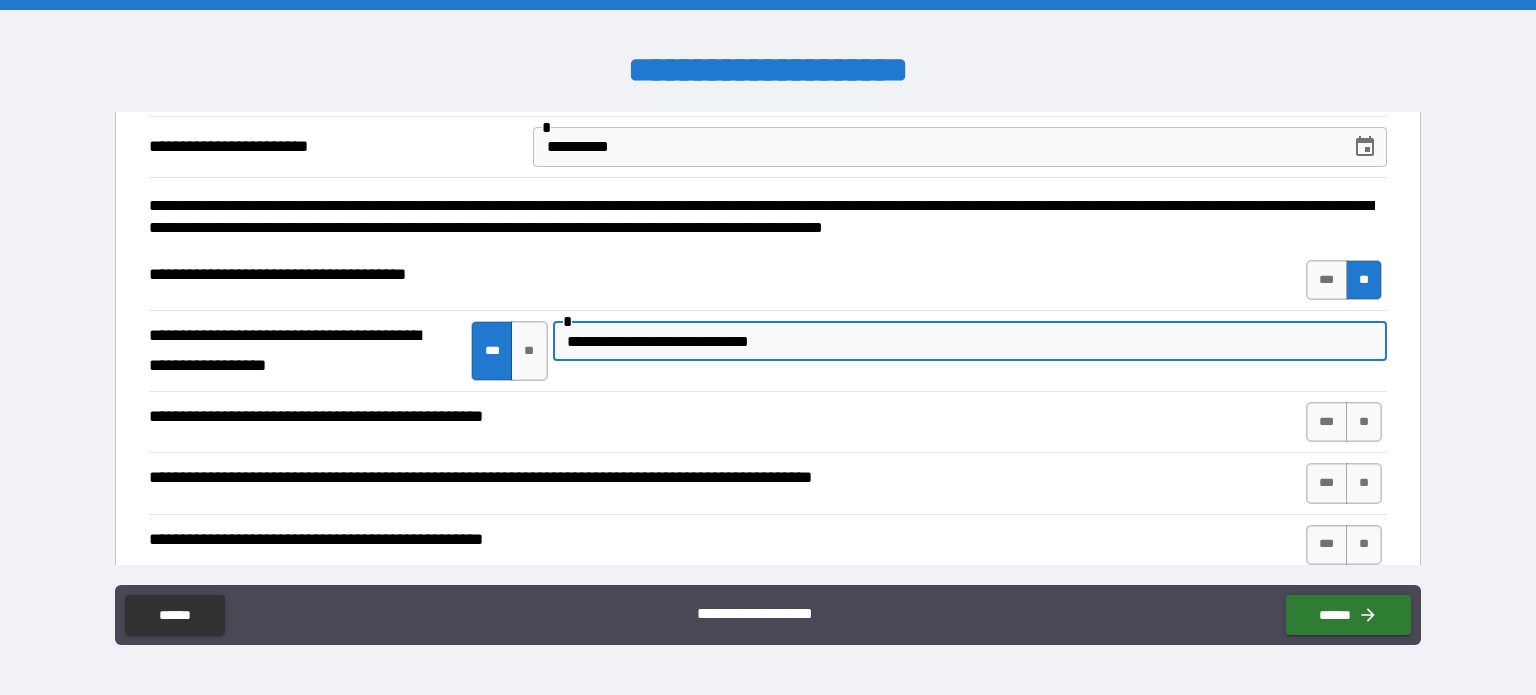 scroll, scrollTop: 173, scrollLeft: 0, axis: vertical 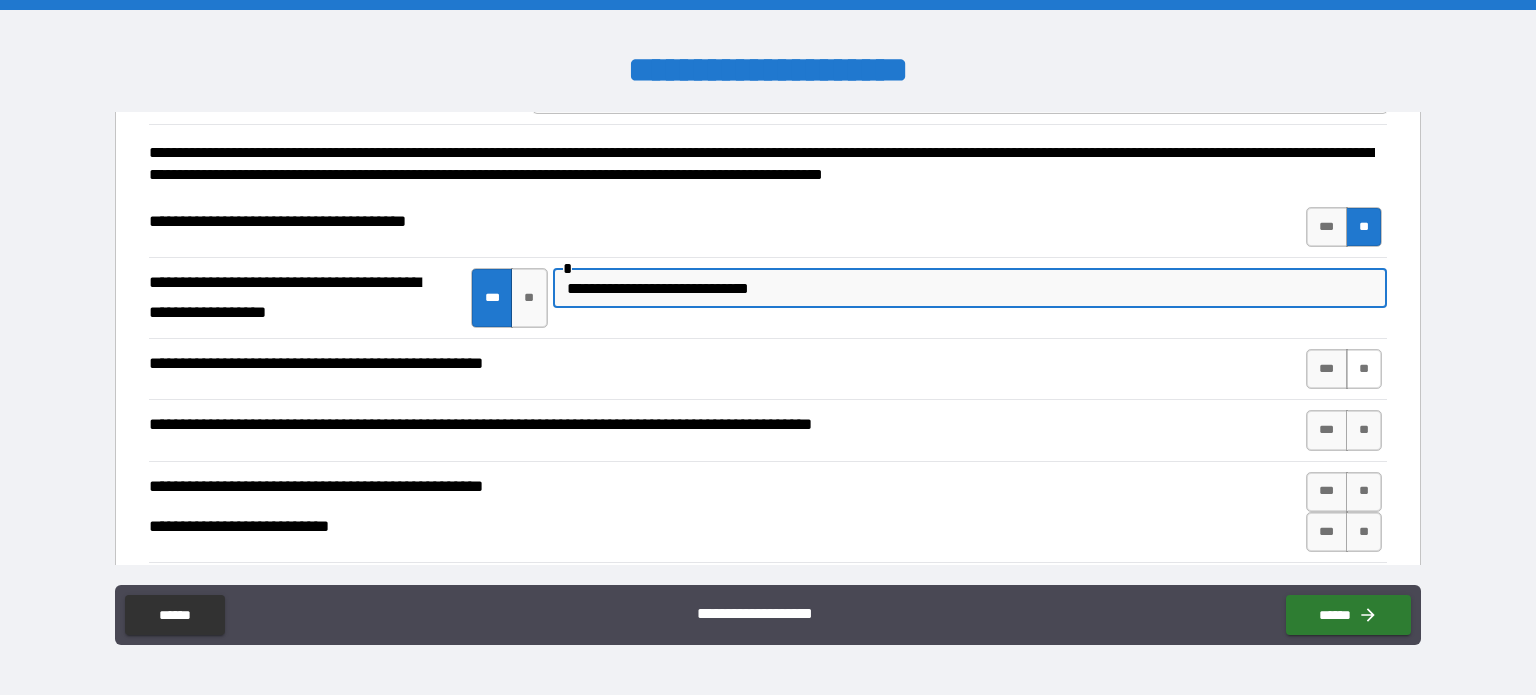 type on "**********" 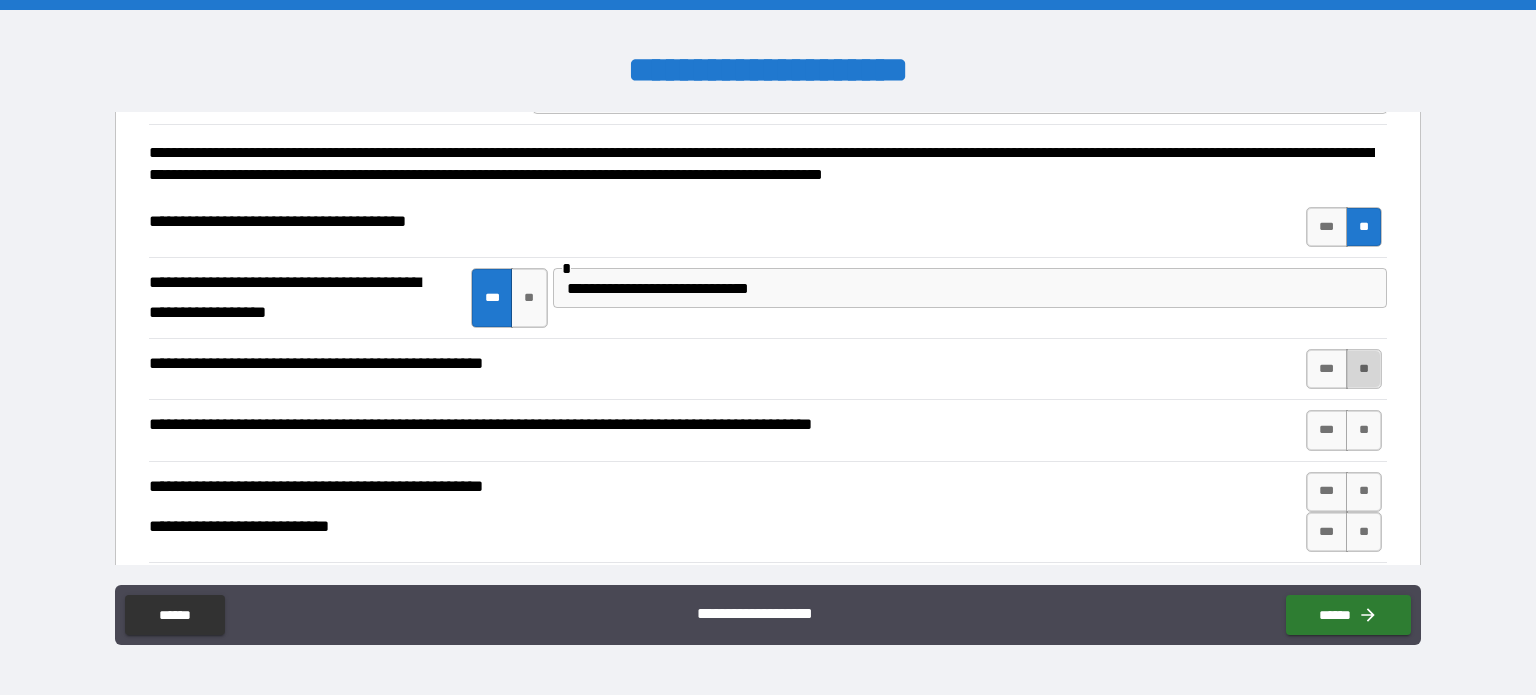 click on "**" at bounding box center (1364, 369) 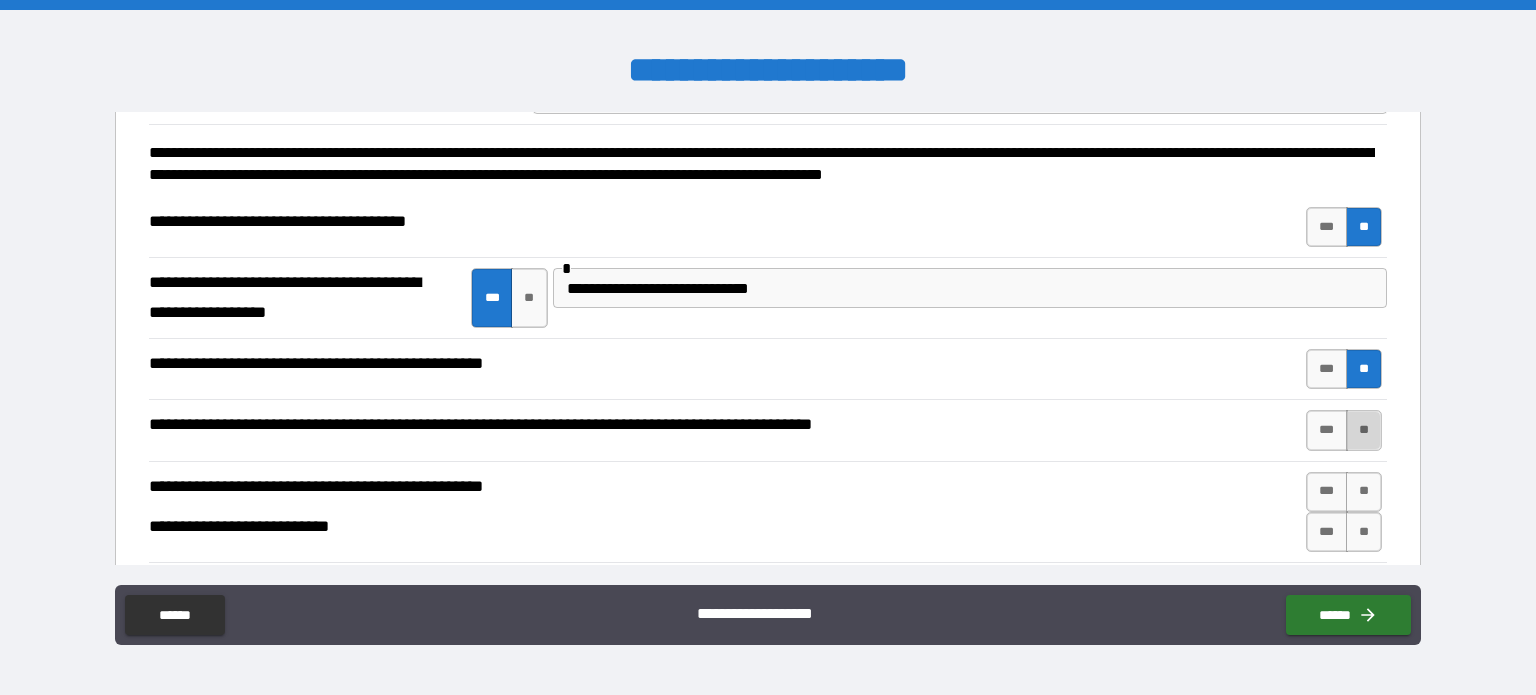 click on "**" at bounding box center [1364, 430] 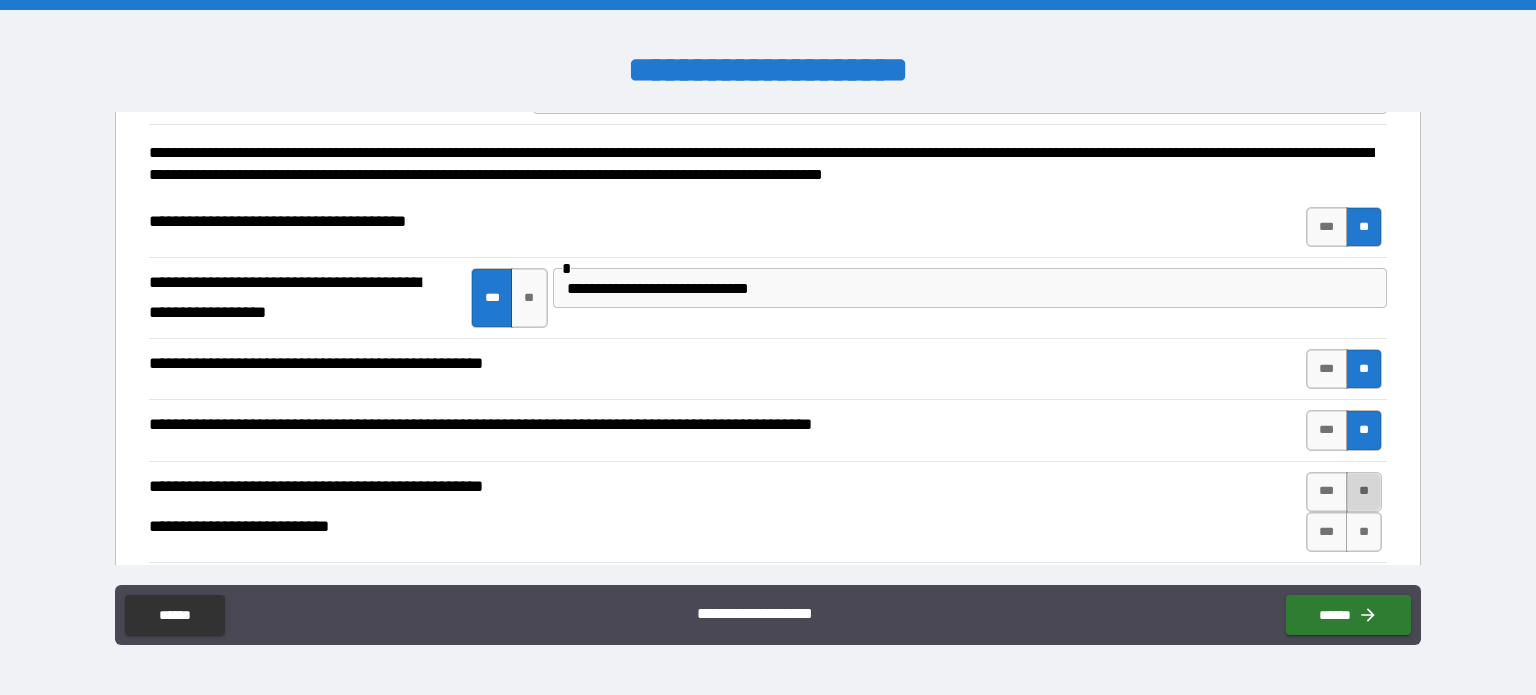 click on "**" at bounding box center [1364, 492] 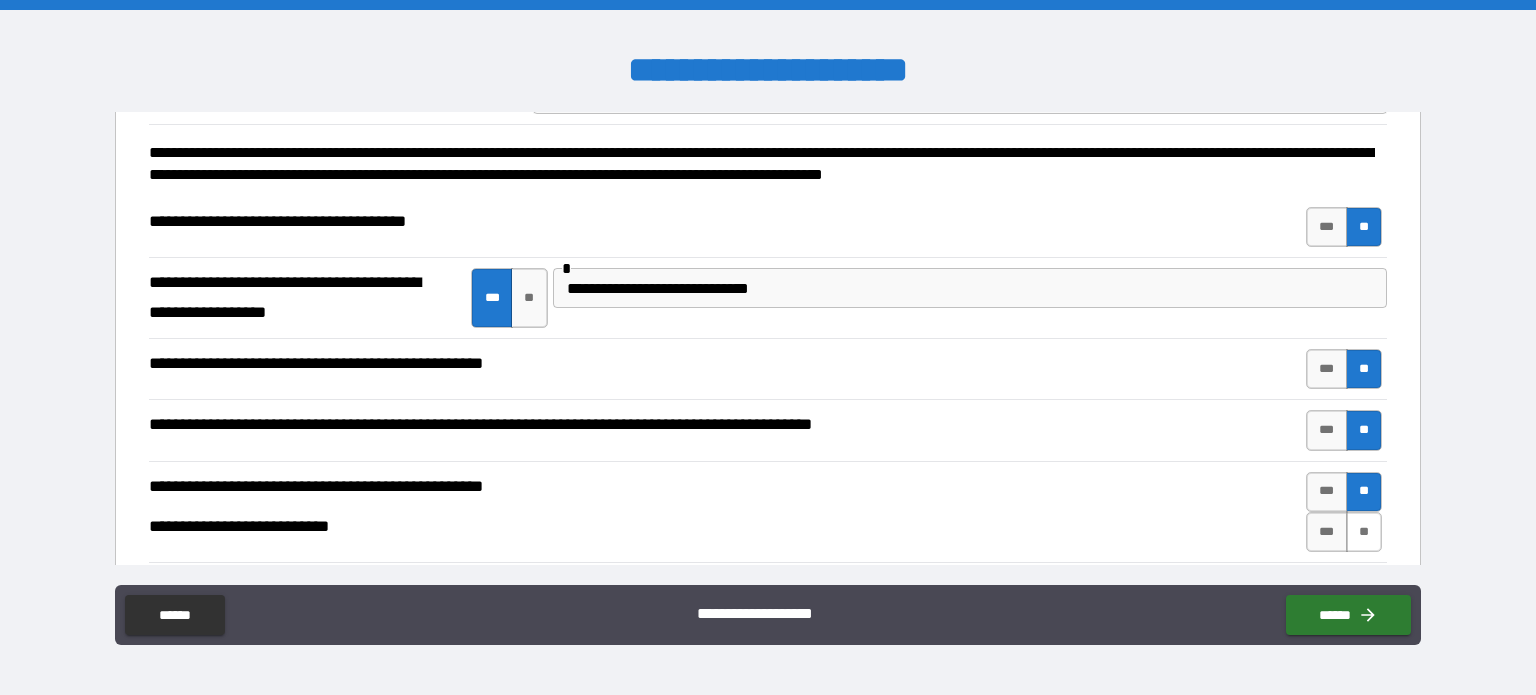click on "**" at bounding box center [1364, 532] 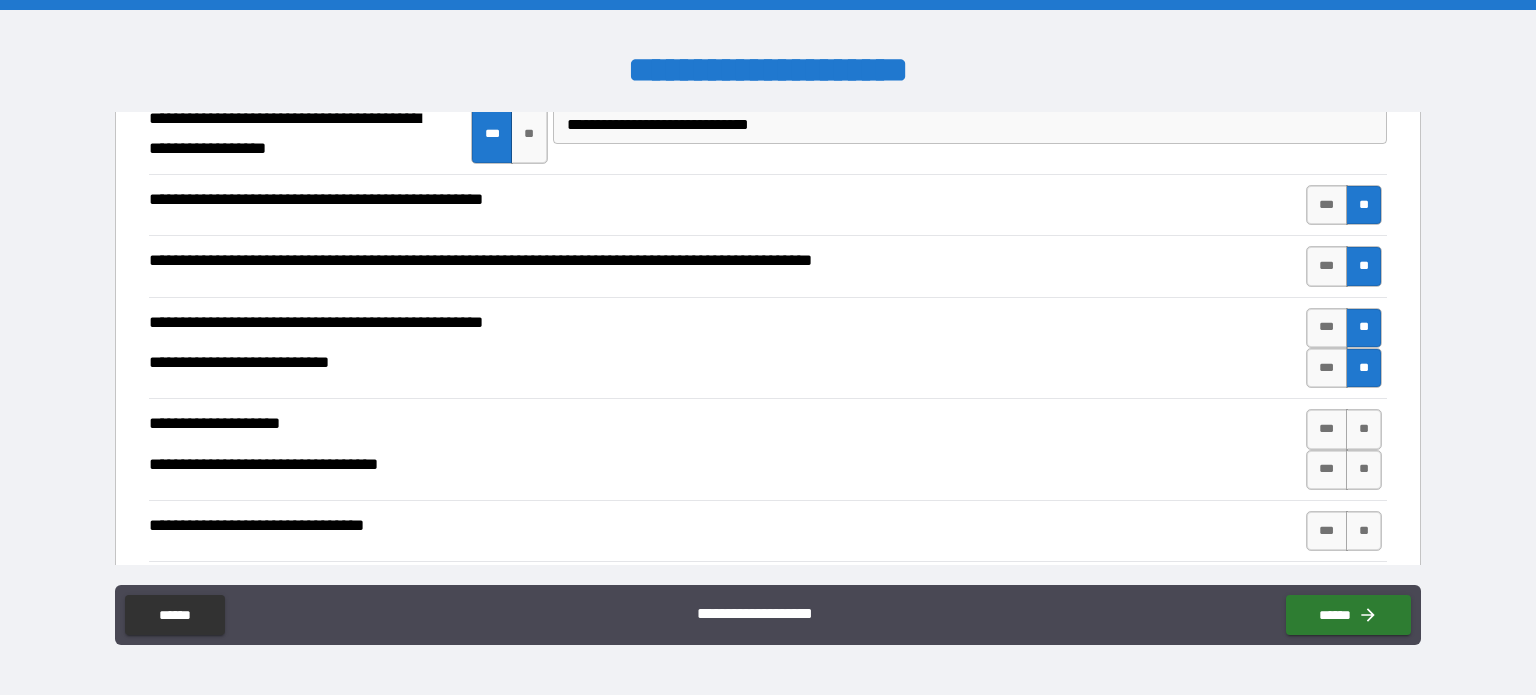 scroll, scrollTop: 392, scrollLeft: 0, axis: vertical 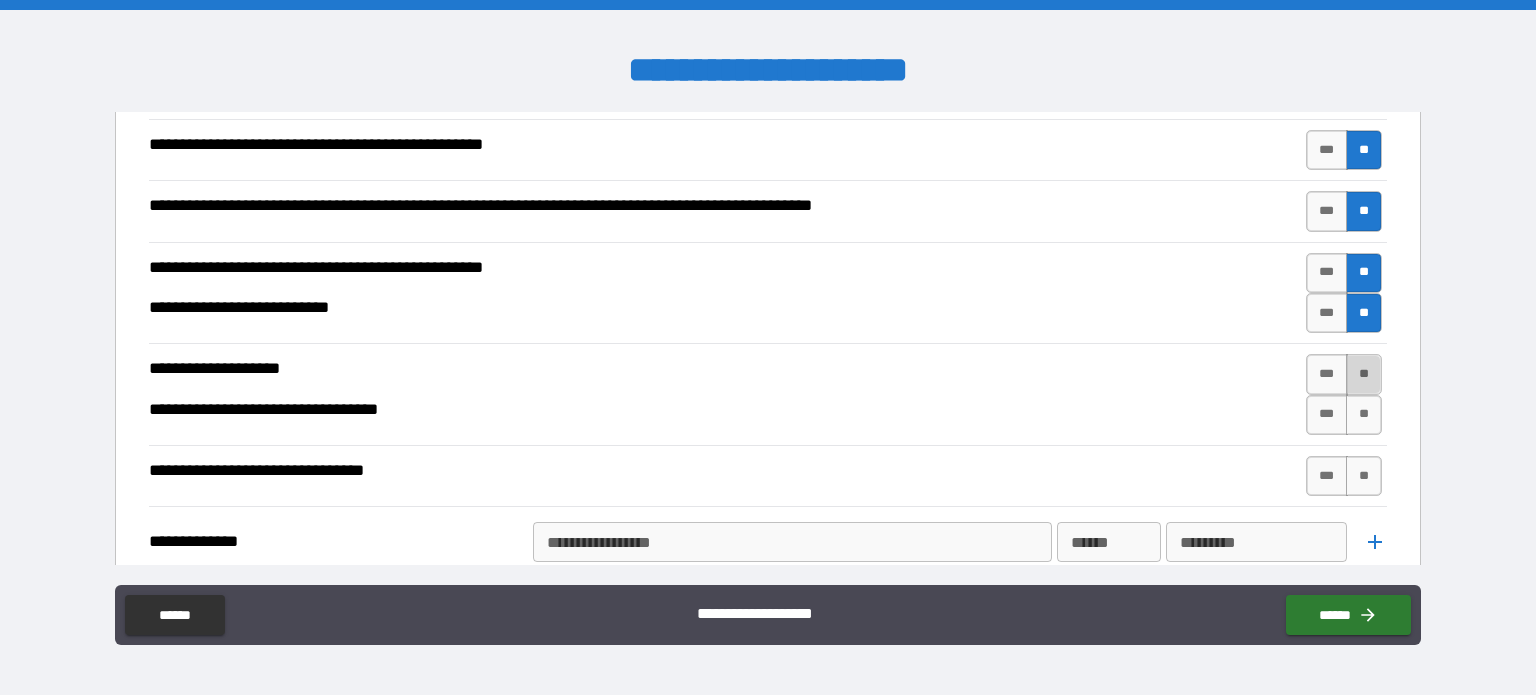click on "**" at bounding box center (1364, 374) 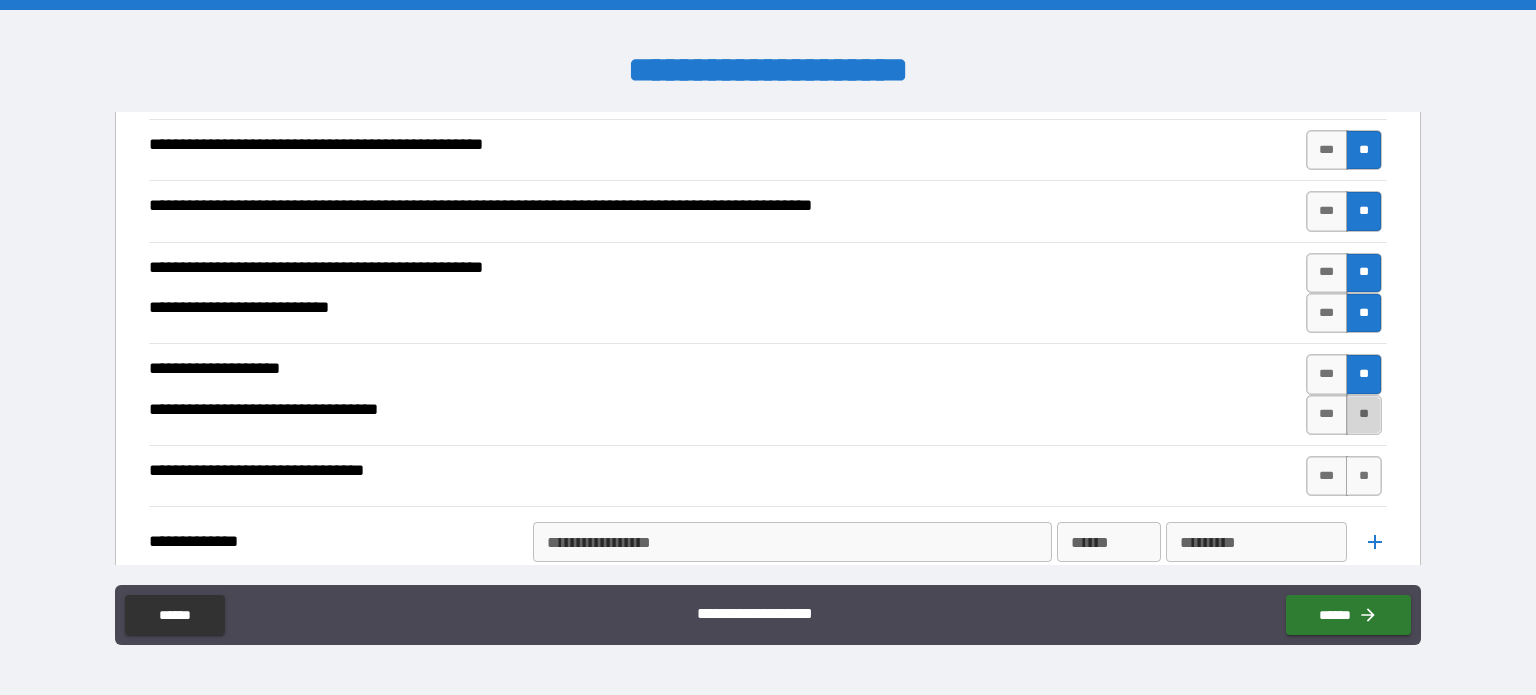 click on "**" at bounding box center [1364, 415] 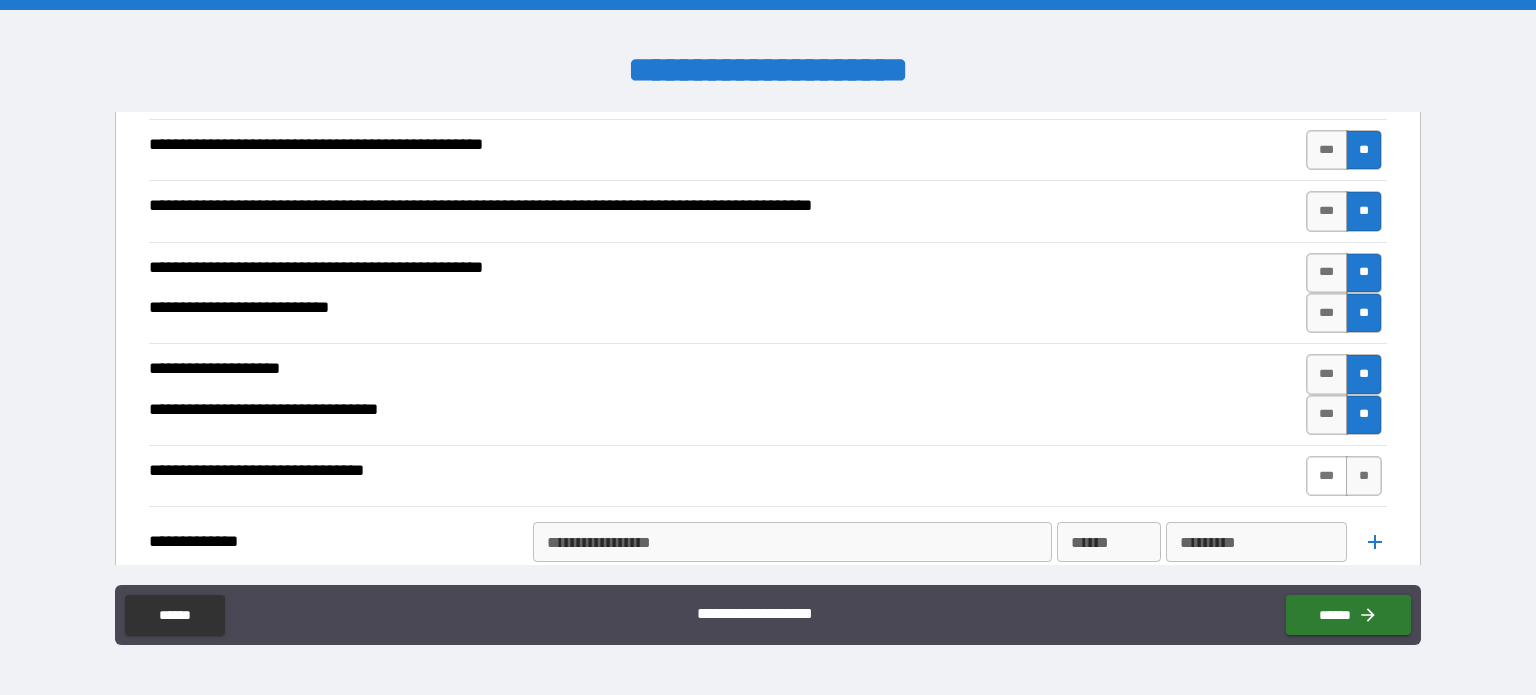 click on "***" at bounding box center (1327, 476) 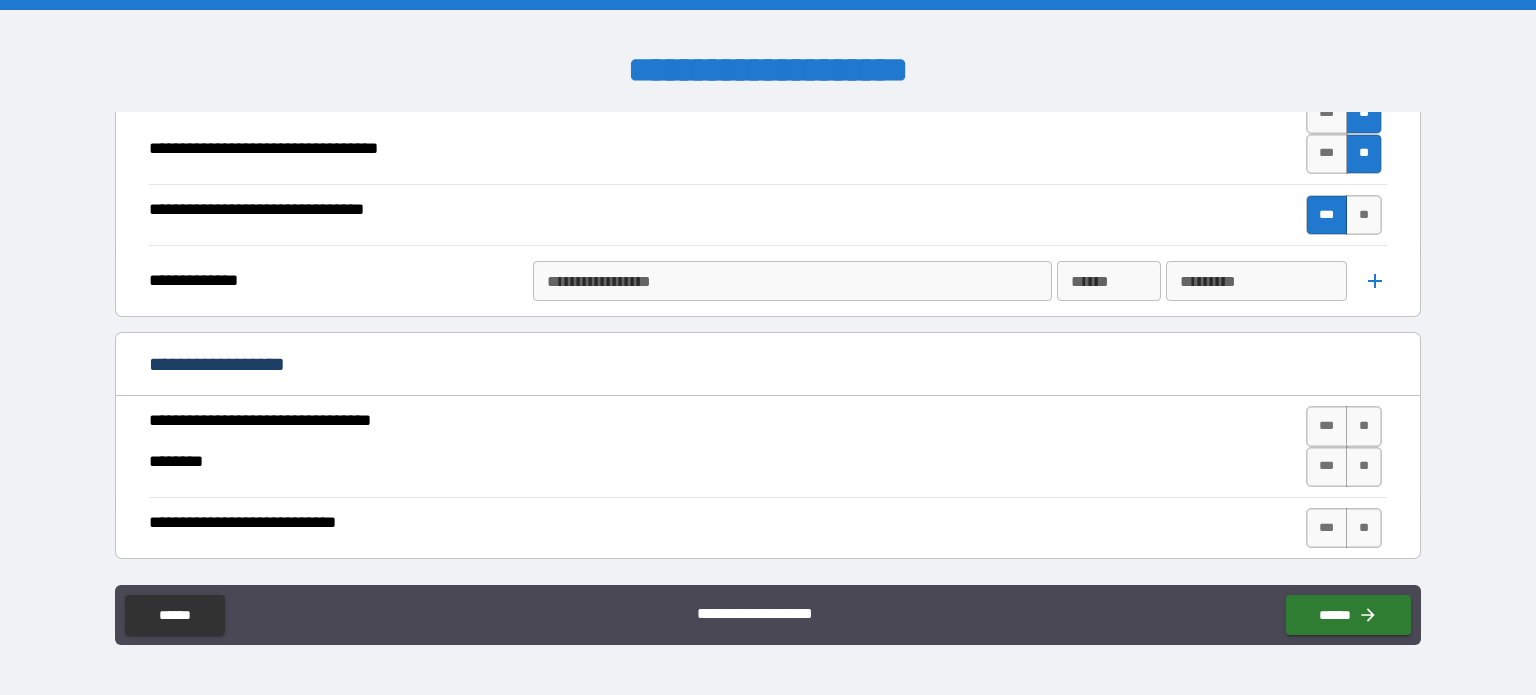 scroll, scrollTop: 664, scrollLeft: 0, axis: vertical 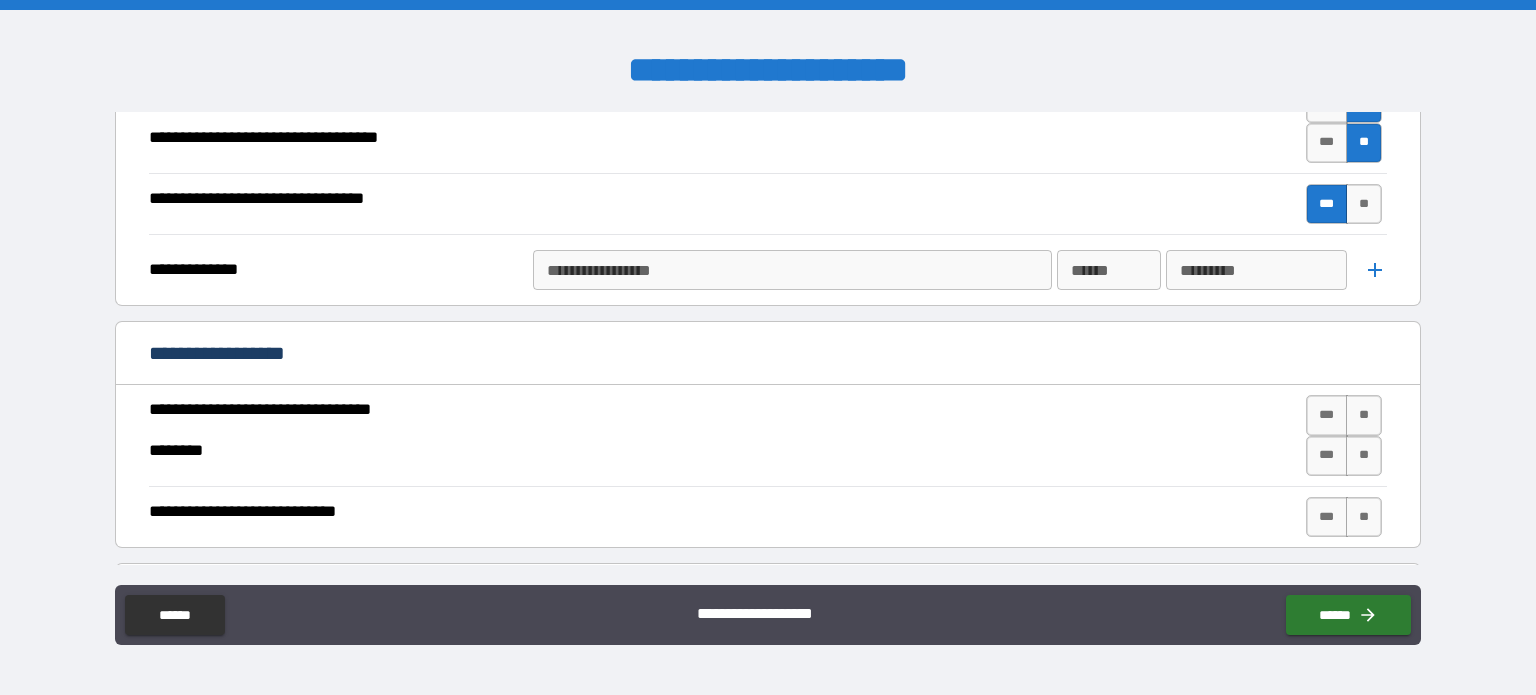 click on "**********" at bounding box center (791, 270) 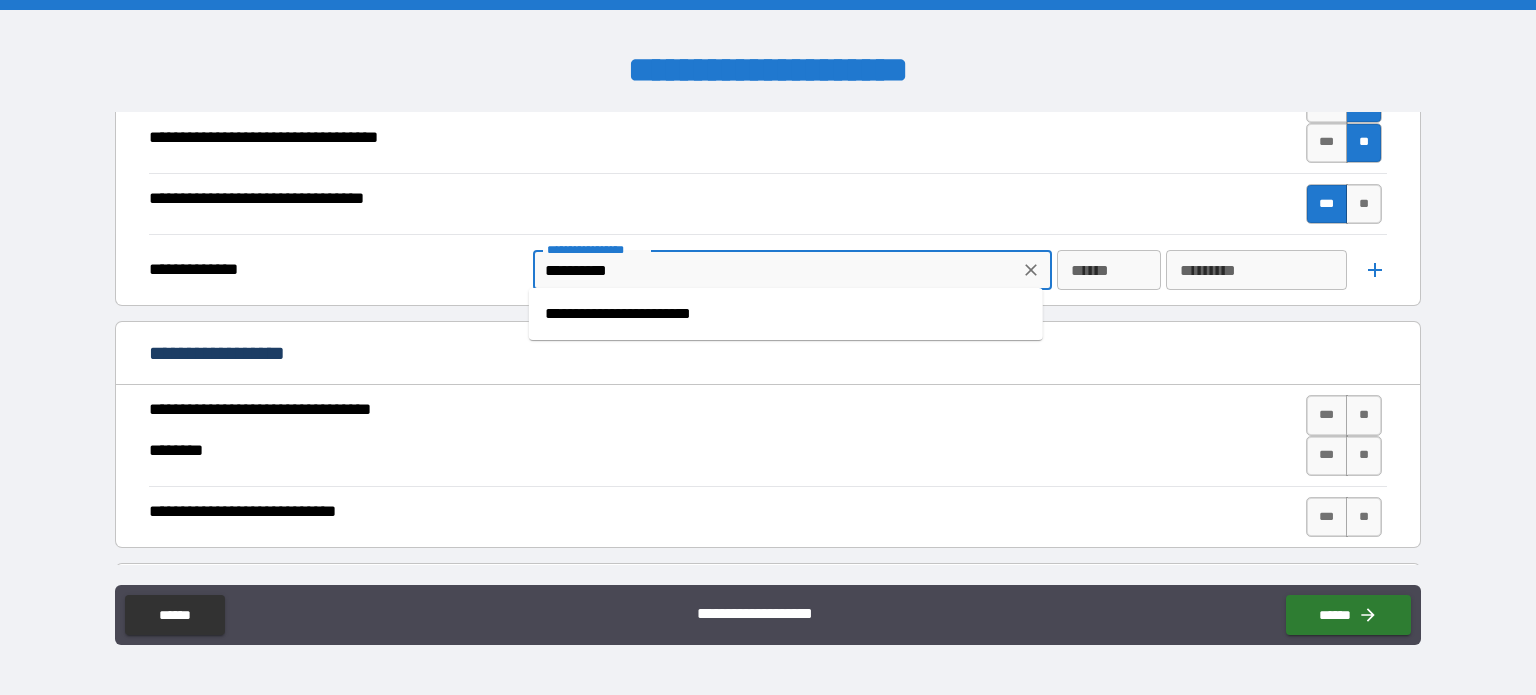 click on "**********" at bounding box center (786, 314) 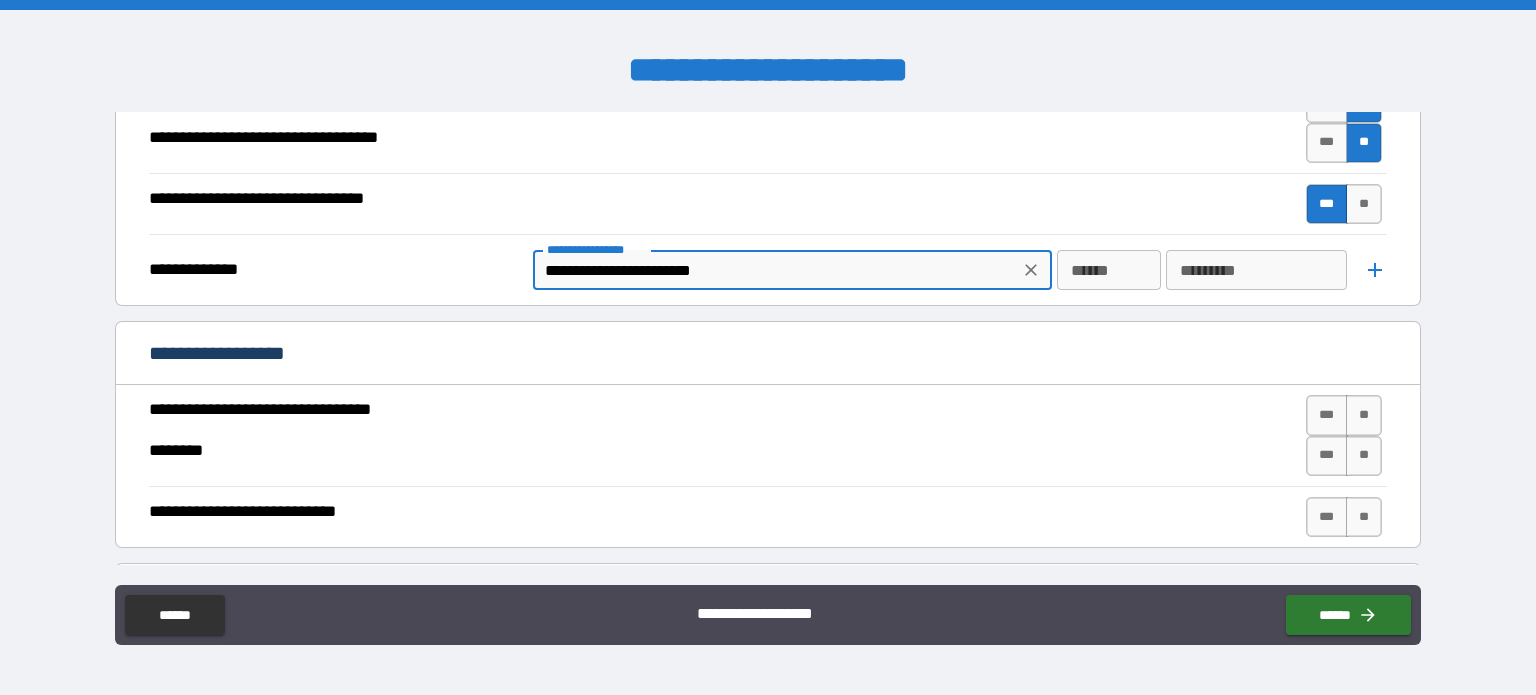 type on "**********" 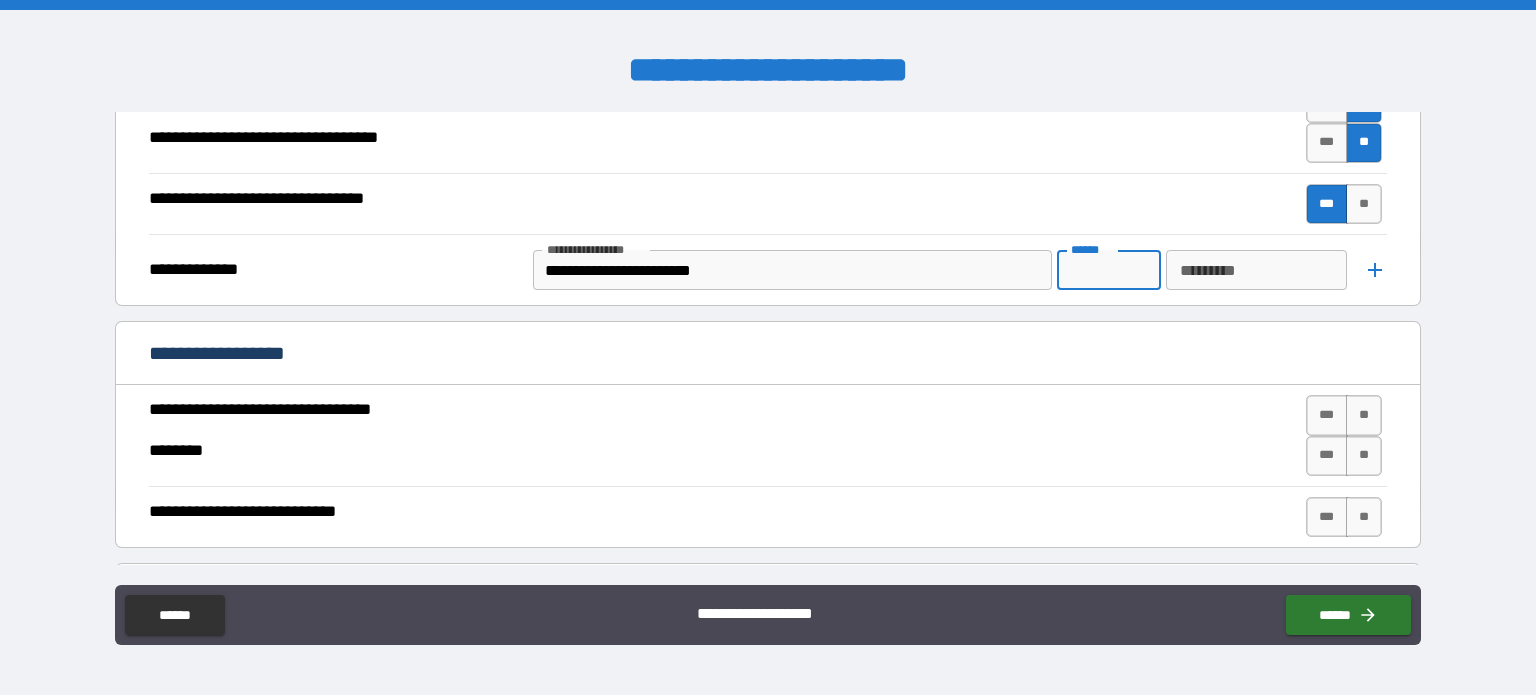 click on "******" at bounding box center (1109, 270) 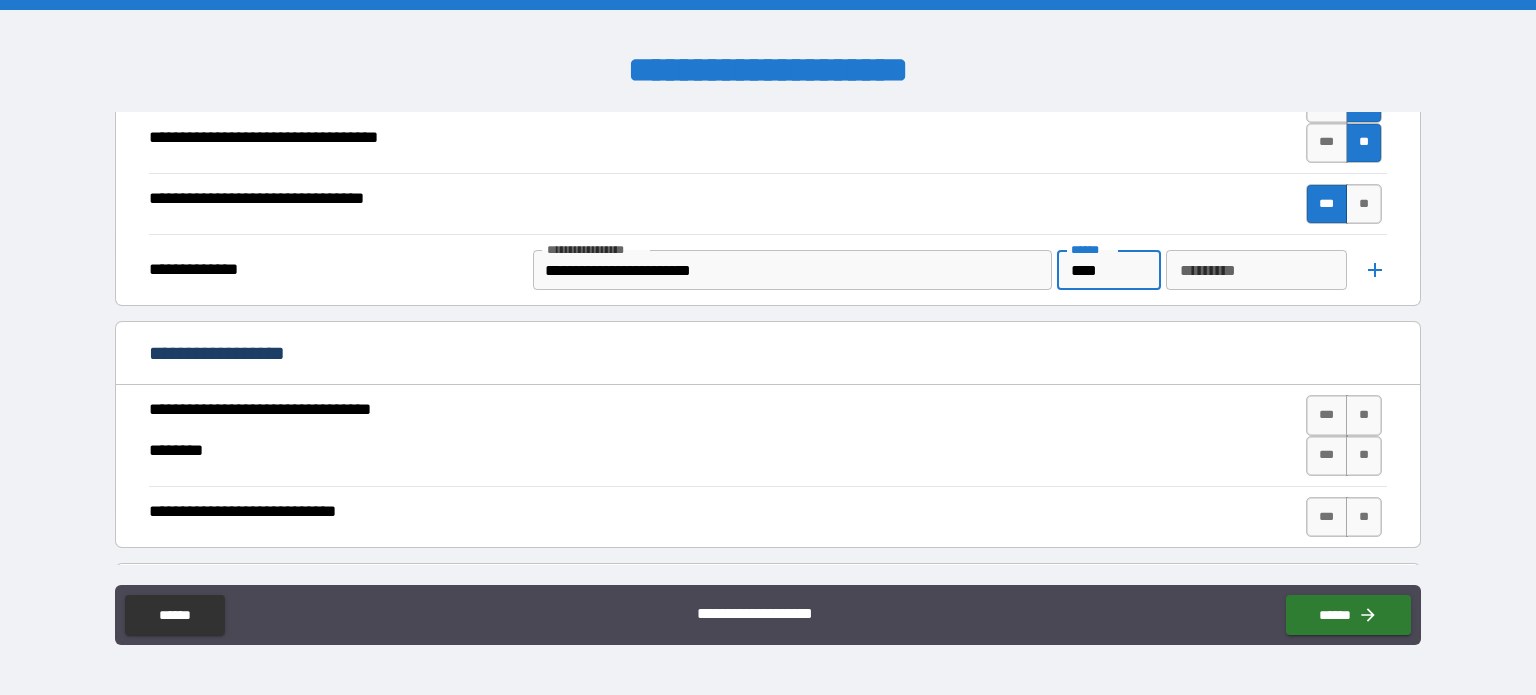 type on "****" 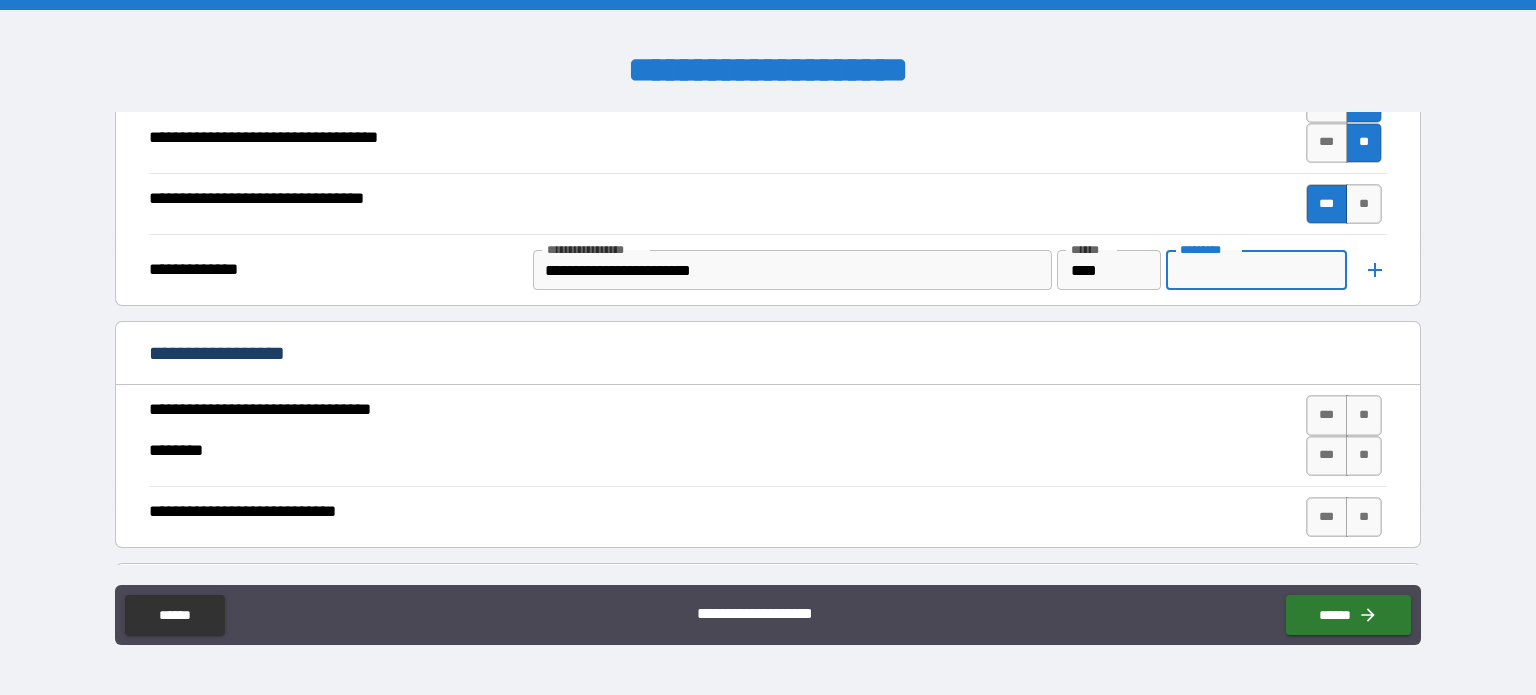 click on "*********" at bounding box center [1257, 270] 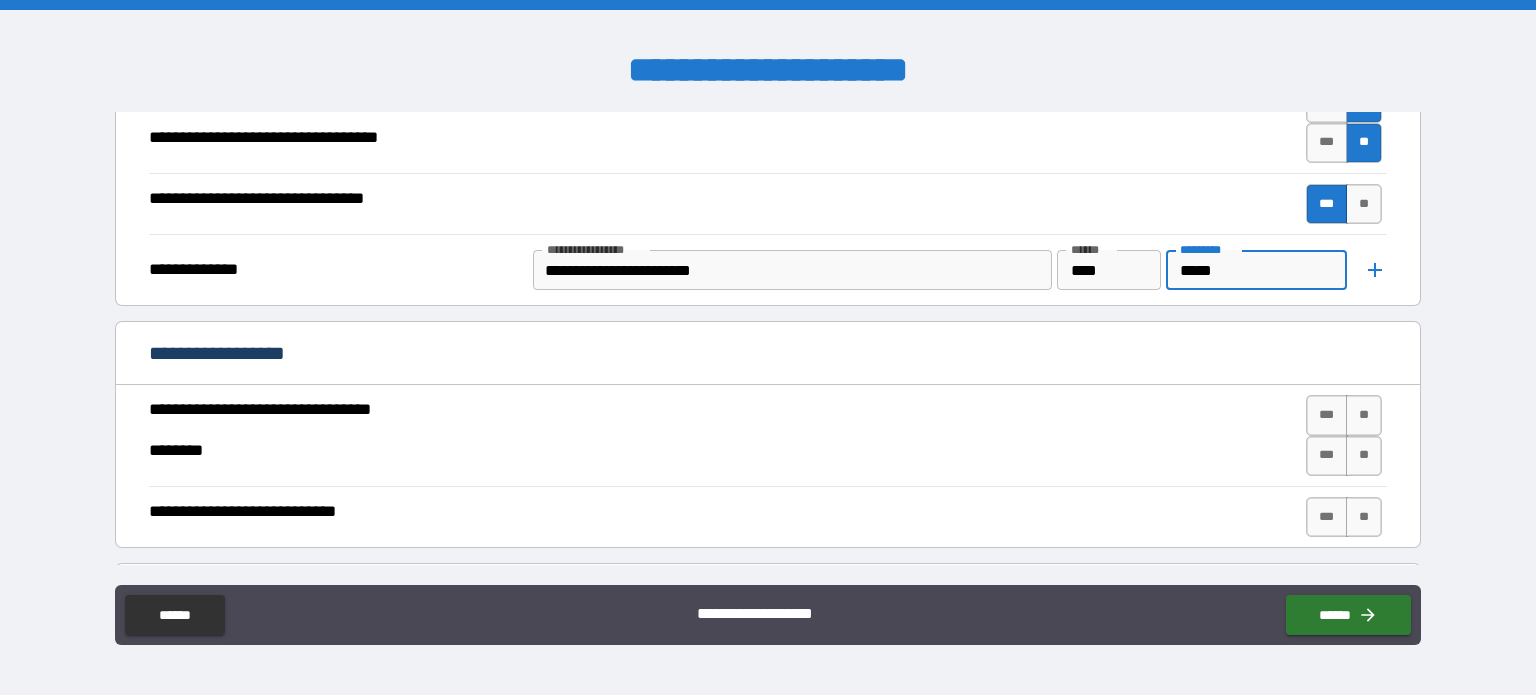 type on "*****" 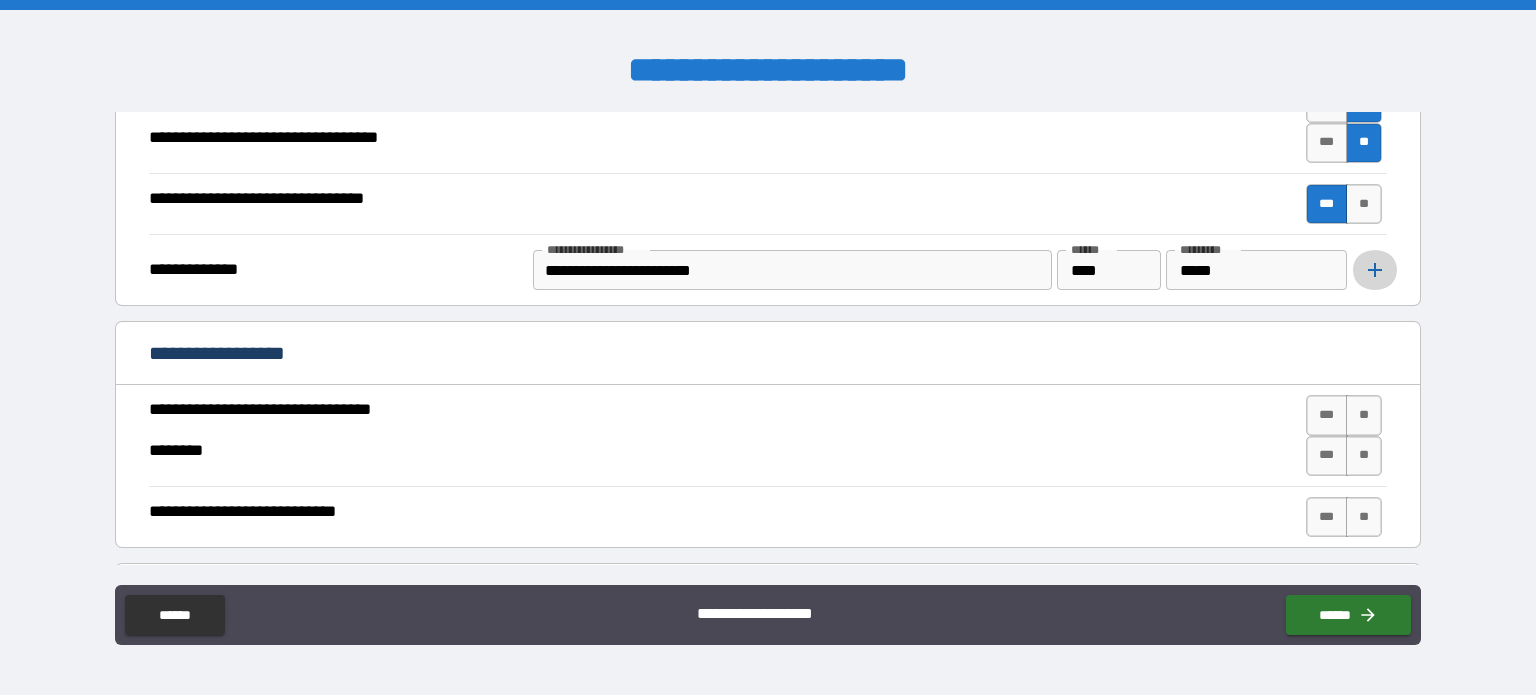click 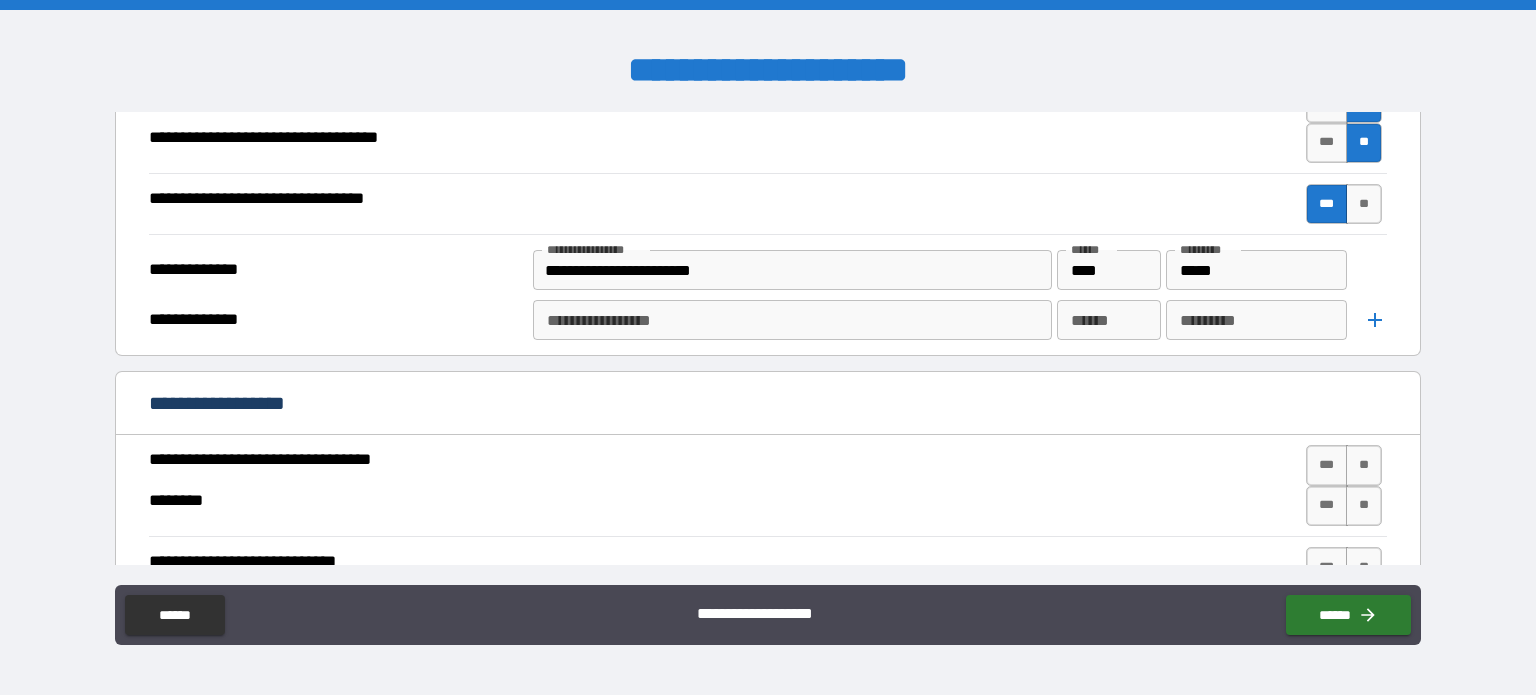 click on "**********" at bounding box center (791, 320) 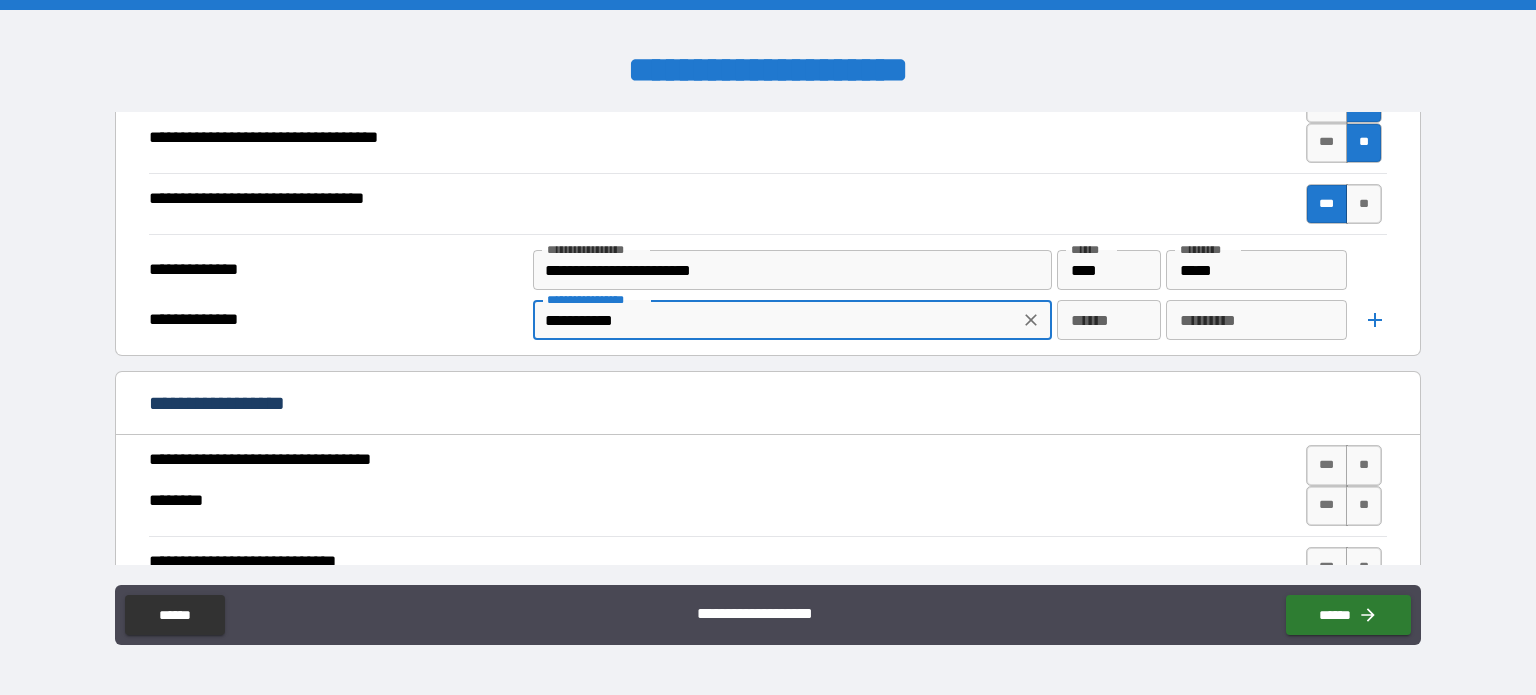 drag, startPoint x: 639, startPoint y: 322, endPoint x: 612, endPoint y: 315, distance: 27.89265 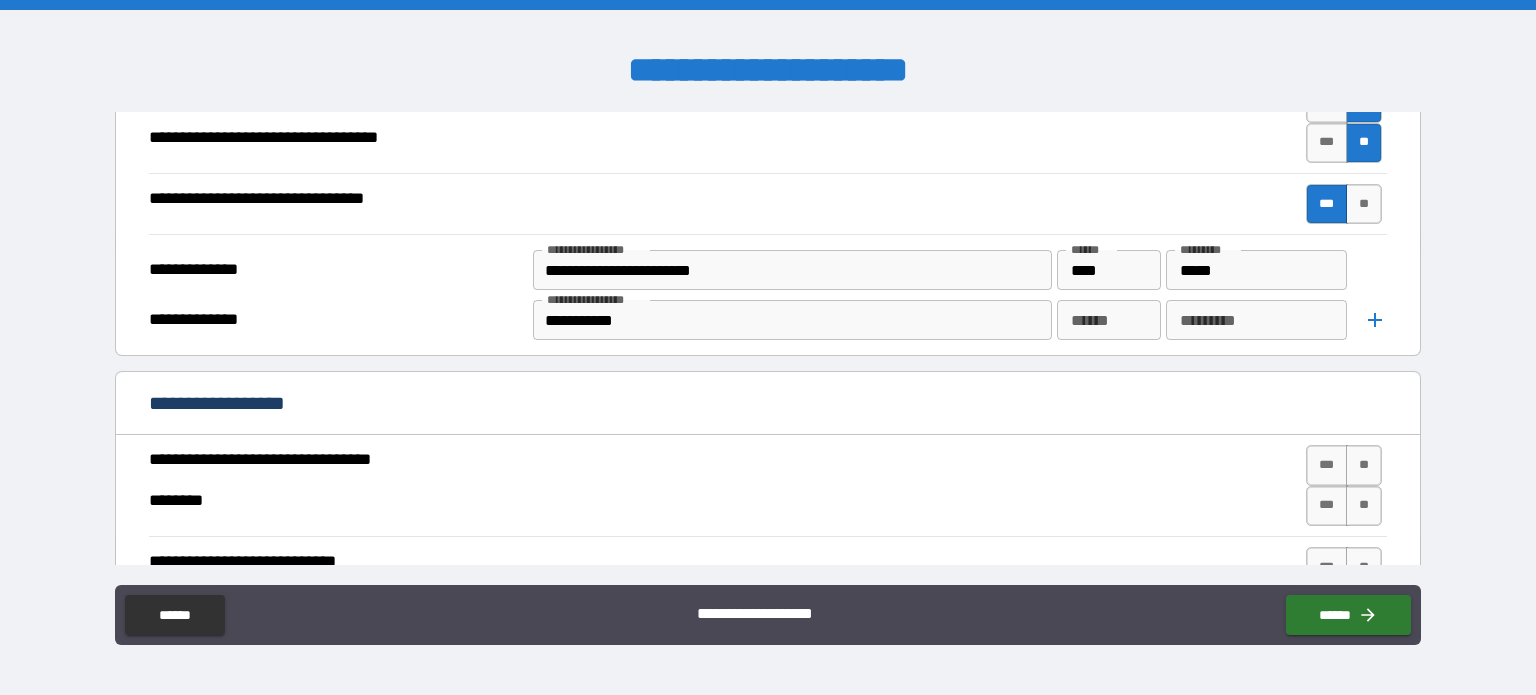 click on "**********" at bounding box center [768, 320] 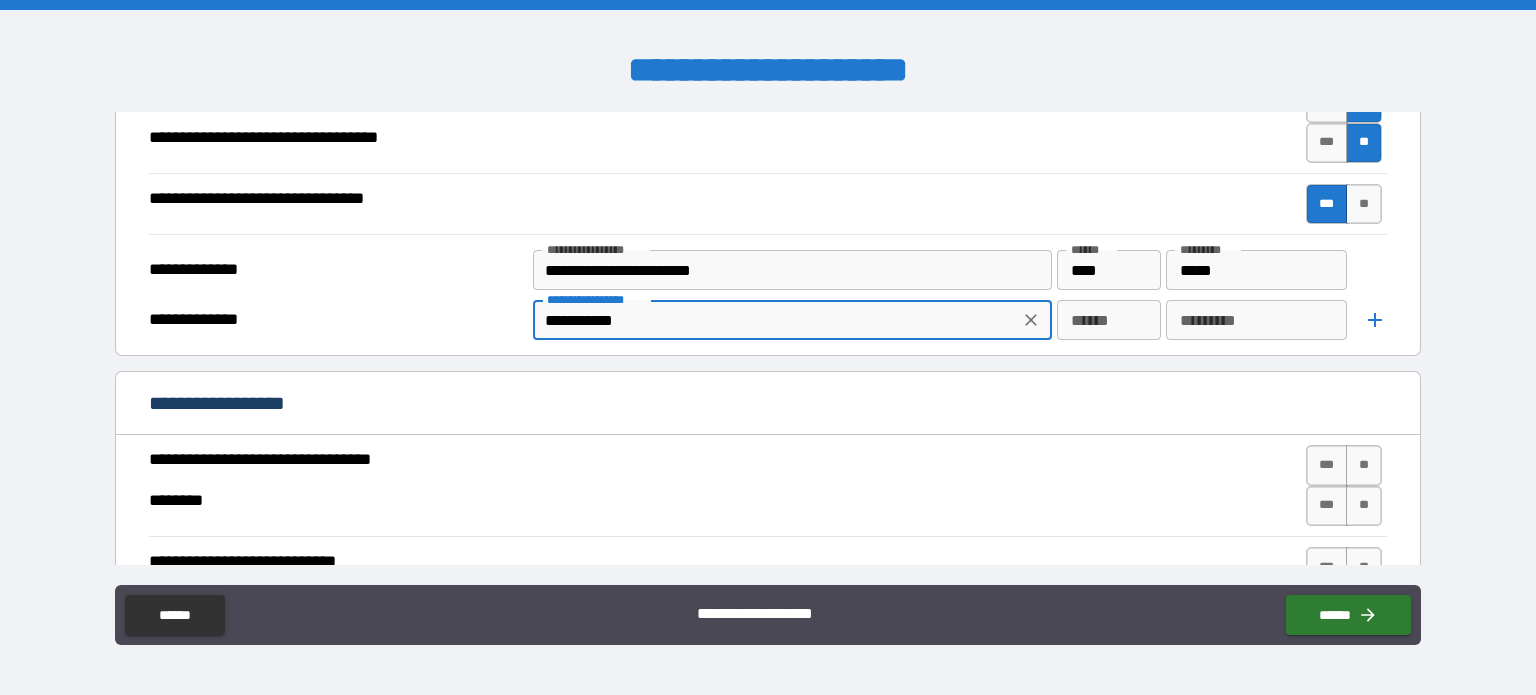 click on "**********" at bounding box center (776, 320) 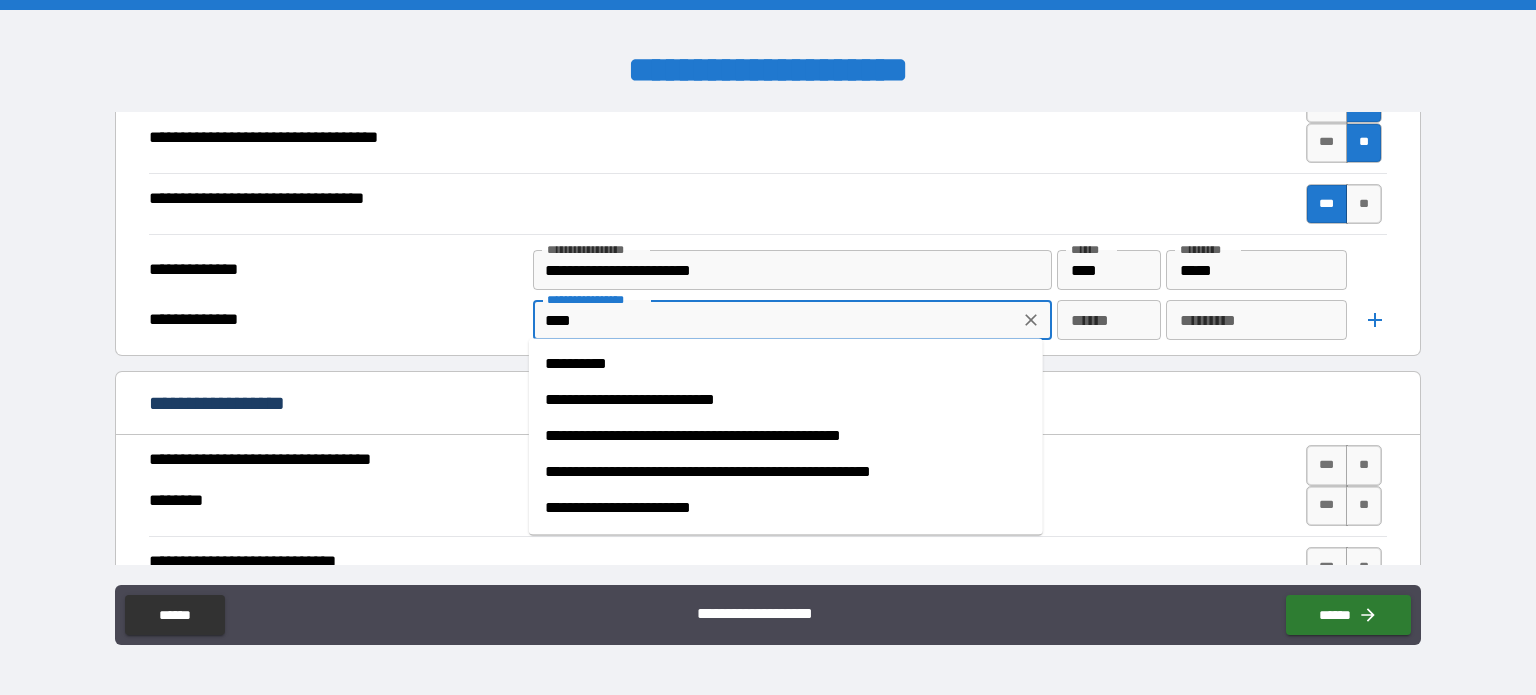 click on "**********" at bounding box center [786, 364] 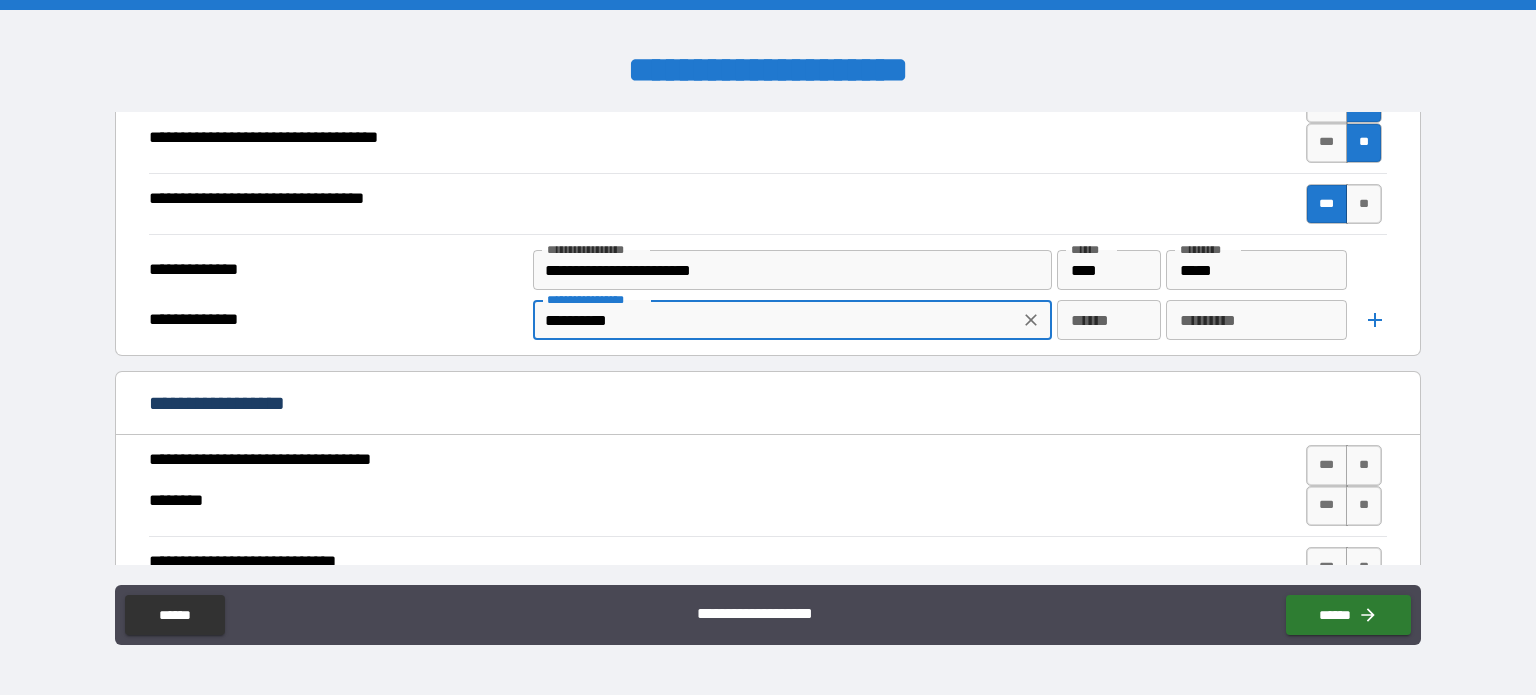 type on "**********" 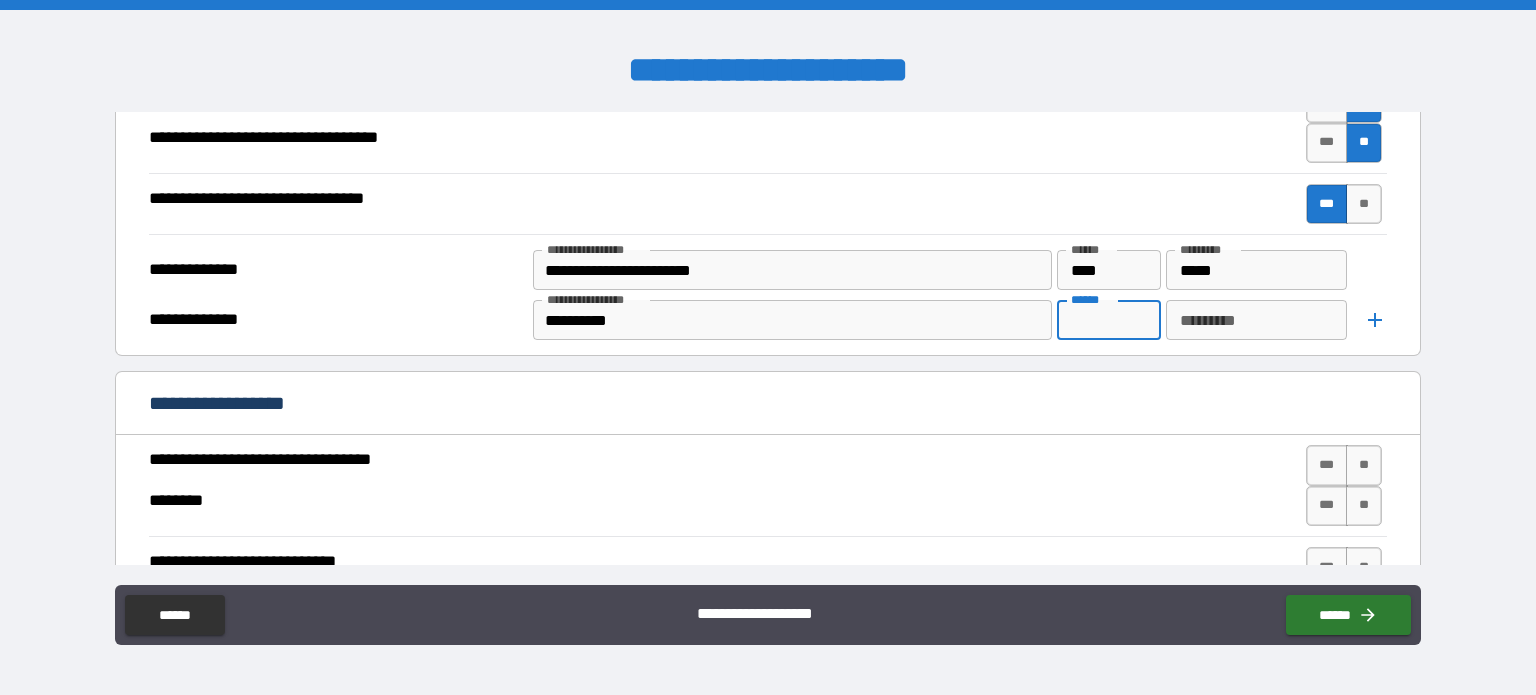 click on "******" at bounding box center [1109, 320] 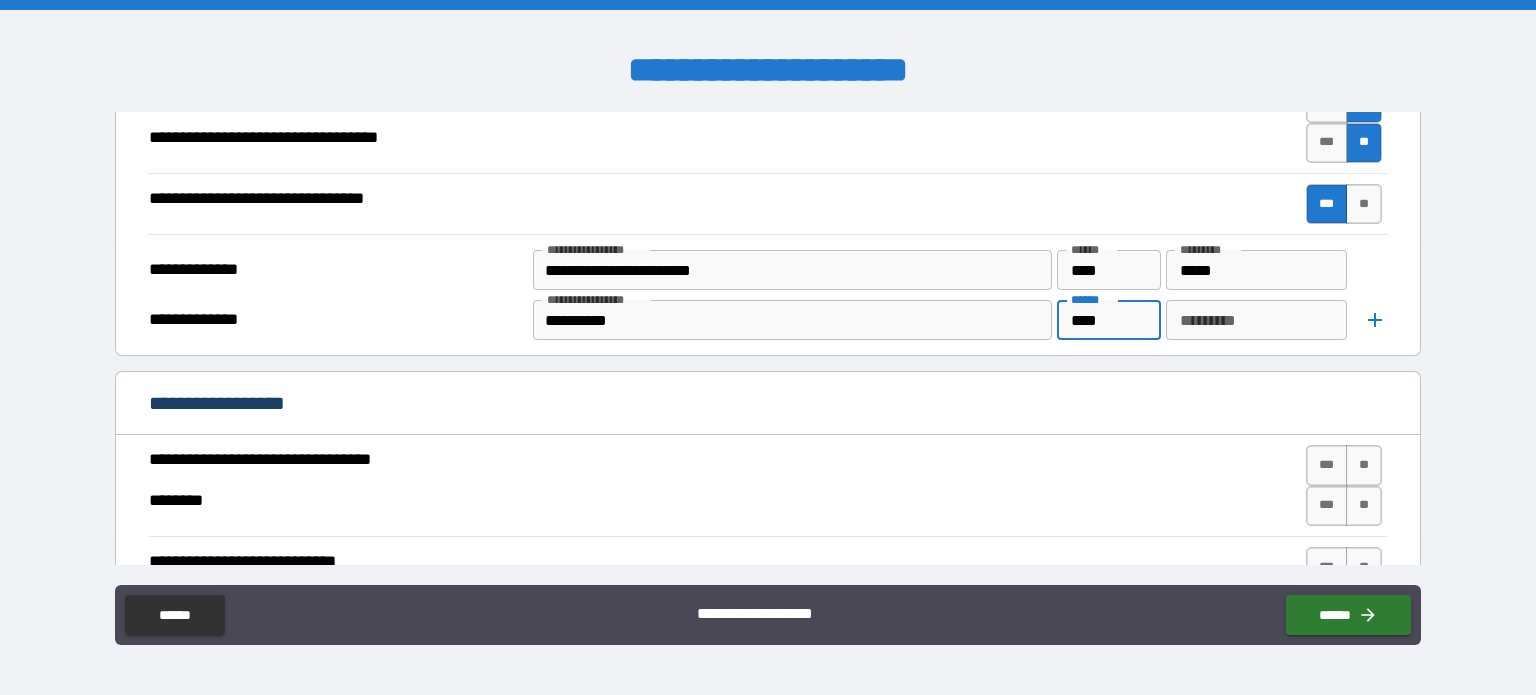 type on "****" 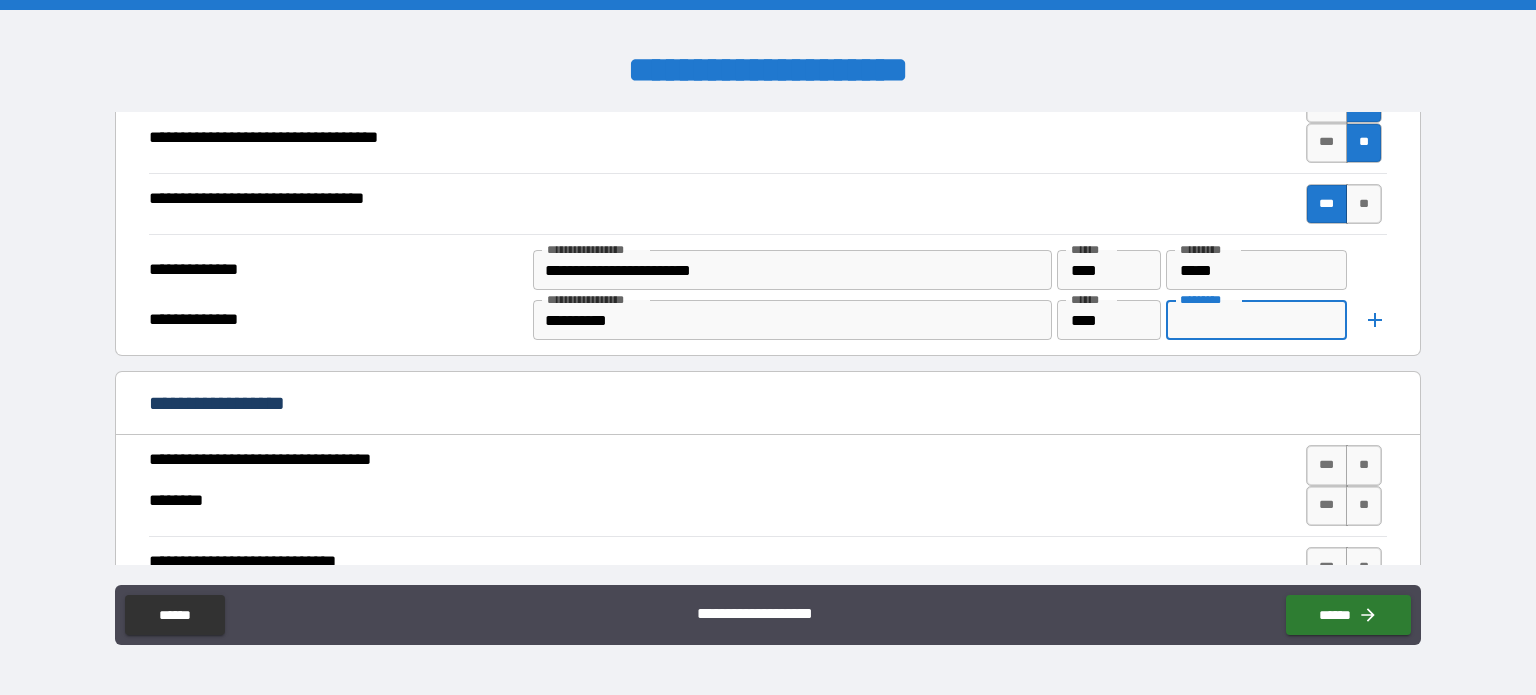 click on "*********" at bounding box center [1257, 320] 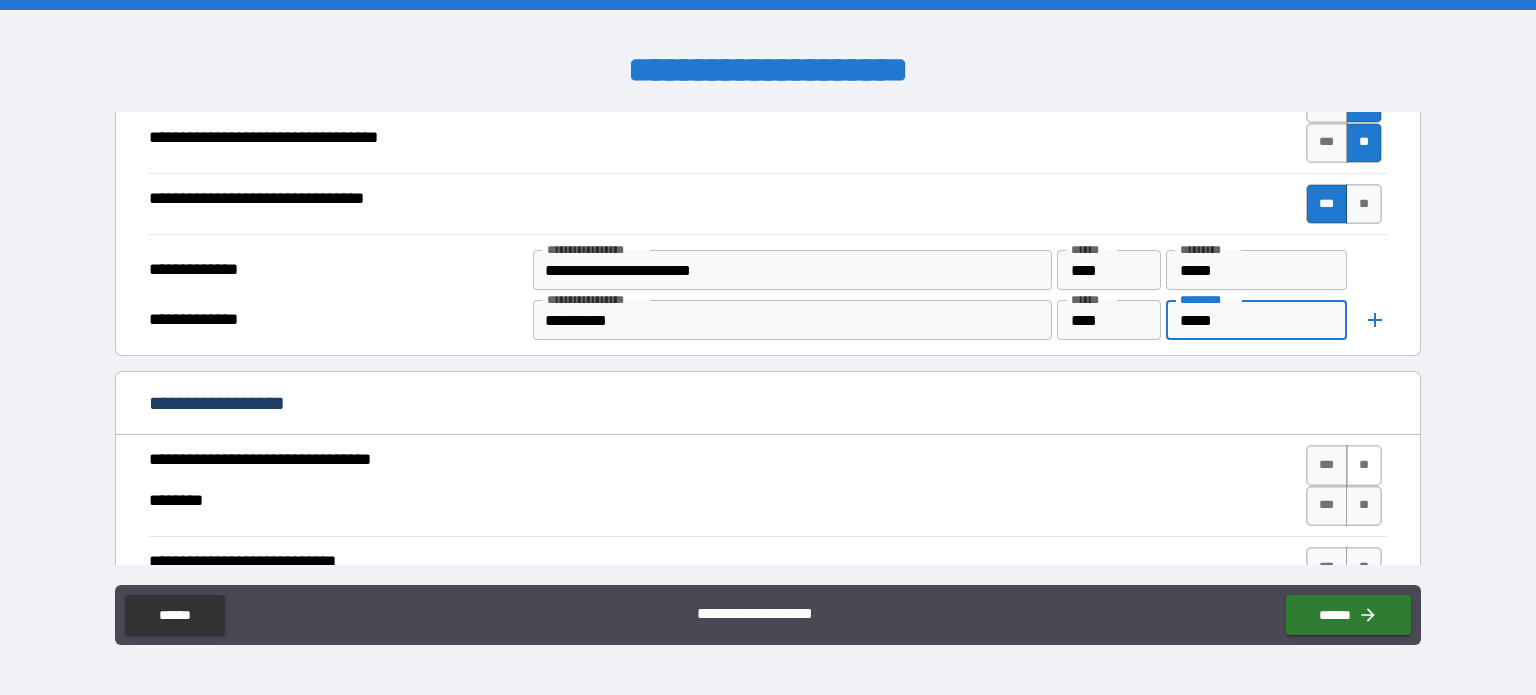 type on "*****" 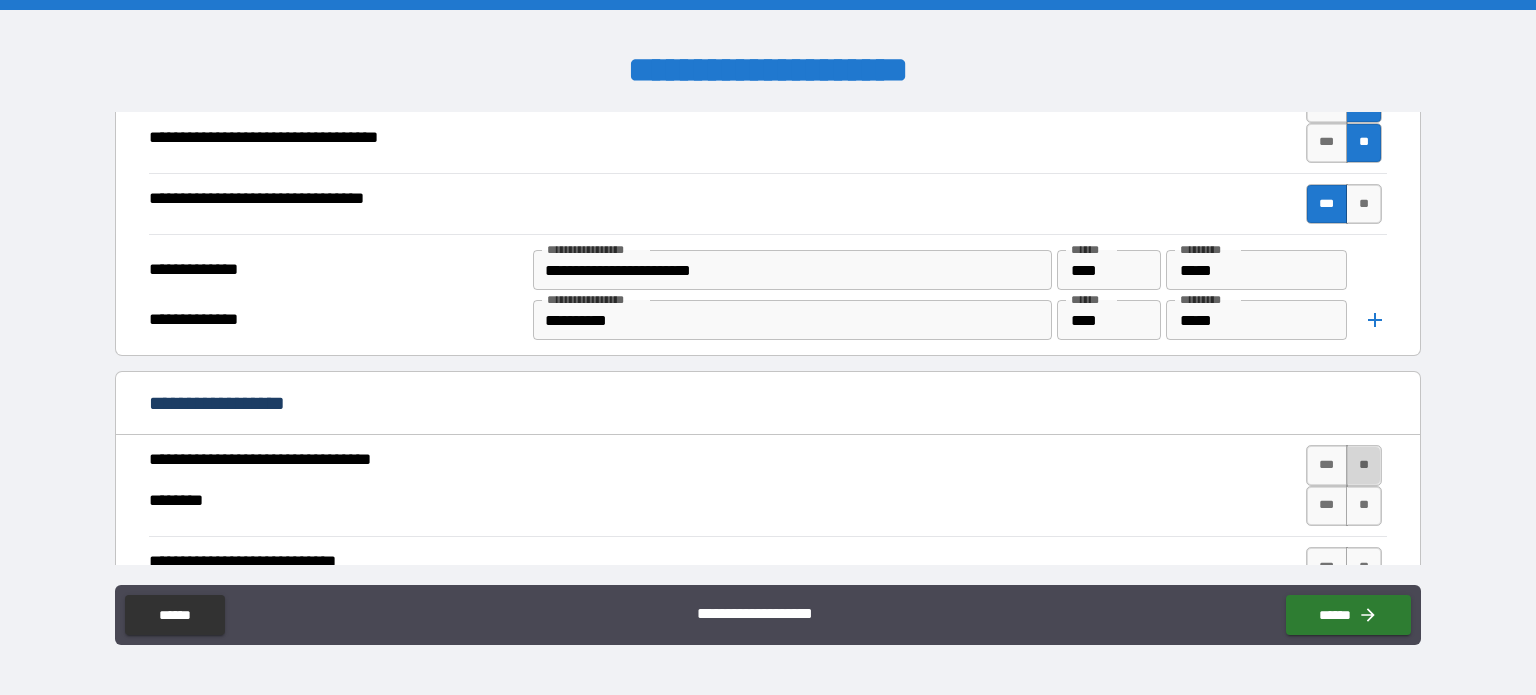 click on "**" at bounding box center (1364, 465) 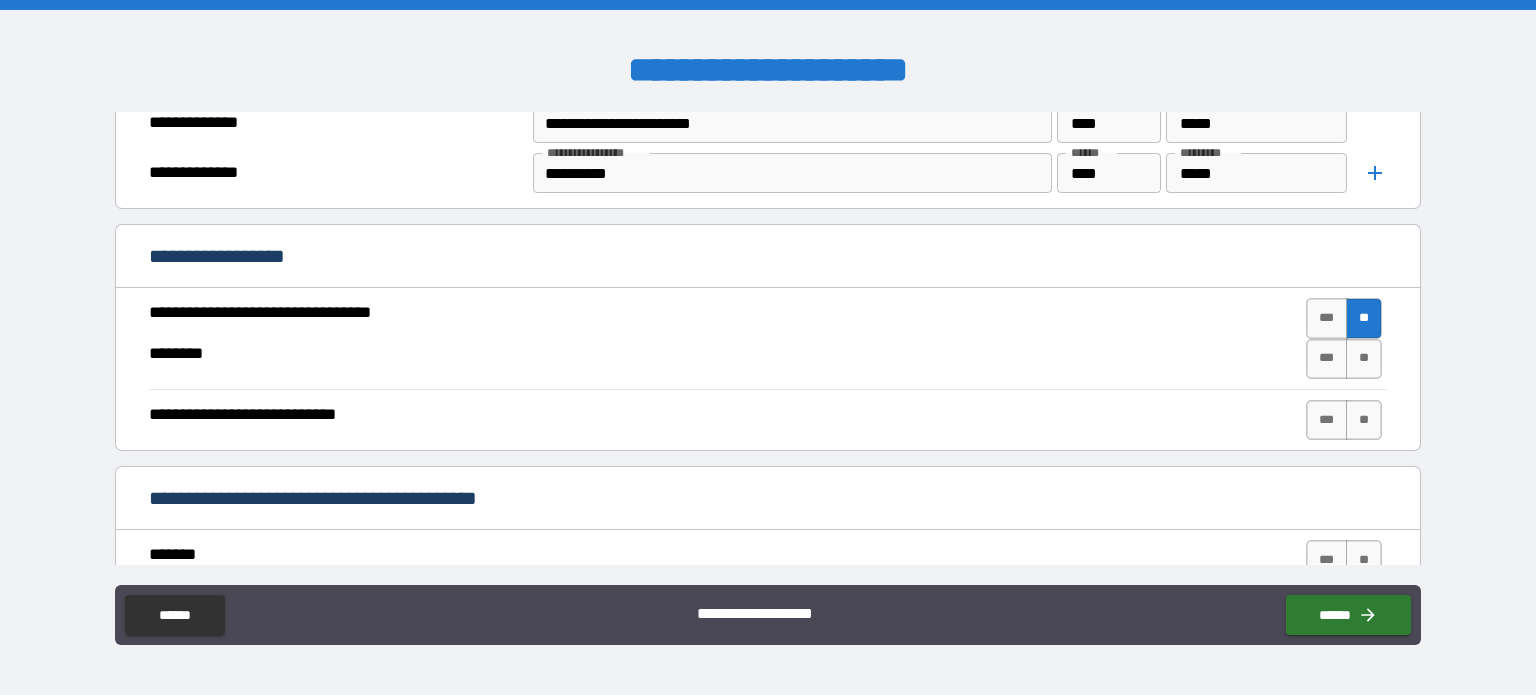 scroll, scrollTop: 898, scrollLeft: 0, axis: vertical 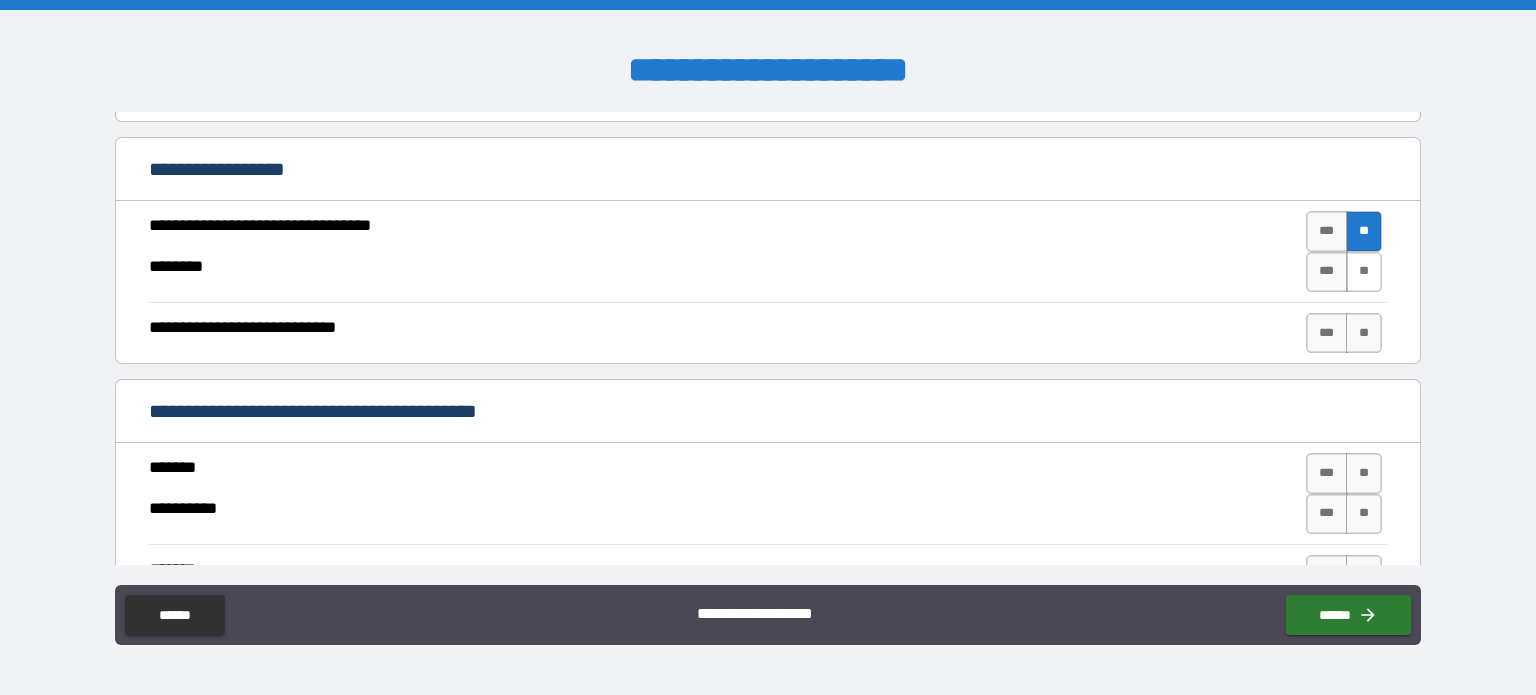 click on "**" at bounding box center [1364, 272] 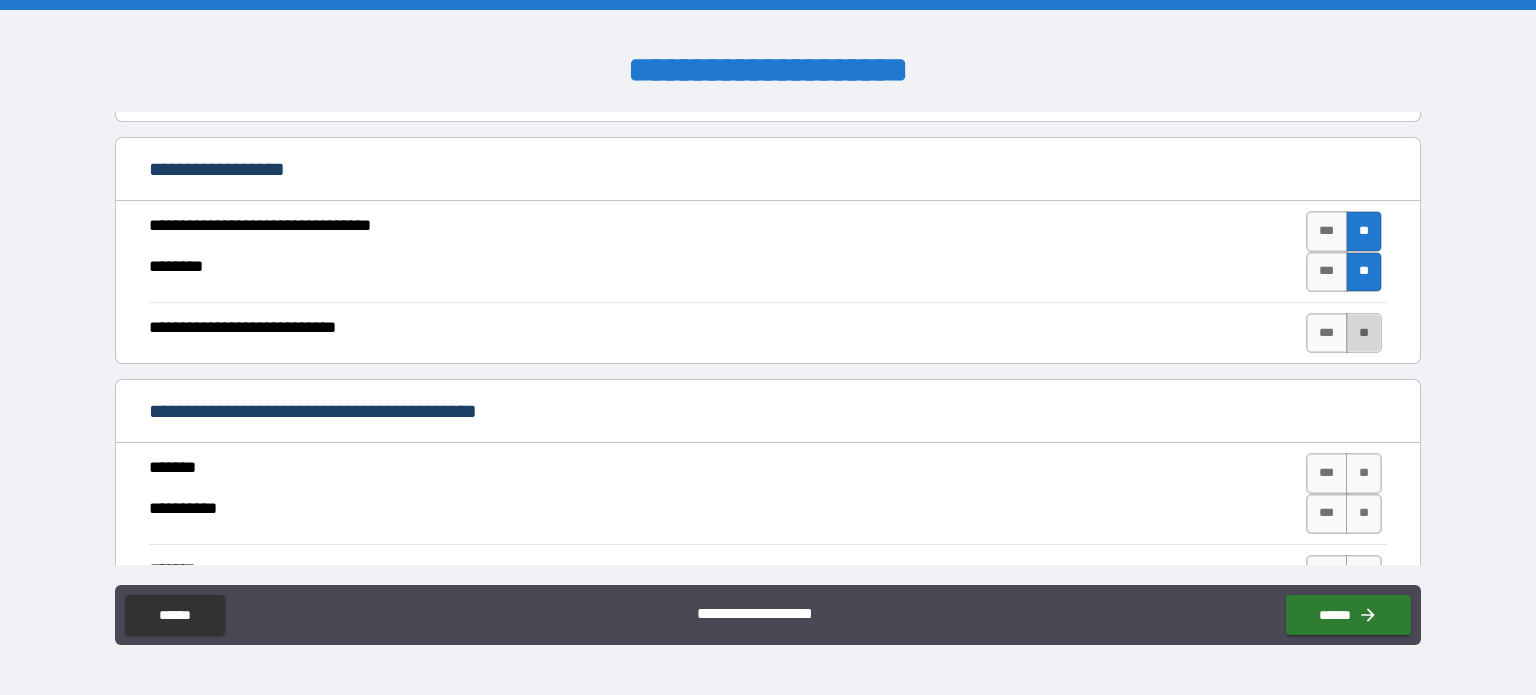 click on "**" at bounding box center (1364, 333) 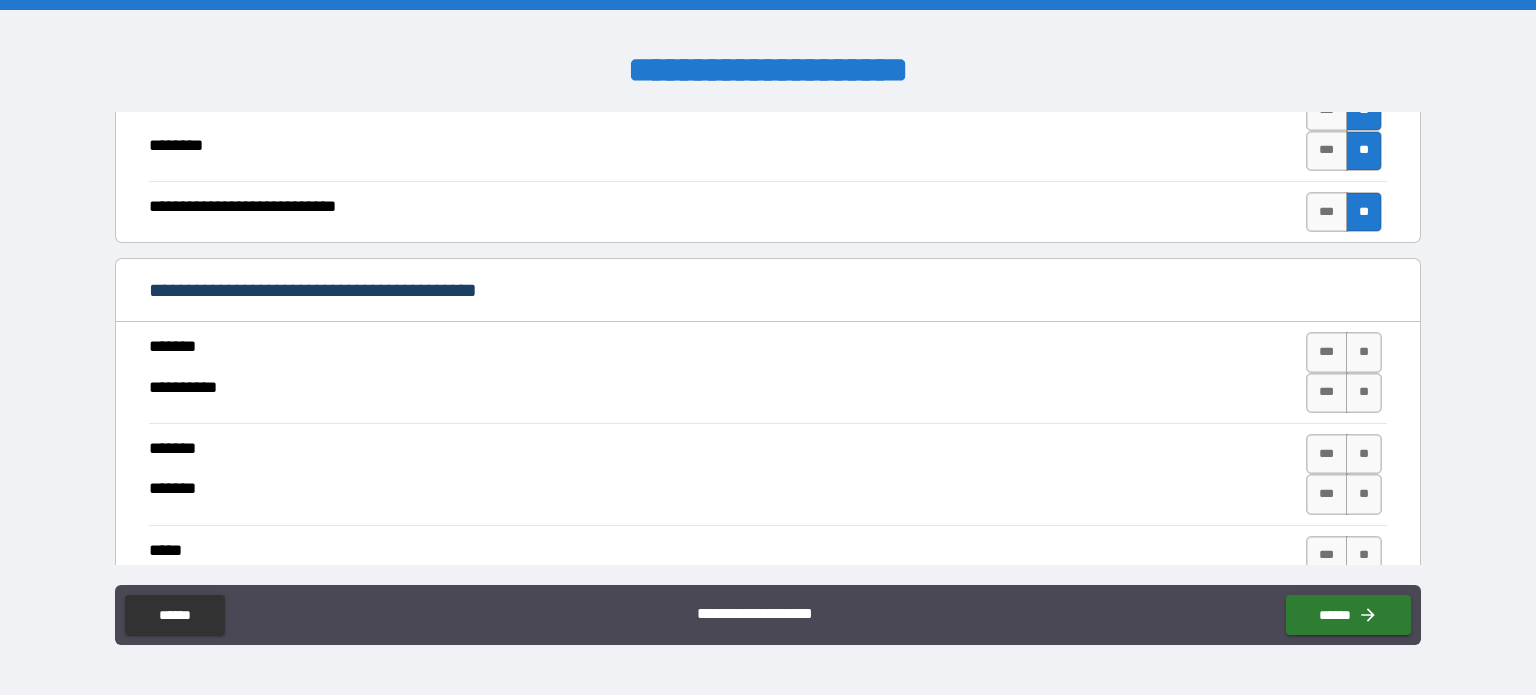 scroll, scrollTop: 1074, scrollLeft: 0, axis: vertical 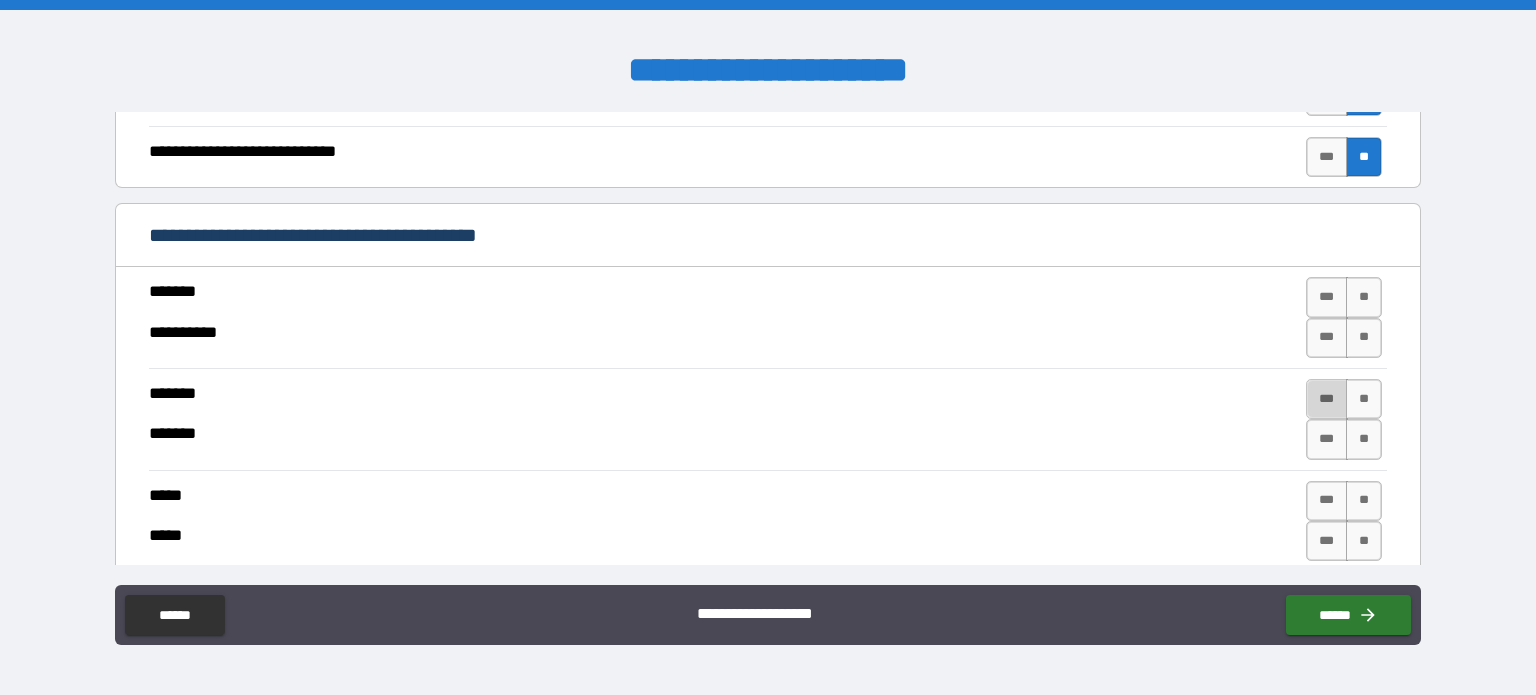 click on "***" at bounding box center [1327, 399] 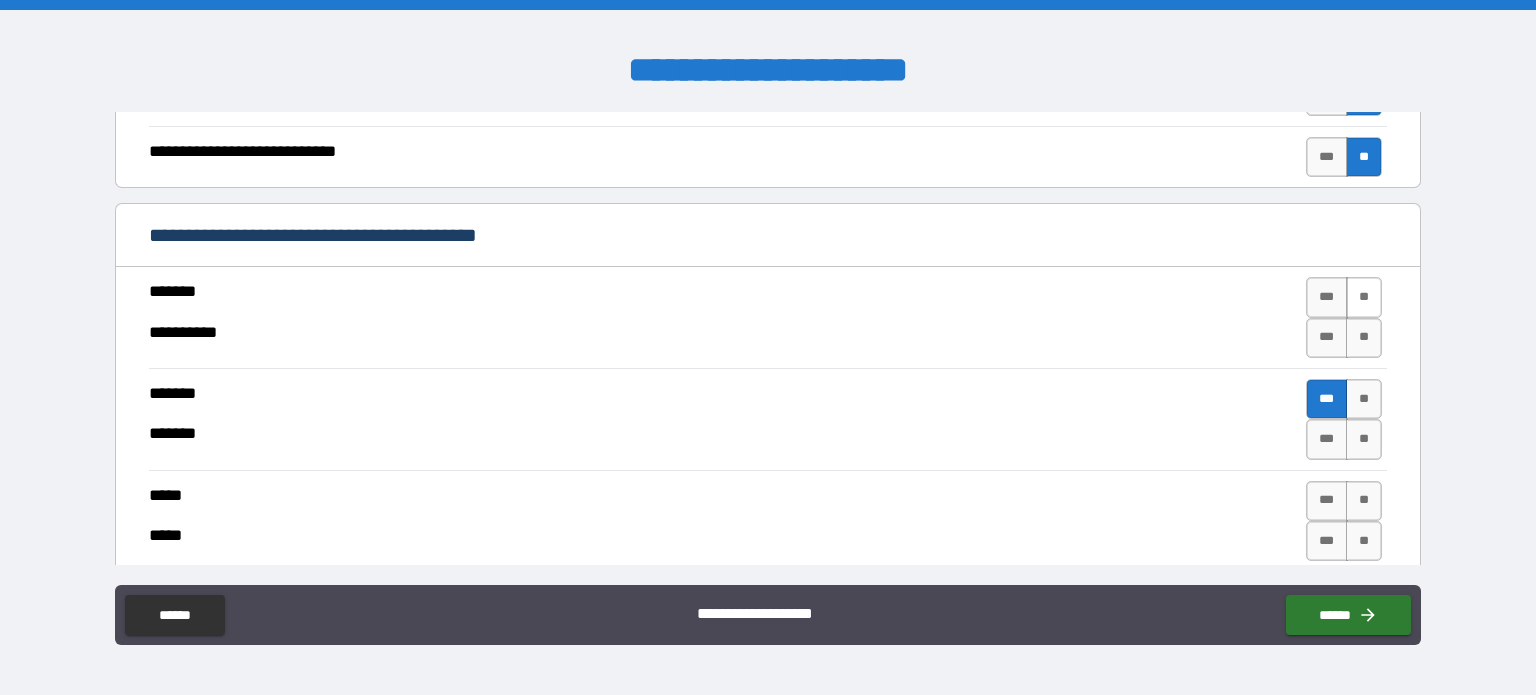 click on "**" at bounding box center (1364, 297) 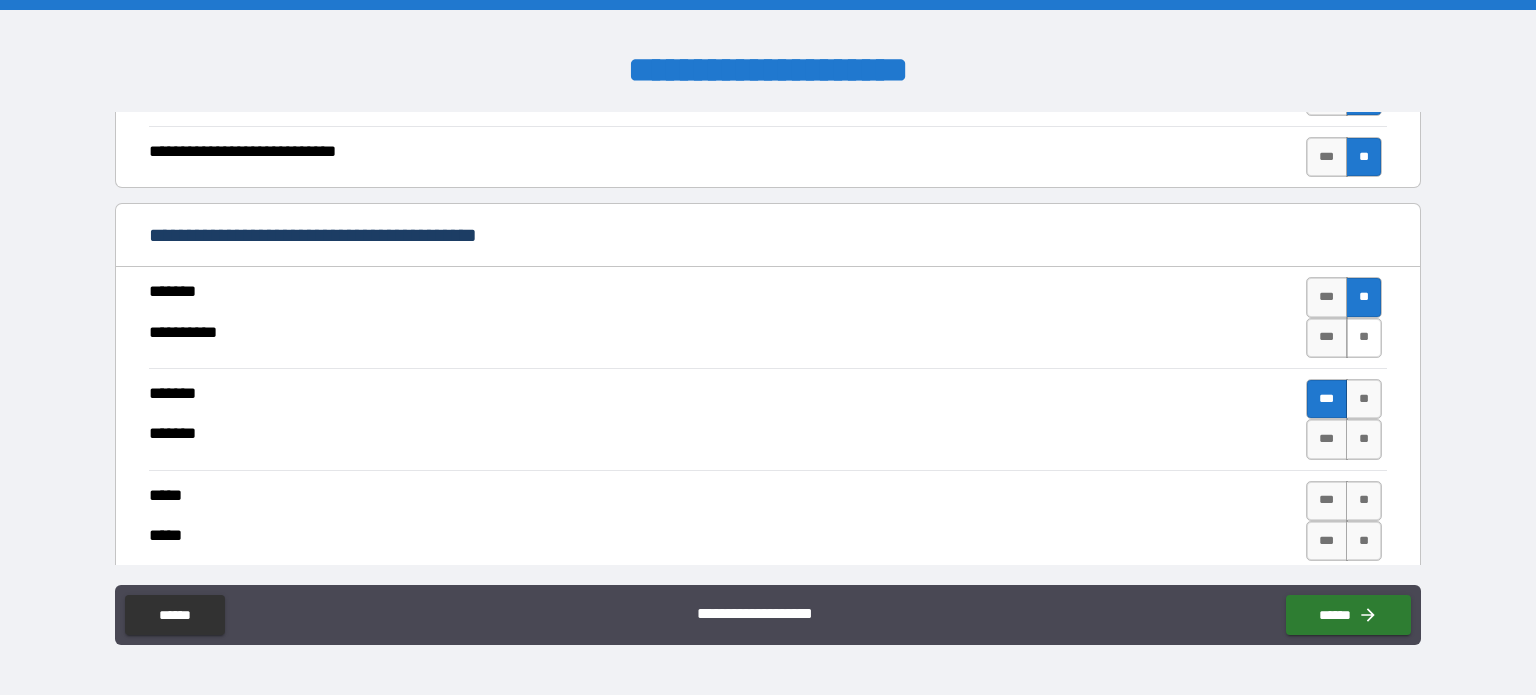 click on "**" at bounding box center (1364, 338) 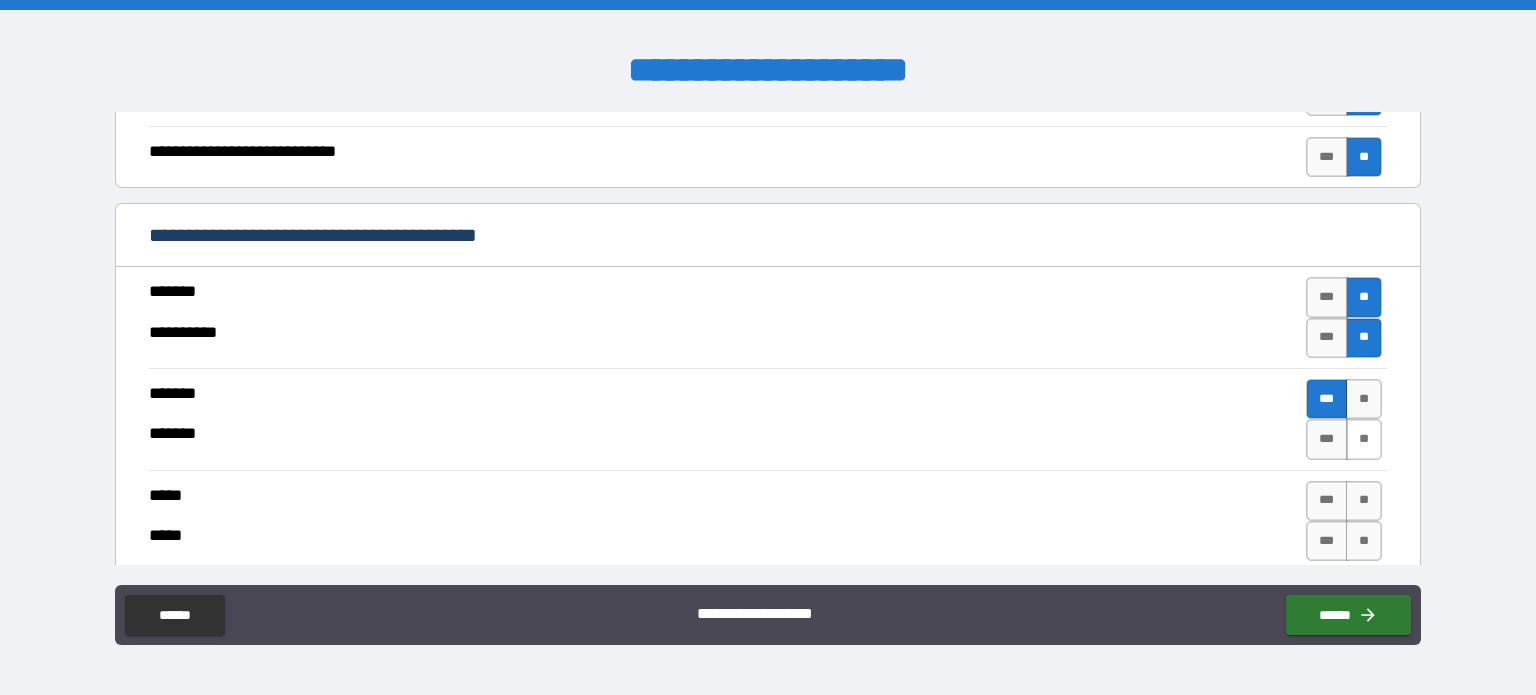 click on "**" at bounding box center [1364, 439] 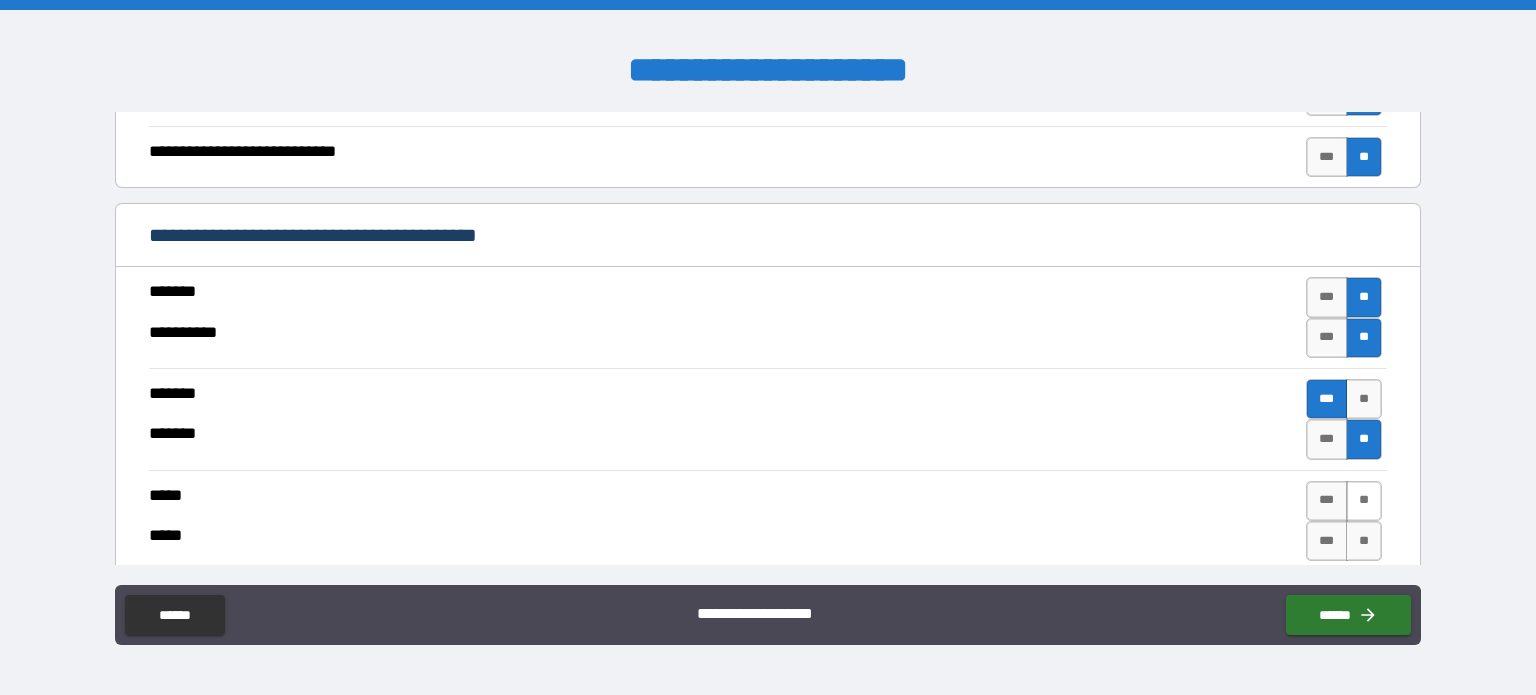 click on "**" at bounding box center (1364, 501) 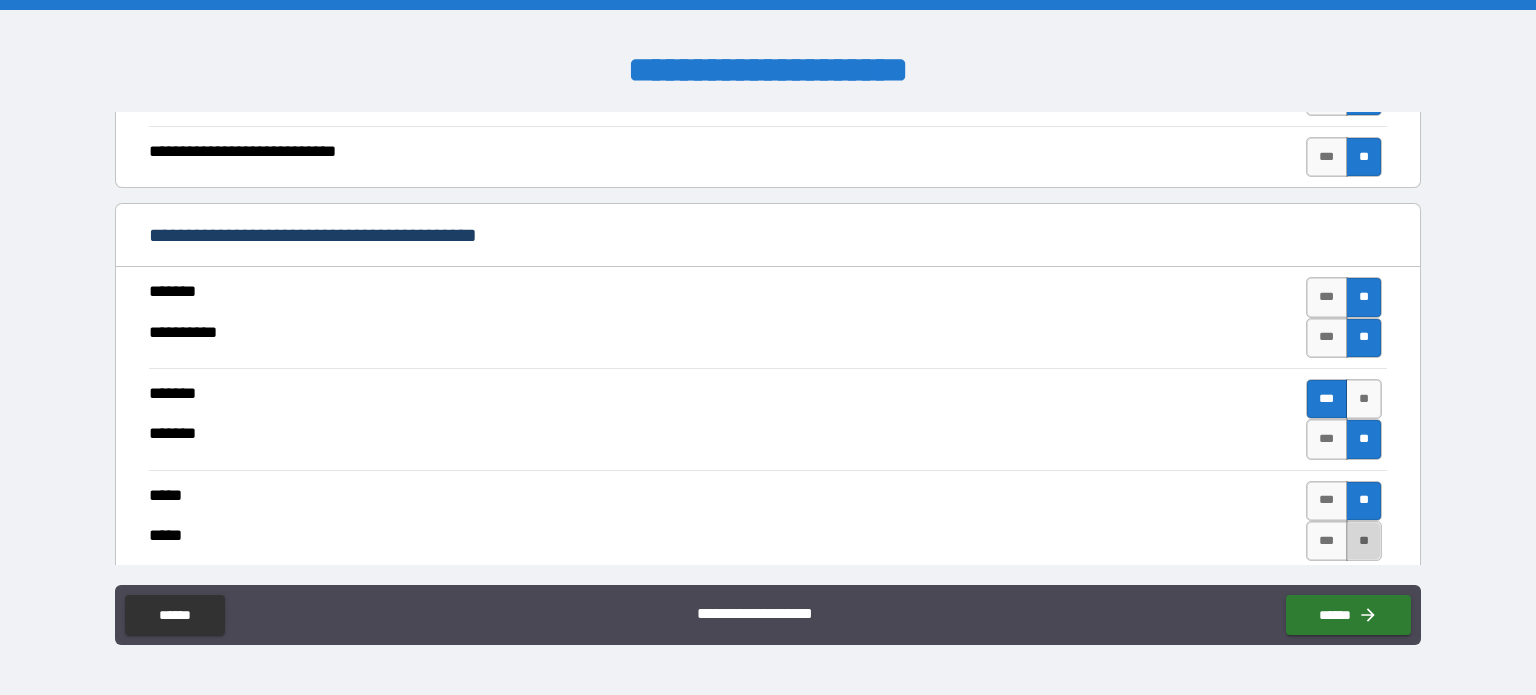 click on "**" at bounding box center (1364, 541) 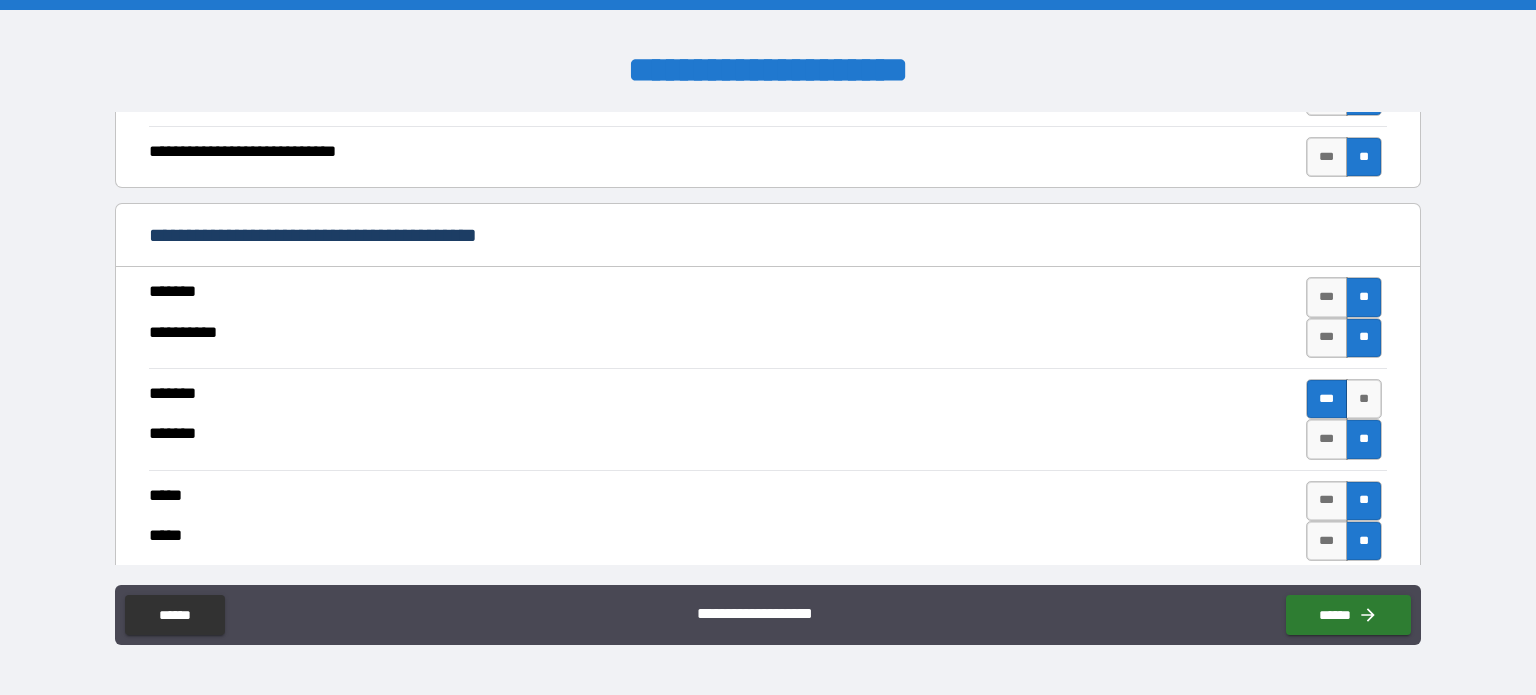 scroll, scrollTop: 1470, scrollLeft: 0, axis: vertical 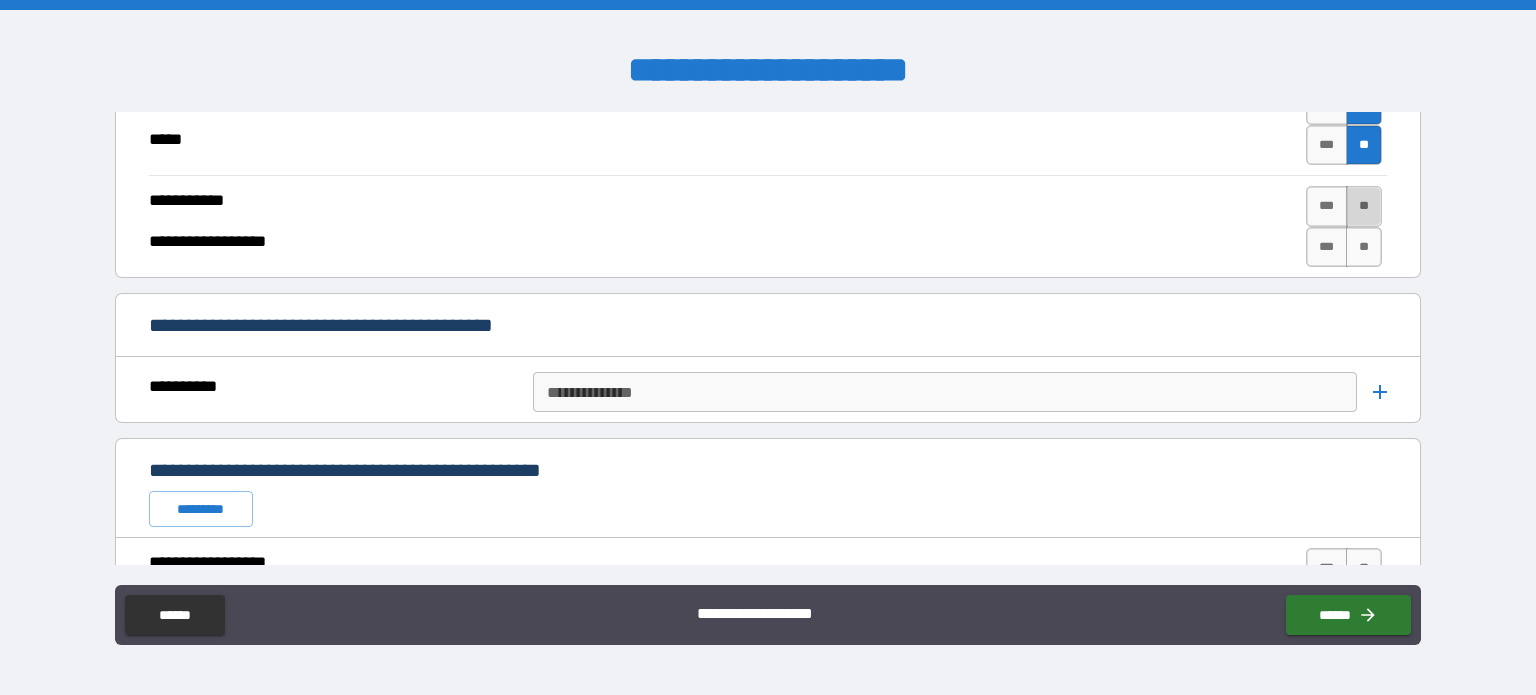 click on "**" at bounding box center [1364, 206] 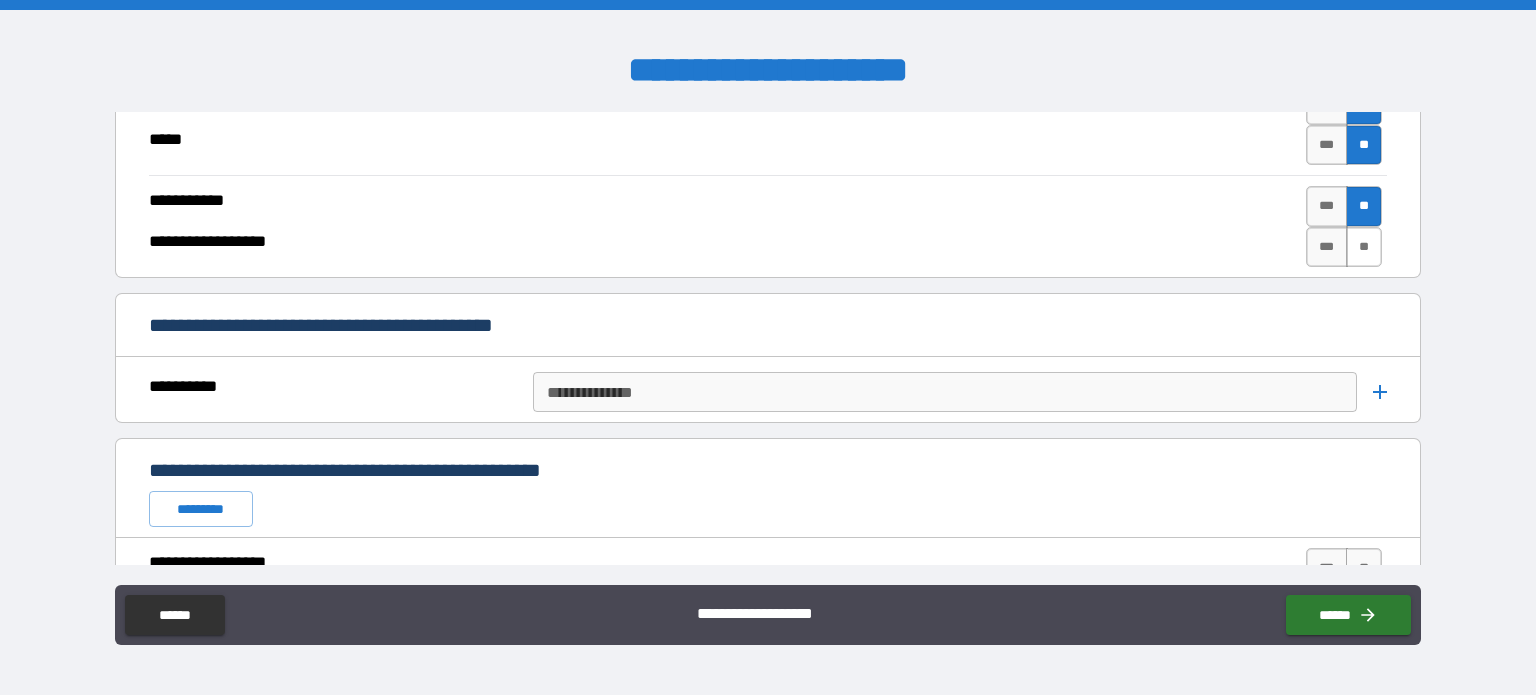 click on "**" at bounding box center (1364, 247) 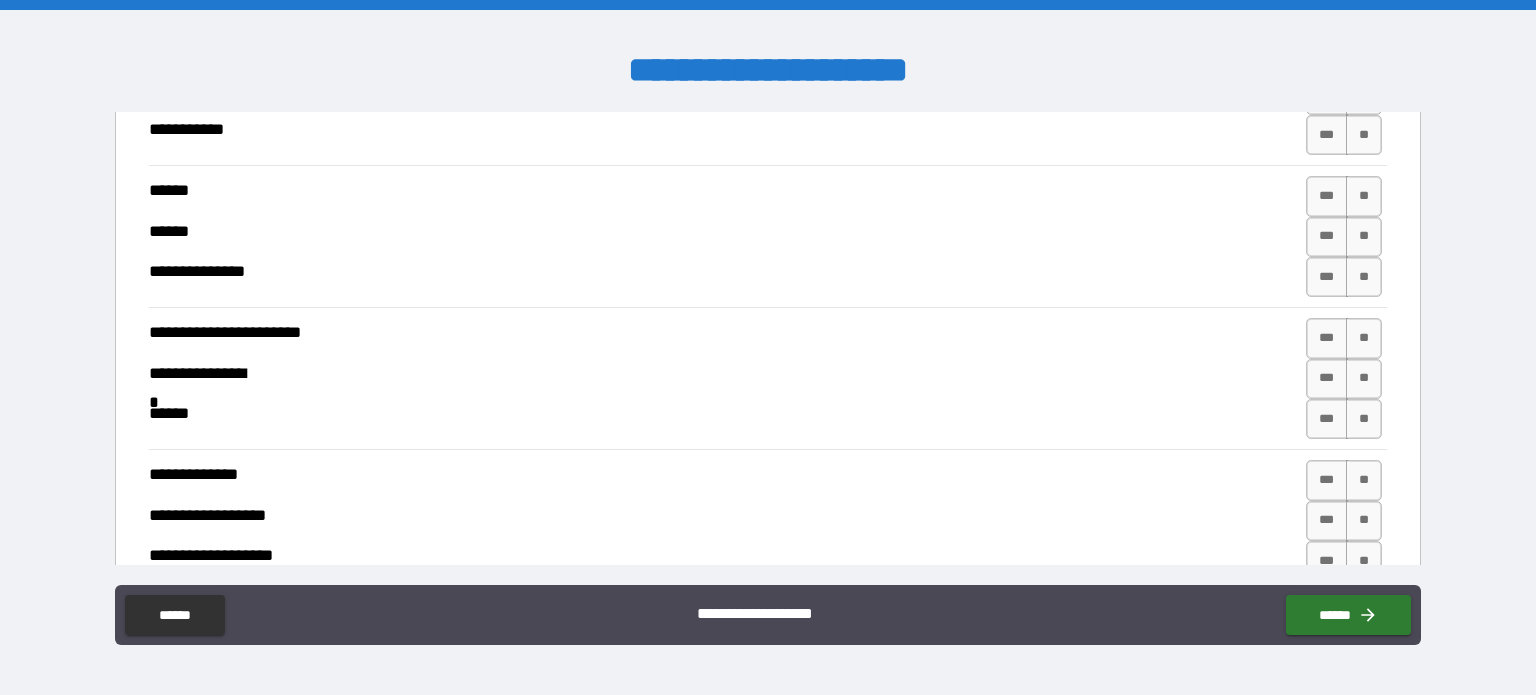 scroll, scrollTop: 2060, scrollLeft: 0, axis: vertical 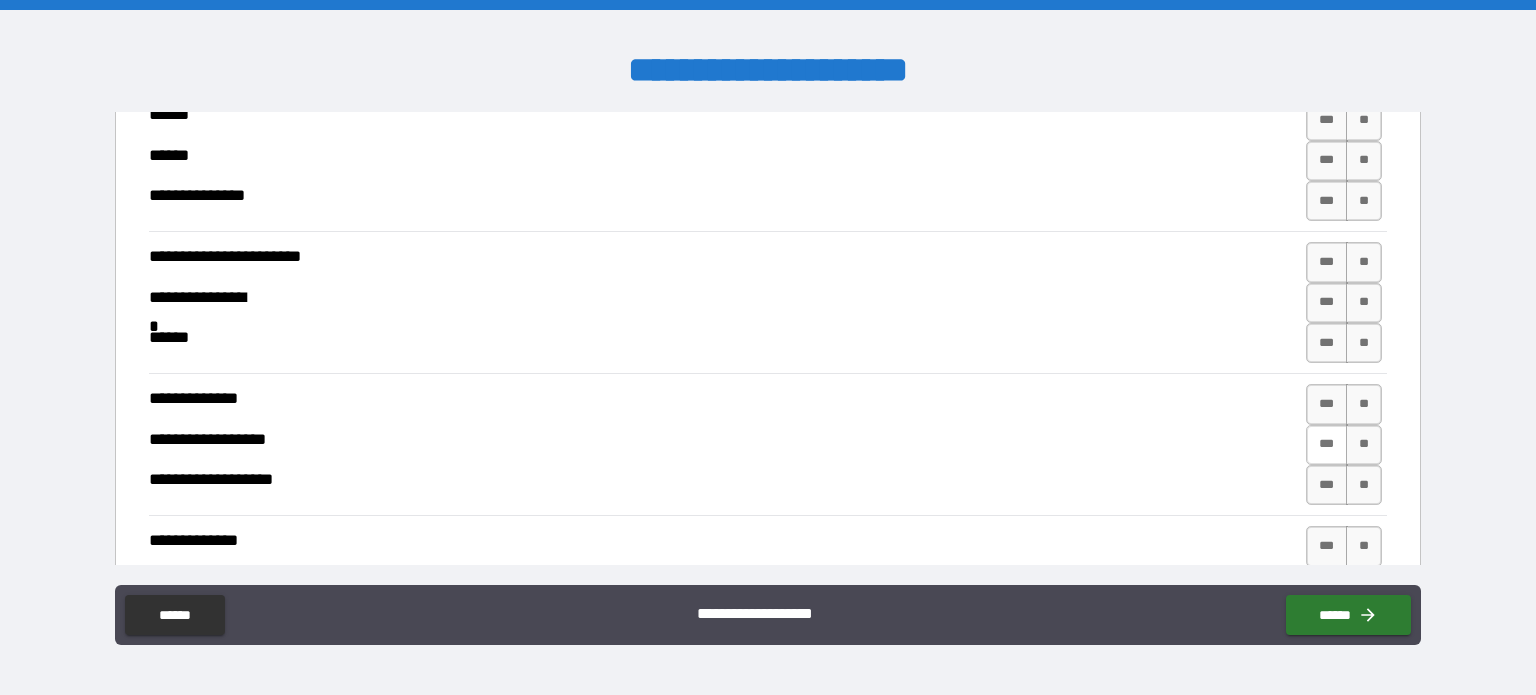 click on "***" at bounding box center [1327, 445] 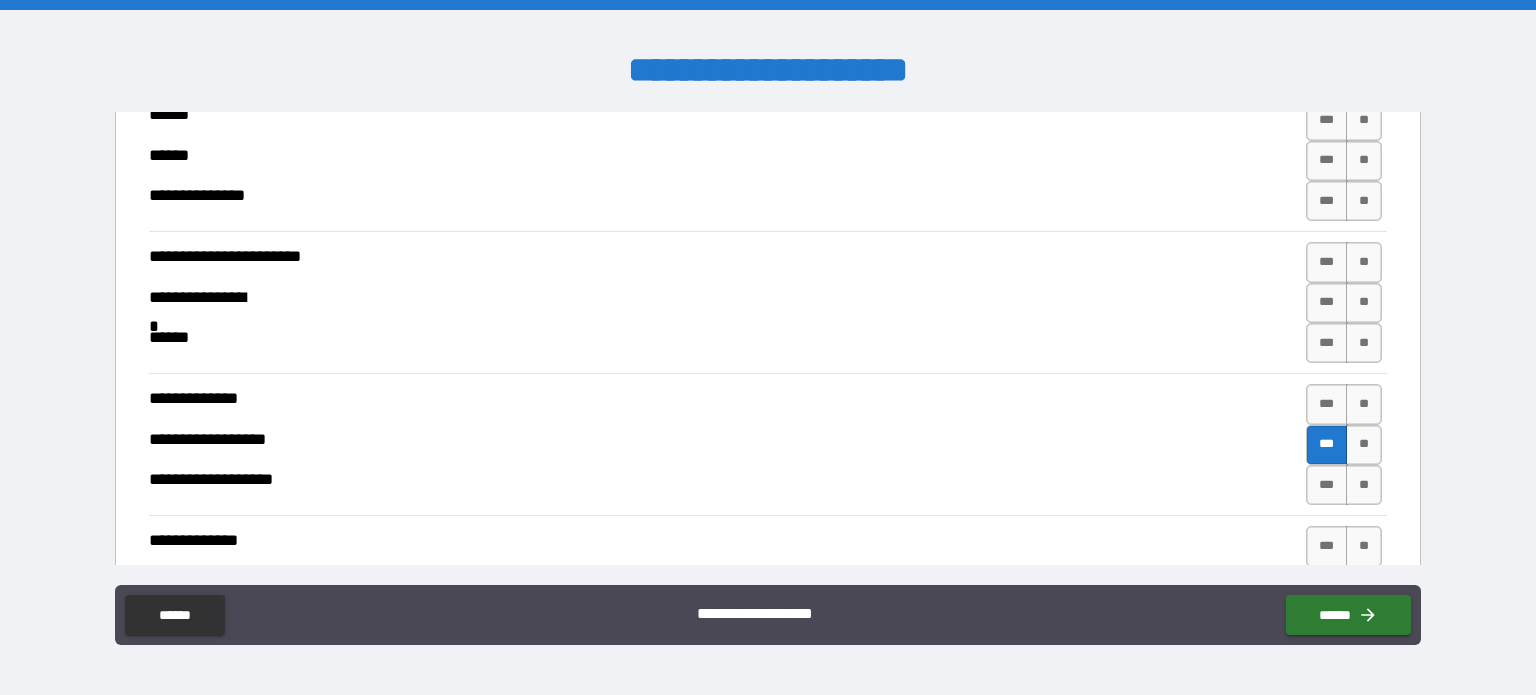 scroll, scrollTop: 2456, scrollLeft: 0, axis: vertical 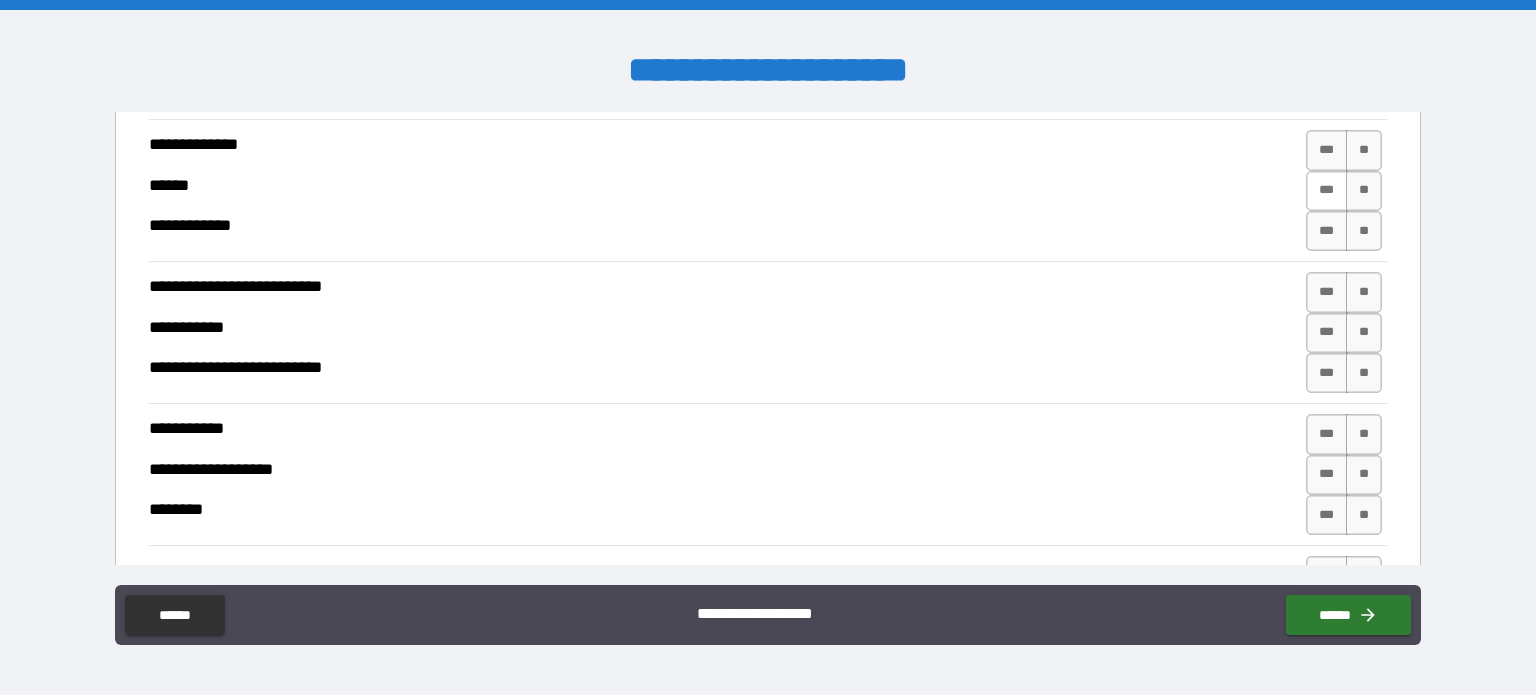 click on "***" at bounding box center (1327, 191) 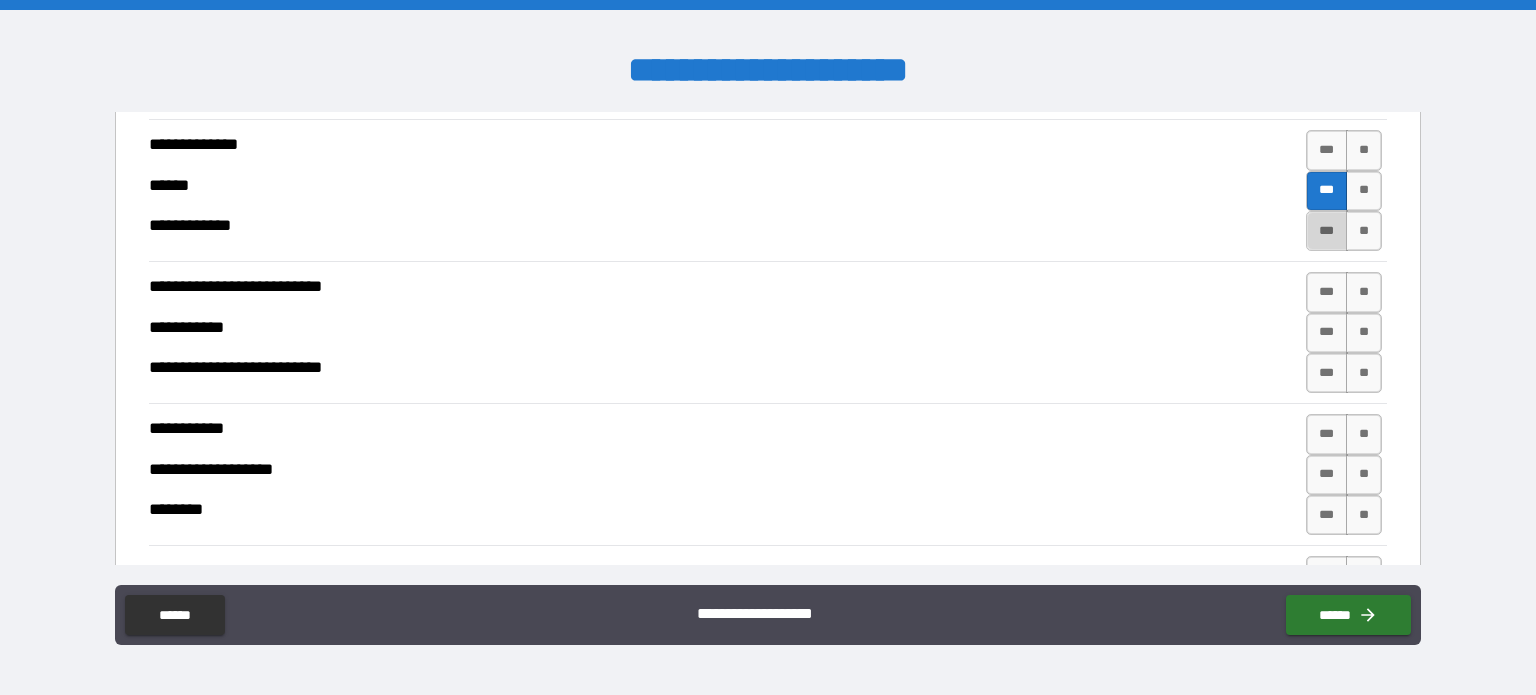 click on "***" at bounding box center [1327, 231] 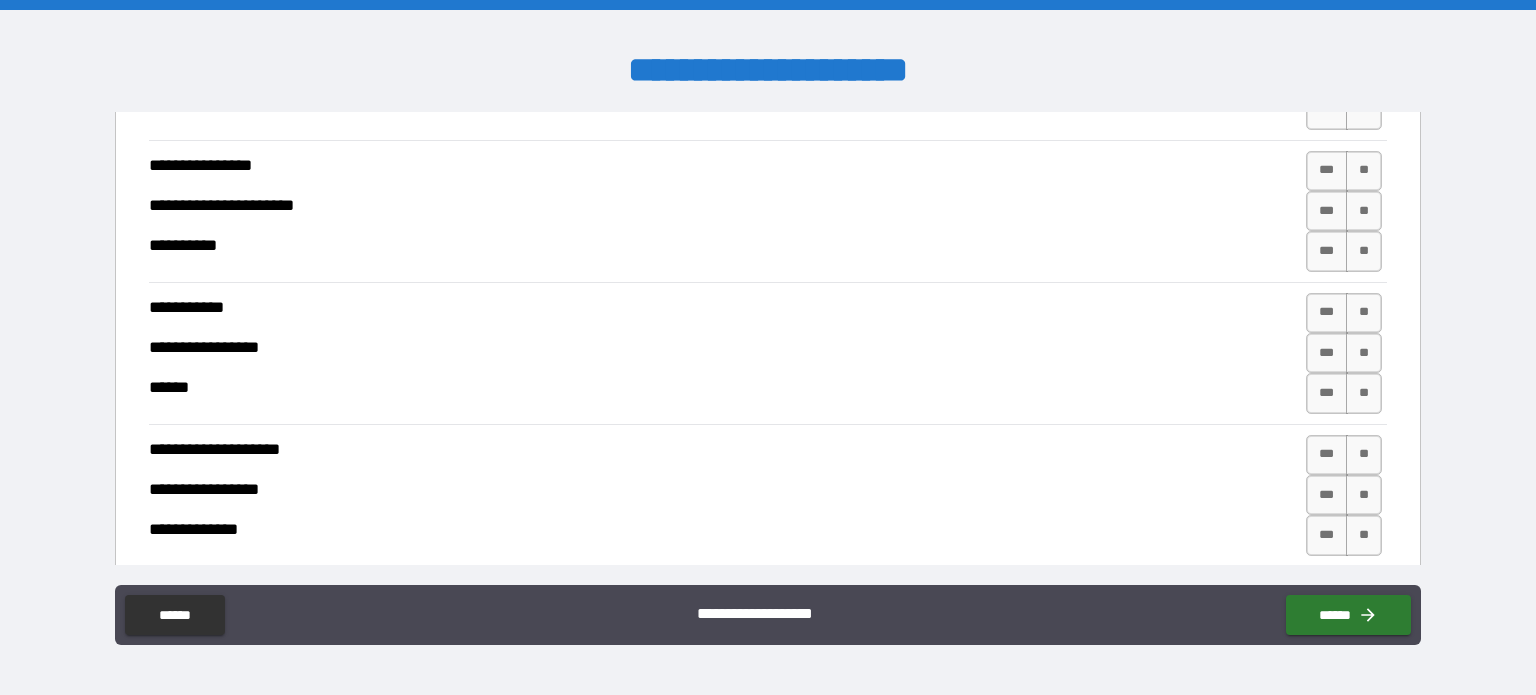 scroll, scrollTop: 3628, scrollLeft: 0, axis: vertical 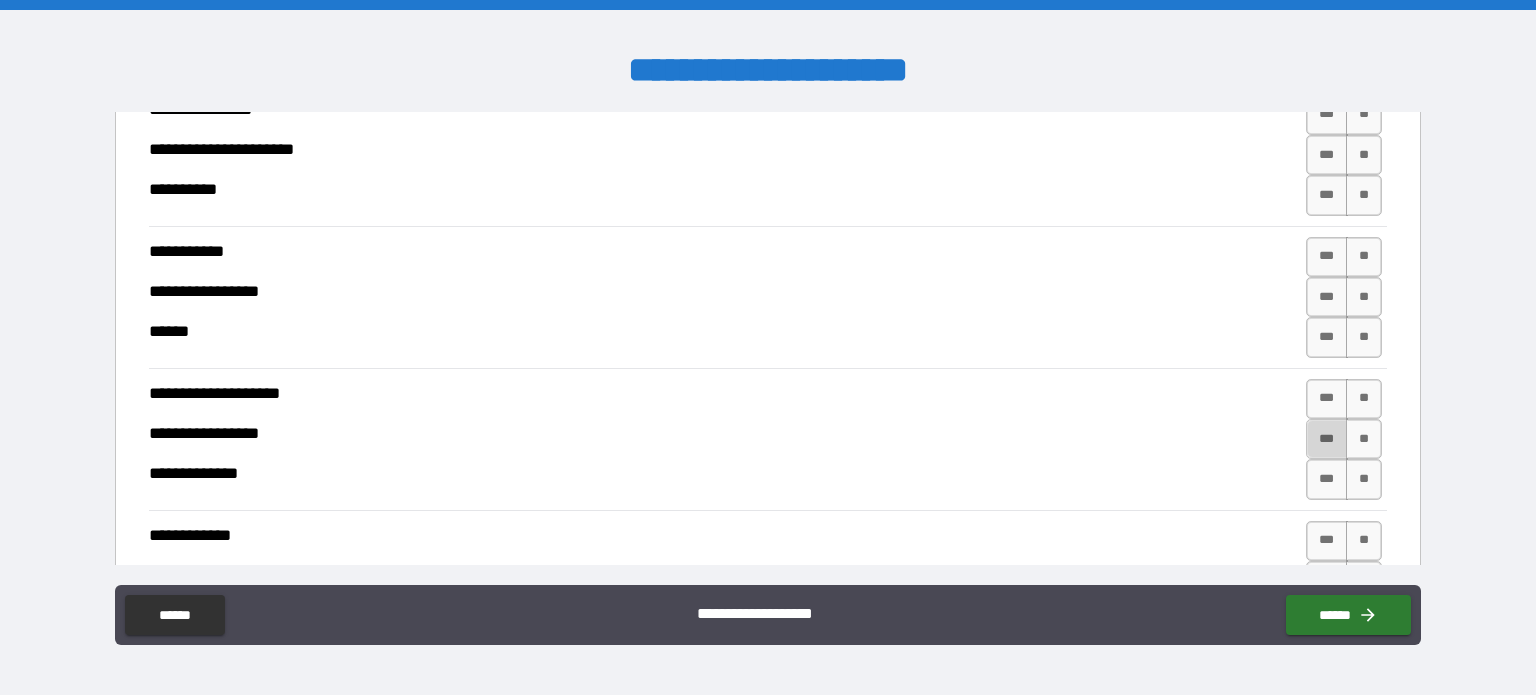 click on "***" at bounding box center [1327, 439] 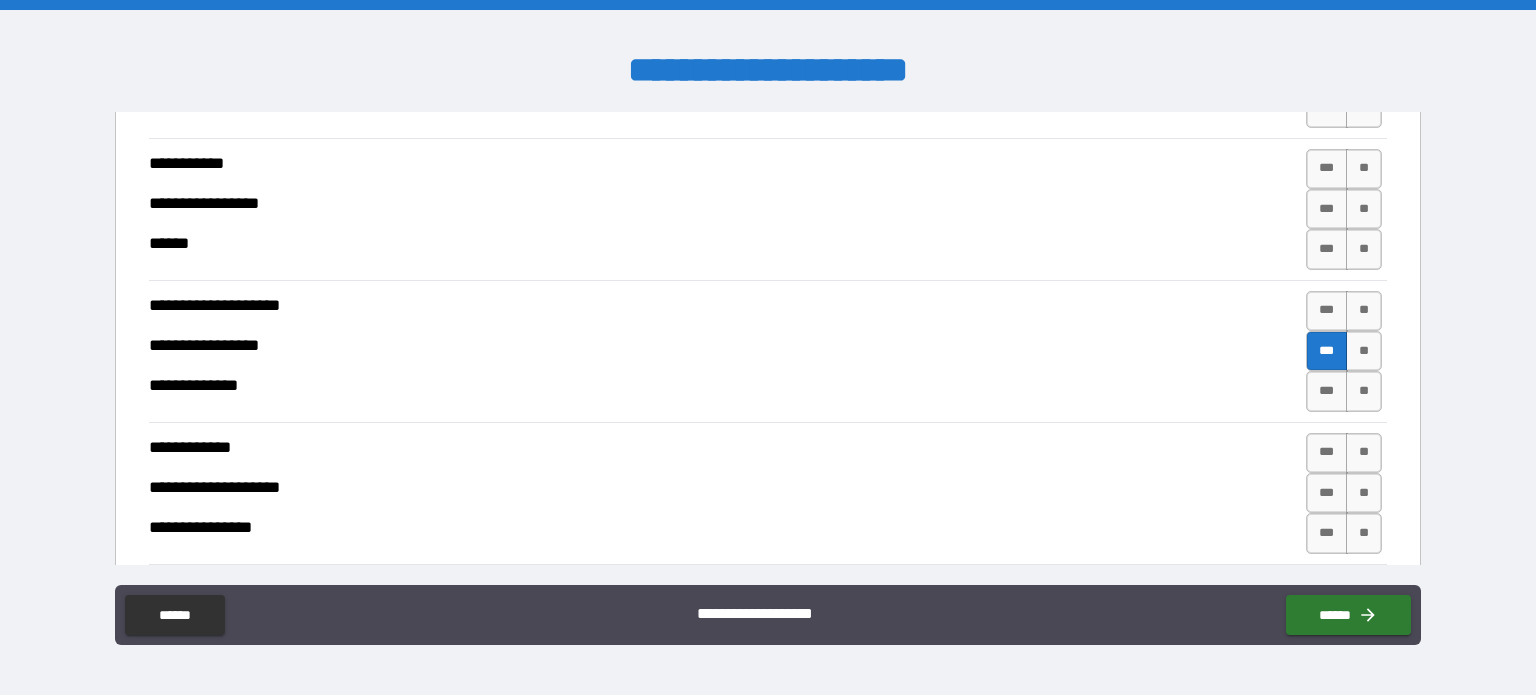 scroll, scrollTop: 3726, scrollLeft: 0, axis: vertical 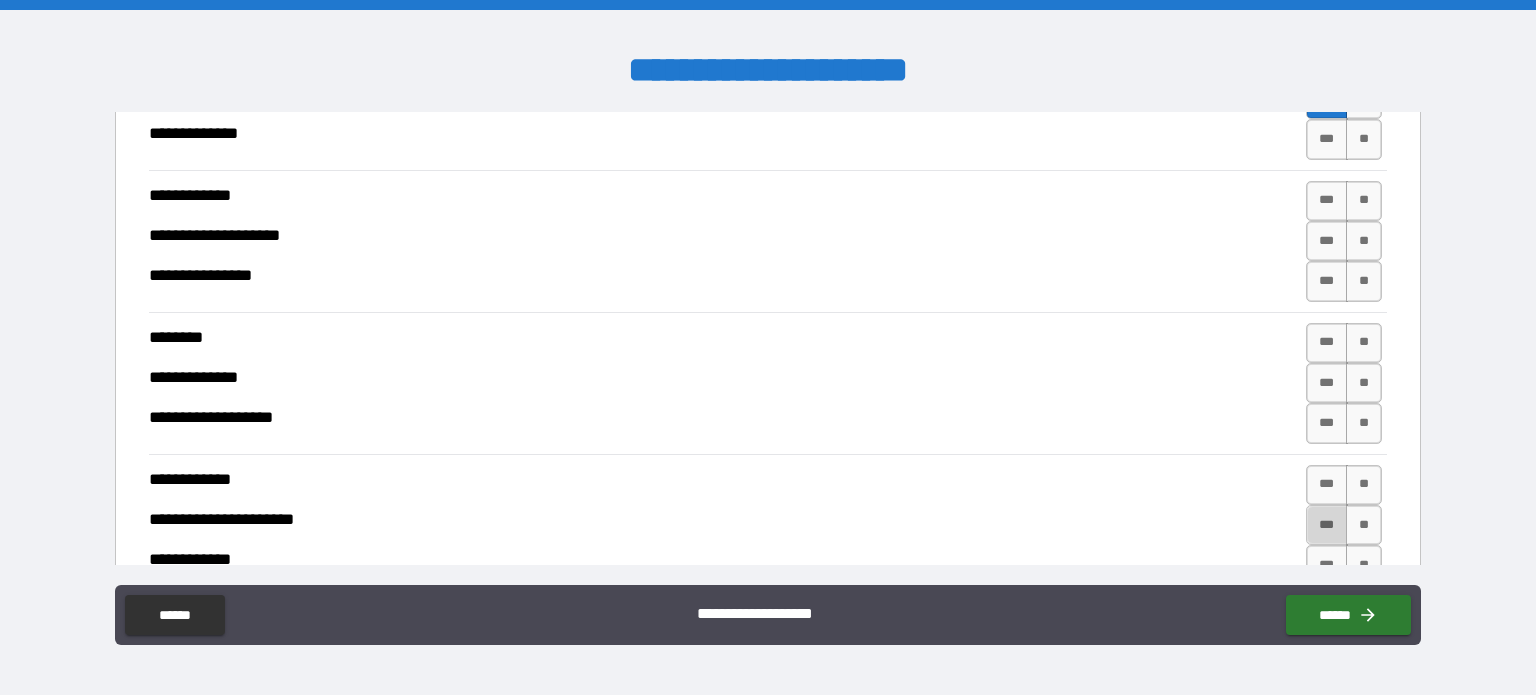 click on "***" at bounding box center [1327, 525] 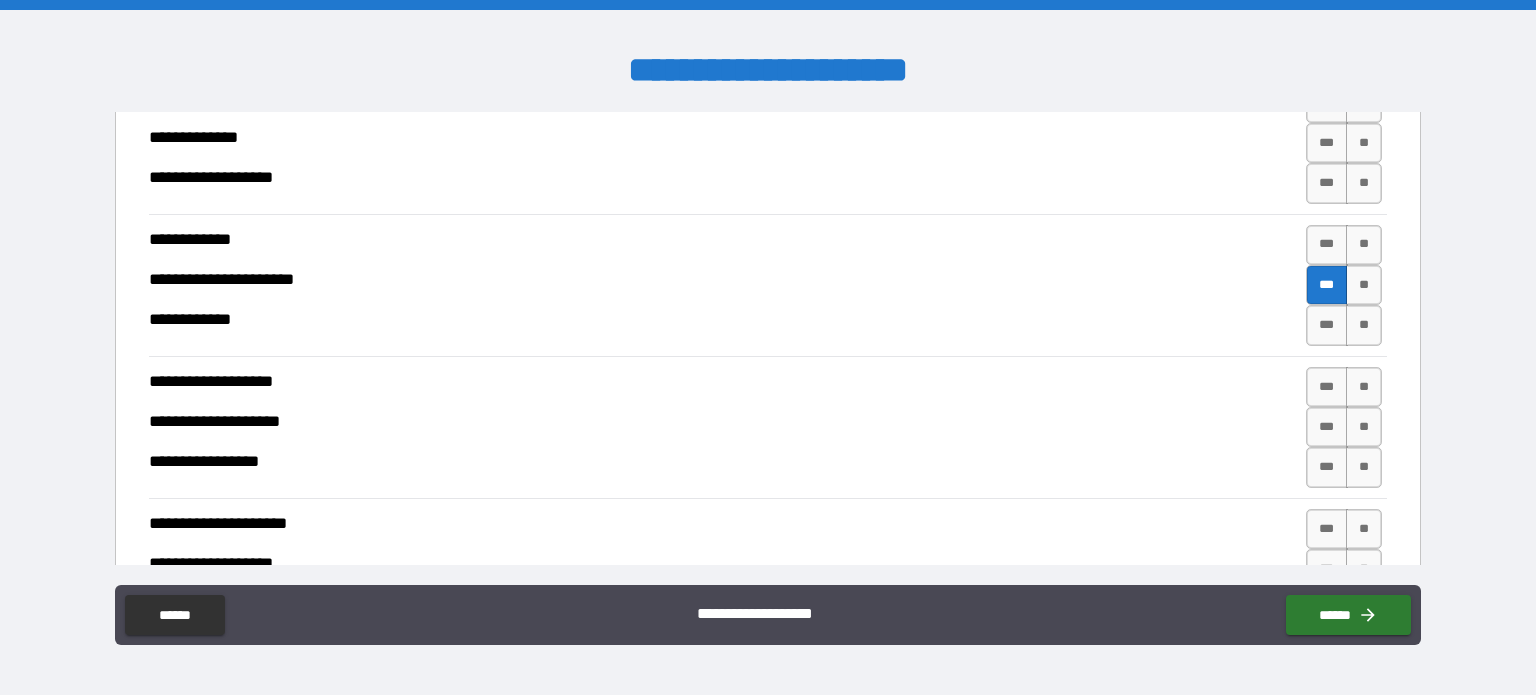 scroll, scrollTop: 4231, scrollLeft: 0, axis: vertical 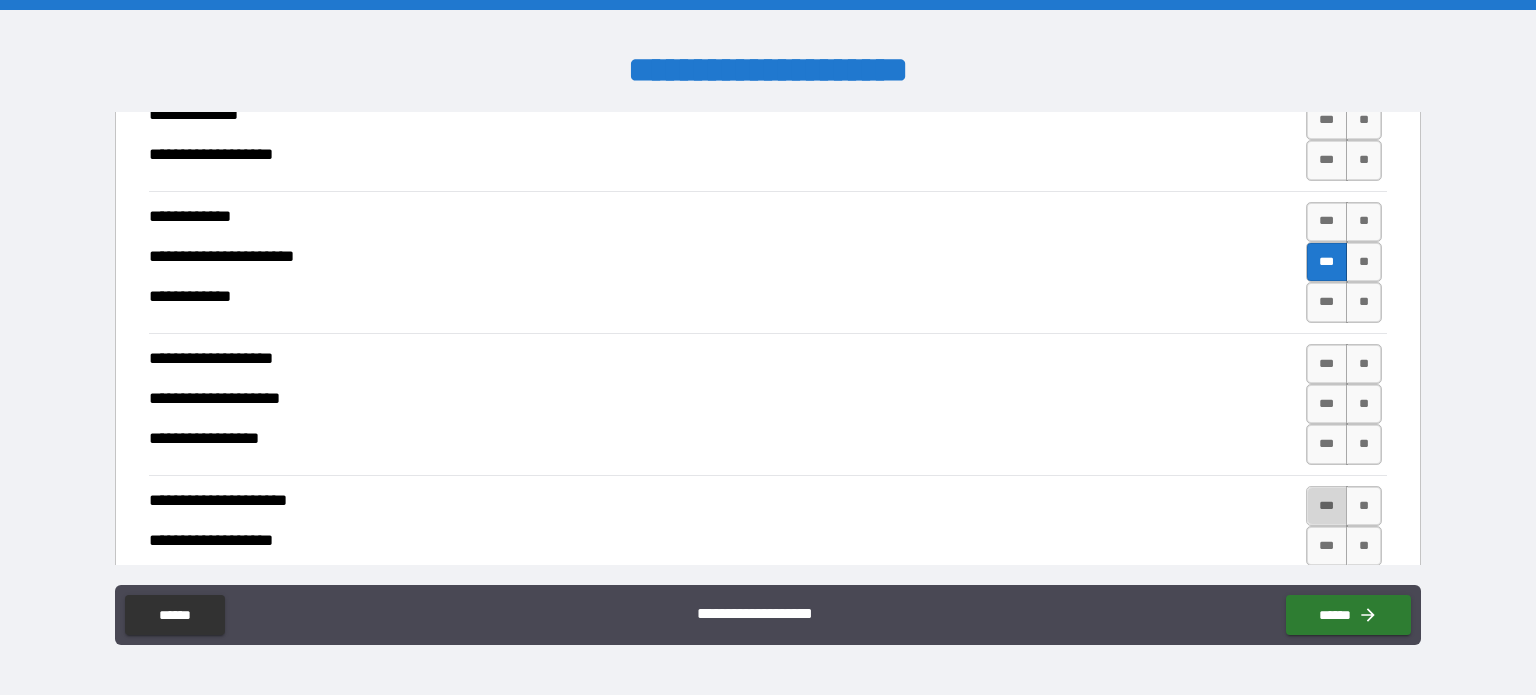 click on "***" at bounding box center (1327, 506) 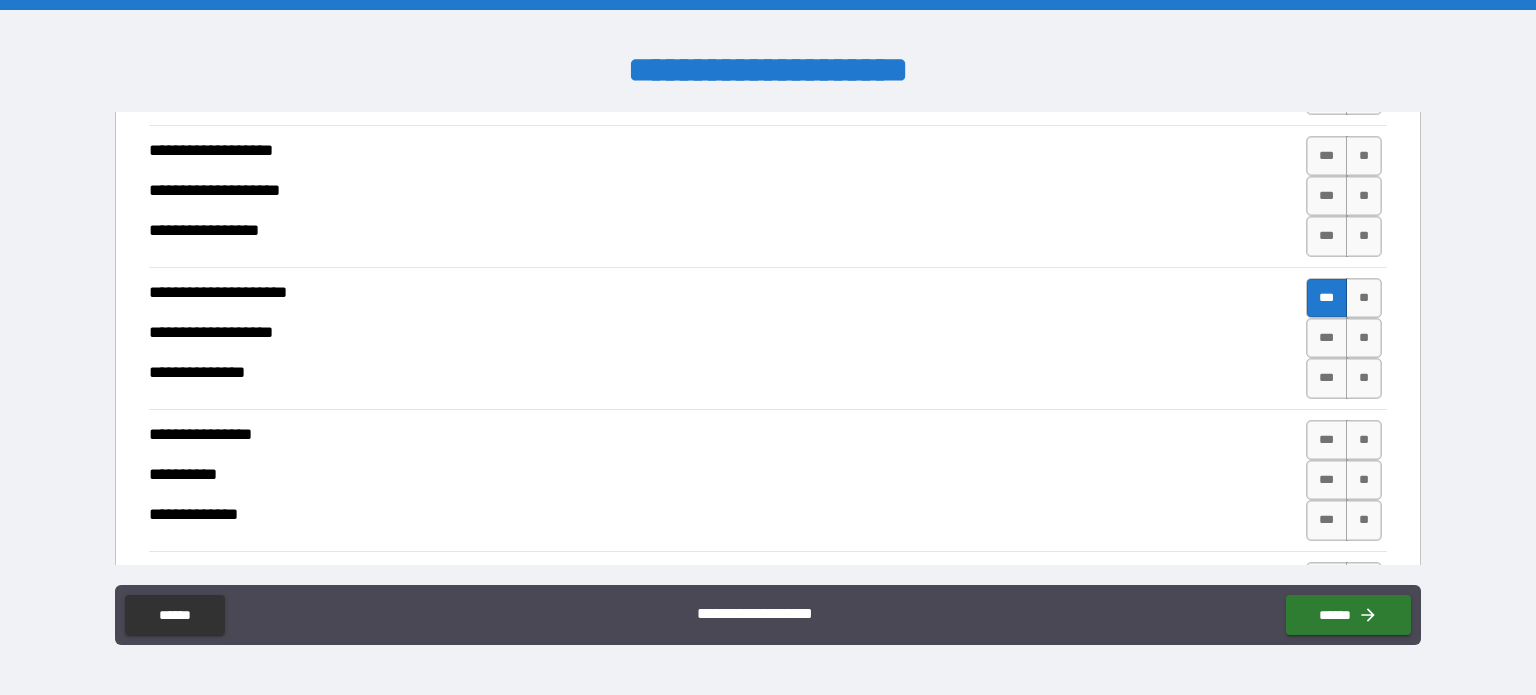 scroll, scrollTop: 4537, scrollLeft: 0, axis: vertical 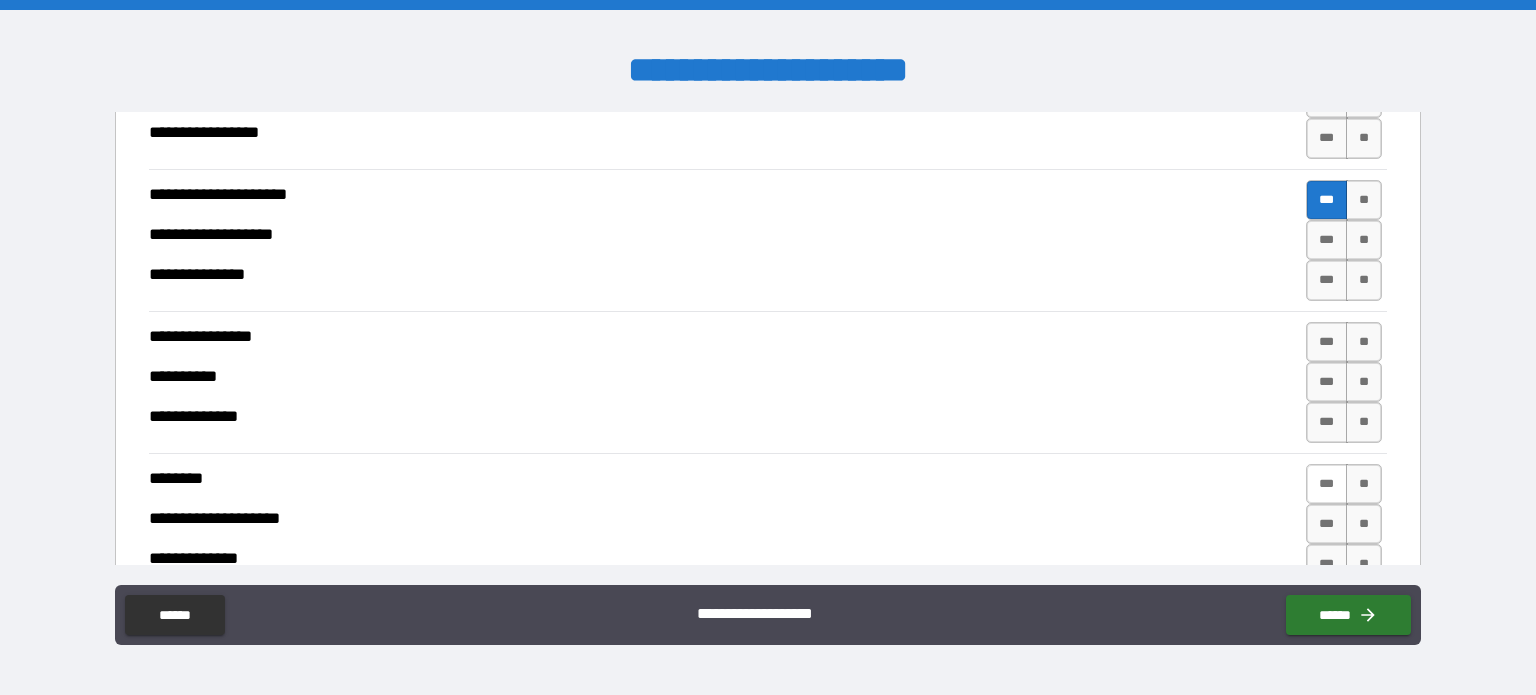click on "***" at bounding box center [1327, 484] 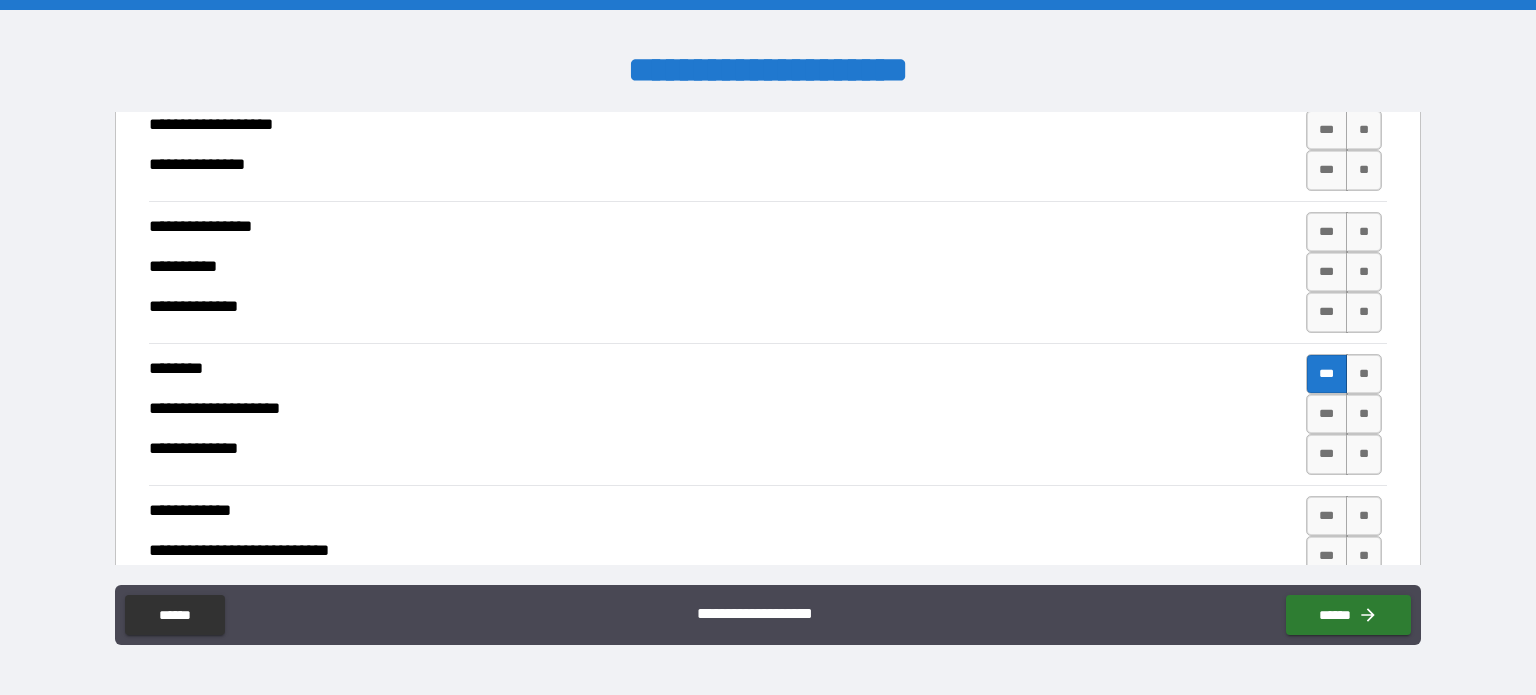 scroll, scrollTop: 4701, scrollLeft: 0, axis: vertical 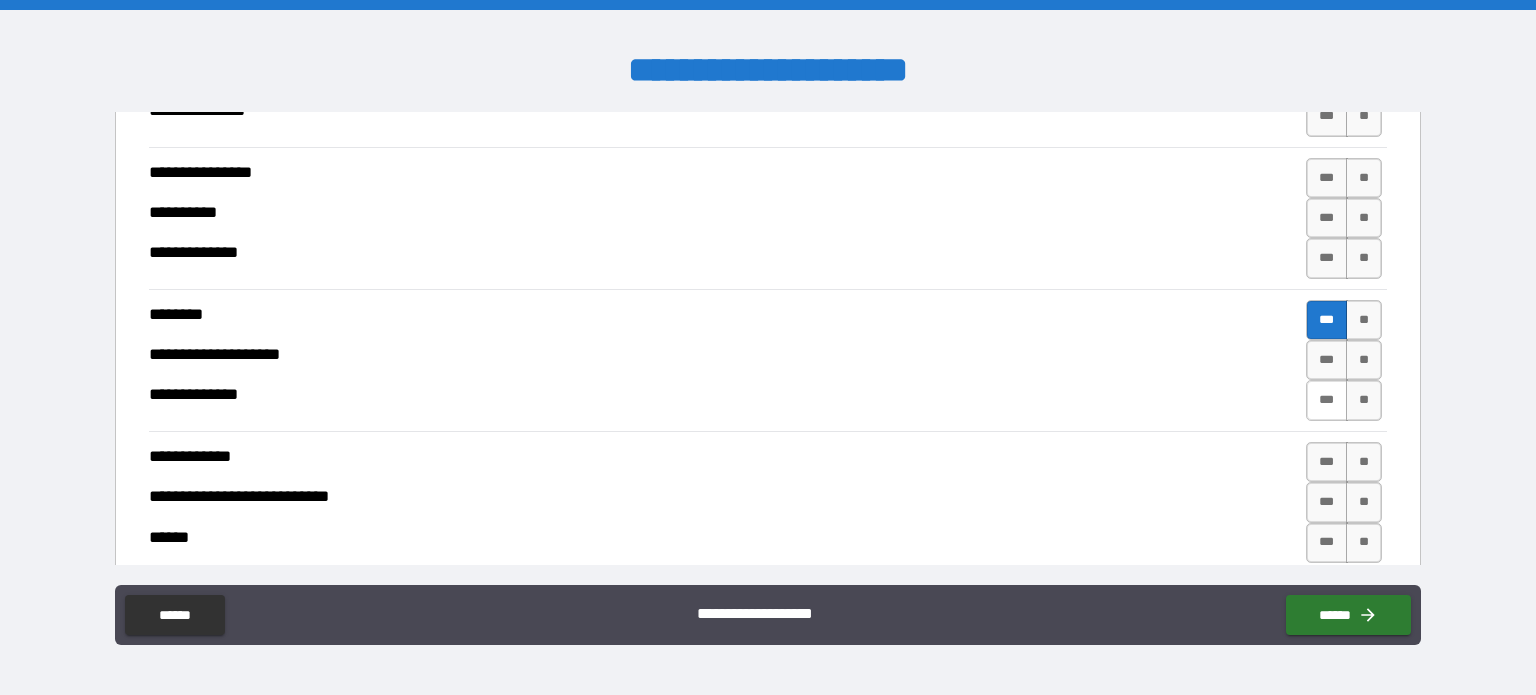 click on "***" at bounding box center (1327, 400) 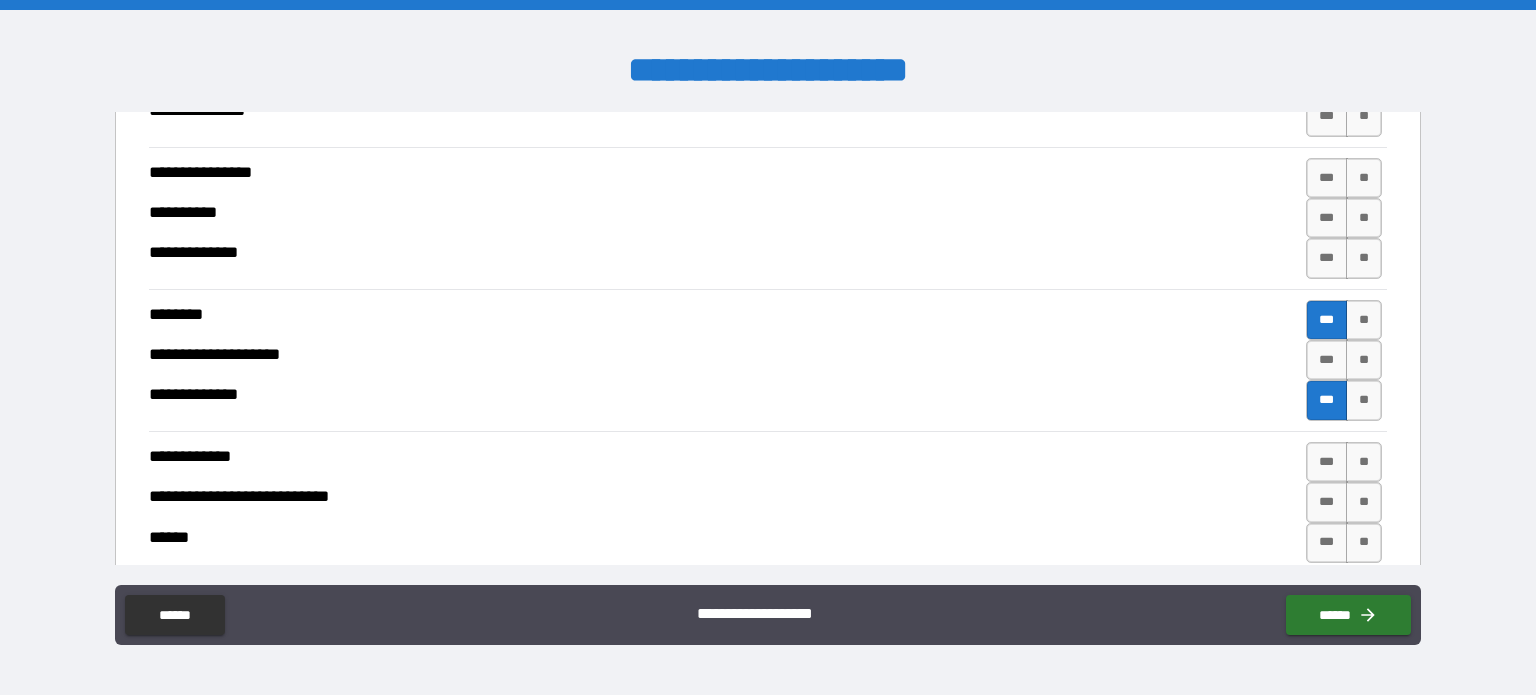 click on "**********" at bounding box center (768, 350) 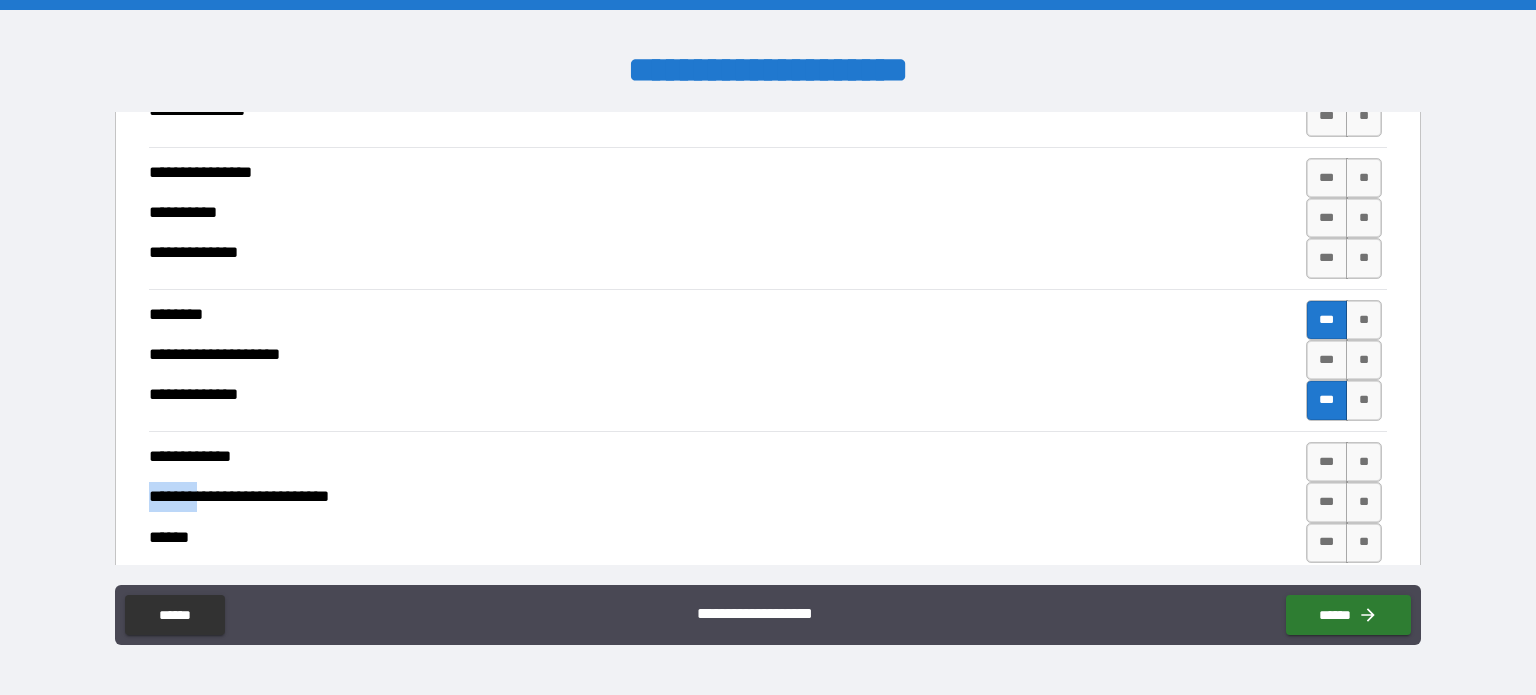 click on "**********" at bounding box center [768, 350] 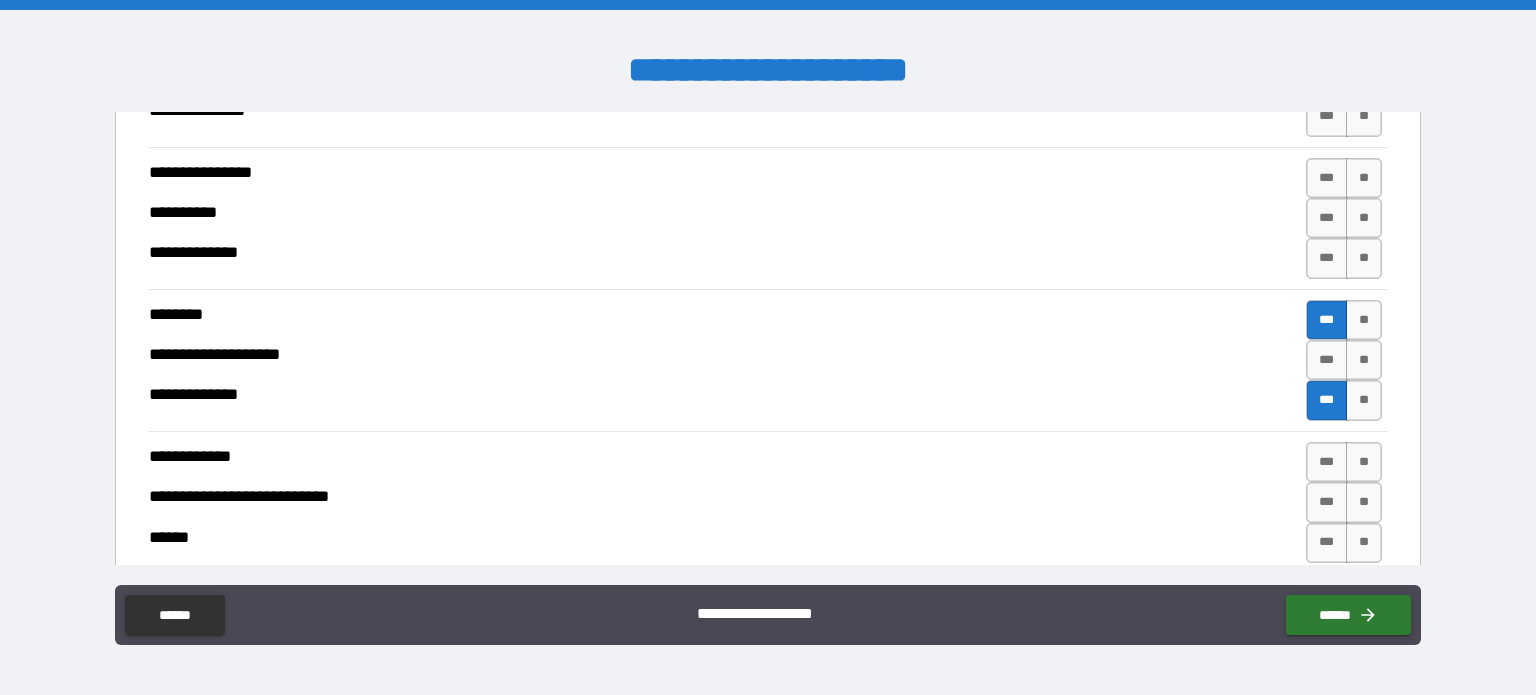 click on "**********" at bounding box center (768, 350) 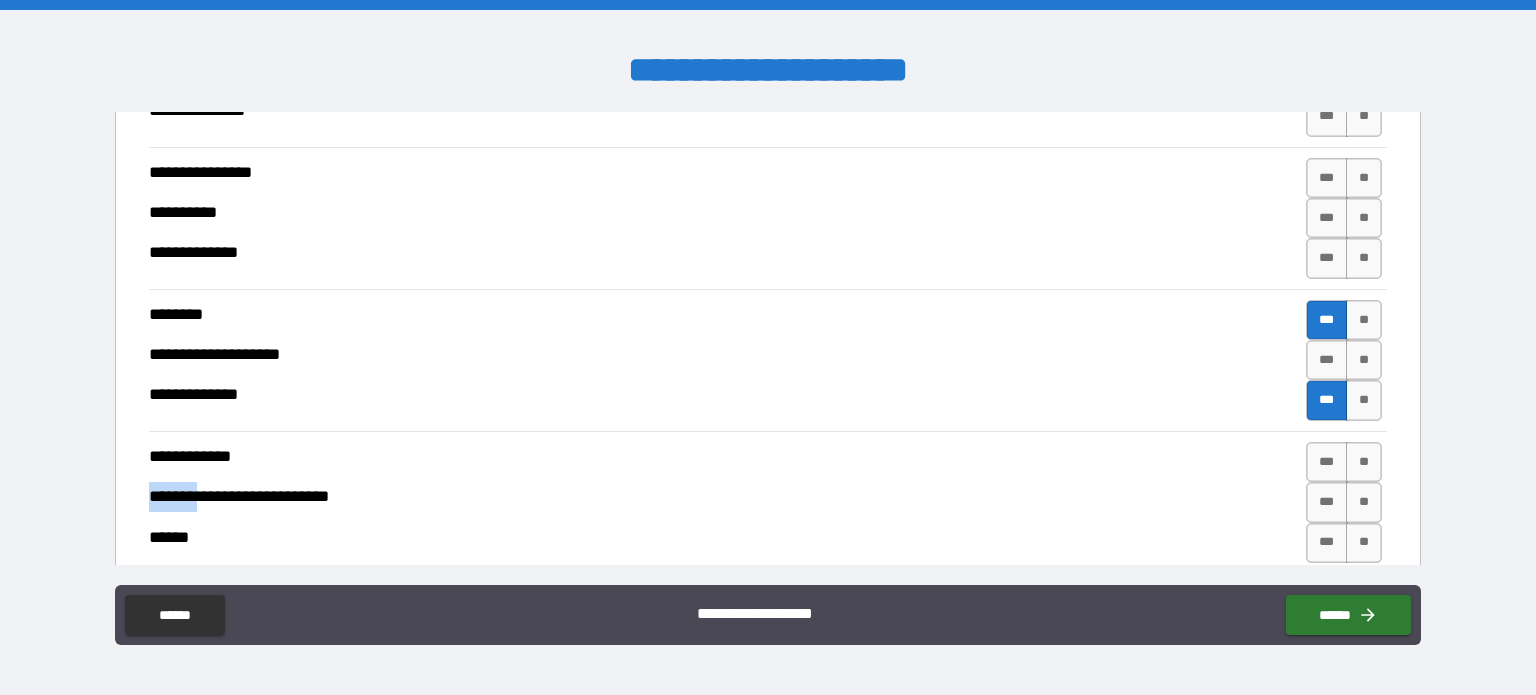 click on "**********" at bounding box center (768, 350) 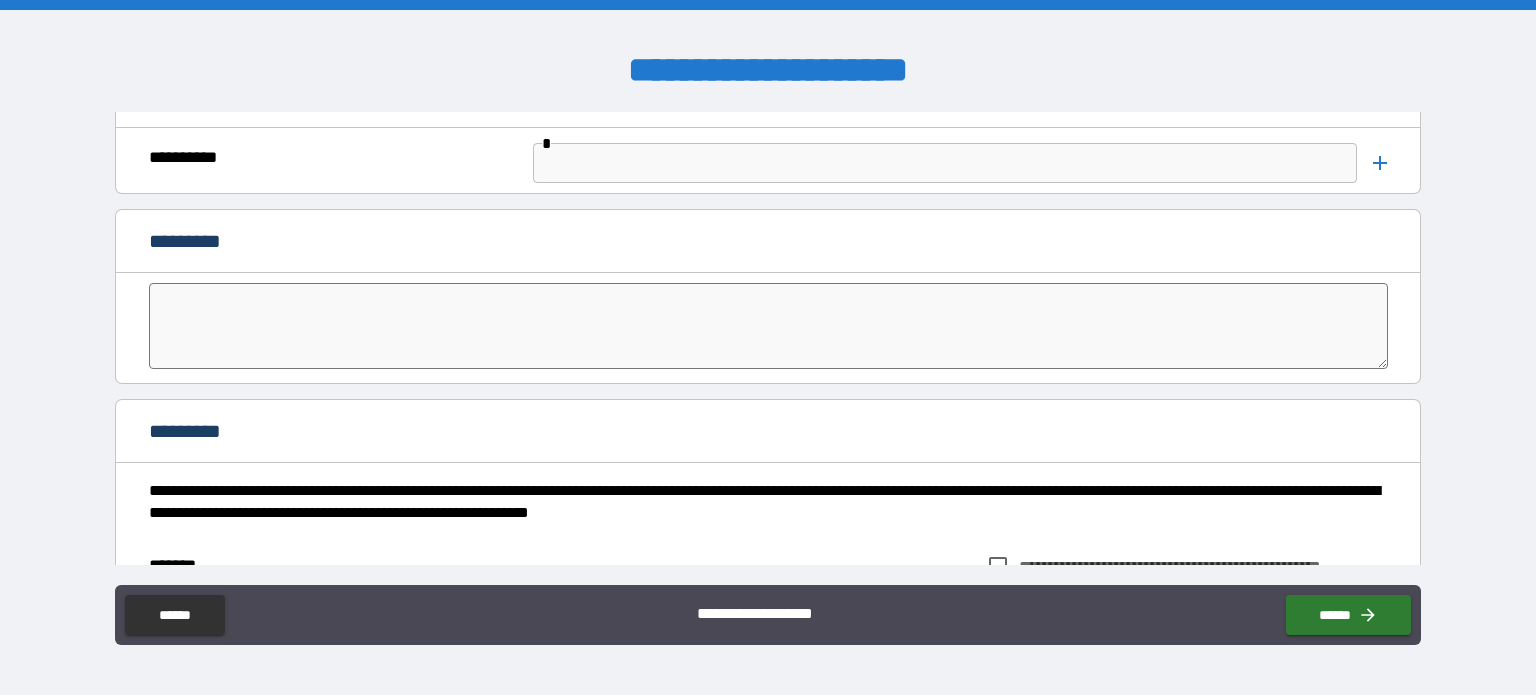scroll, scrollTop: 5700, scrollLeft: 0, axis: vertical 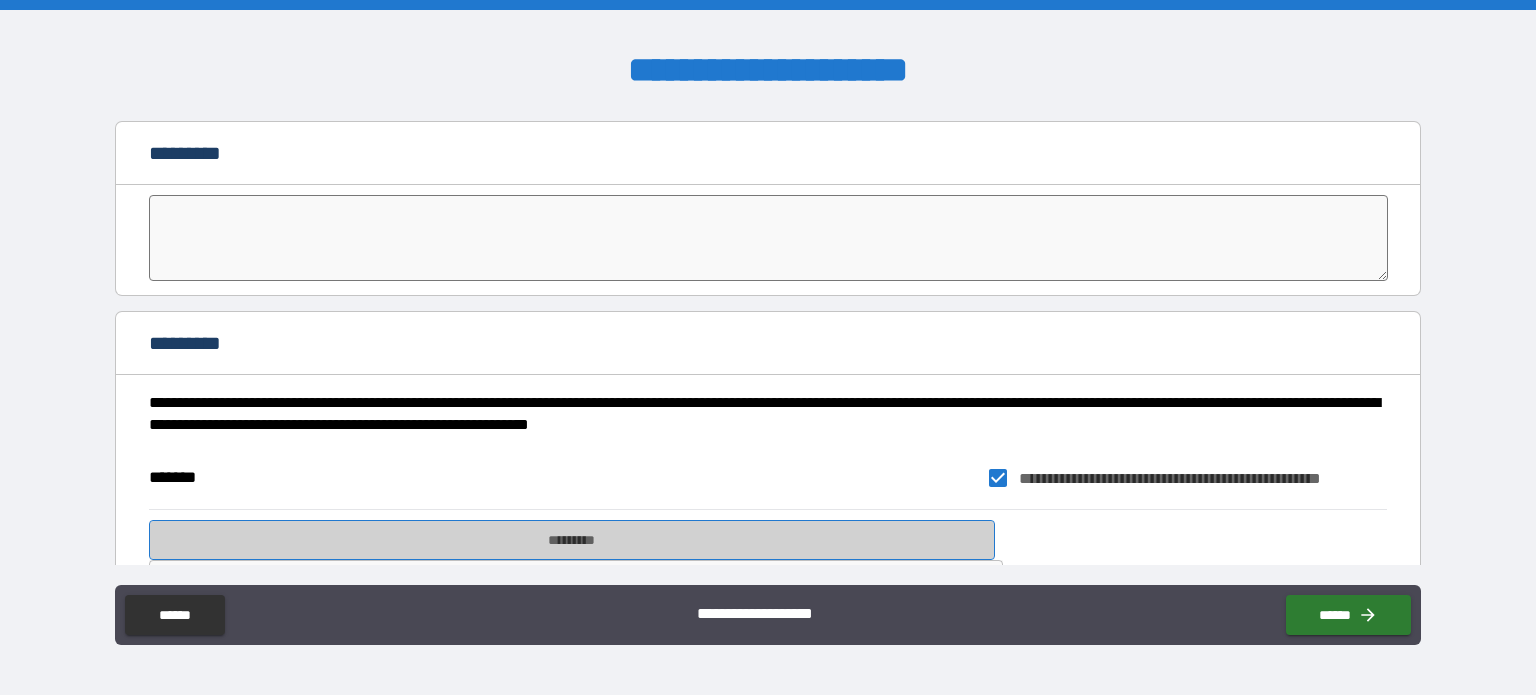 click on "*********" at bounding box center (572, 540) 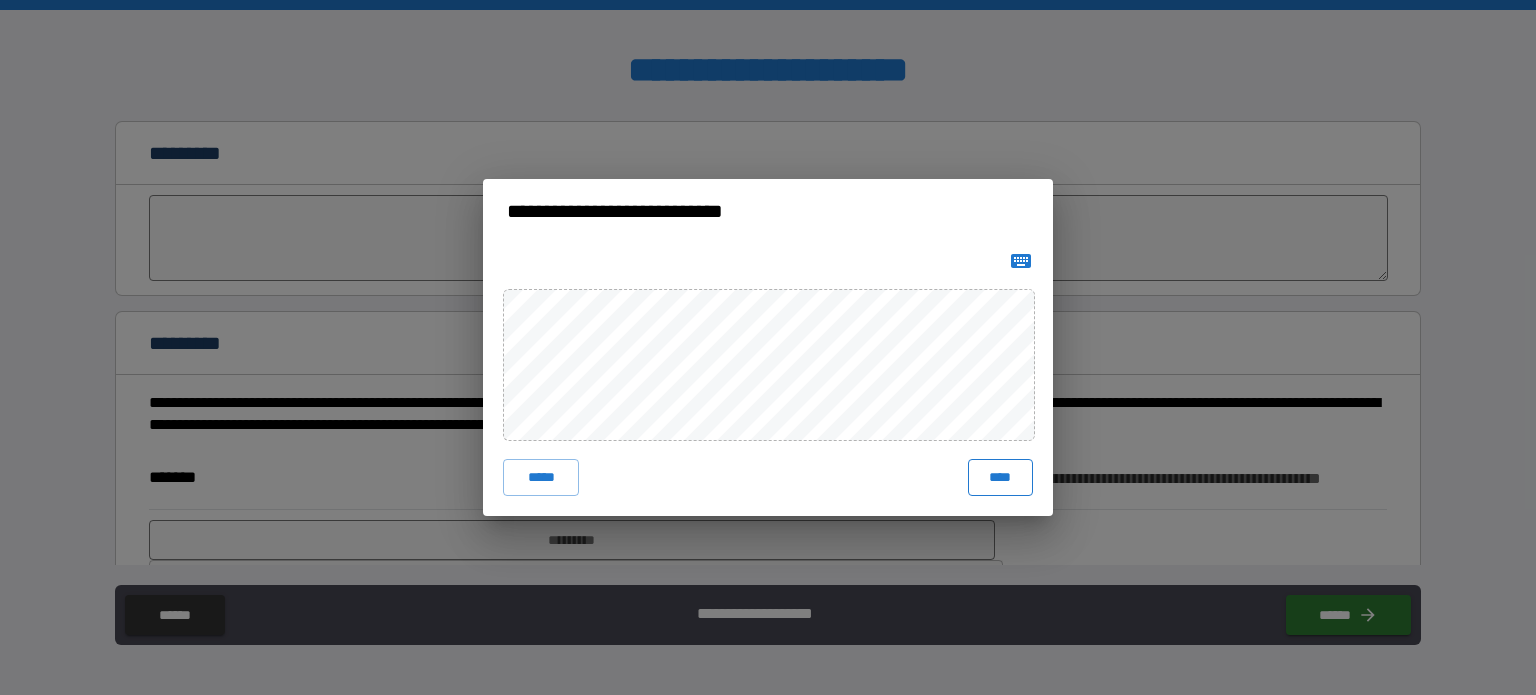 click on "****" at bounding box center [1000, 477] 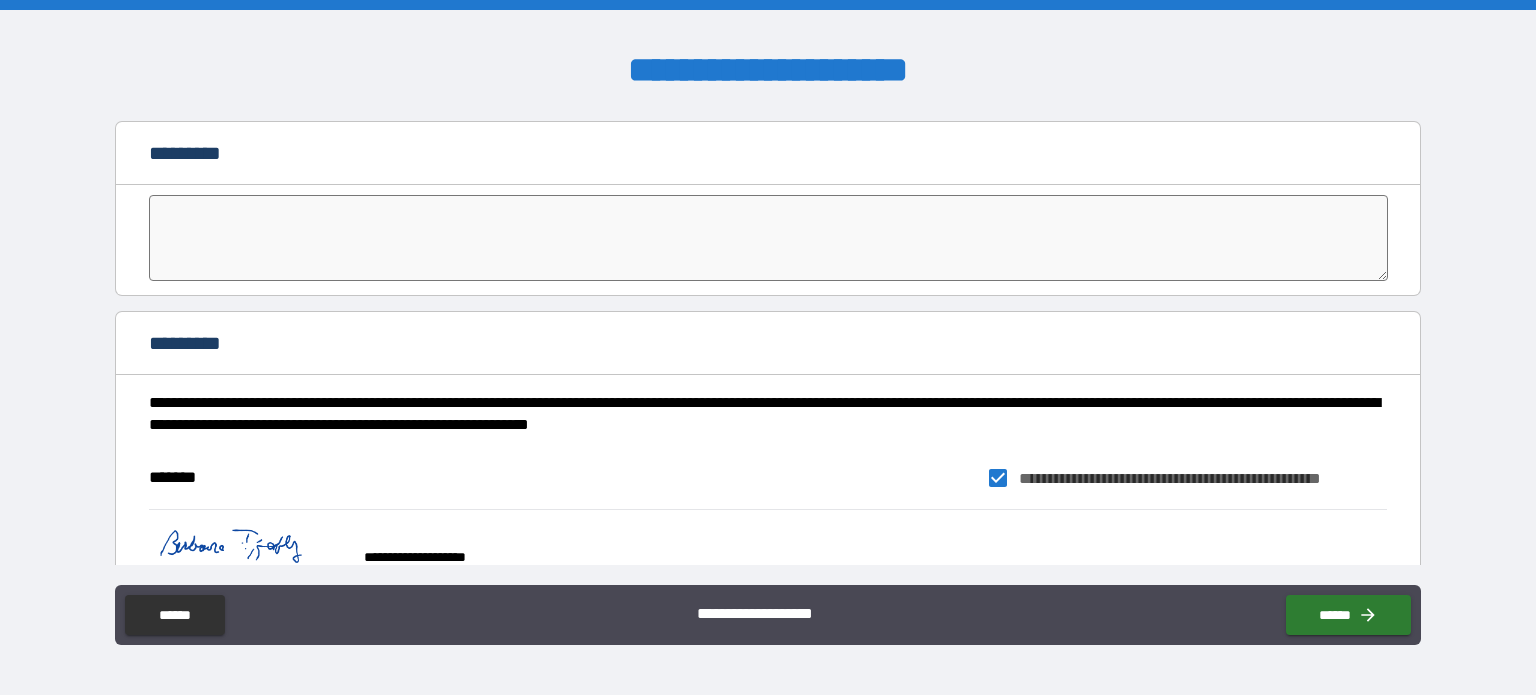click at bounding box center [768, 238] 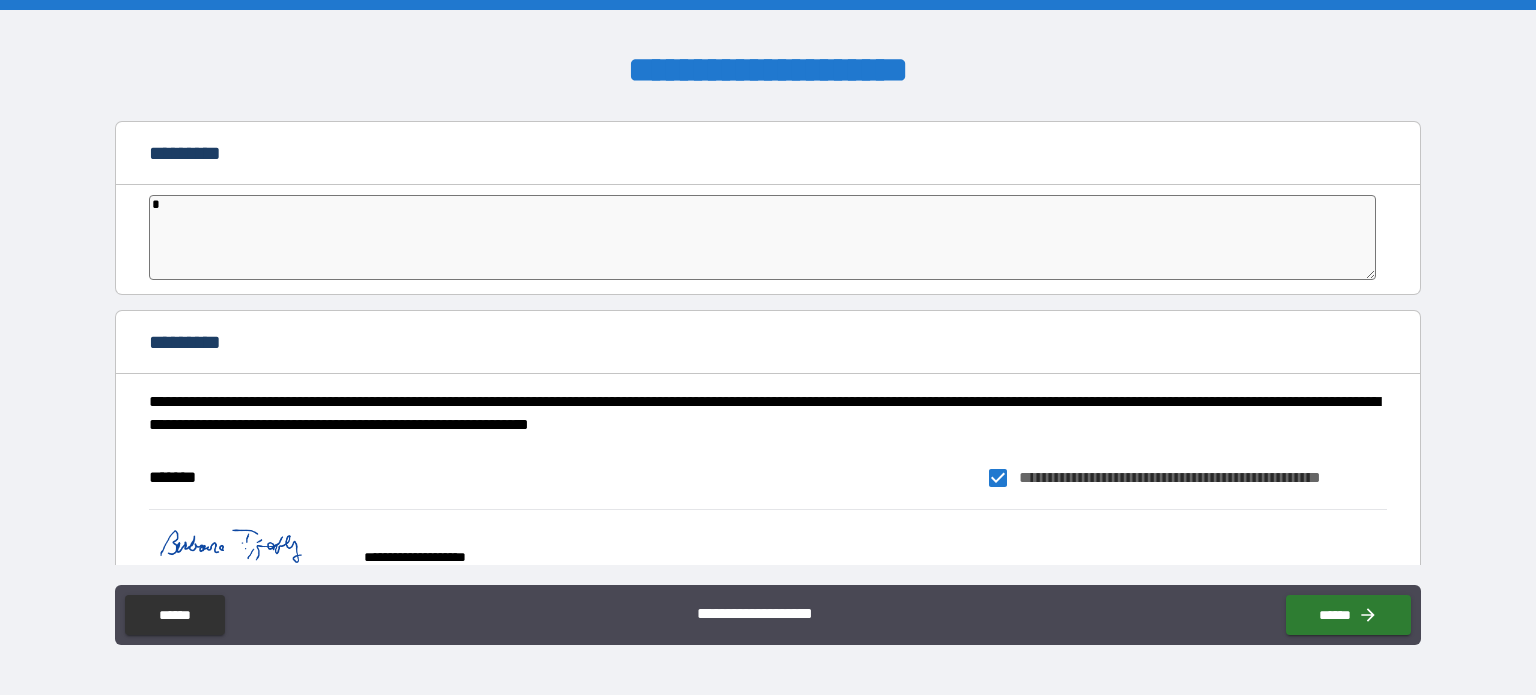 type on "*" 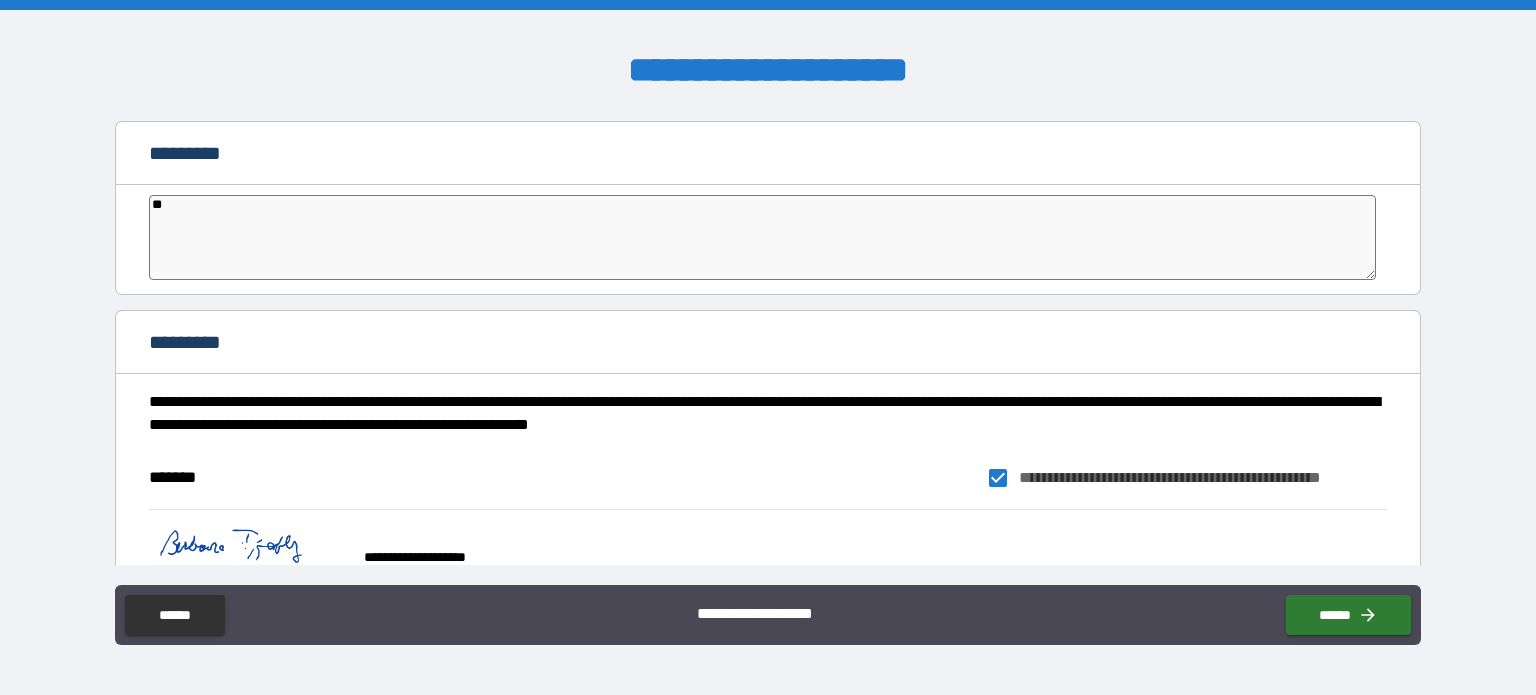 type on "*" 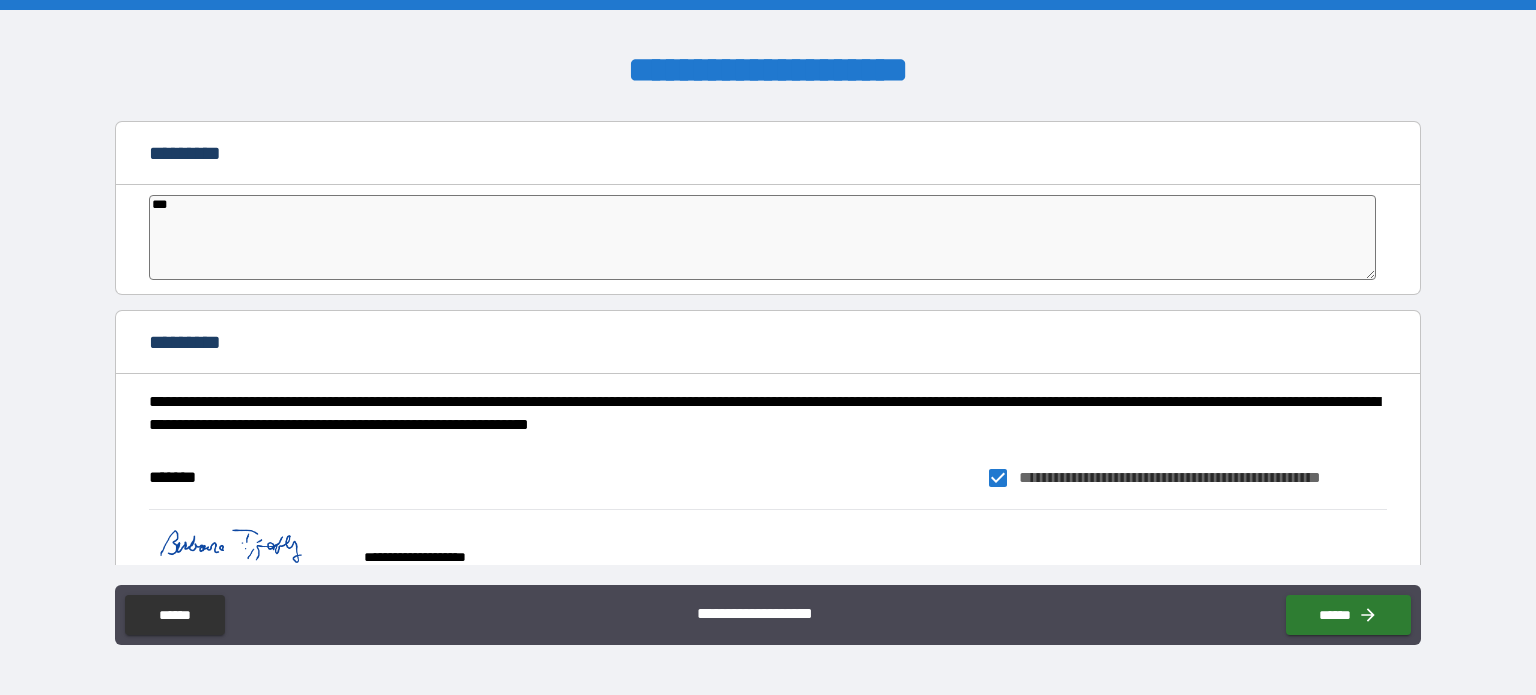 type on "*" 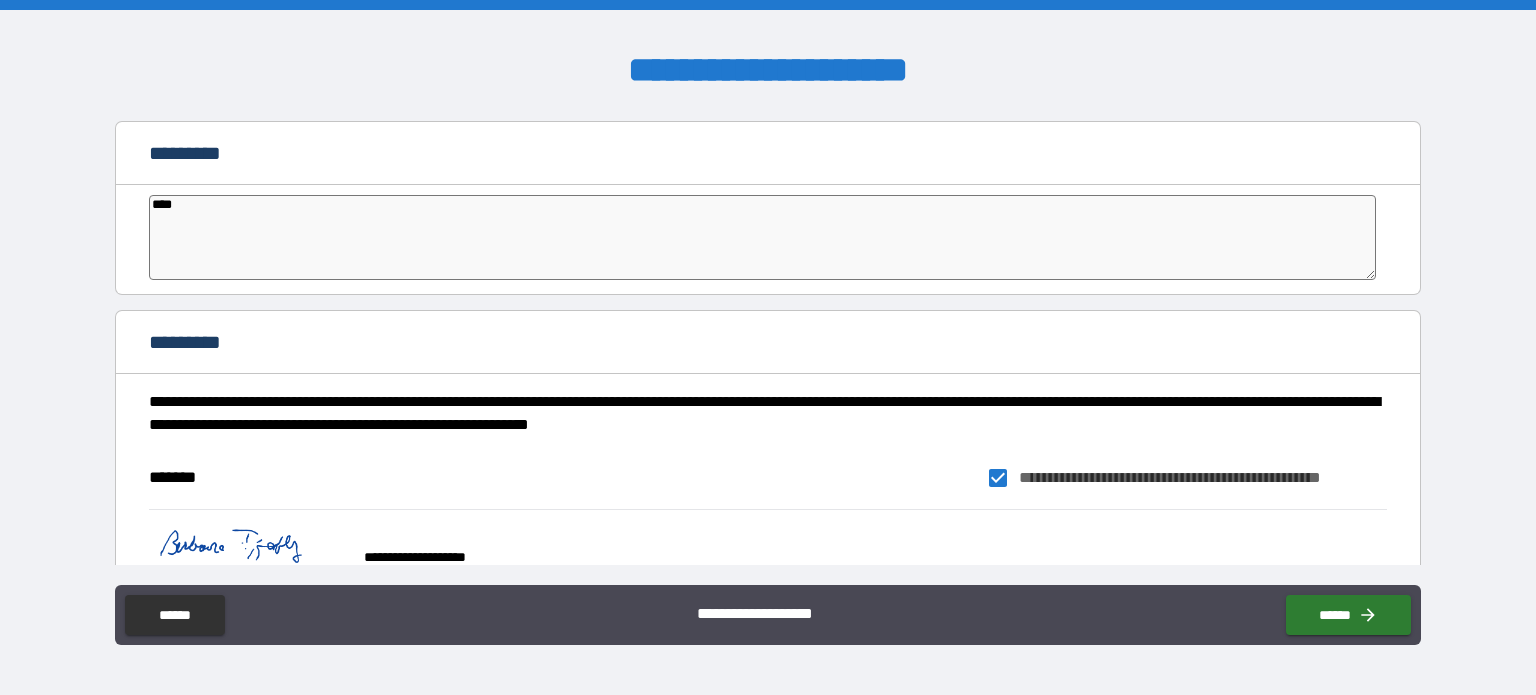 type on "*" 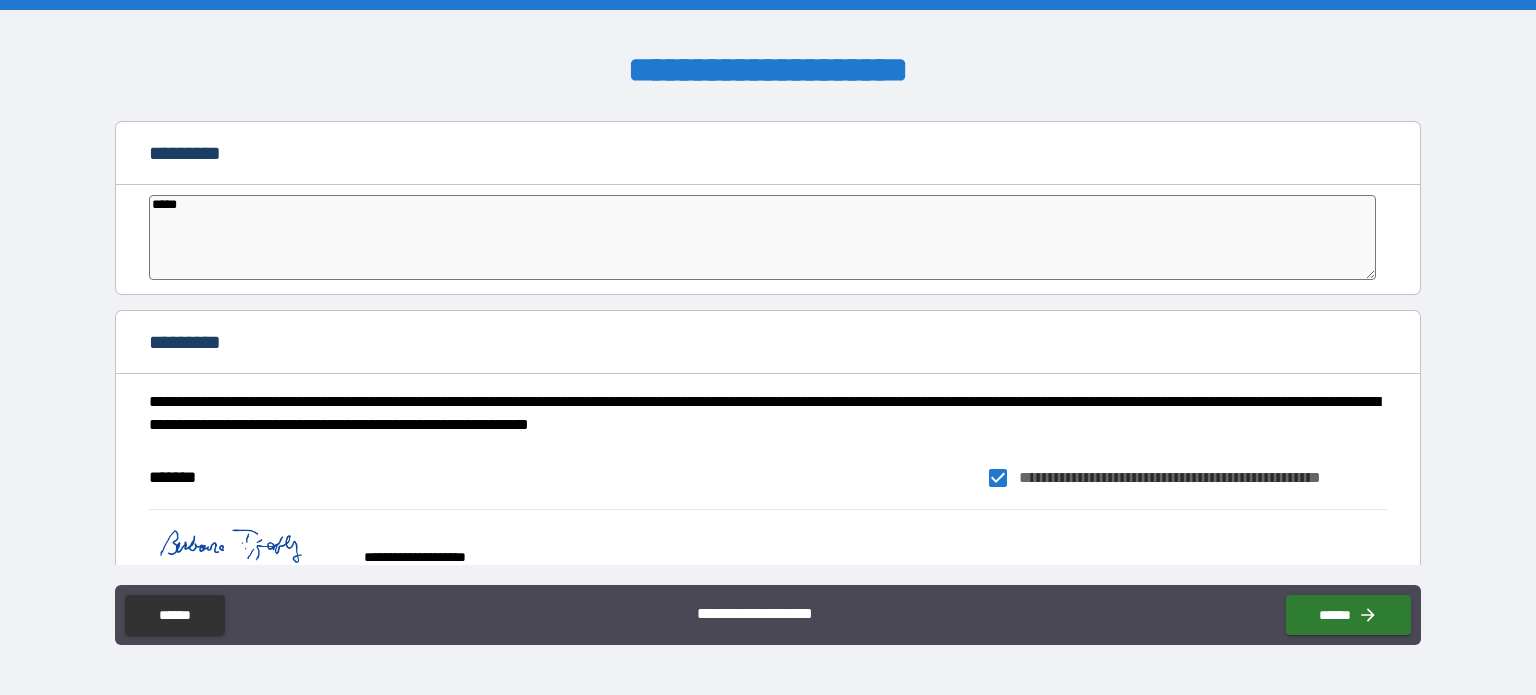 type on "*" 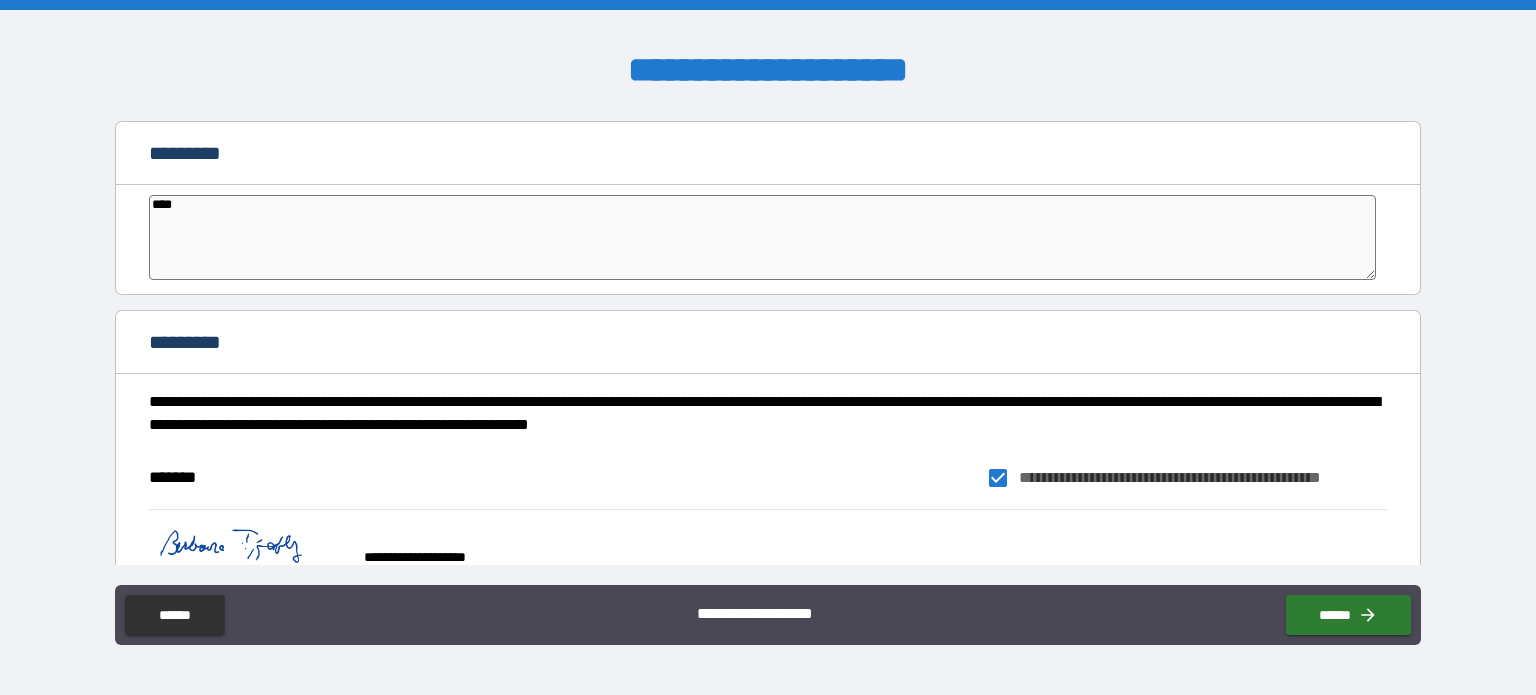 type on "*" 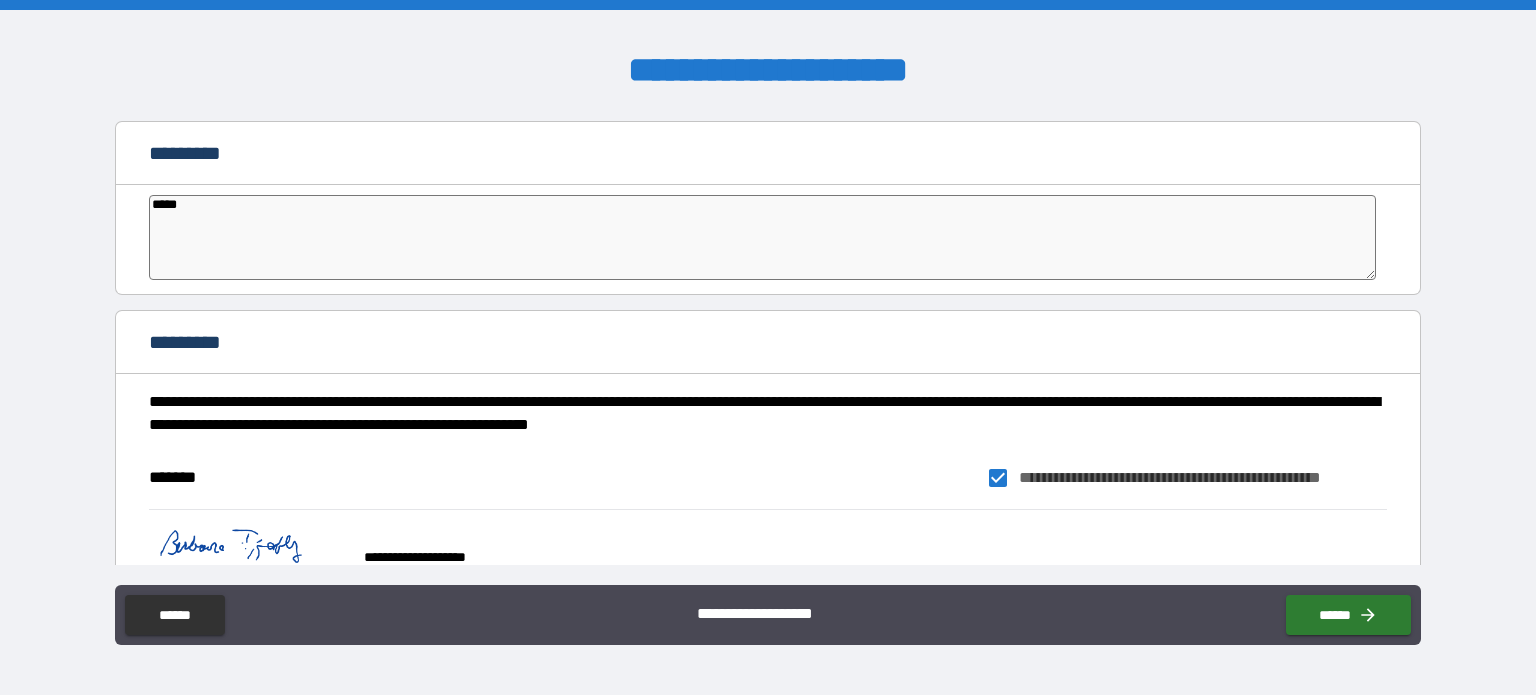 type on "******" 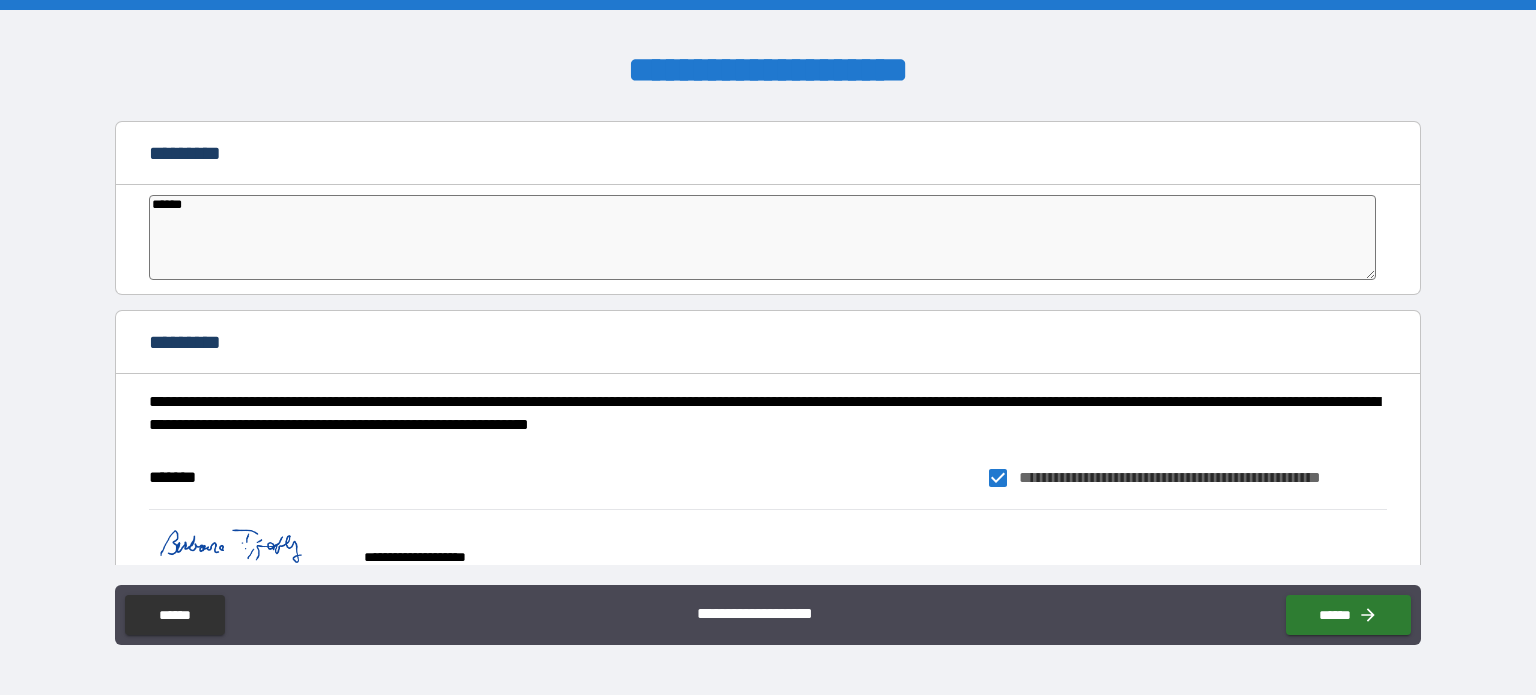 type on "******" 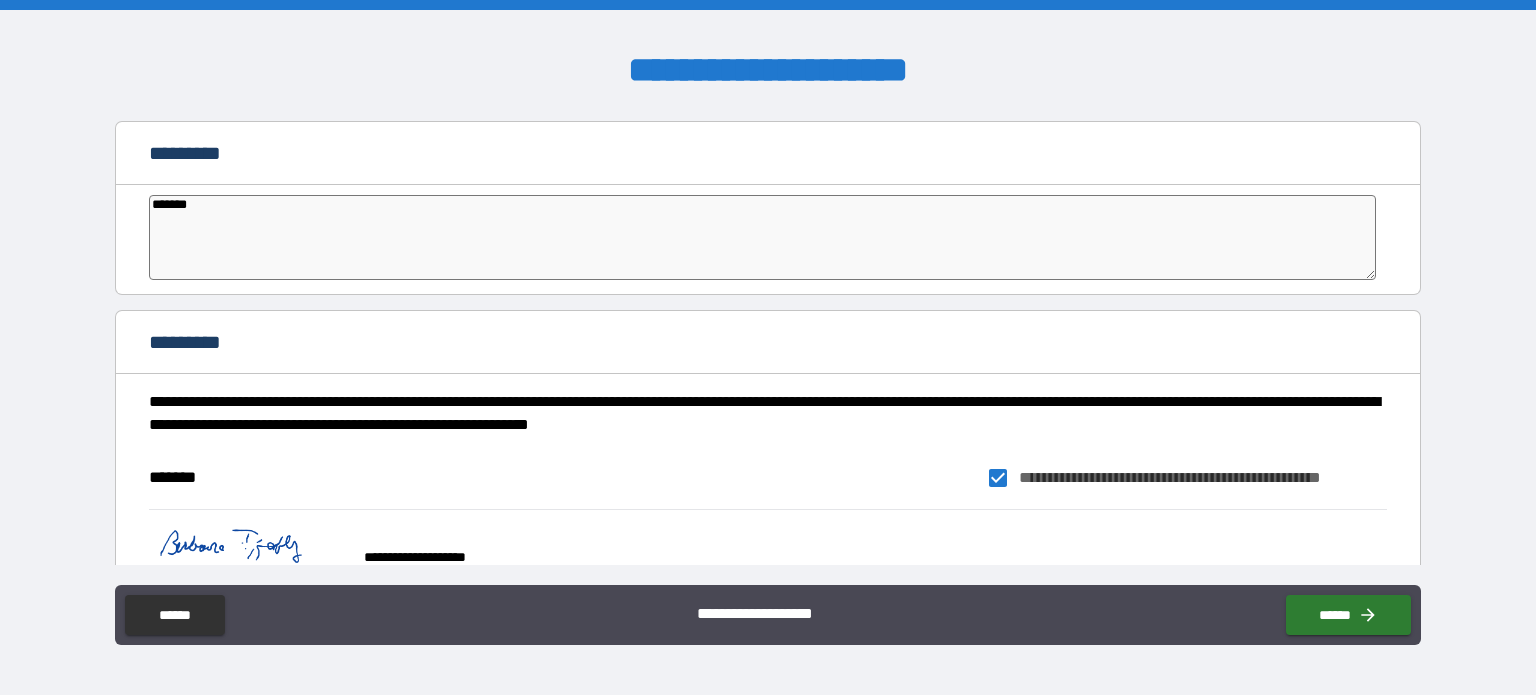 type on "*" 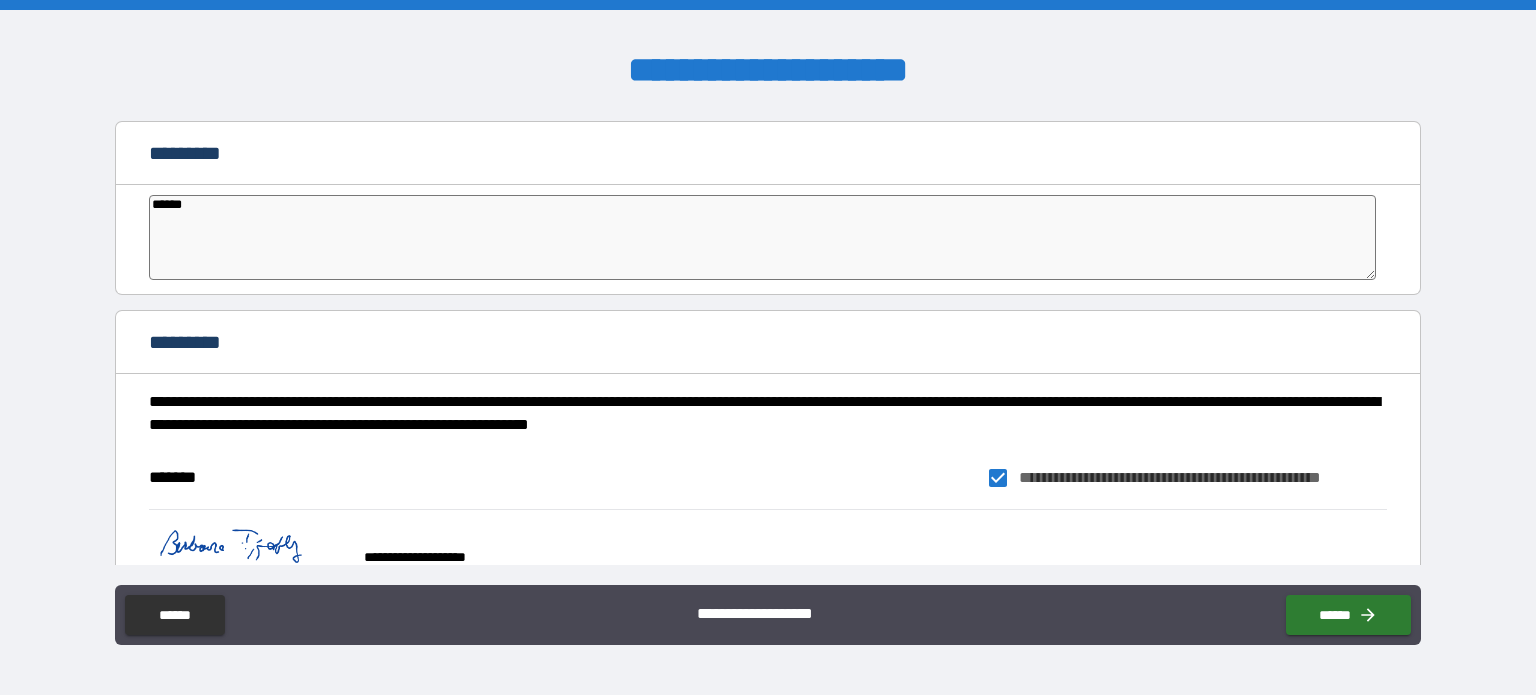 type on "*" 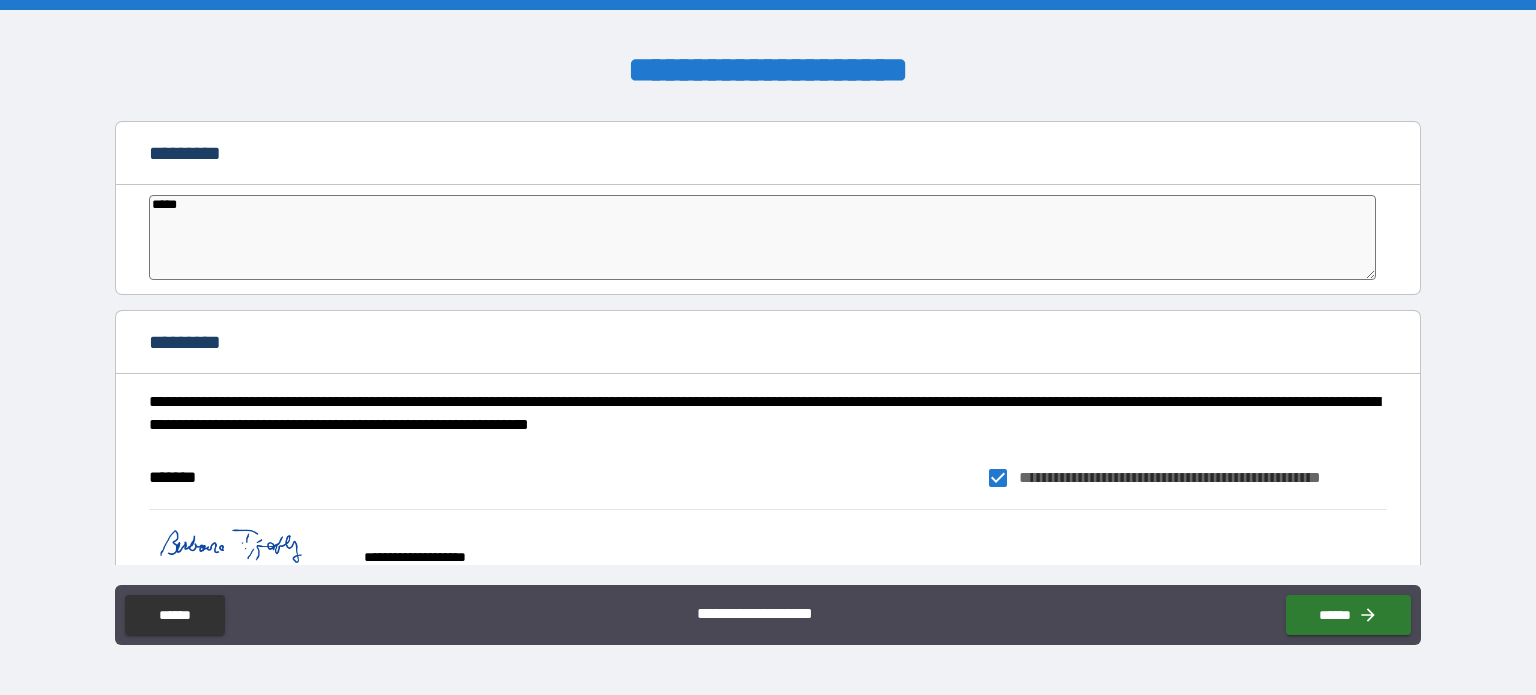 type on "*" 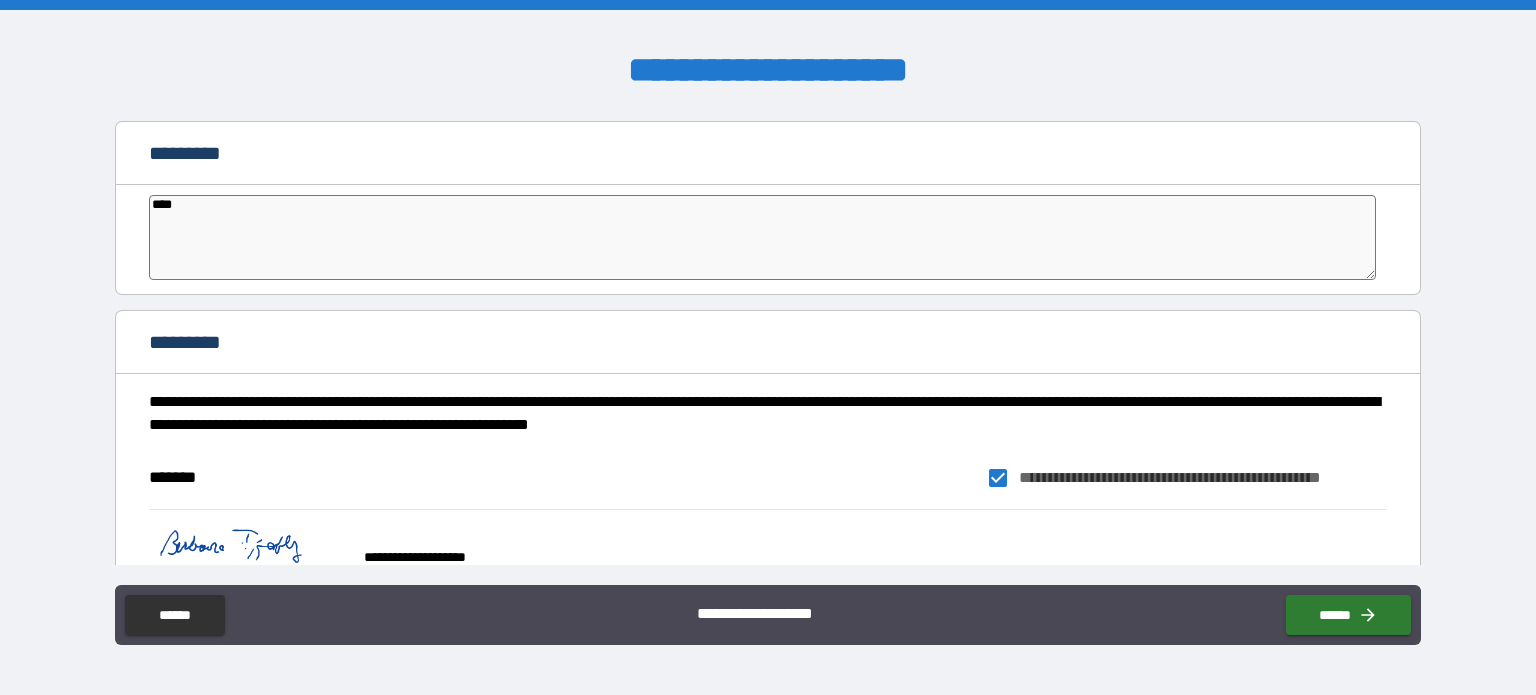 type on "***" 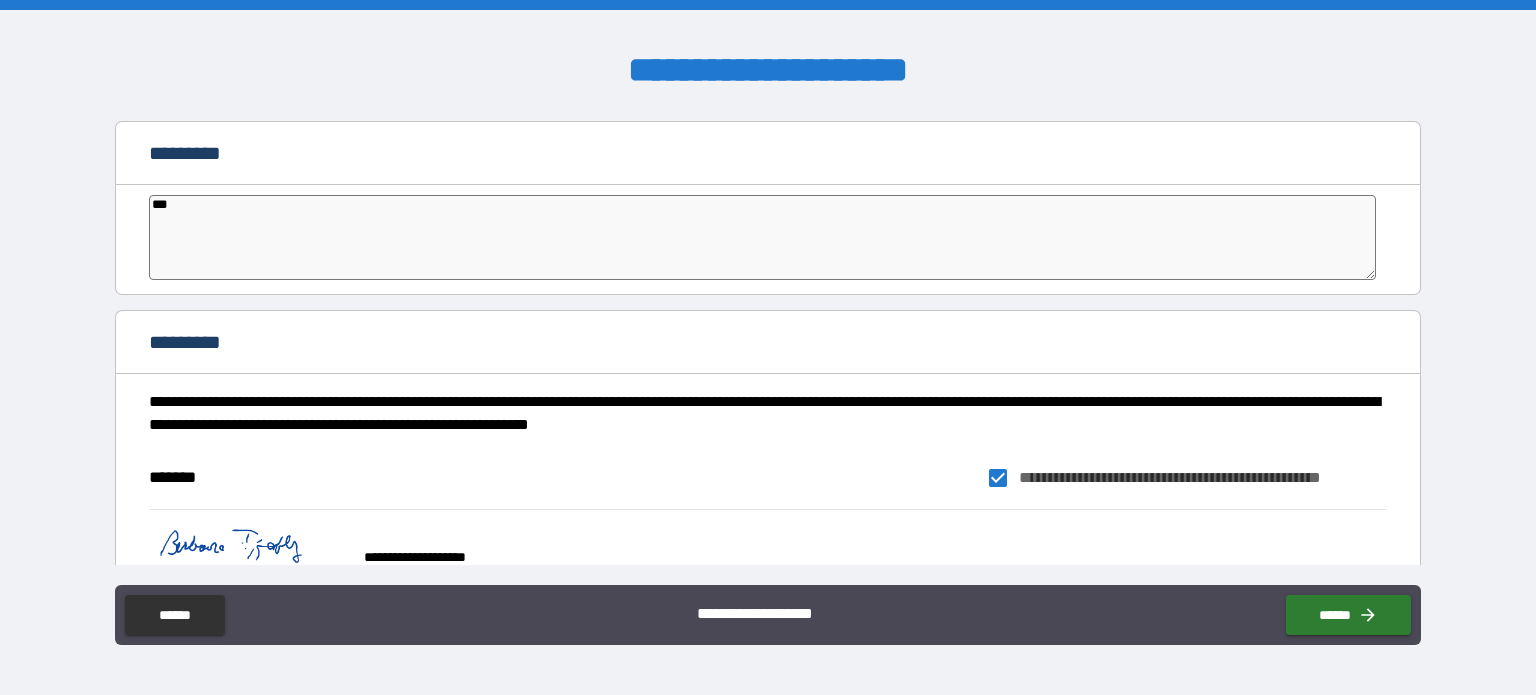 type on "*" 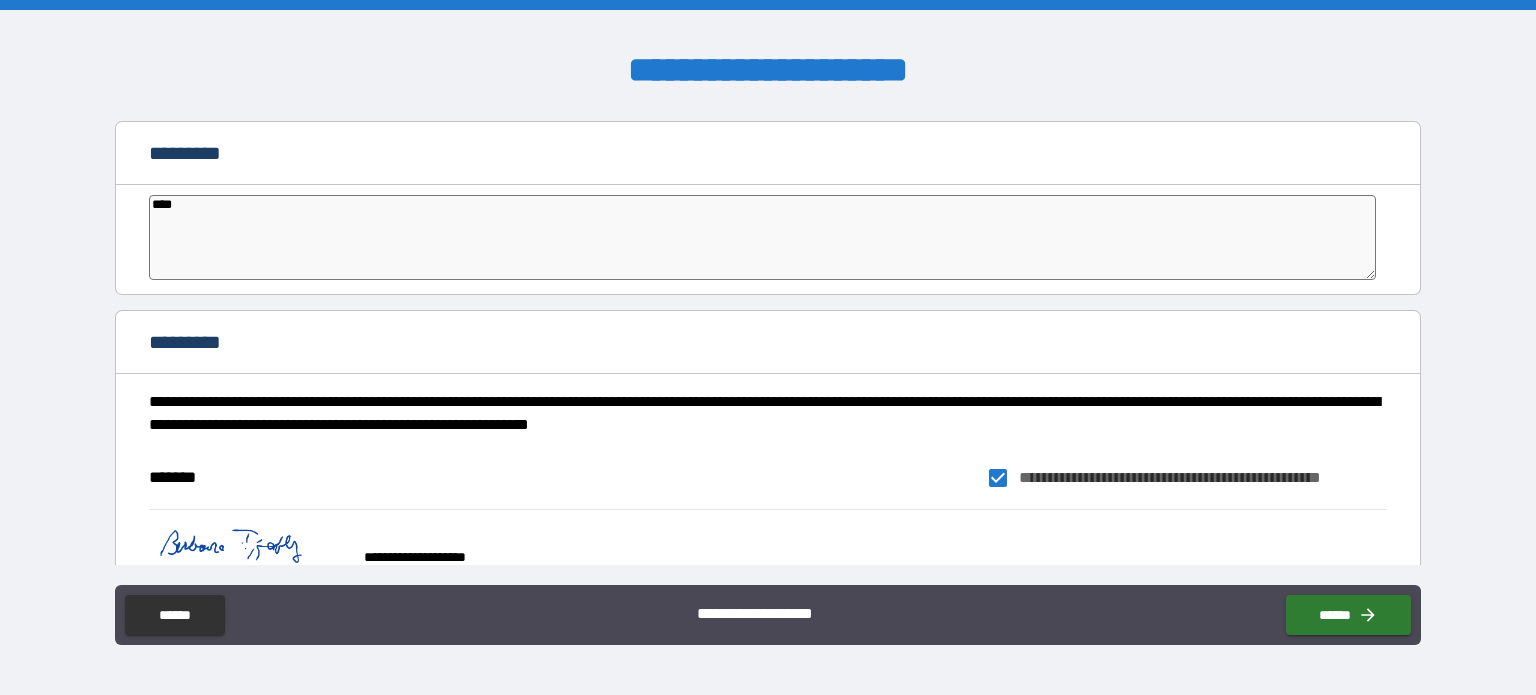 type on "*" 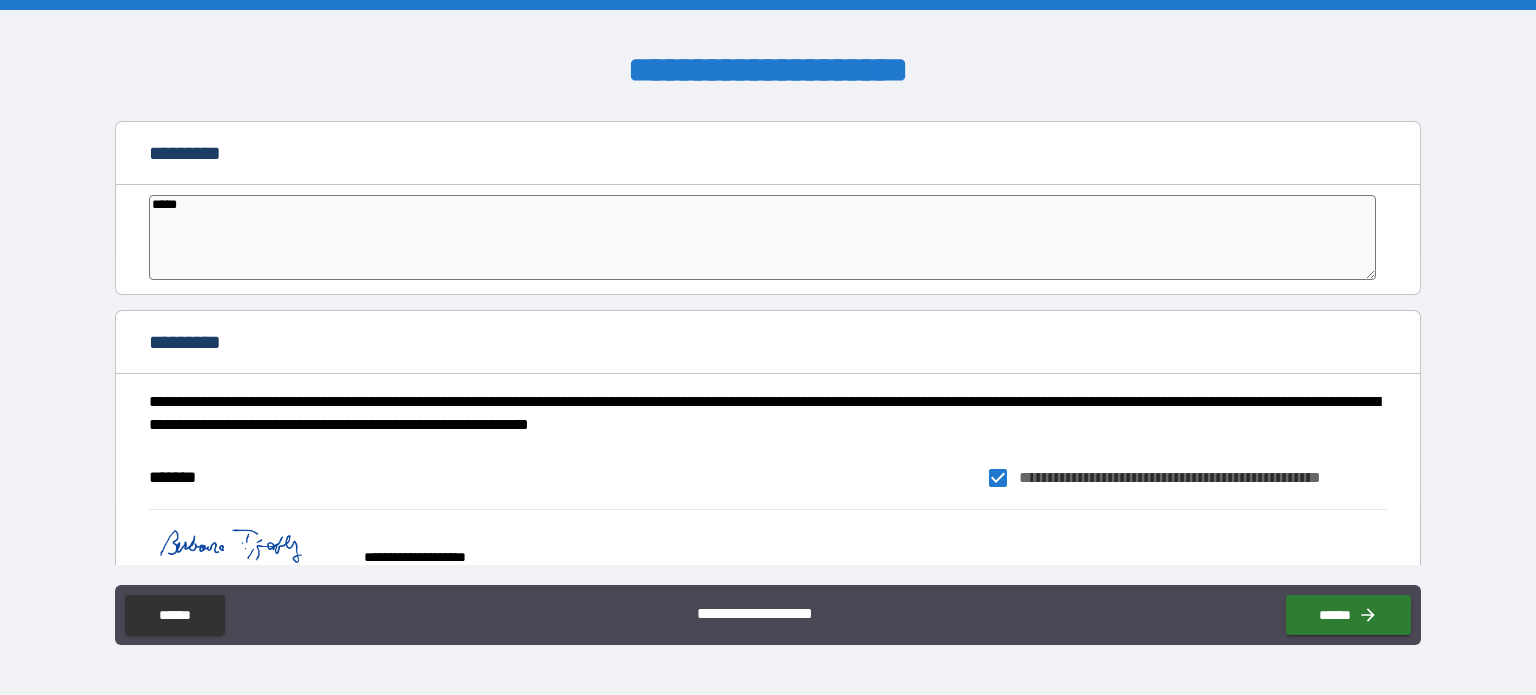type on "*" 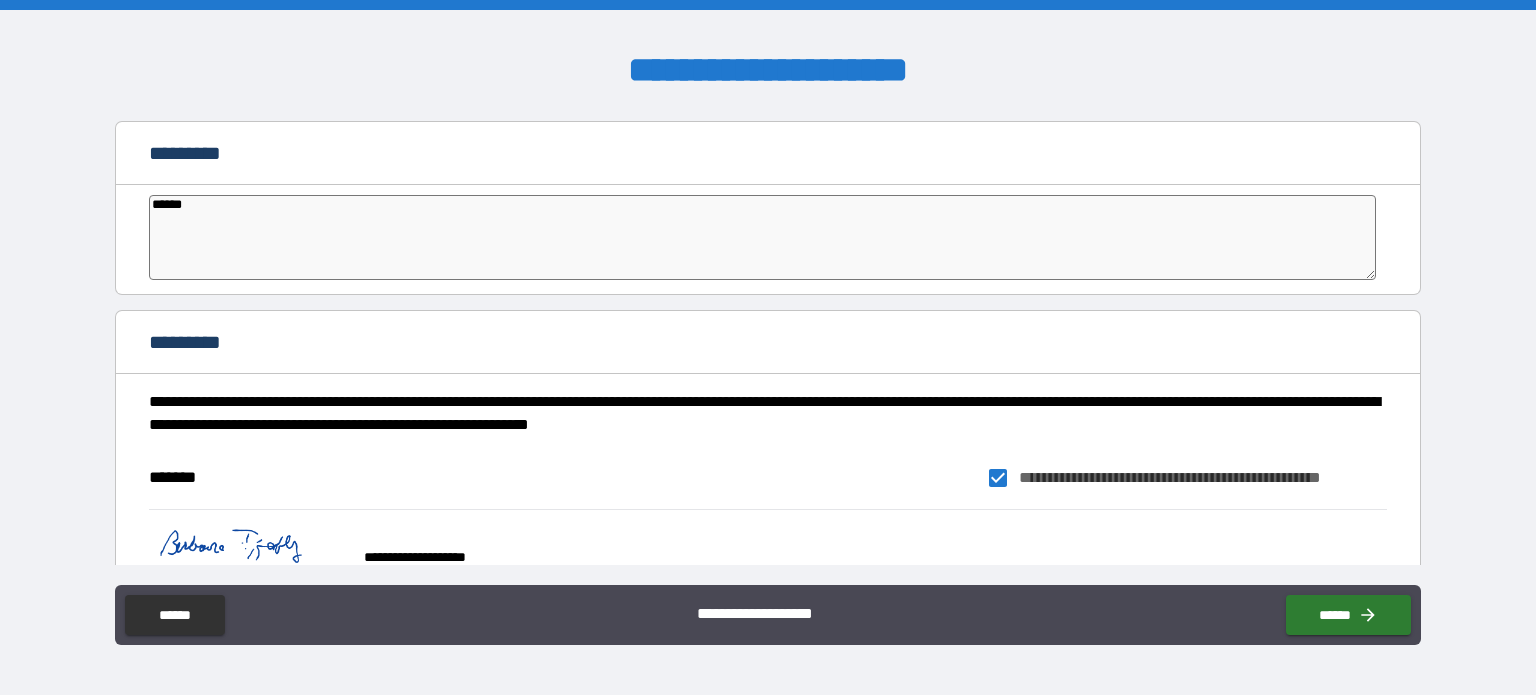 type on "*" 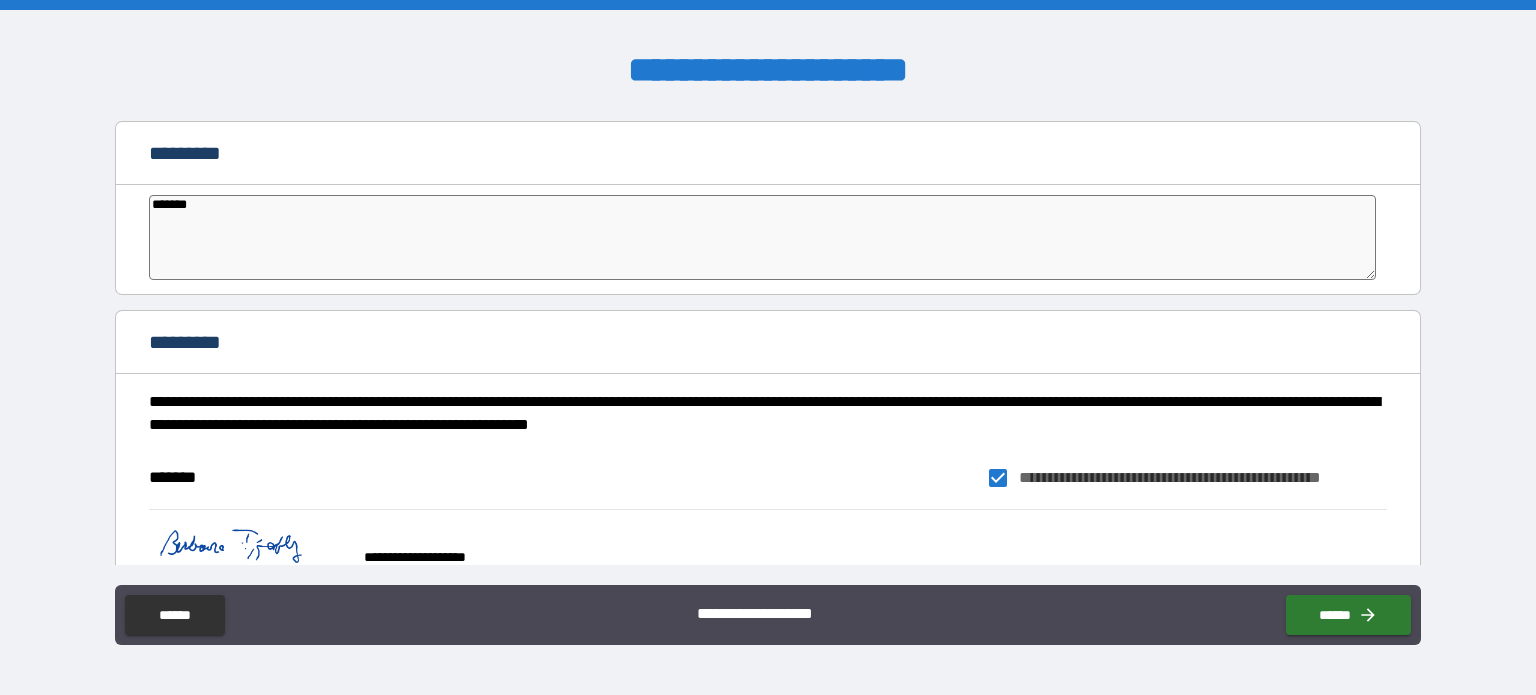 type on "*" 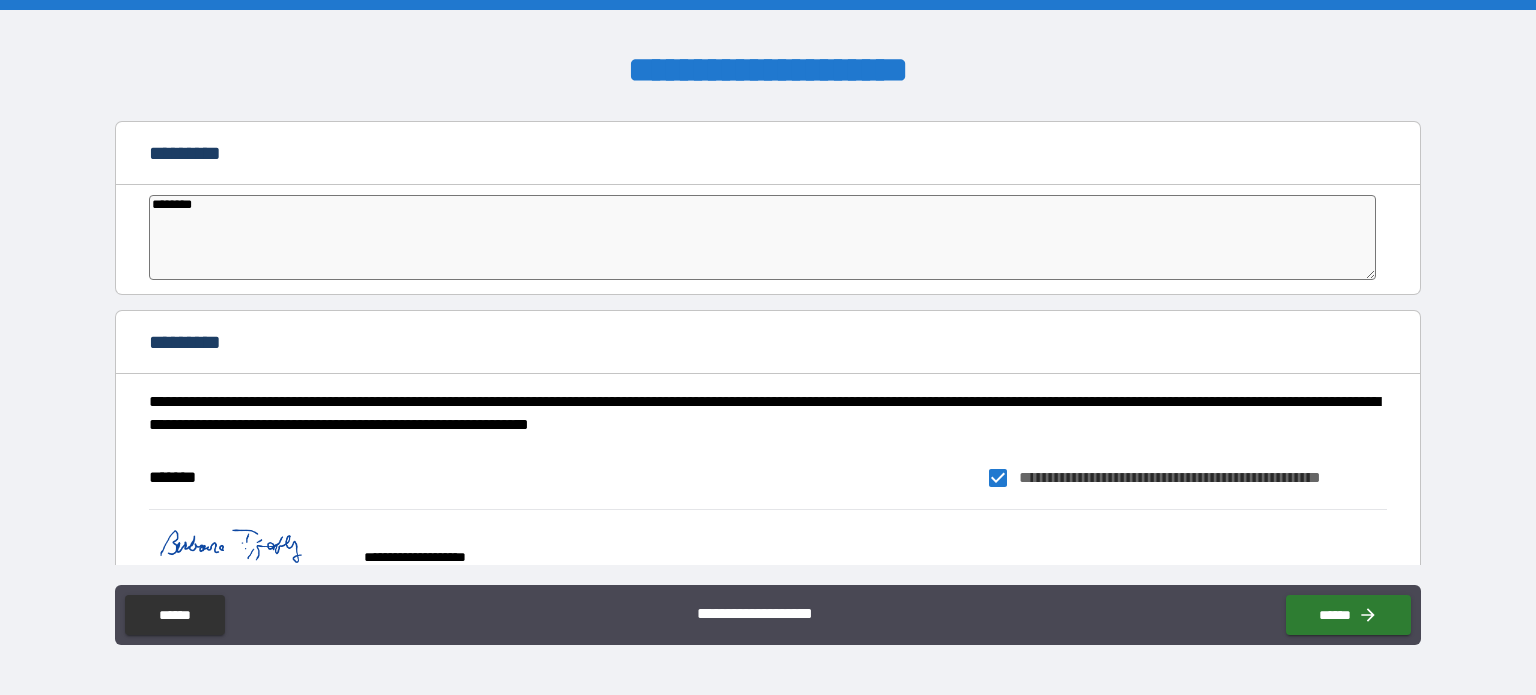 type on "*" 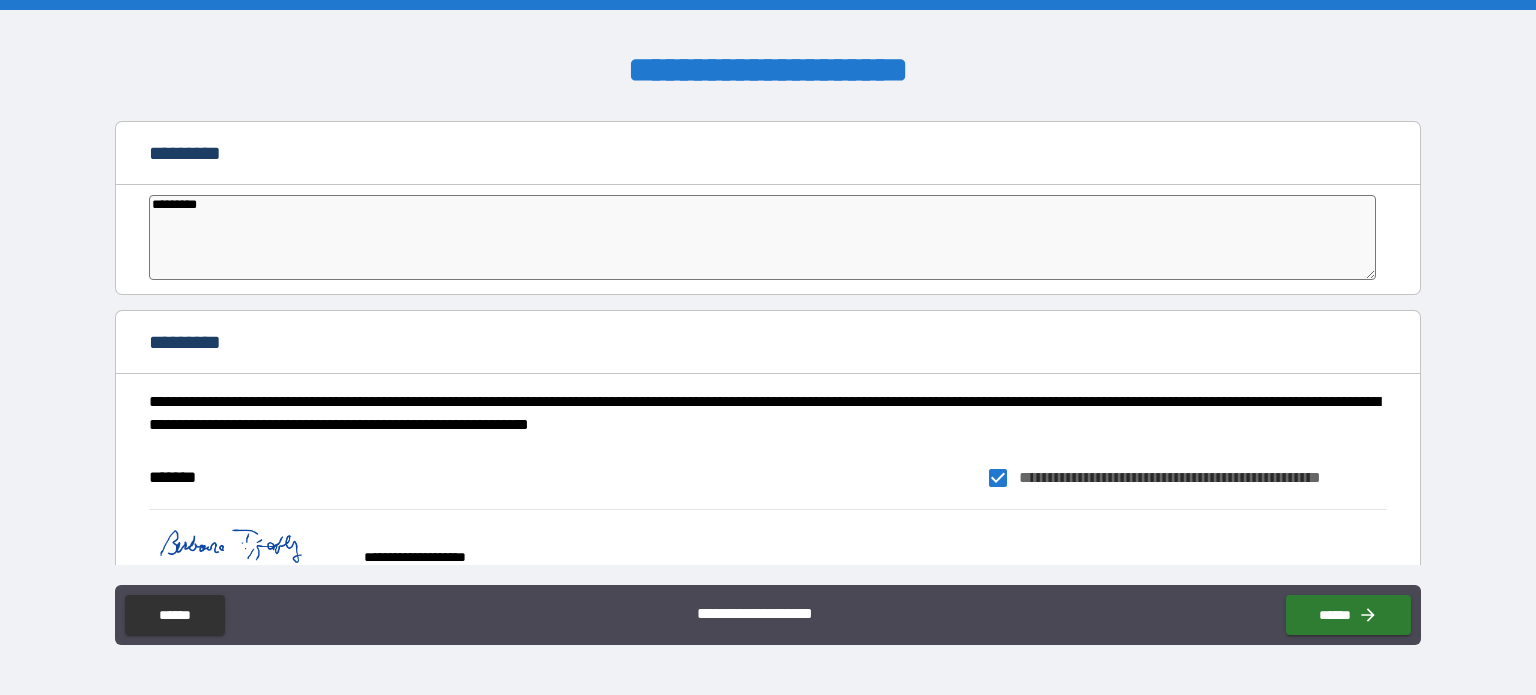 type on "*********" 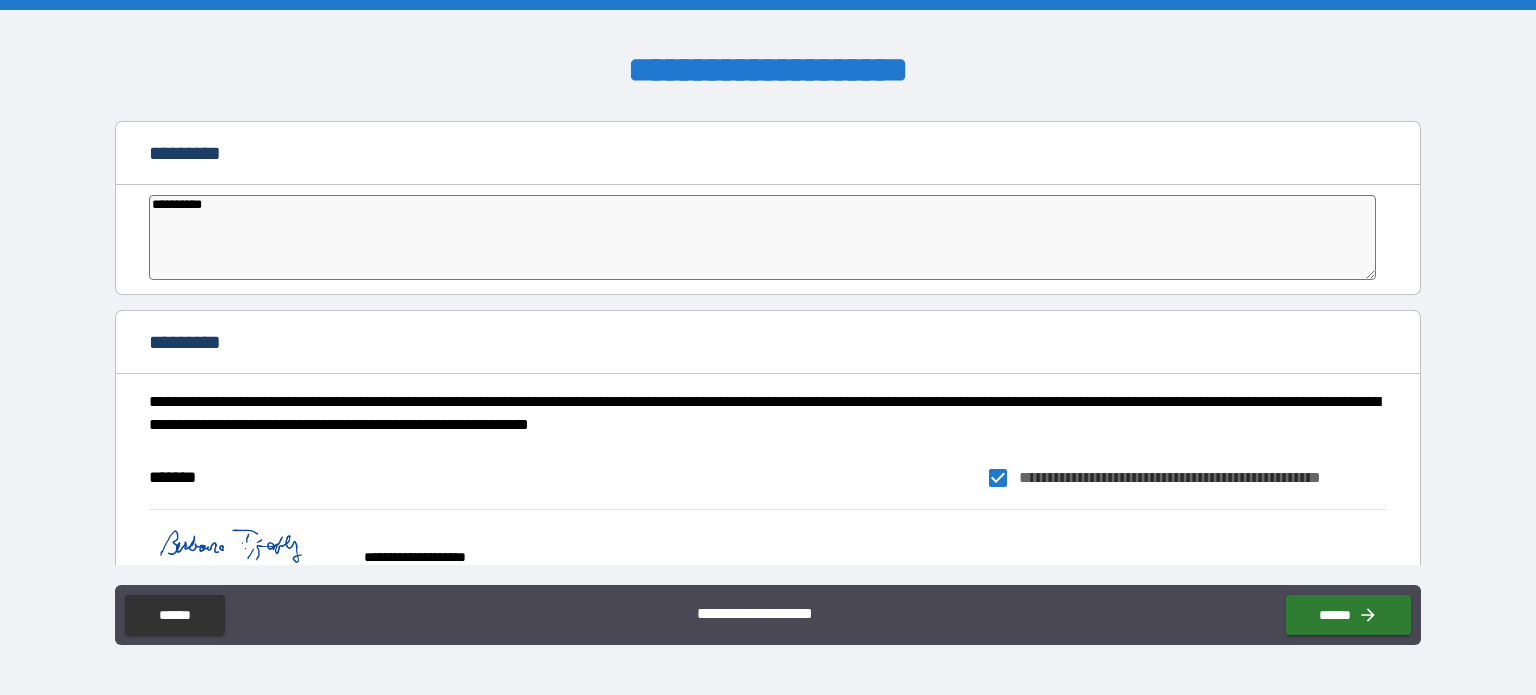 type on "**********" 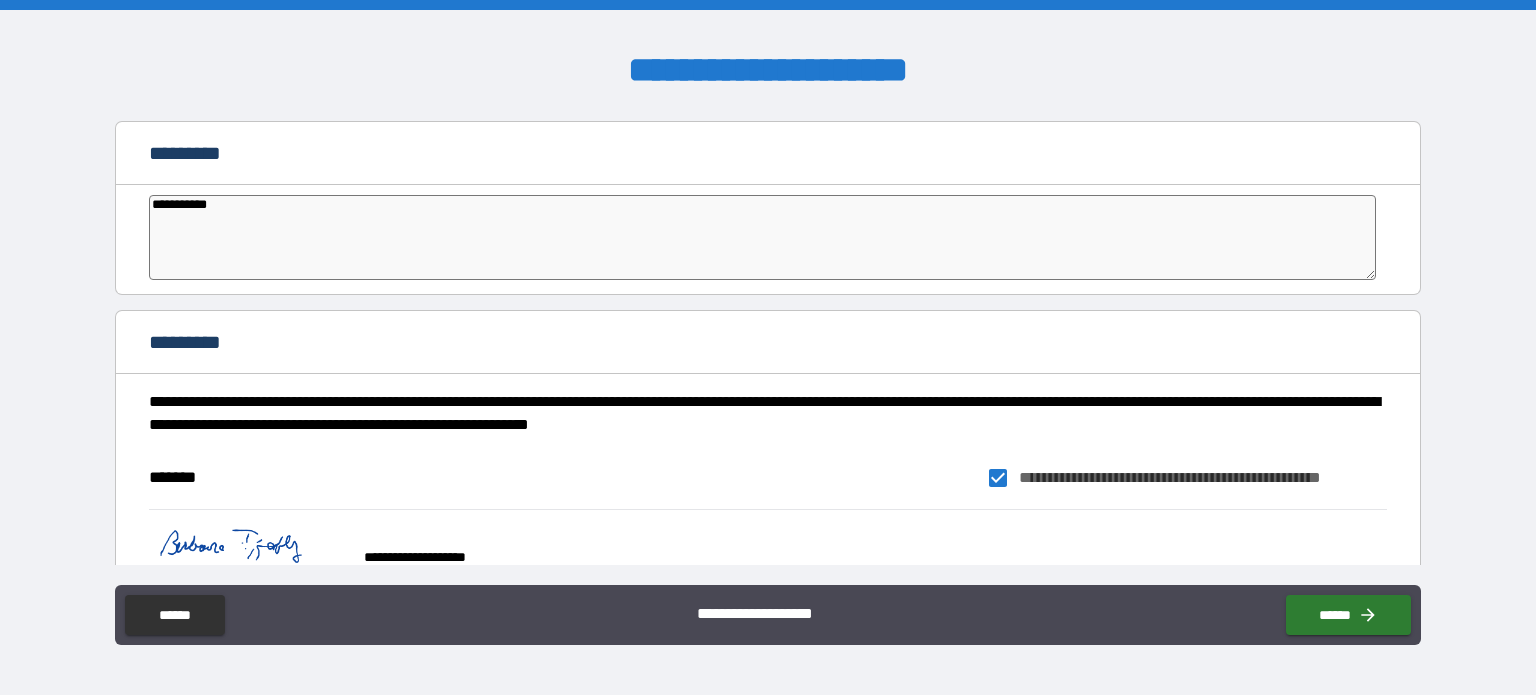 type on "*" 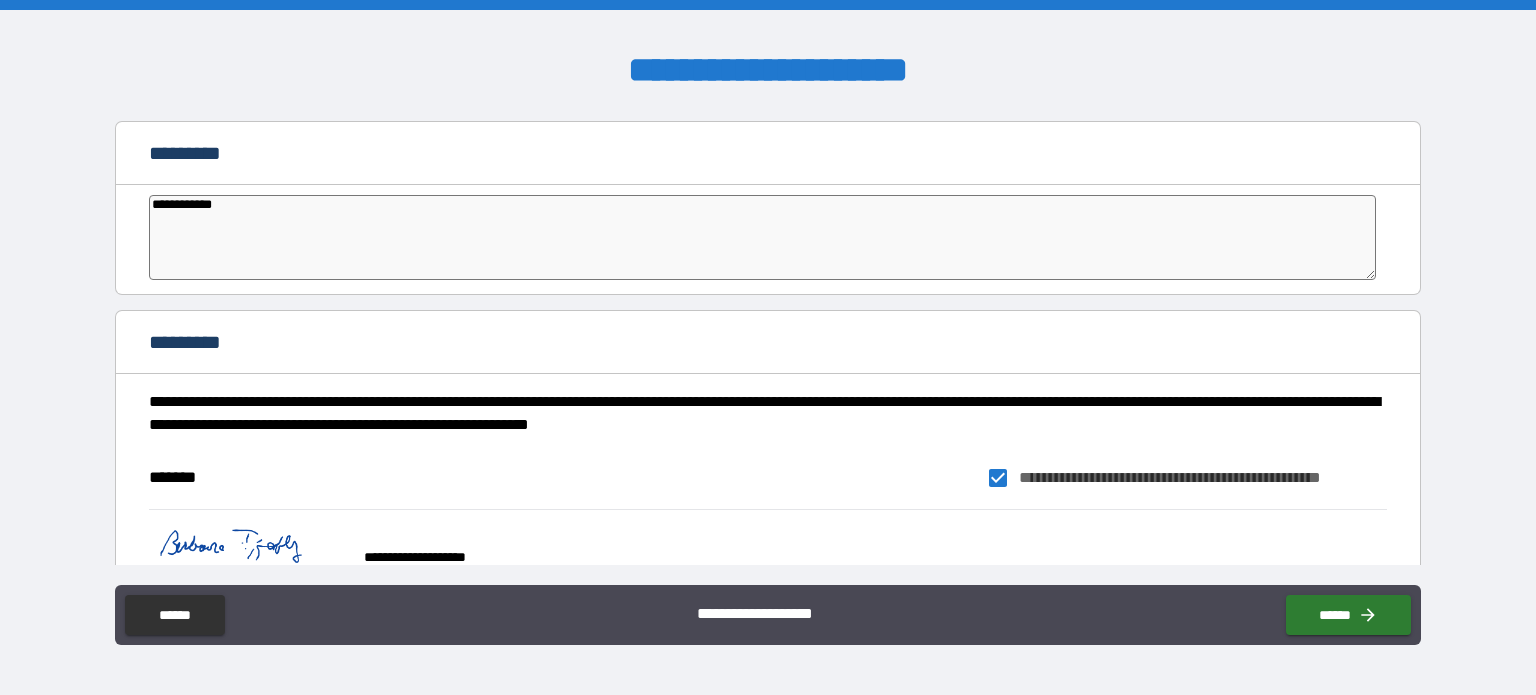 type on "*" 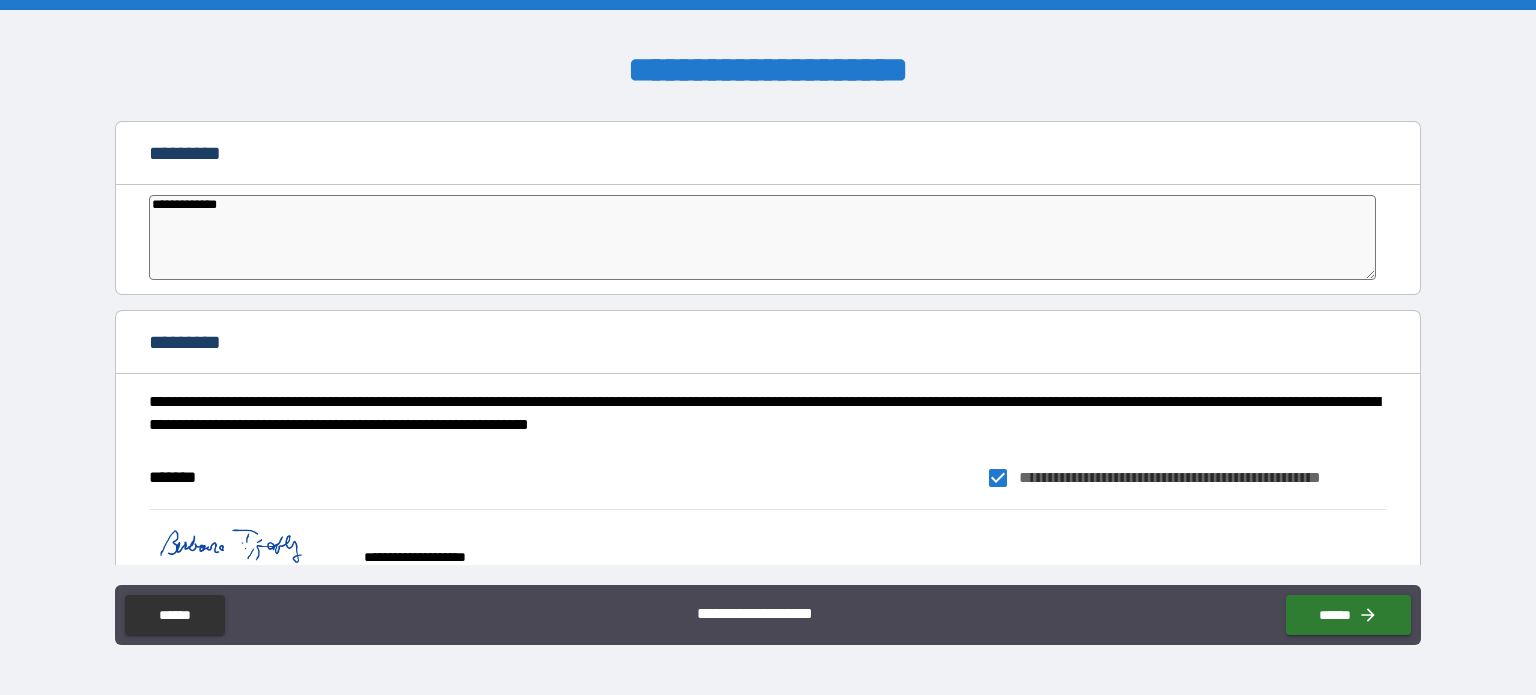 type on "*" 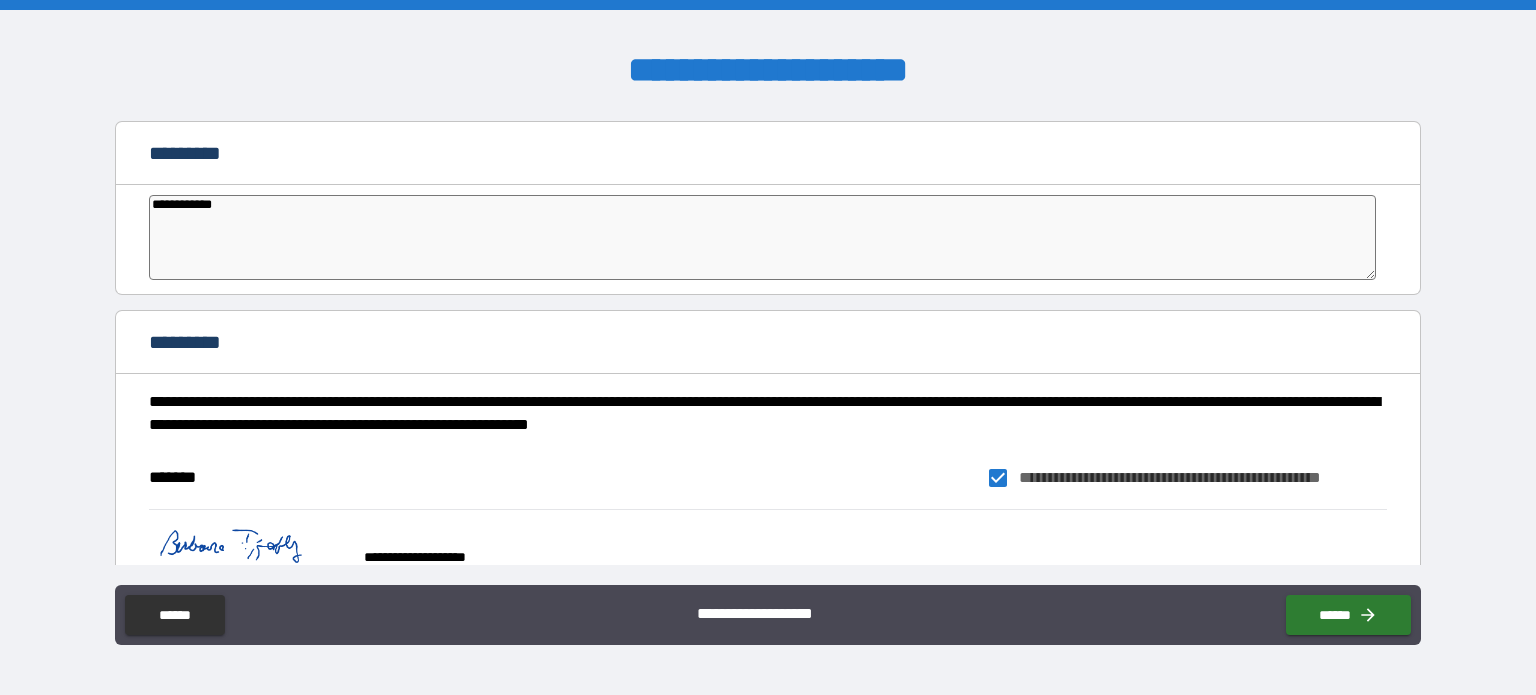 type on "**********" 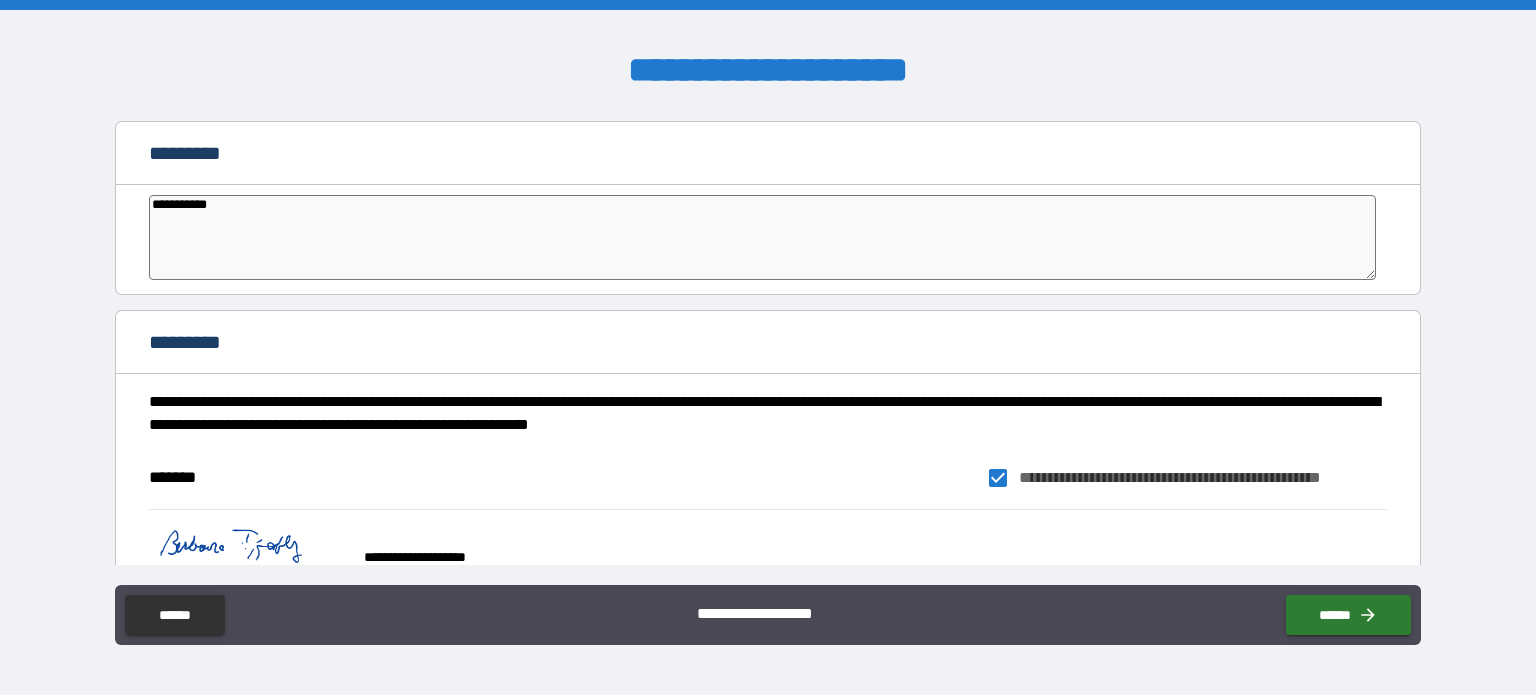 type on "*" 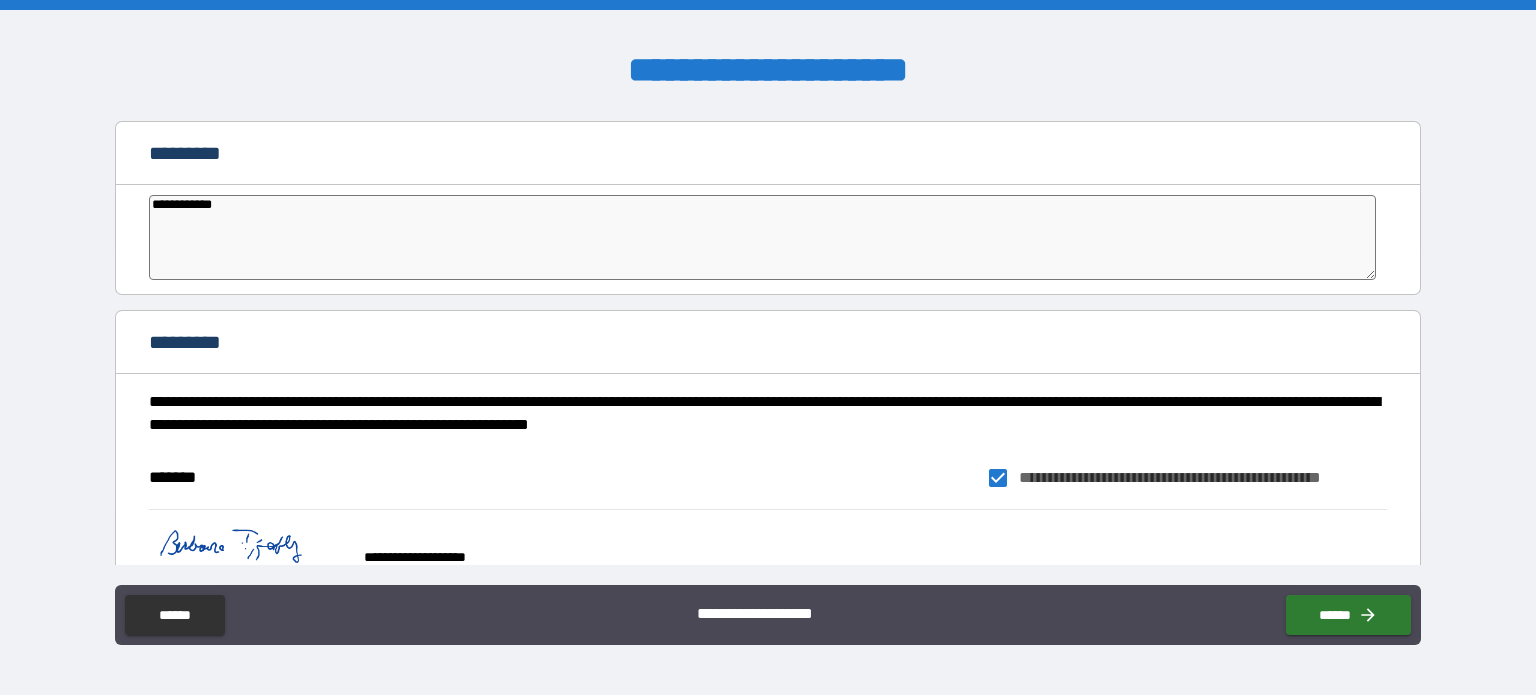 type on "*" 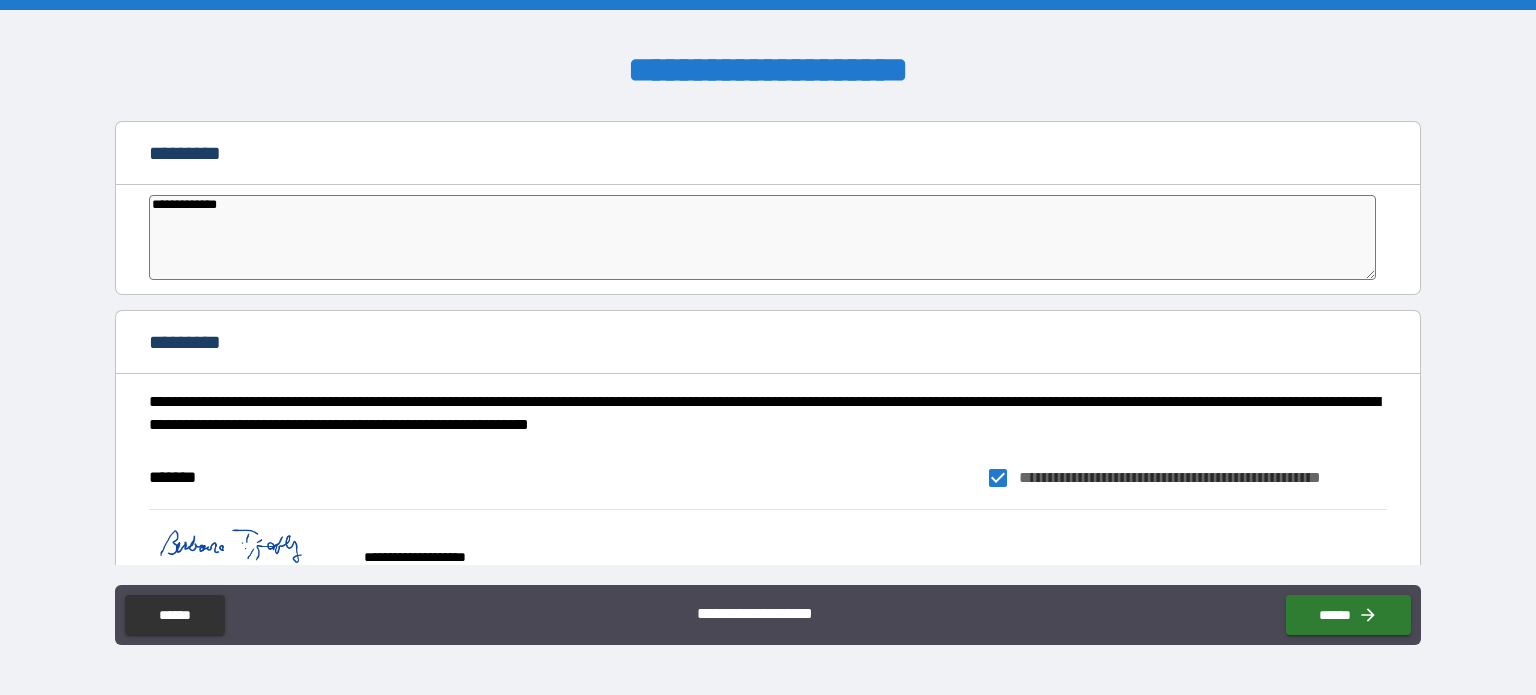 type on "*" 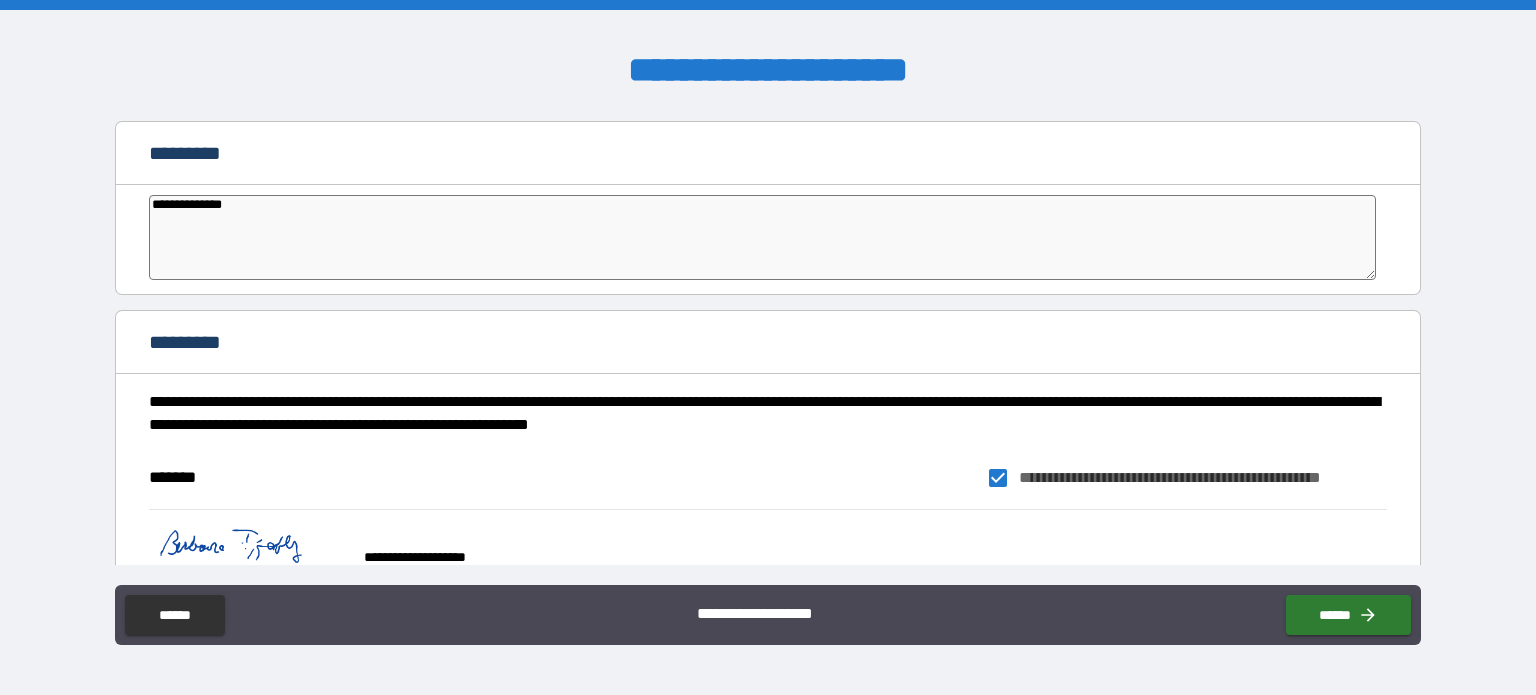 type on "*" 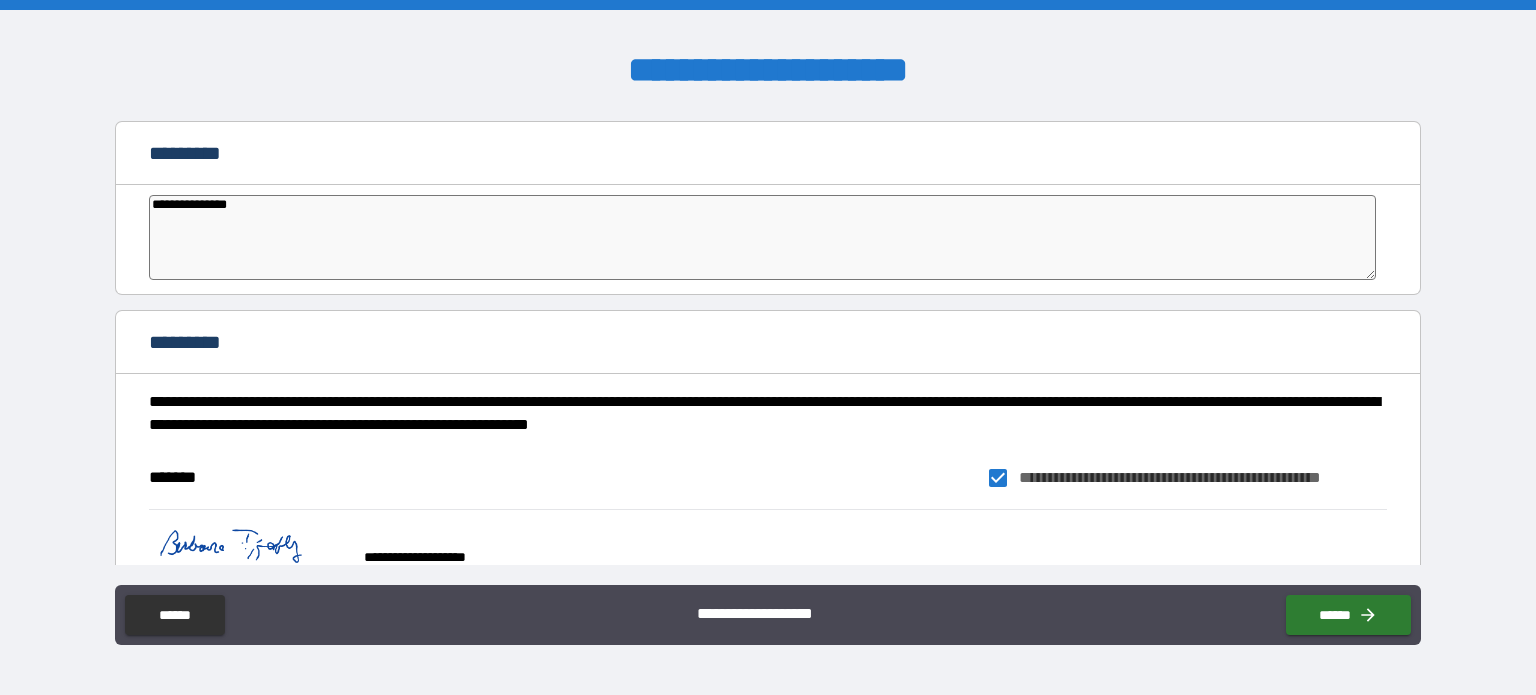 type on "*" 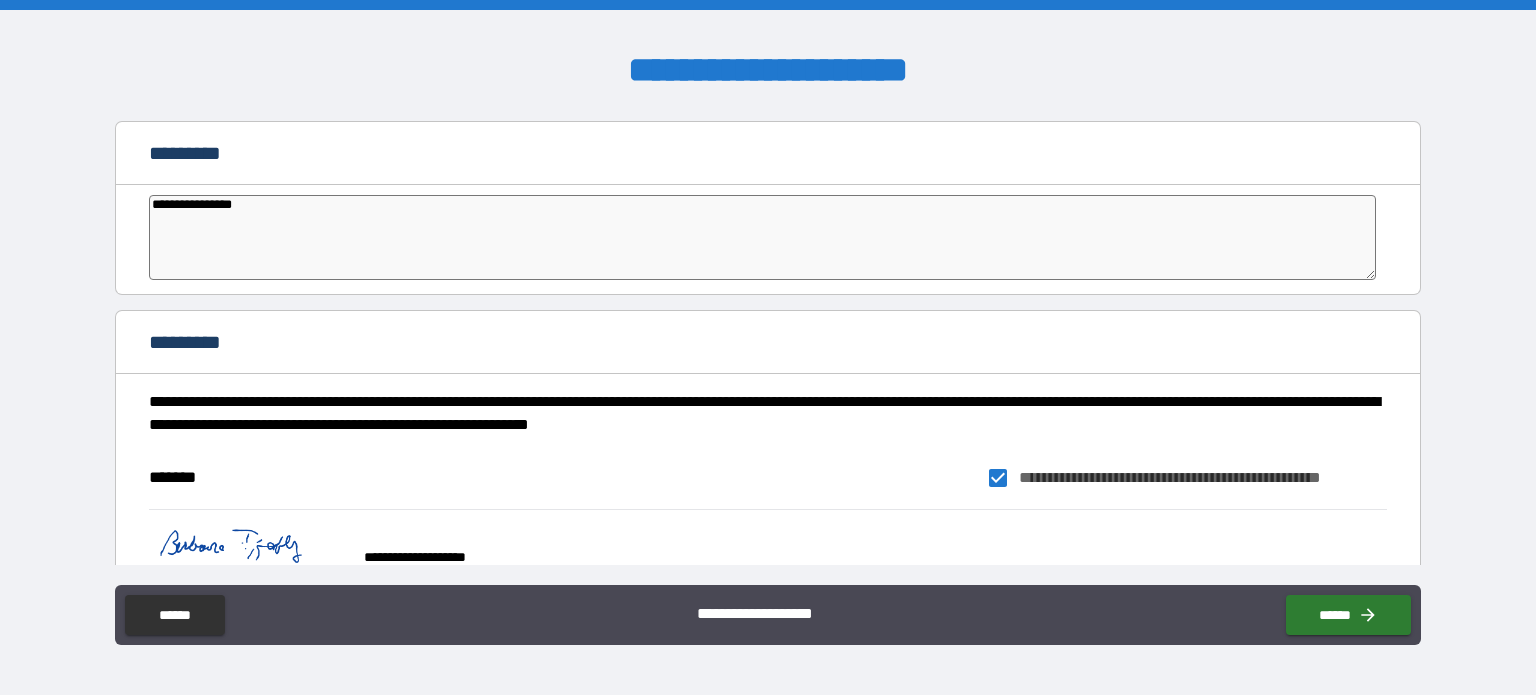 type on "*" 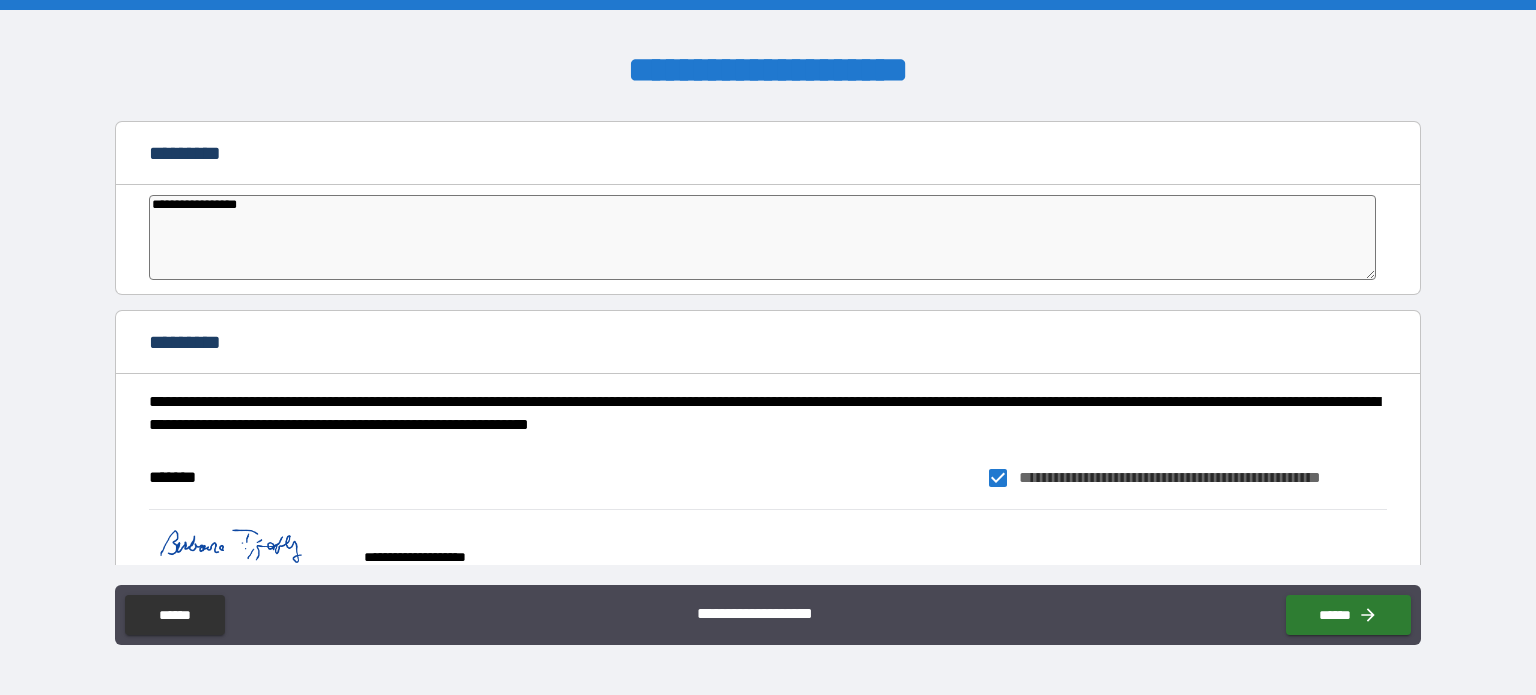 type on "*" 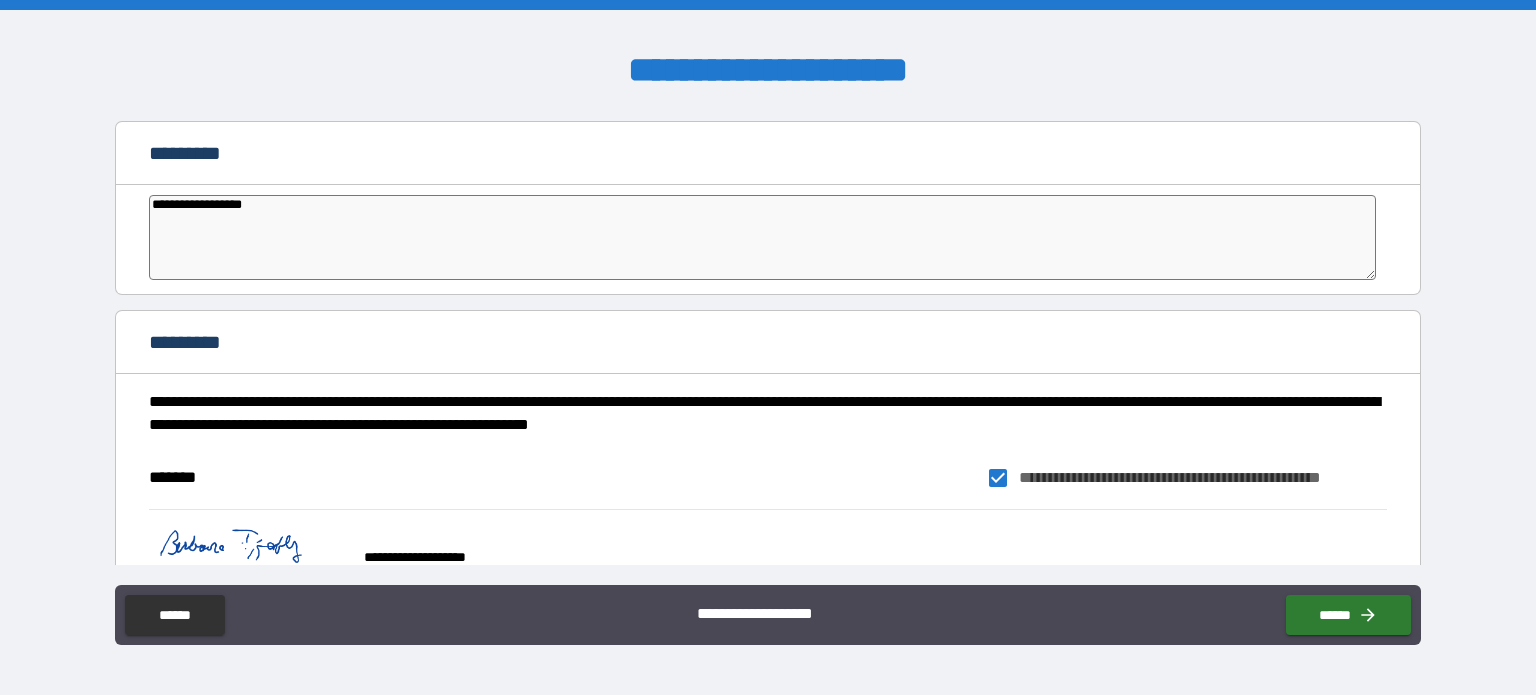 type on "**********" 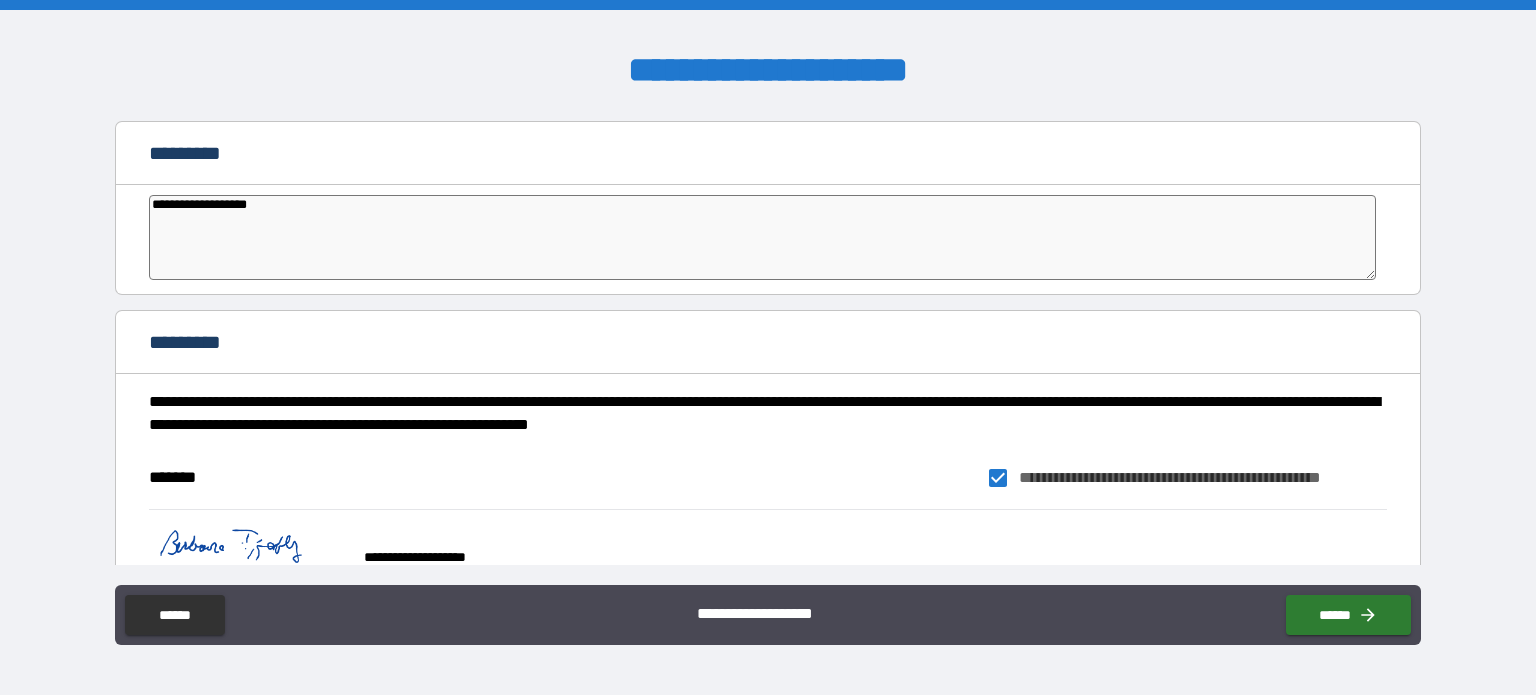 type on "*" 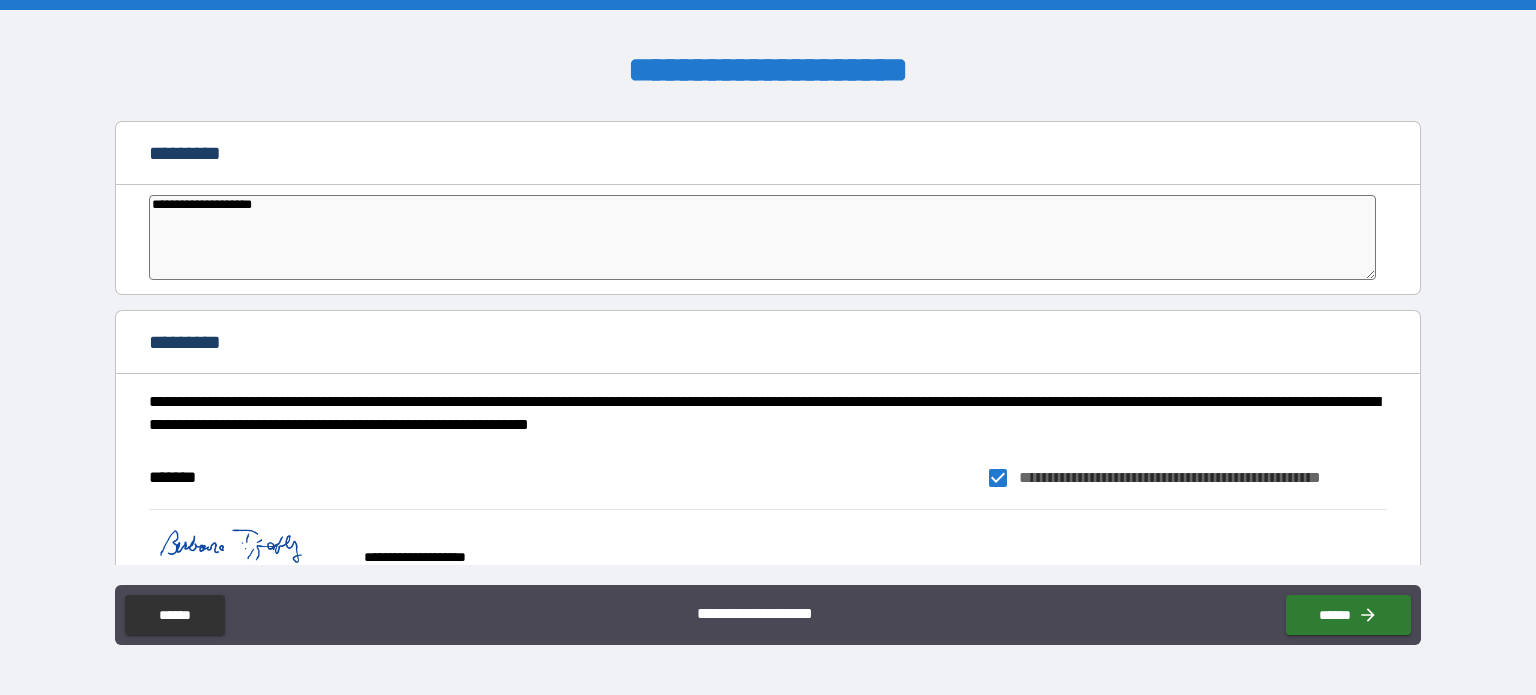 type on "*" 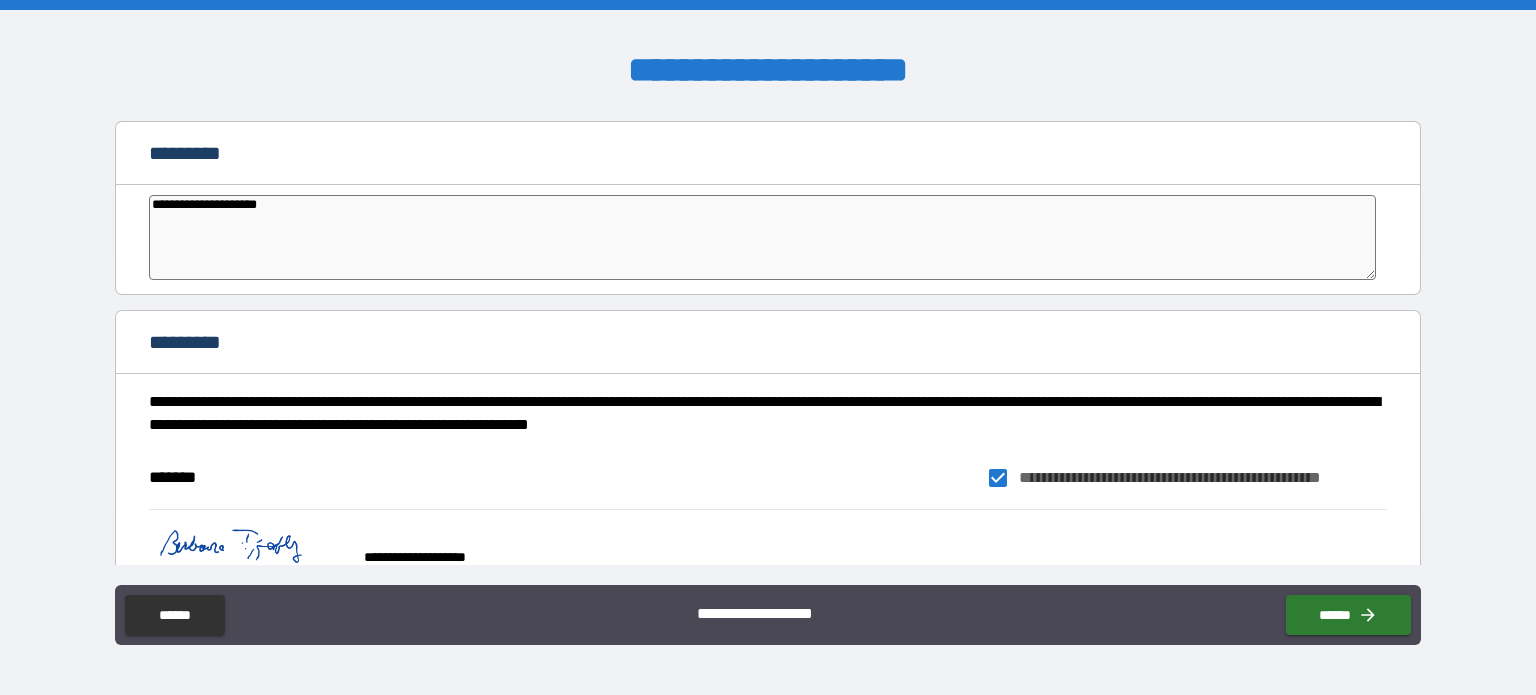 type on "*" 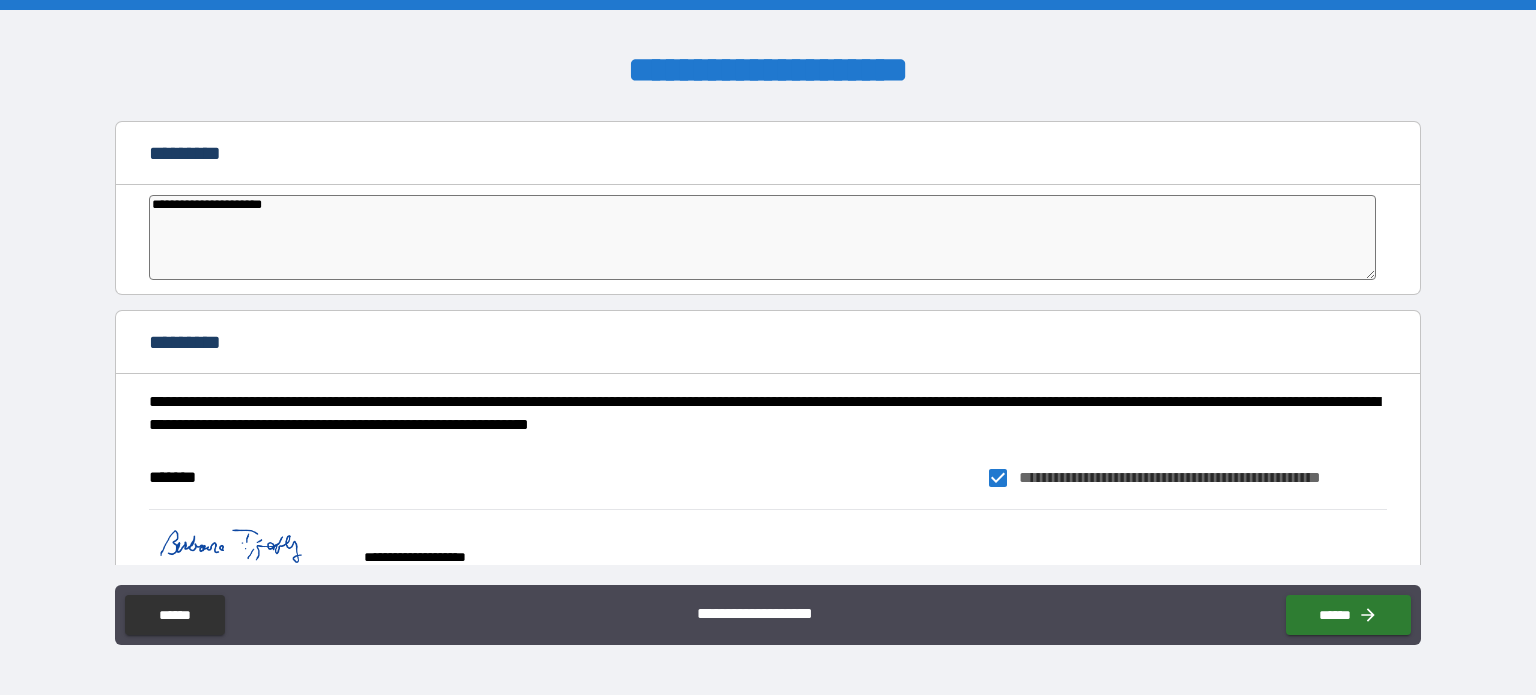 type on "*" 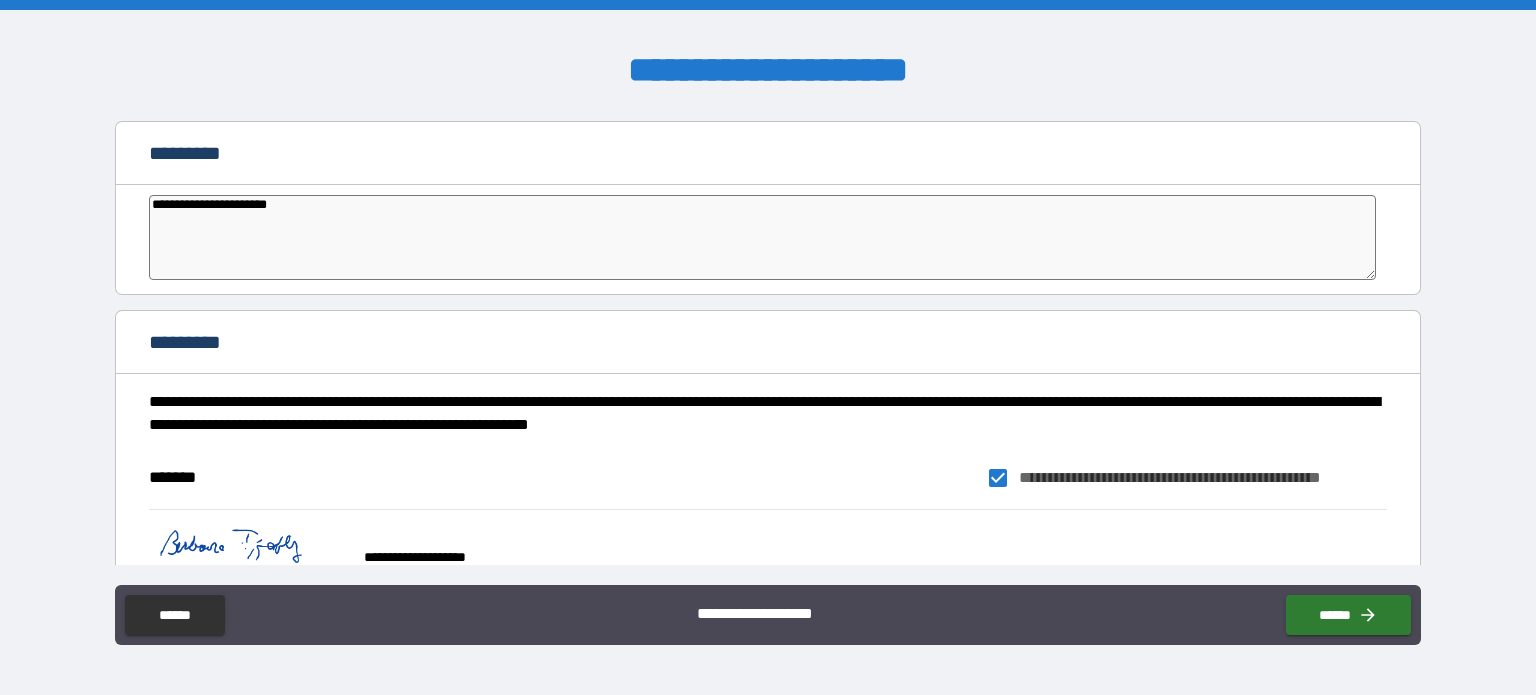 type on "*" 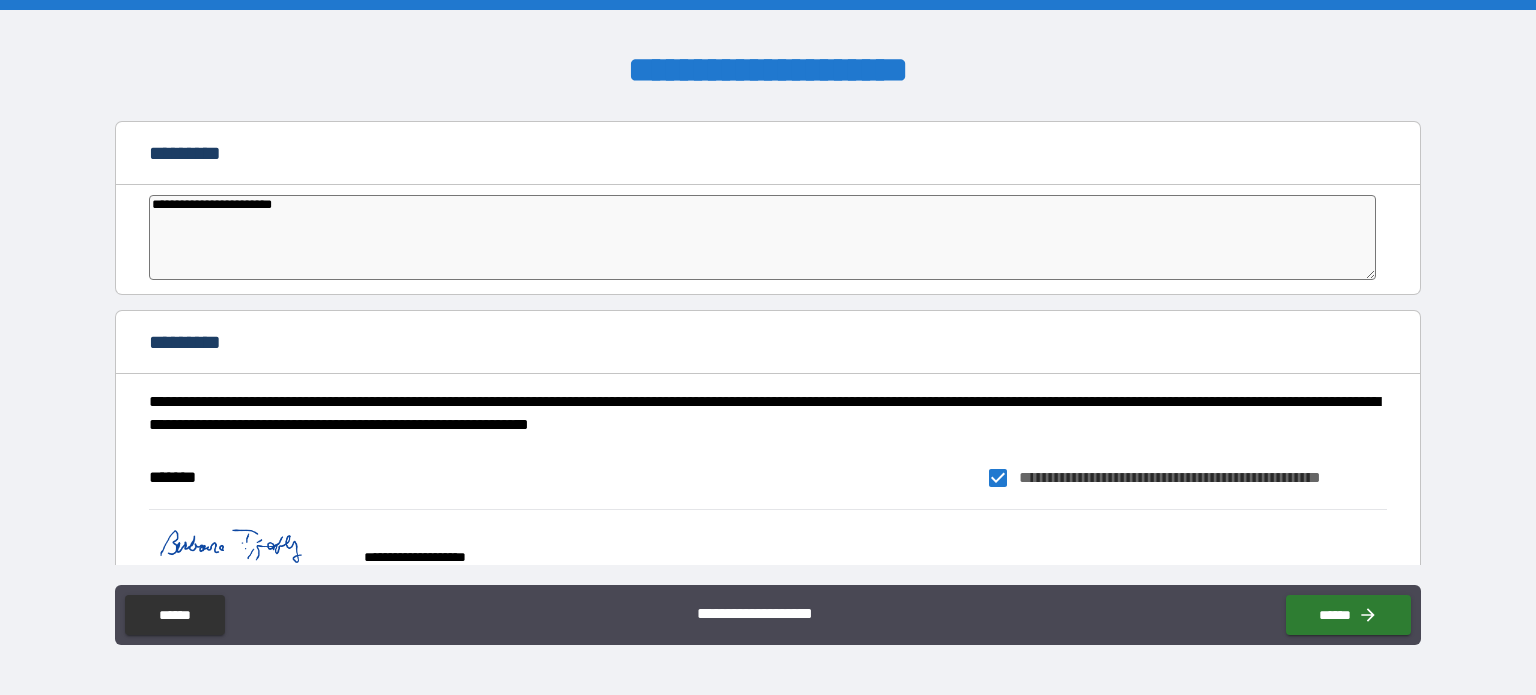 type on "*" 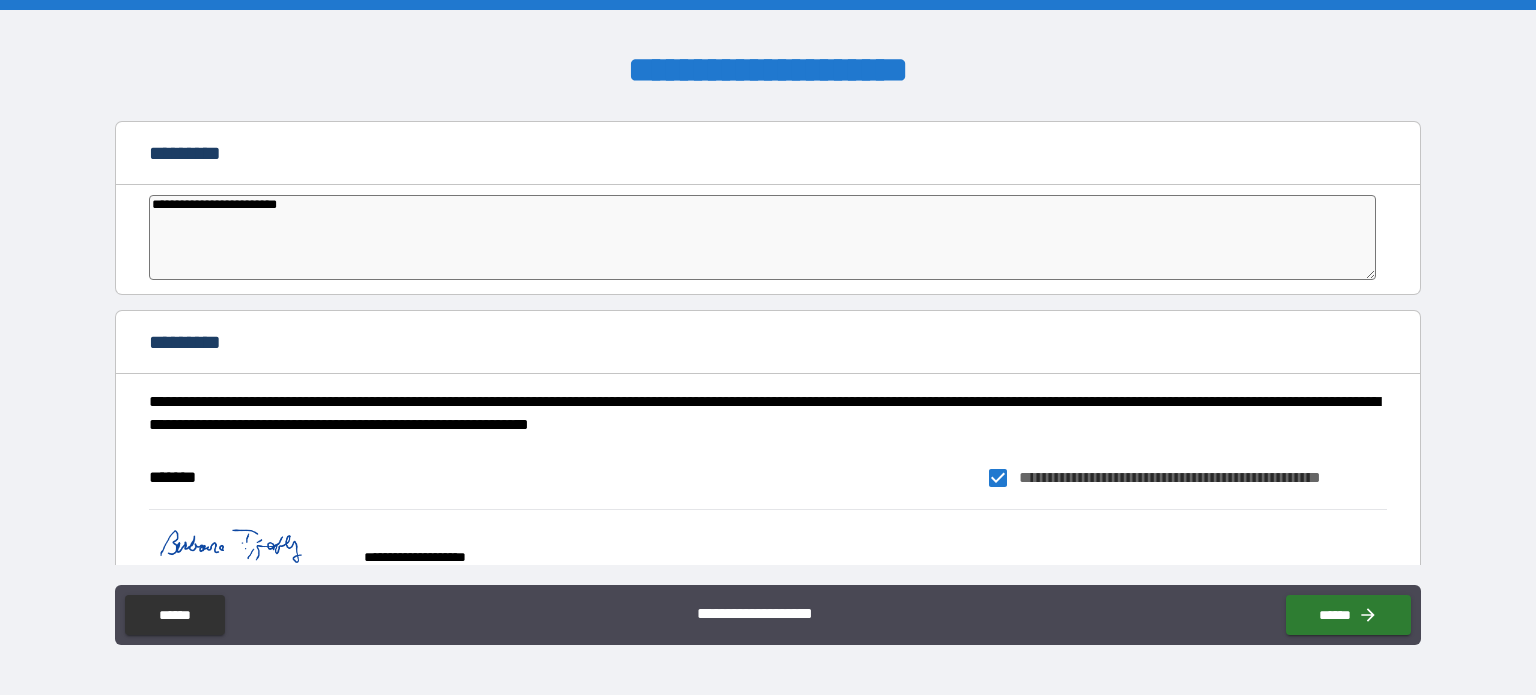type on "*" 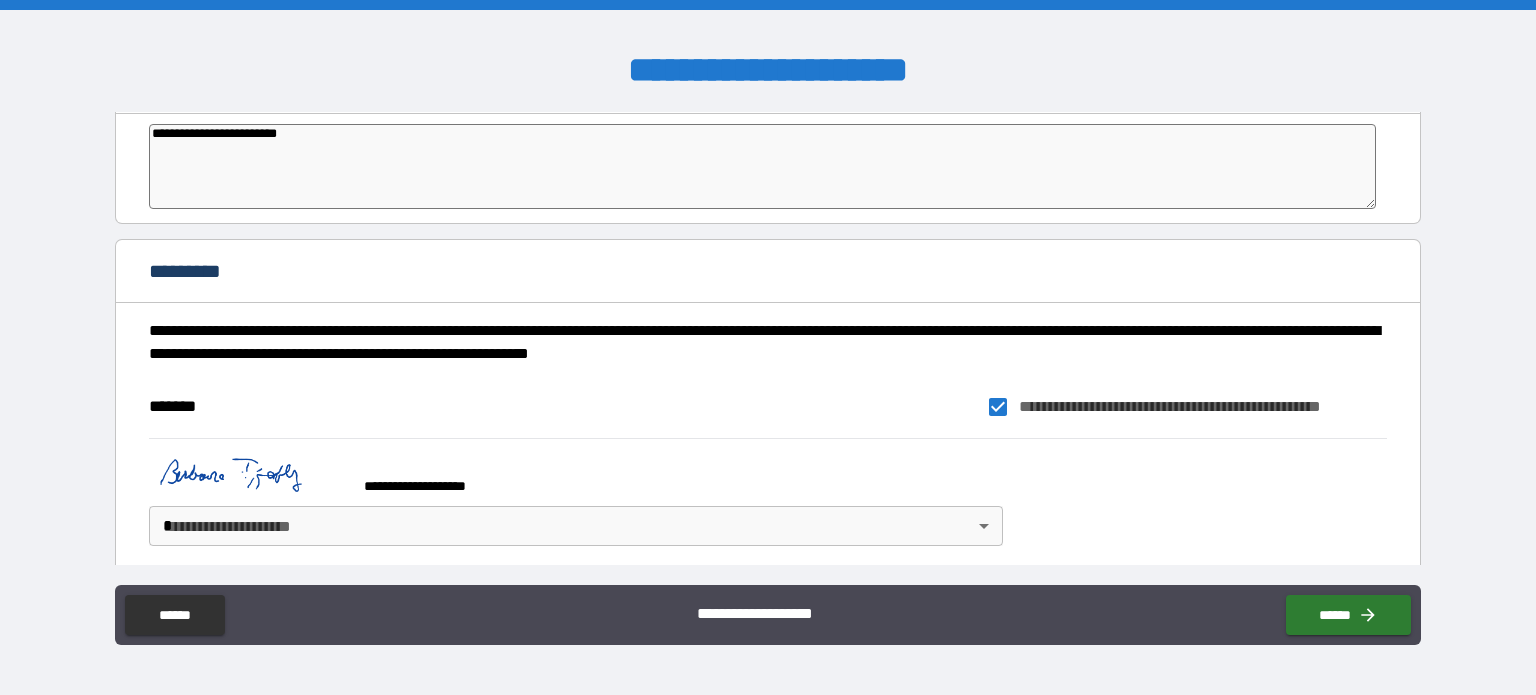 type on "**********" 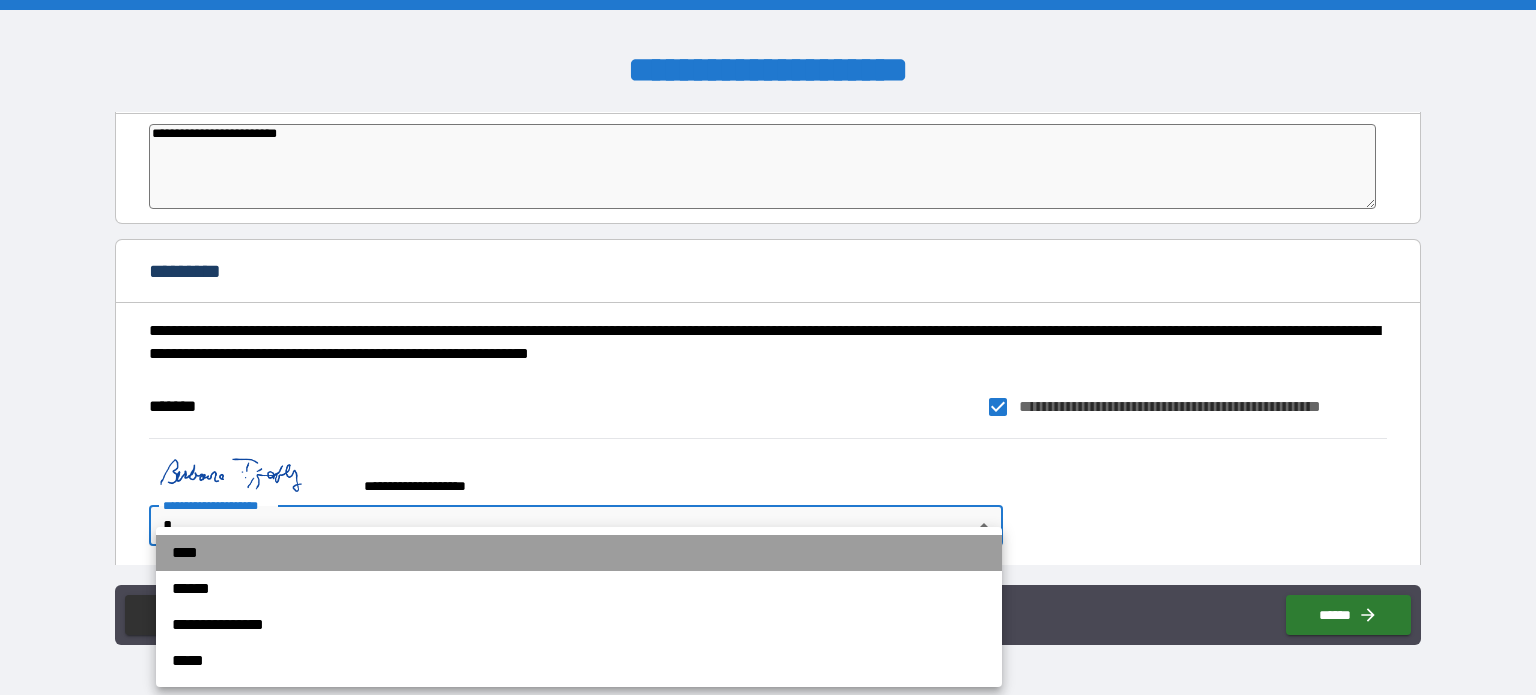 drag, startPoint x: 209, startPoint y: 555, endPoint x: 228, endPoint y: 559, distance: 19.416489 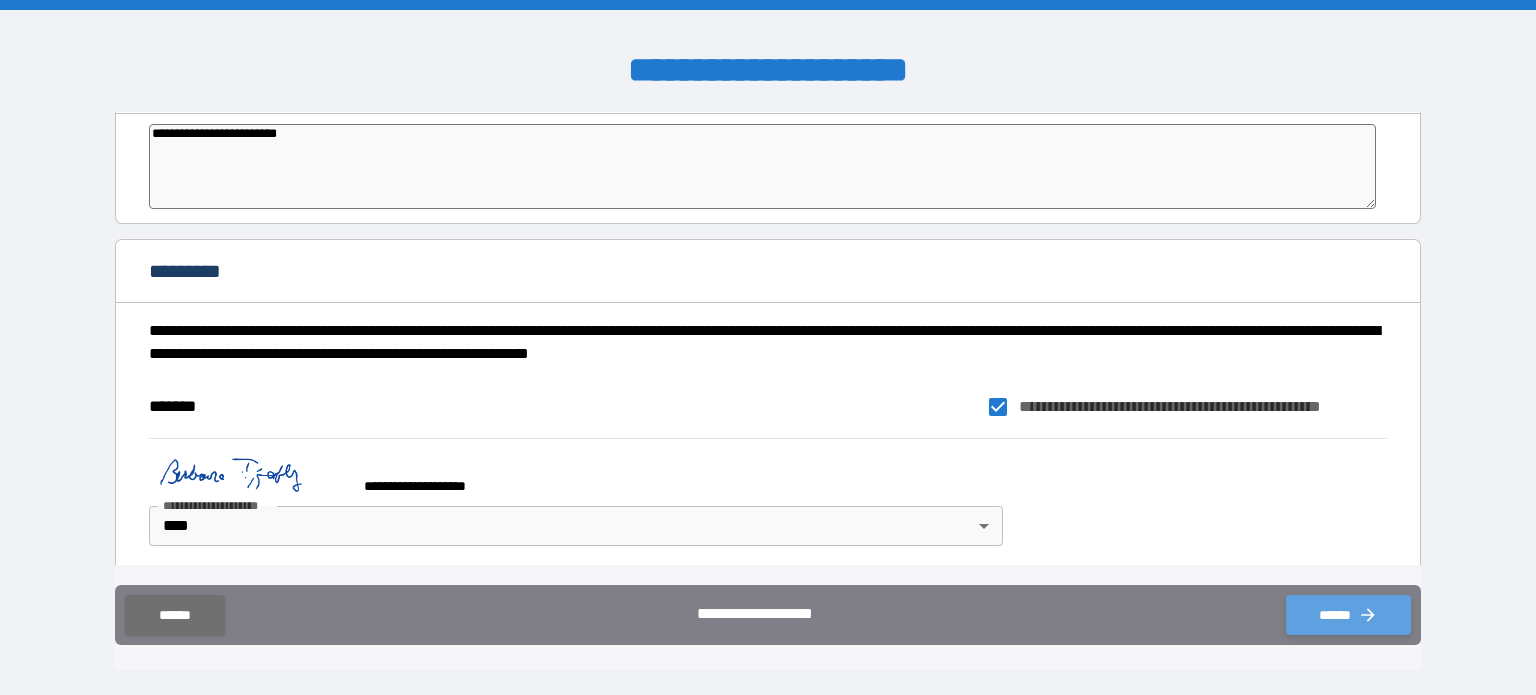 click on "******" at bounding box center [1348, 615] 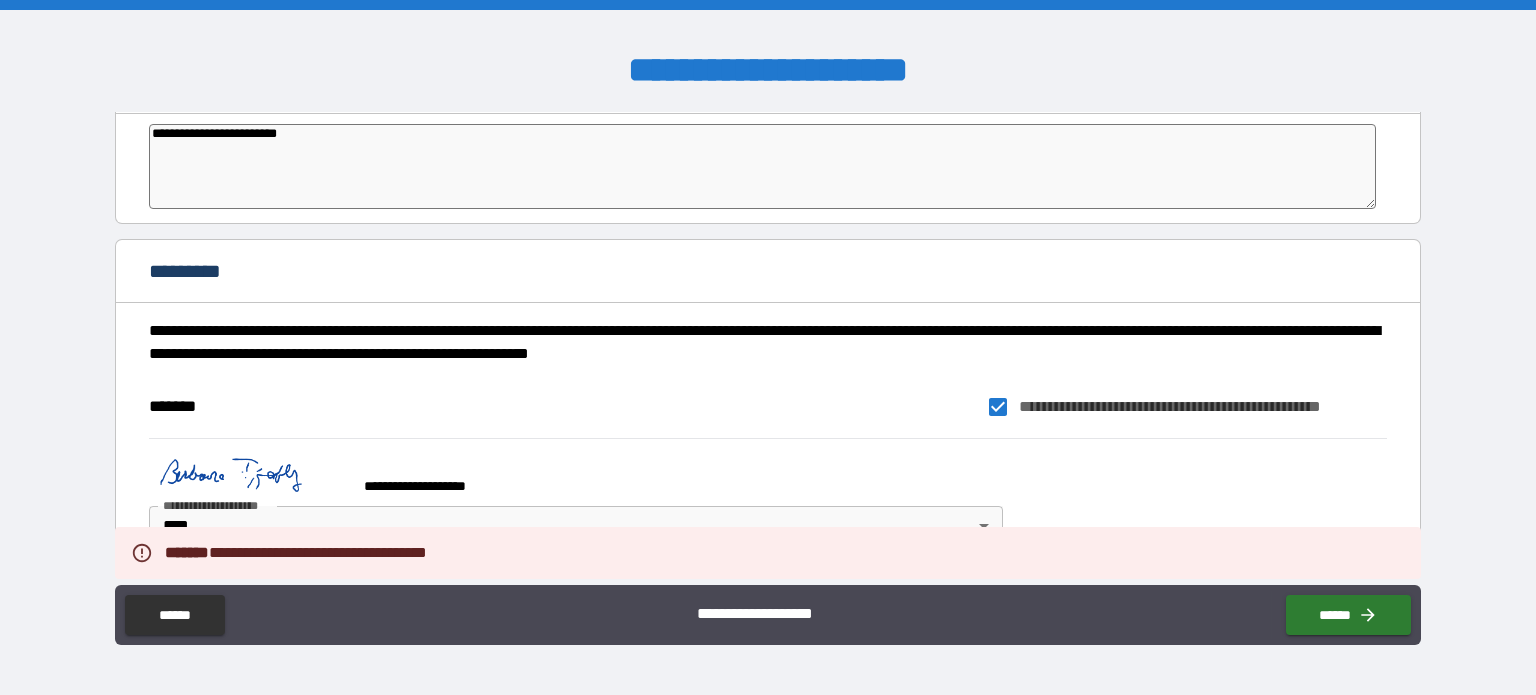click on "**********" at bounding box center [768, 505] 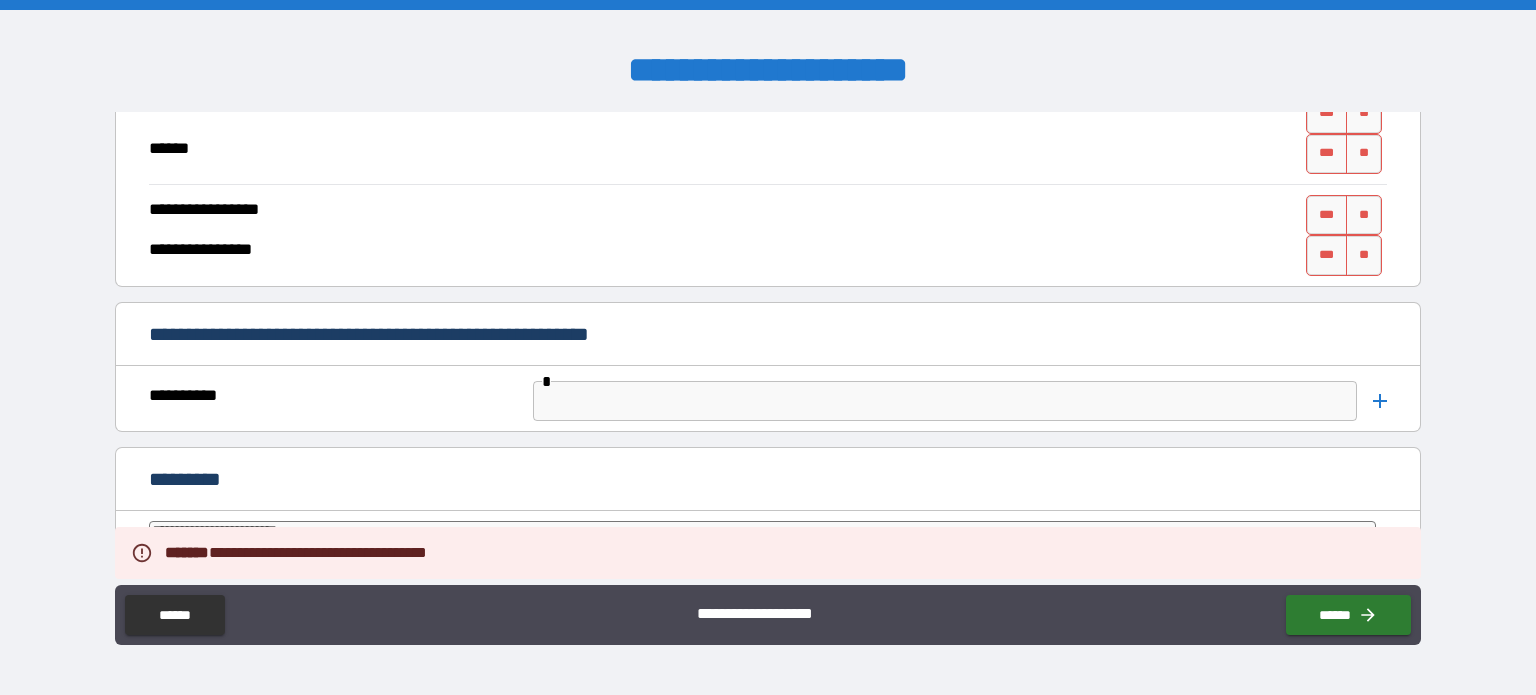 click on "**********" at bounding box center (768, 350) 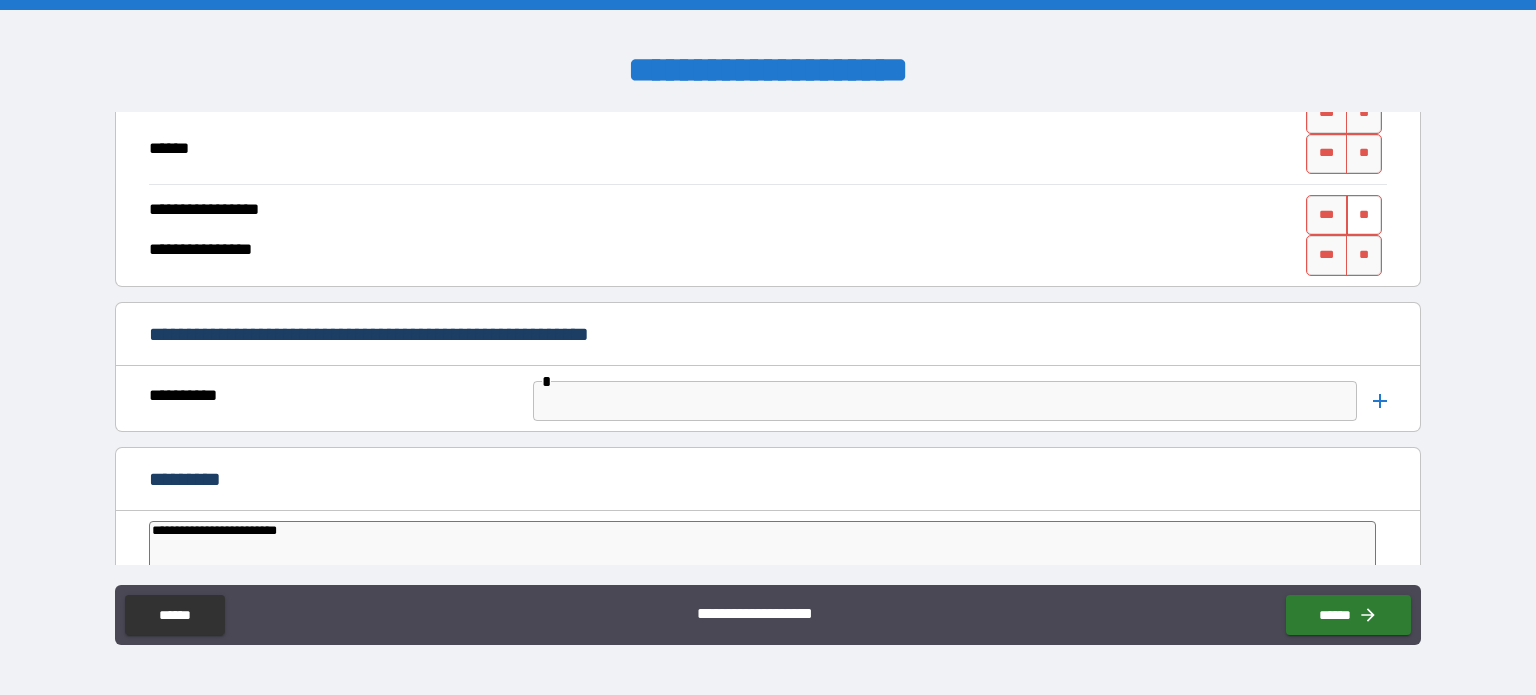 click on "**" at bounding box center [1364, 215] 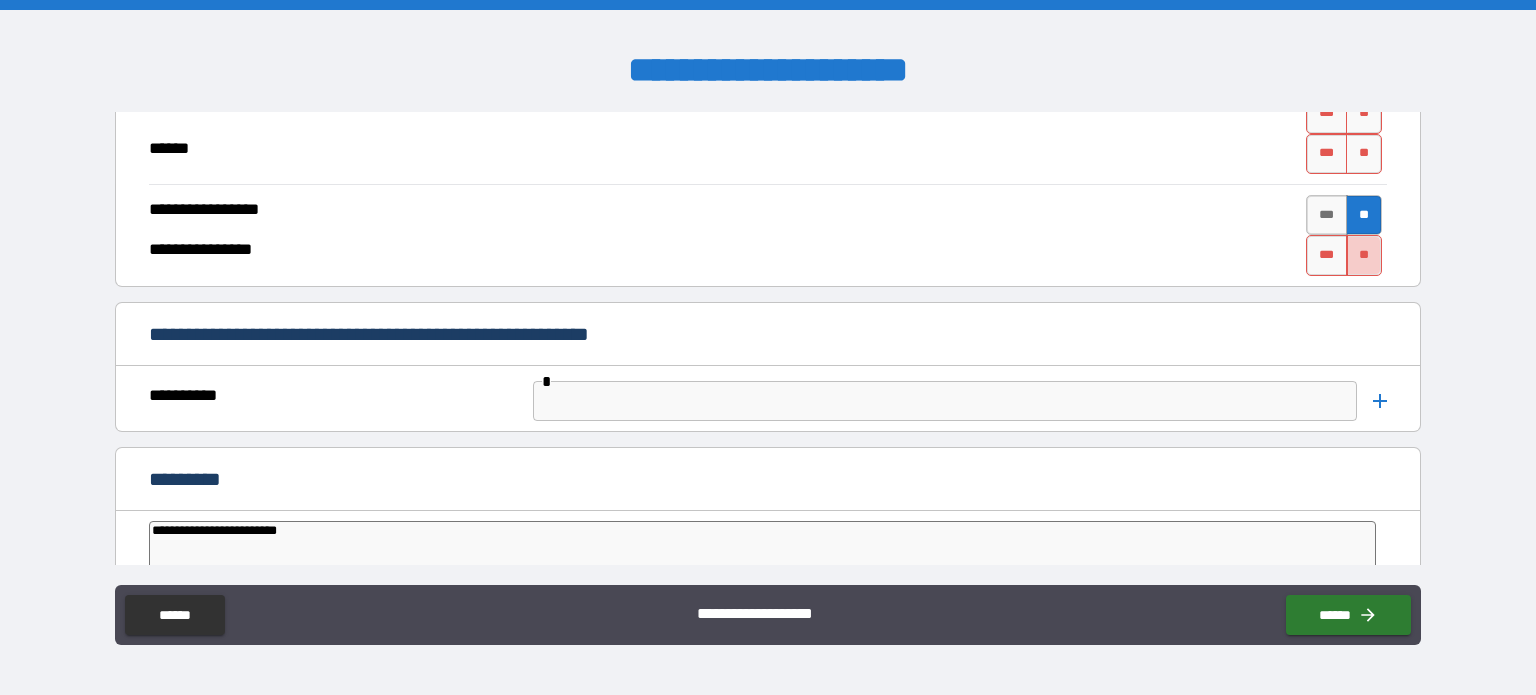 click on "**" at bounding box center (1364, 255) 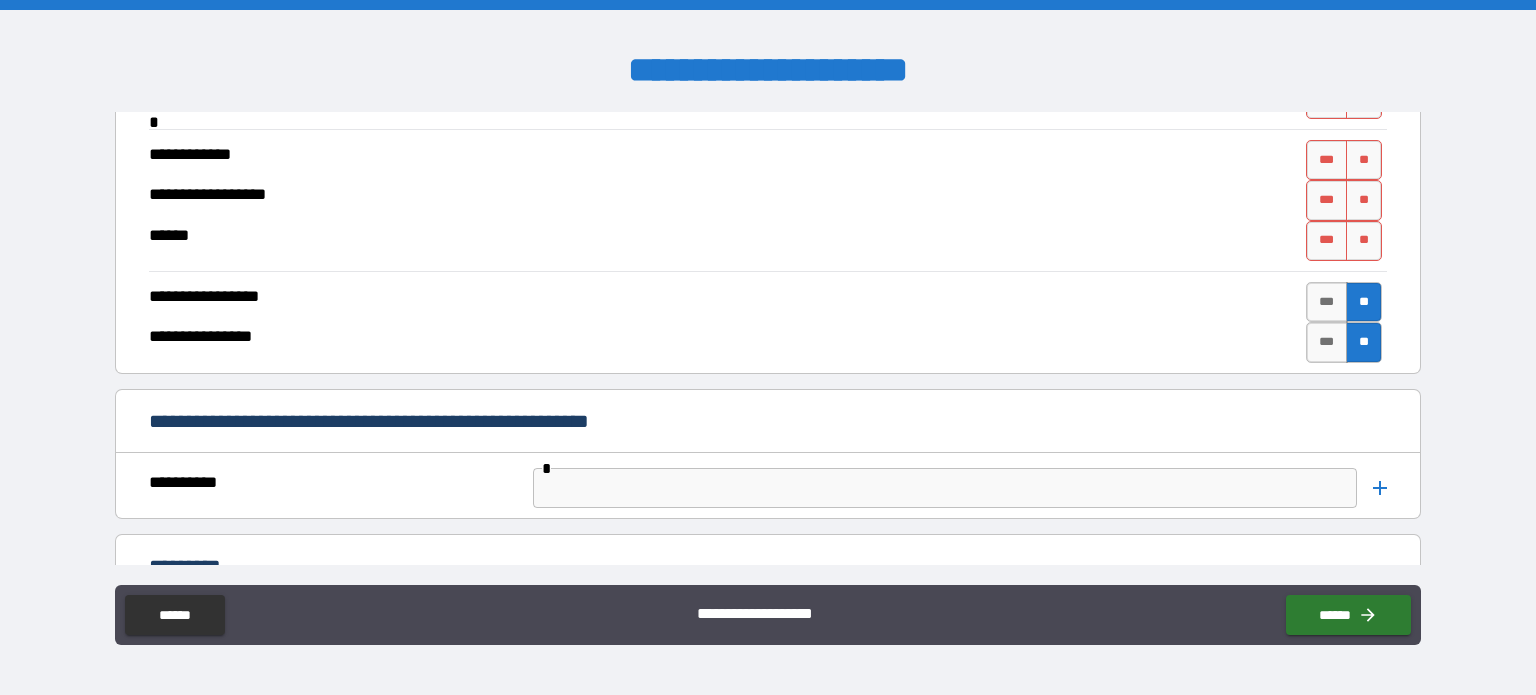 scroll, scrollTop: 4891, scrollLeft: 0, axis: vertical 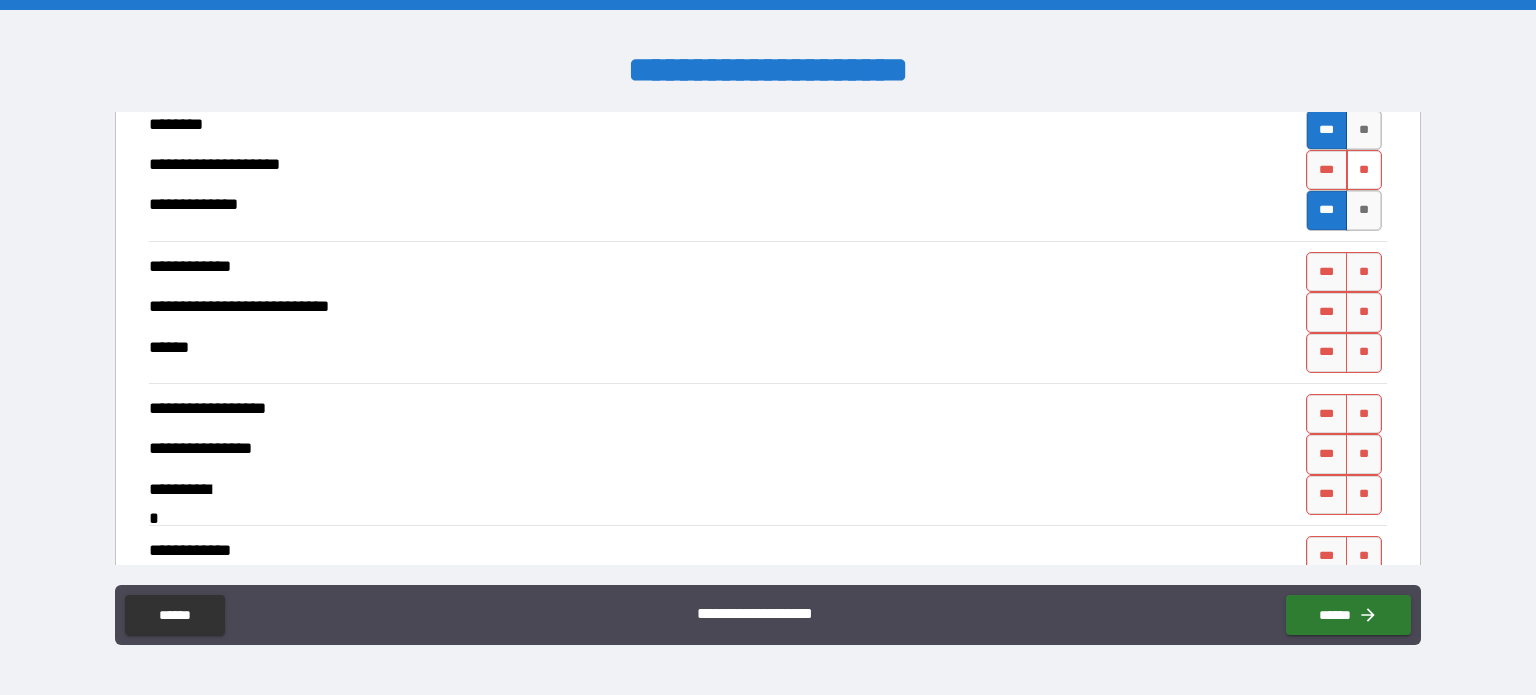 click on "**" at bounding box center (1364, 170) 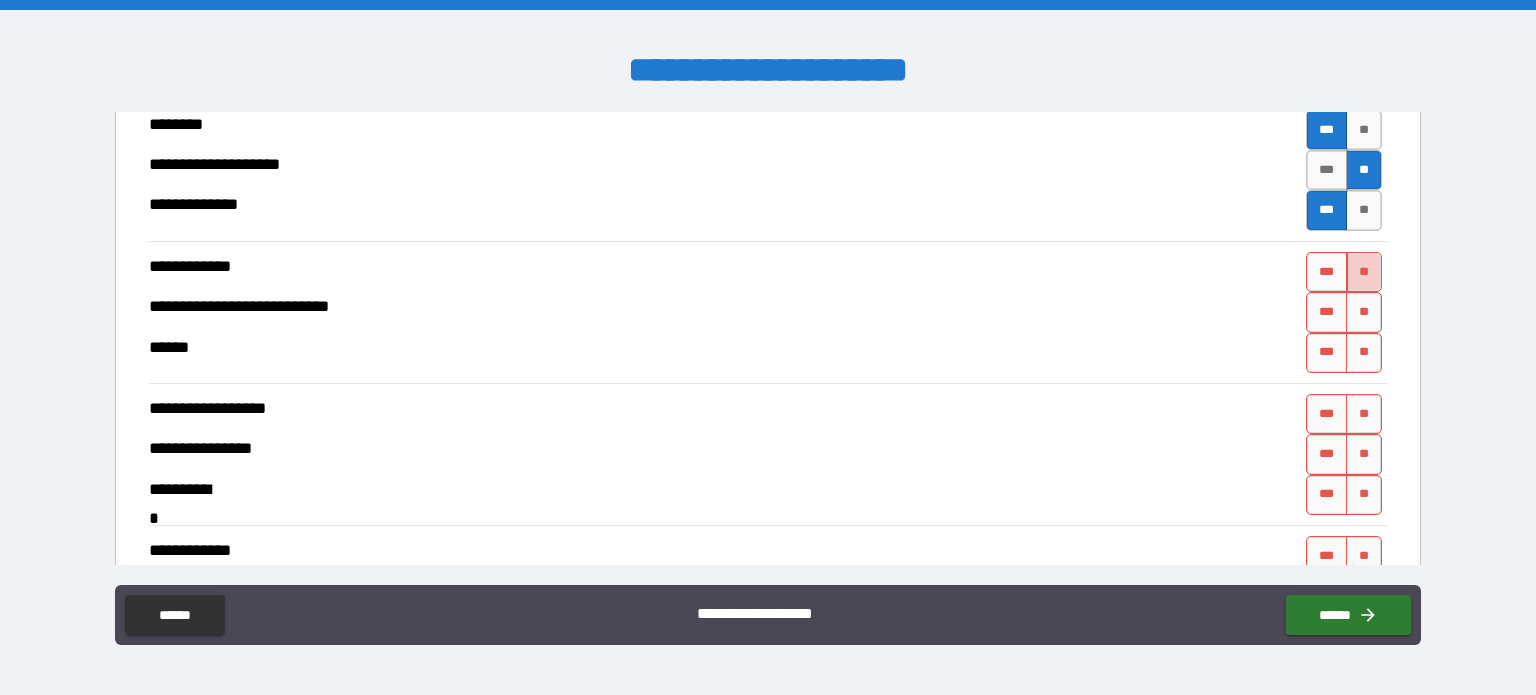 click on "**" at bounding box center (1364, 272) 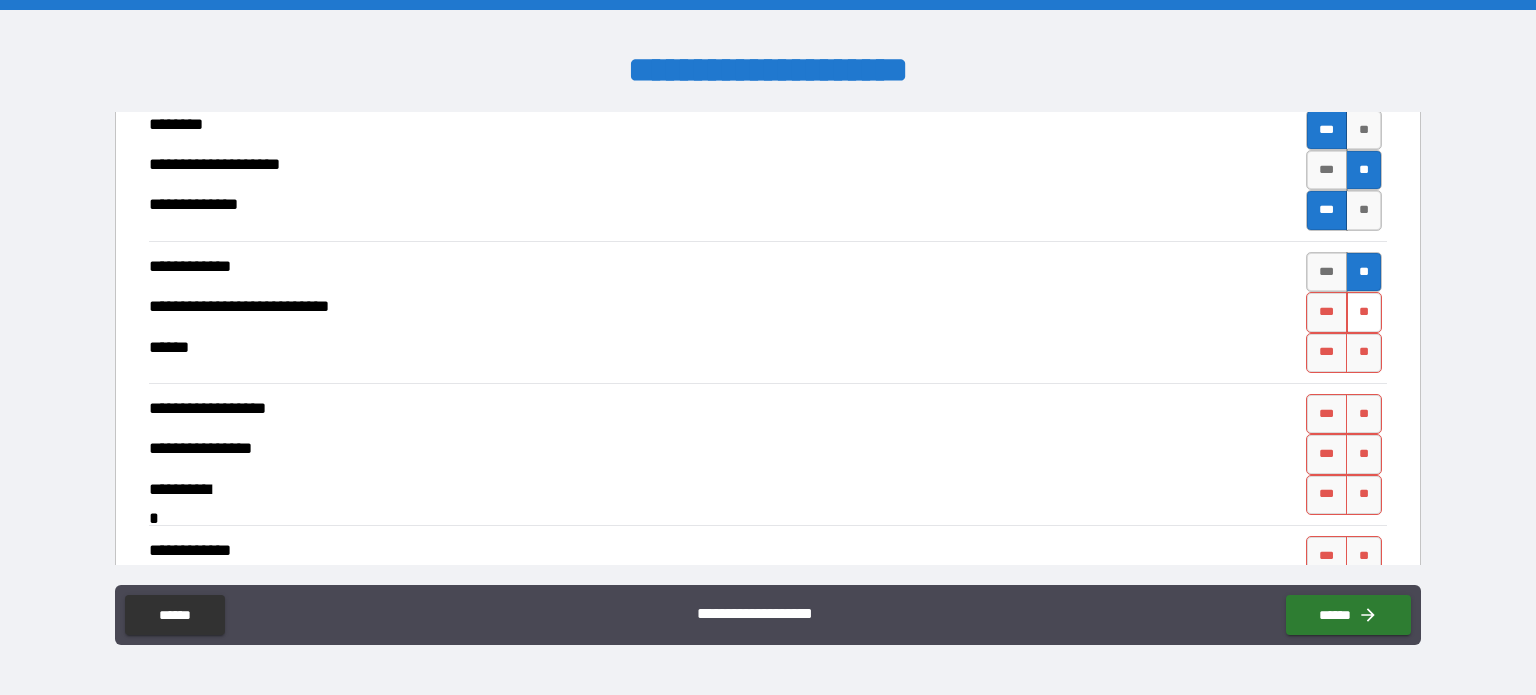 click on "**" at bounding box center [1364, 312] 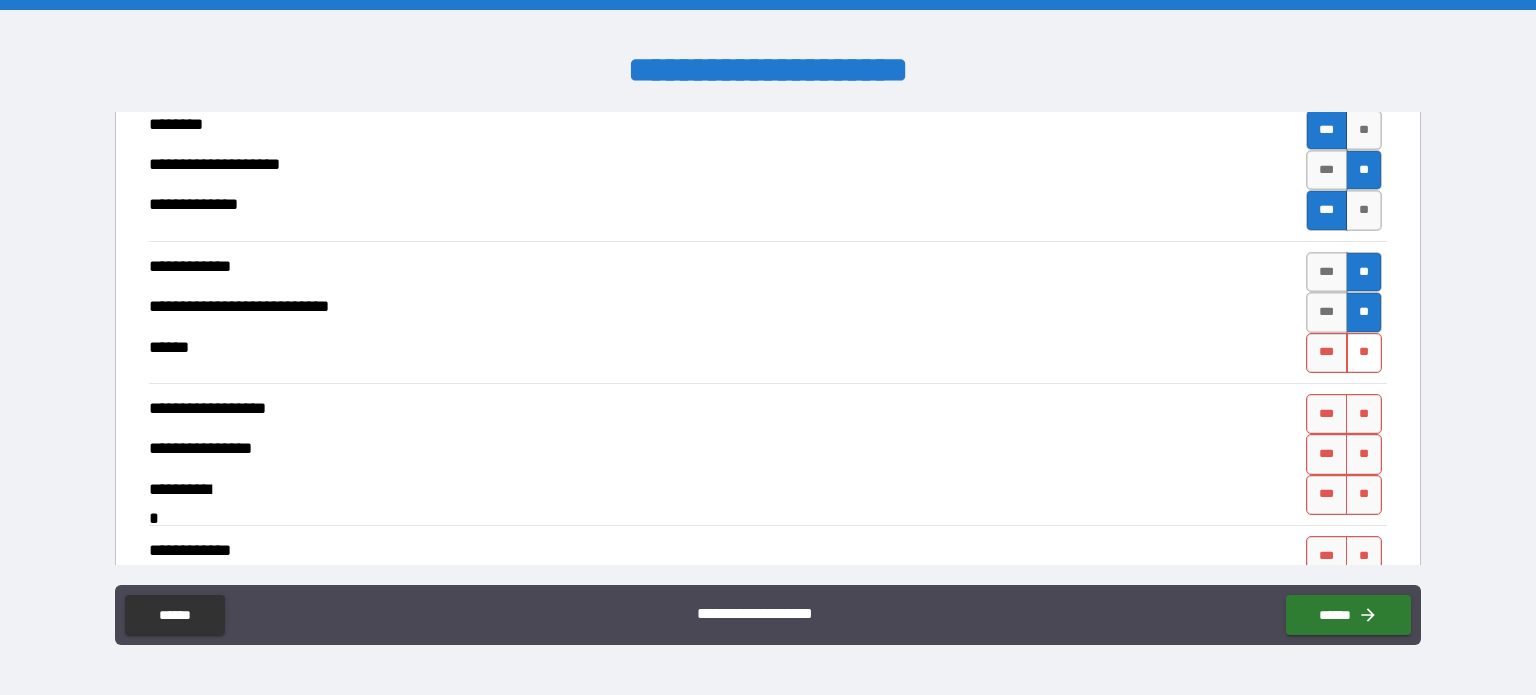 click on "**" at bounding box center (1364, 353) 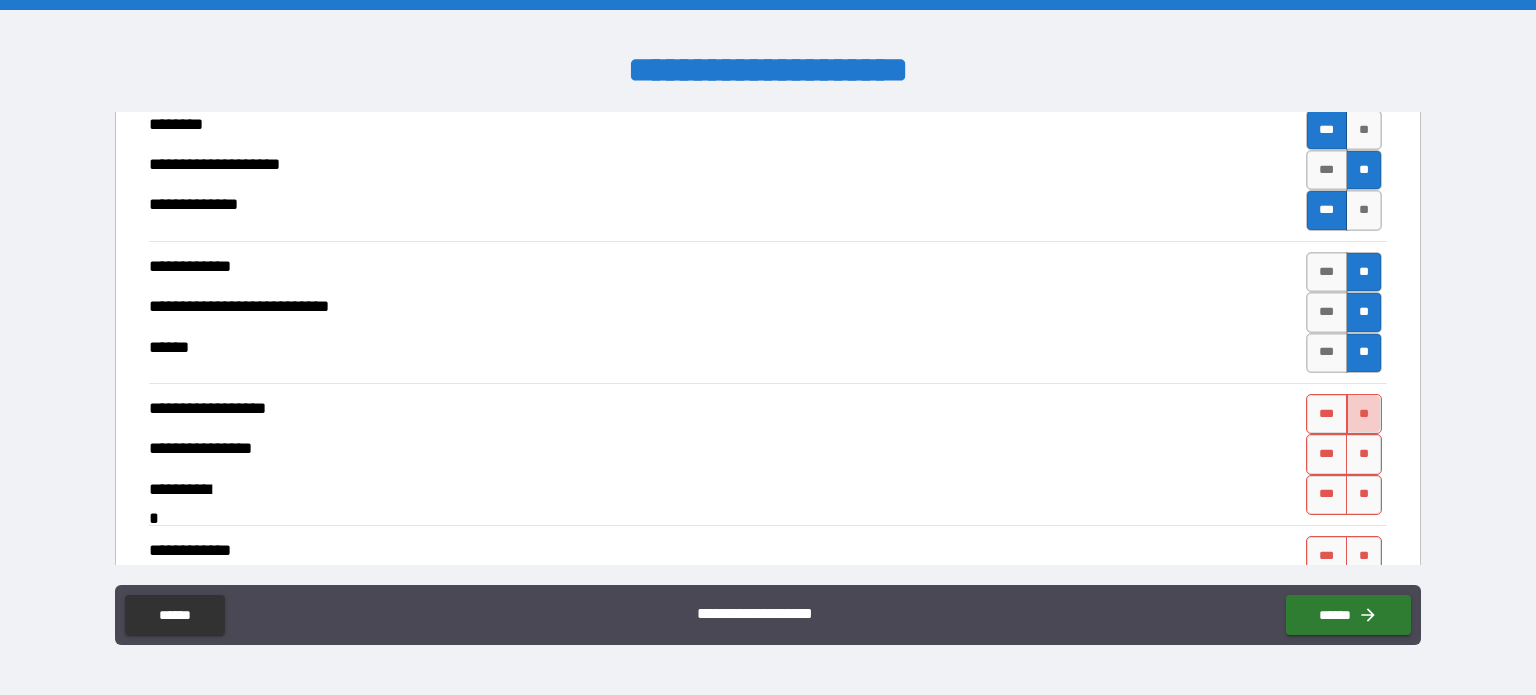 click on "**" at bounding box center [1364, 414] 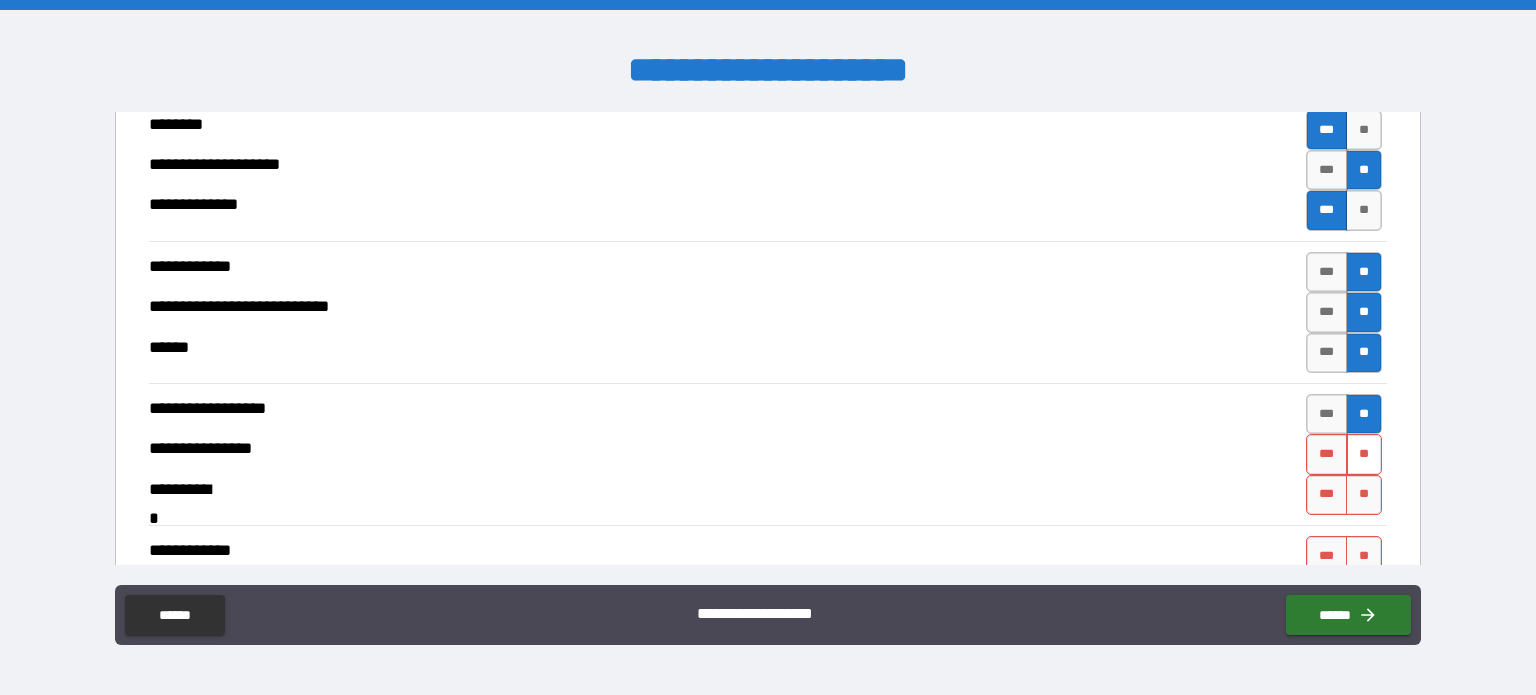 click on "**" at bounding box center [1364, 454] 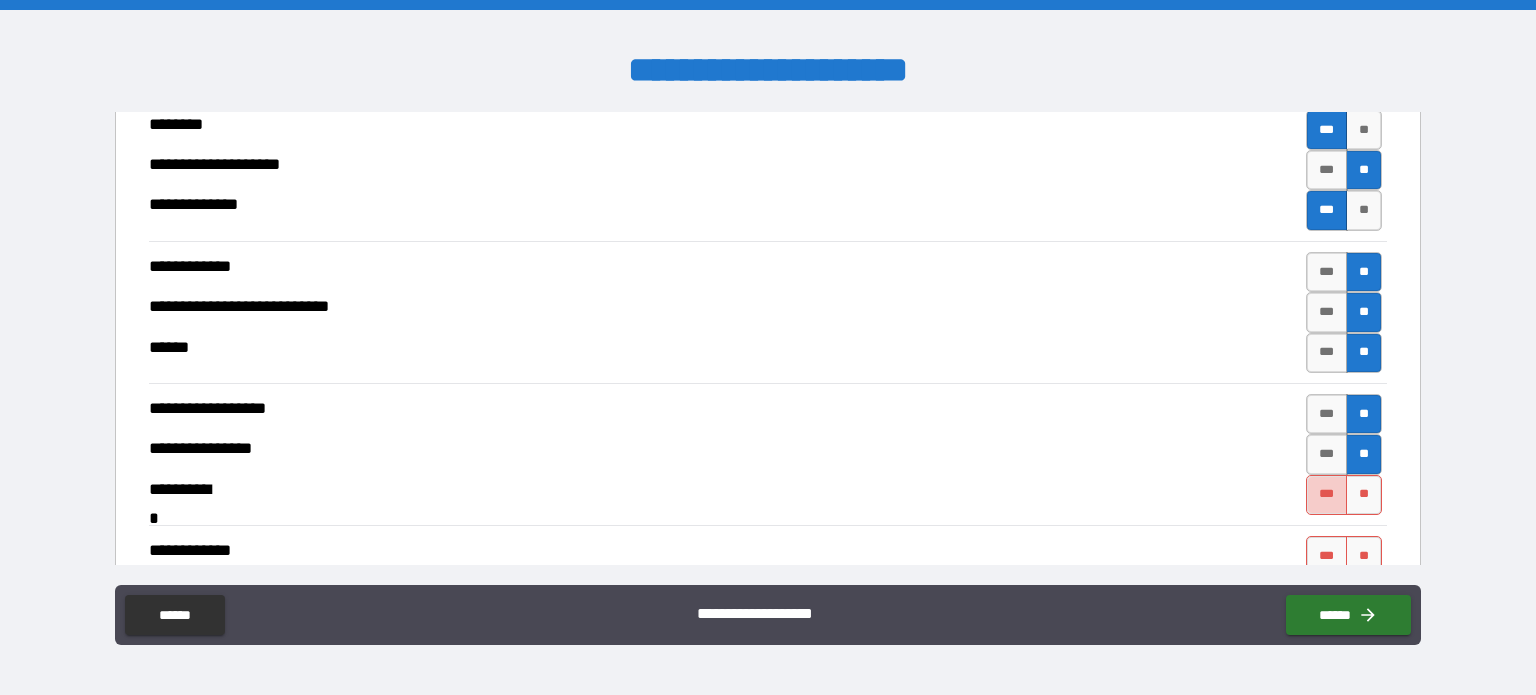 click on "***" at bounding box center [1327, 495] 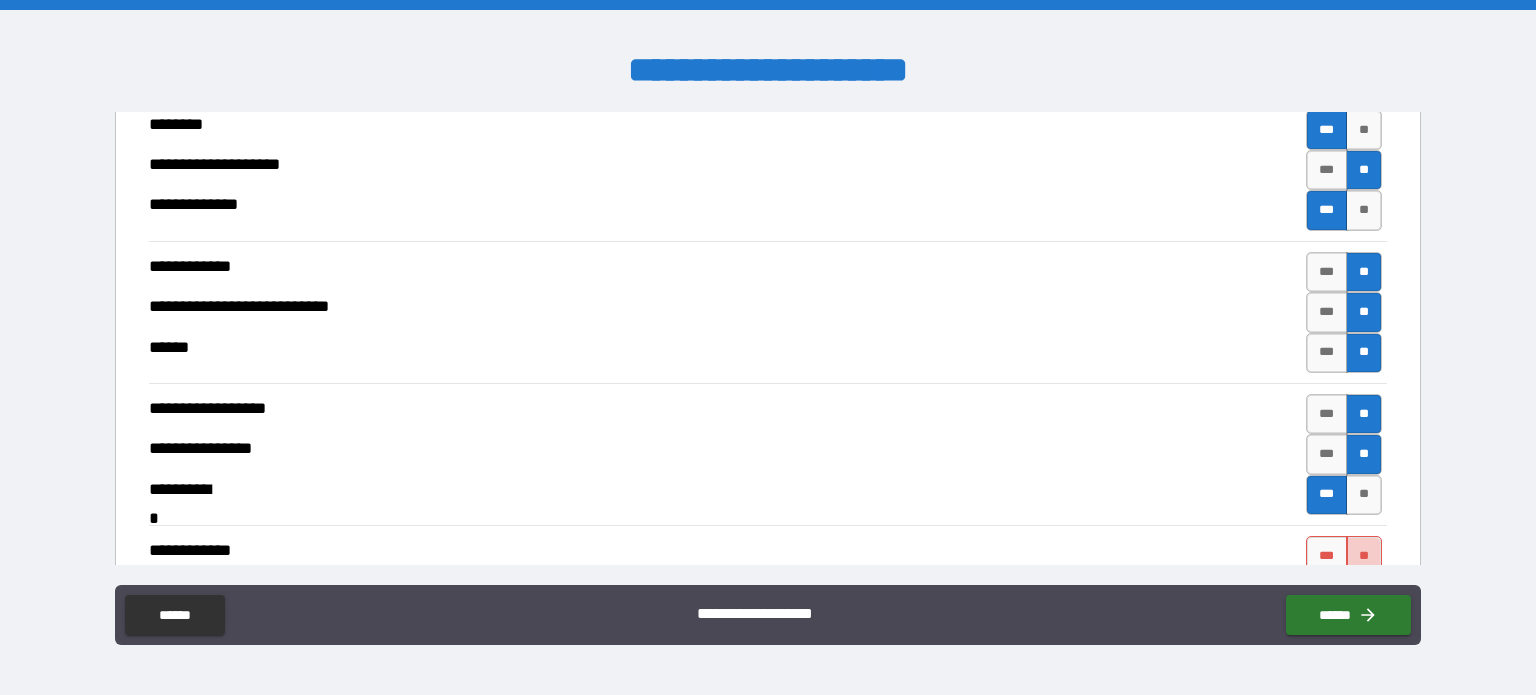 click on "**" at bounding box center [1364, 556] 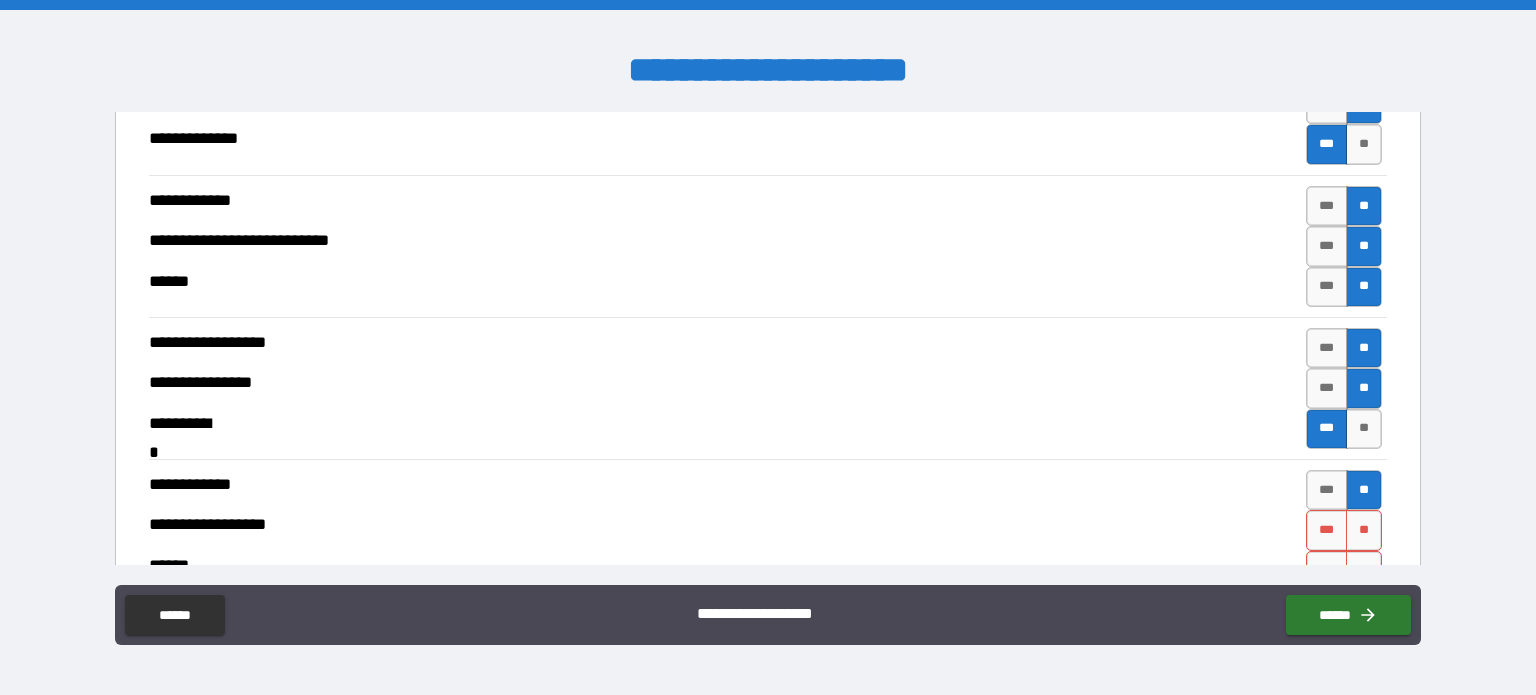scroll, scrollTop: 5001, scrollLeft: 0, axis: vertical 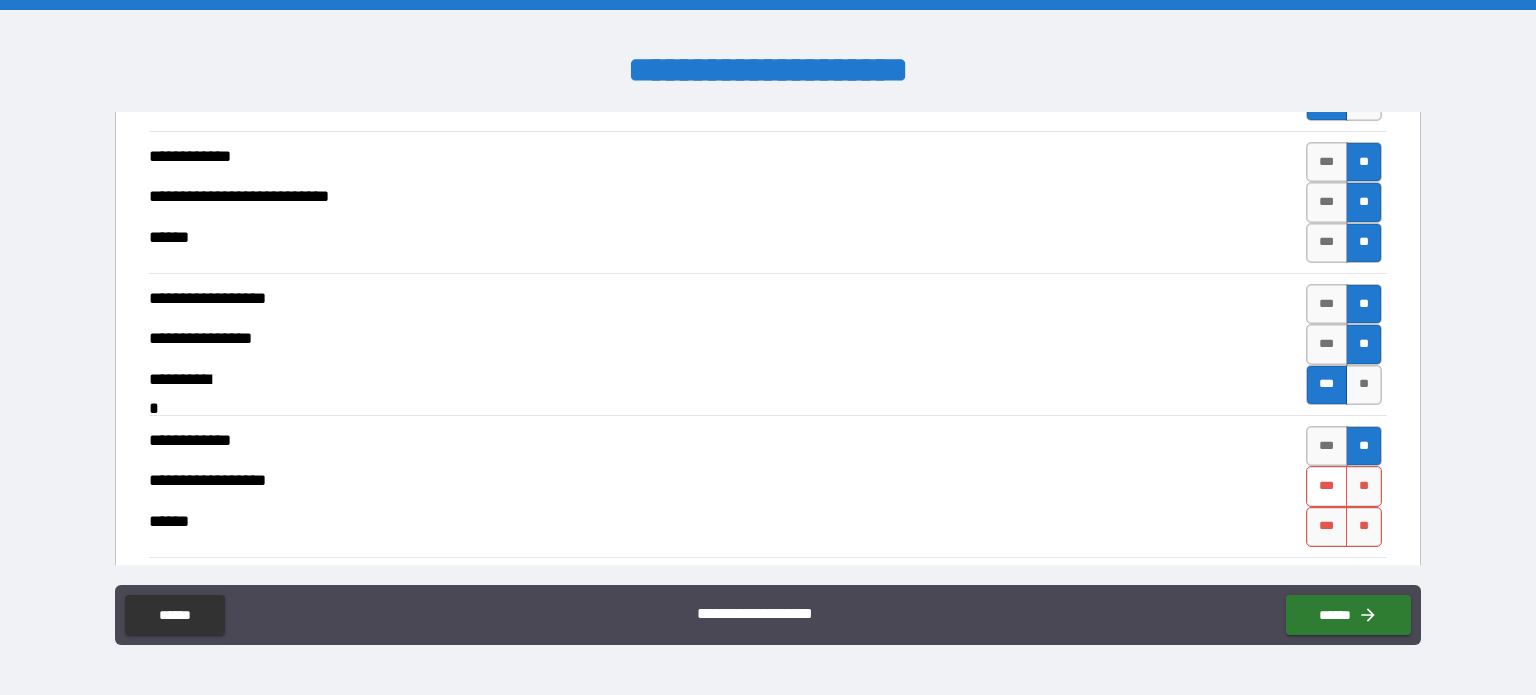 click on "***" at bounding box center [1327, 486] 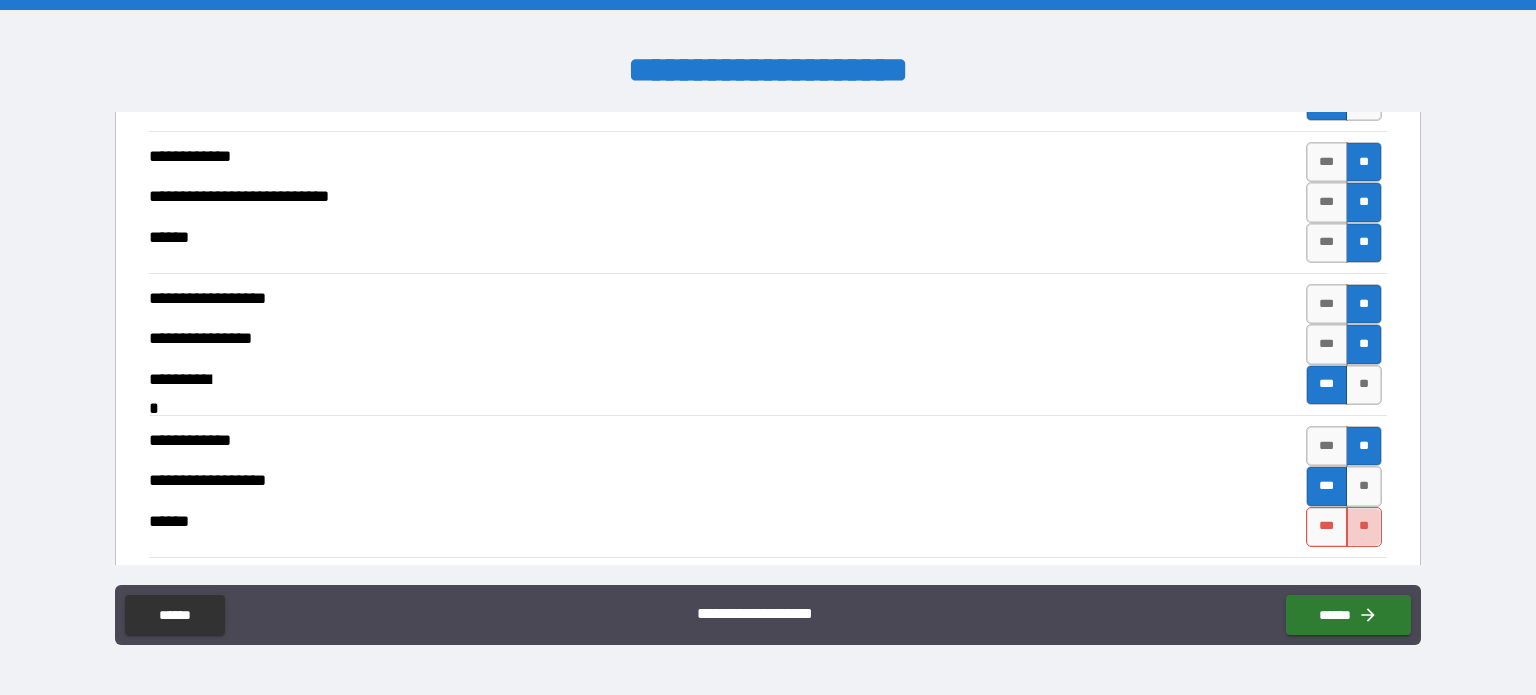 click on "**" at bounding box center [1364, 527] 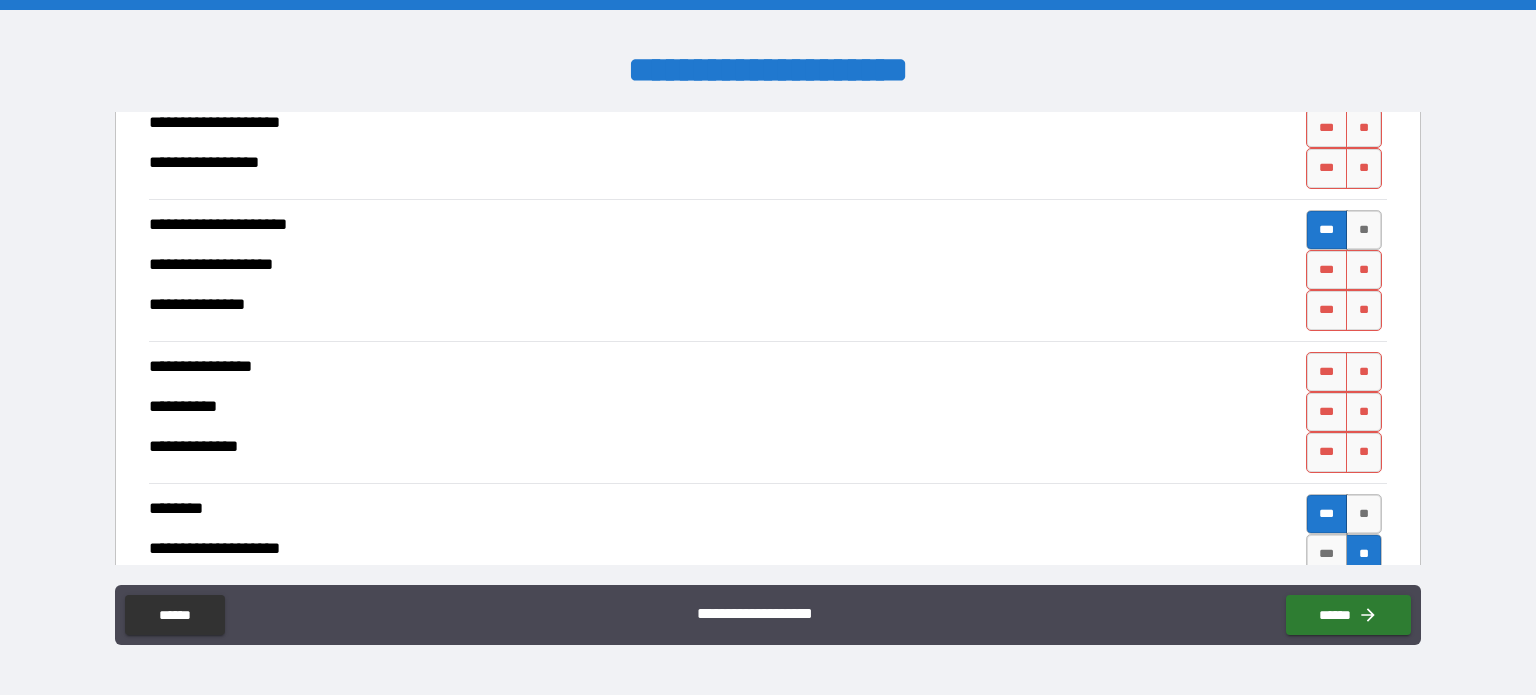scroll, scrollTop: 4572, scrollLeft: 0, axis: vertical 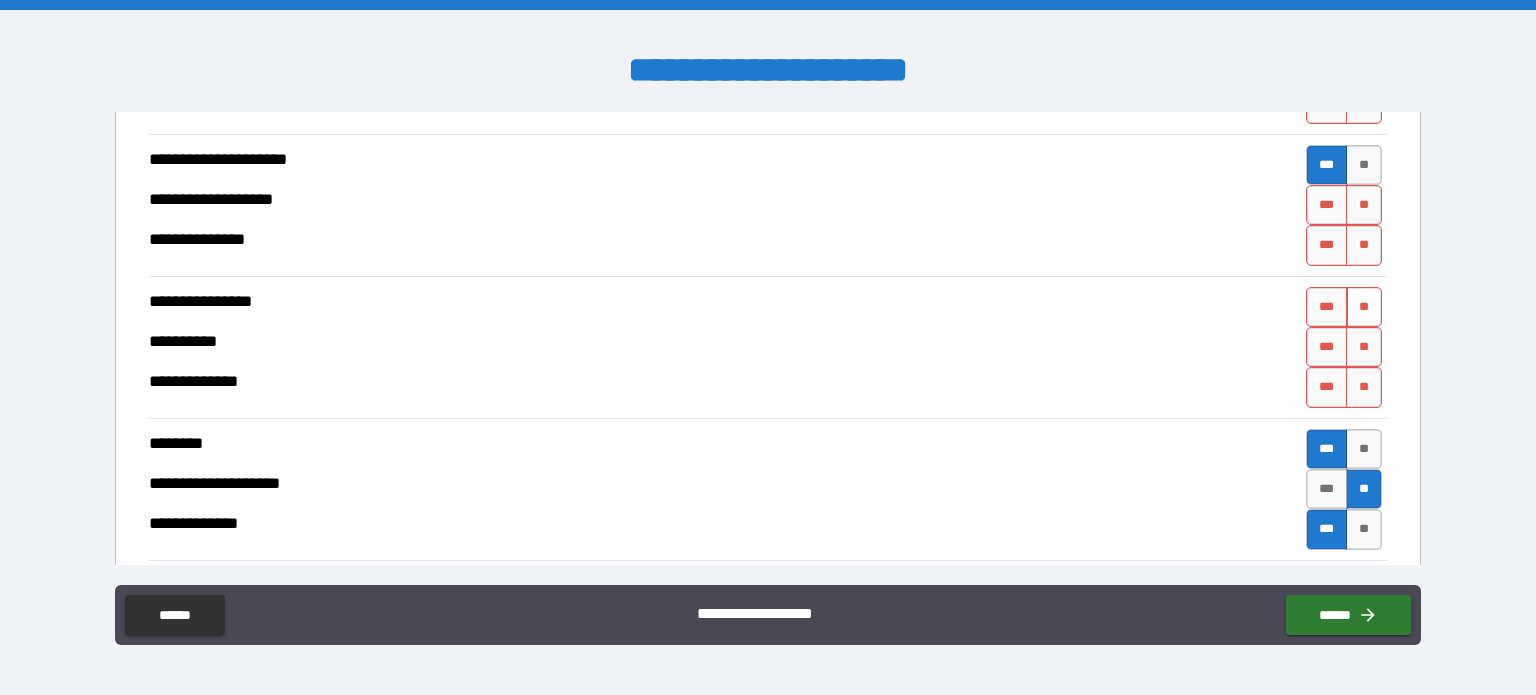 click on "**" at bounding box center [1364, 307] 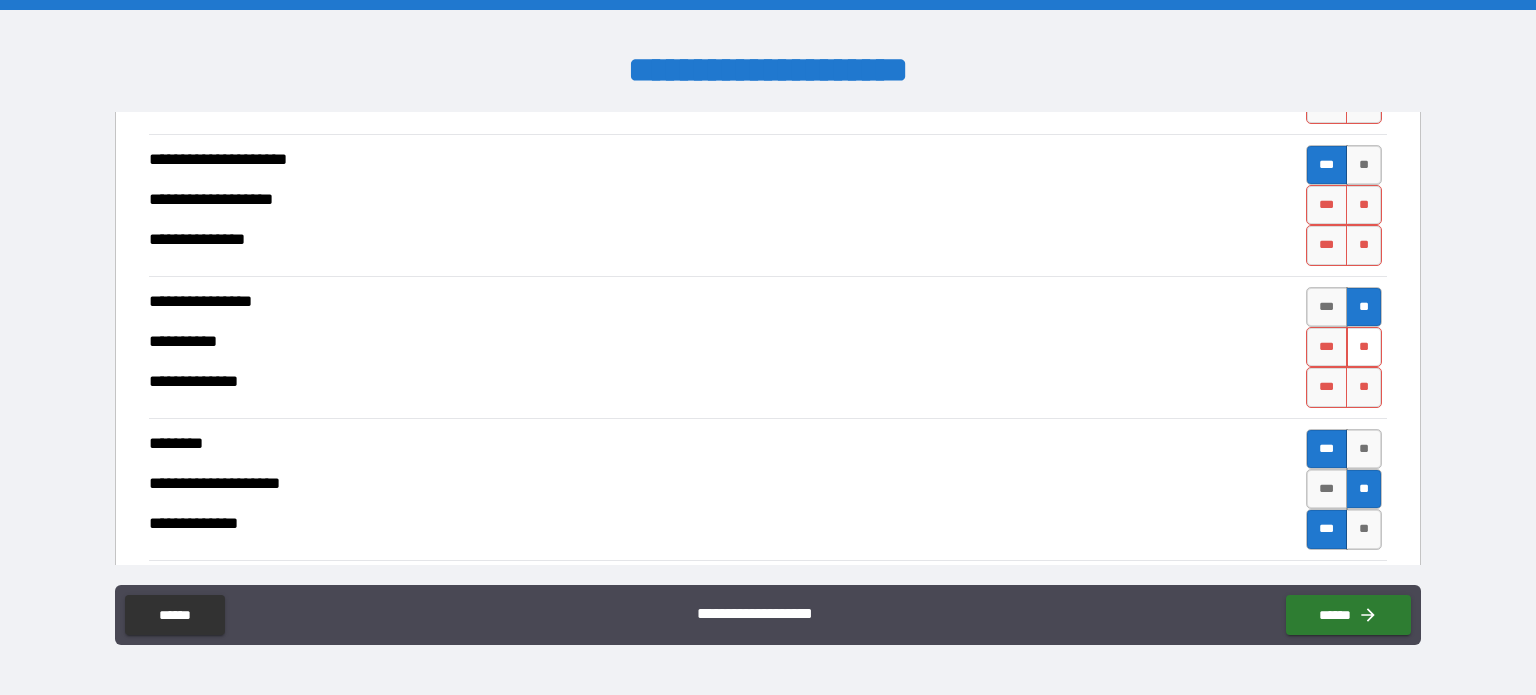 click on "**" at bounding box center (1364, 347) 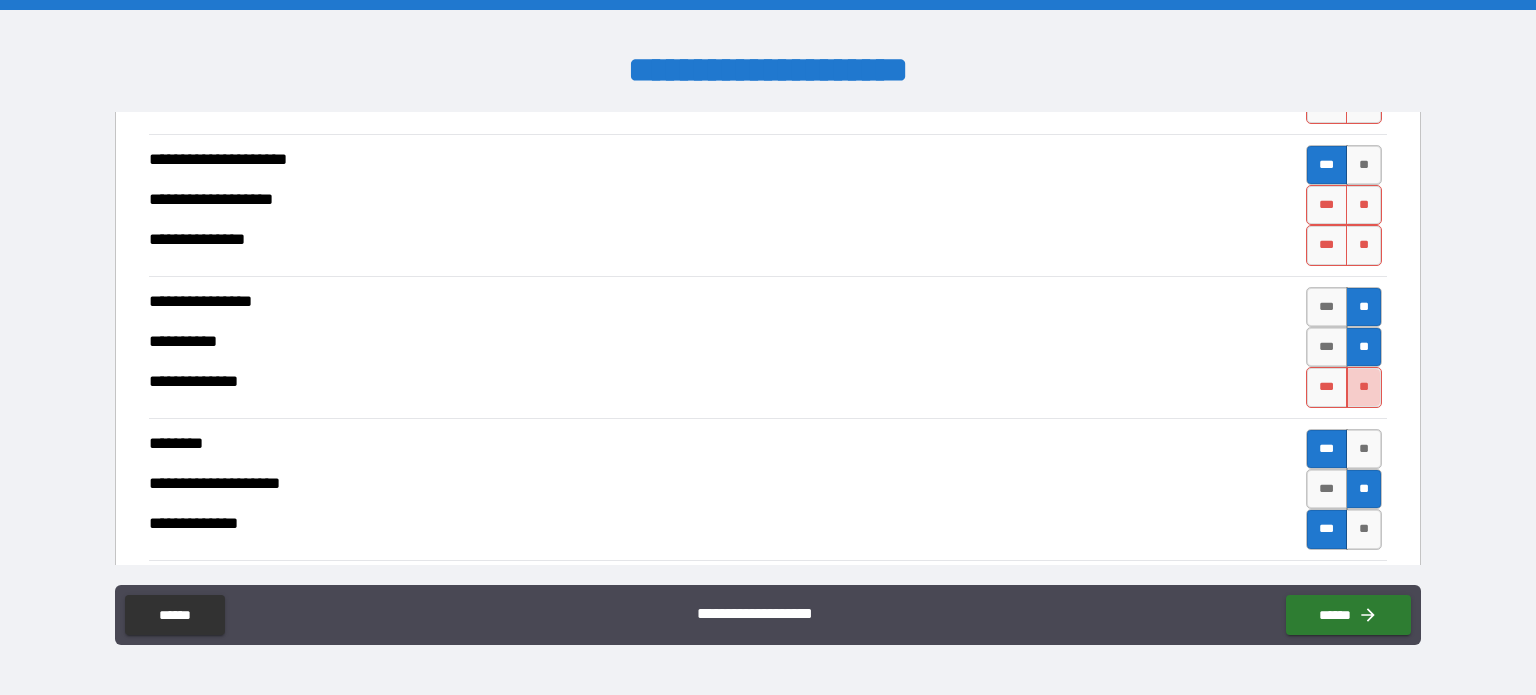 click on "**" at bounding box center (1364, 387) 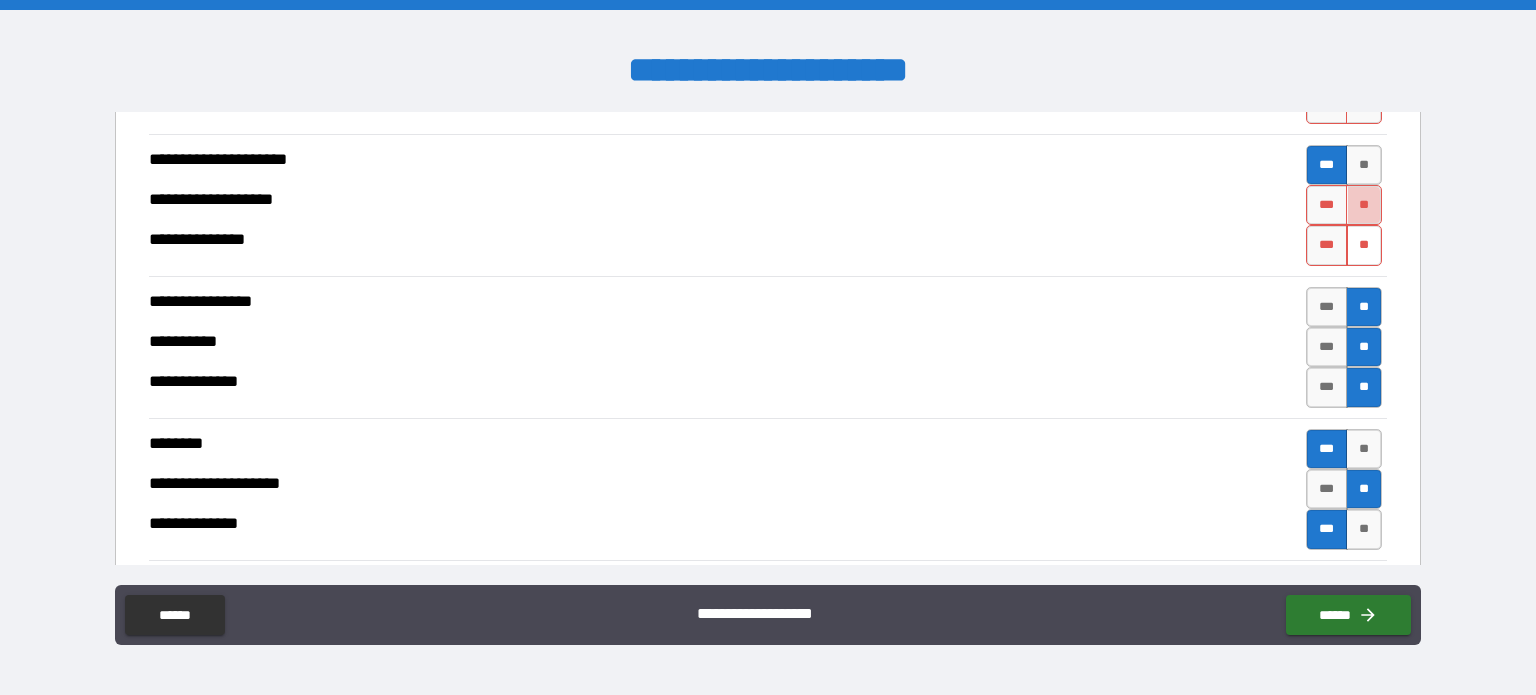 drag, startPoint x: 1356, startPoint y: 192, endPoint x: 1353, endPoint y: 230, distance: 38.118237 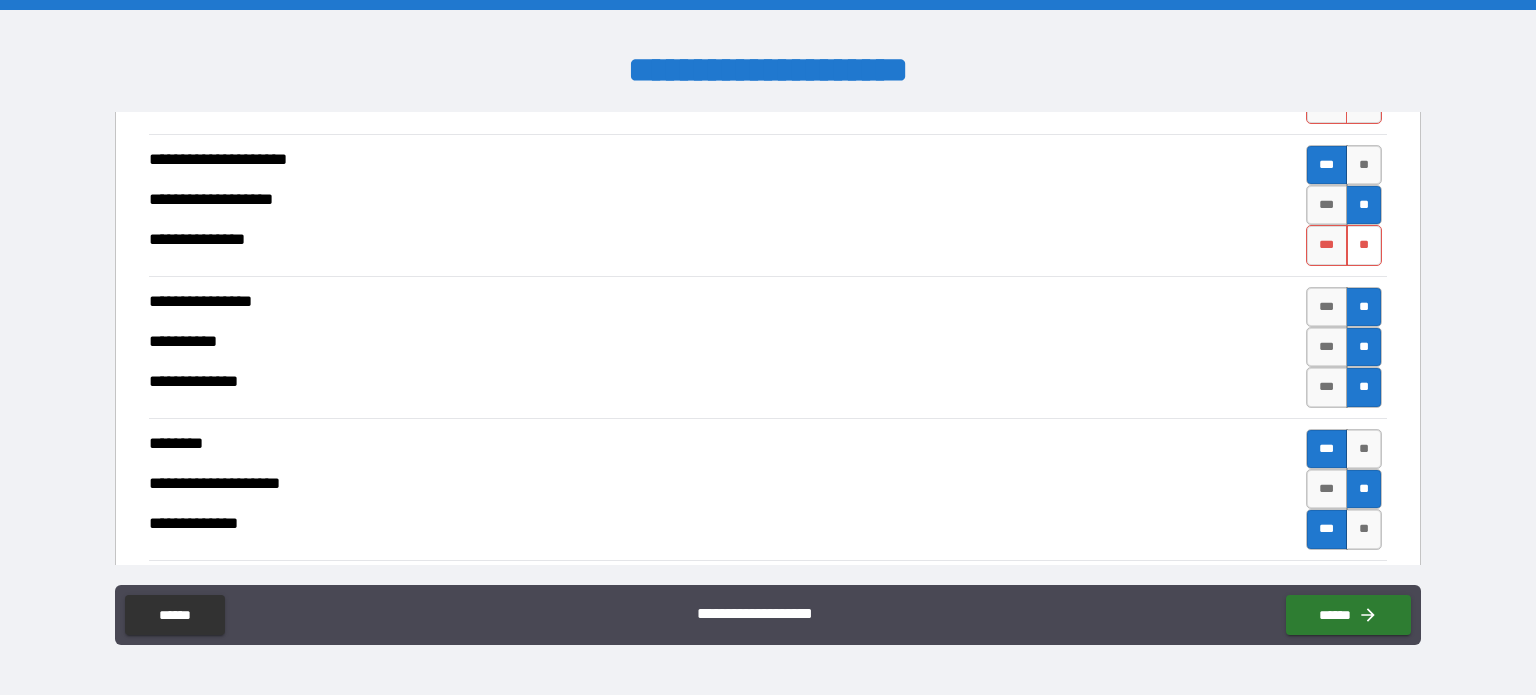 click on "**" at bounding box center (1364, 245) 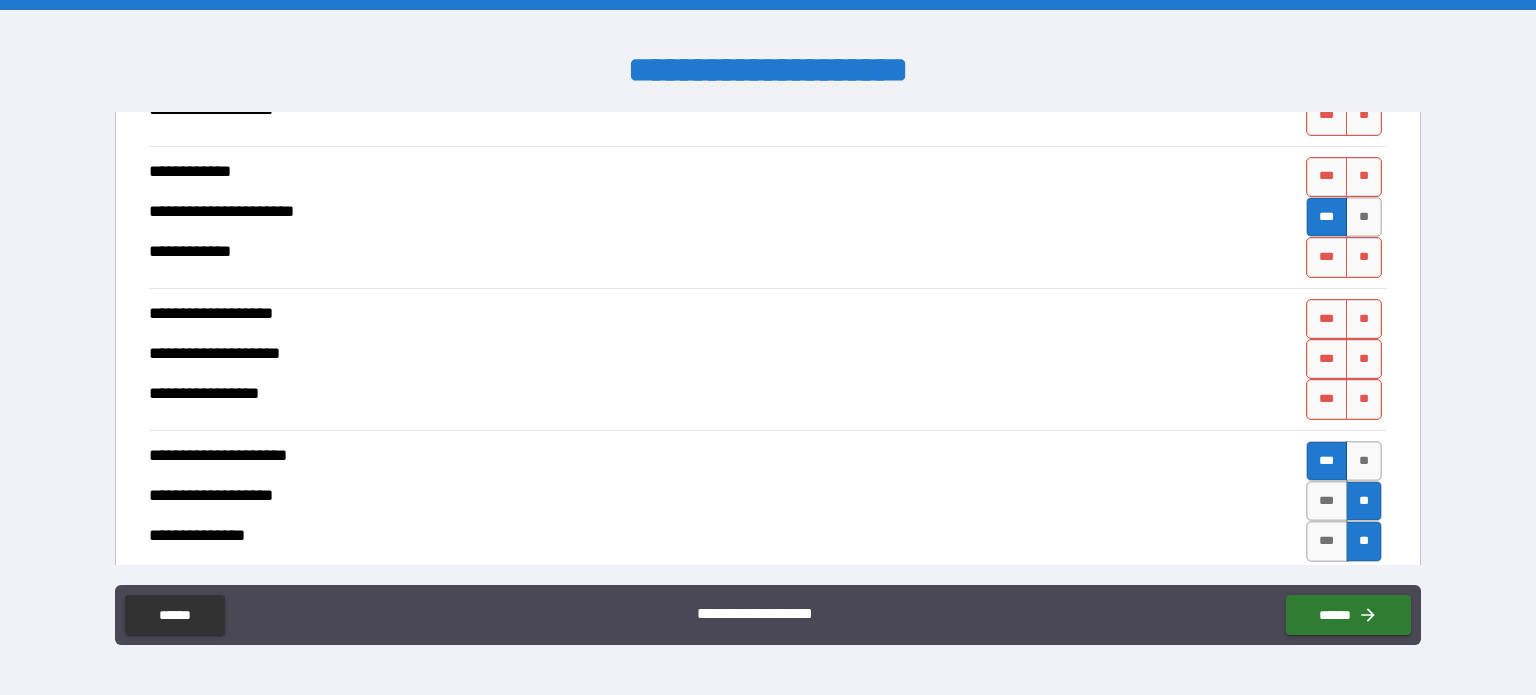 scroll, scrollTop: 4287, scrollLeft: 0, axis: vertical 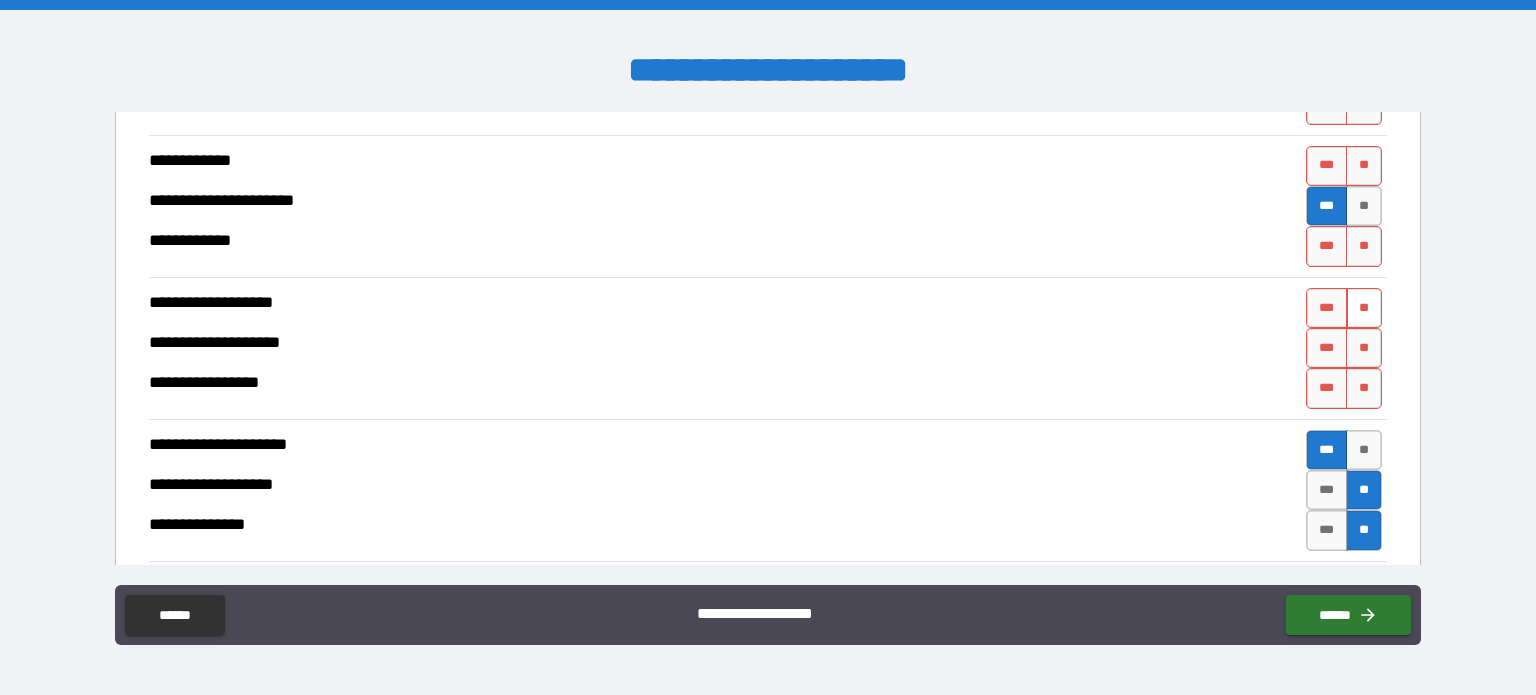 click on "**" at bounding box center (1364, 308) 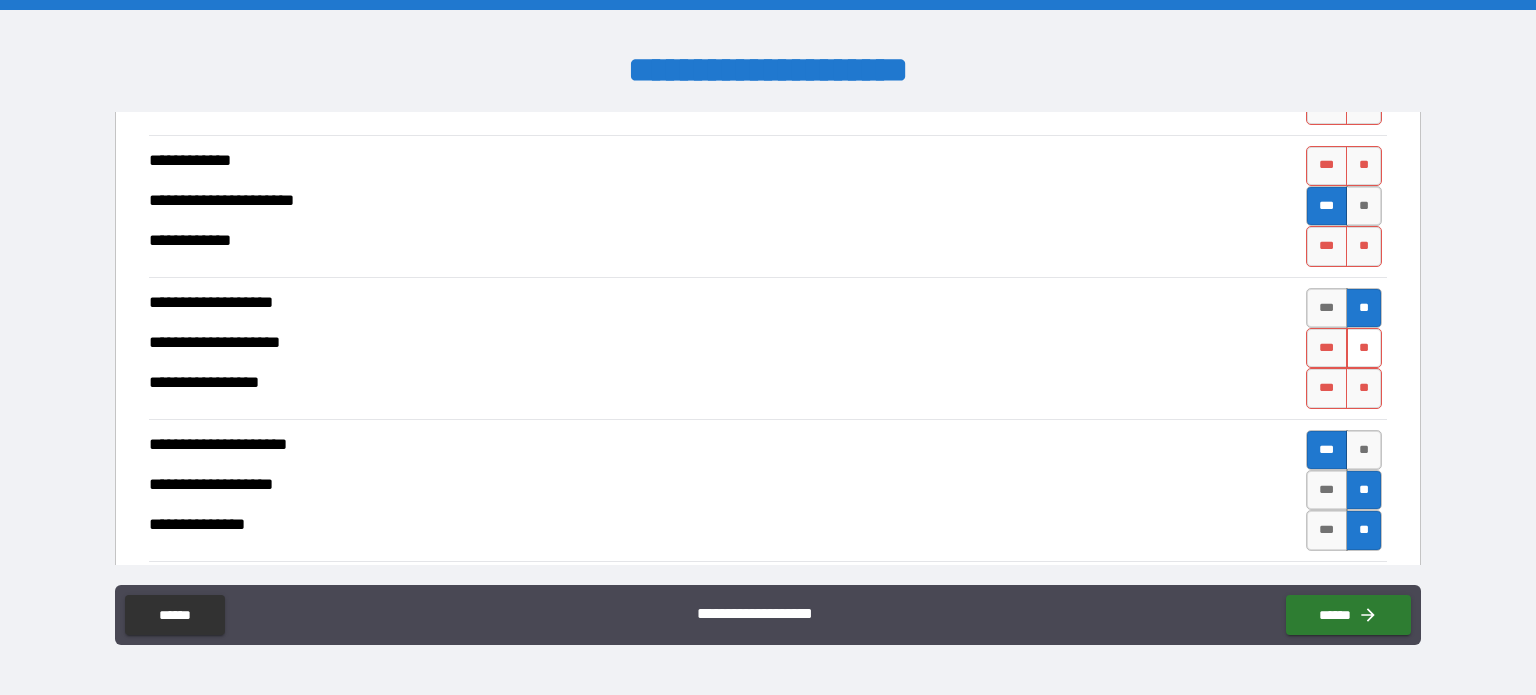 click on "**" at bounding box center [1364, 348] 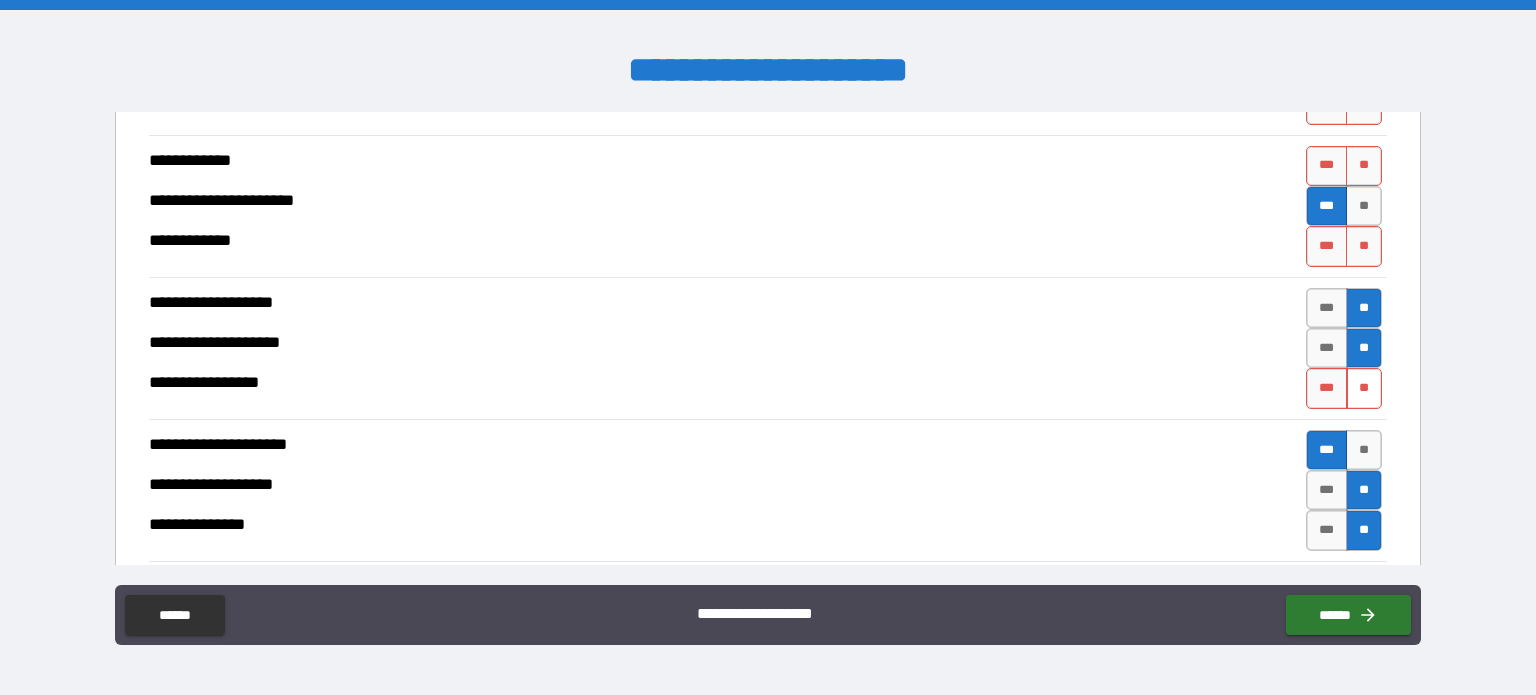 click on "**" at bounding box center (1364, 388) 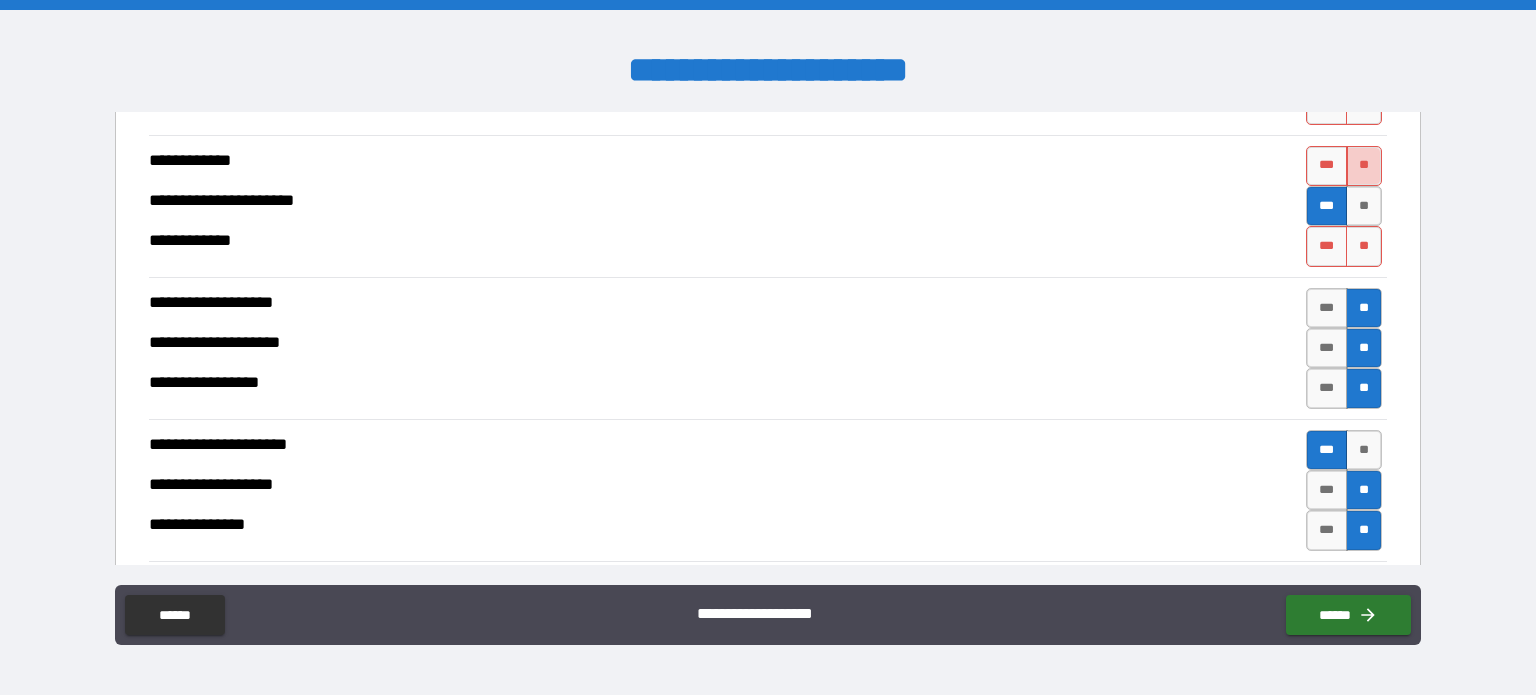 click on "**" at bounding box center (1364, 166) 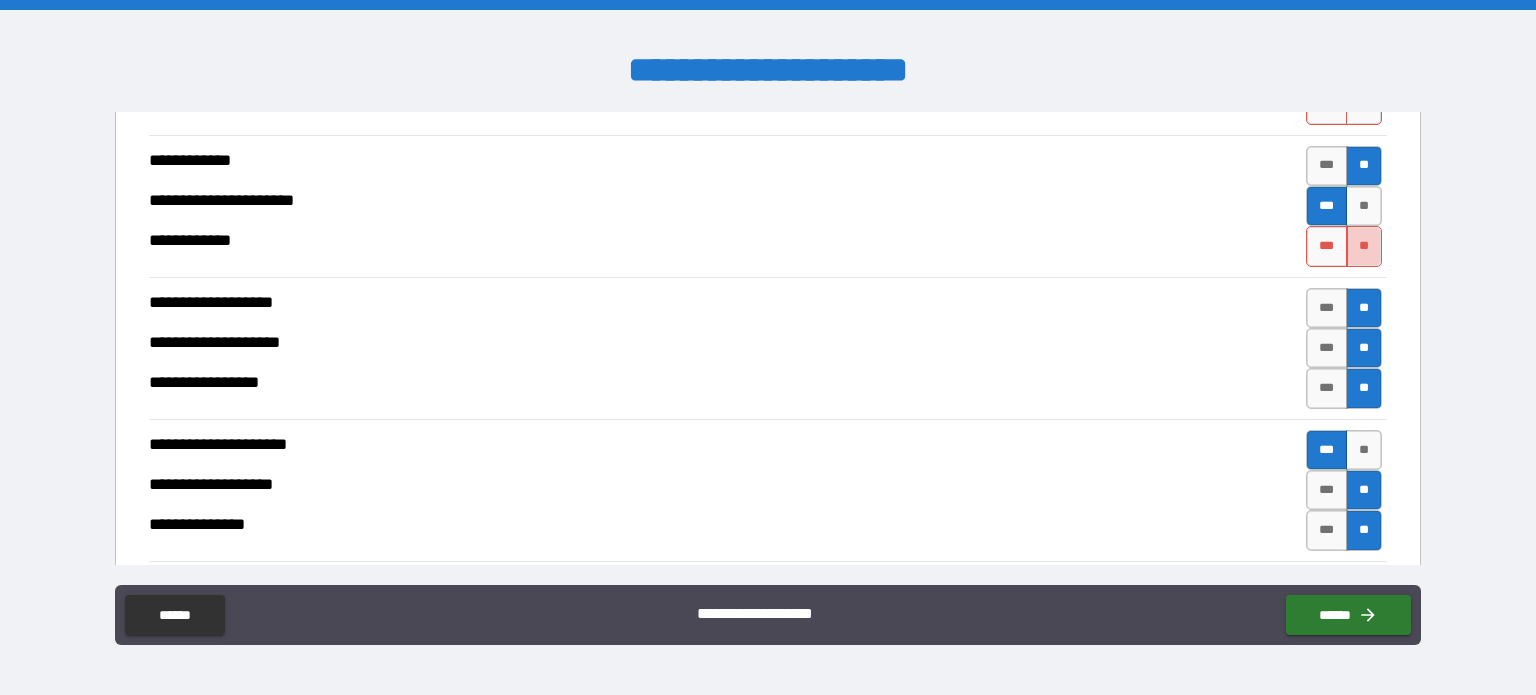 click on "**" at bounding box center [1364, 246] 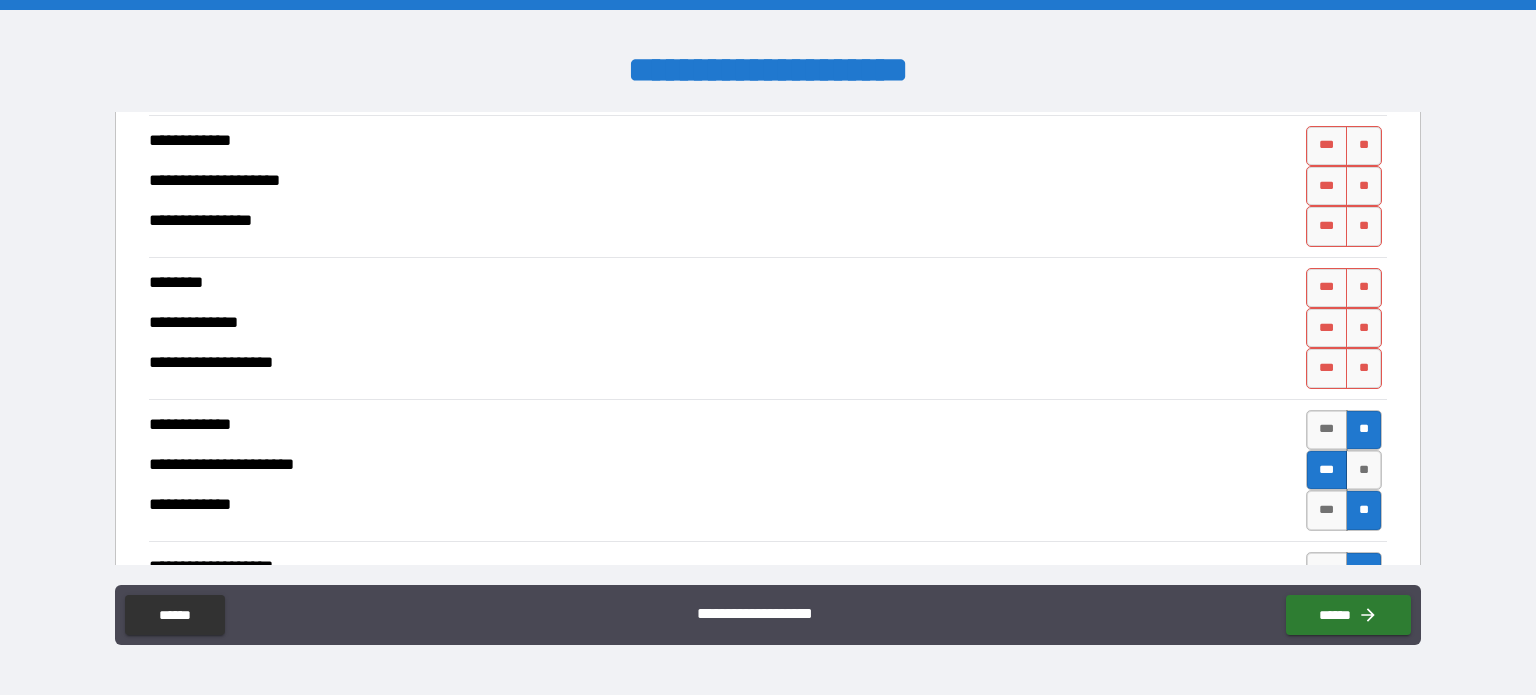 scroll, scrollTop: 4056, scrollLeft: 0, axis: vertical 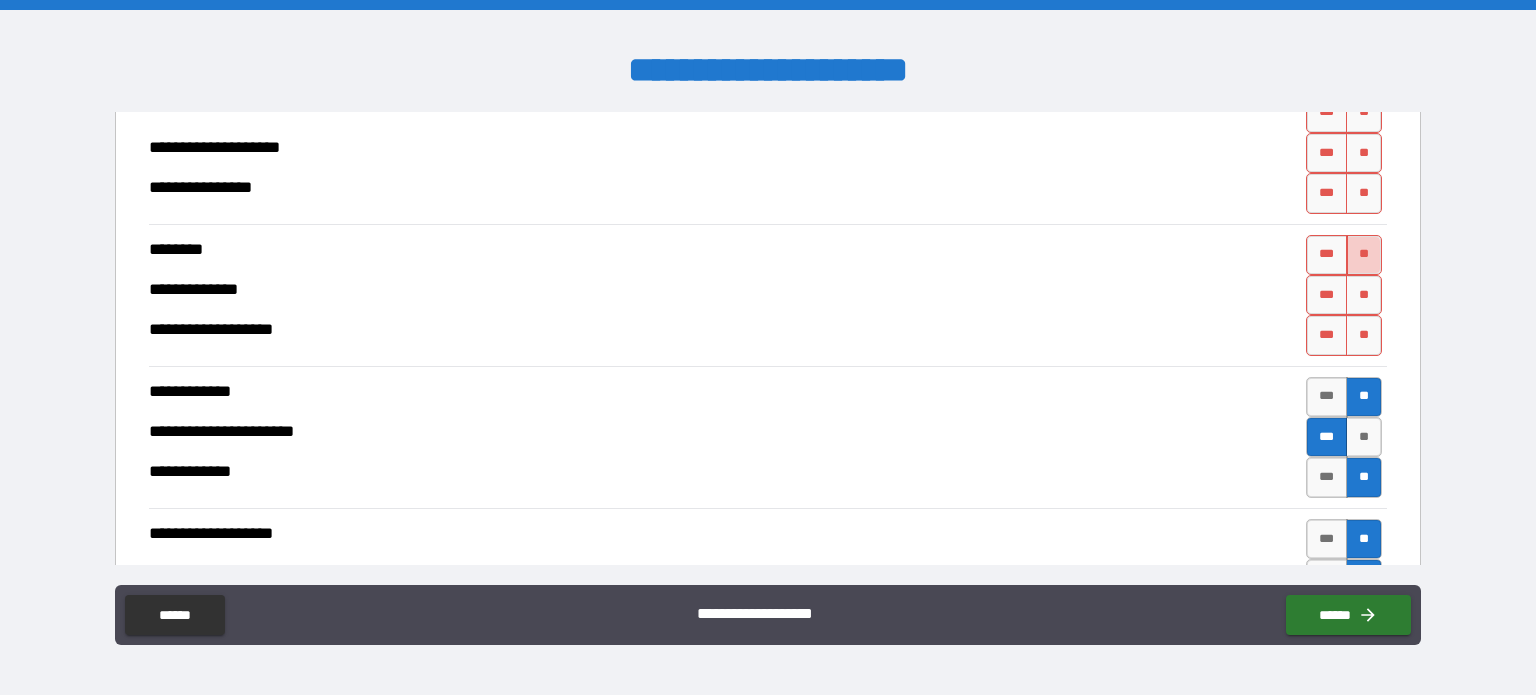 click on "**" at bounding box center (1364, 255) 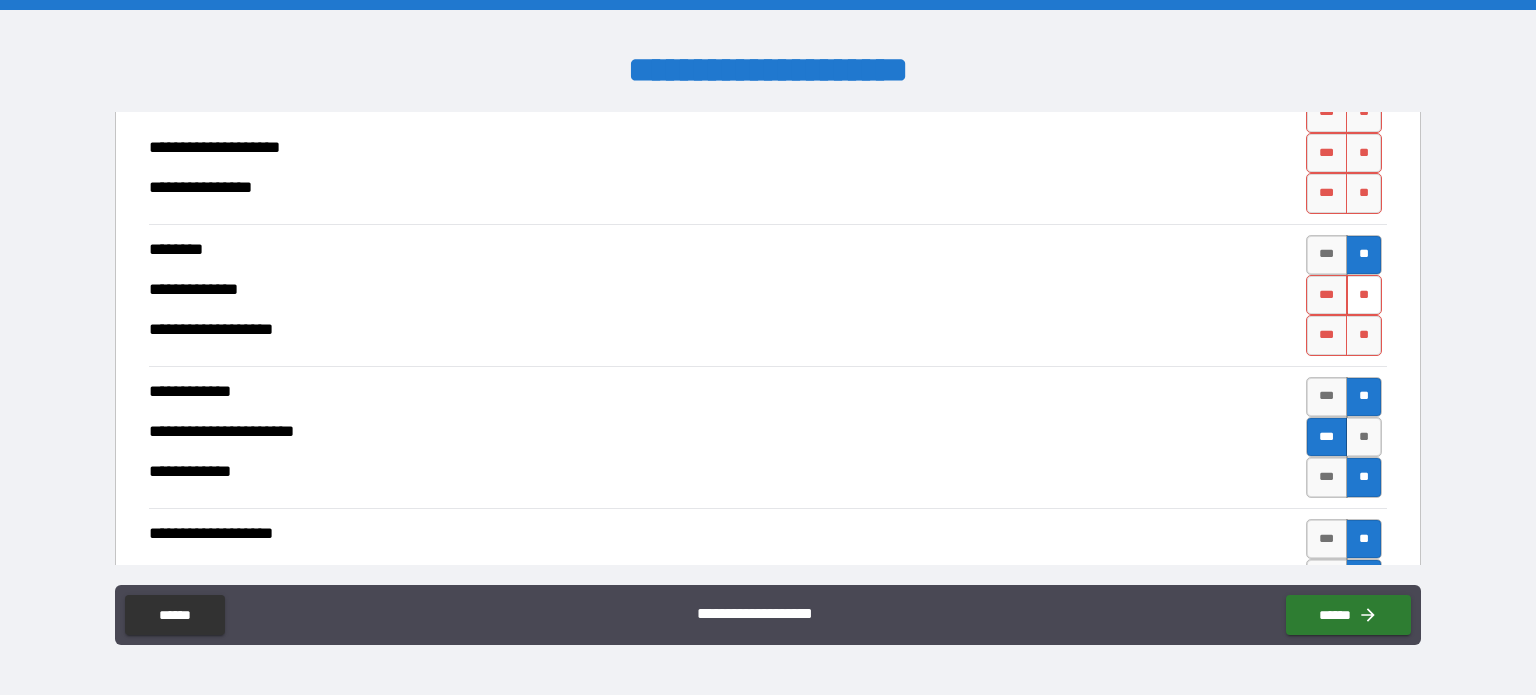 click on "**" at bounding box center (1364, 295) 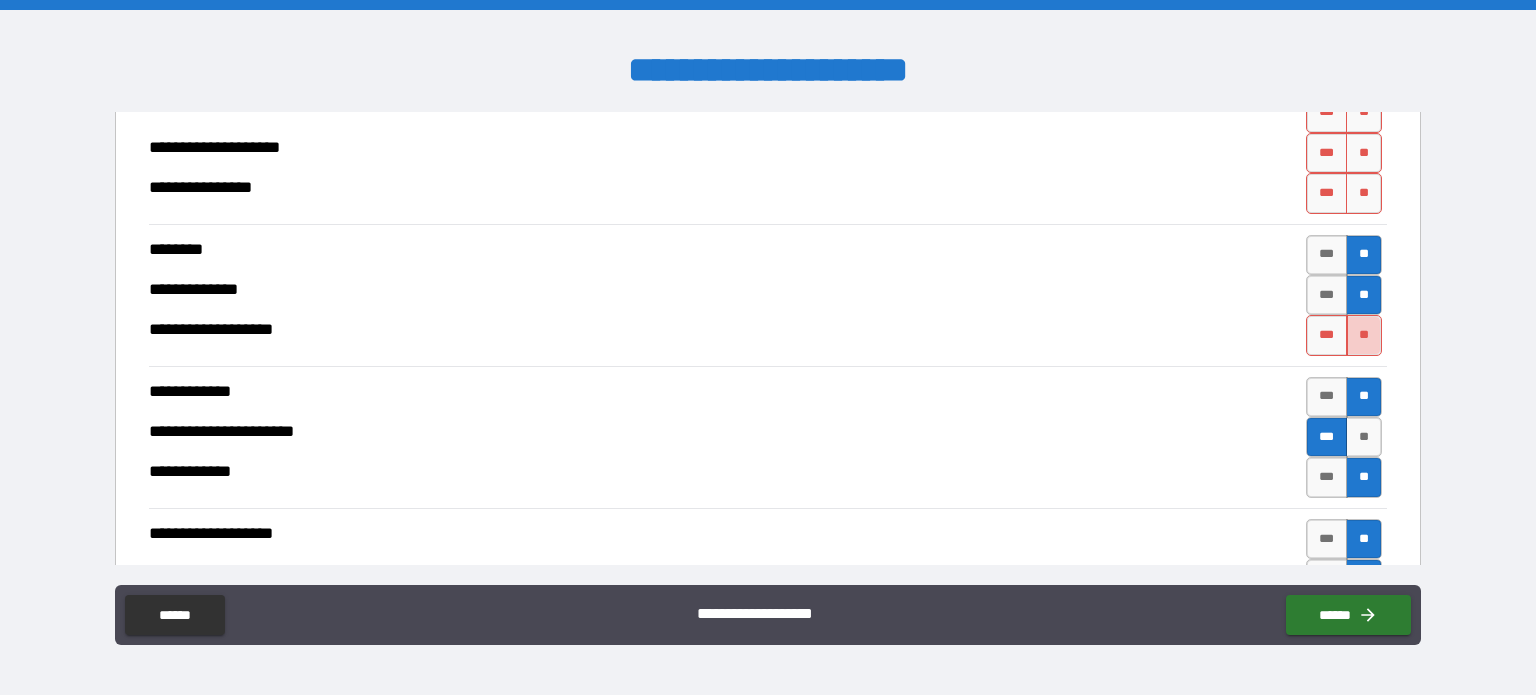 click on "**" at bounding box center (1364, 335) 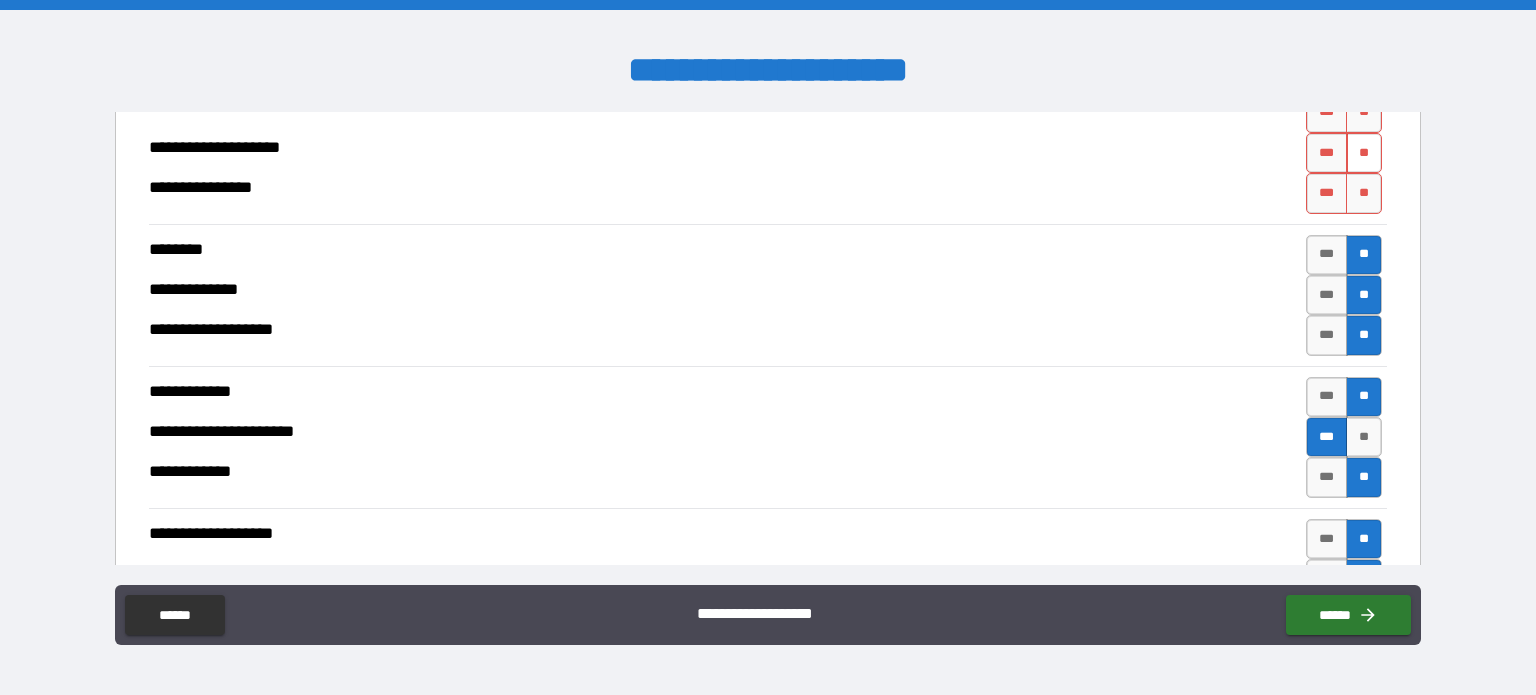 click on "**" at bounding box center (1364, 153) 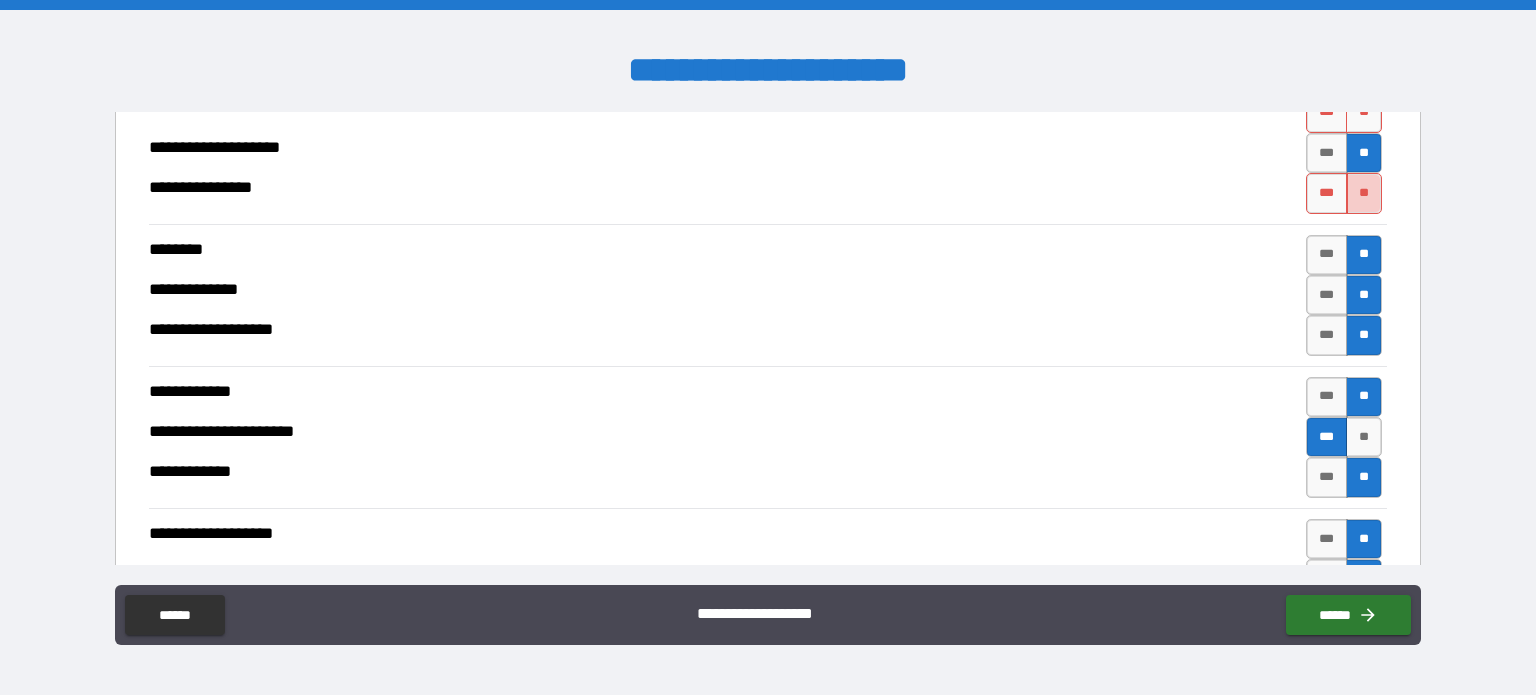 click on "**" at bounding box center [1364, 193] 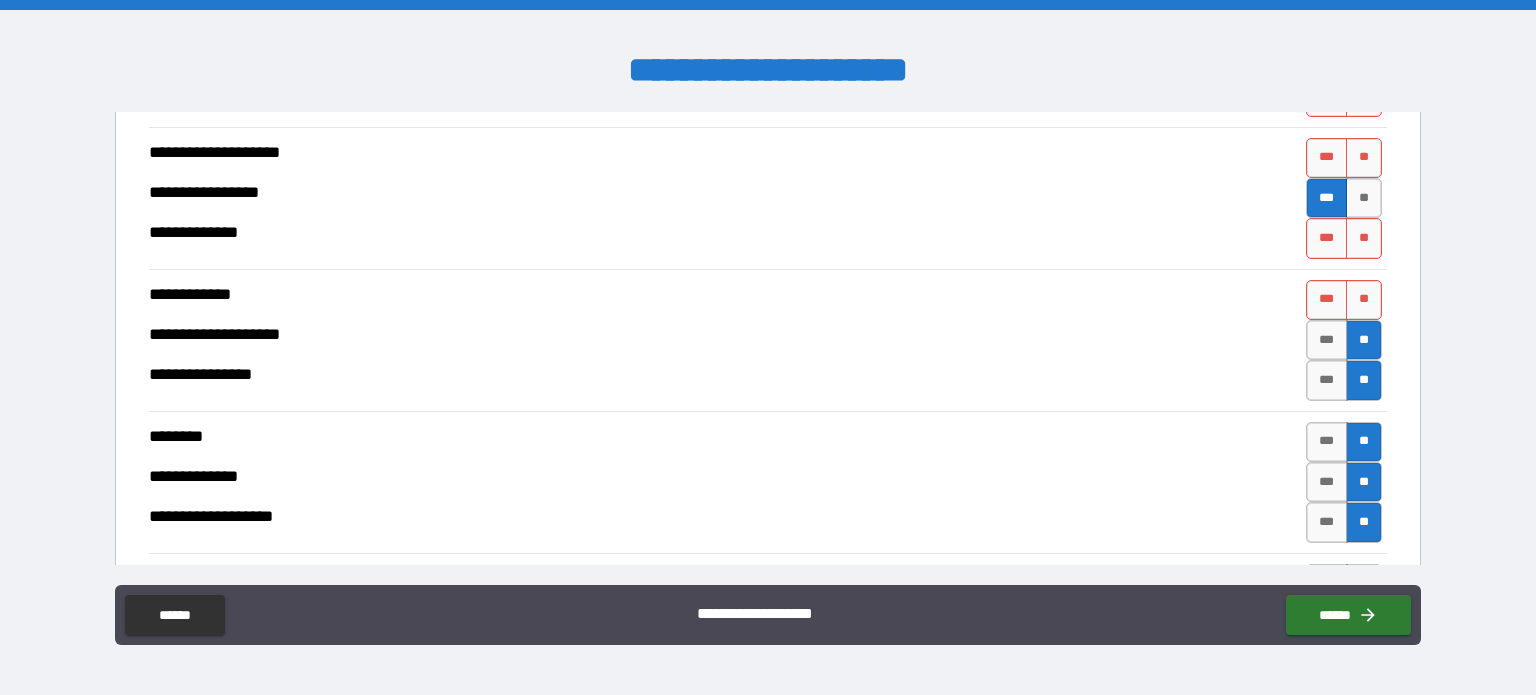 scroll, scrollTop: 3880, scrollLeft: 0, axis: vertical 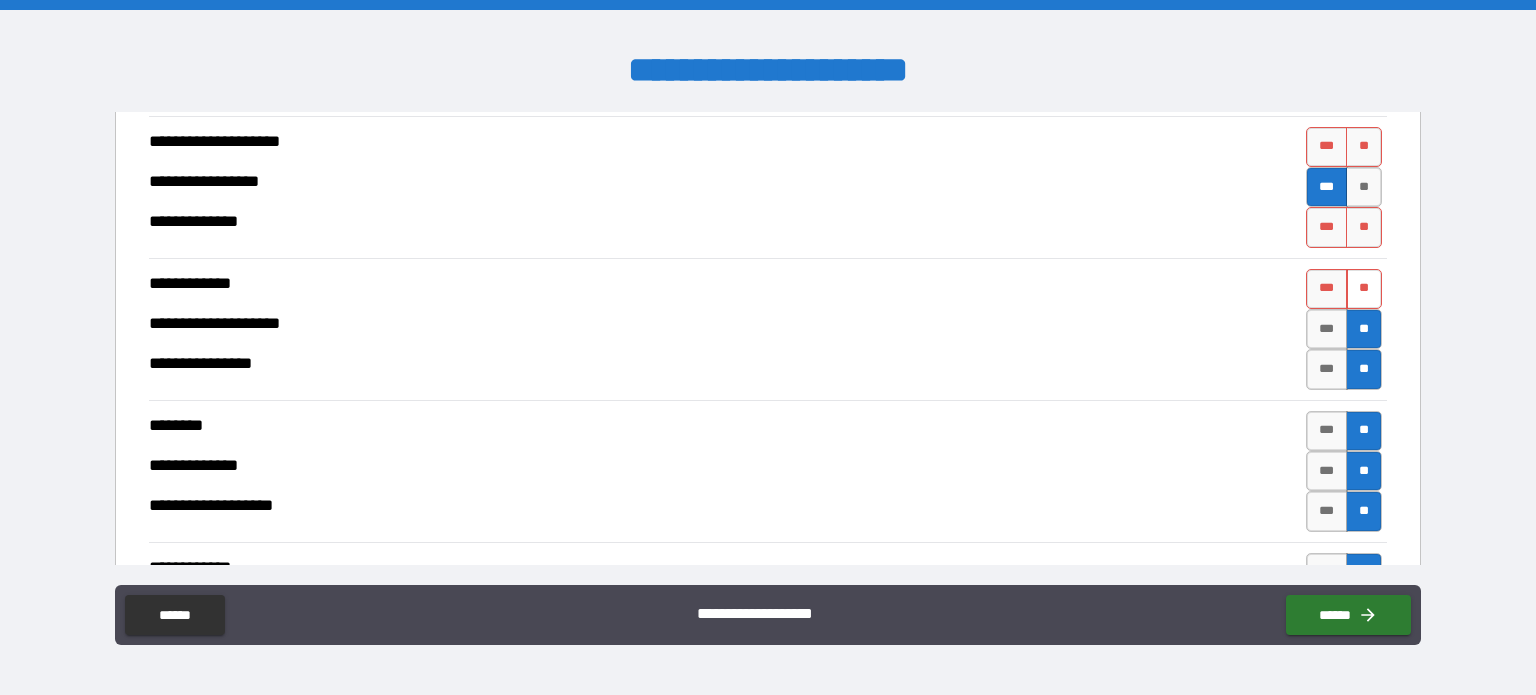 click on "**" at bounding box center (1364, 289) 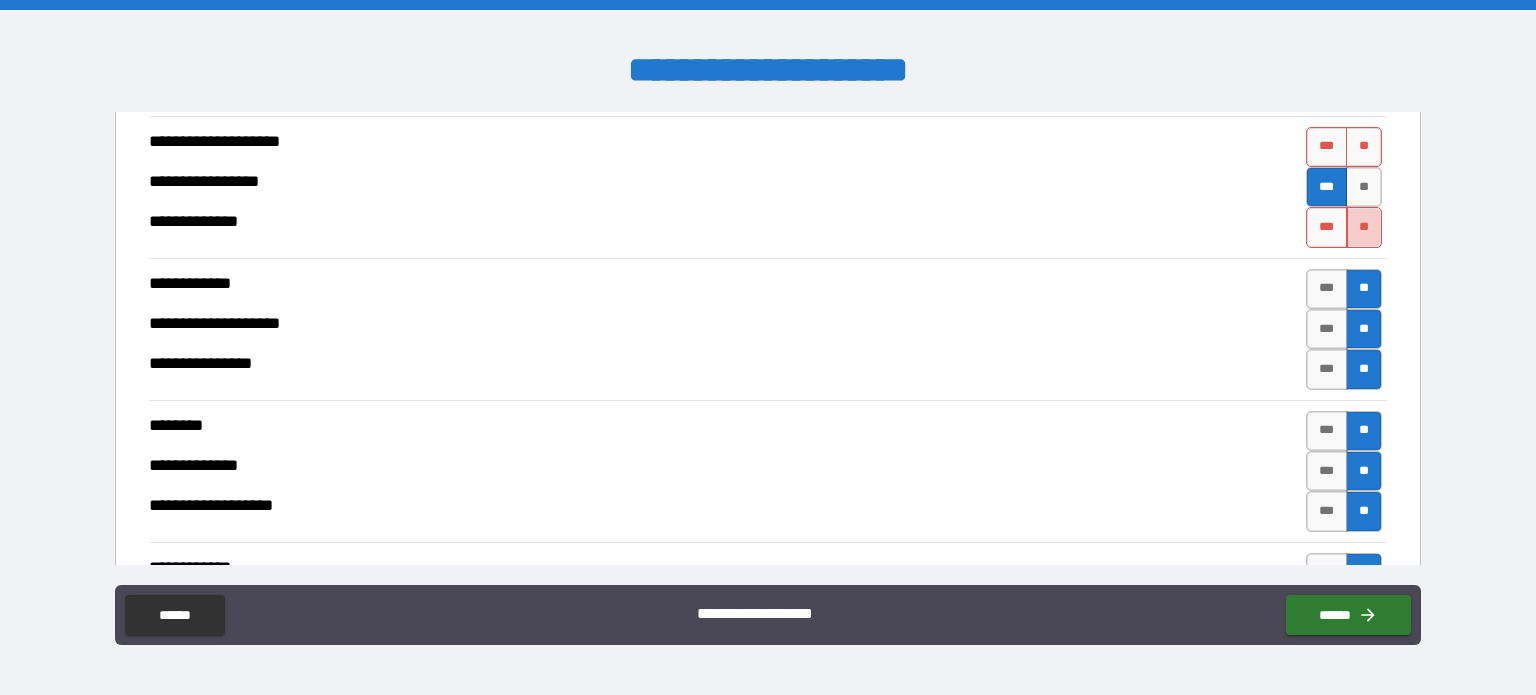 click on "**" at bounding box center [1364, 227] 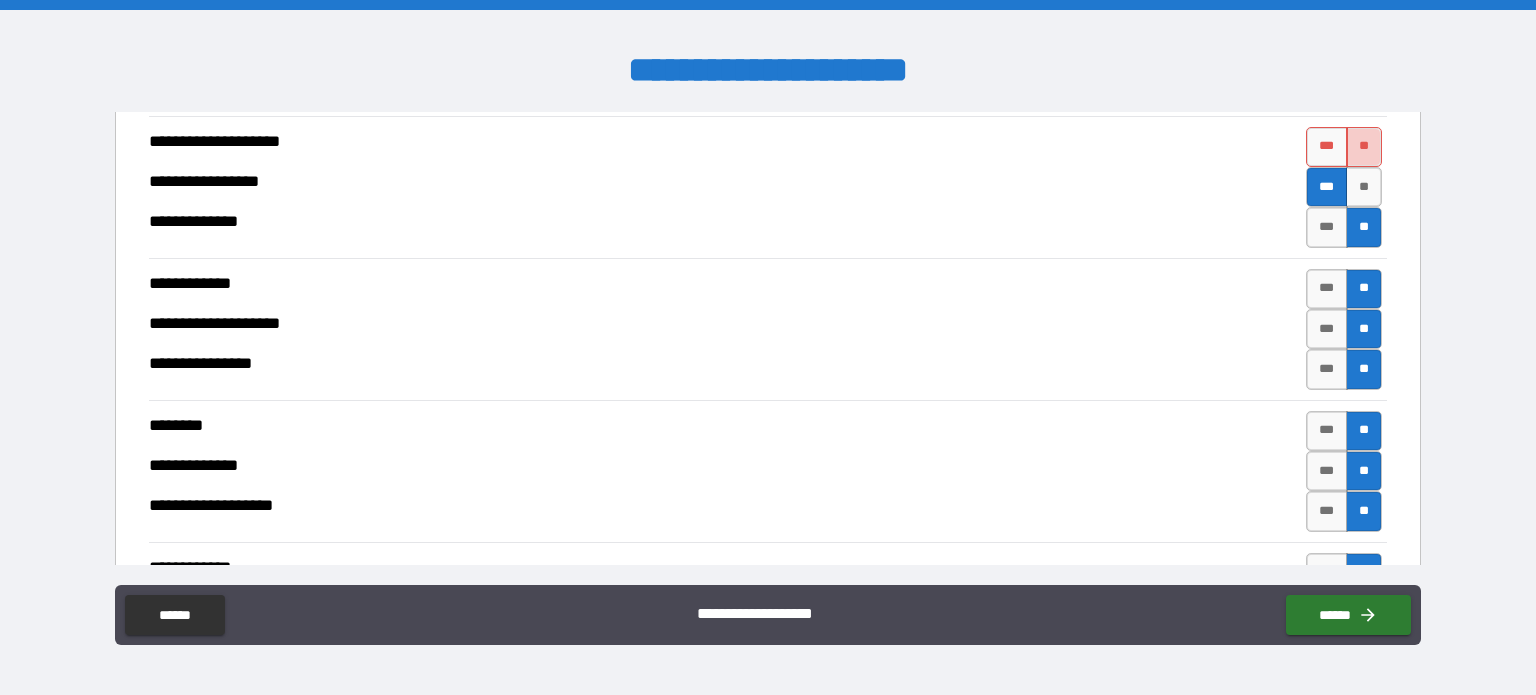 click on "**" at bounding box center [1364, 147] 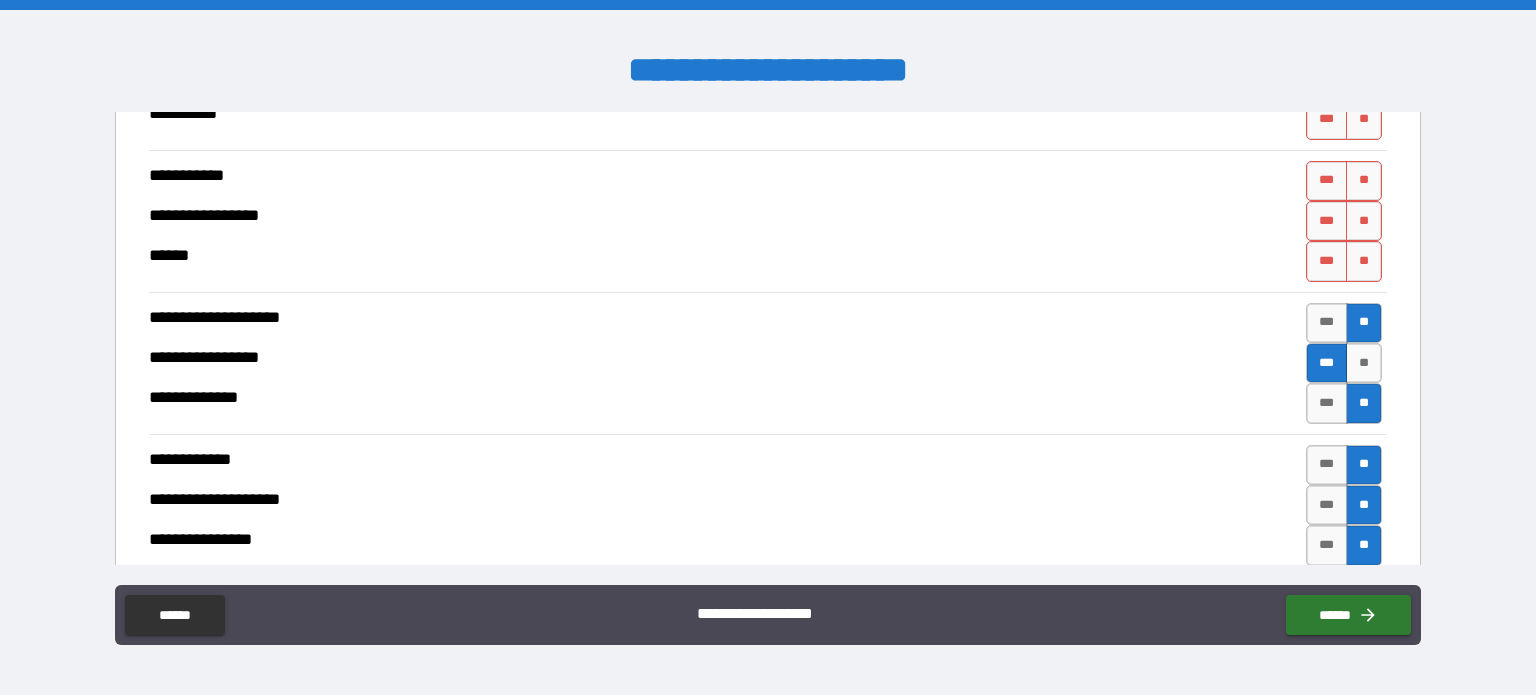 scroll, scrollTop: 3704, scrollLeft: 0, axis: vertical 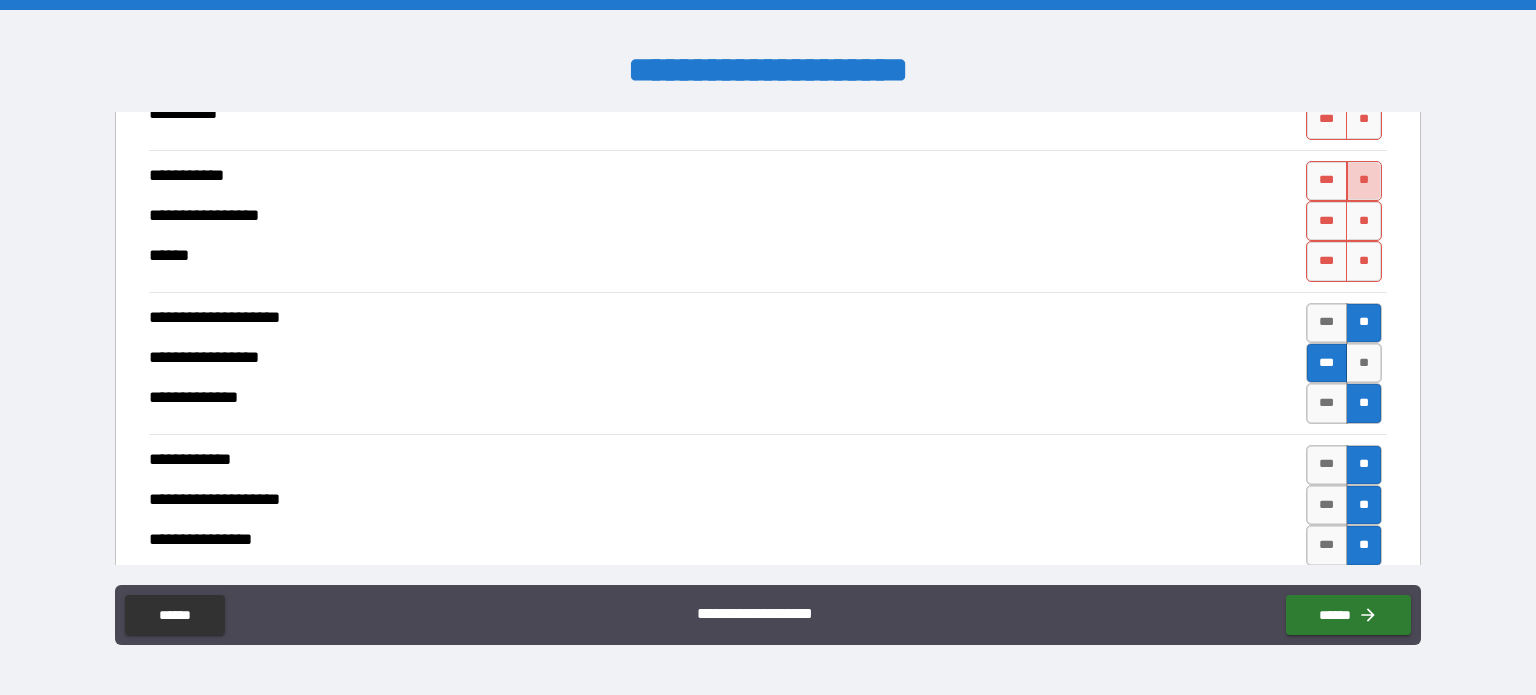 click on "**" at bounding box center [1364, 181] 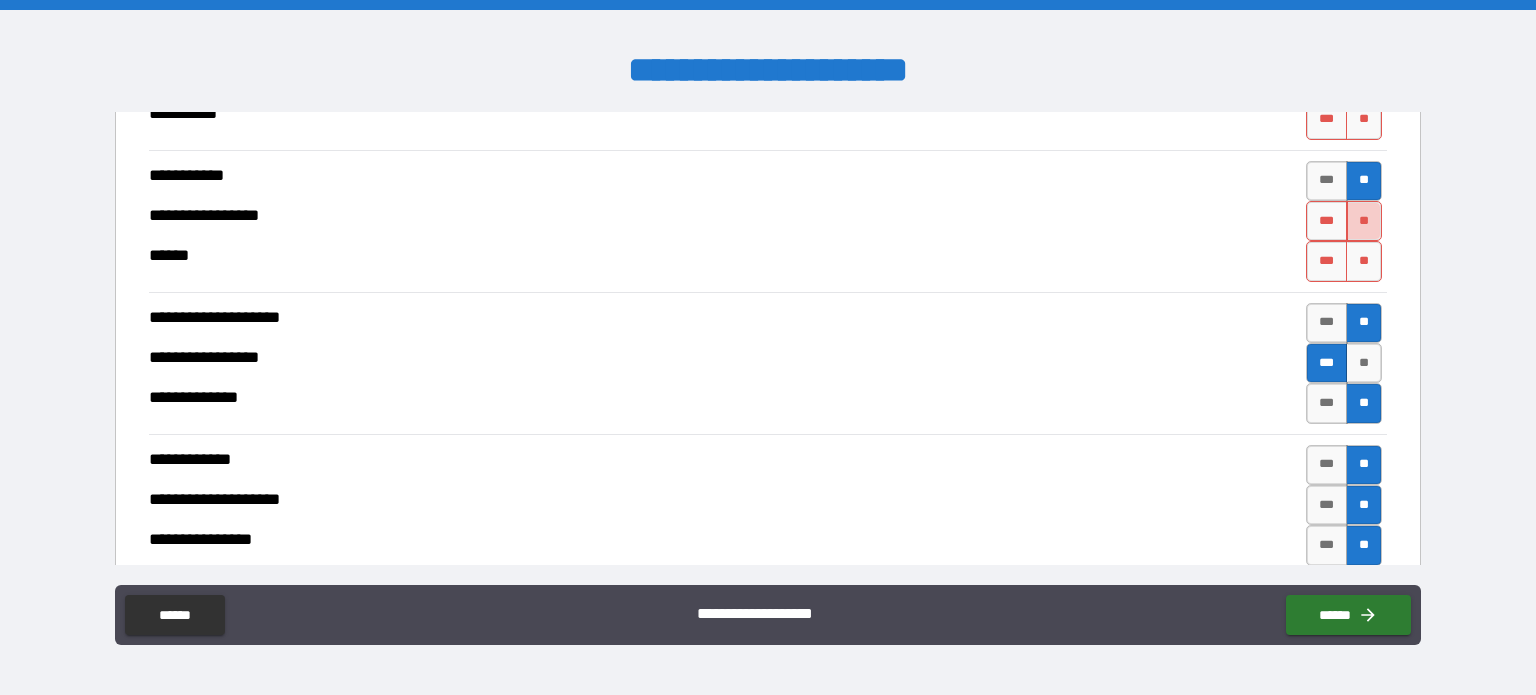 click on "**" at bounding box center [1364, 221] 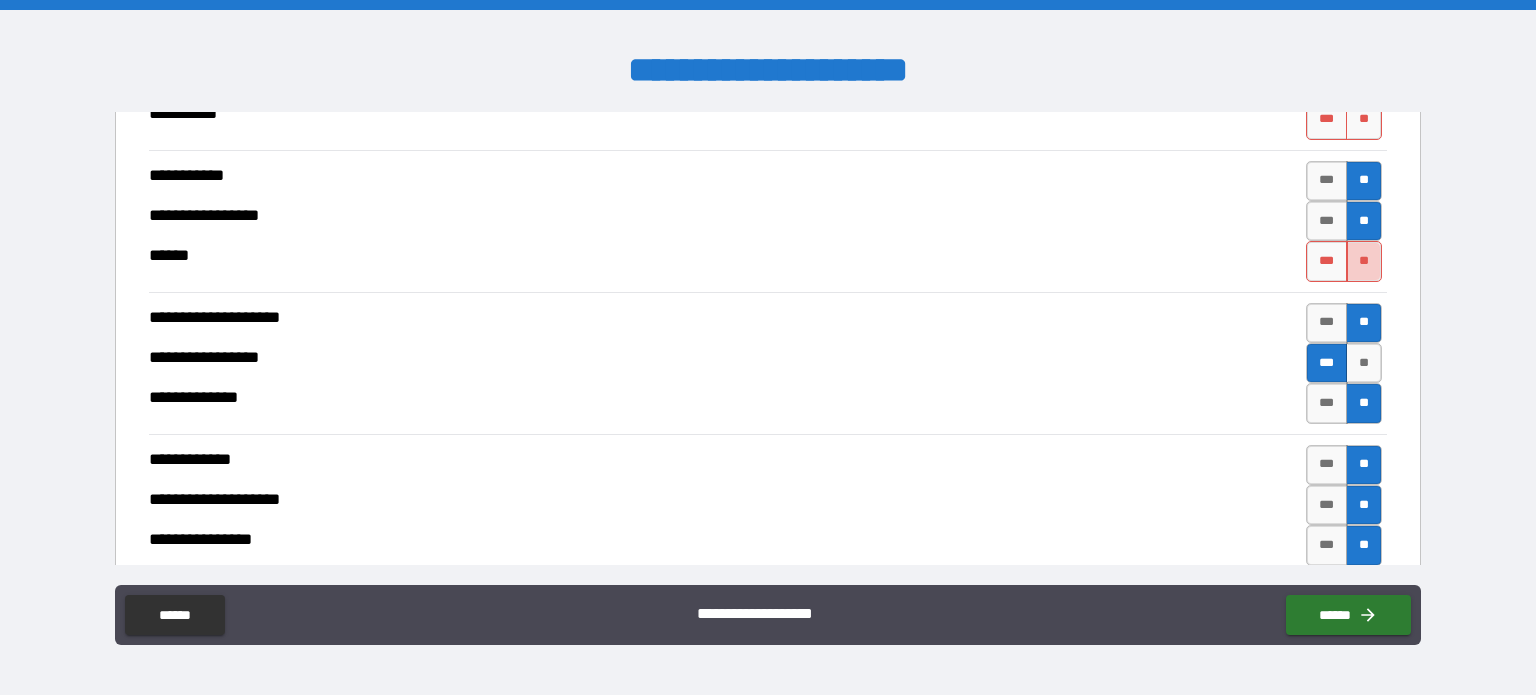 click on "**" at bounding box center [1364, 261] 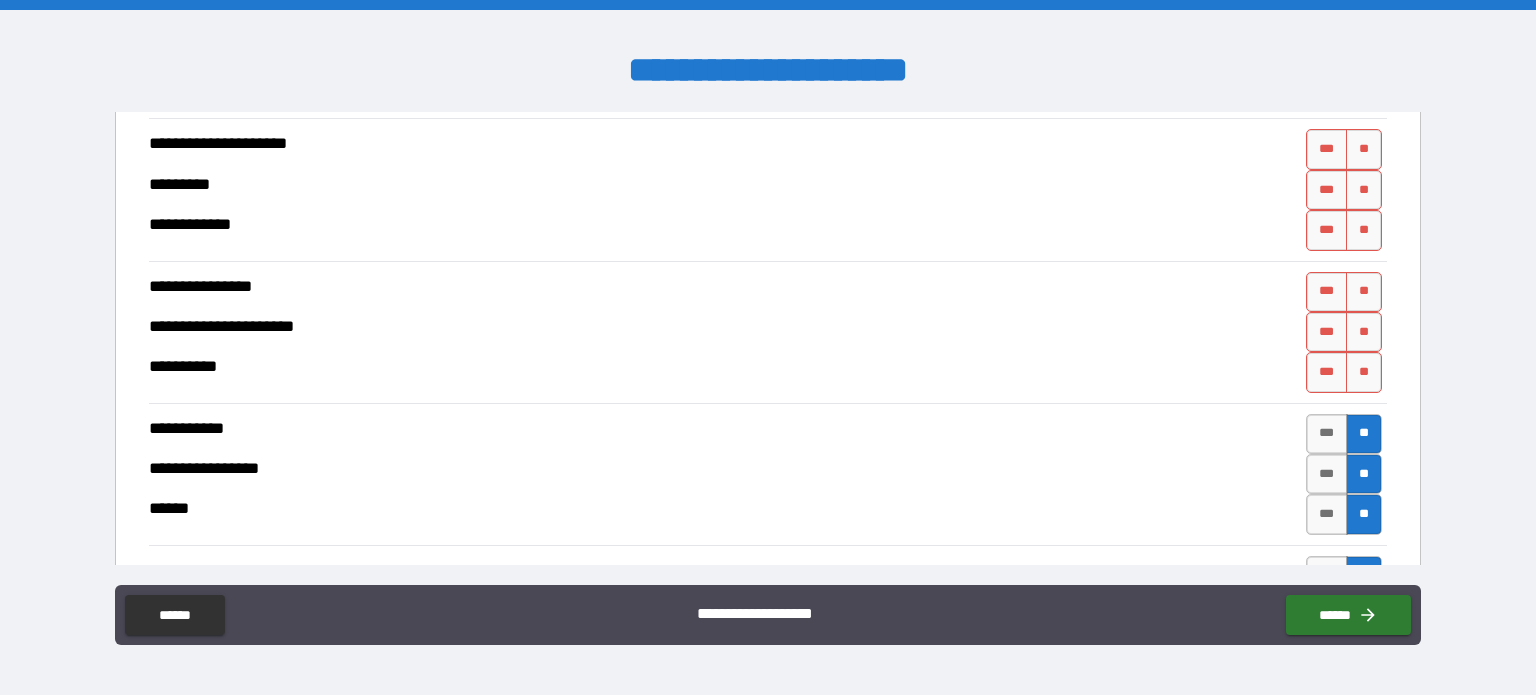 scroll, scrollTop: 3396, scrollLeft: 0, axis: vertical 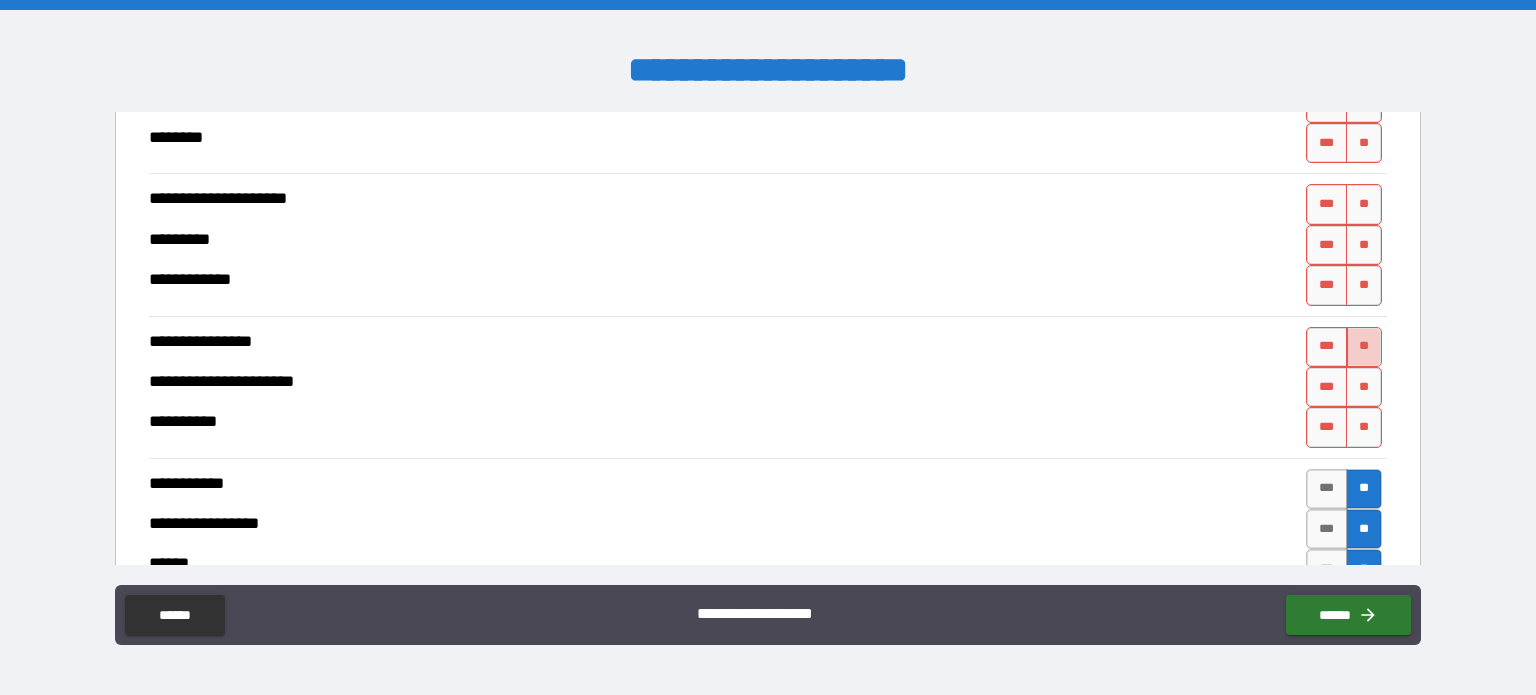 click on "**" at bounding box center (1364, 347) 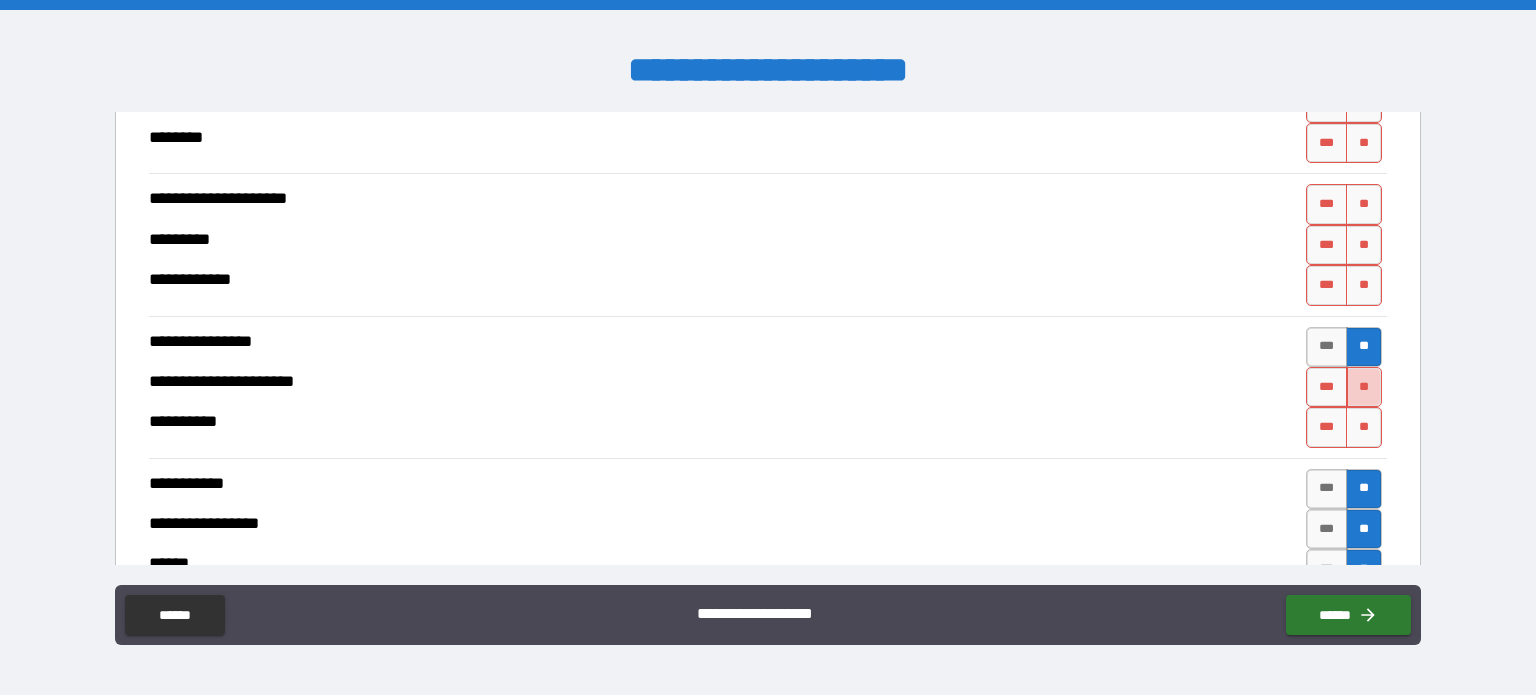 click on "**" at bounding box center [1364, 387] 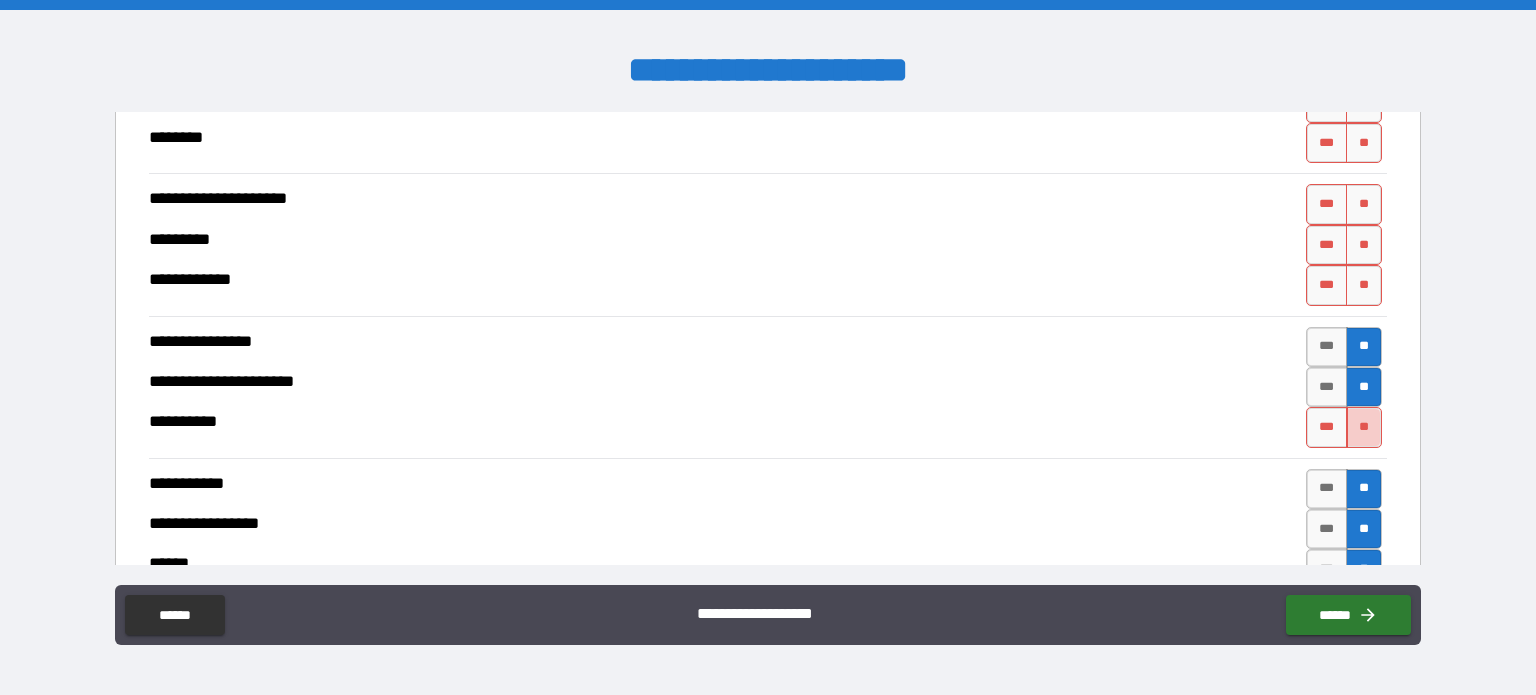 click on "**" at bounding box center (1364, 427) 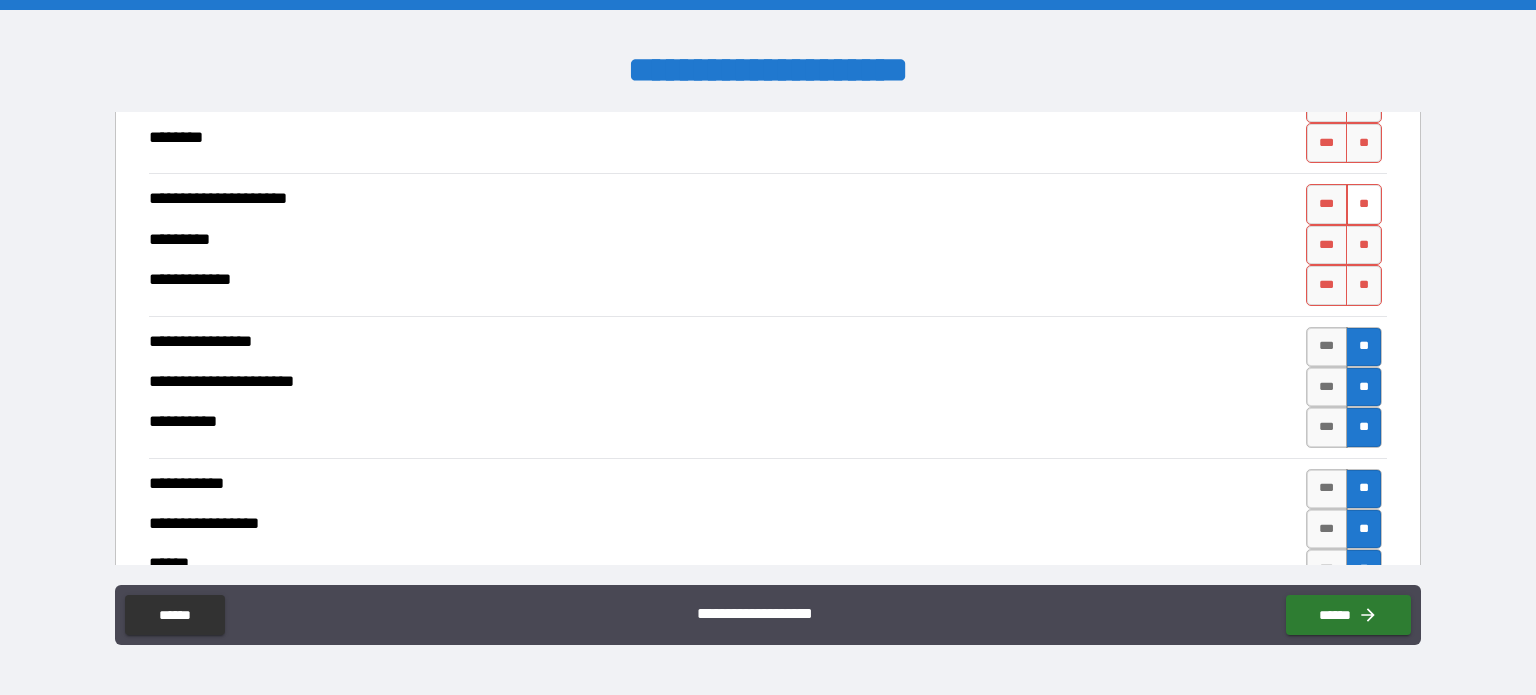 drag, startPoint x: 1357, startPoint y: 197, endPoint x: 1357, endPoint y: 208, distance: 11 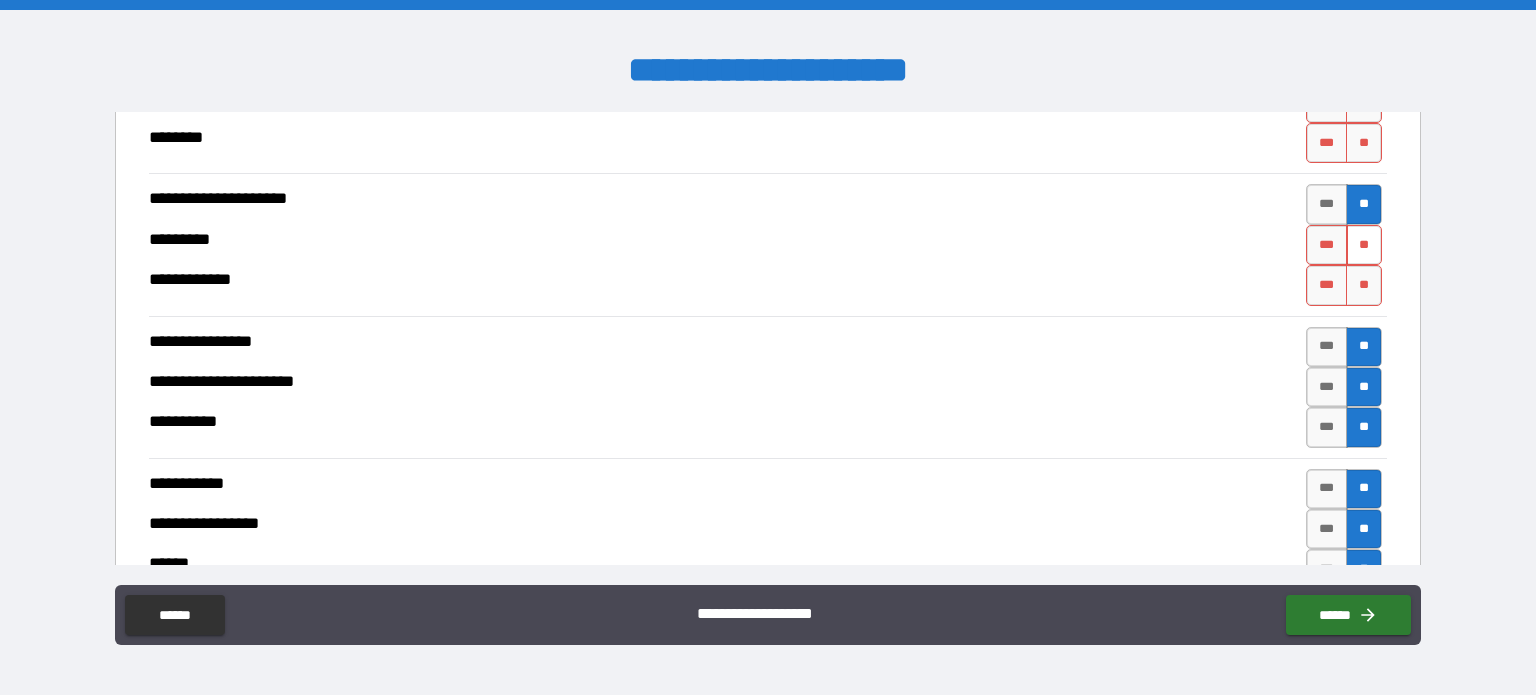 click on "**" at bounding box center [1364, 245] 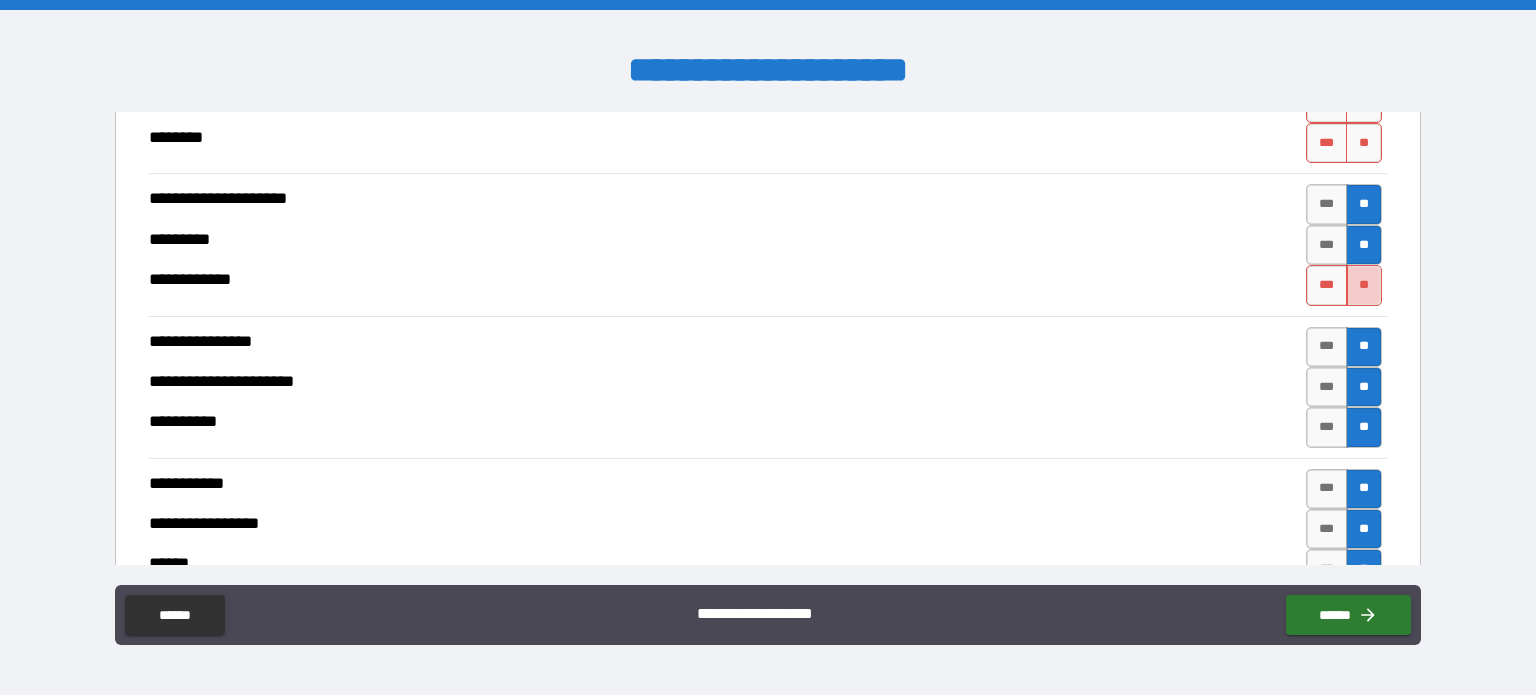 click on "**" at bounding box center (1364, 285) 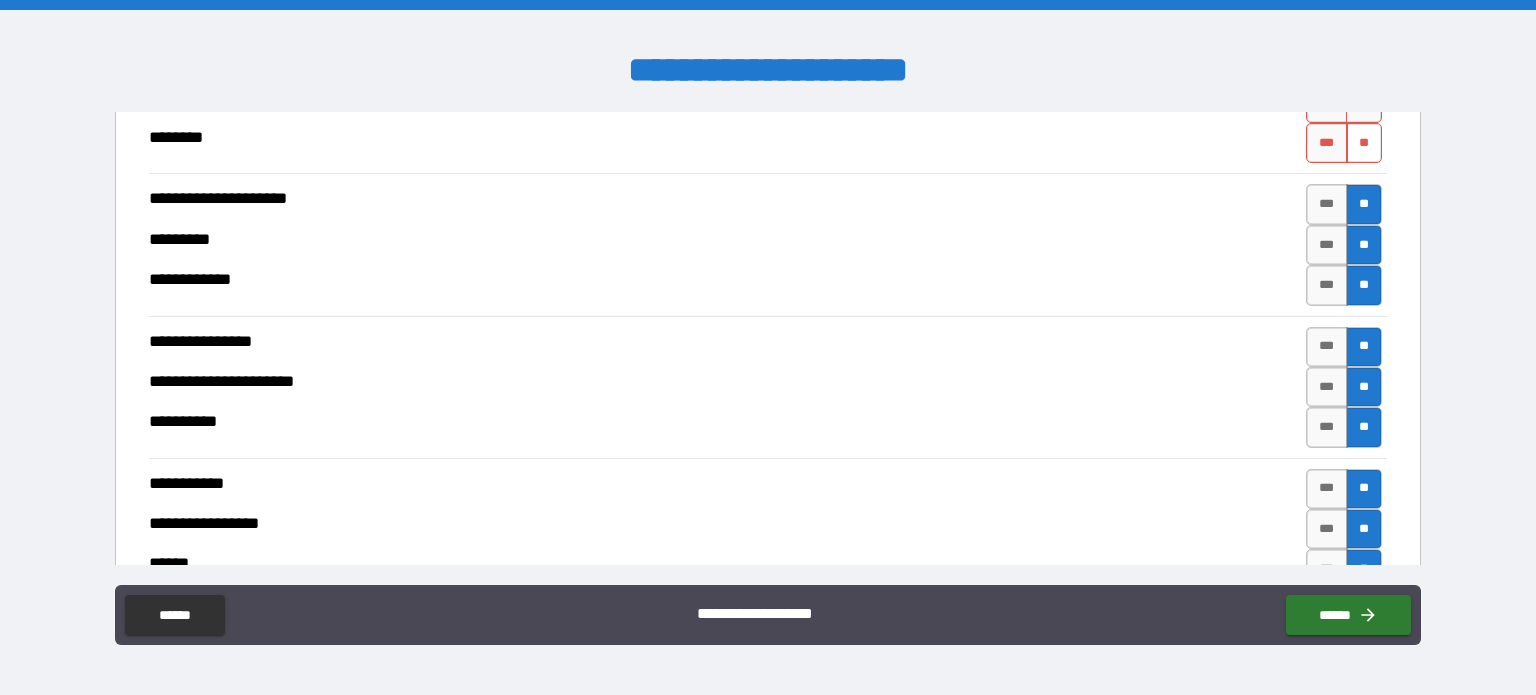 click on "**" at bounding box center [1364, 143] 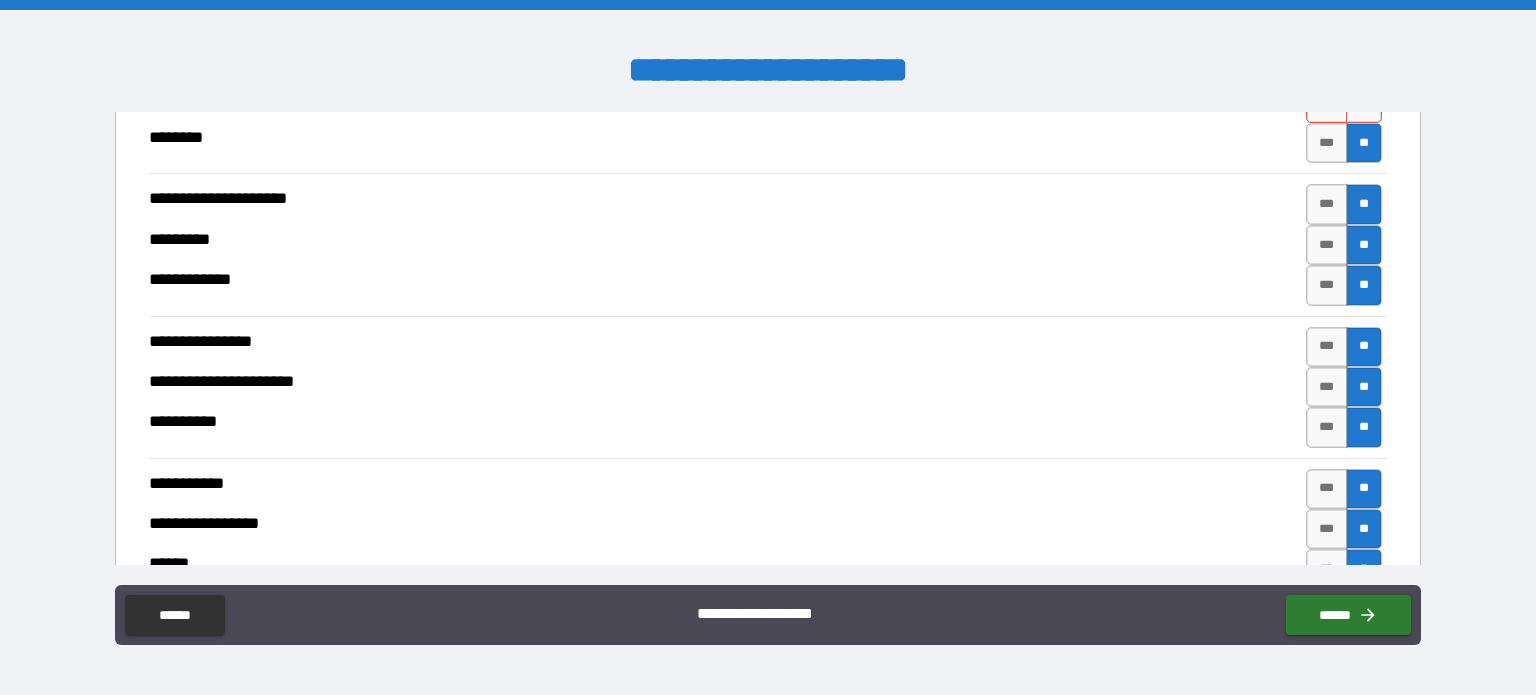 scroll, scrollTop: 3209, scrollLeft: 0, axis: vertical 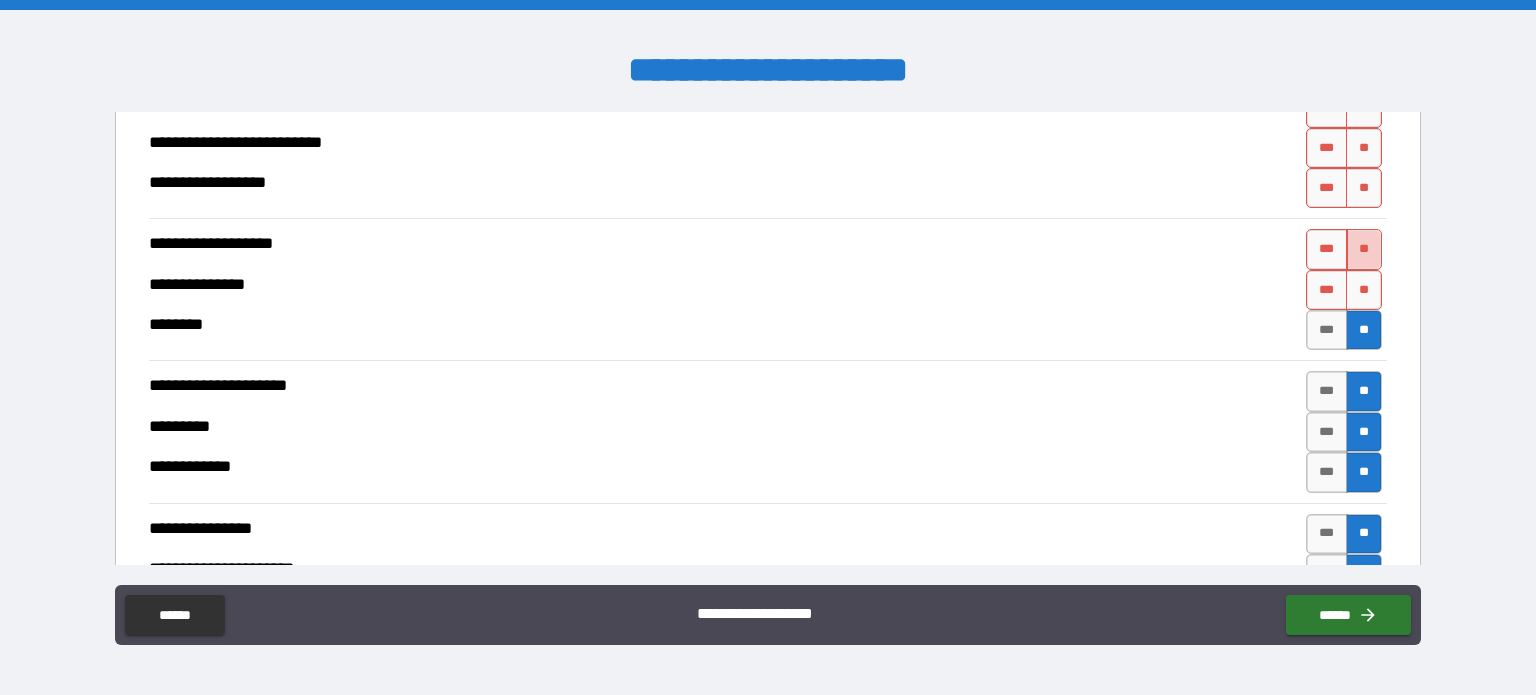 click on "**" at bounding box center [1364, 249] 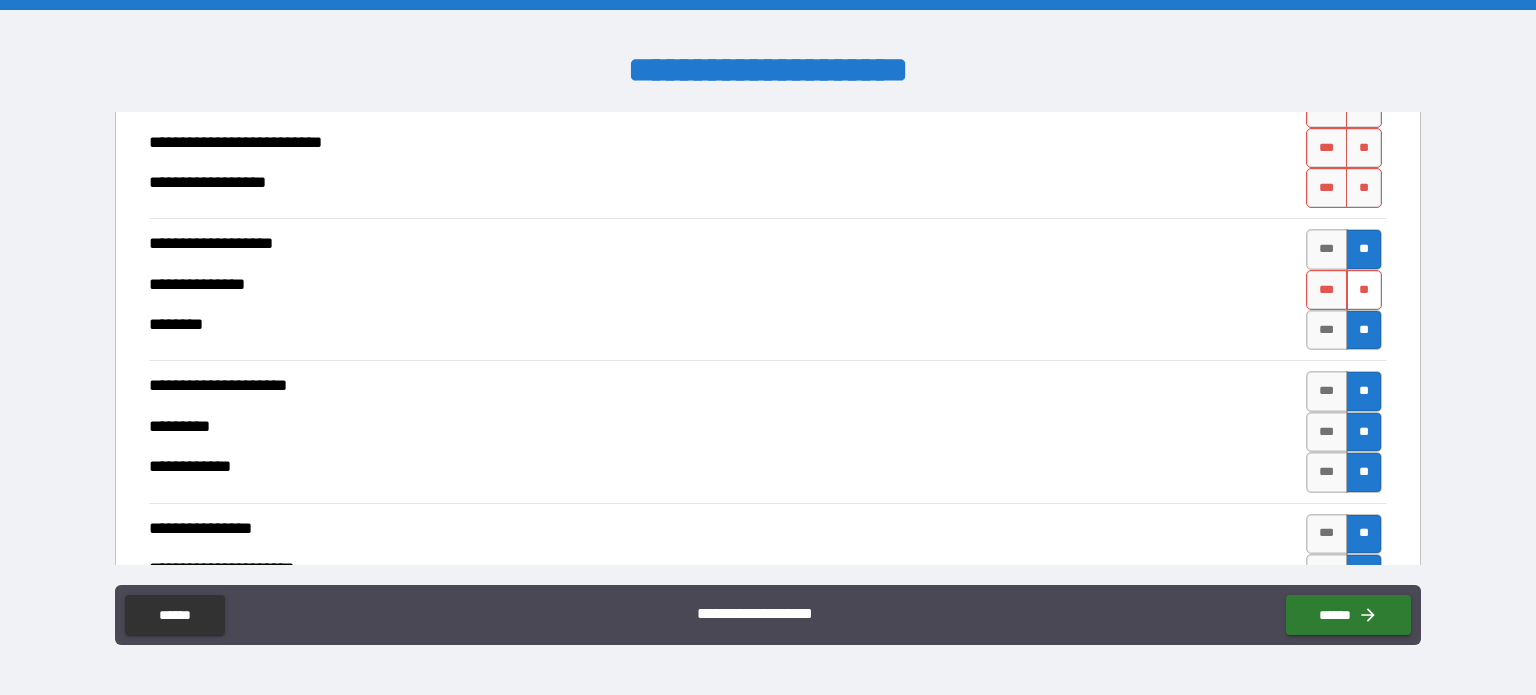click on "**" at bounding box center [1364, 290] 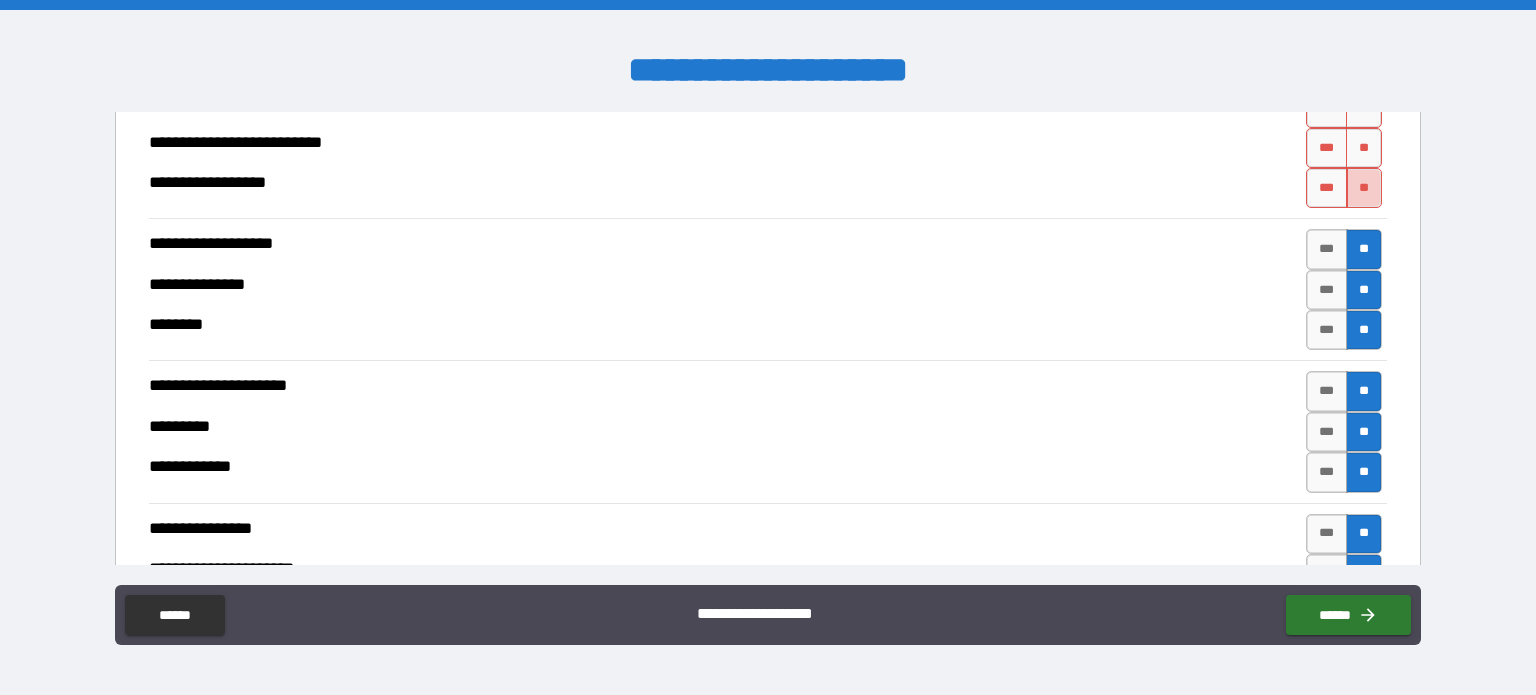 click on "**" at bounding box center (1364, 188) 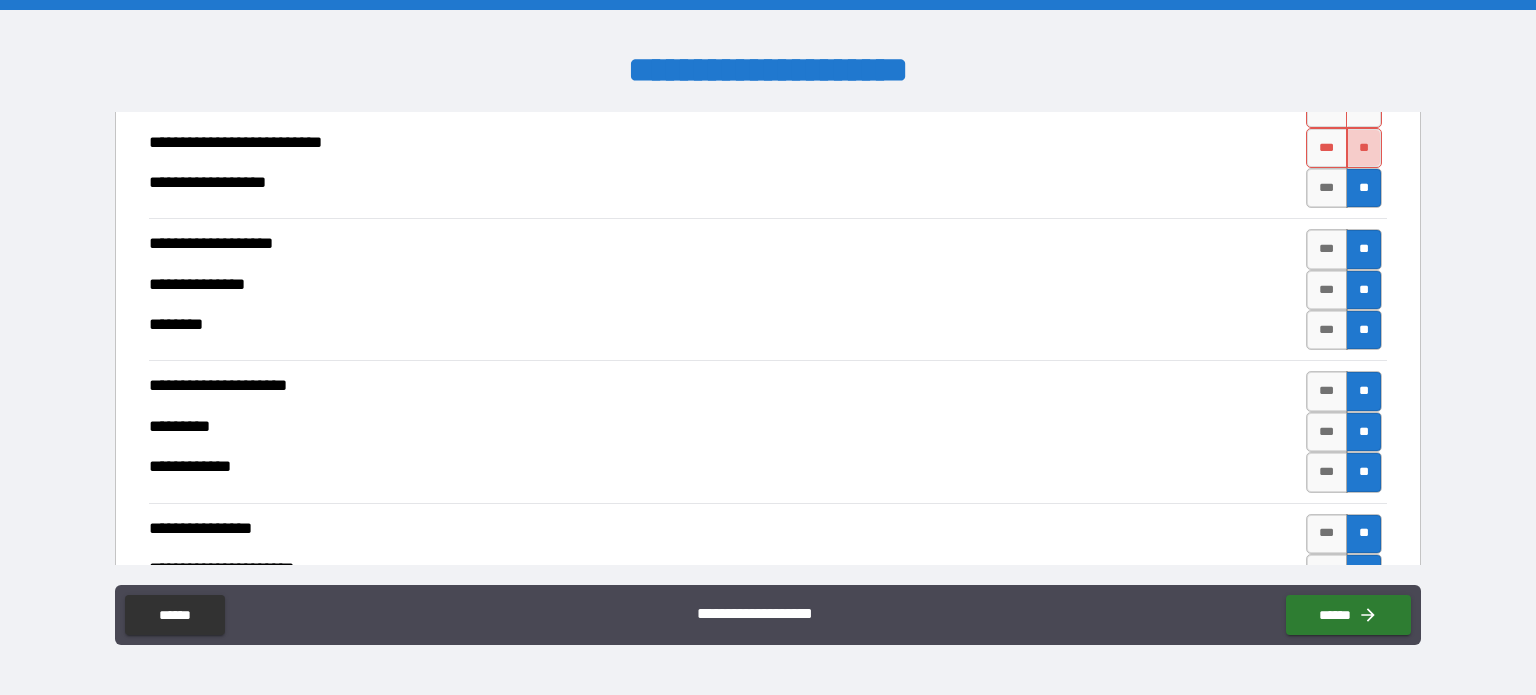 click on "**" at bounding box center (1364, 148) 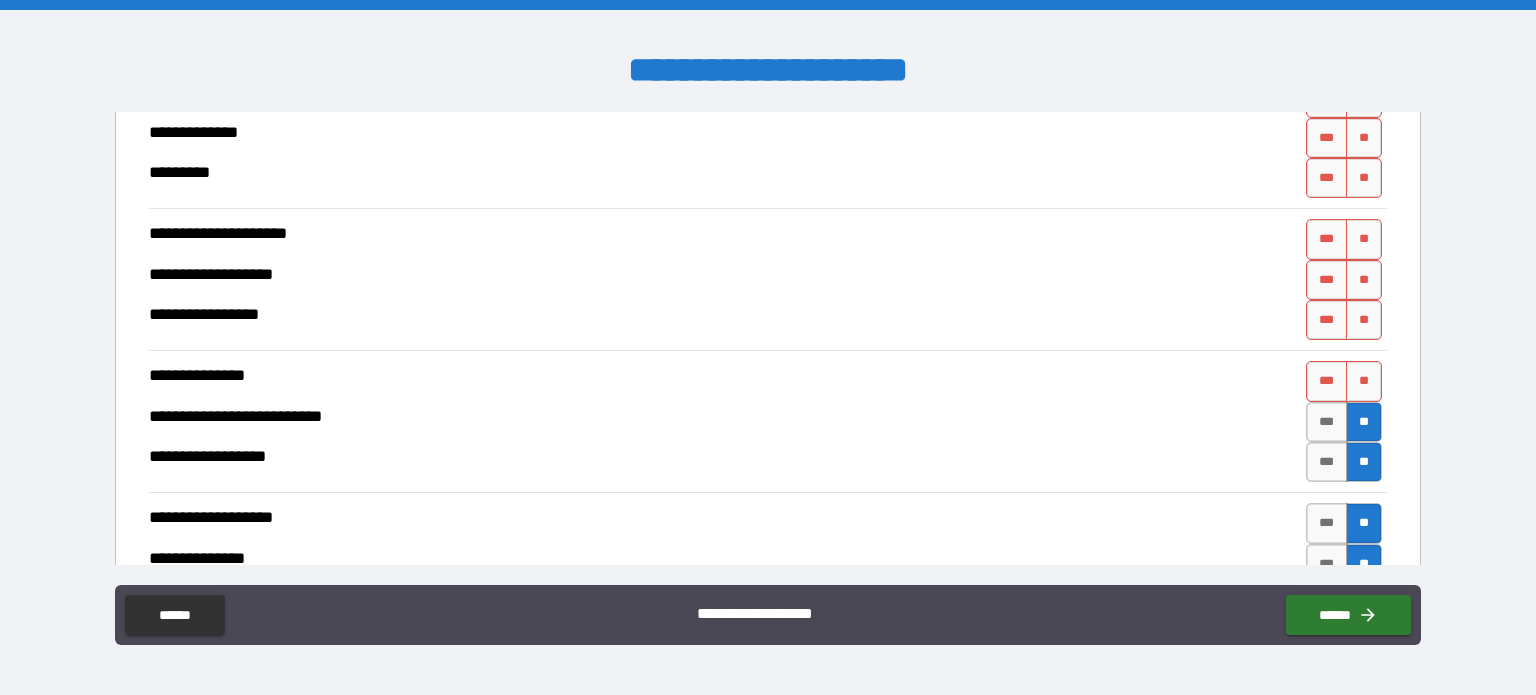 scroll, scrollTop: 2946, scrollLeft: 0, axis: vertical 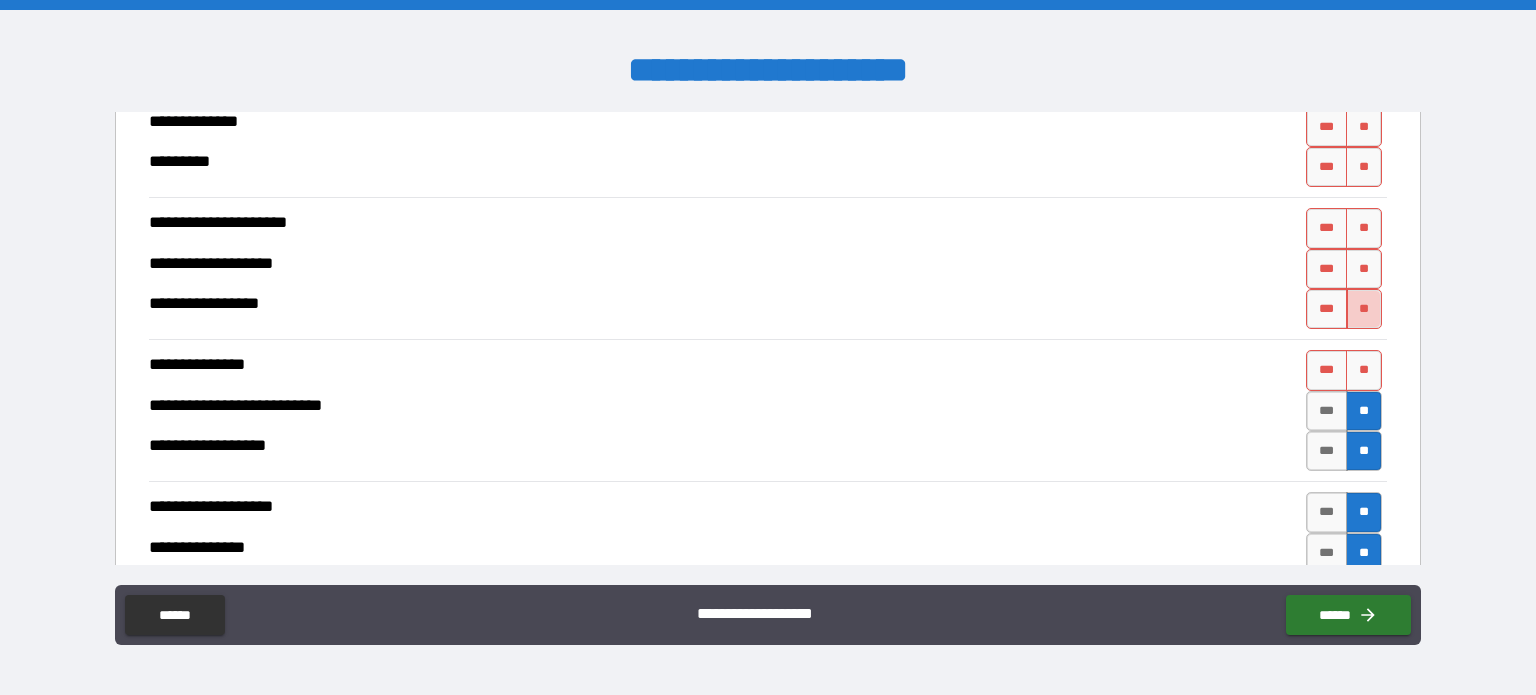 click on "**" at bounding box center (1364, 309) 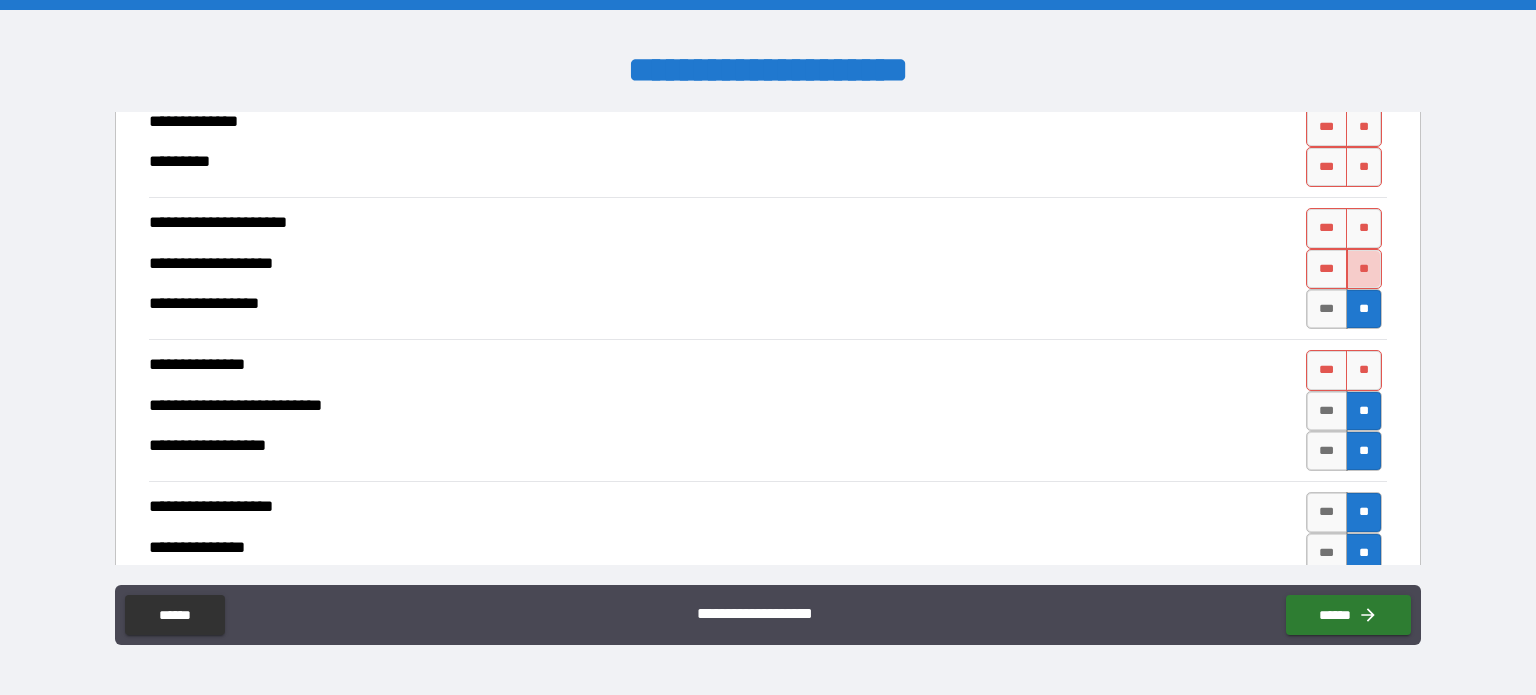 click on "**" at bounding box center [1364, 269] 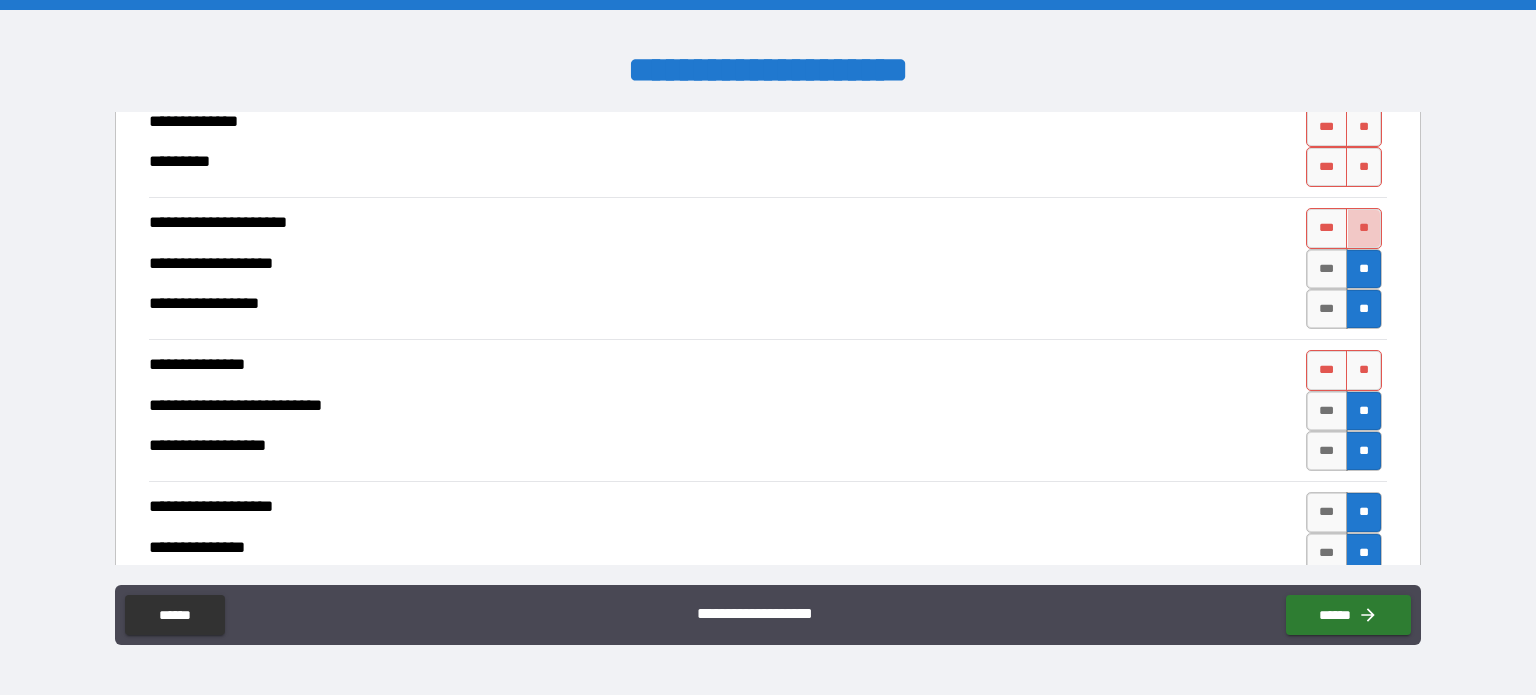 drag, startPoint x: 1355, startPoint y: 210, endPoint x: 1344, endPoint y: 315, distance: 105.574615 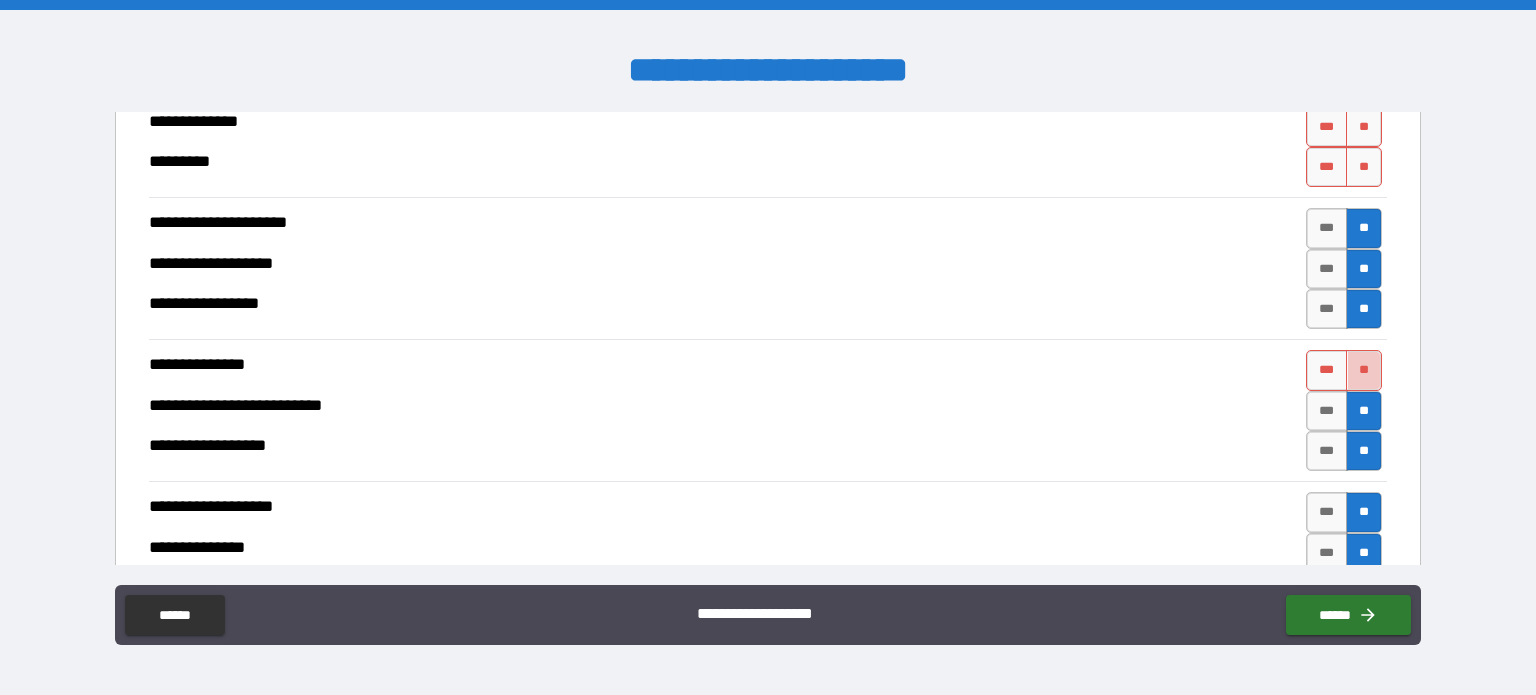 drag, startPoint x: 1344, startPoint y: 362, endPoint x: 1362, endPoint y: 318, distance: 47.539455 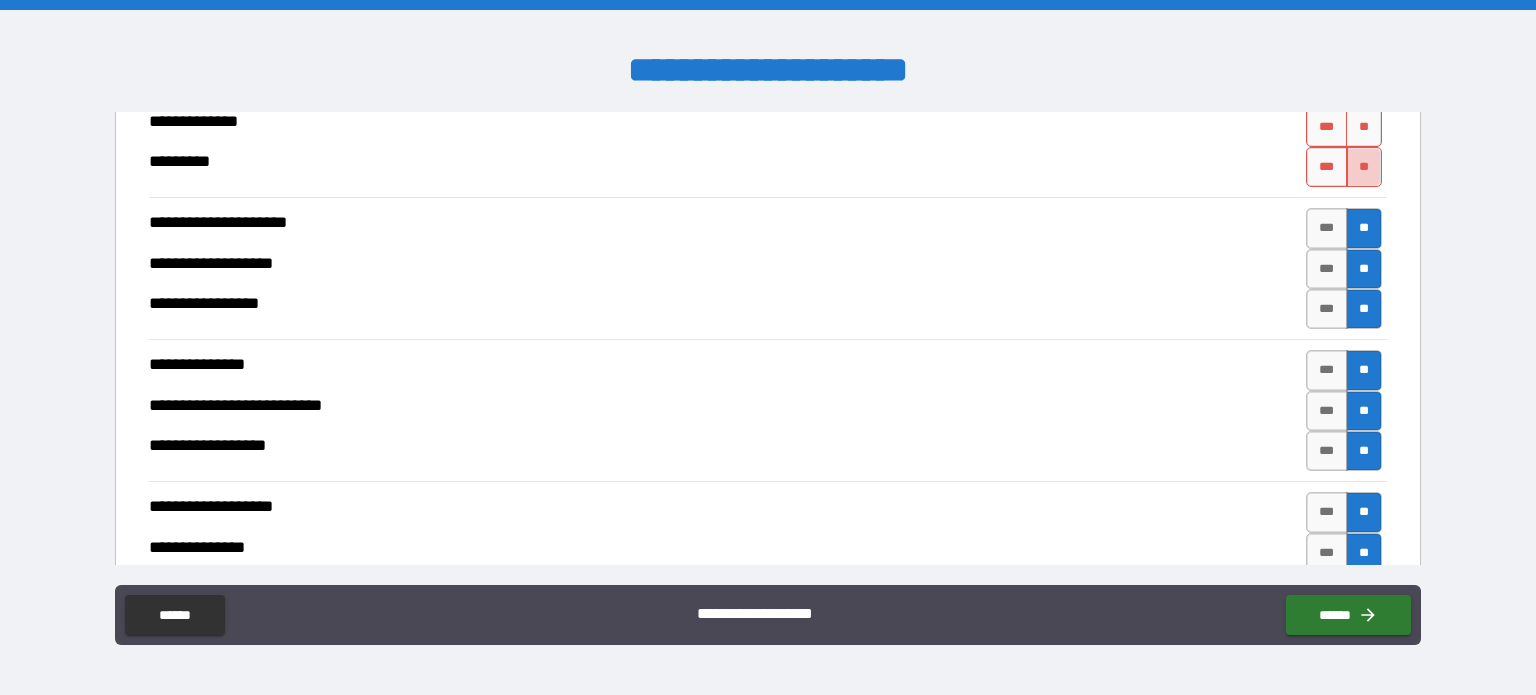 click on "**" at bounding box center [1364, 167] 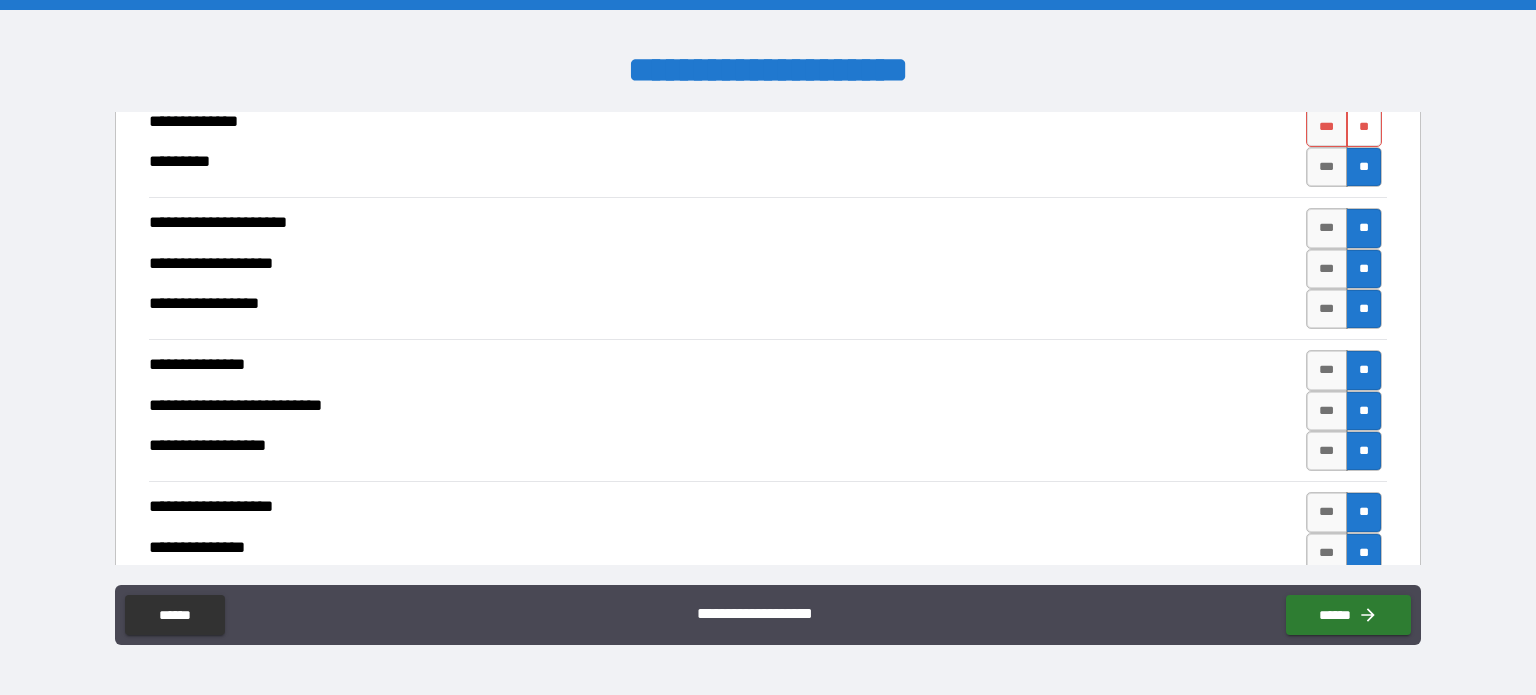 drag, startPoint x: 1358, startPoint y: 118, endPoint x: 1363, endPoint y: 129, distance: 12.083046 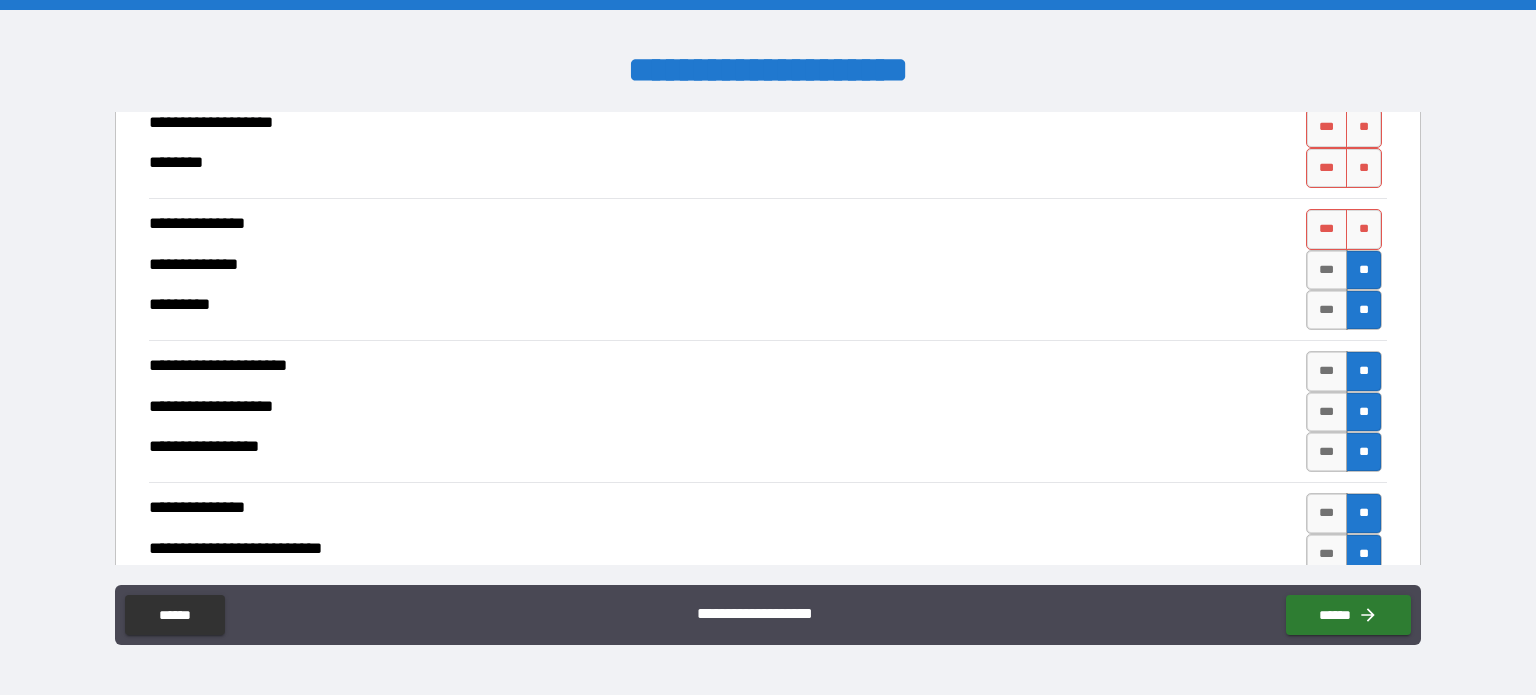 scroll, scrollTop: 2814, scrollLeft: 0, axis: vertical 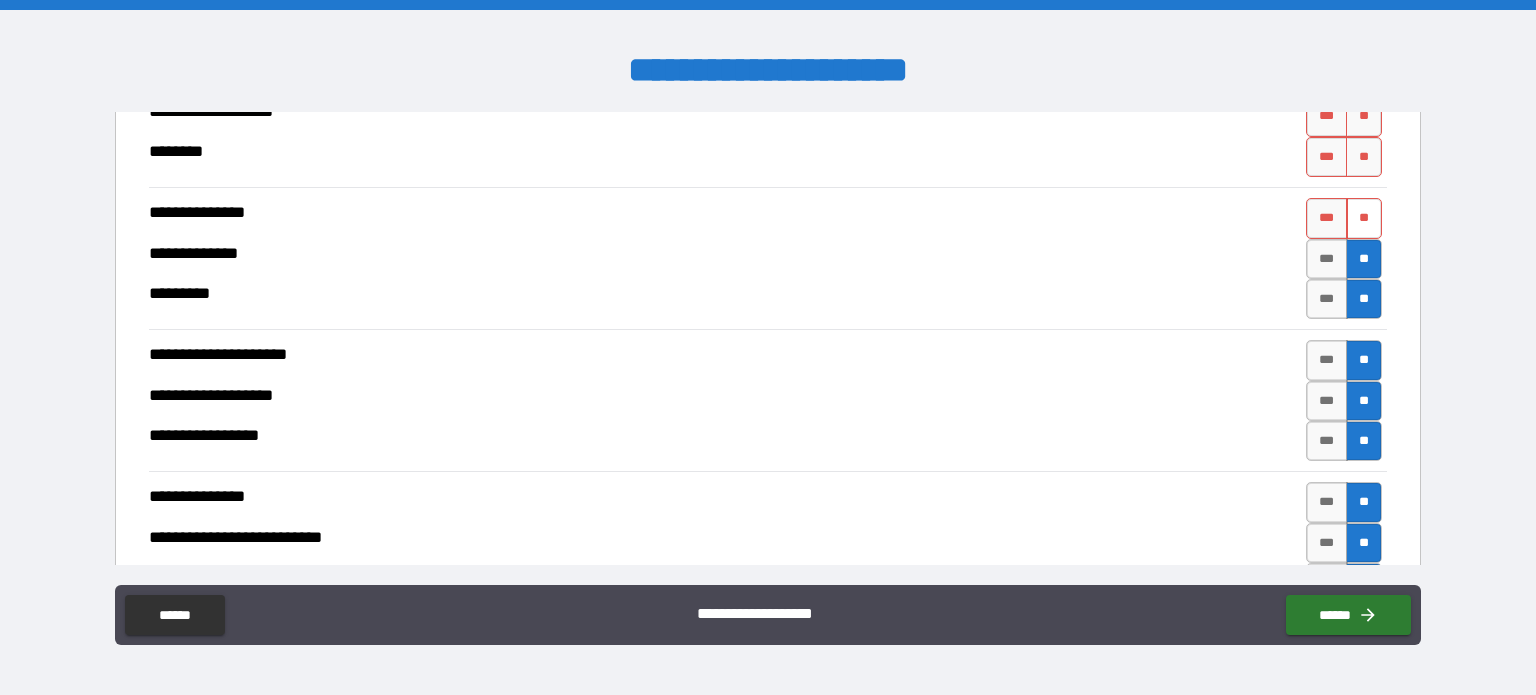 click on "**" at bounding box center [1364, 218] 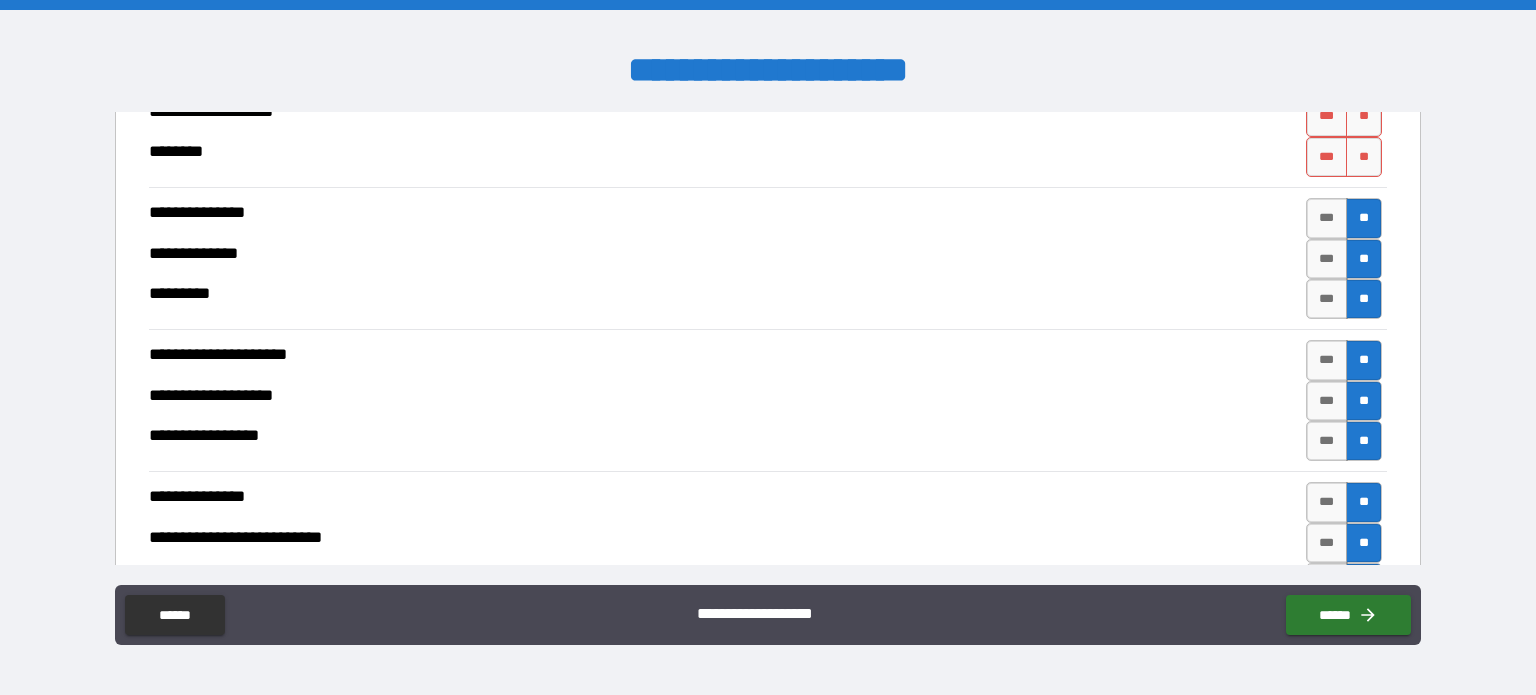 drag, startPoint x: 1351, startPoint y: 151, endPoint x: 1372, endPoint y: 182, distance: 37.44329 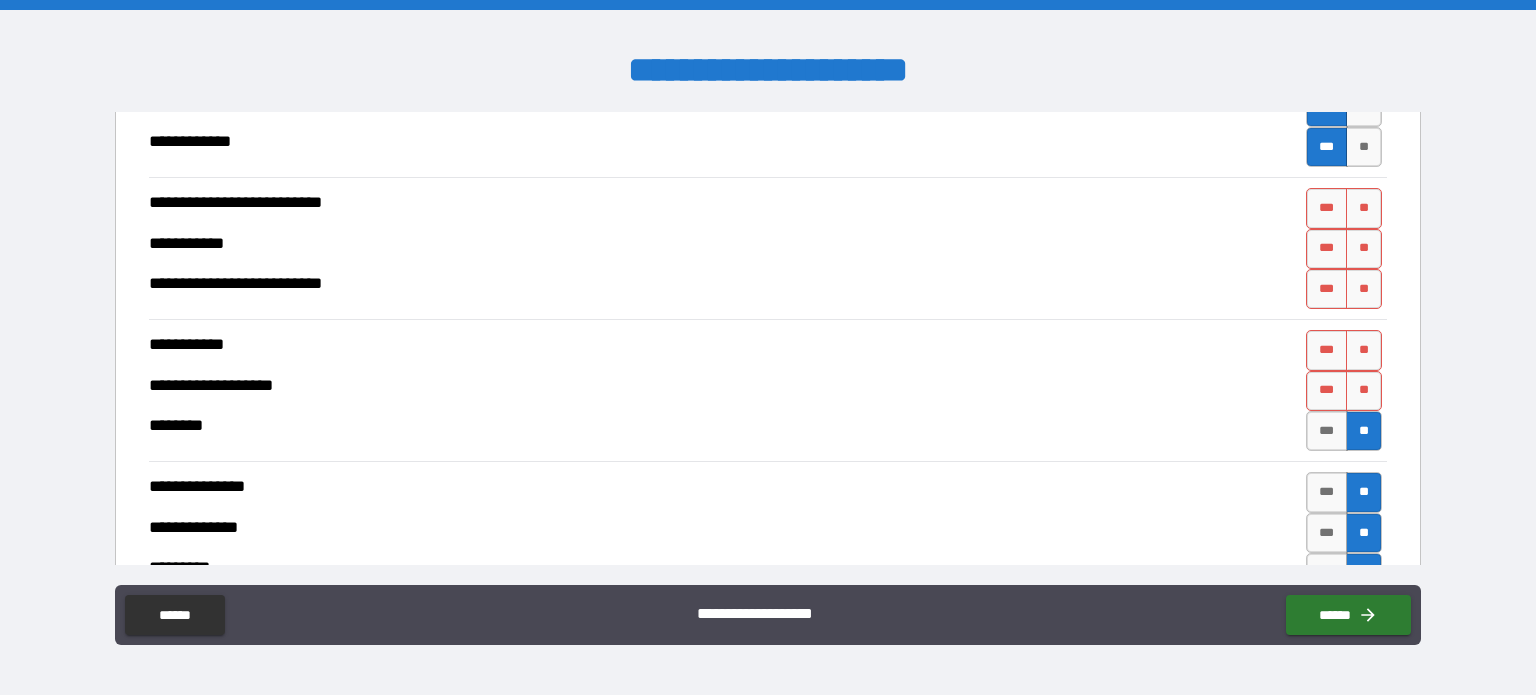 scroll, scrollTop: 2550, scrollLeft: 0, axis: vertical 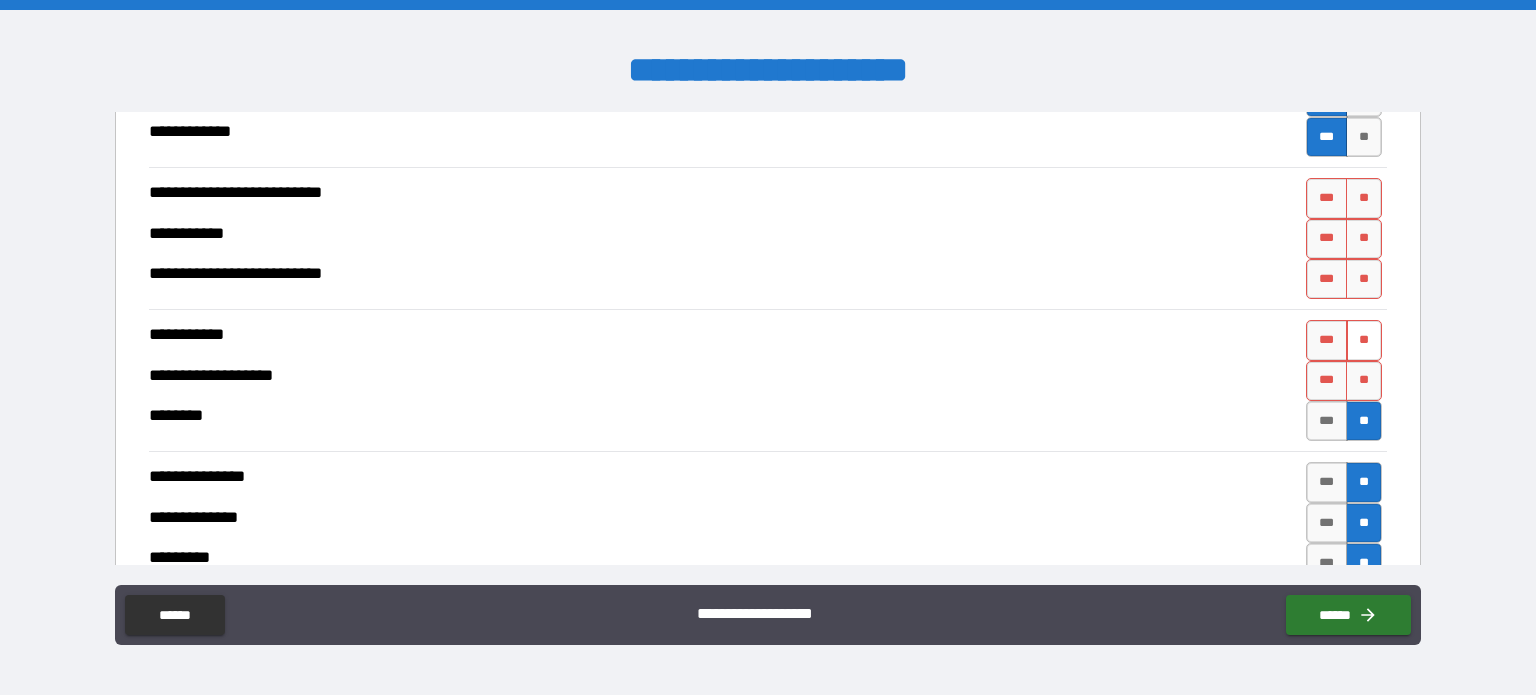 click on "**" at bounding box center [1364, 340] 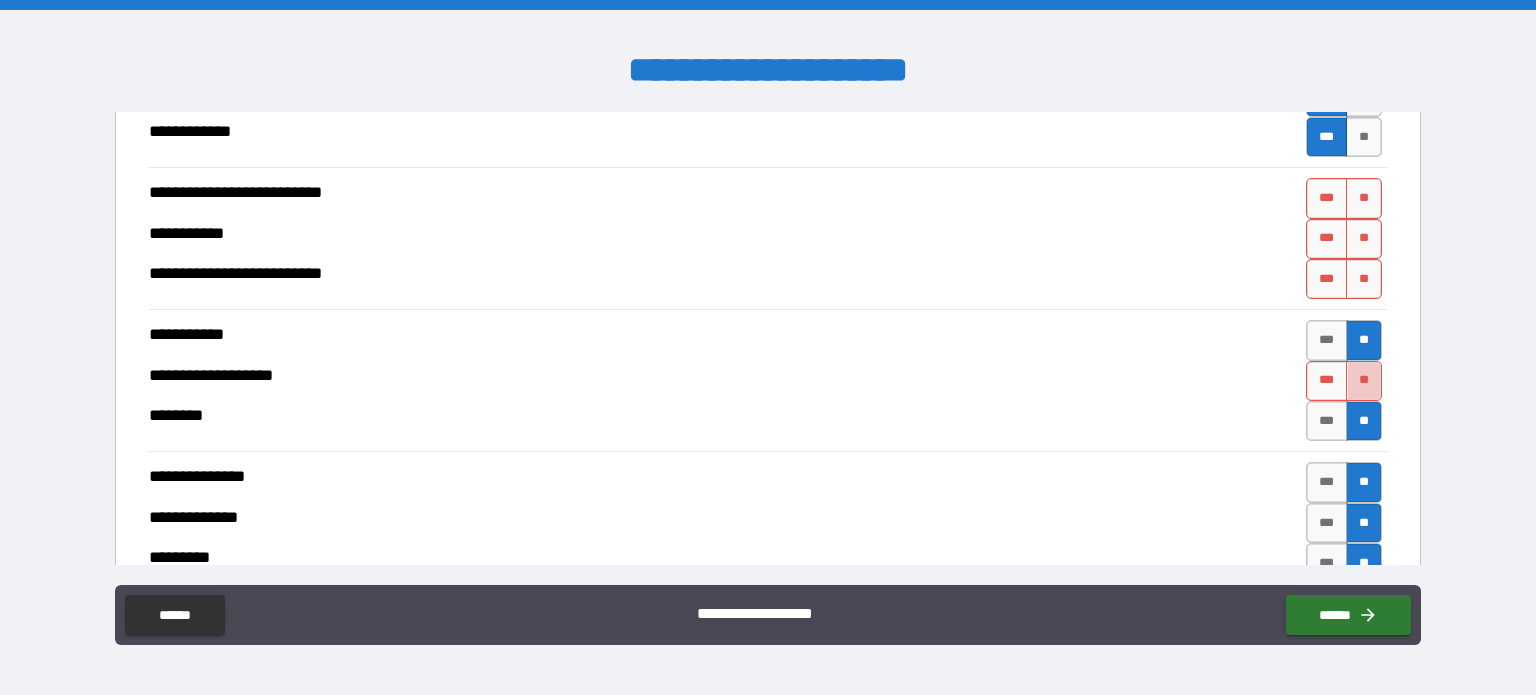 drag, startPoint x: 1352, startPoint y: 371, endPoint x: 1374, endPoint y: 237, distance: 135.79396 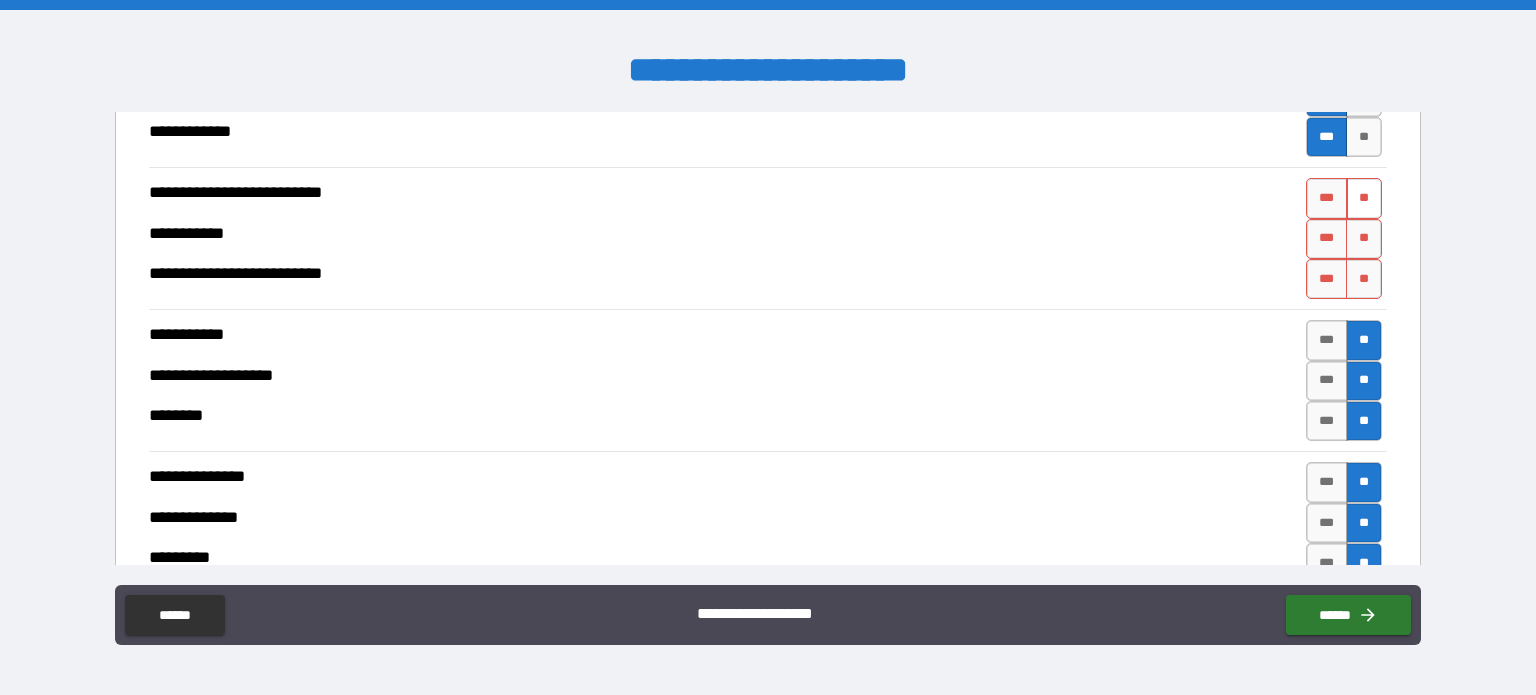 click on "**" at bounding box center (1364, 198) 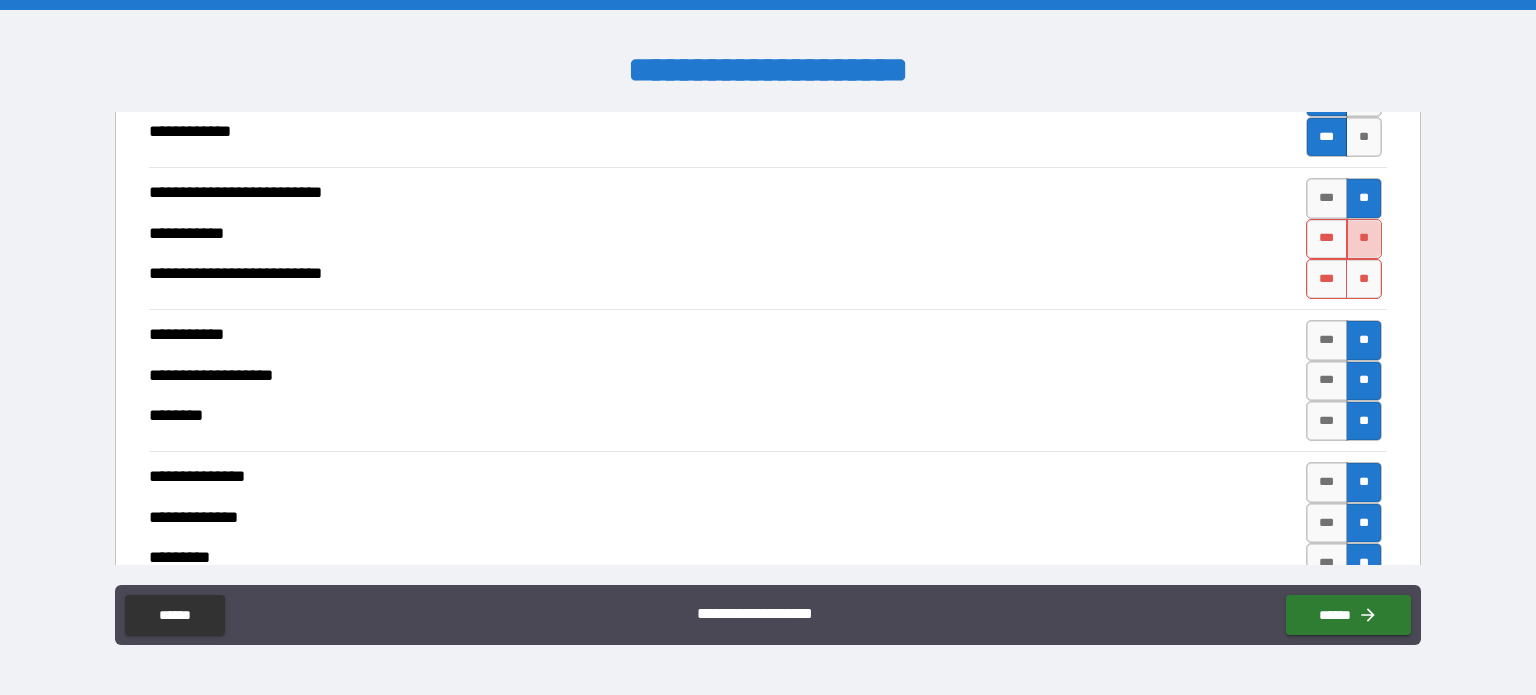 click on "**" at bounding box center (1364, 239) 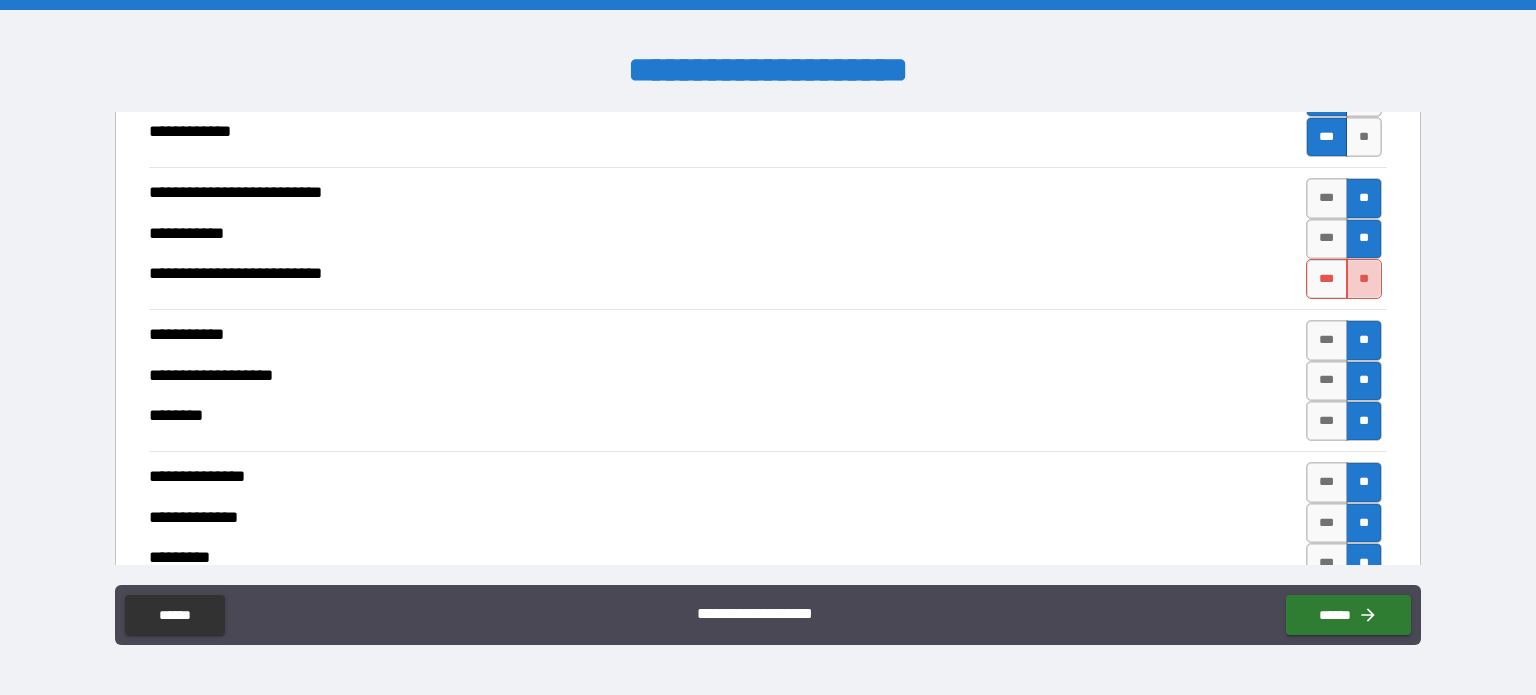 click on "**" at bounding box center (1364, 279) 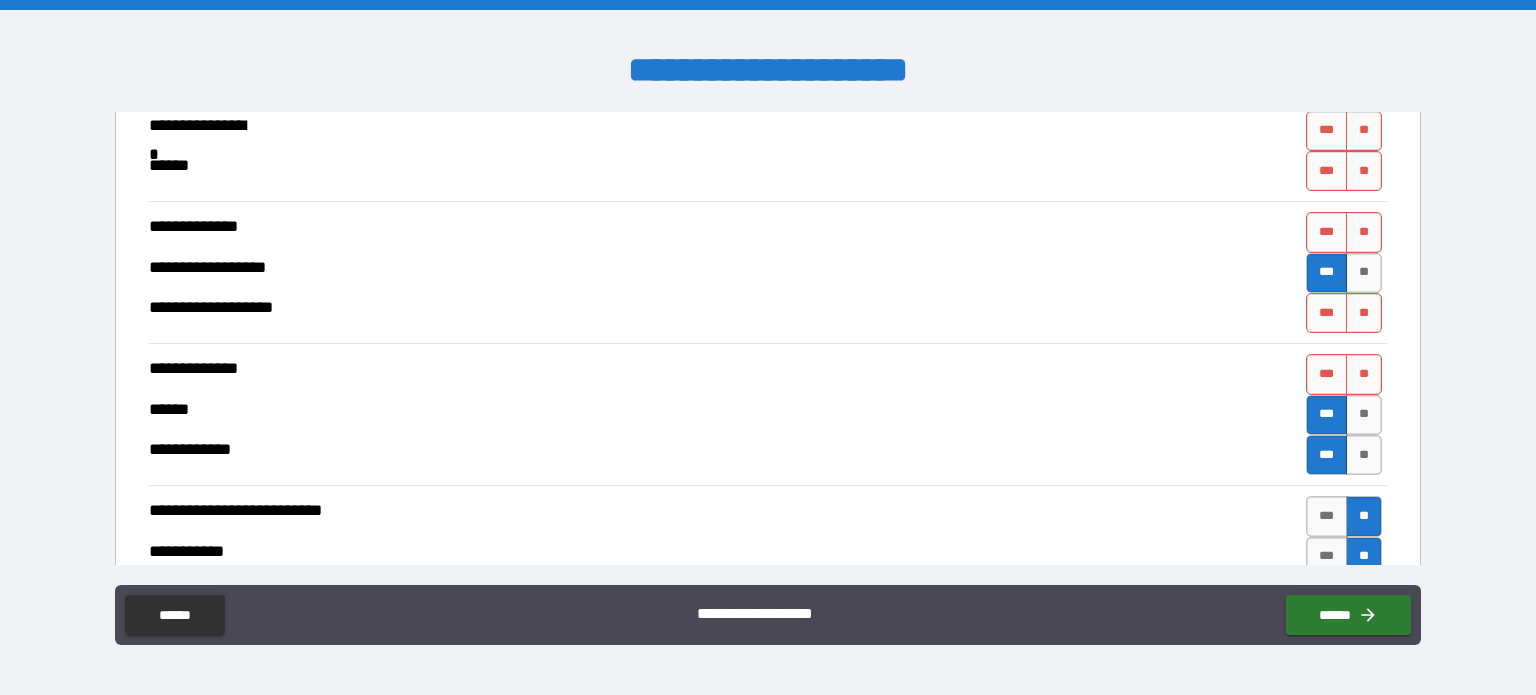 scroll, scrollTop: 2198, scrollLeft: 0, axis: vertical 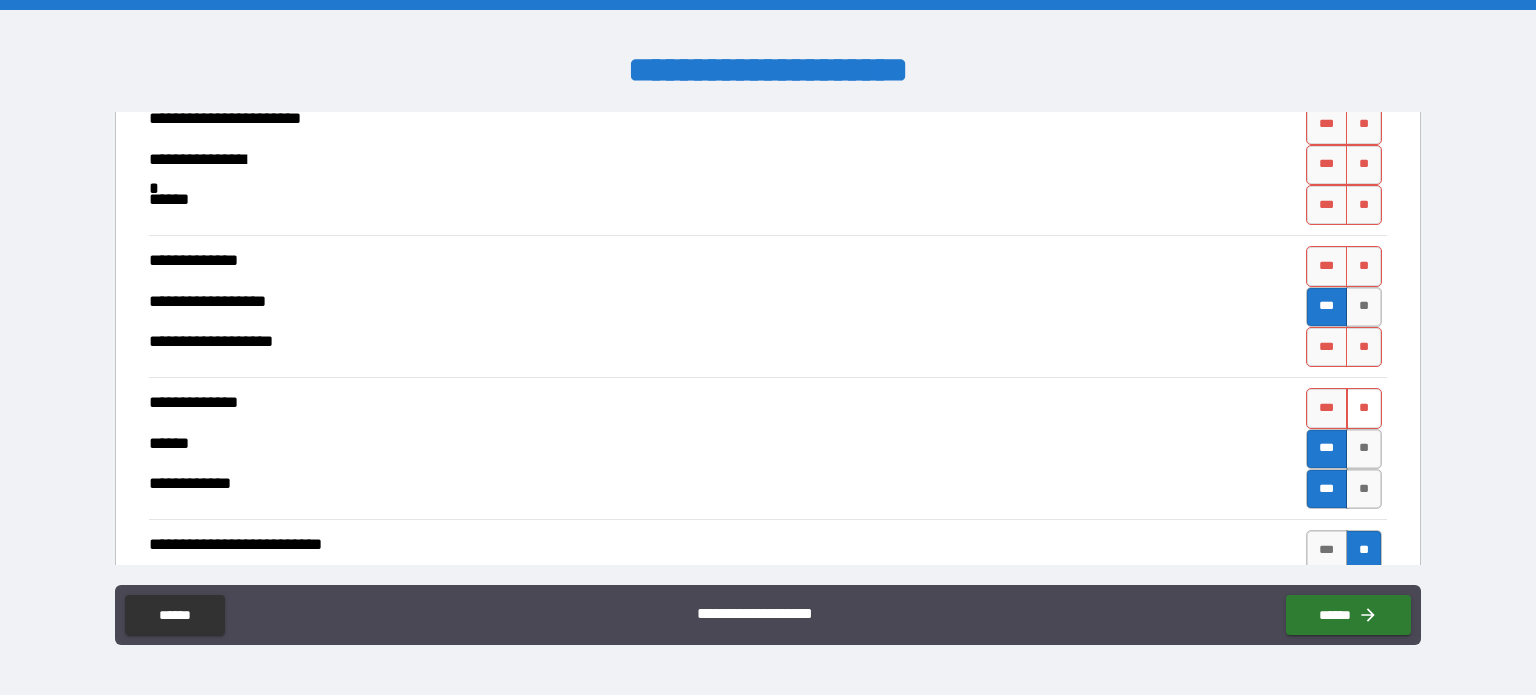 click on "**" at bounding box center [1364, 408] 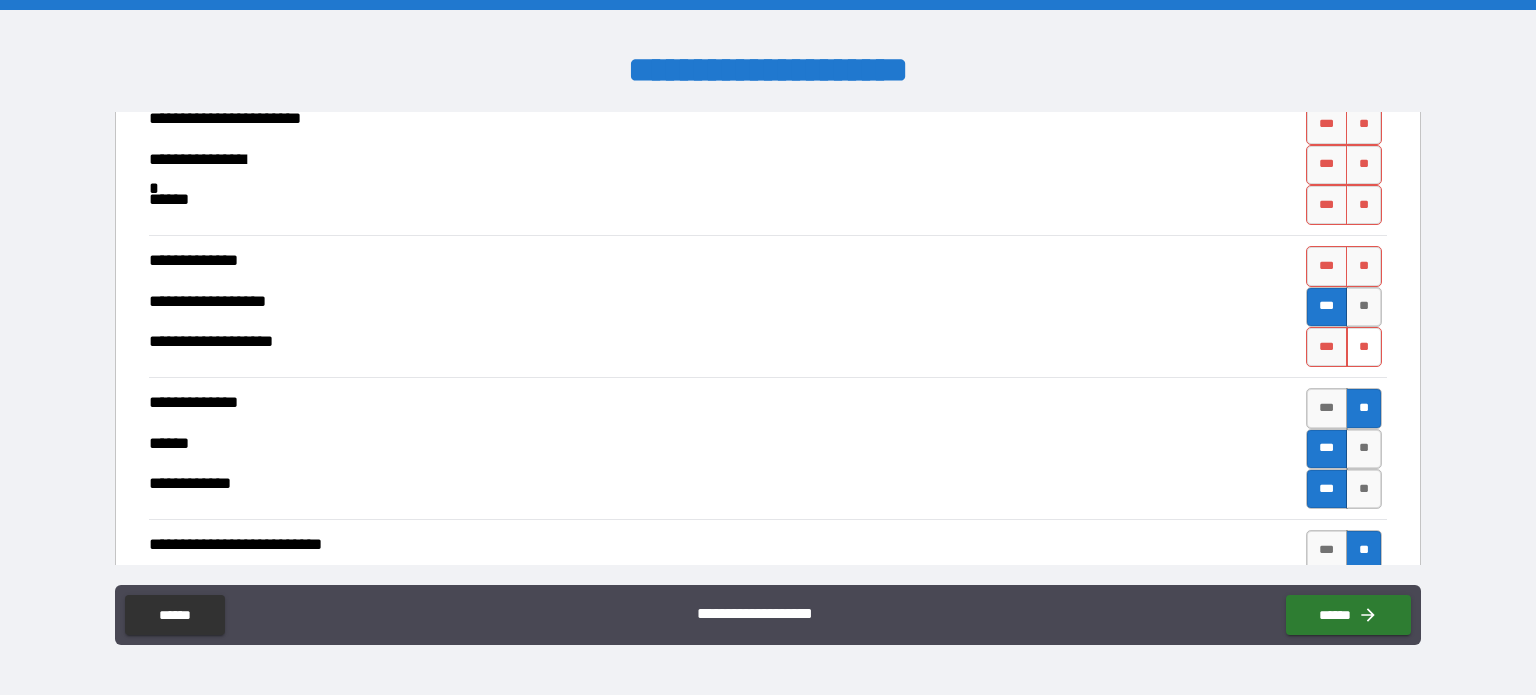 click on "**" at bounding box center [1364, 347] 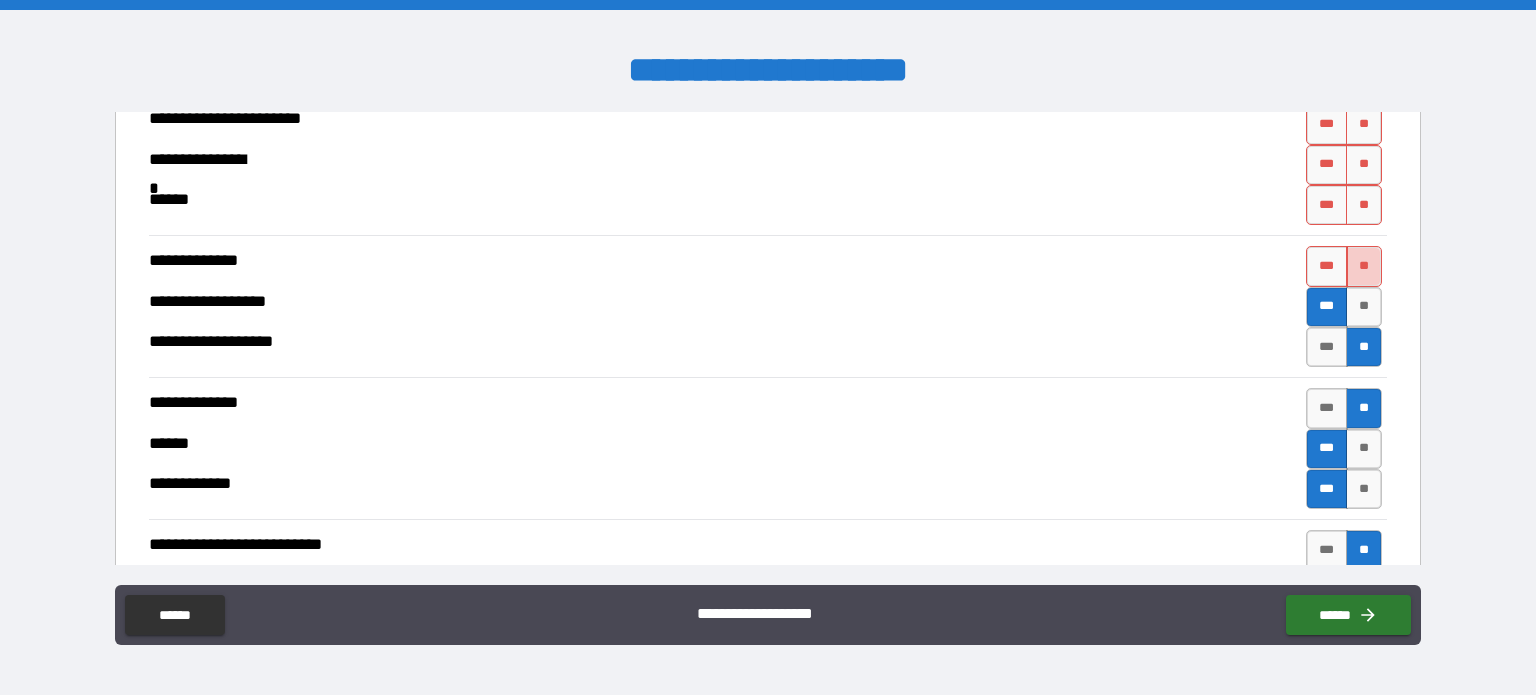 click on "**" at bounding box center [1364, 266] 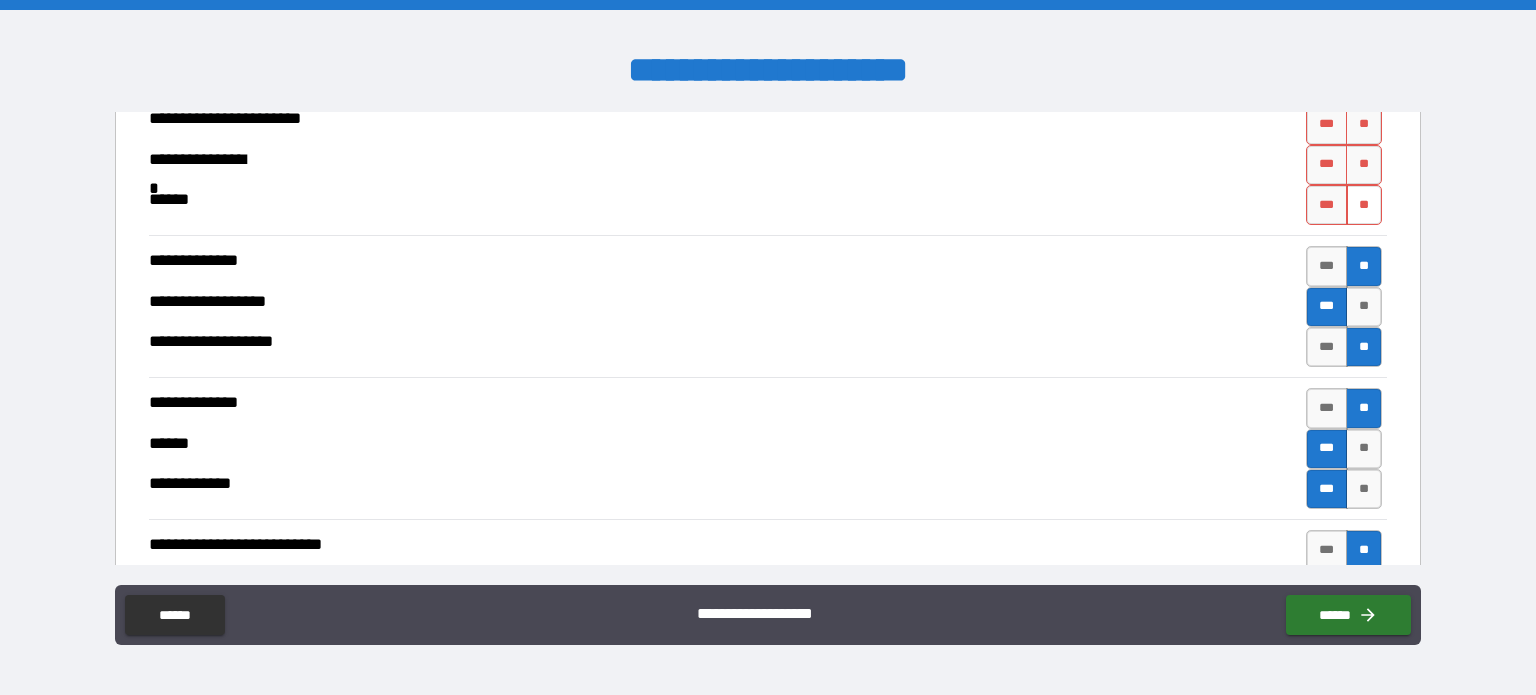 click on "**" at bounding box center [1364, 205] 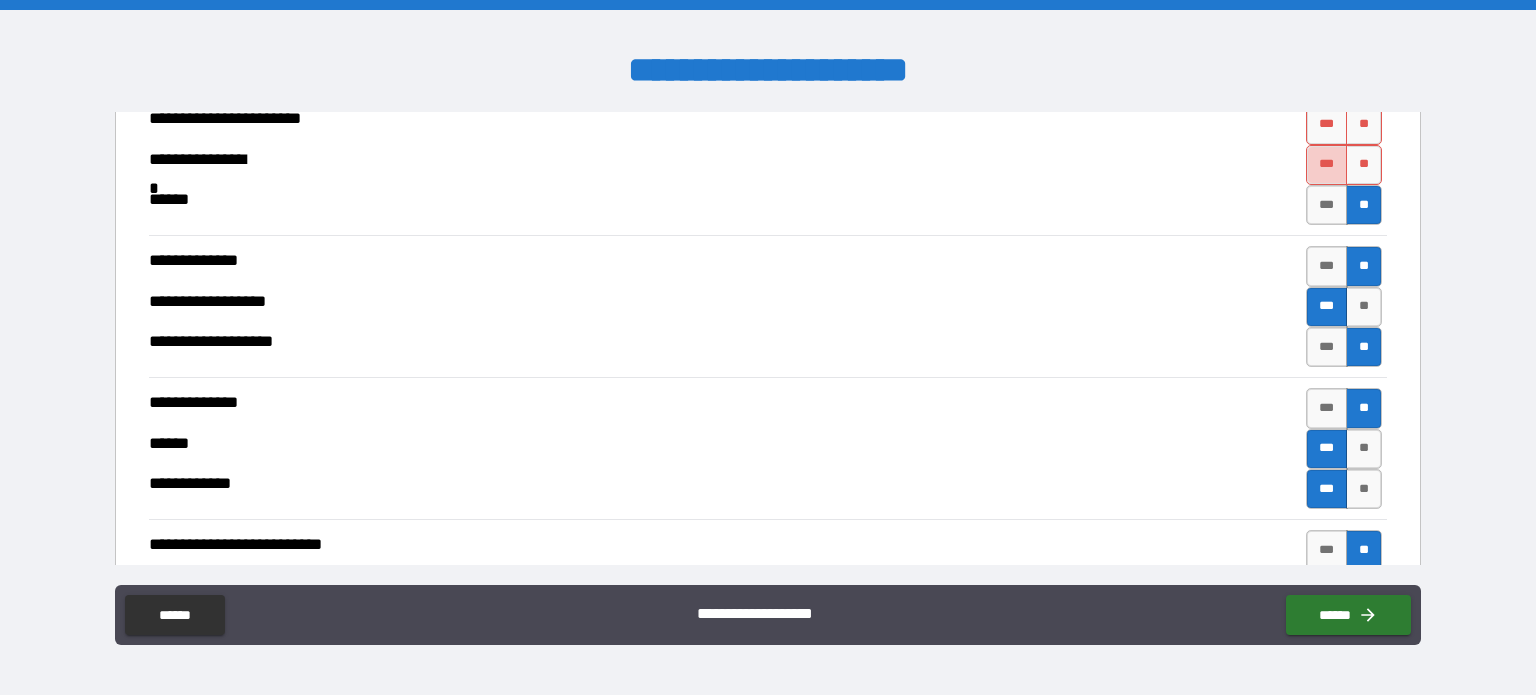 click on "***" at bounding box center (1327, 165) 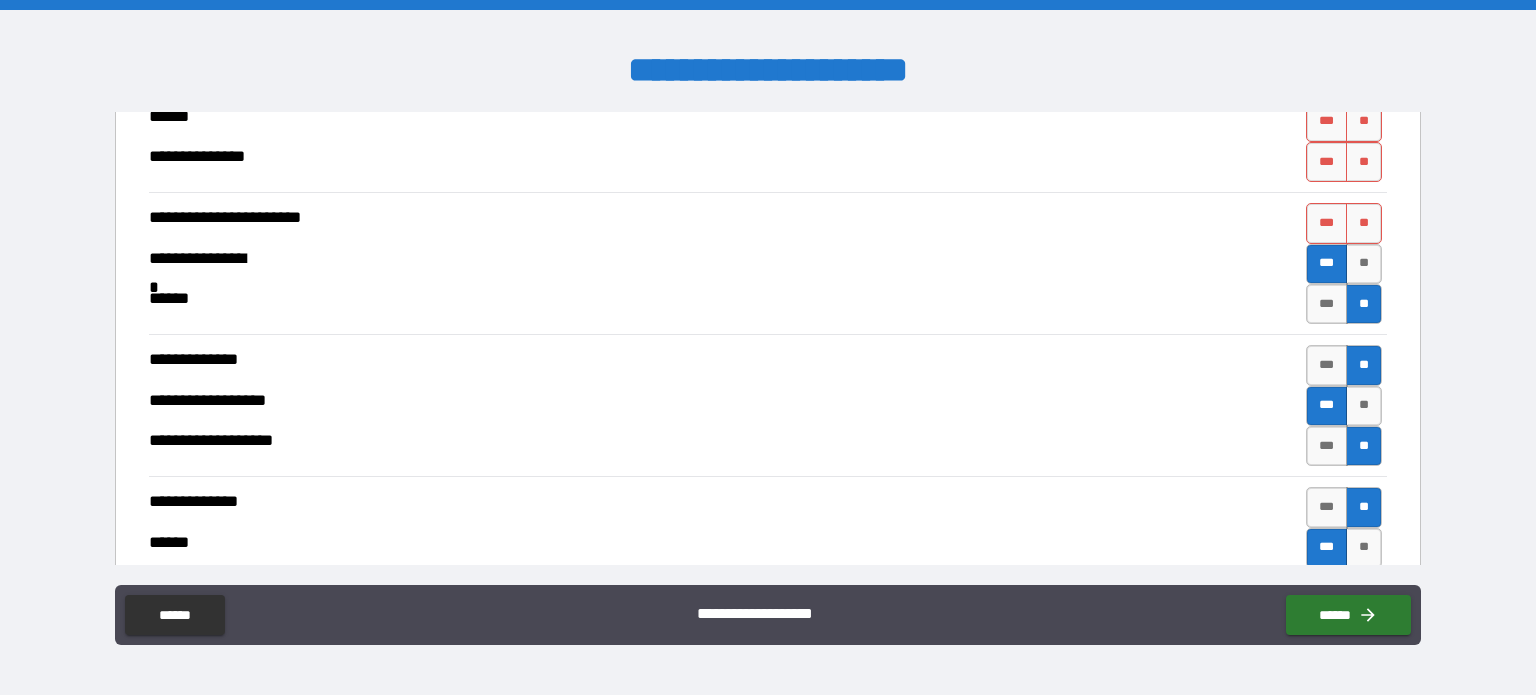 scroll, scrollTop: 2111, scrollLeft: 0, axis: vertical 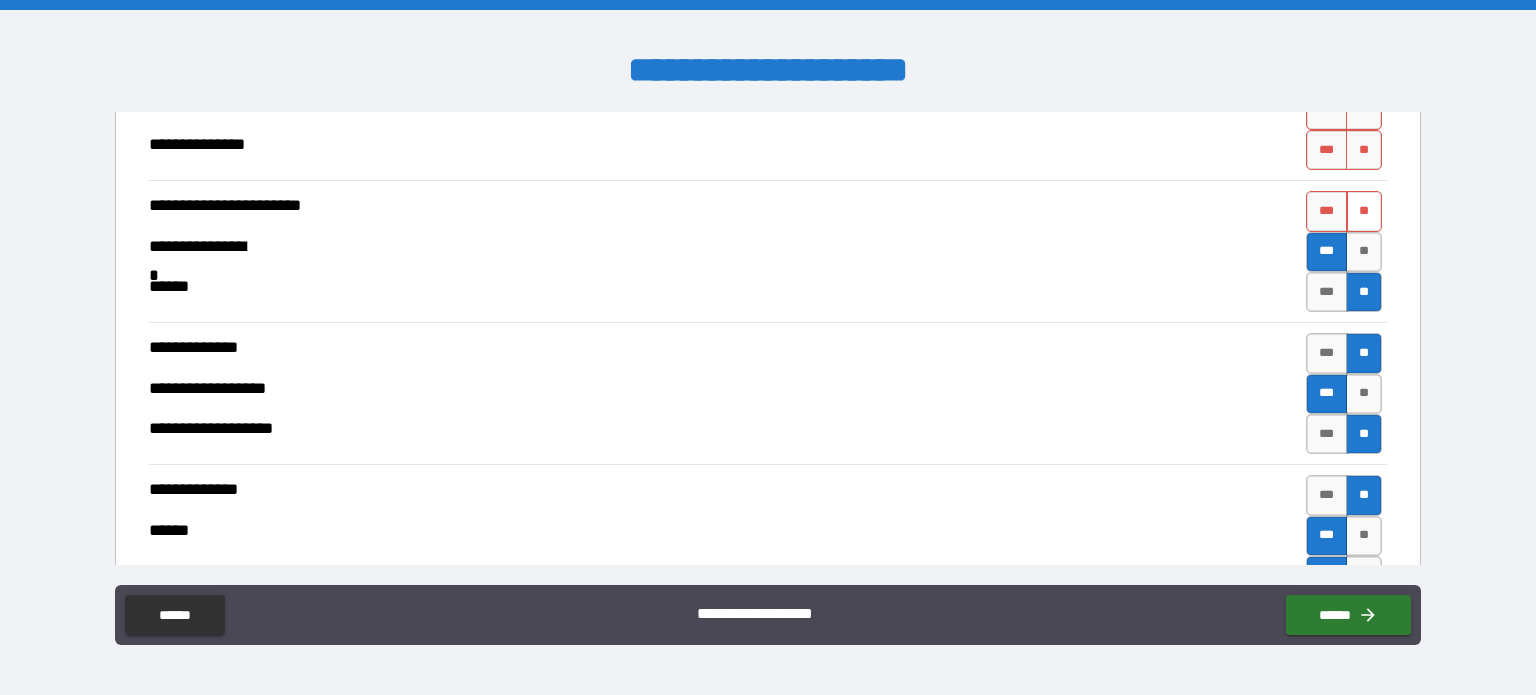 click on "**" at bounding box center [1364, 211] 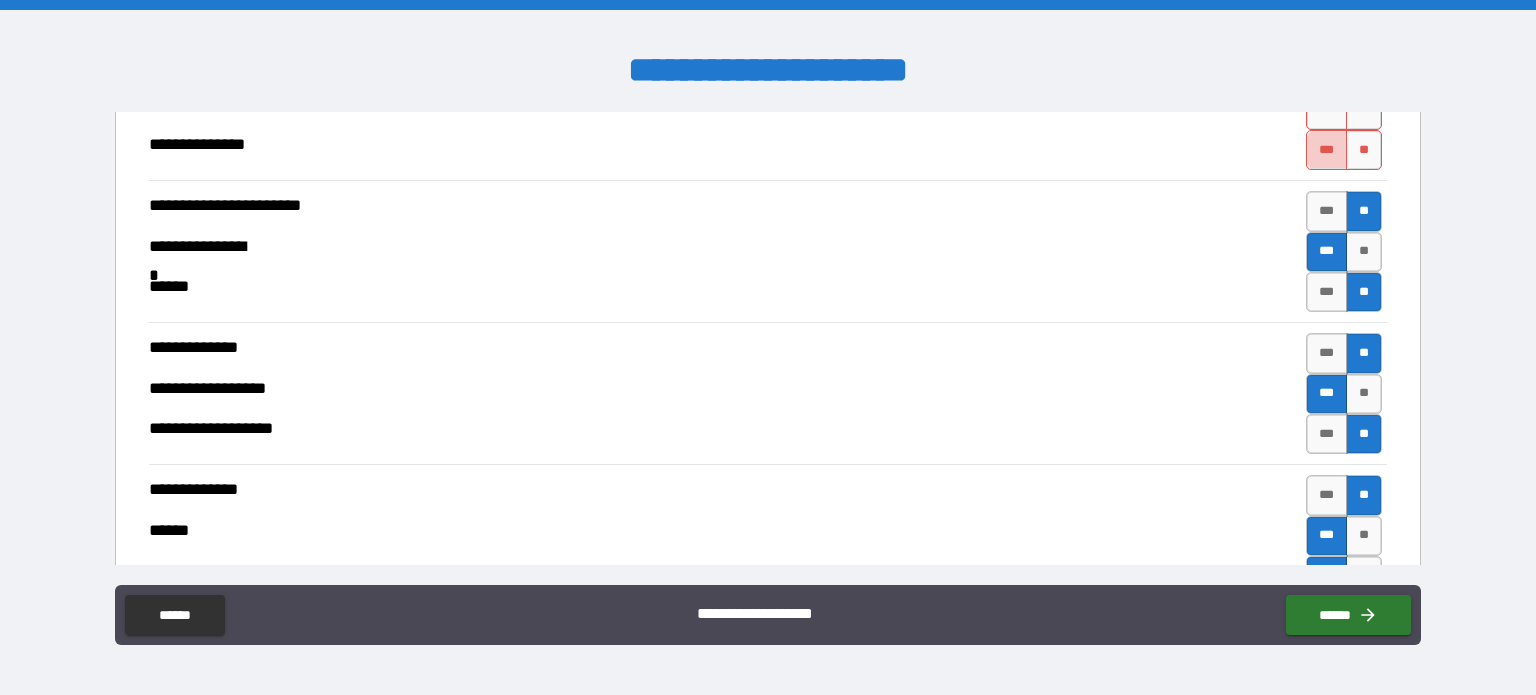 click on "***" at bounding box center [1327, 150] 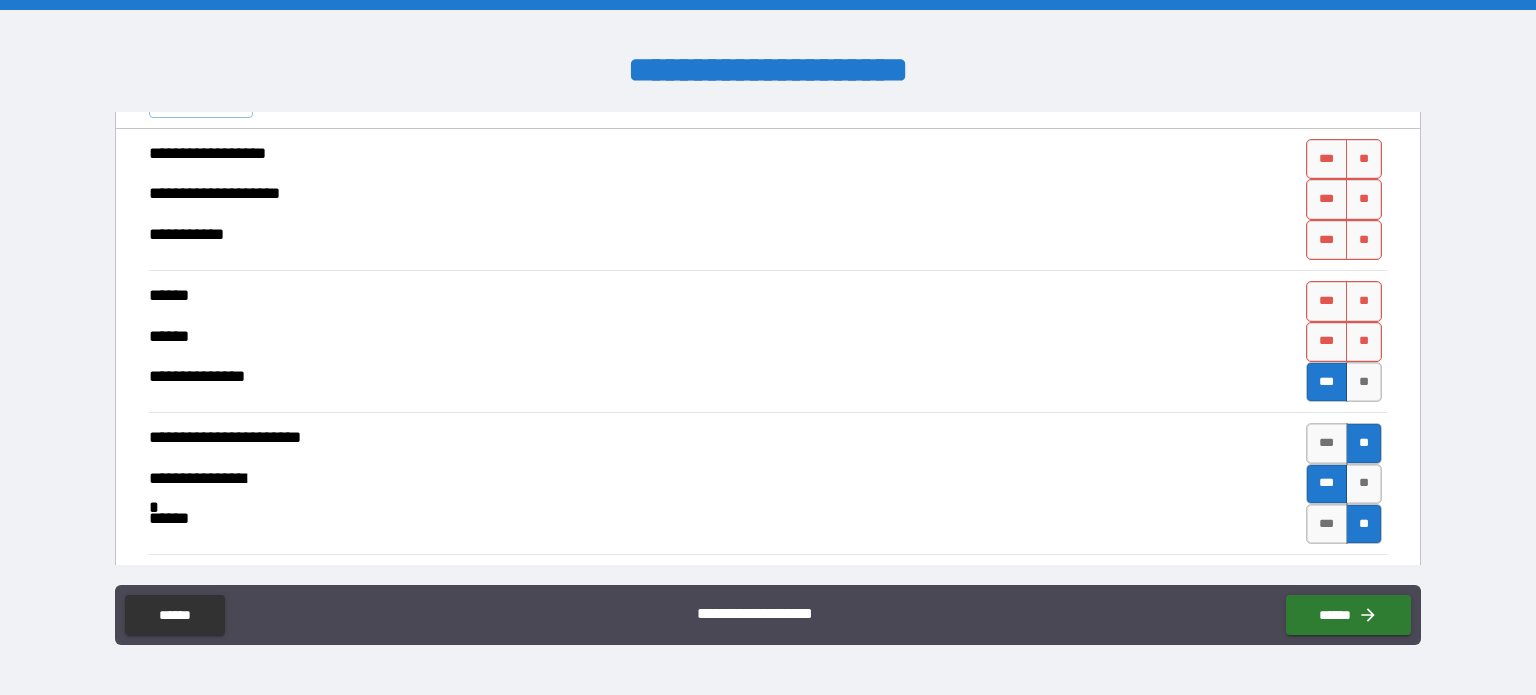 scroll, scrollTop: 1891, scrollLeft: 0, axis: vertical 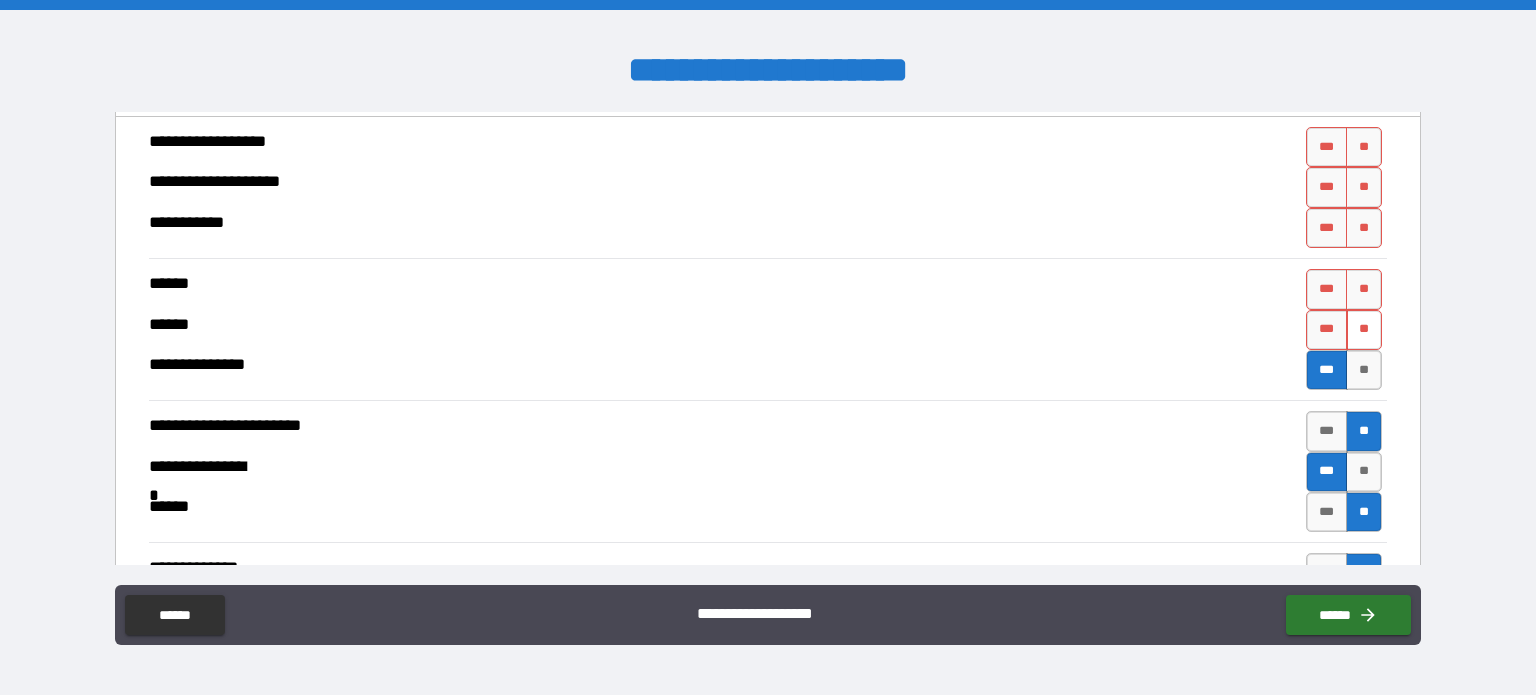 drag, startPoint x: 1350, startPoint y: 317, endPoint x: 1355, endPoint y: 298, distance: 19.646883 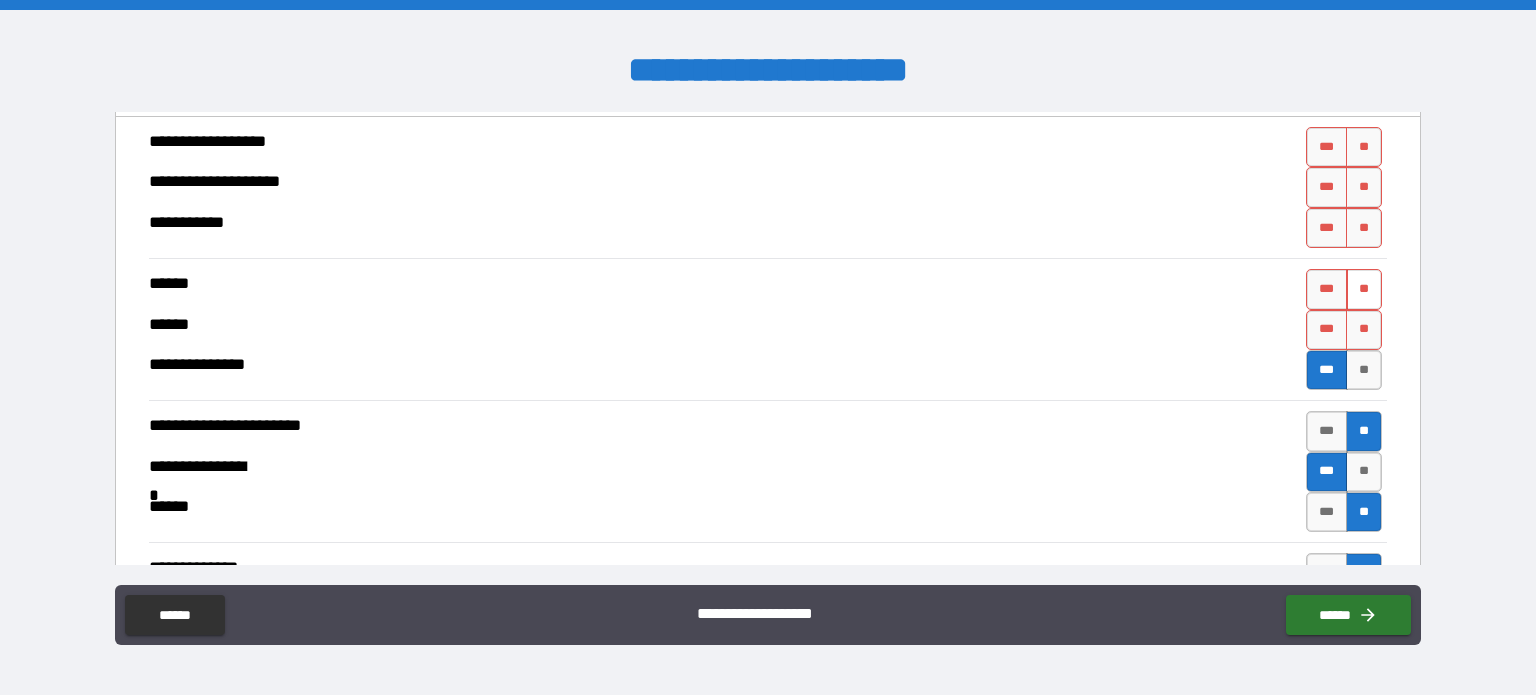 click on "**" at bounding box center (1364, 330) 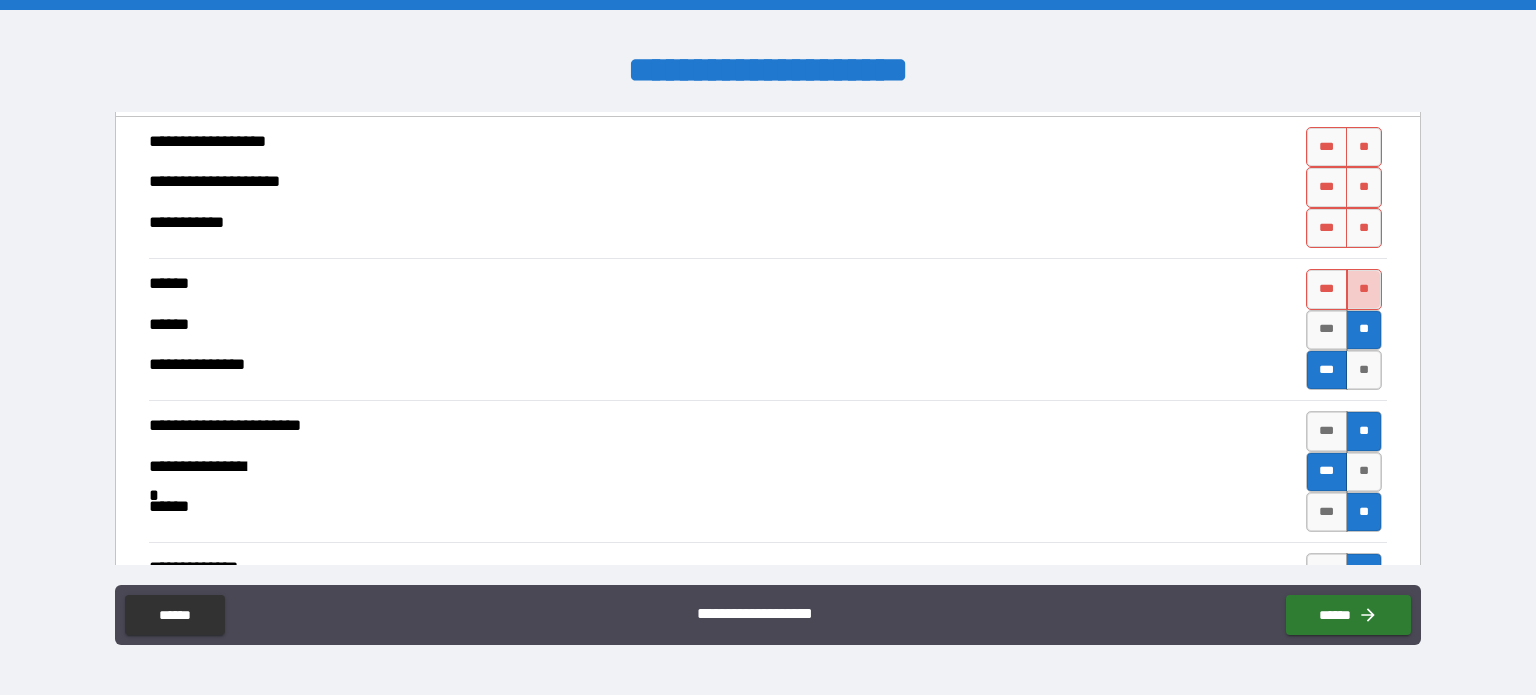 click on "**" at bounding box center [1364, 289] 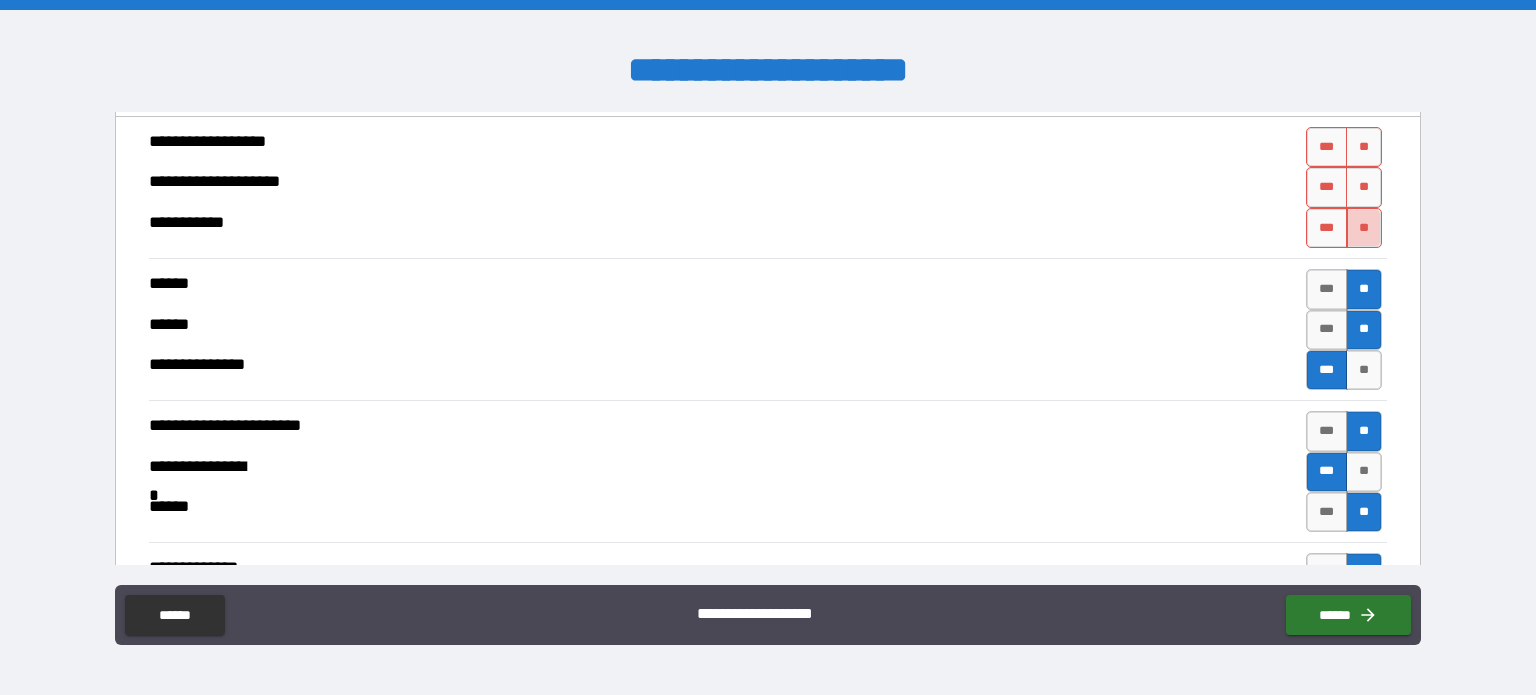 click on "**" at bounding box center (1364, 228) 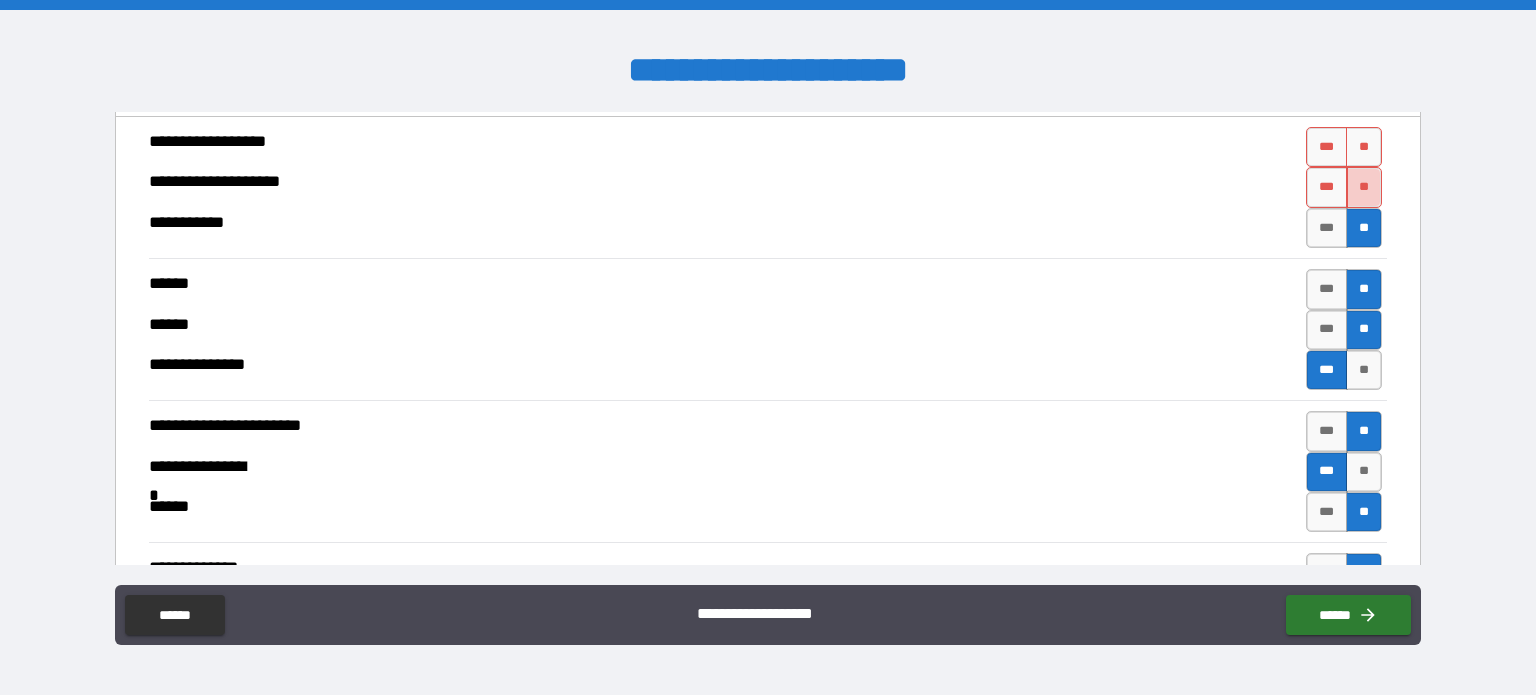click on "**" at bounding box center [1364, 187] 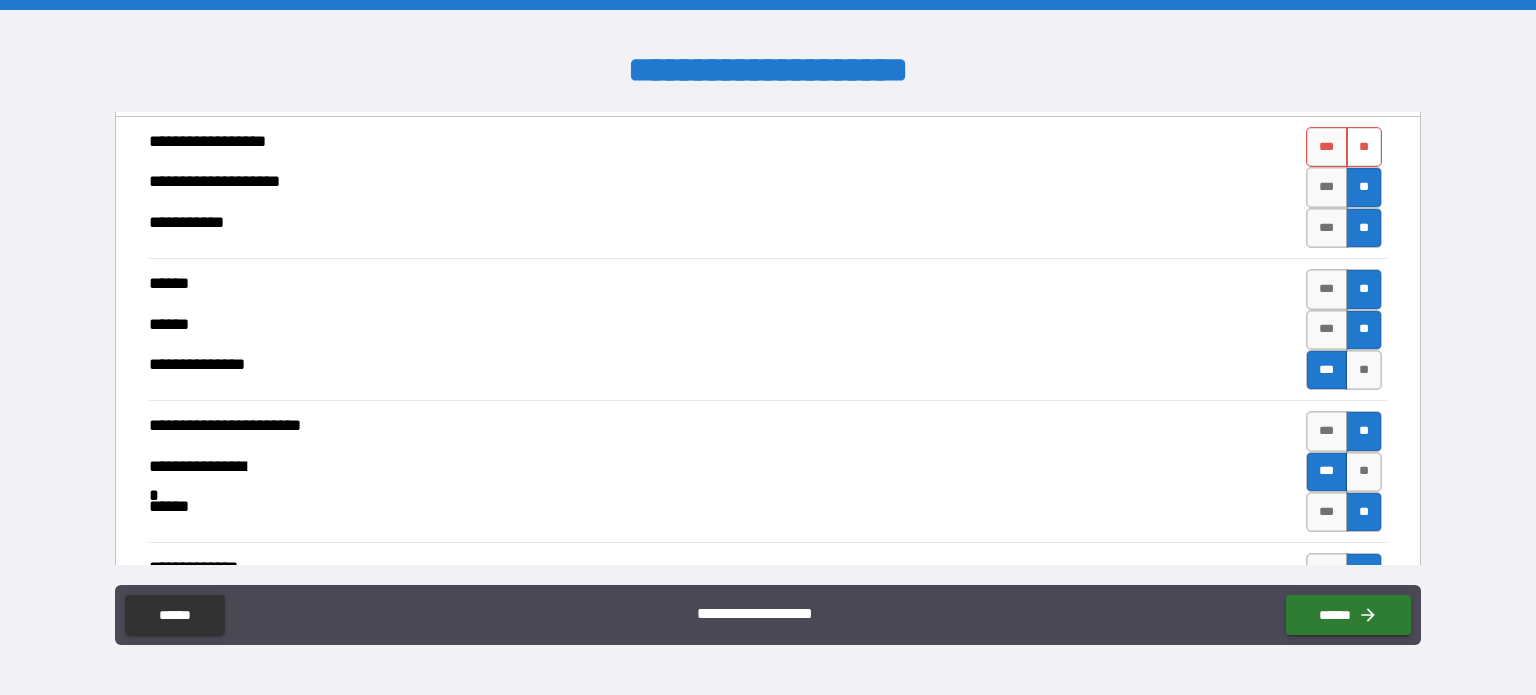 click on "**" at bounding box center (1364, 147) 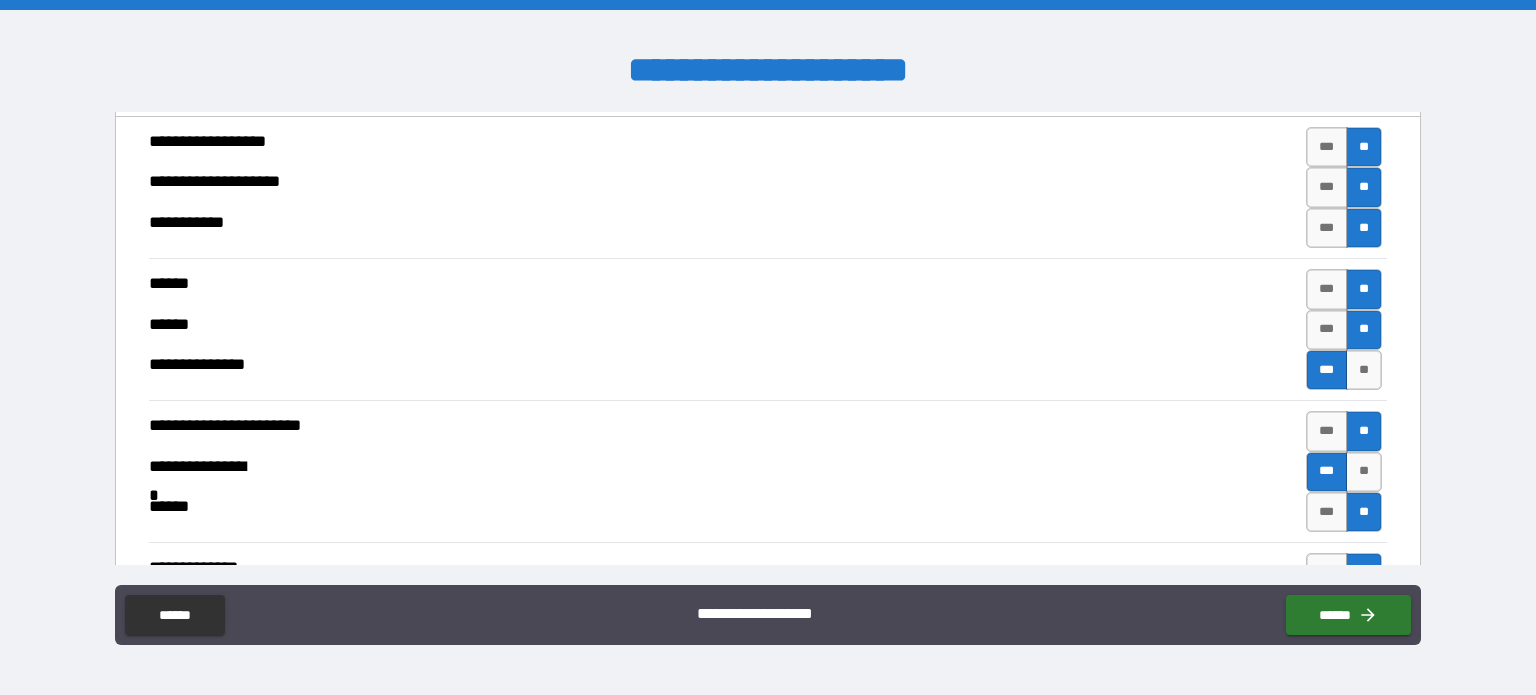 type on "*" 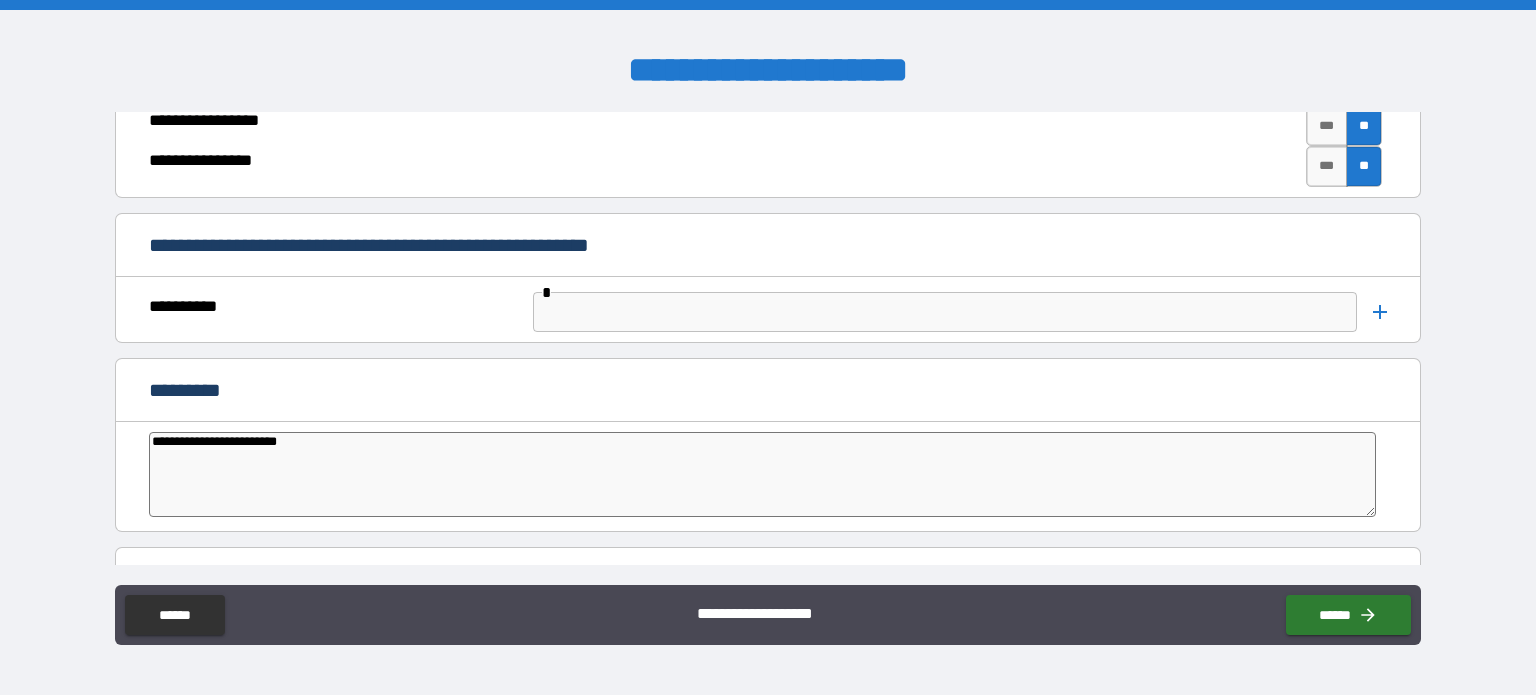 scroll, scrollTop: 5529, scrollLeft: 0, axis: vertical 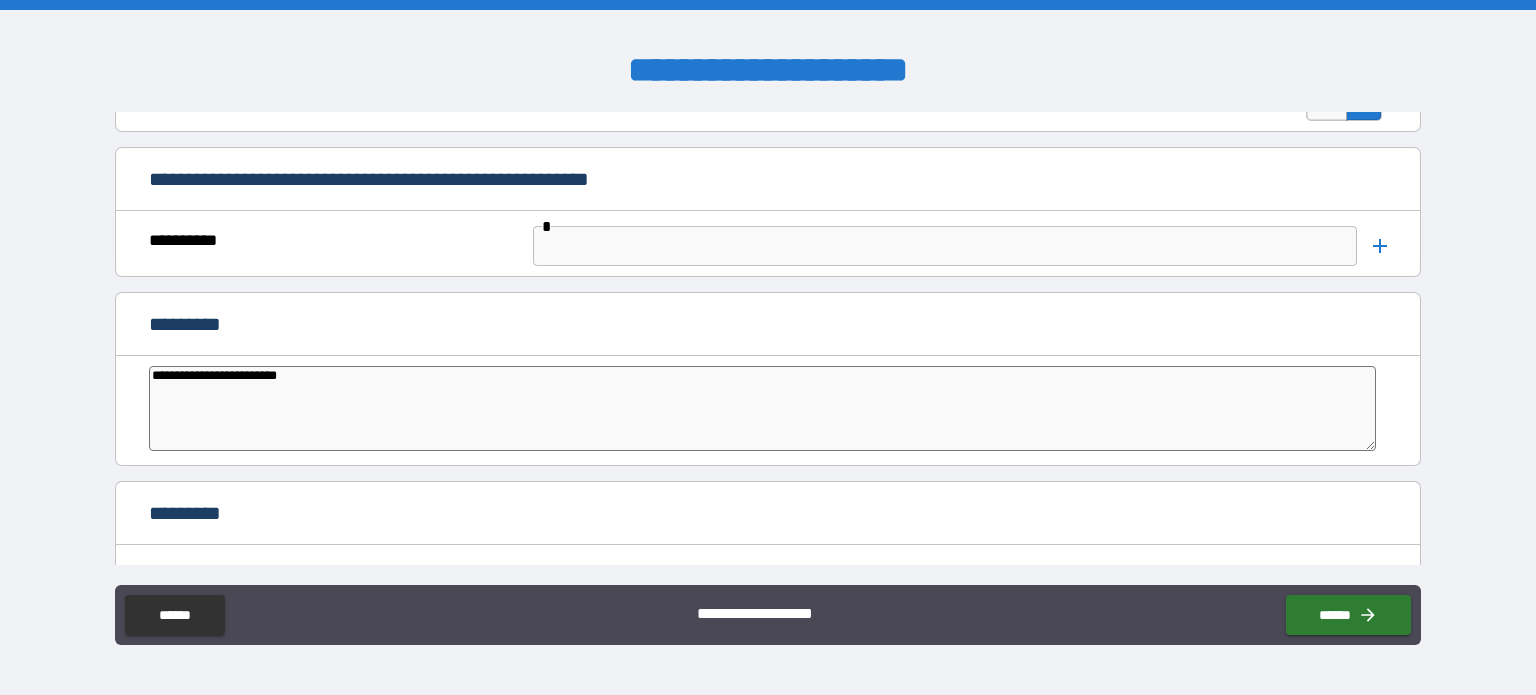 click on "**********" at bounding box center (762, 409) 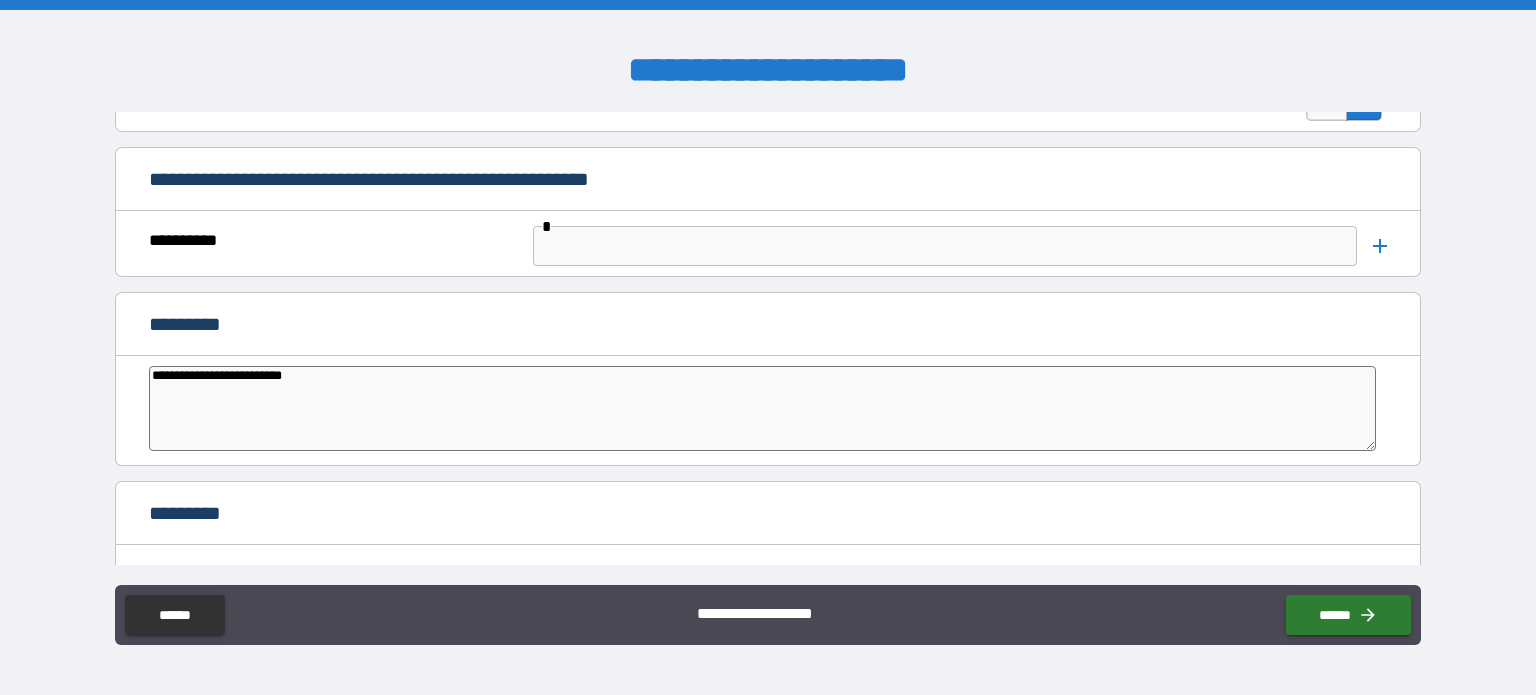 type on "*" 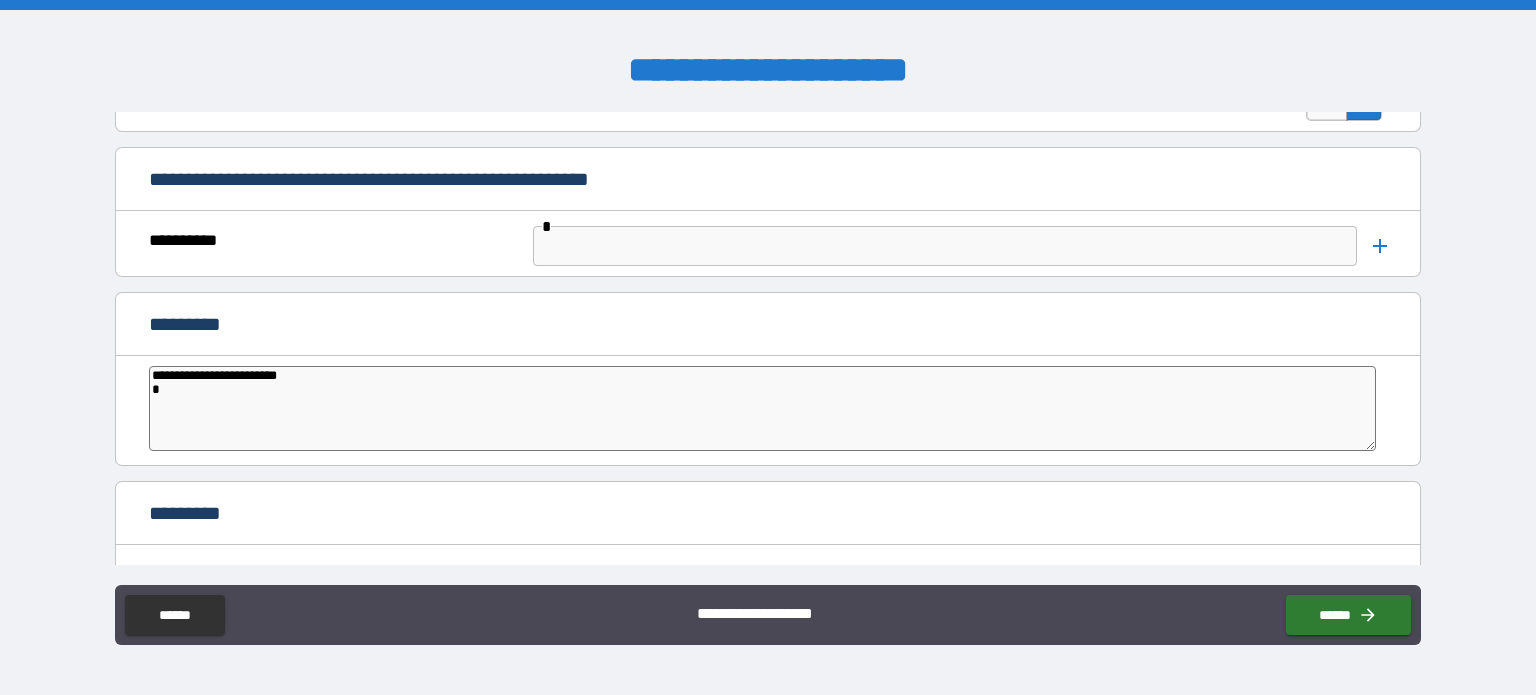 type on "*" 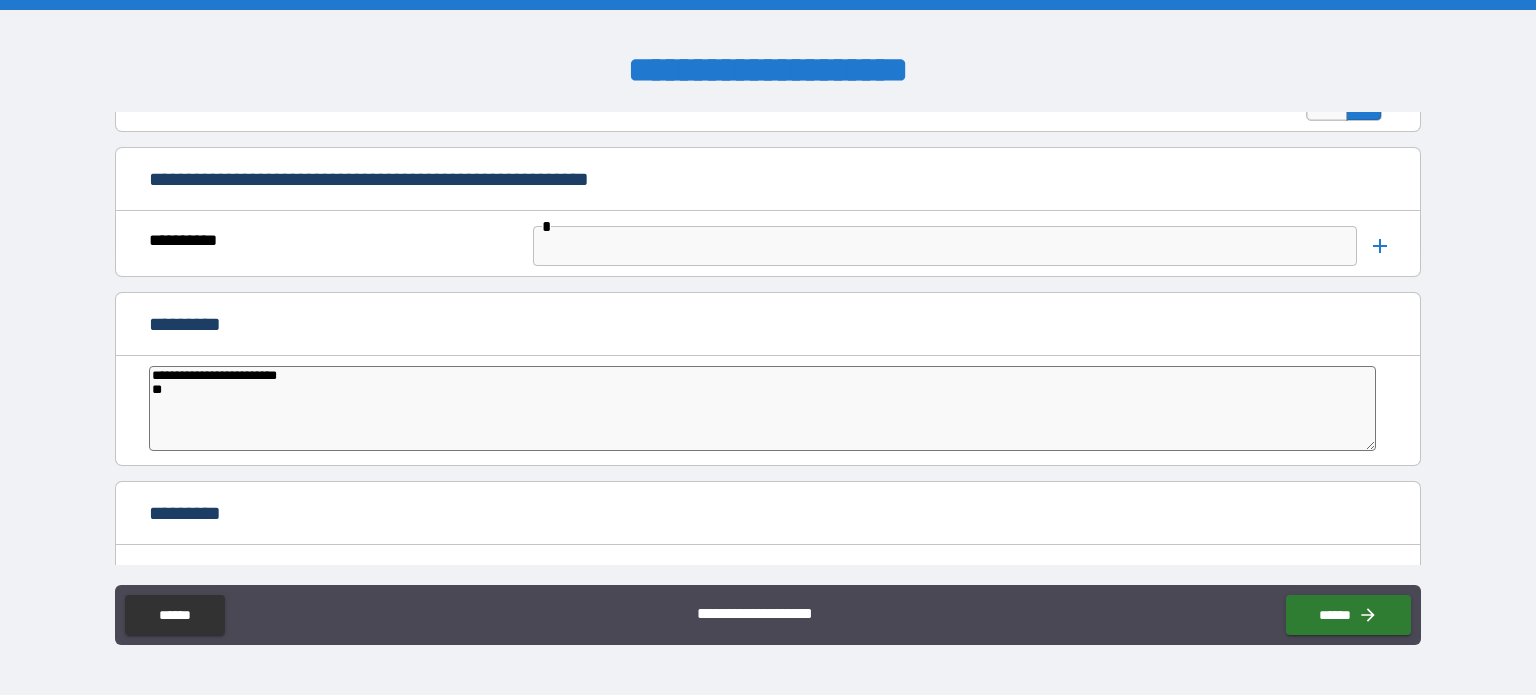 type on "*" 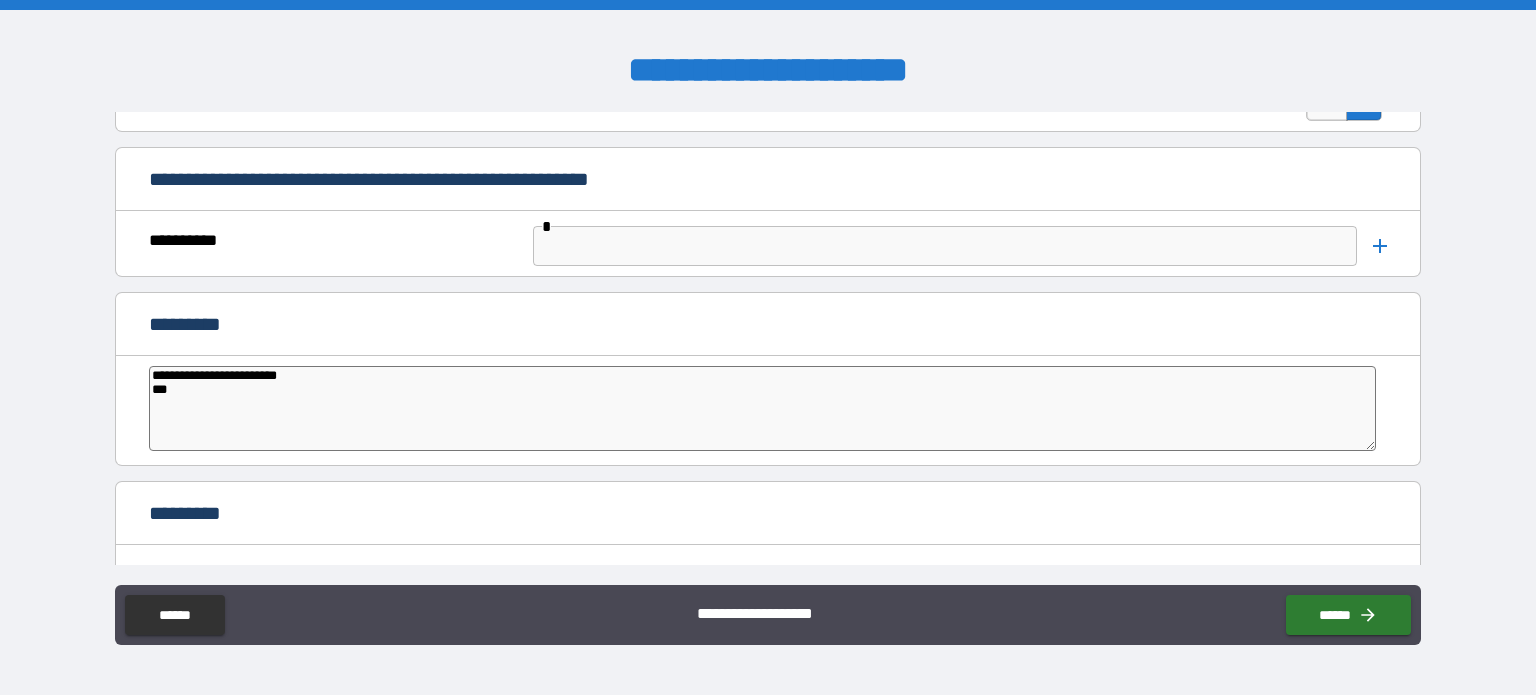 type on "*" 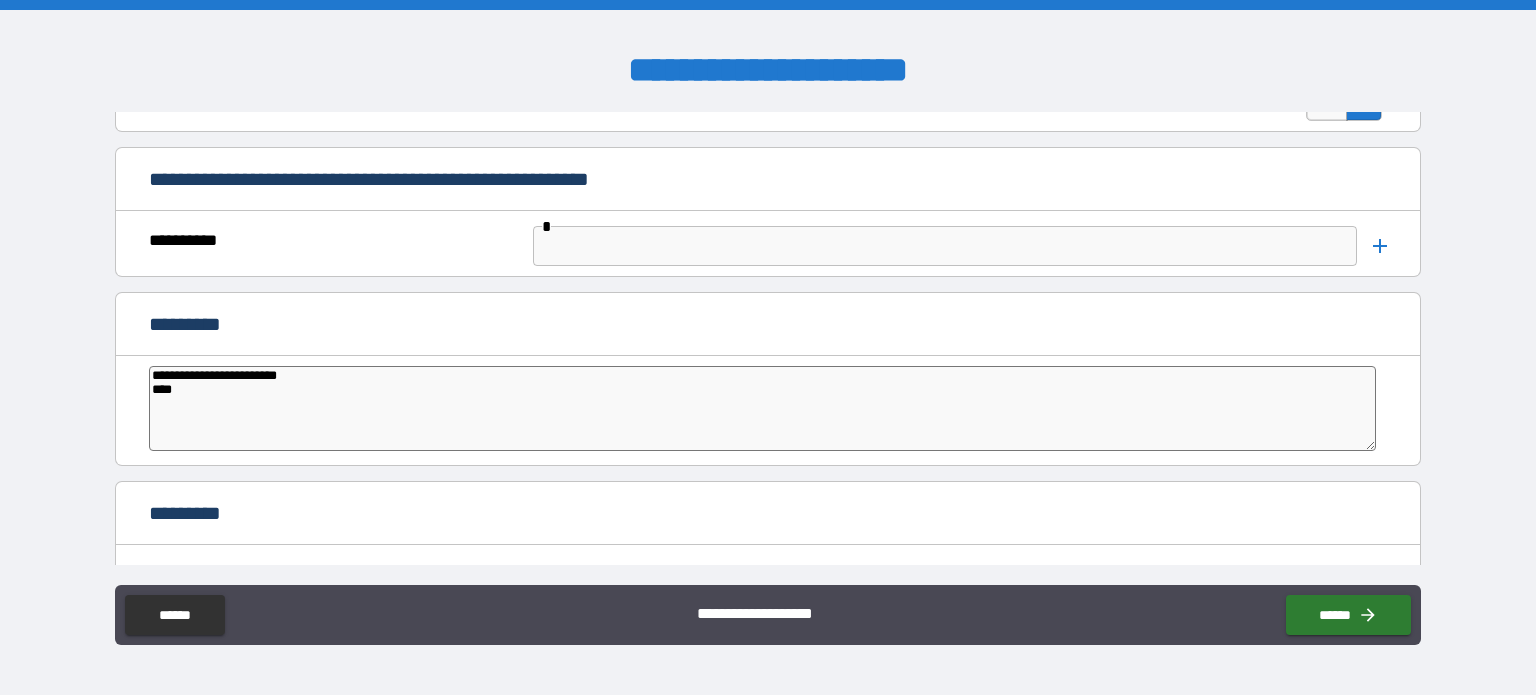 type on "**********" 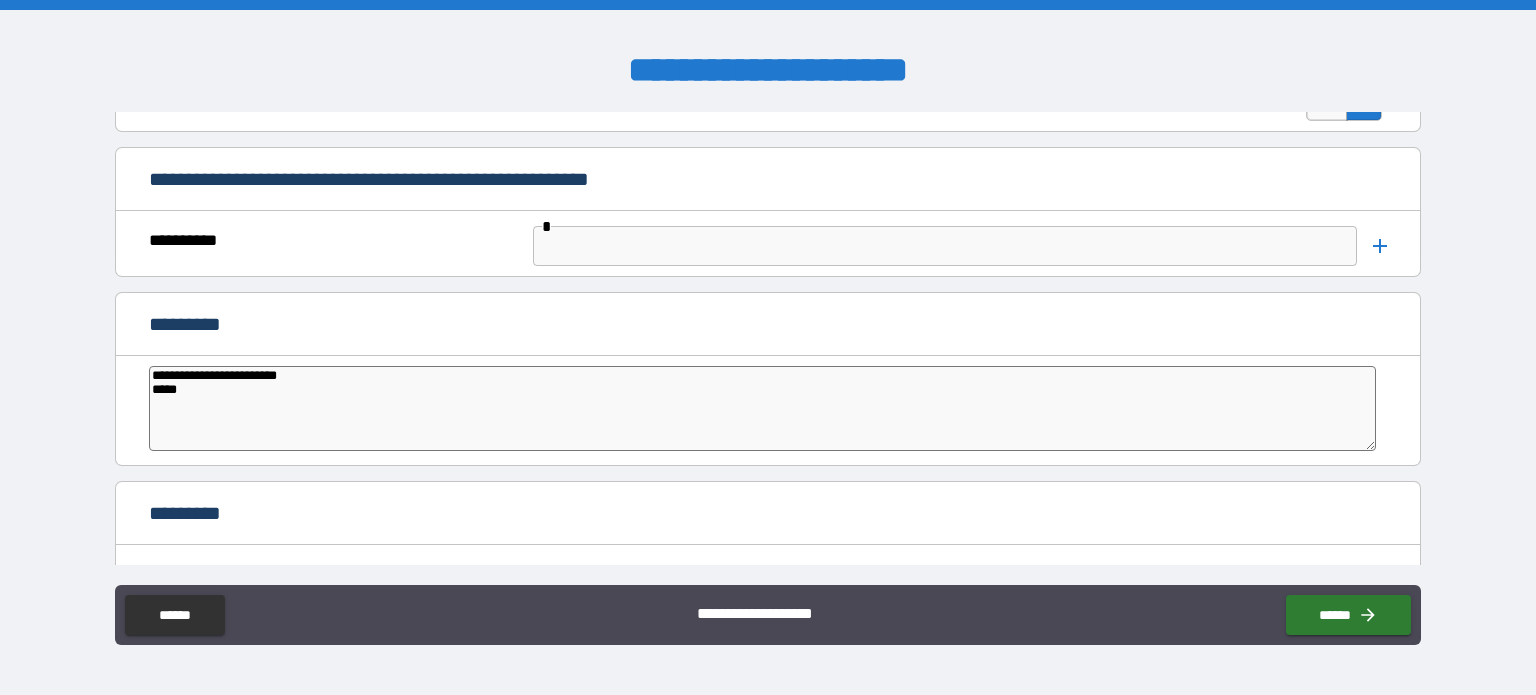 type on "*" 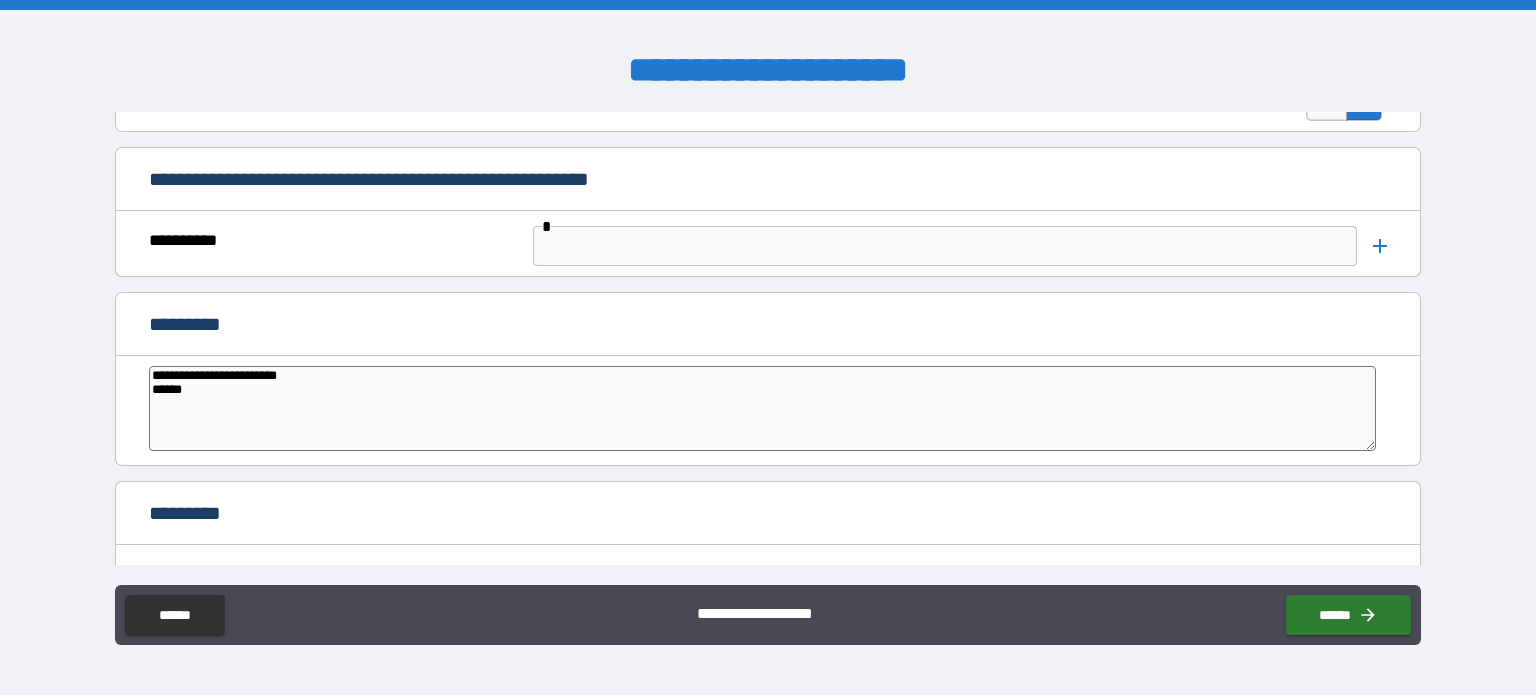 type on "**********" 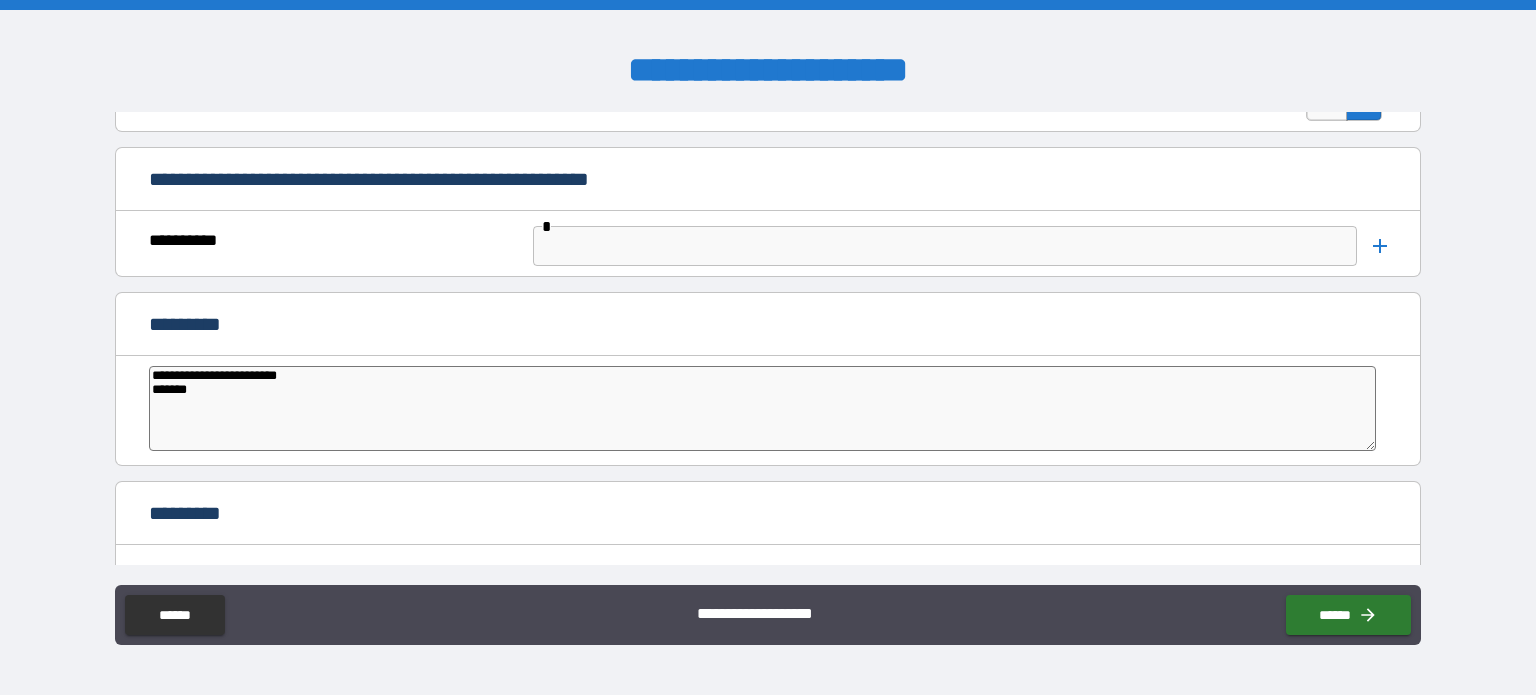 type on "*" 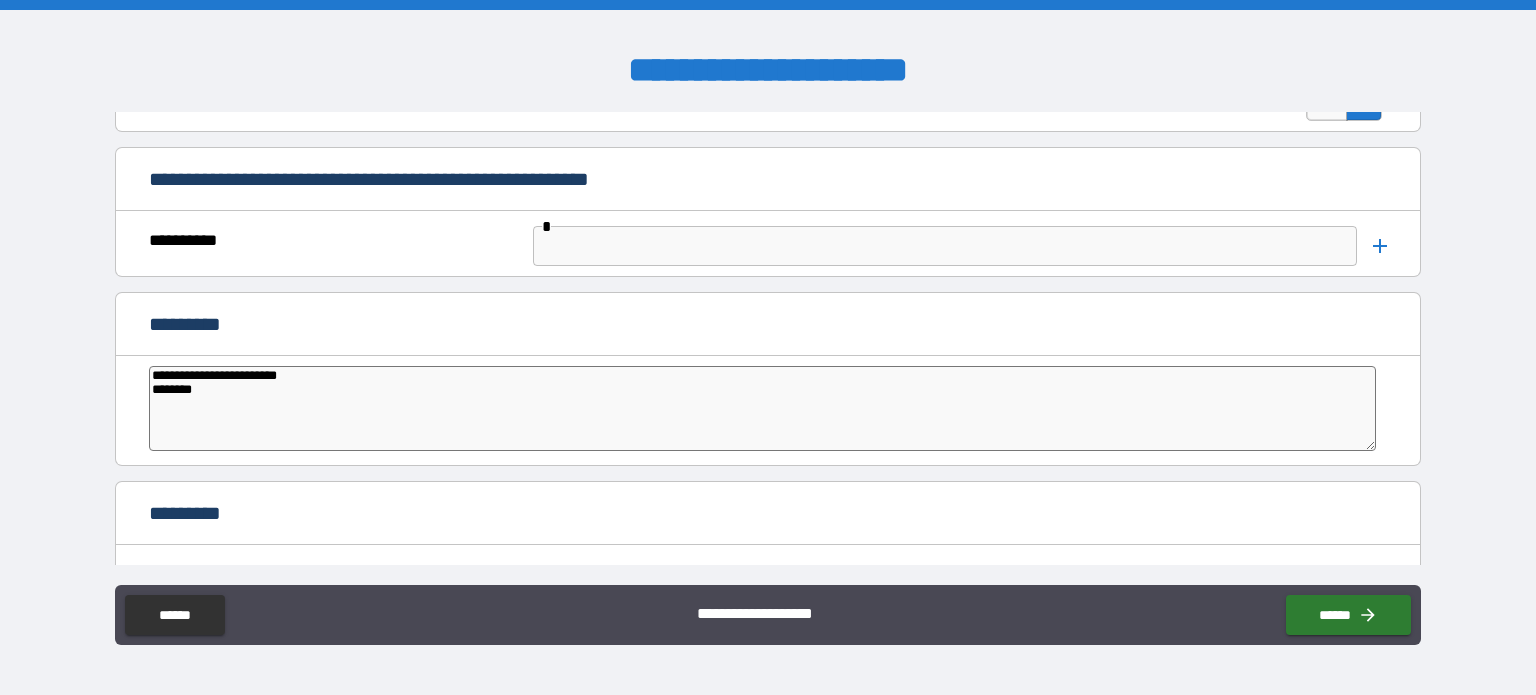 type on "*" 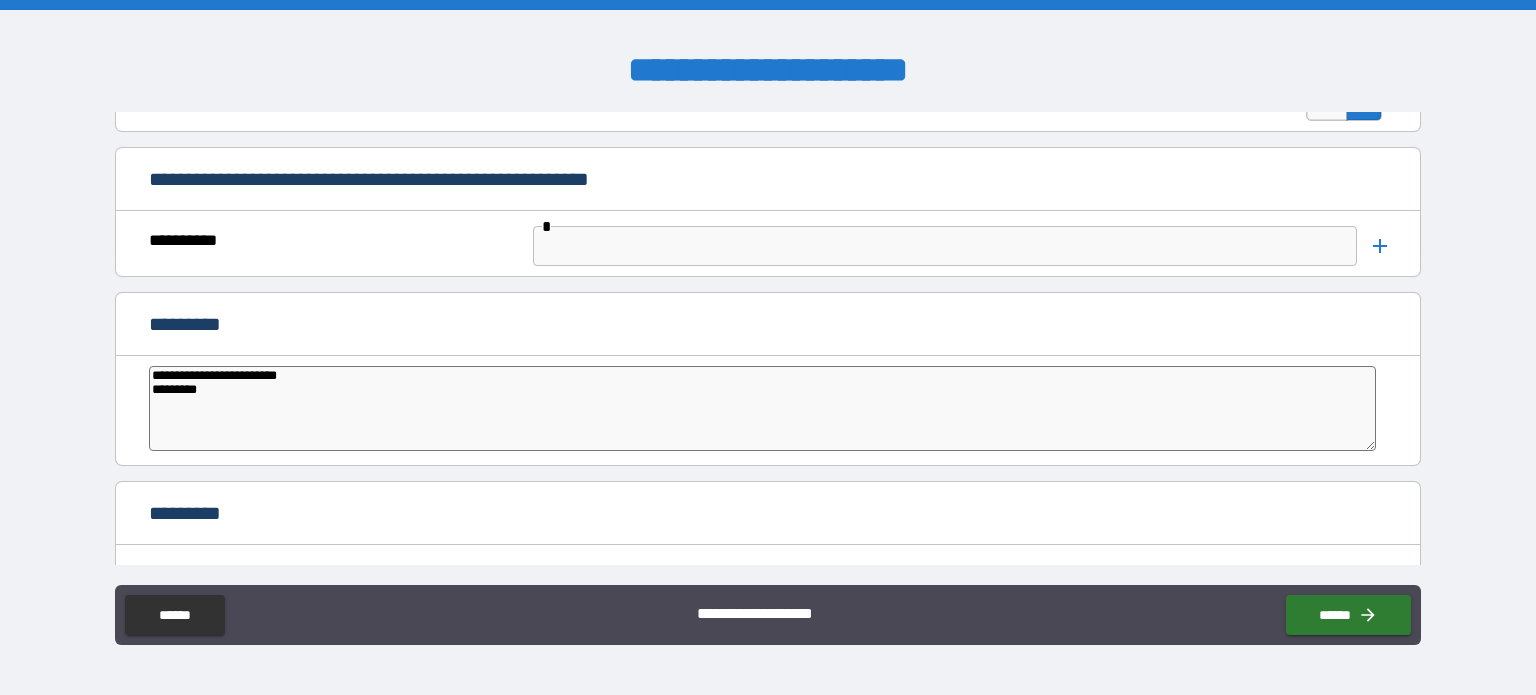 type on "*" 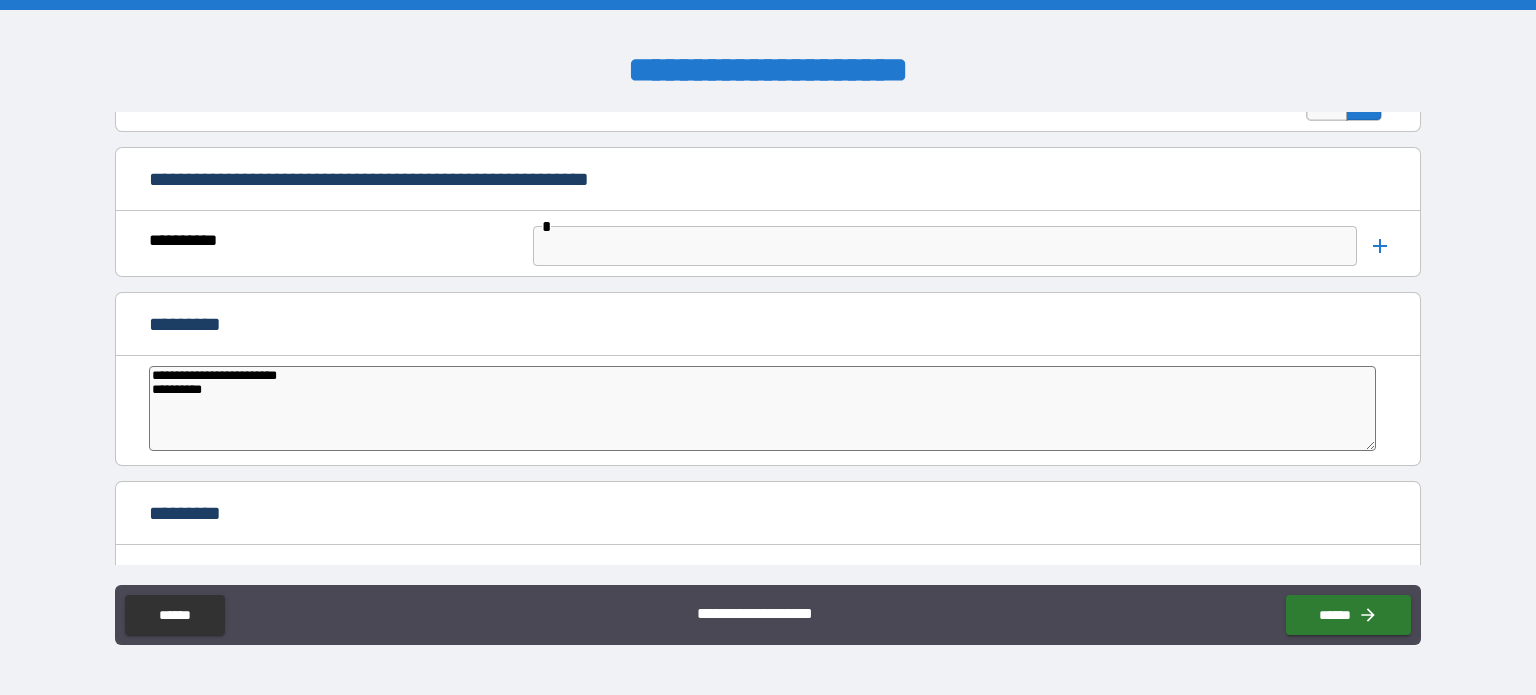 type on "*" 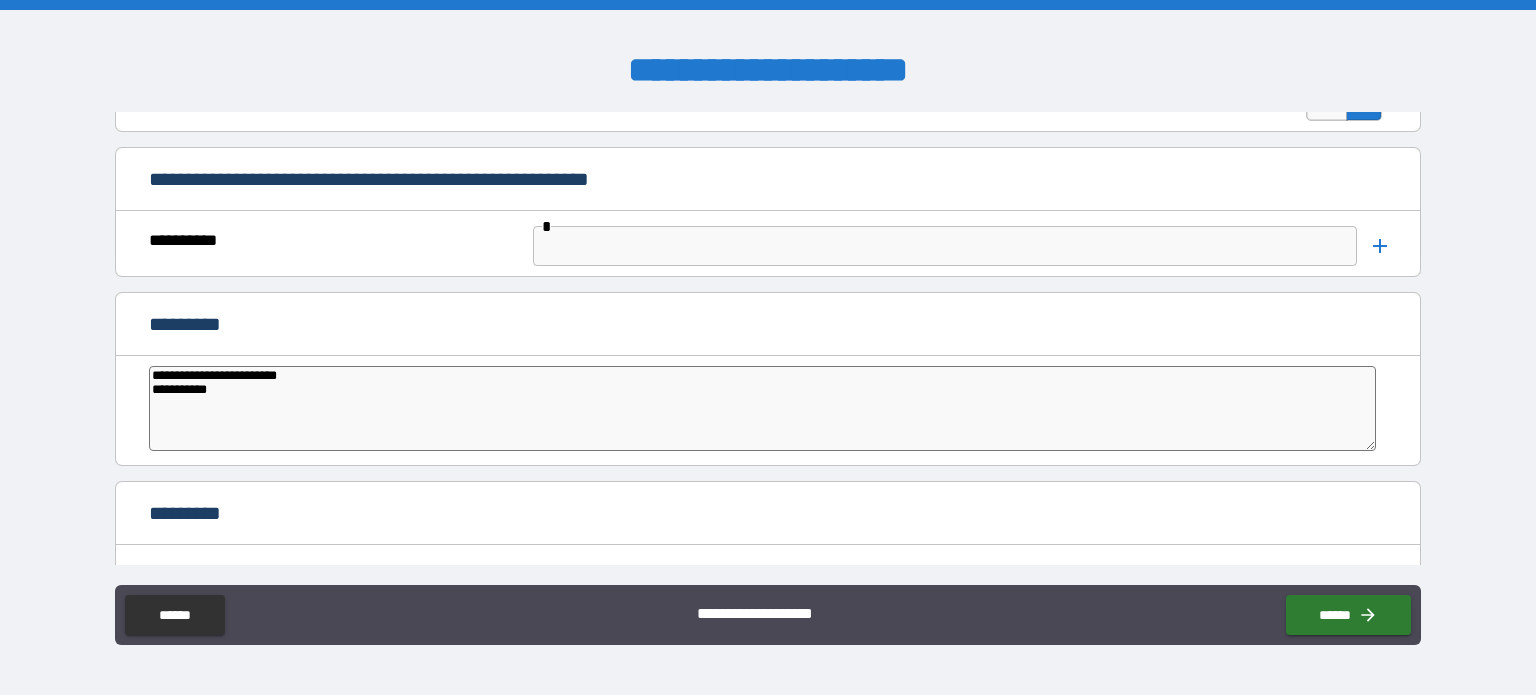 type on "**********" 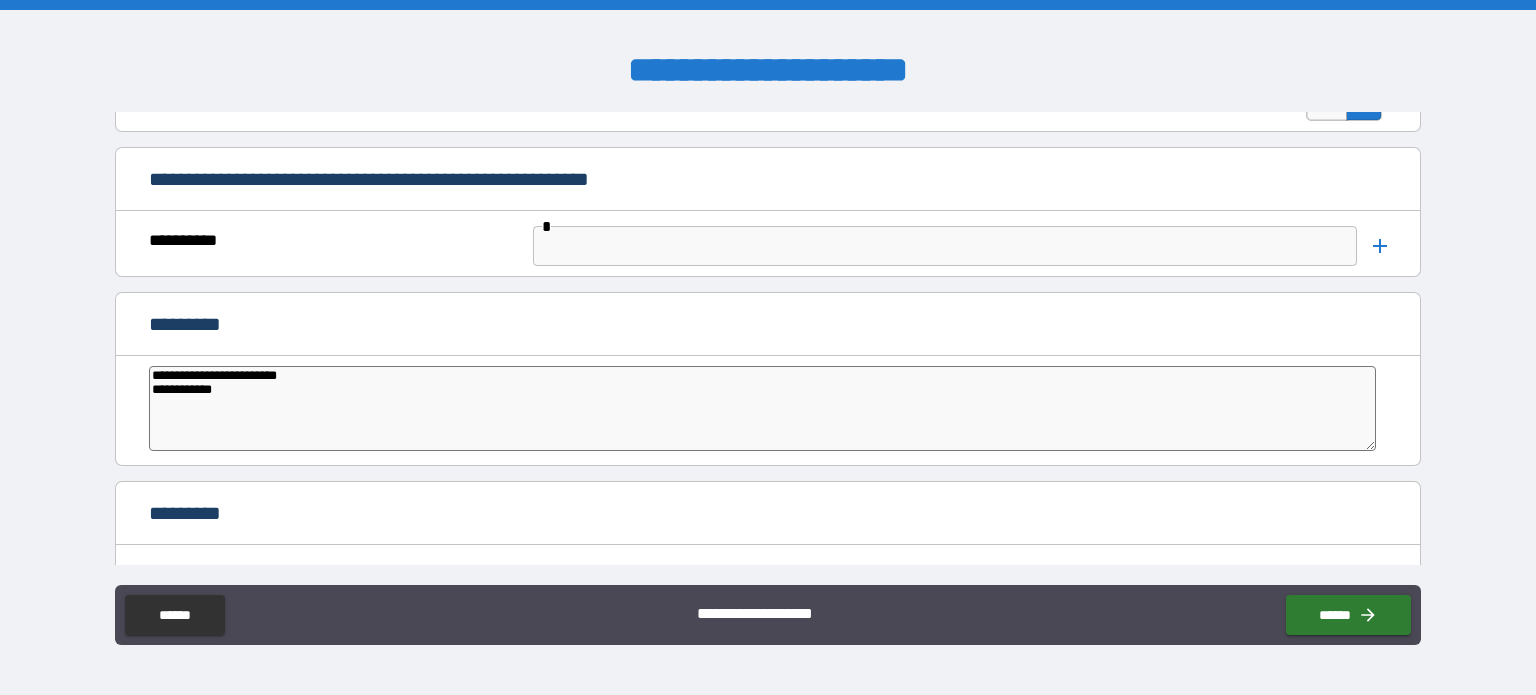 type on "*" 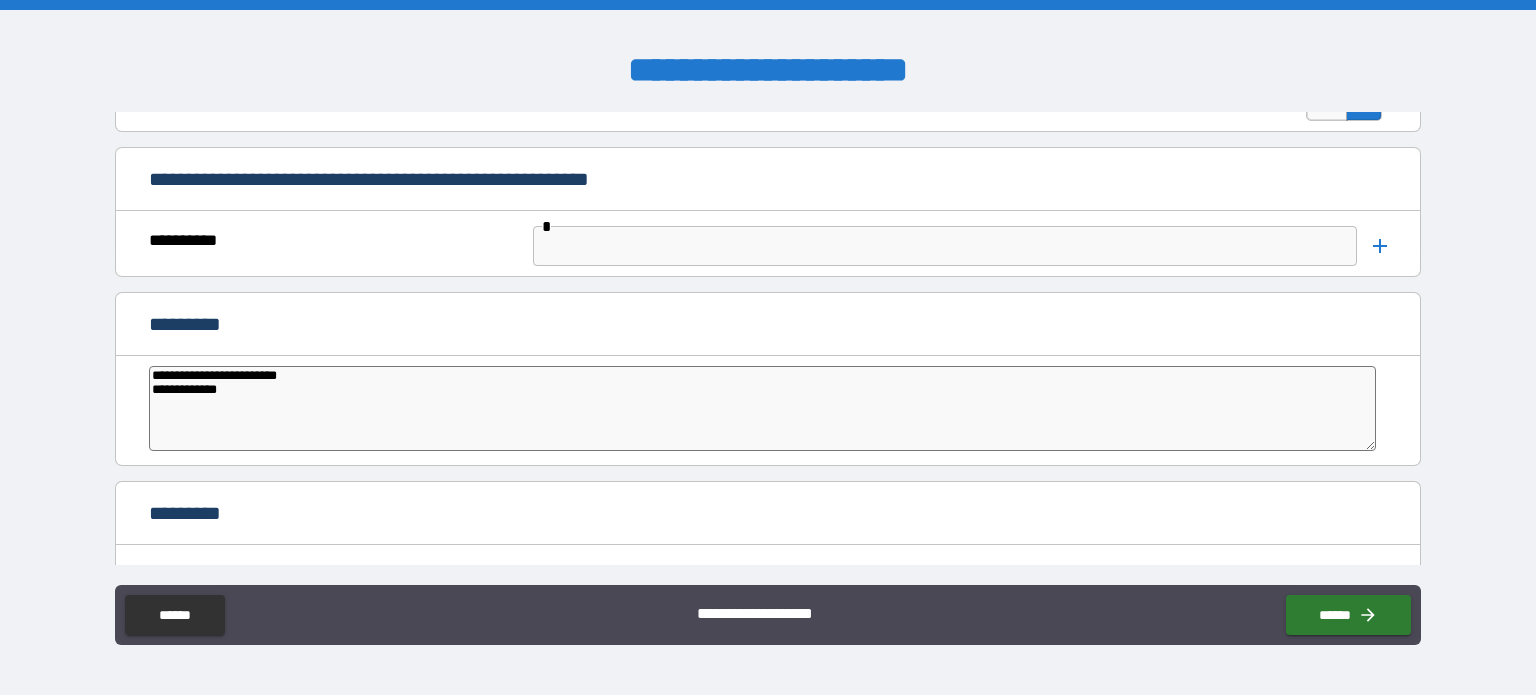 type on "*" 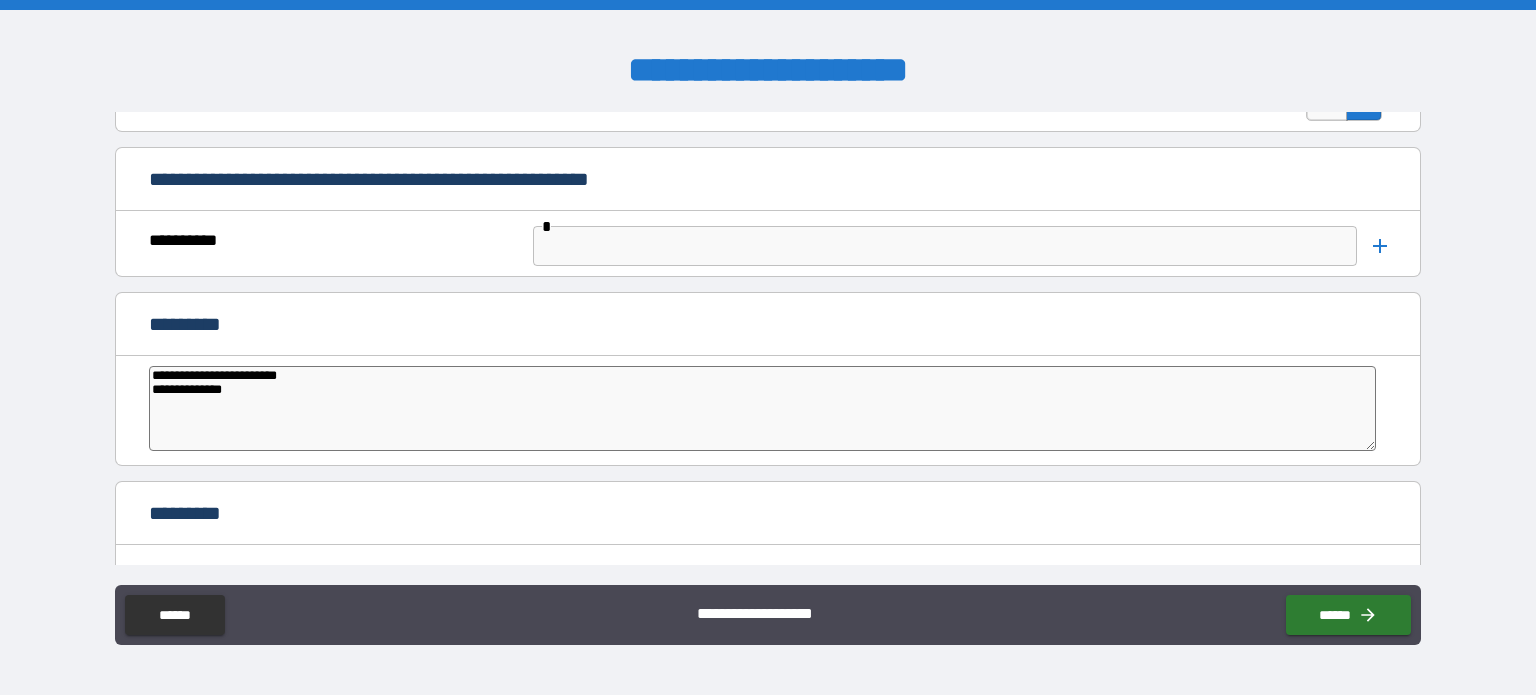 type on "**********" 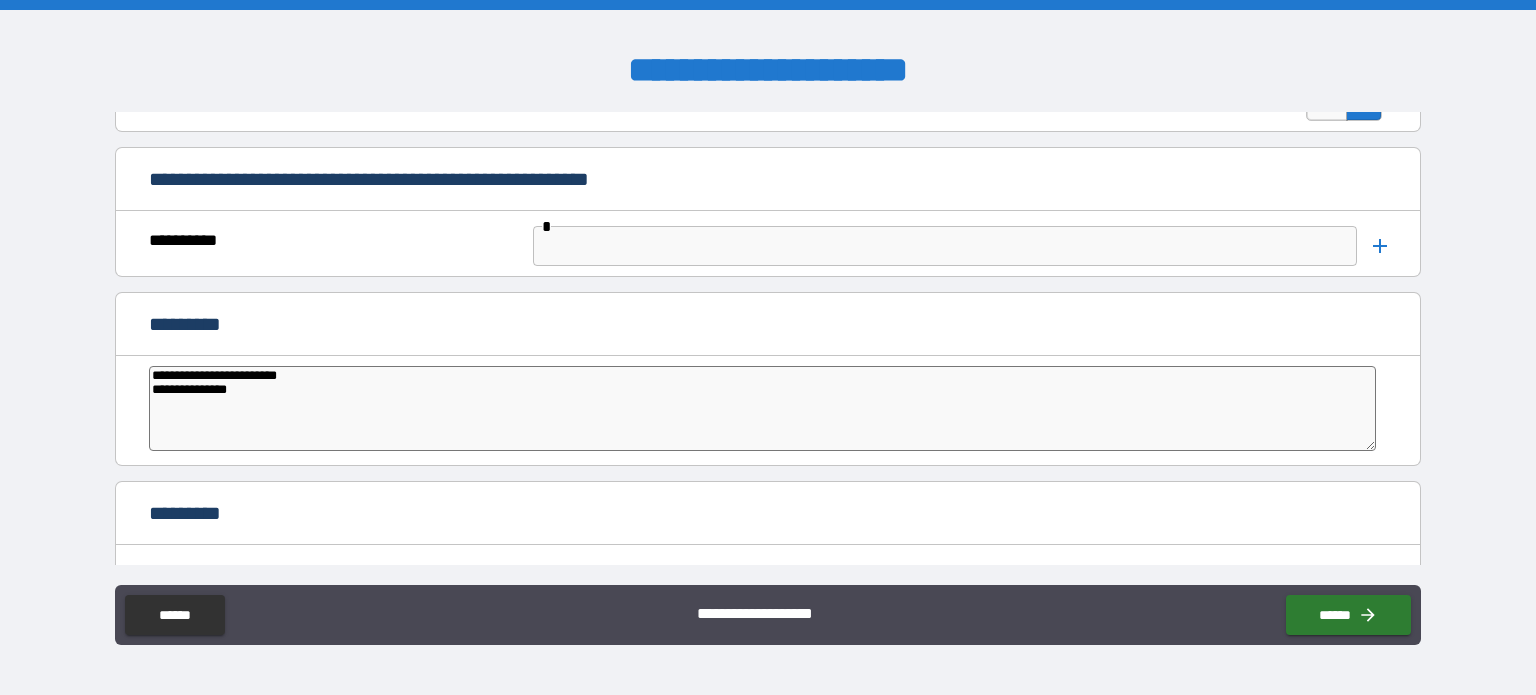 type on "*" 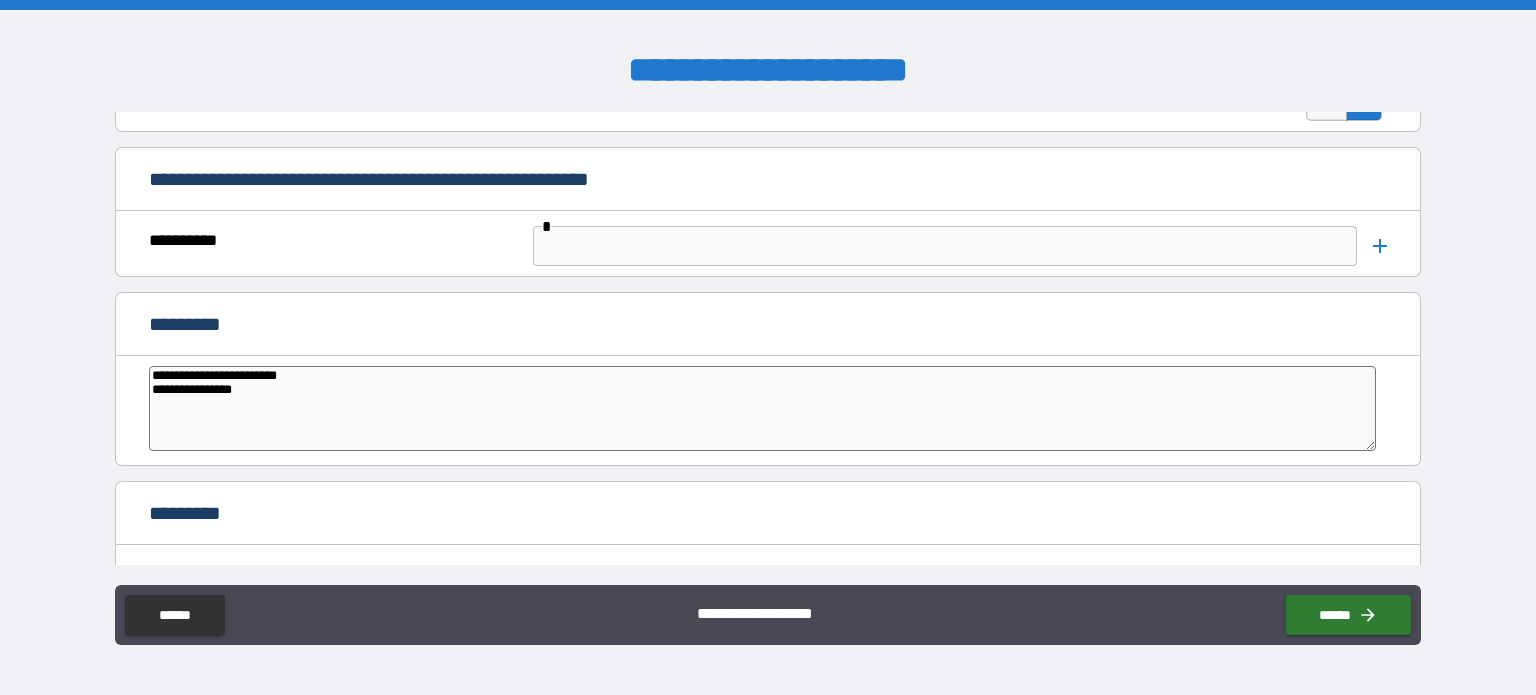 type on "*" 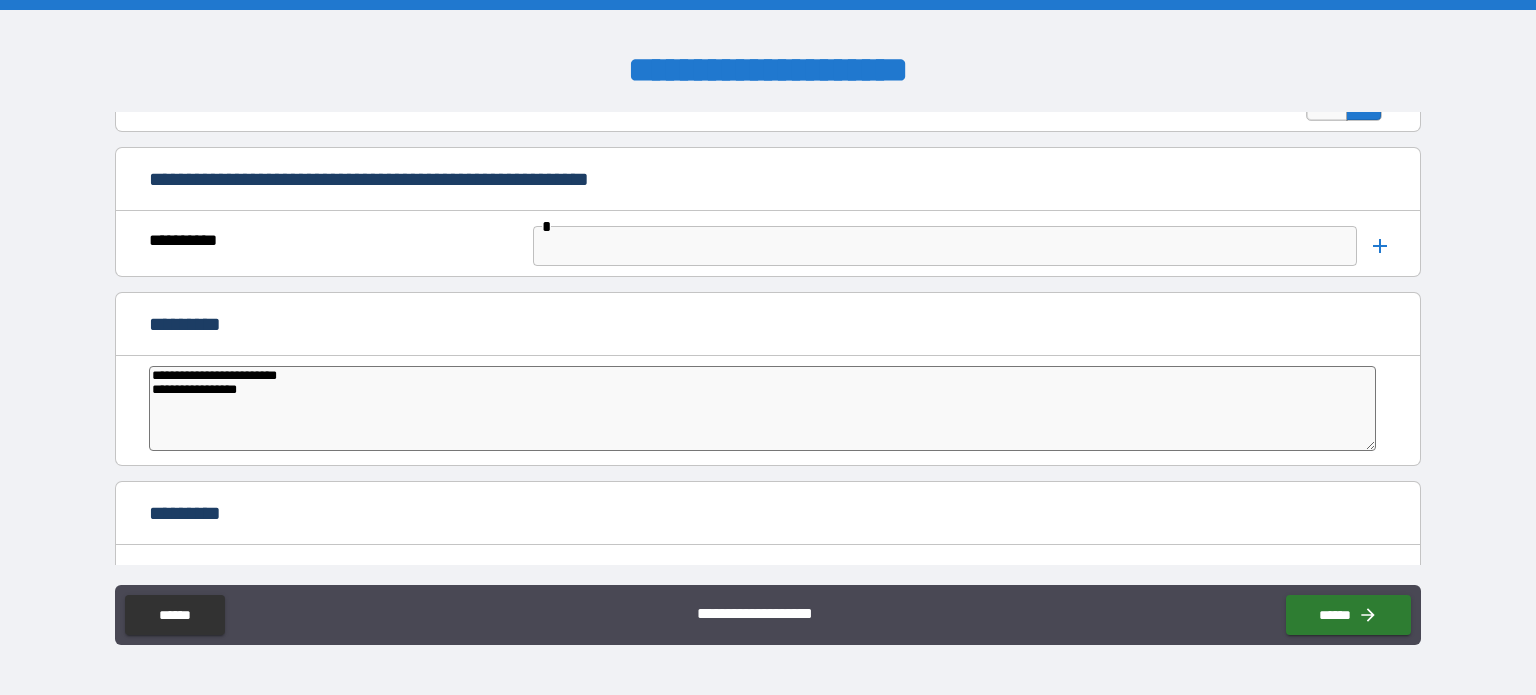 type on "*" 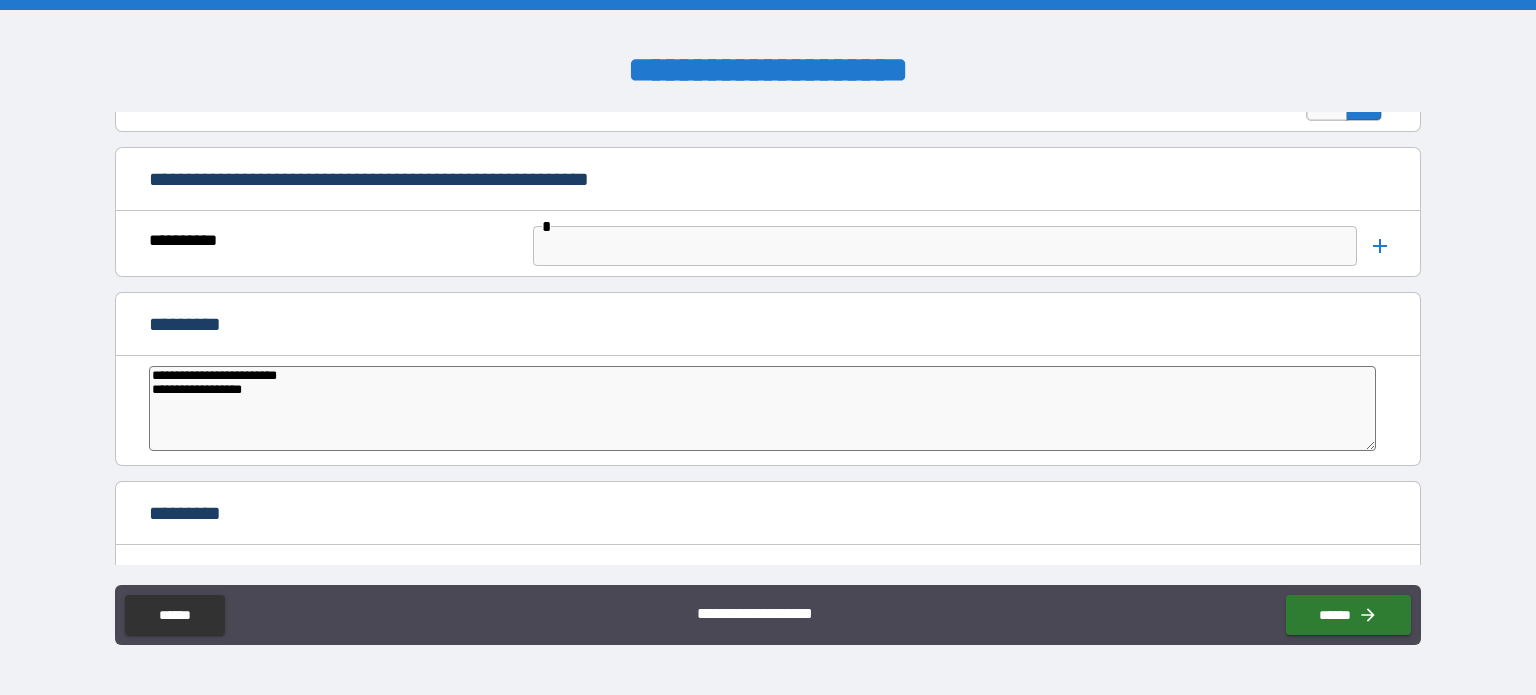 type on "*" 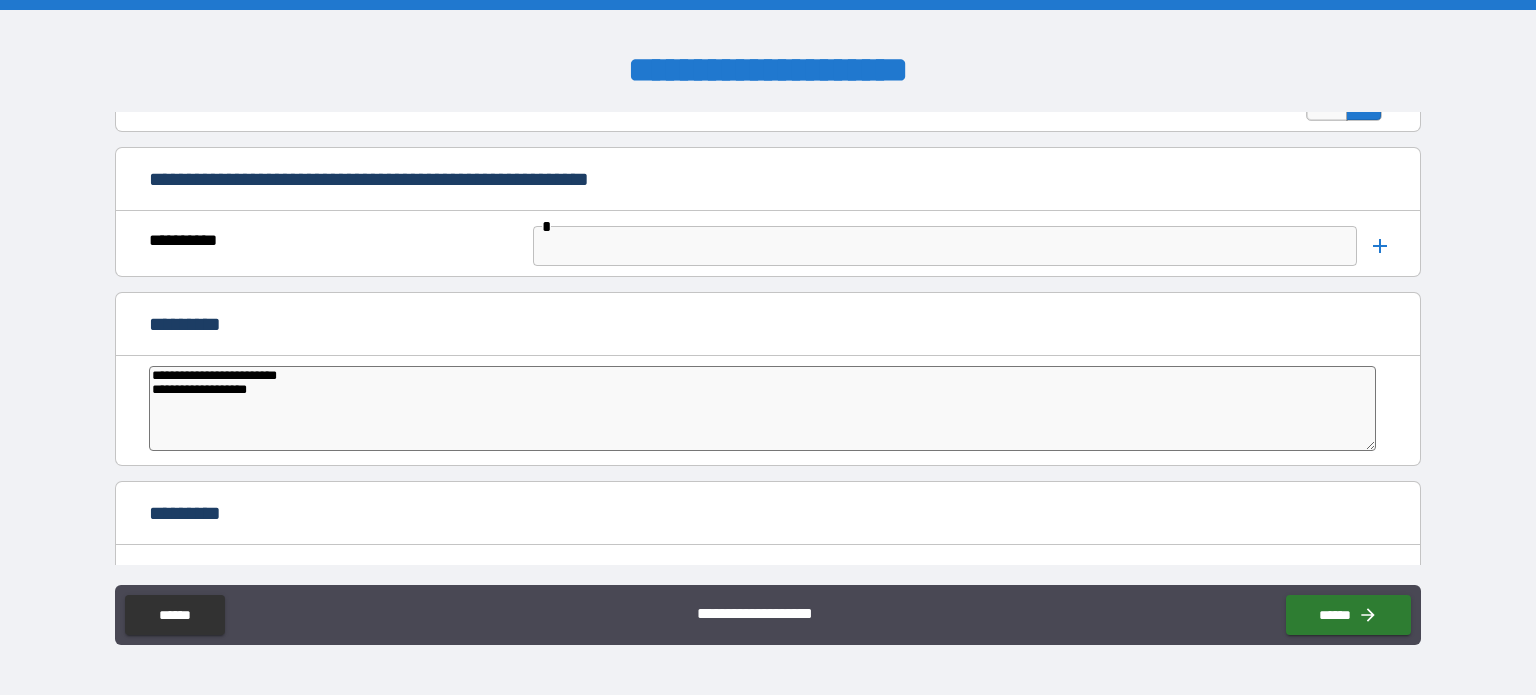 type on "*" 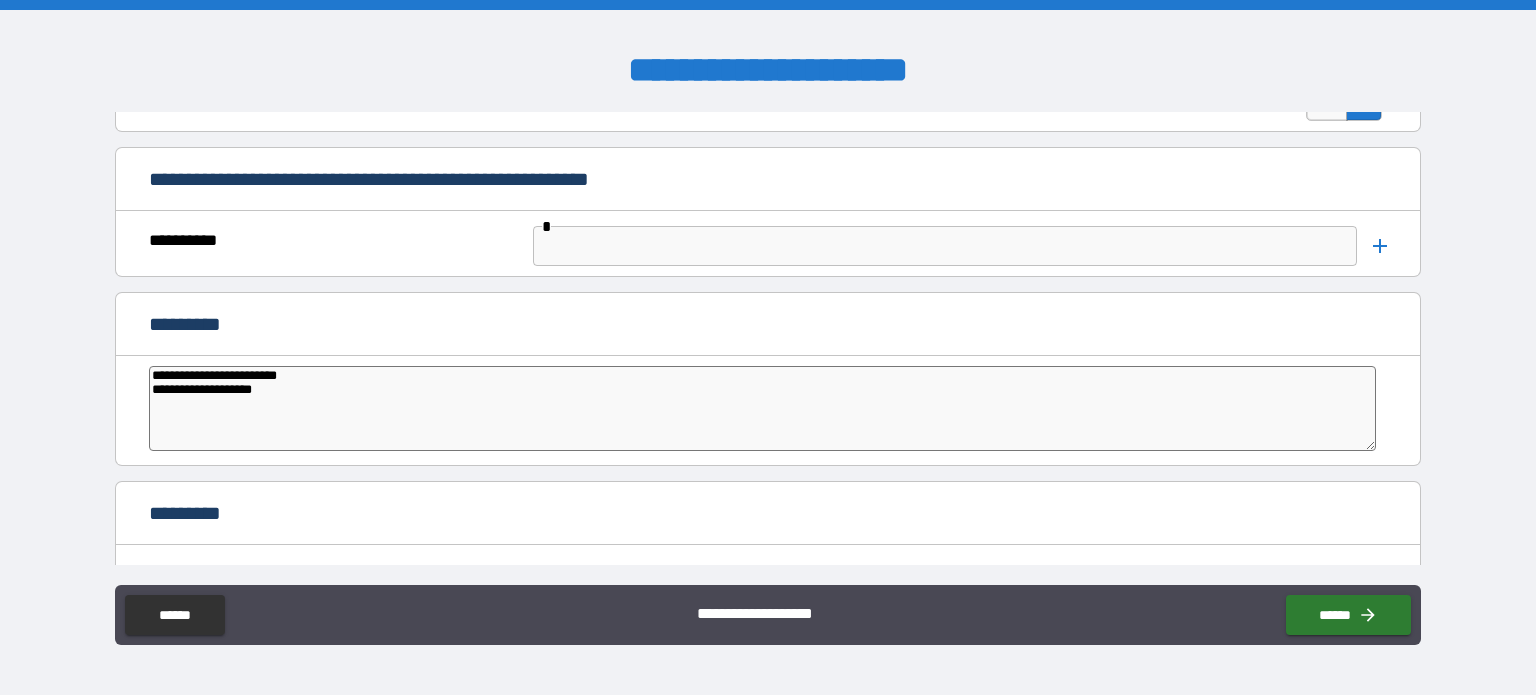 type on "*" 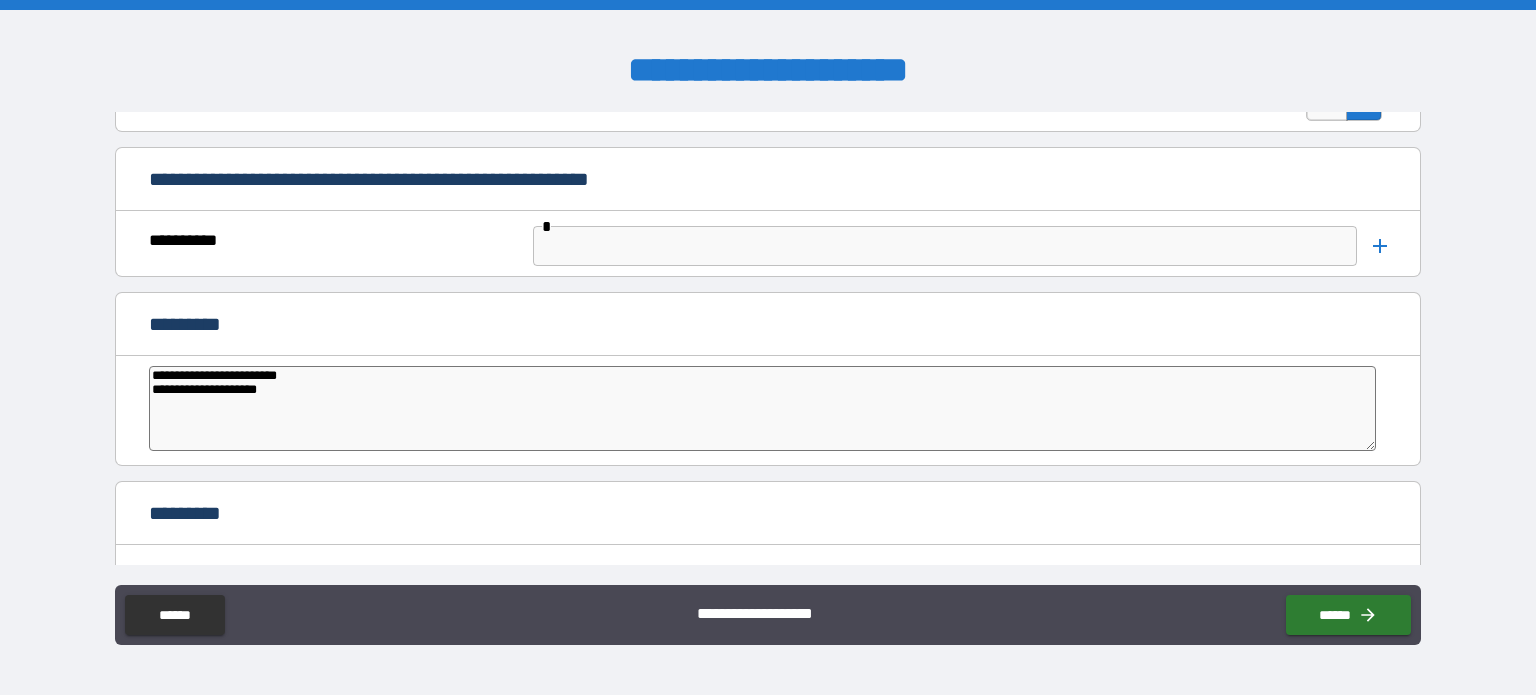 type on "*" 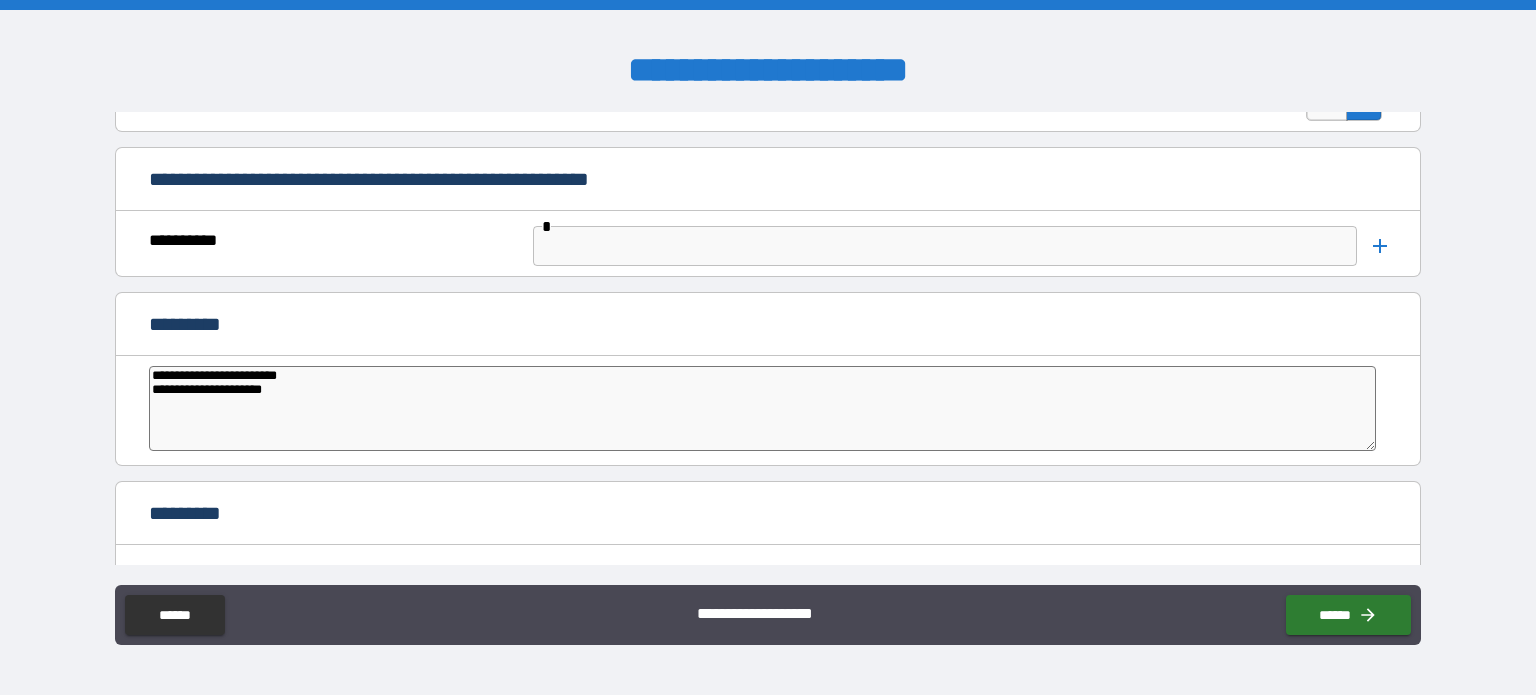 type on "*" 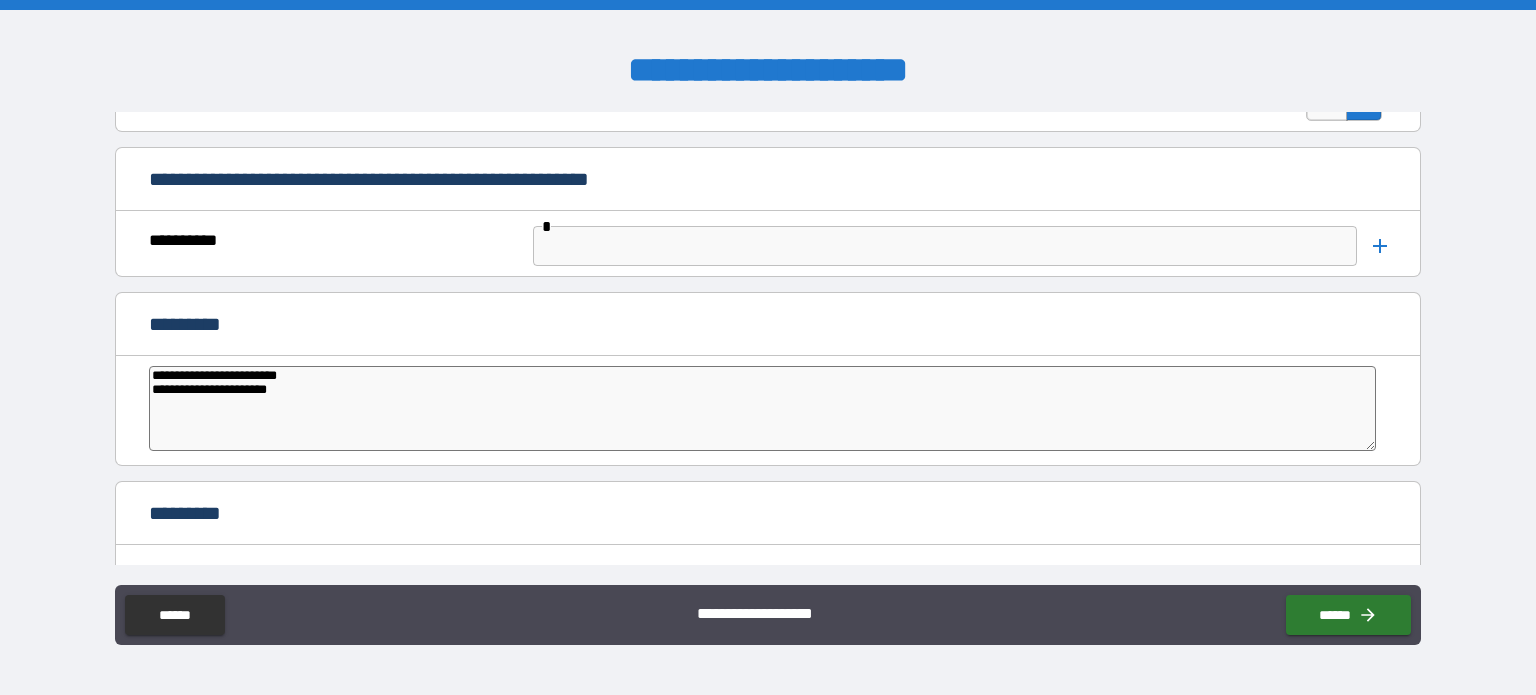 type on "*" 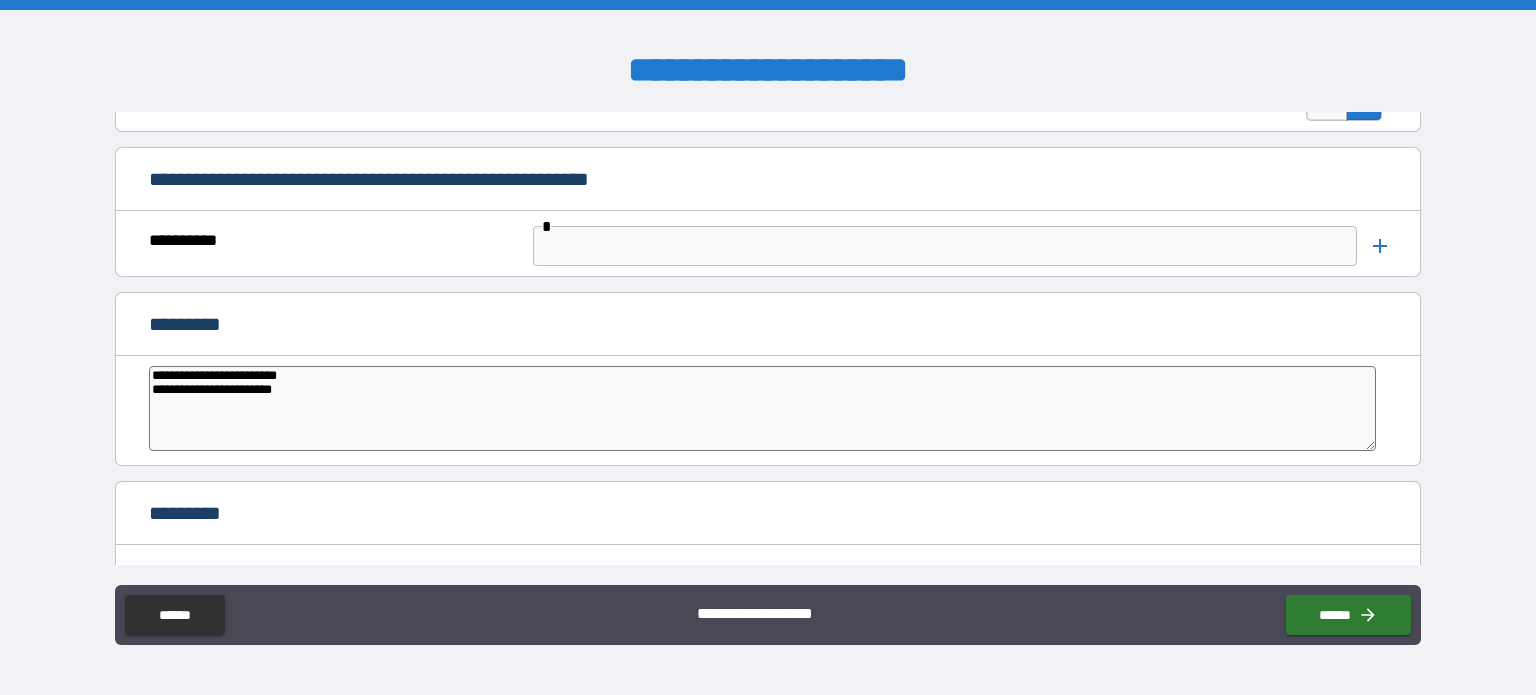 type on "*" 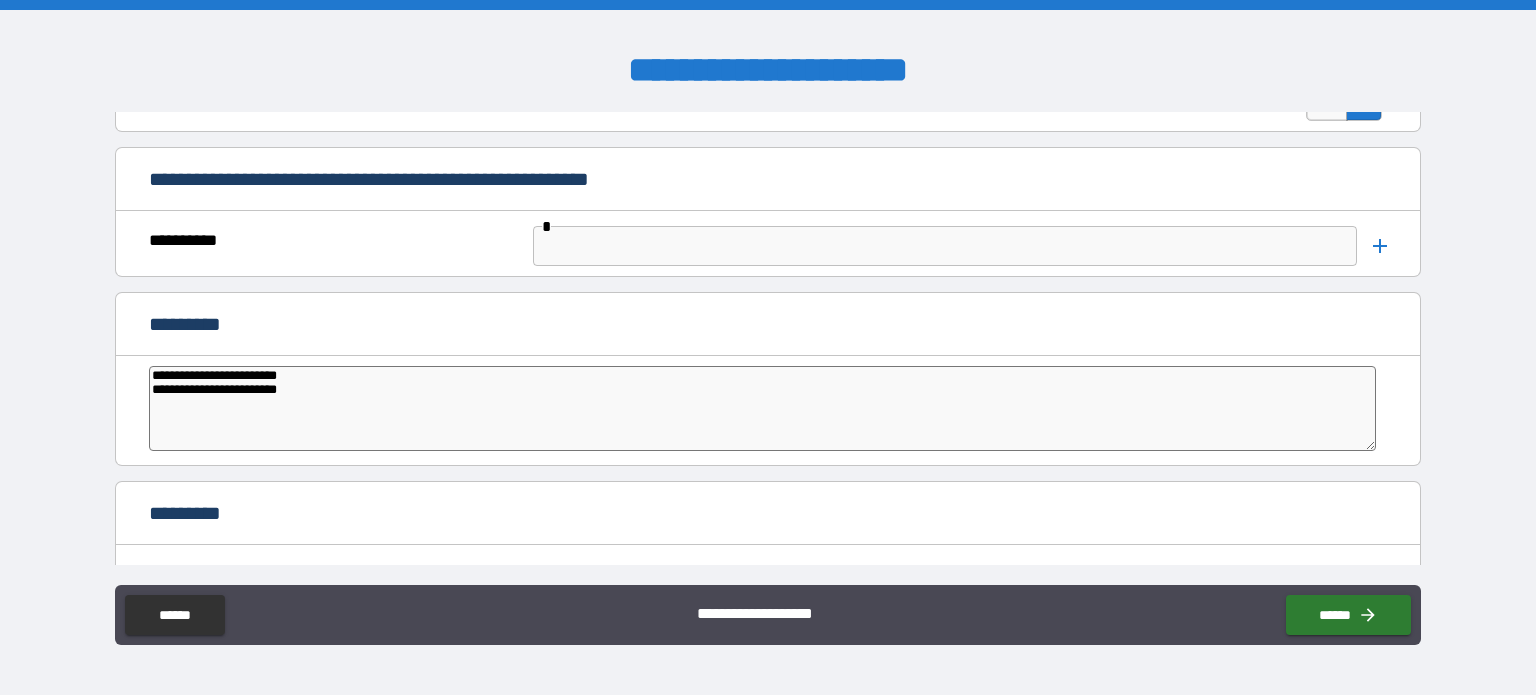 type on "*" 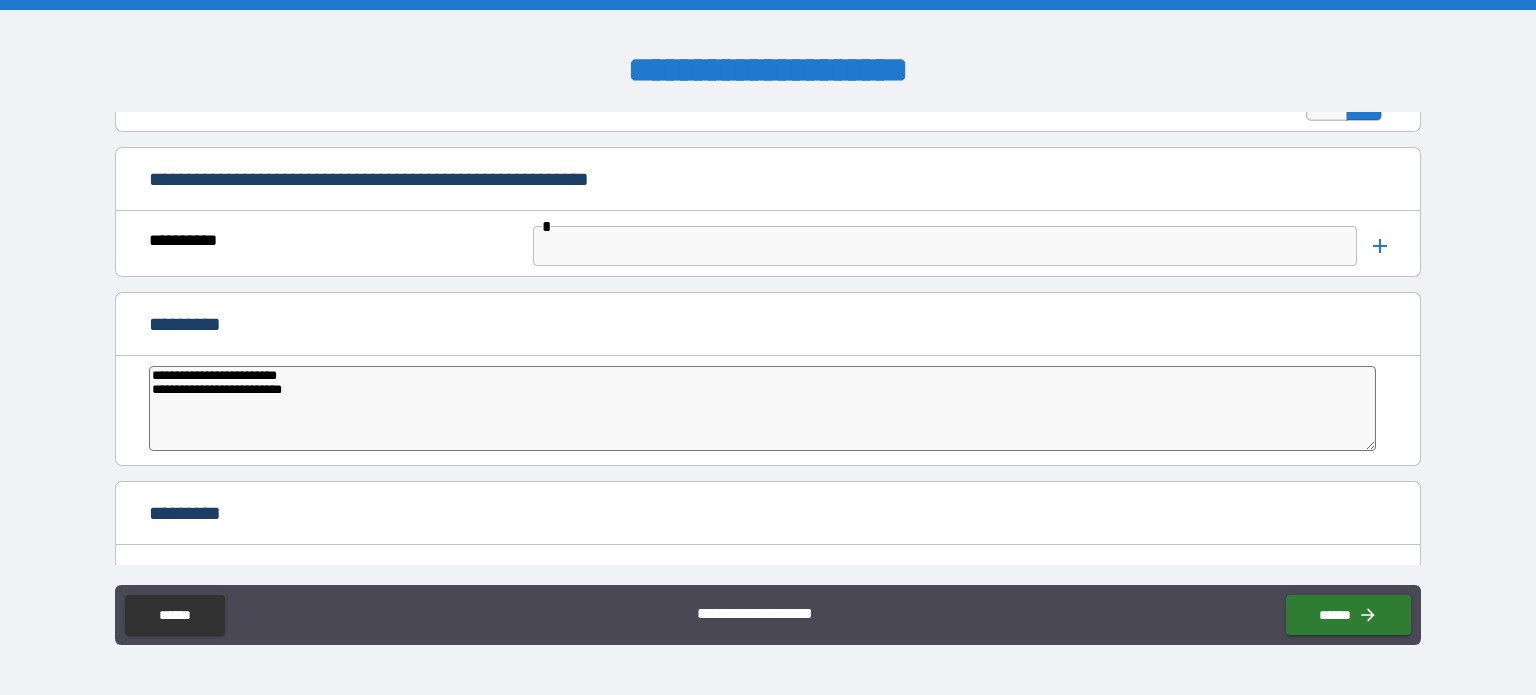 type on "*" 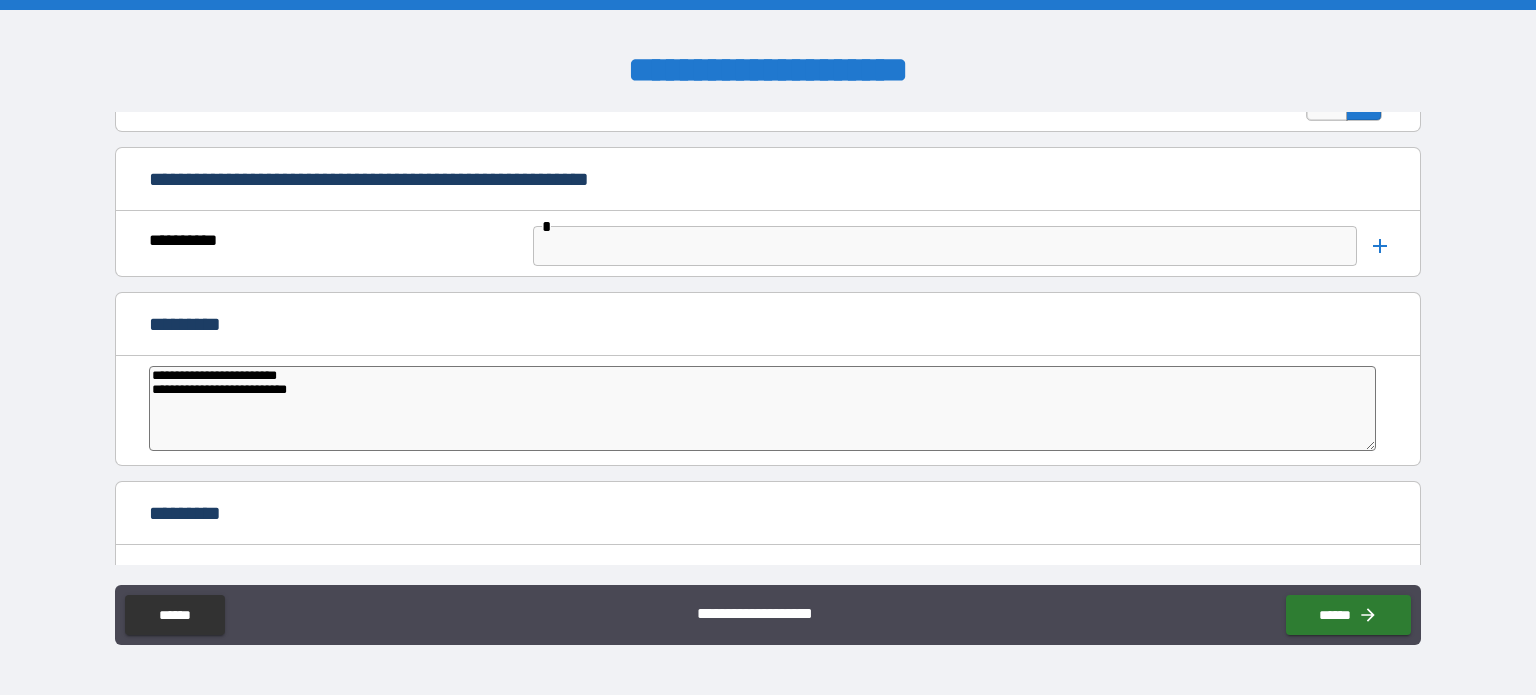 type on "**********" 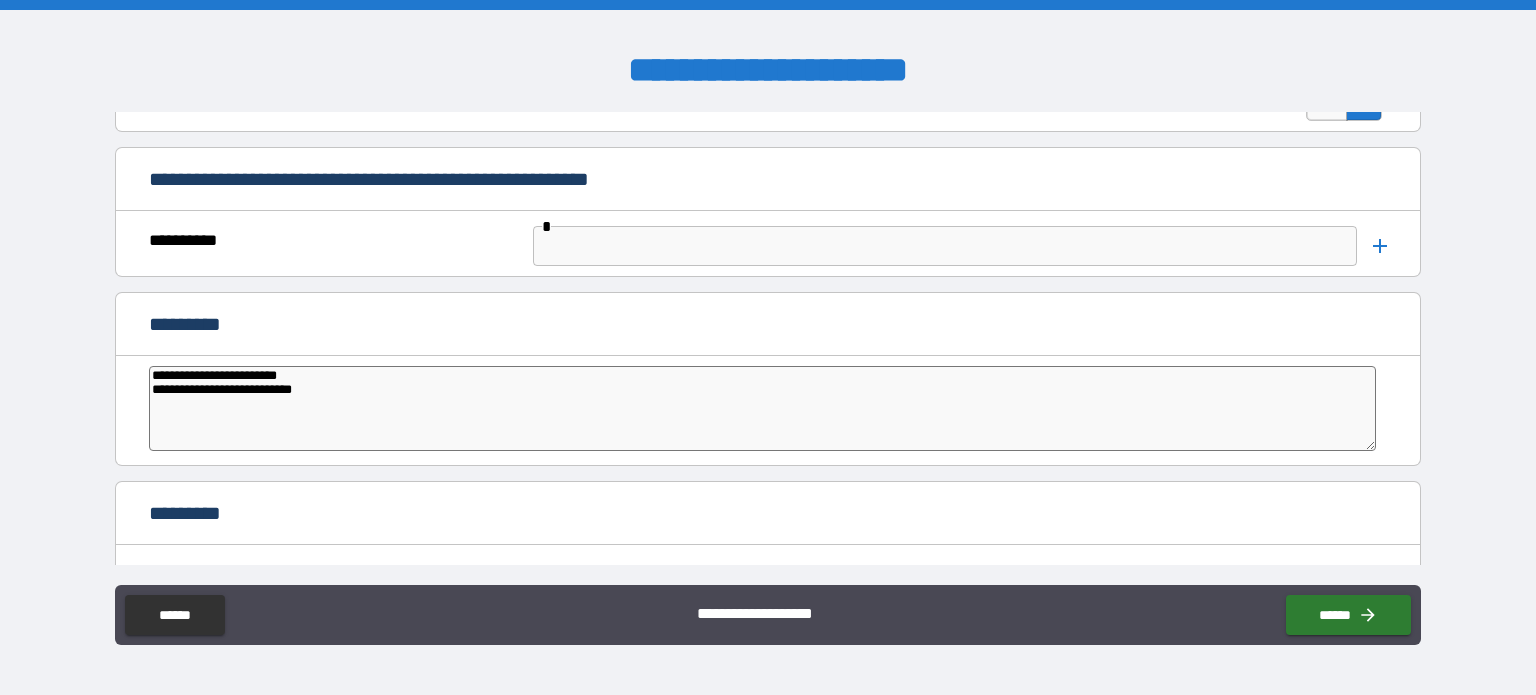 type on "*" 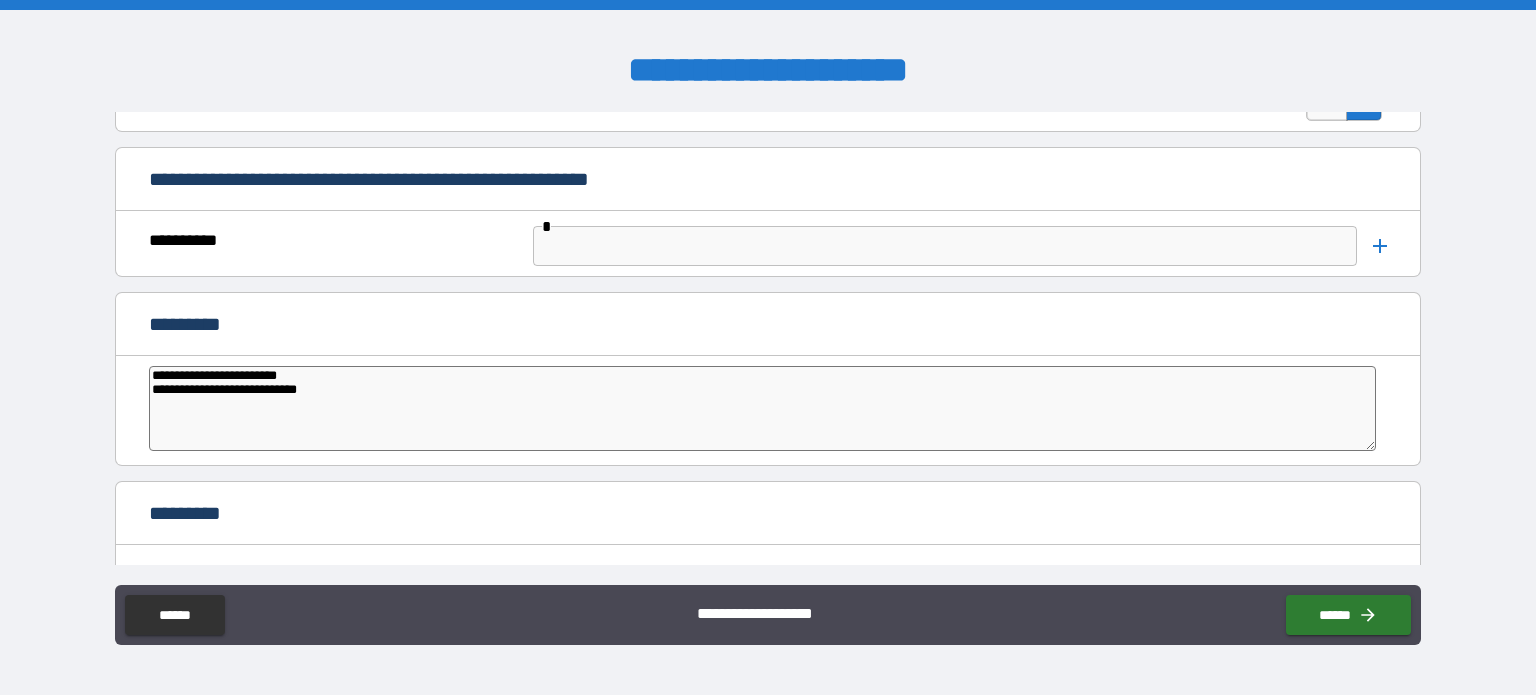 type on "*" 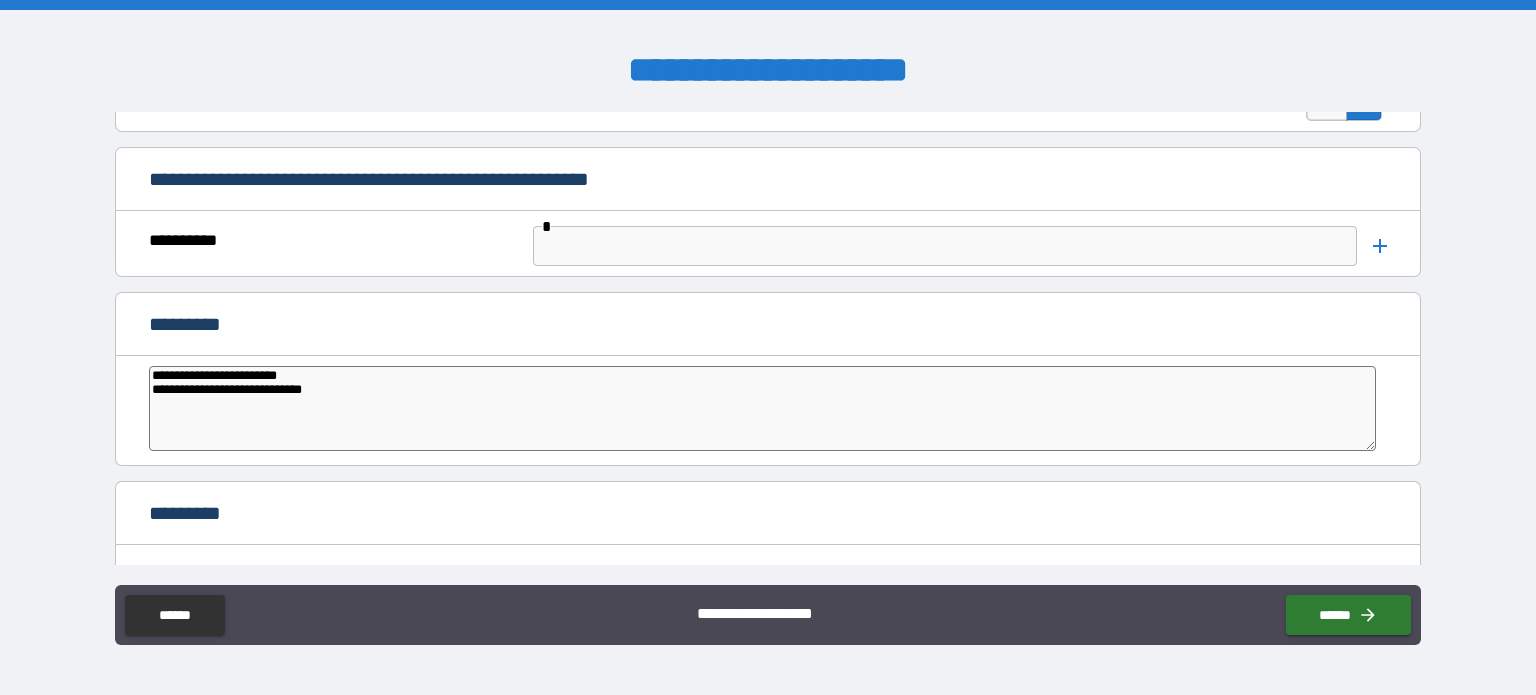 type on "*" 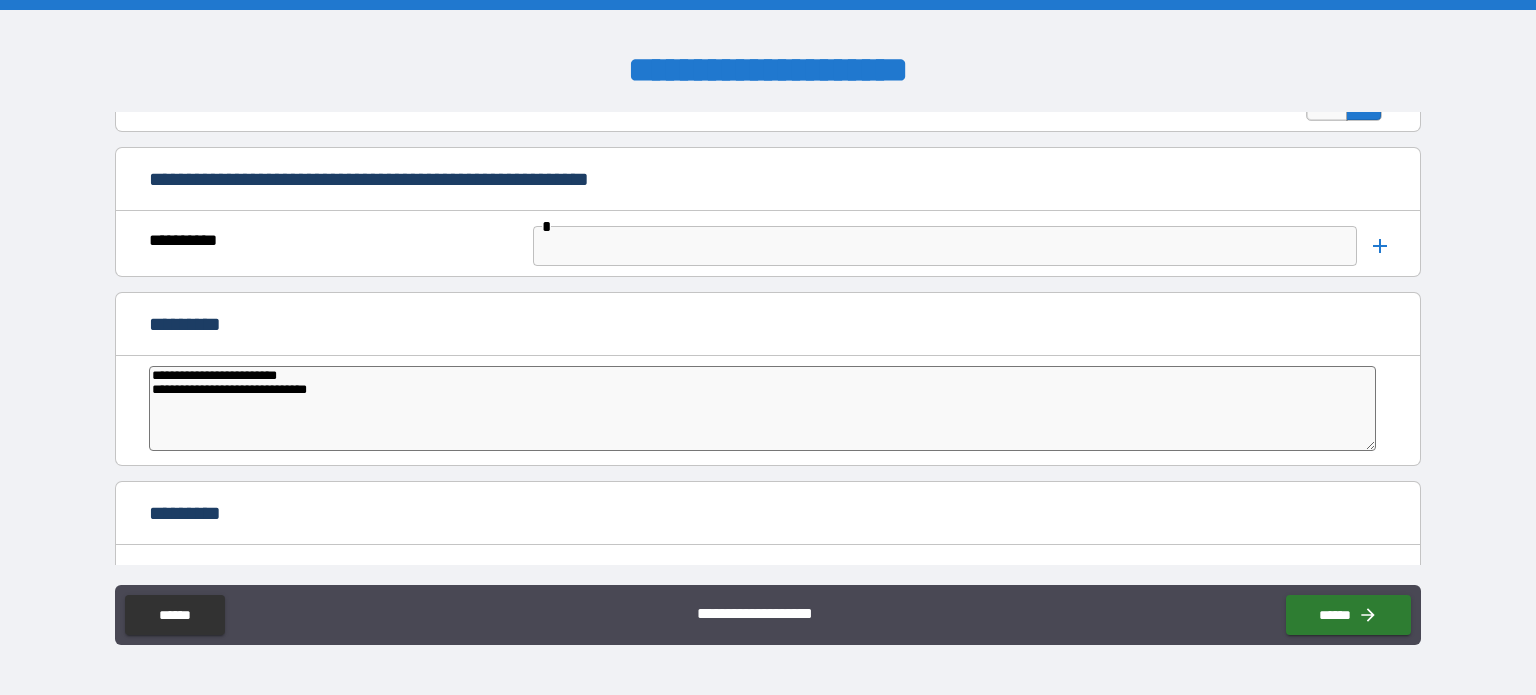 type on "**********" 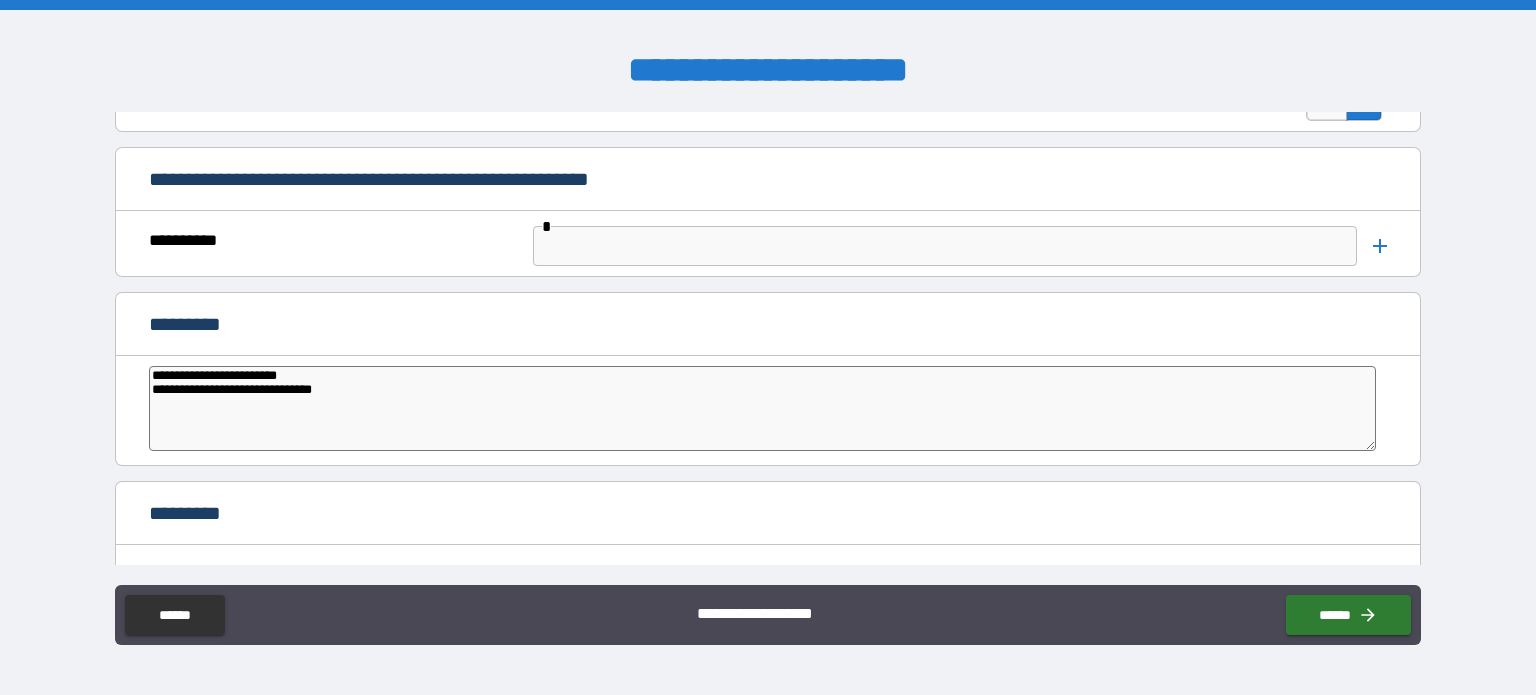 type on "*" 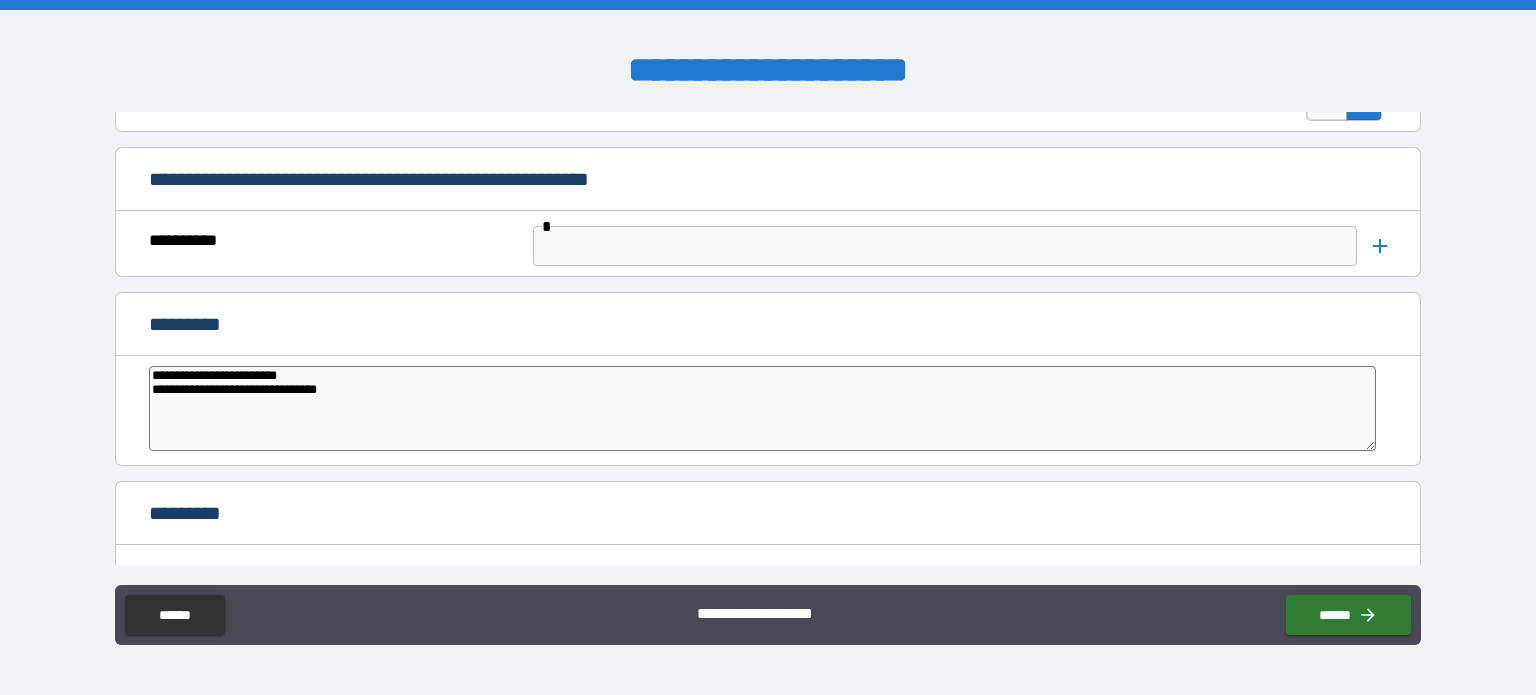 type on "*" 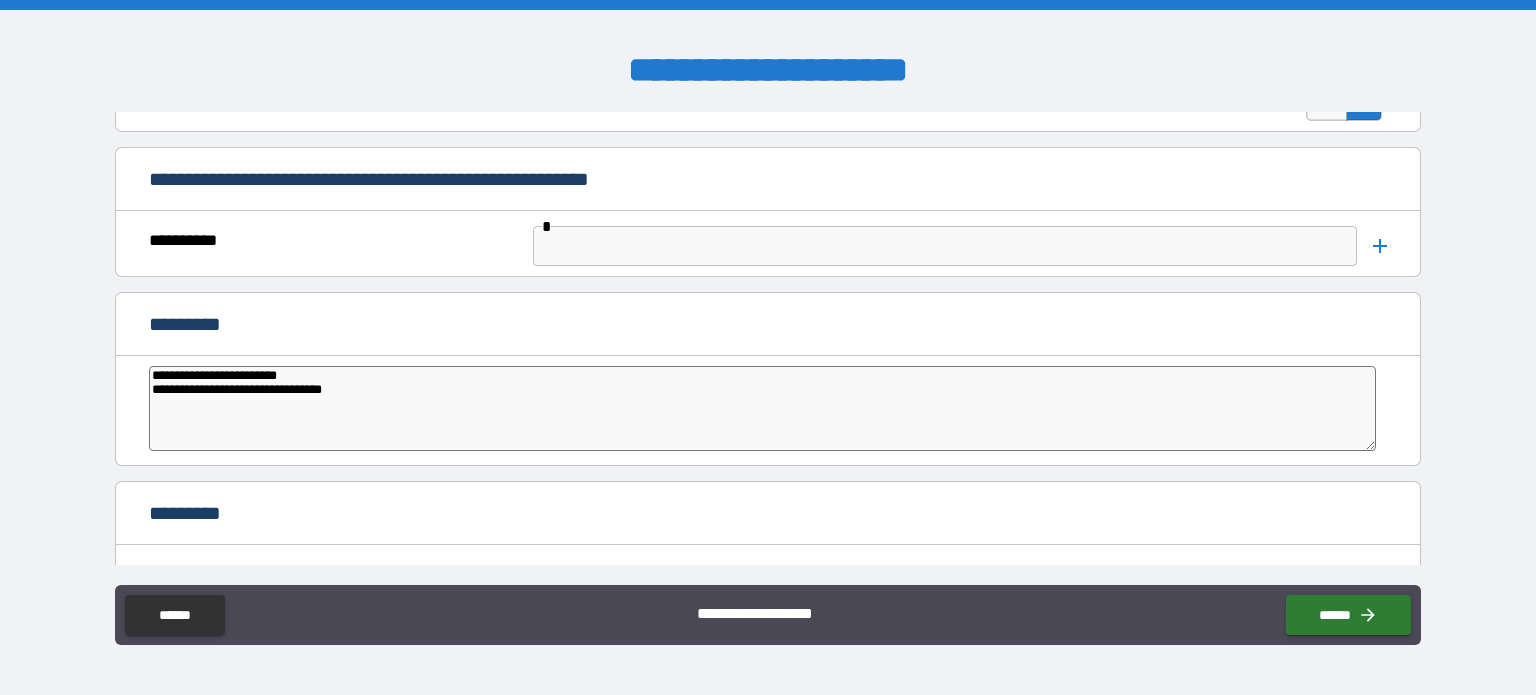 type on "**********" 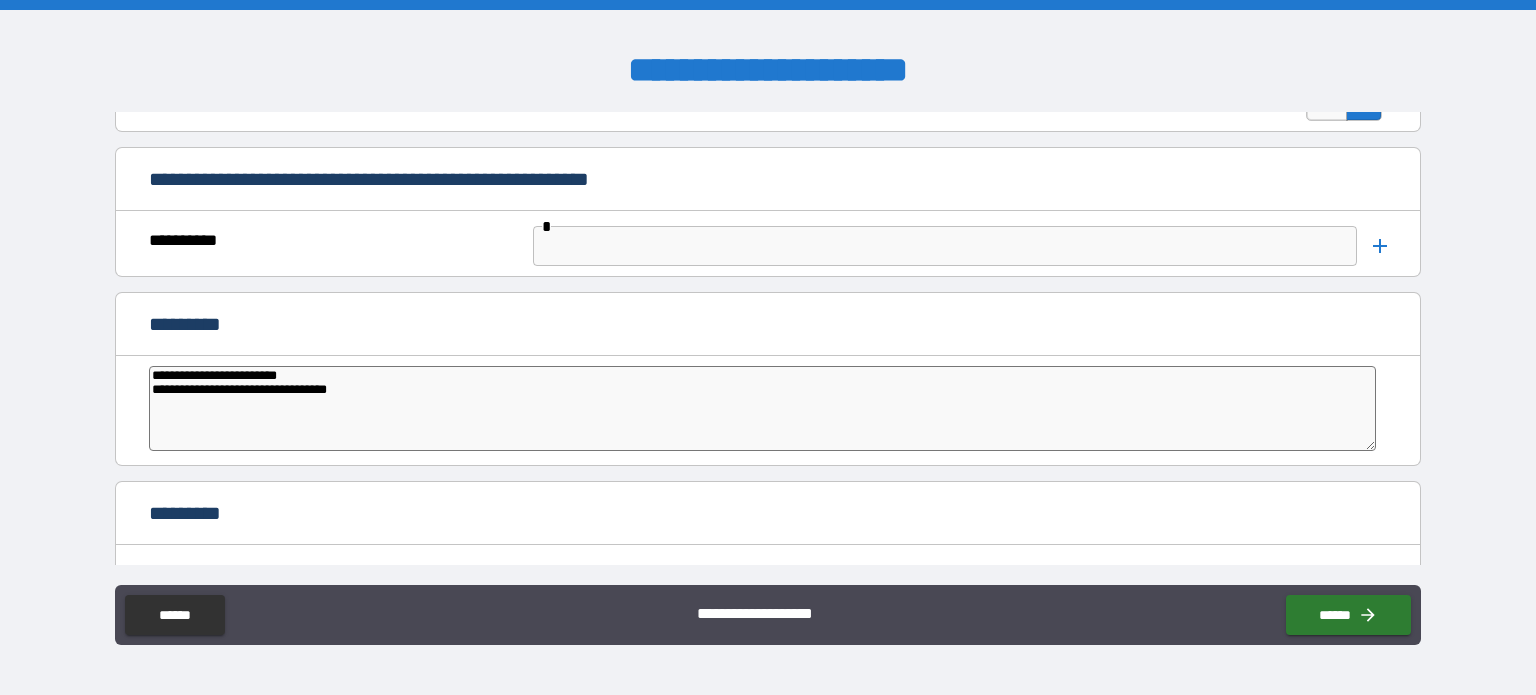 type on "*" 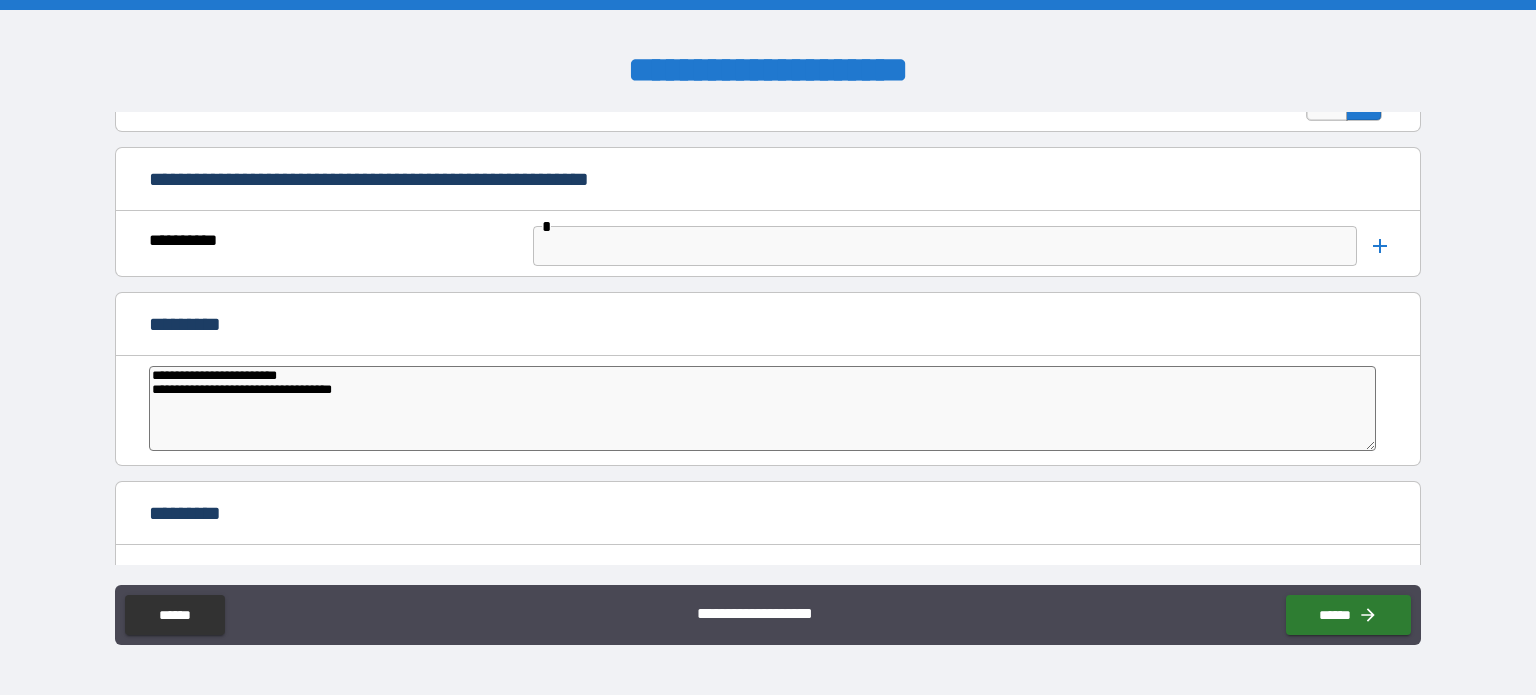 type on "*" 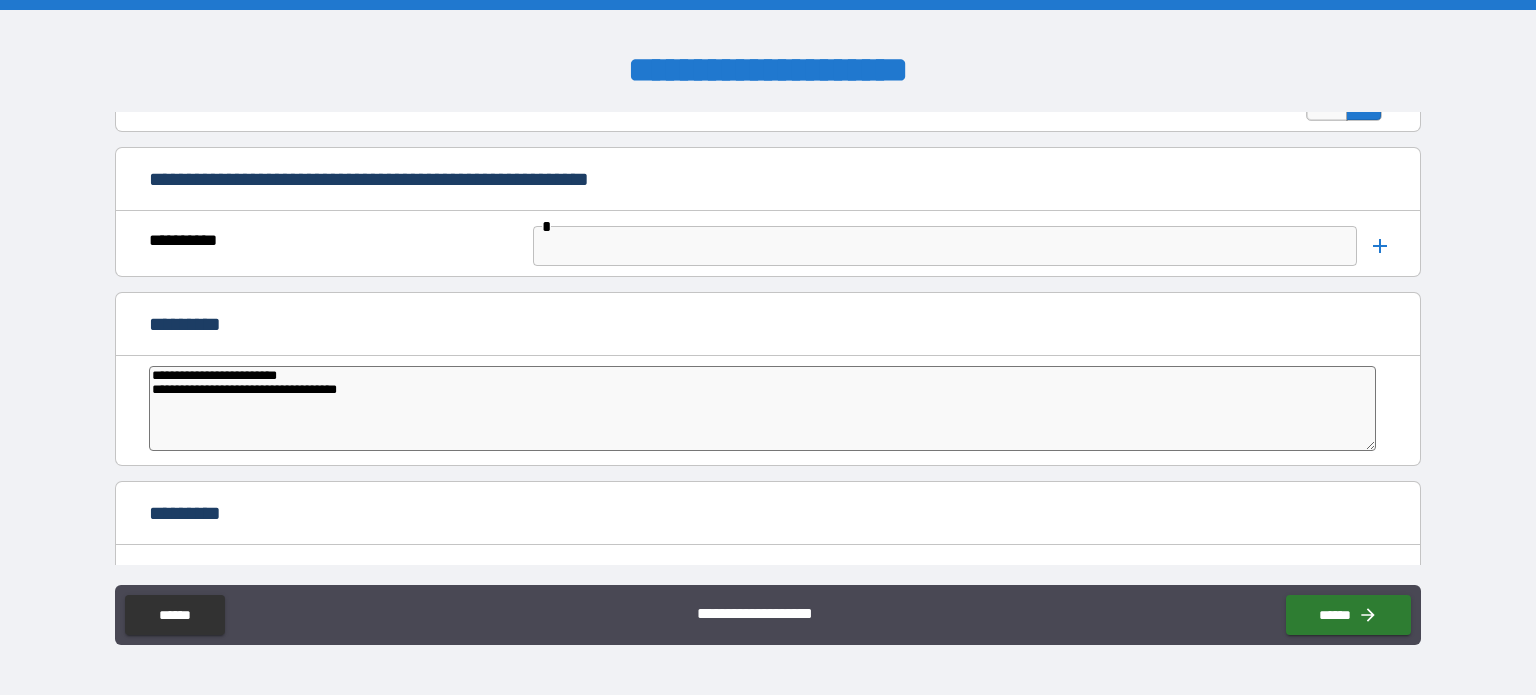 type on "*" 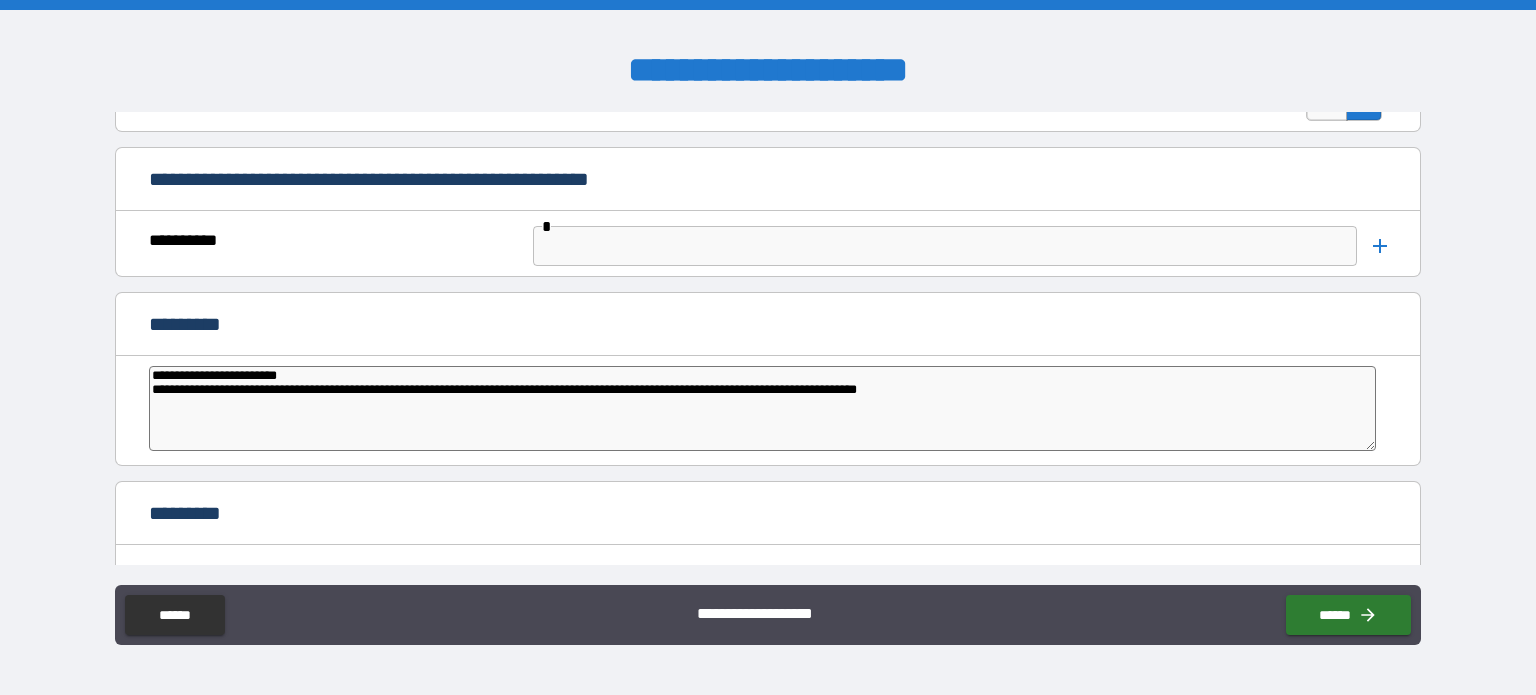 click on "**********" at bounding box center [762, 409] 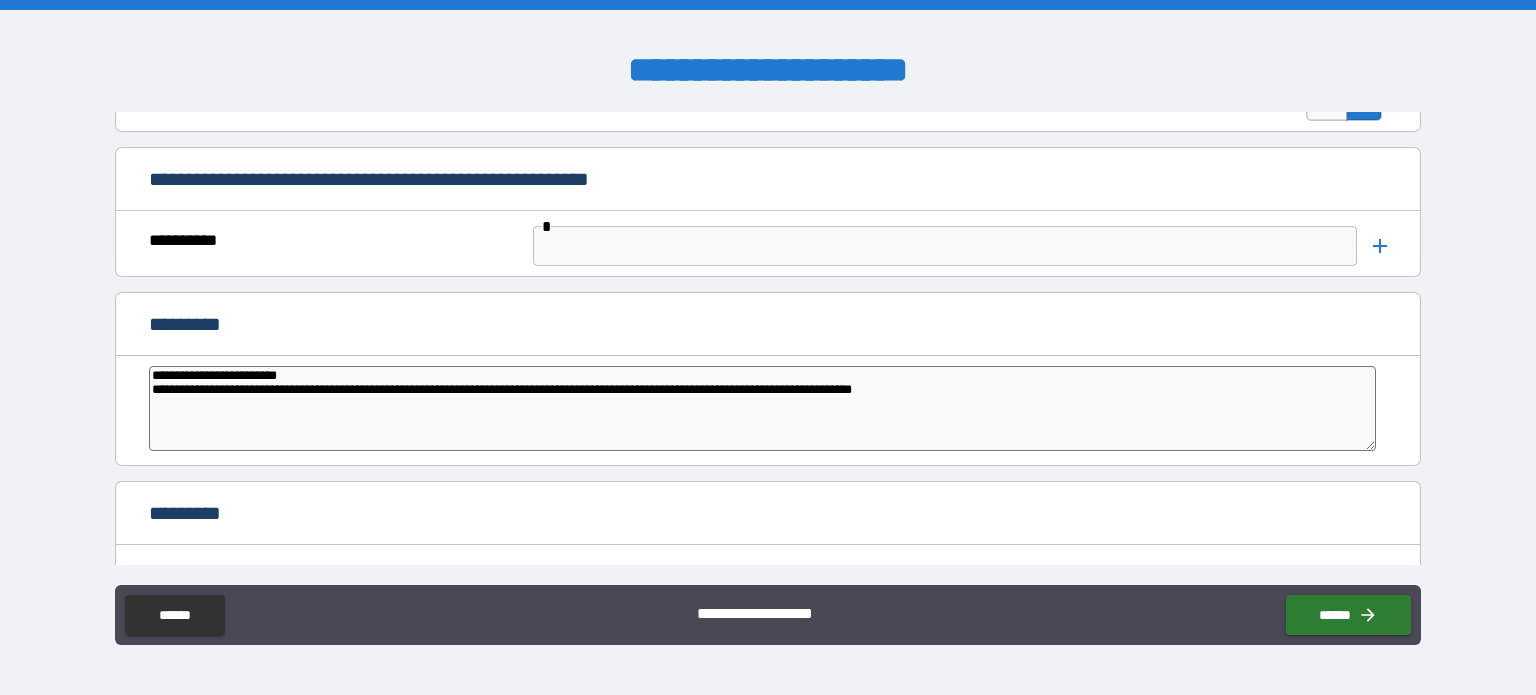 scroll, scrollTop: 5771, scrollLeft: 0, axis: vertical 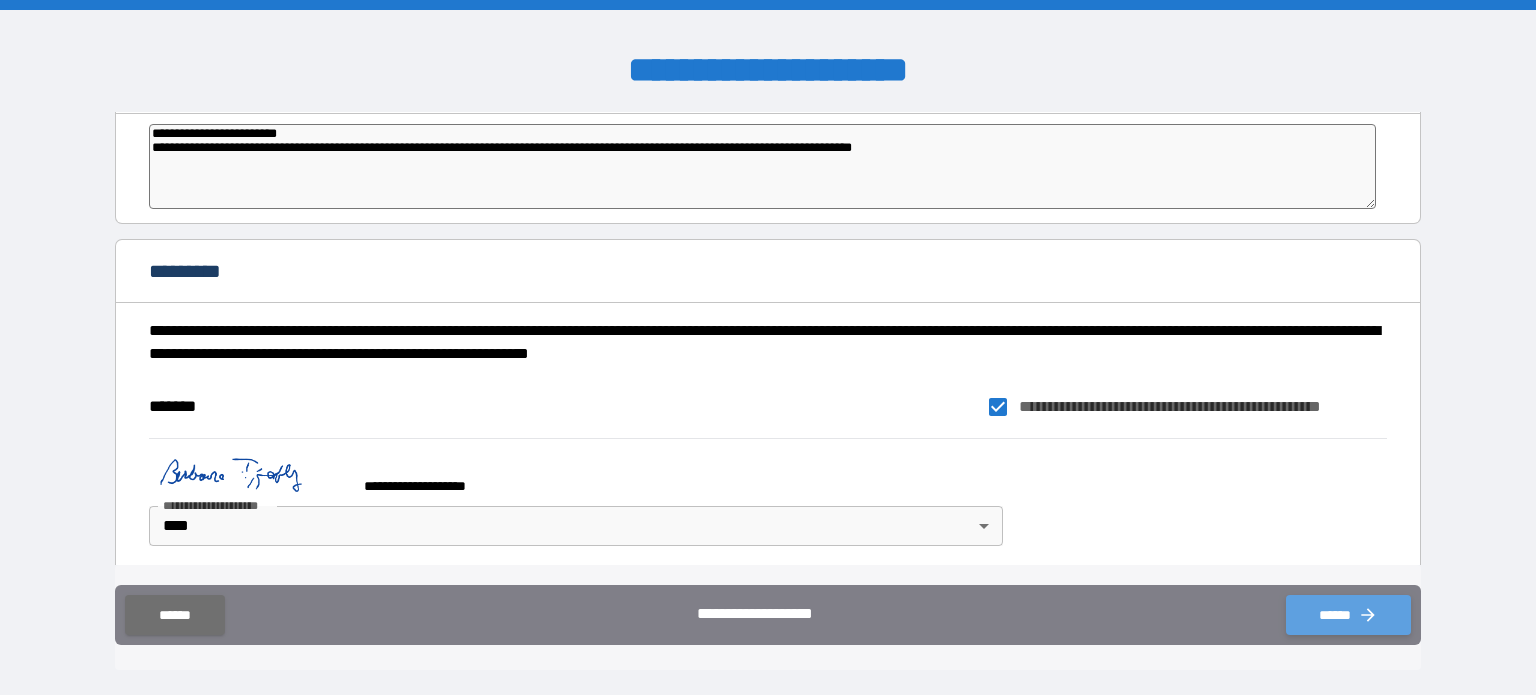 click on "******" at bounding box center (1348, 615) 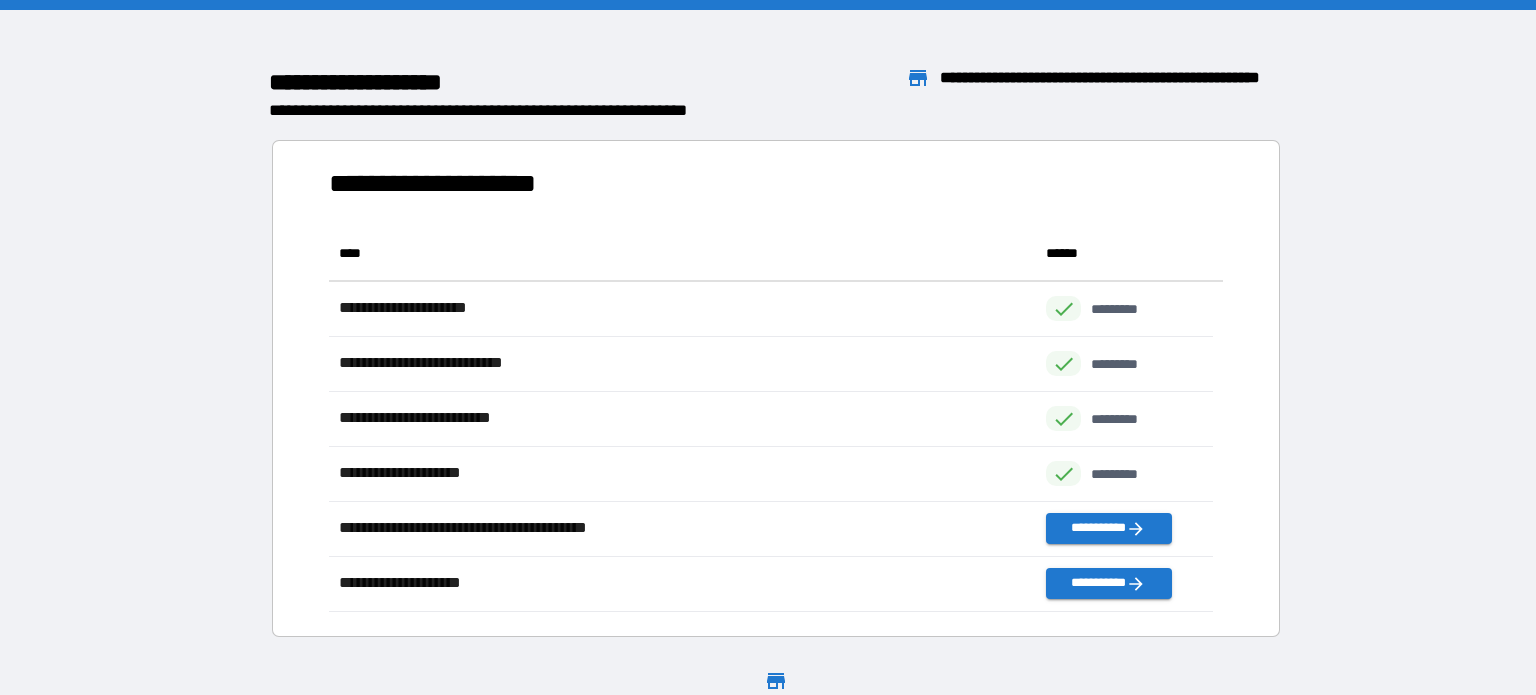 scroll, scrollTop: 370, scrollLeft: 869, axis: both 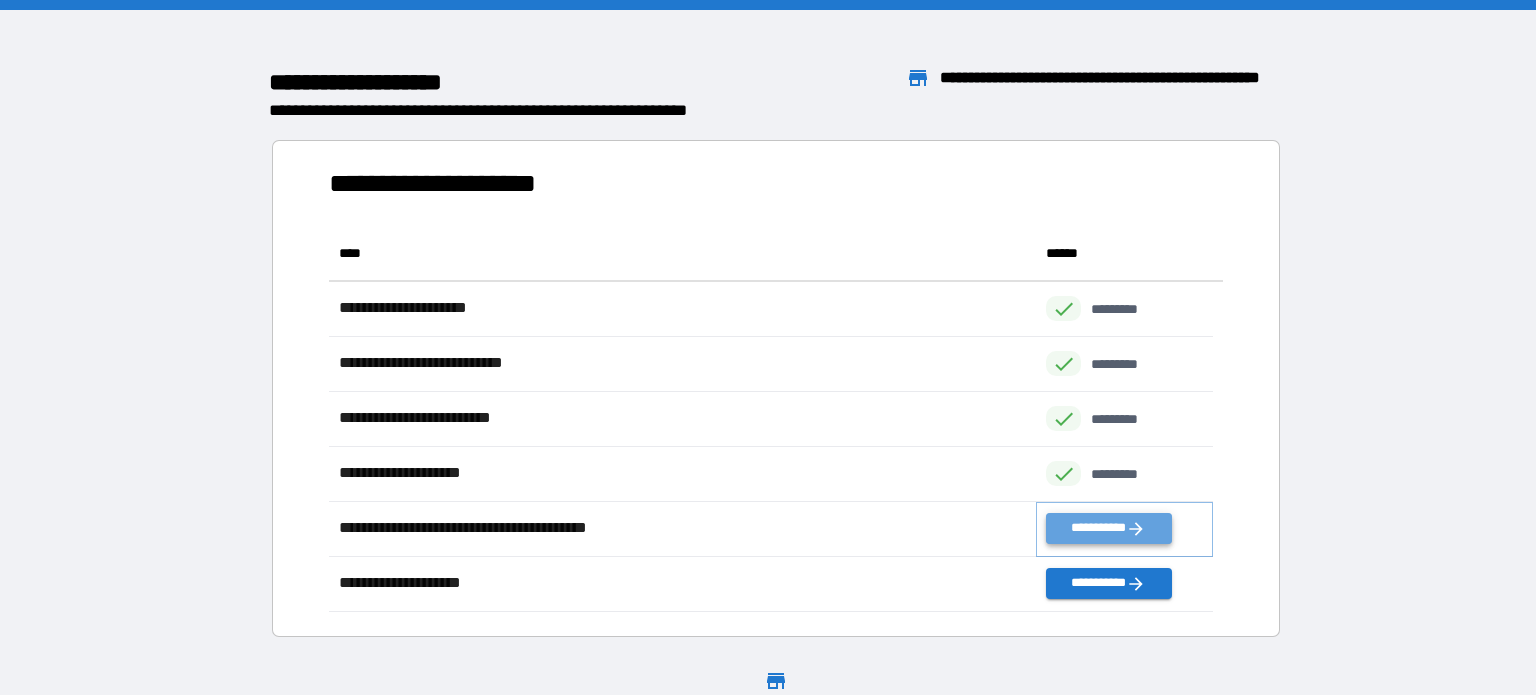 click on "**********" at bounding box center (1108, 528) 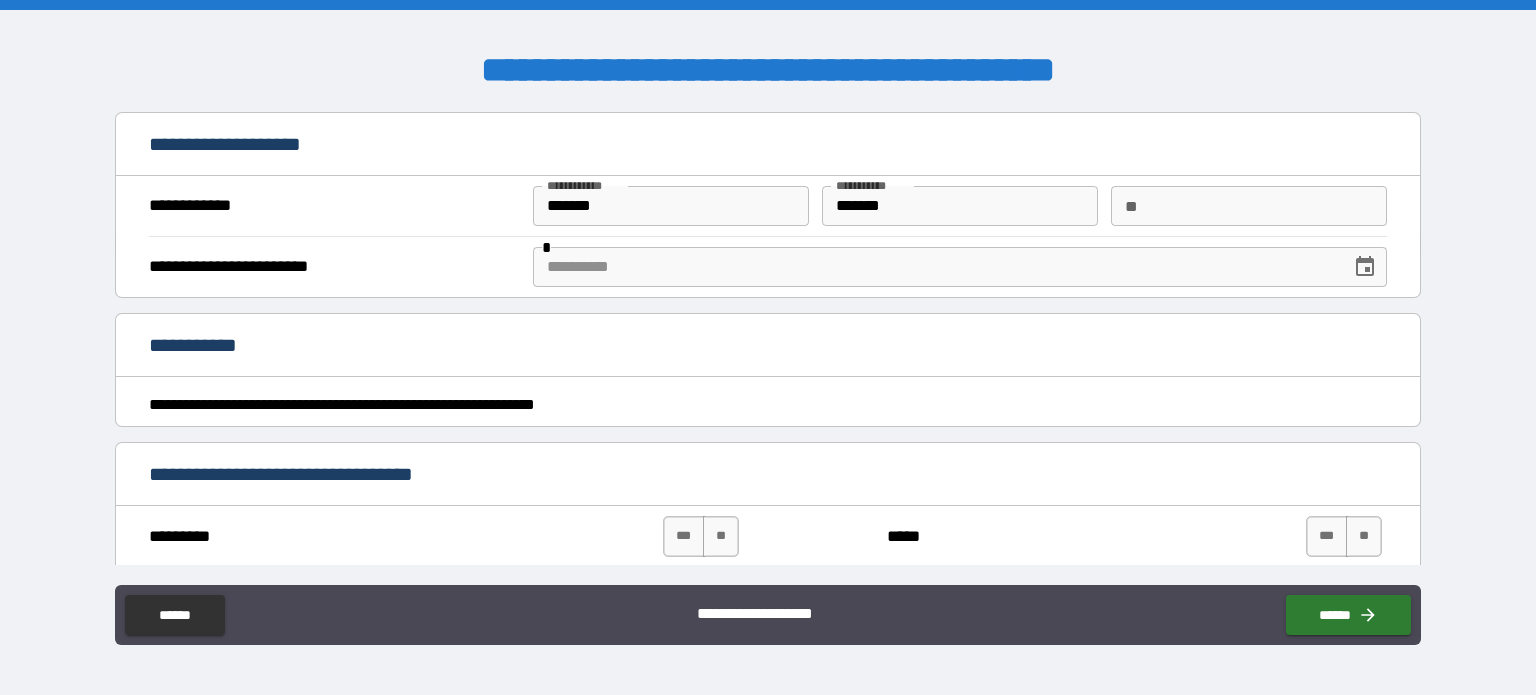click on "**" at bounding box center (1249, 206) 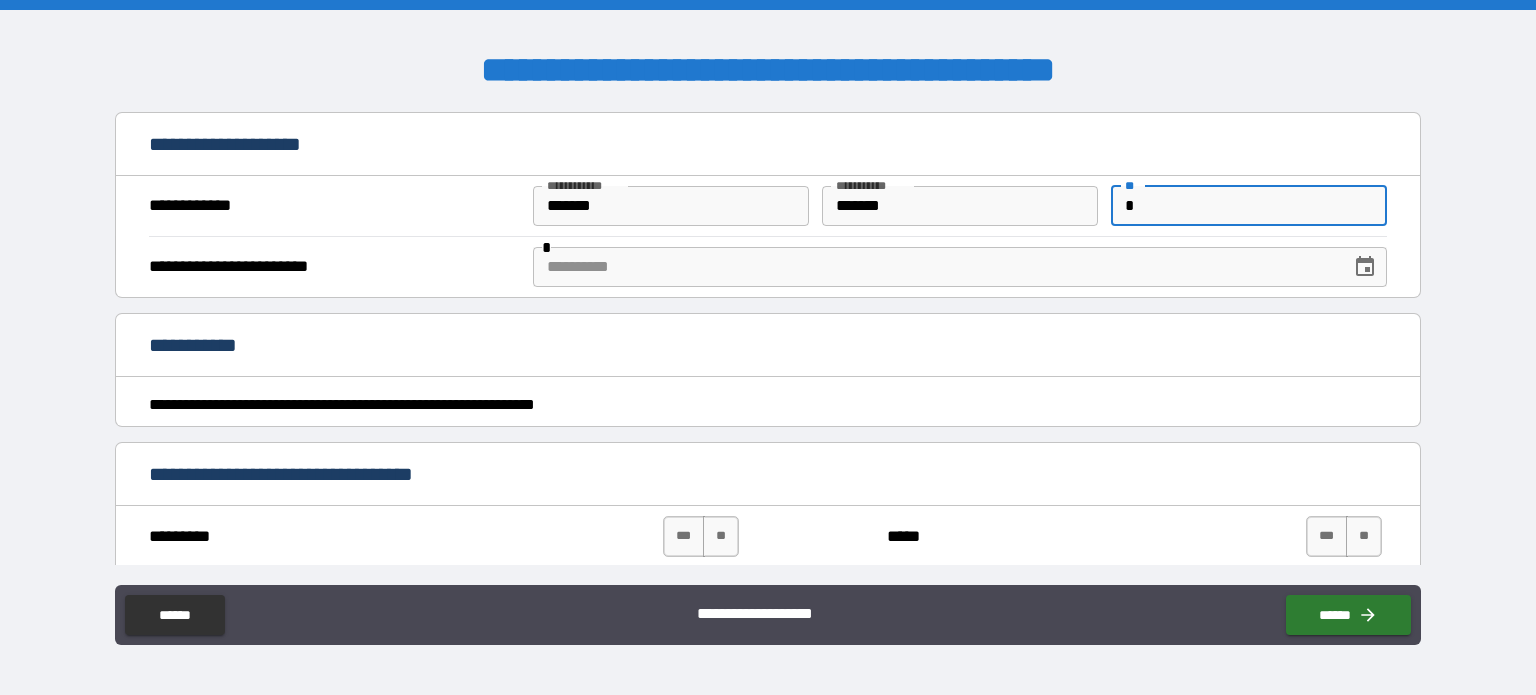 click at bounding box center (935, 267) 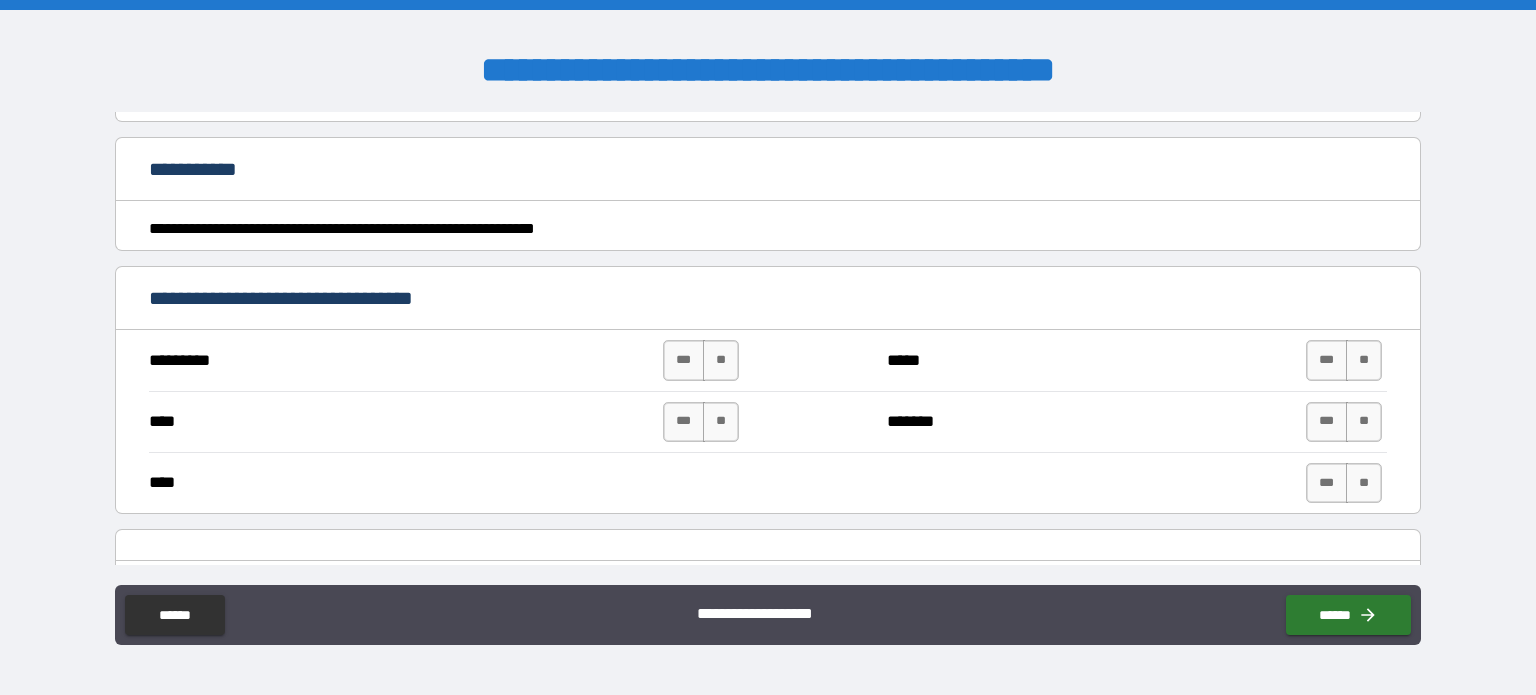 scroll, scrollTop: 246, scrollLeft: 0, axis: vertical 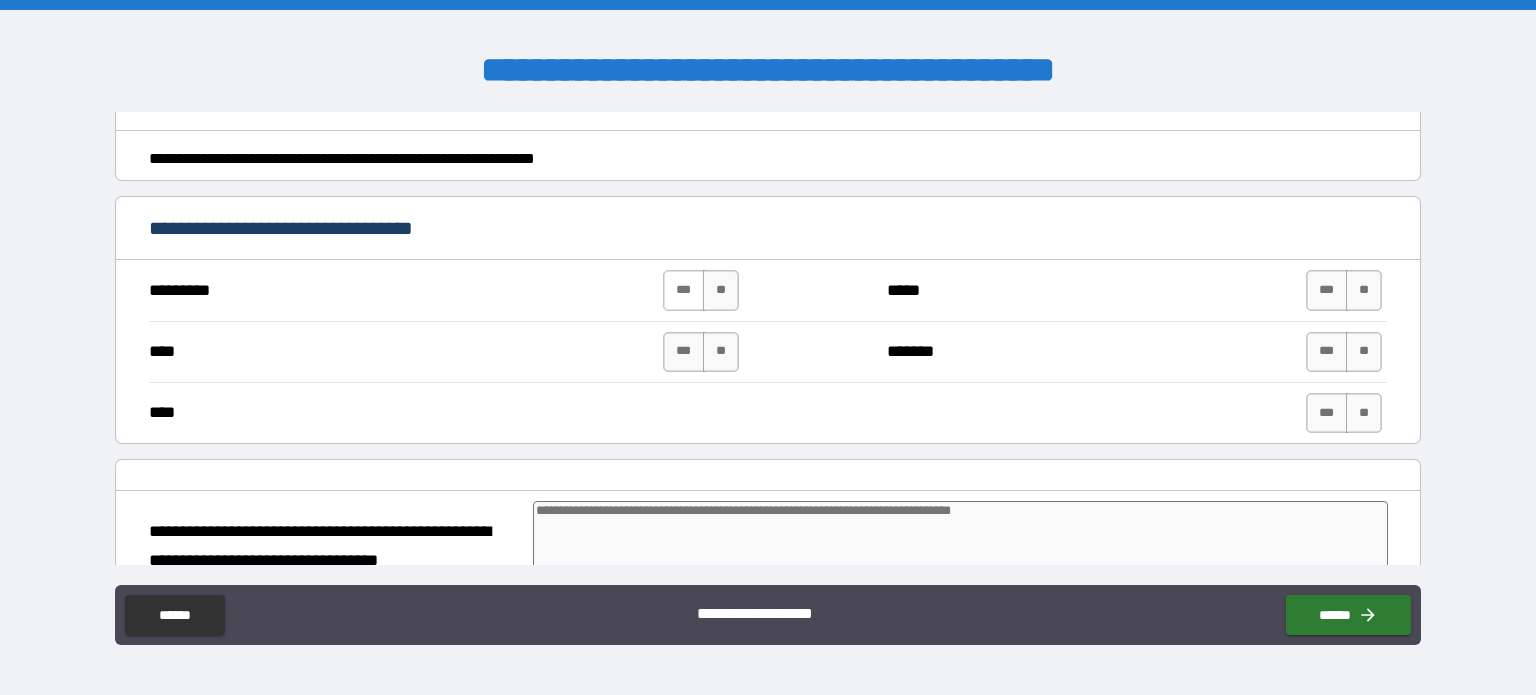 click on "***" at bounding box center (684, 290) 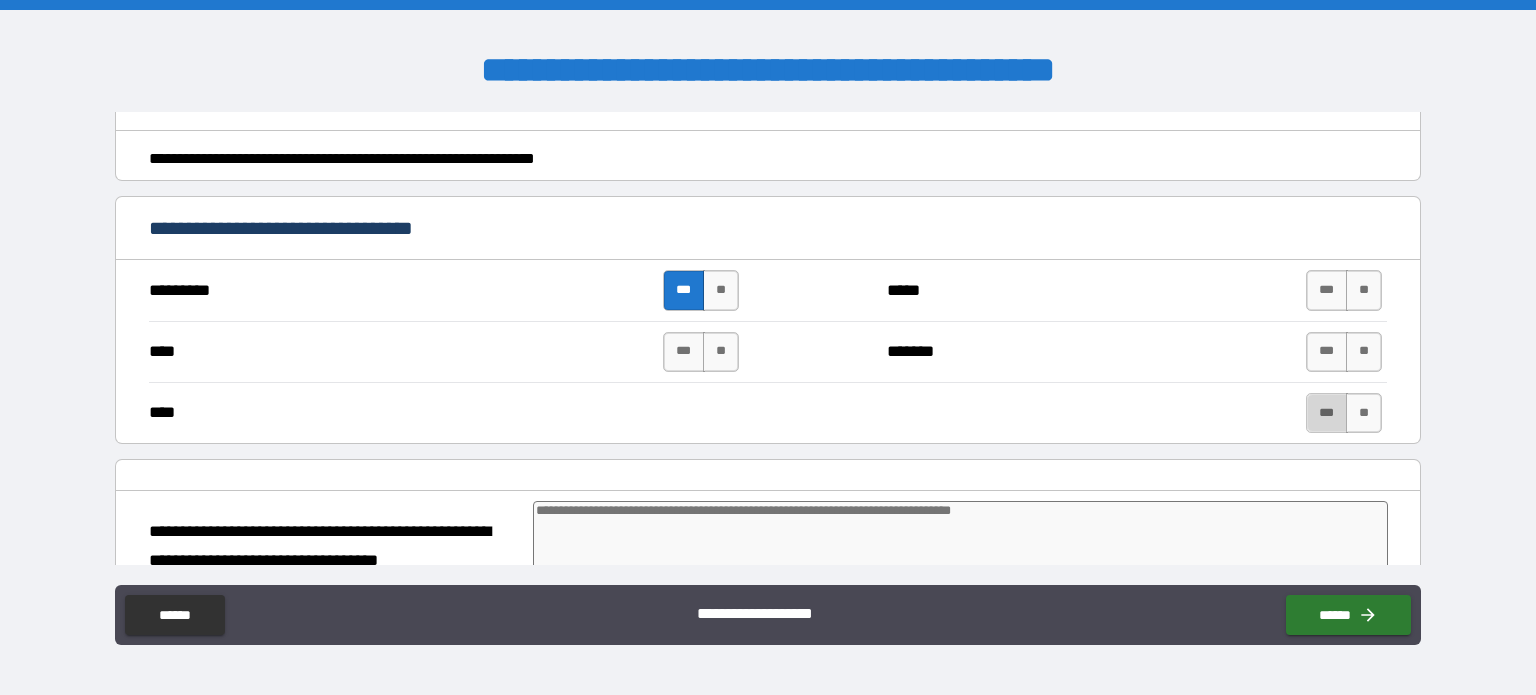 click on "***" at bounding box center [1327, 413] 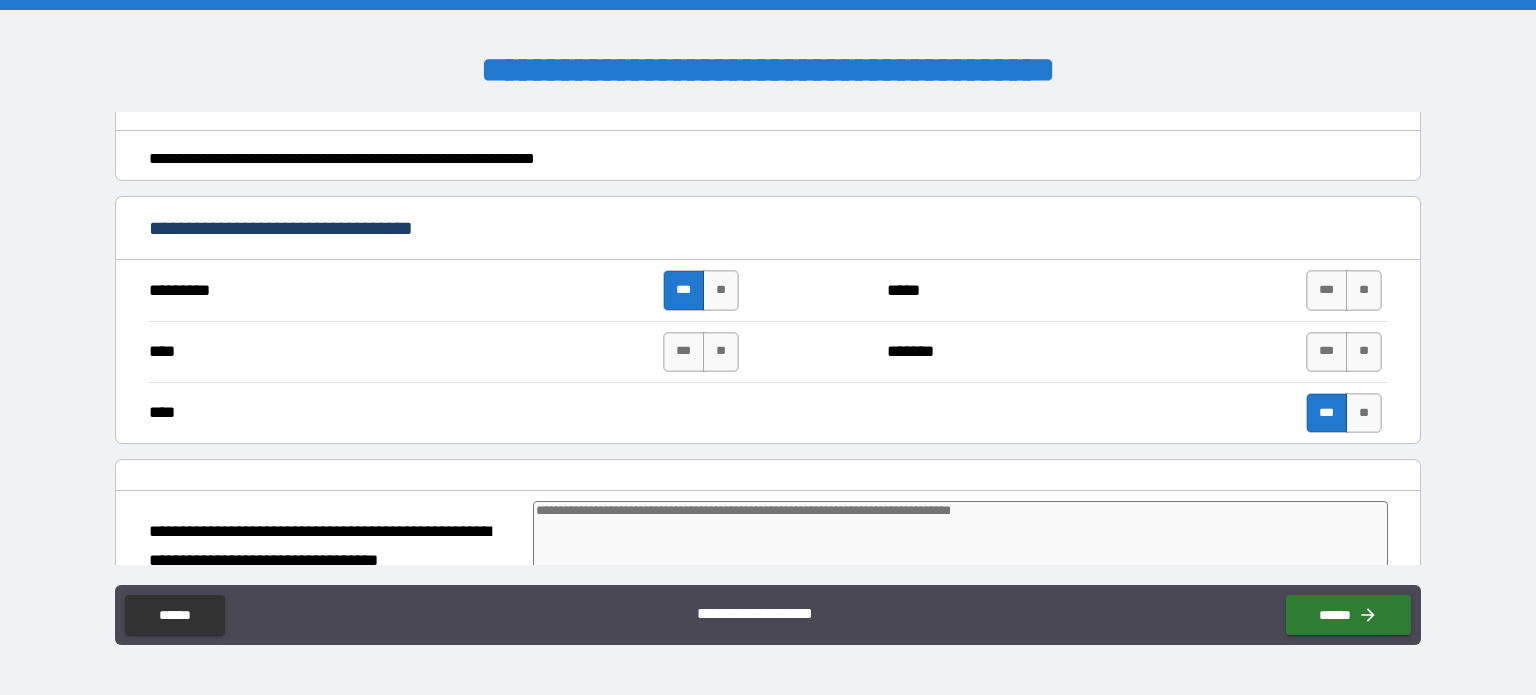 scroll, scrollTop: 376, scrollLeft: 0, axis: vertical 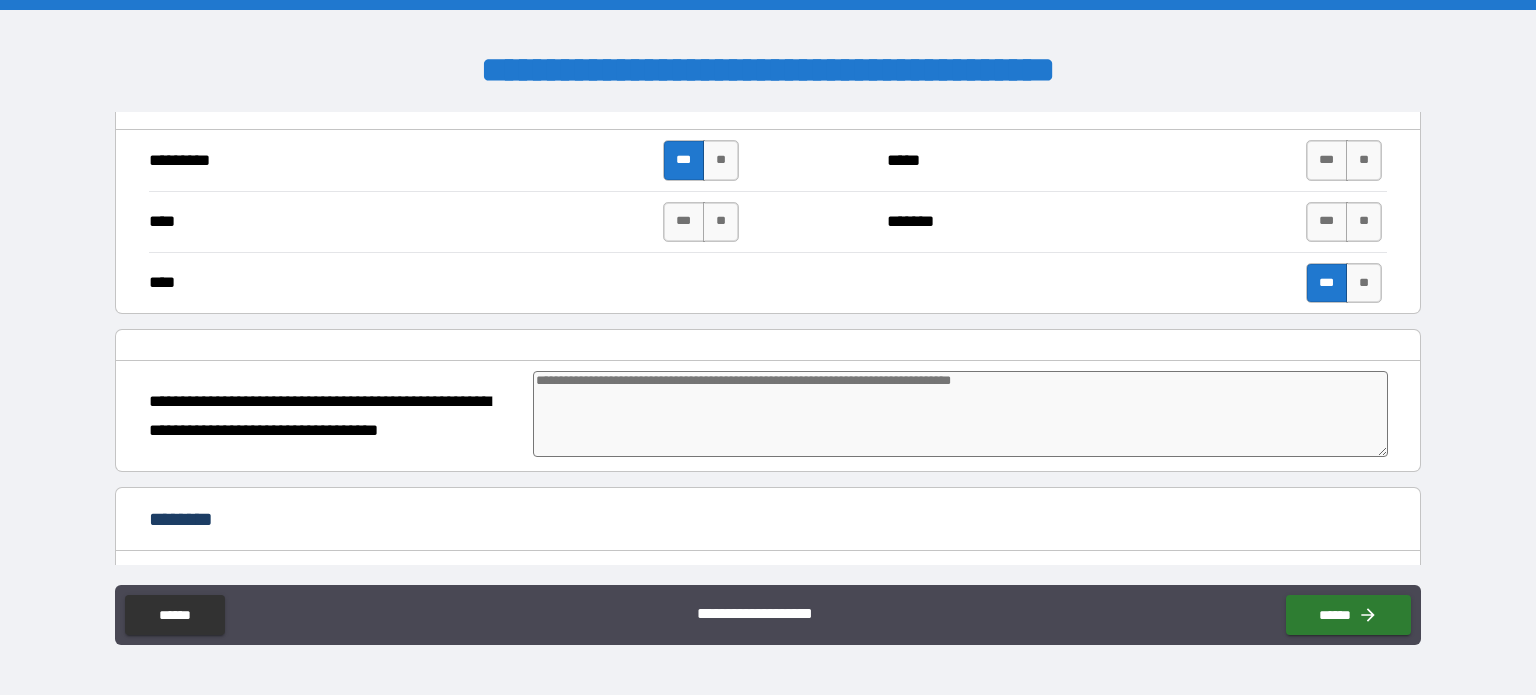 click at bounding box center (961, 414) 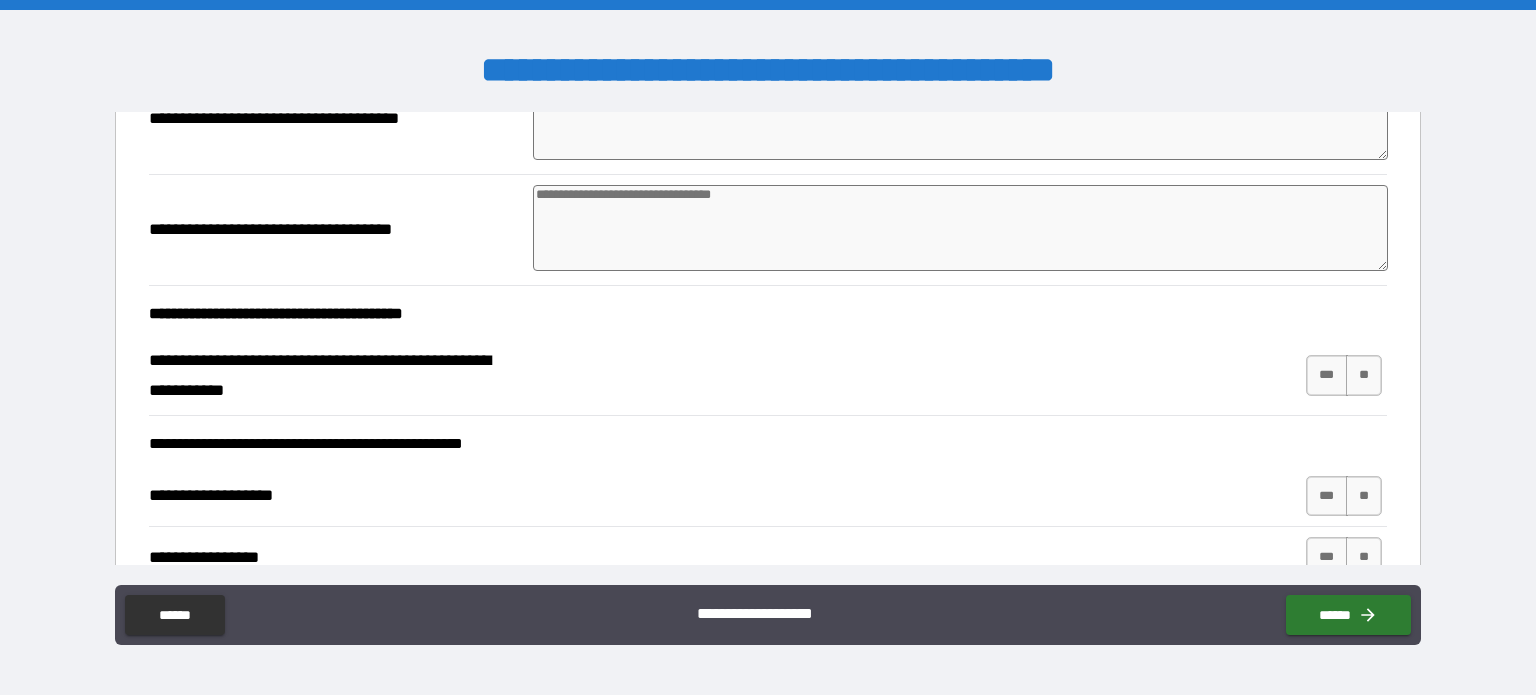 scroll, scrollTop: 1211, scrollLeft: 0, axis: vertical 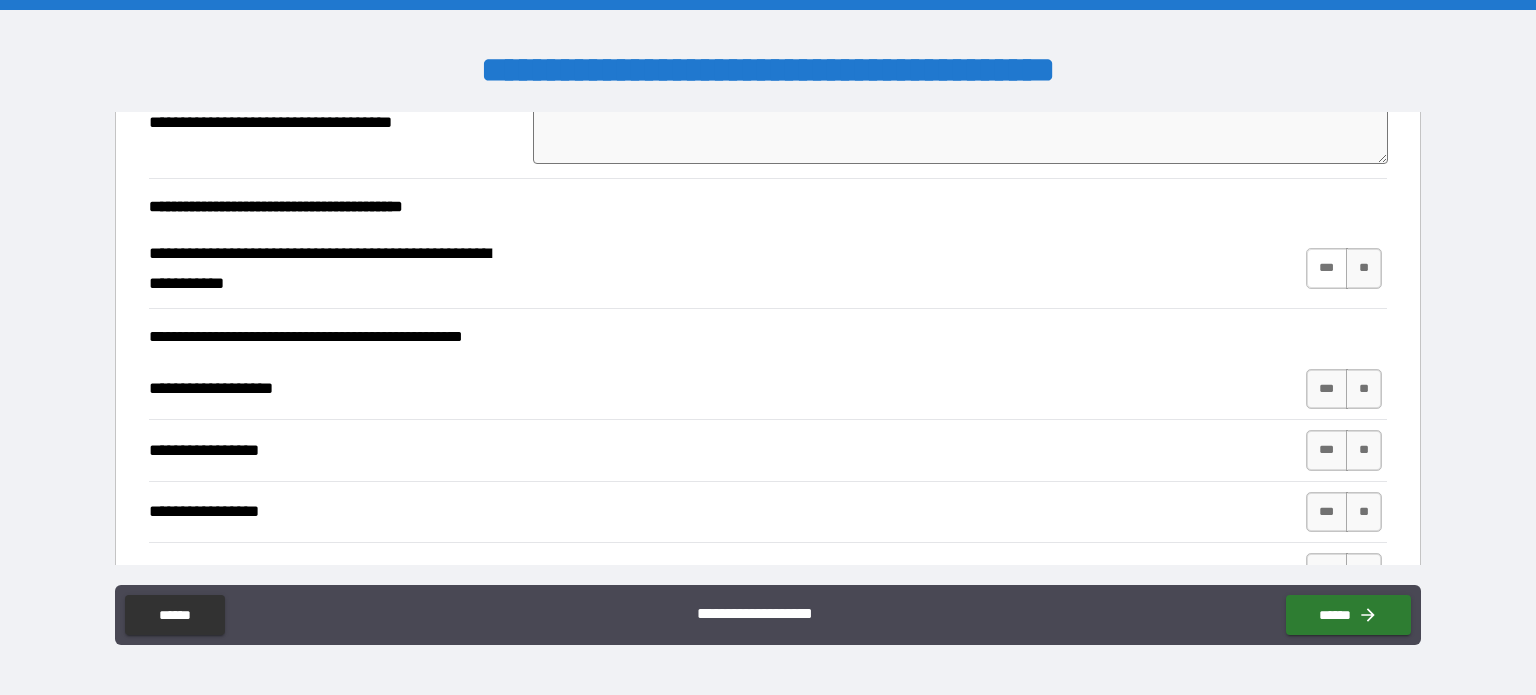click on "***" at bounding box center (1327, 268) 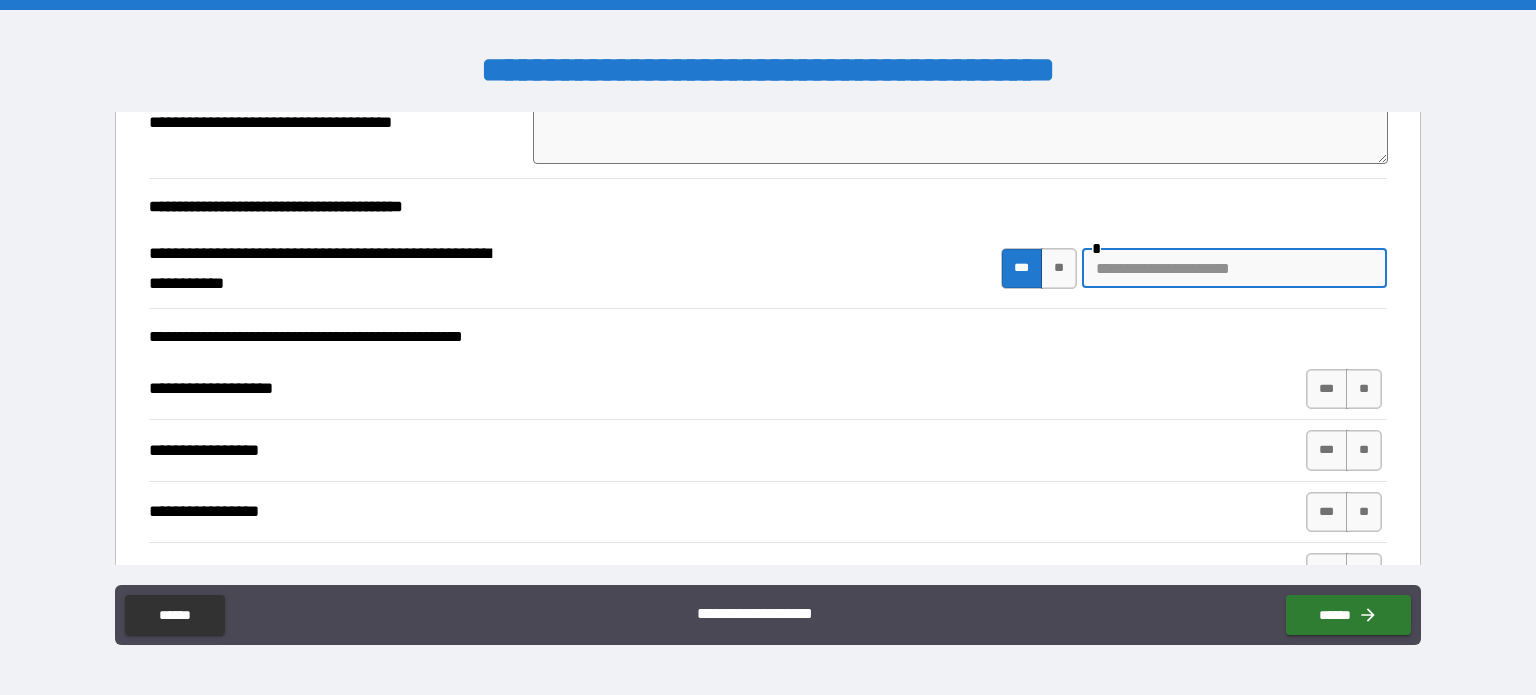 click at bounding box center (1234, 268) 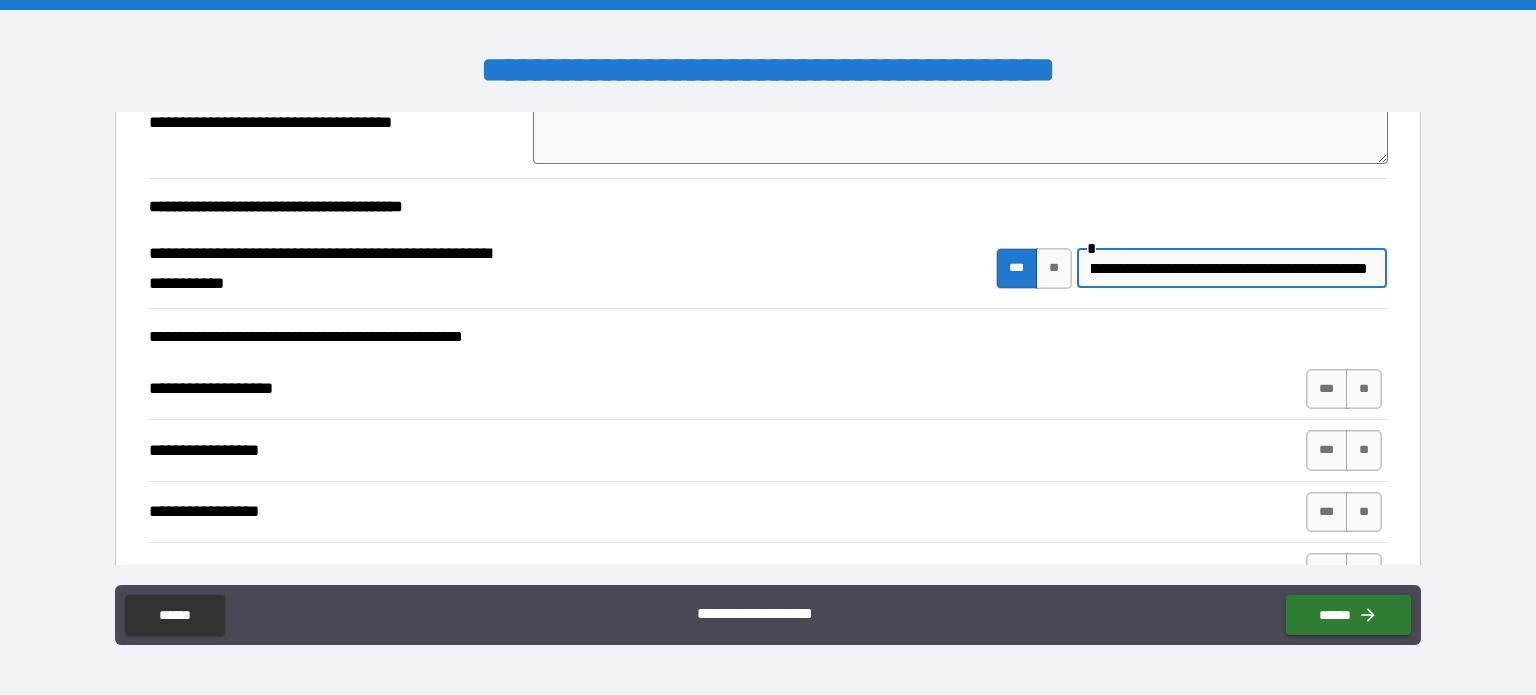 scroll, scrollTop: 0, scrollLeft: 51, axis: horizontal 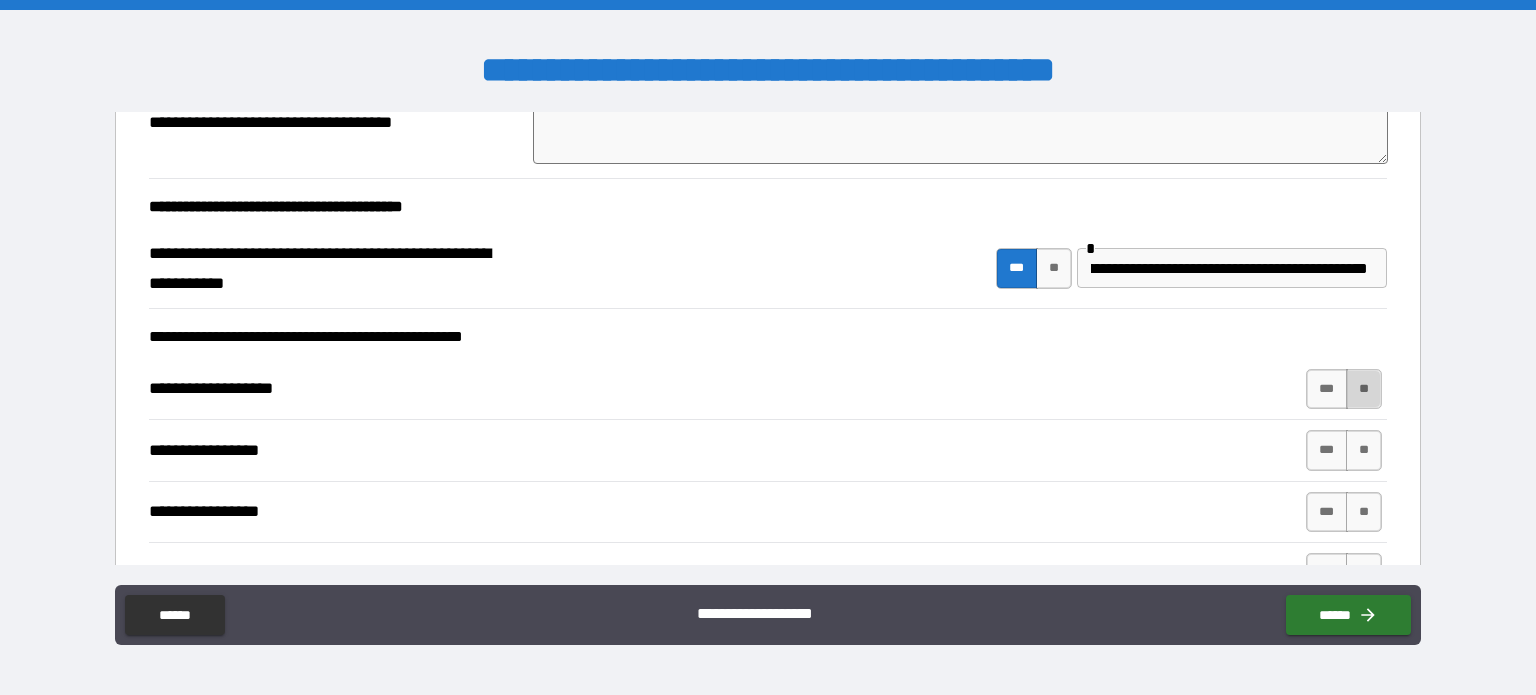click on "**" at bounding box center [1364, 389] 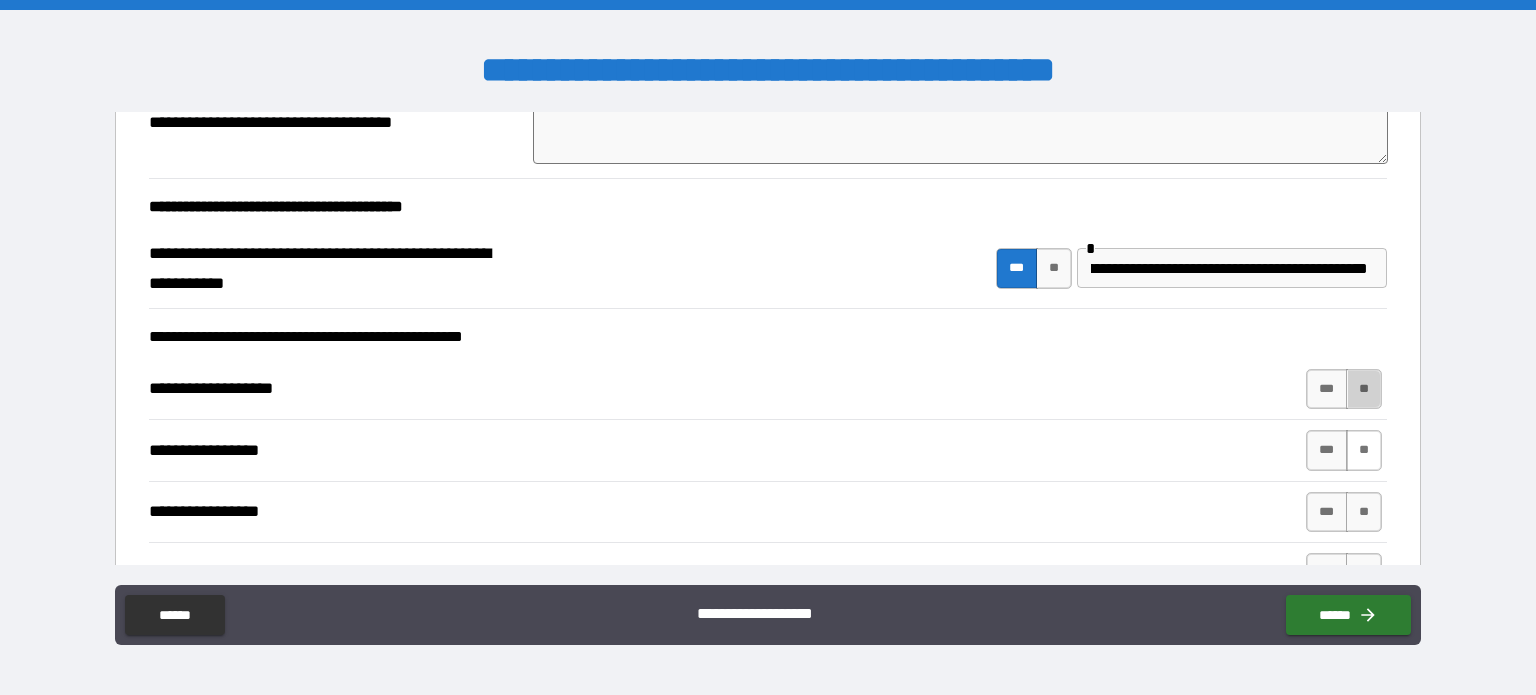 scroll, scrollTop: 0, scrollLeft: 0, axis: both 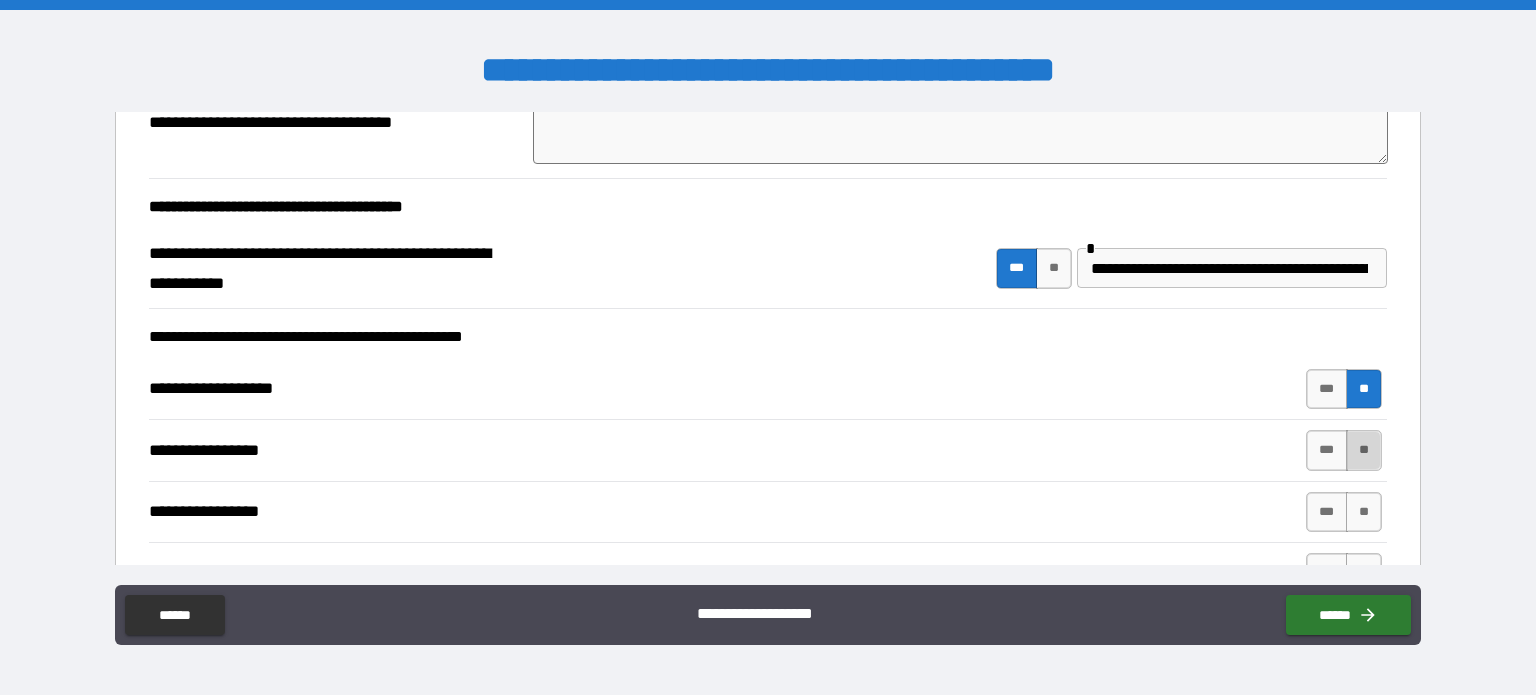 click on "**" at bounding box center [1364, 450] 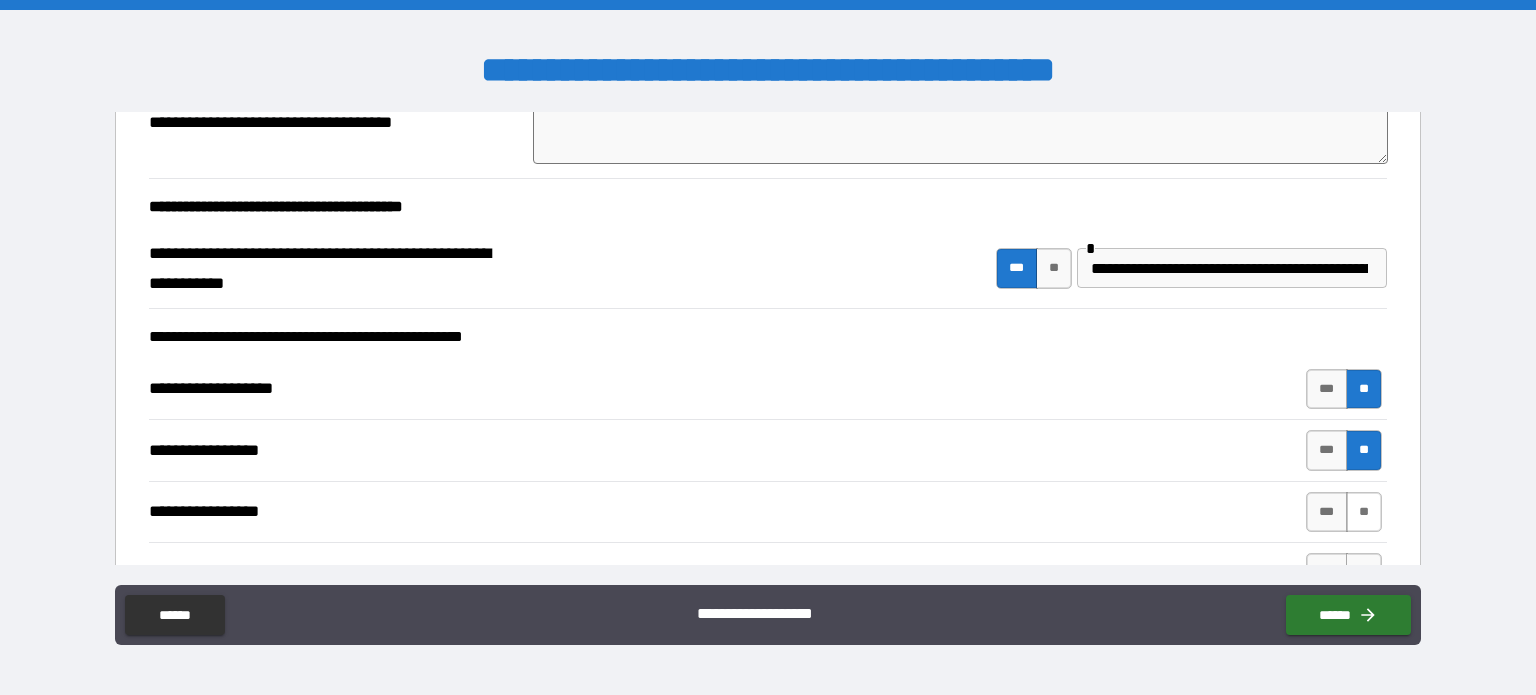 click on "**" at bounding box center (1364, 512) 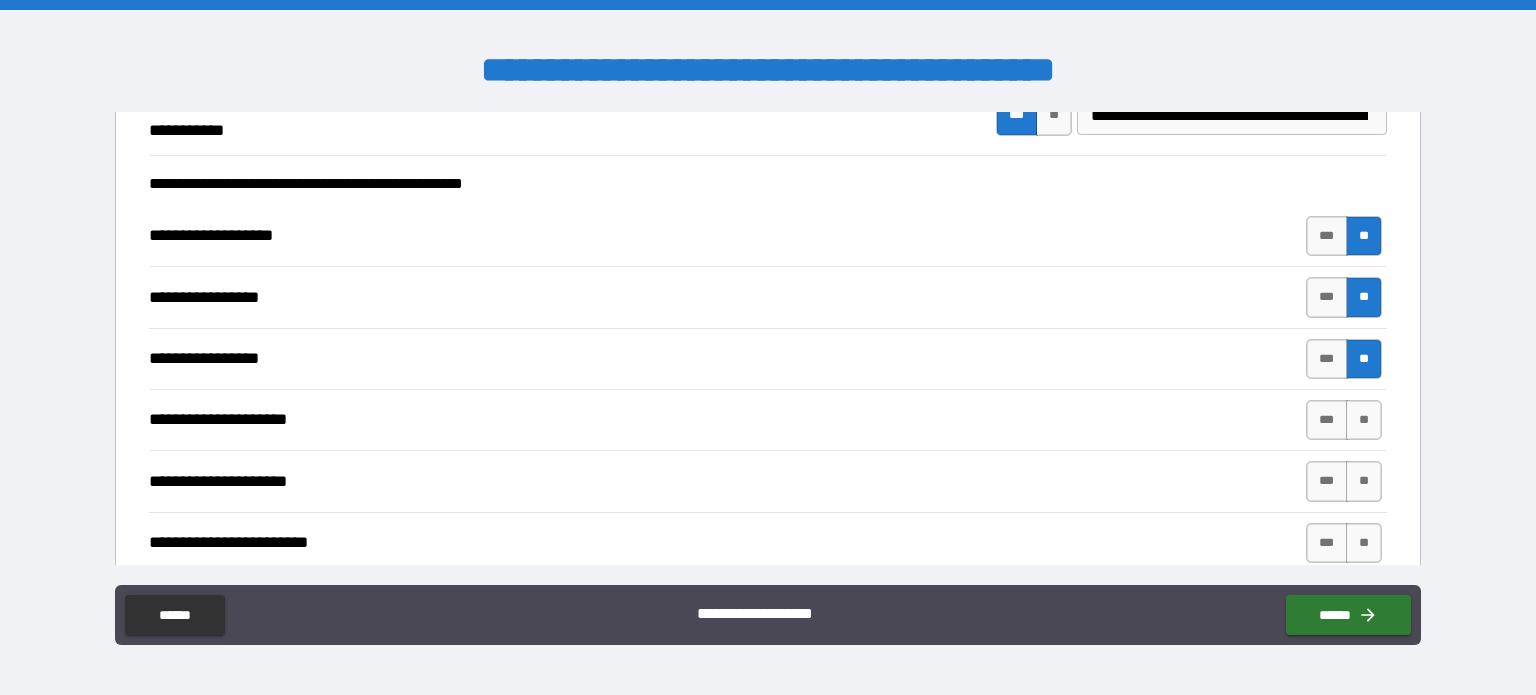 scroll, scrollTop: 1446, scrollLeft: 0, axis: vertical 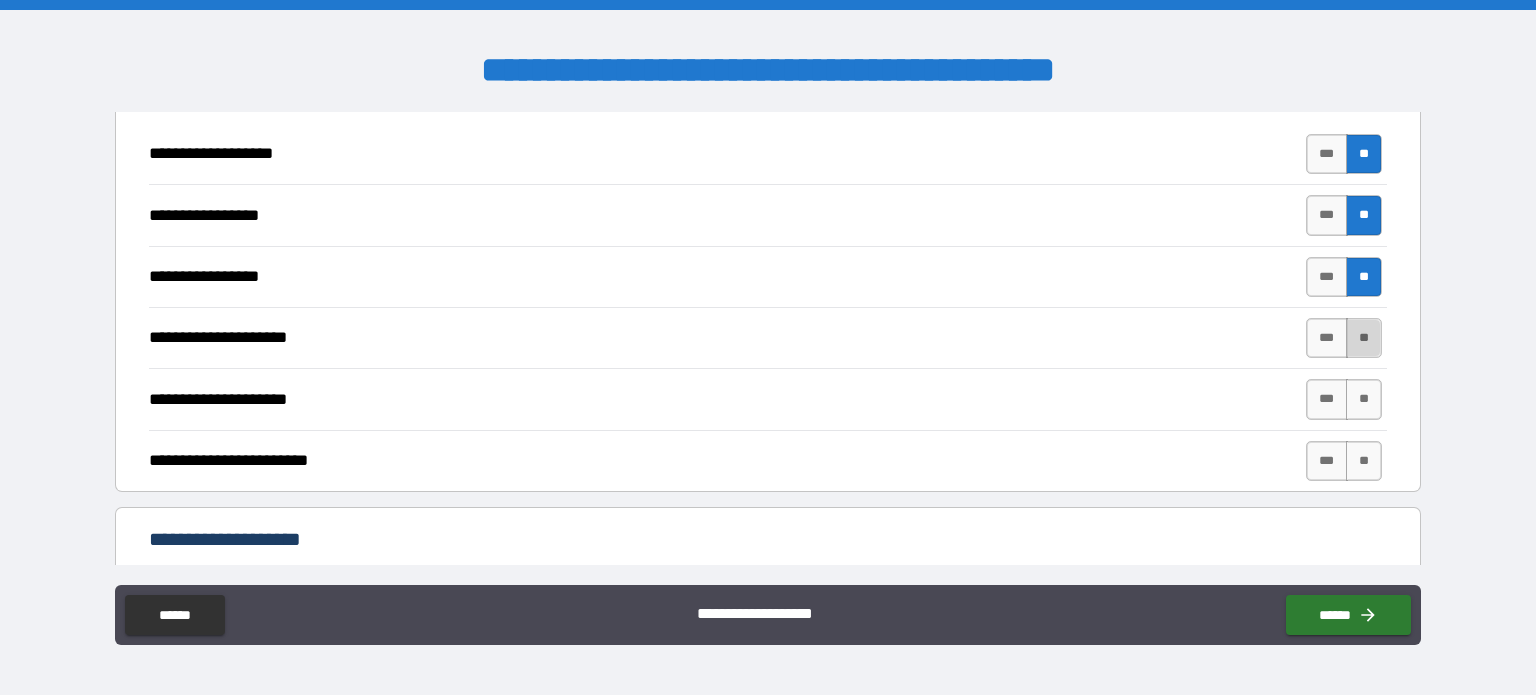 click on "**" at bounding box center (1364, 338) 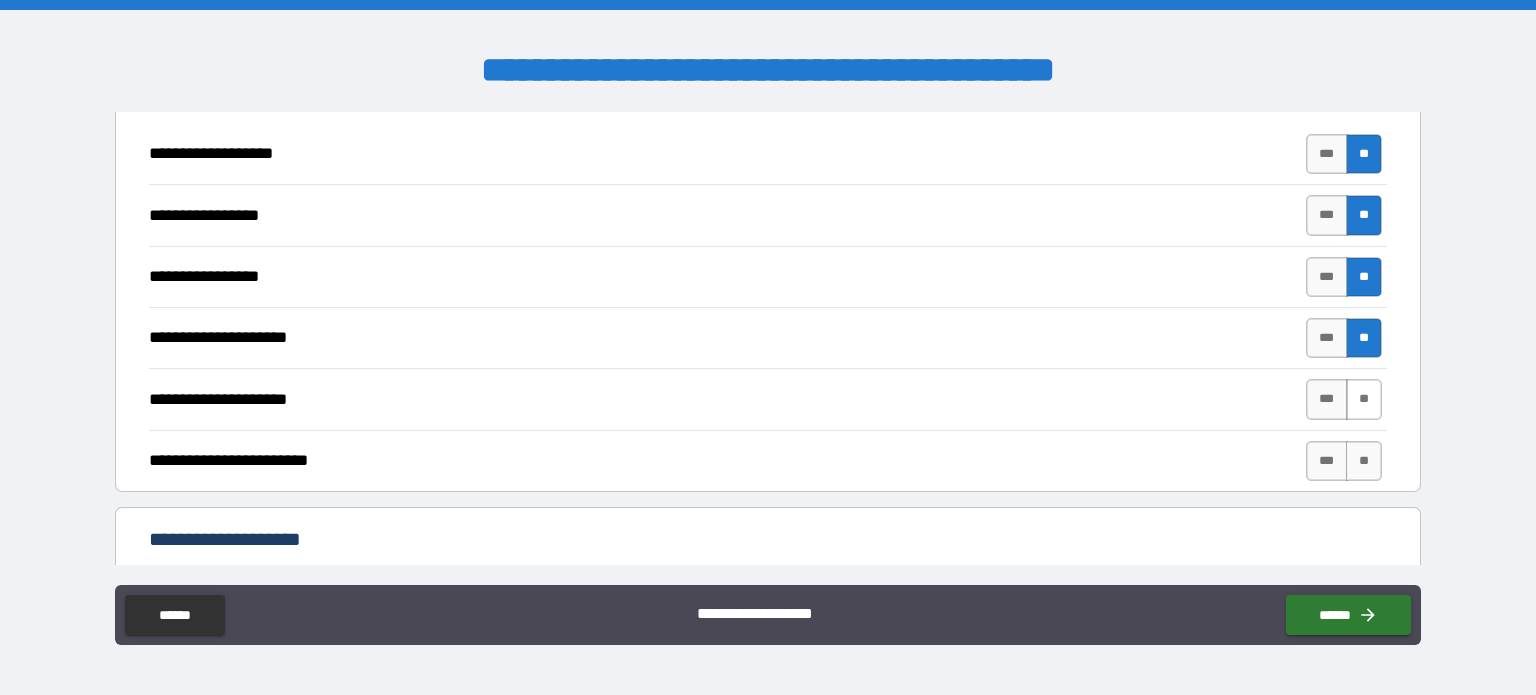 click on "**" at bounding box center [1364, 399] 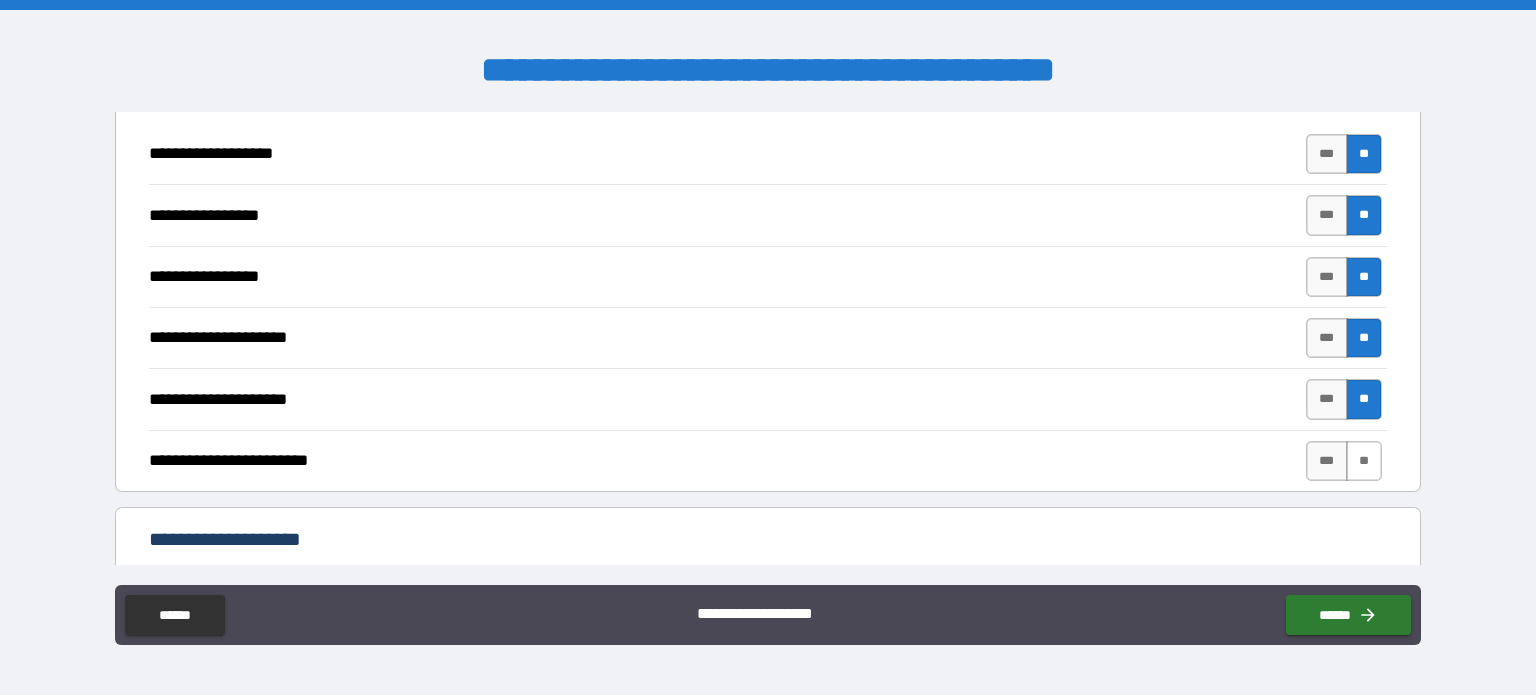 click on "**" at bounding box center [1364, 461] 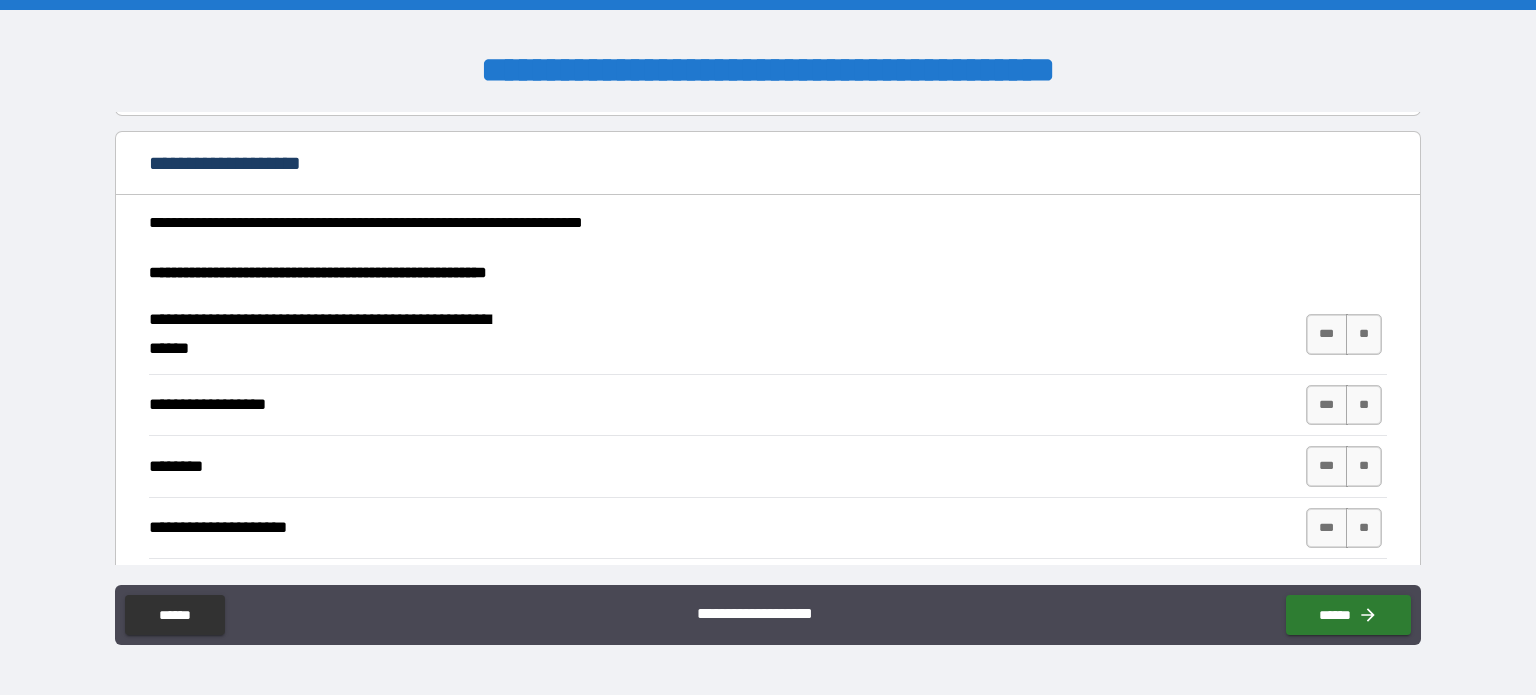 scroll, scrollTop: 1834, scrollLeft: 0, axis: vertical 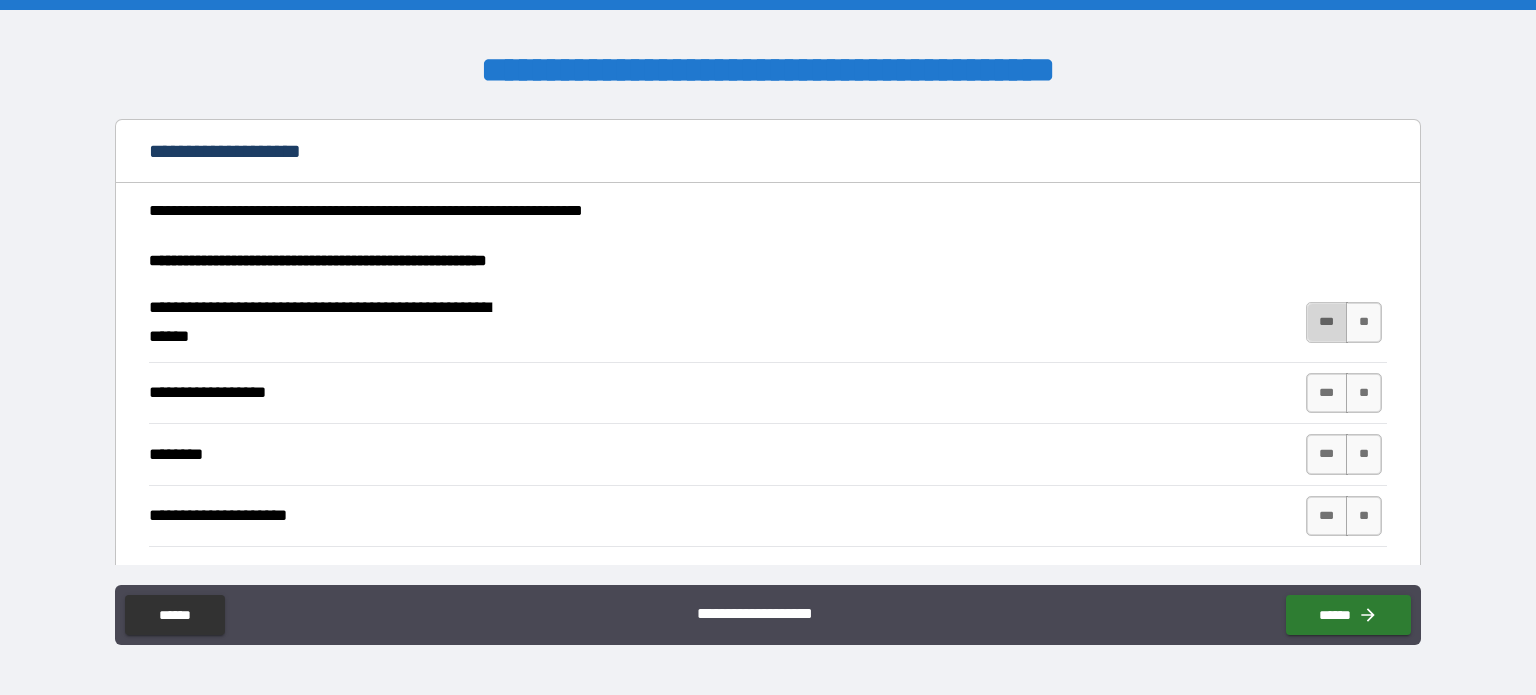 click on "***" at bounding box center (1327, 322) 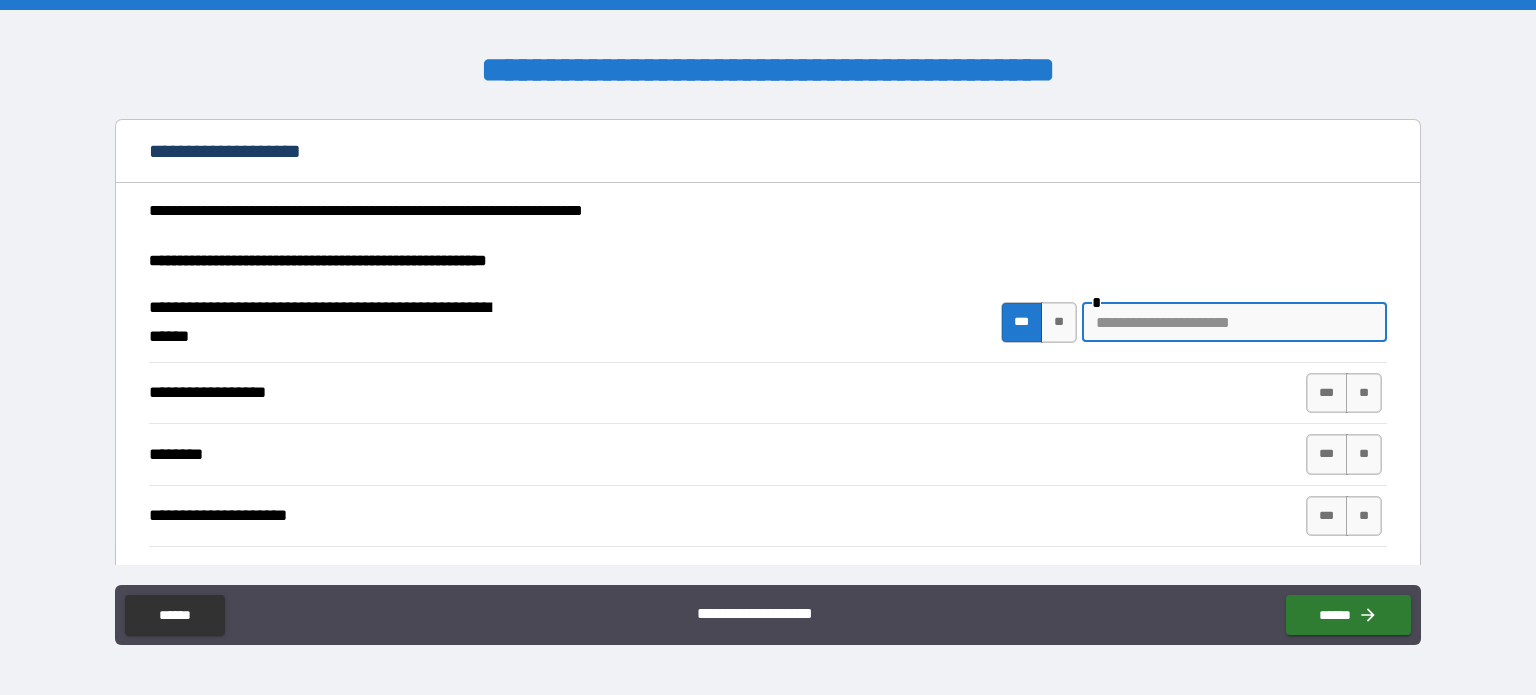 click at bounding box center (1234, 322) 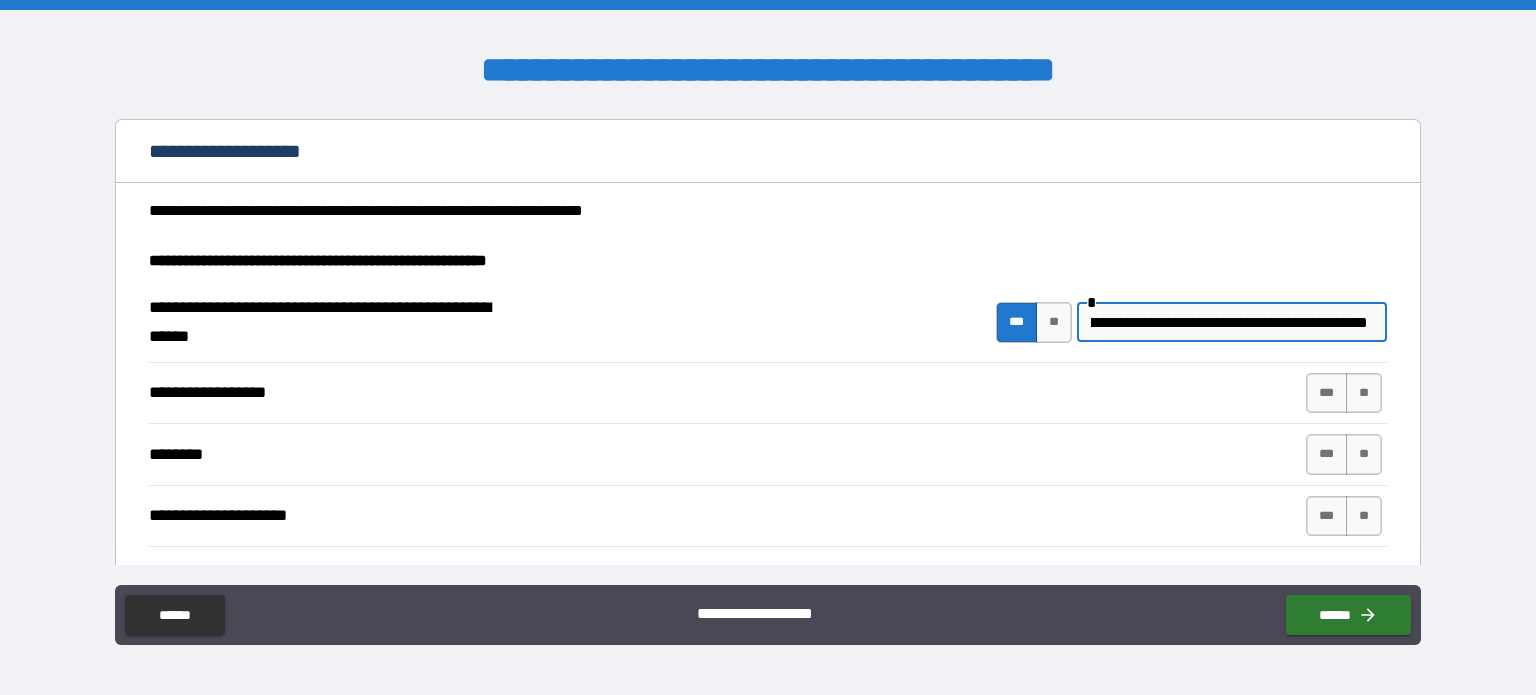 scroll, scrollTop: 0, scrollLeft: 104, axis: horizontal 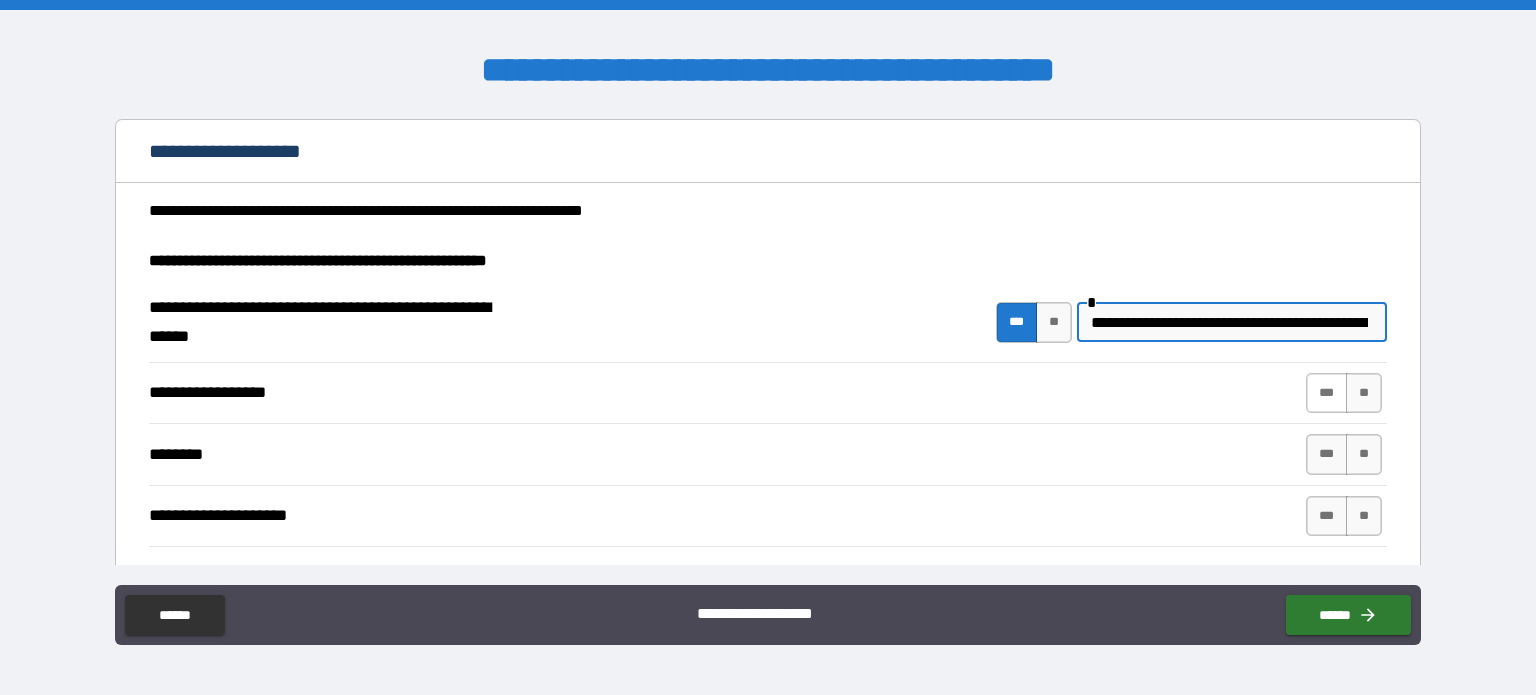 click on "***" at bounding box center (1327, 393) 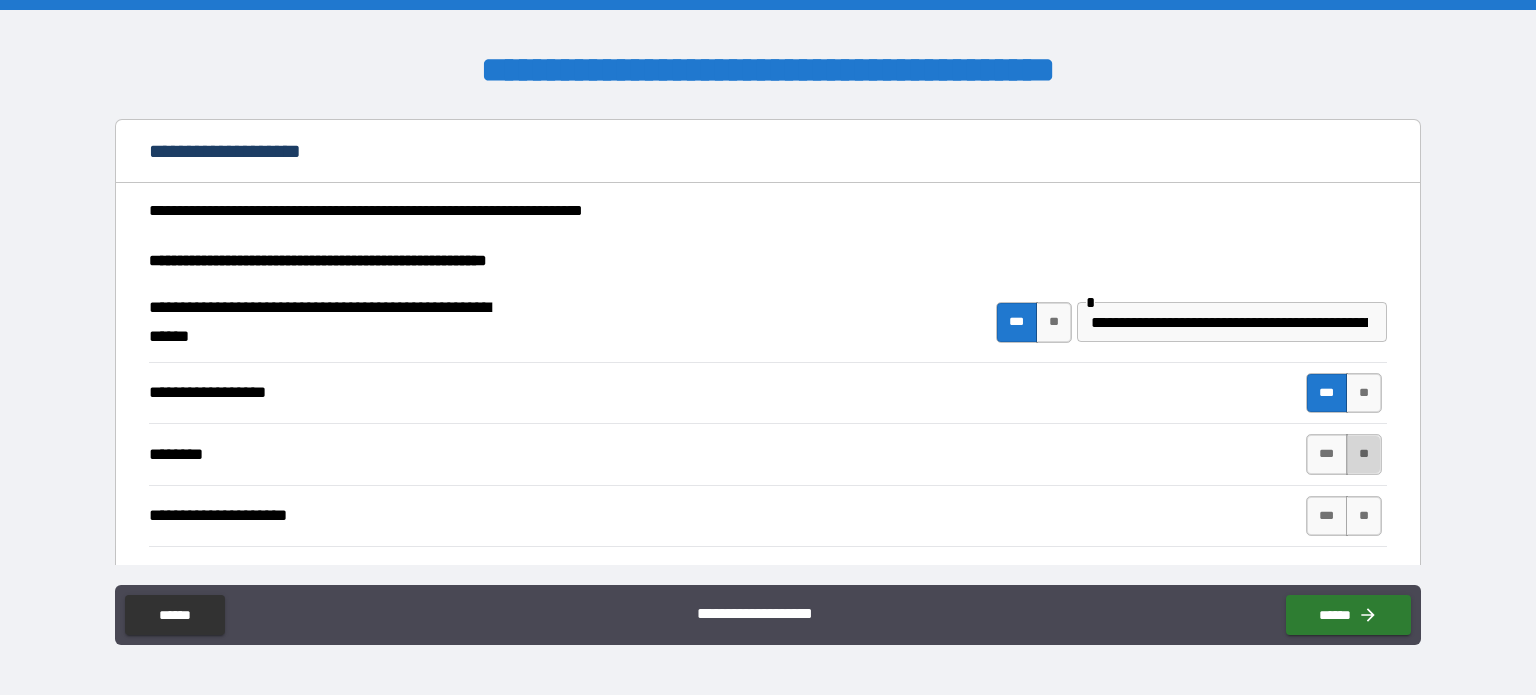 click on "**" at bounding box center (1364, 454) 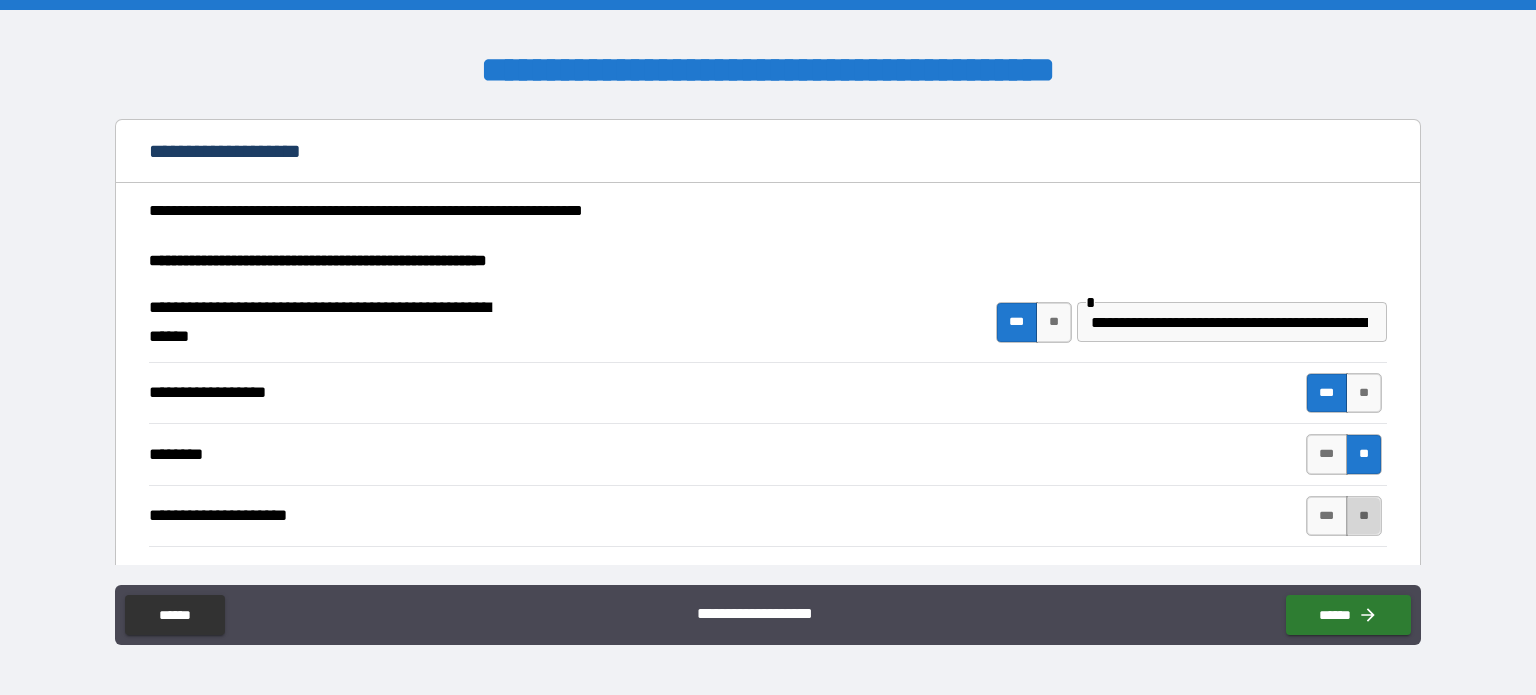 drag, startPoint x: 1361, startPoint y: 509, endPoint x: 1363, endPoint y: 470, distance: 39.051247 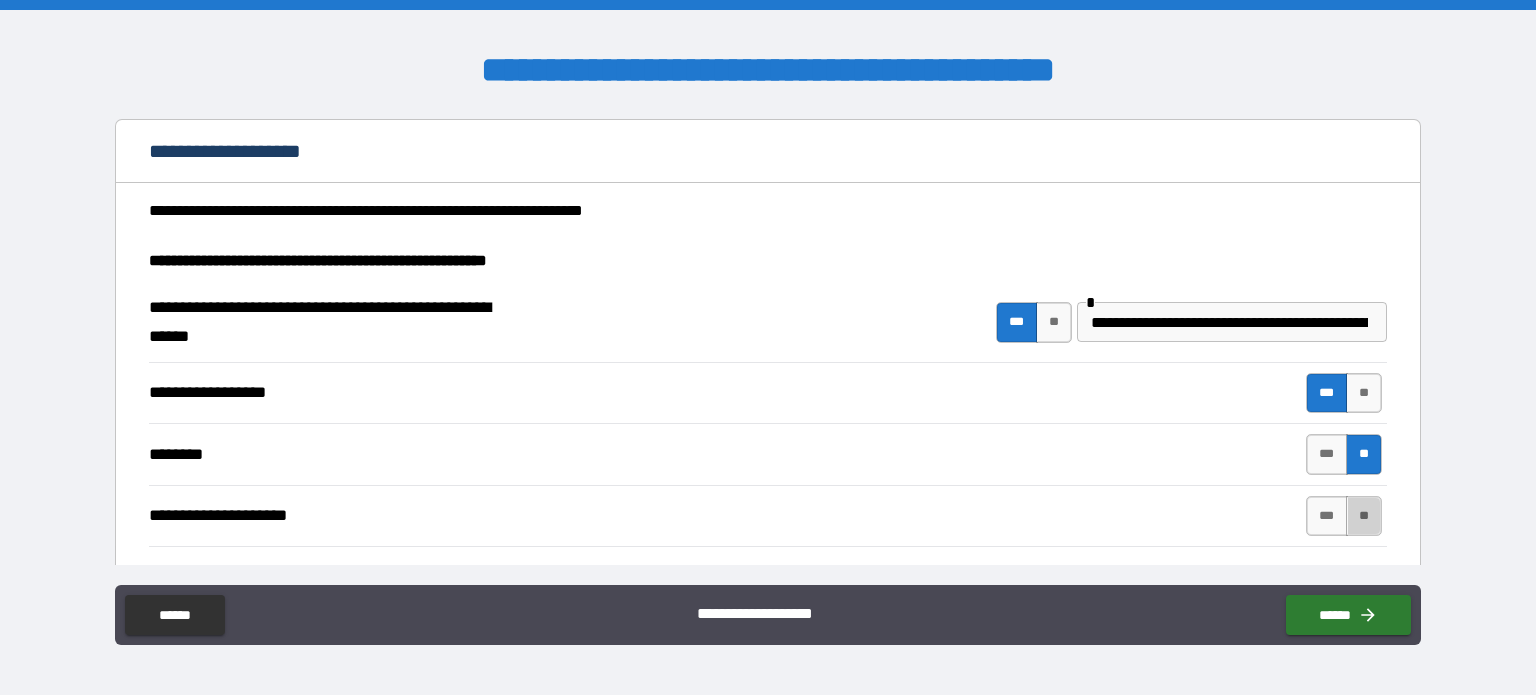 click on "**" at bounding box center [1364, 516] 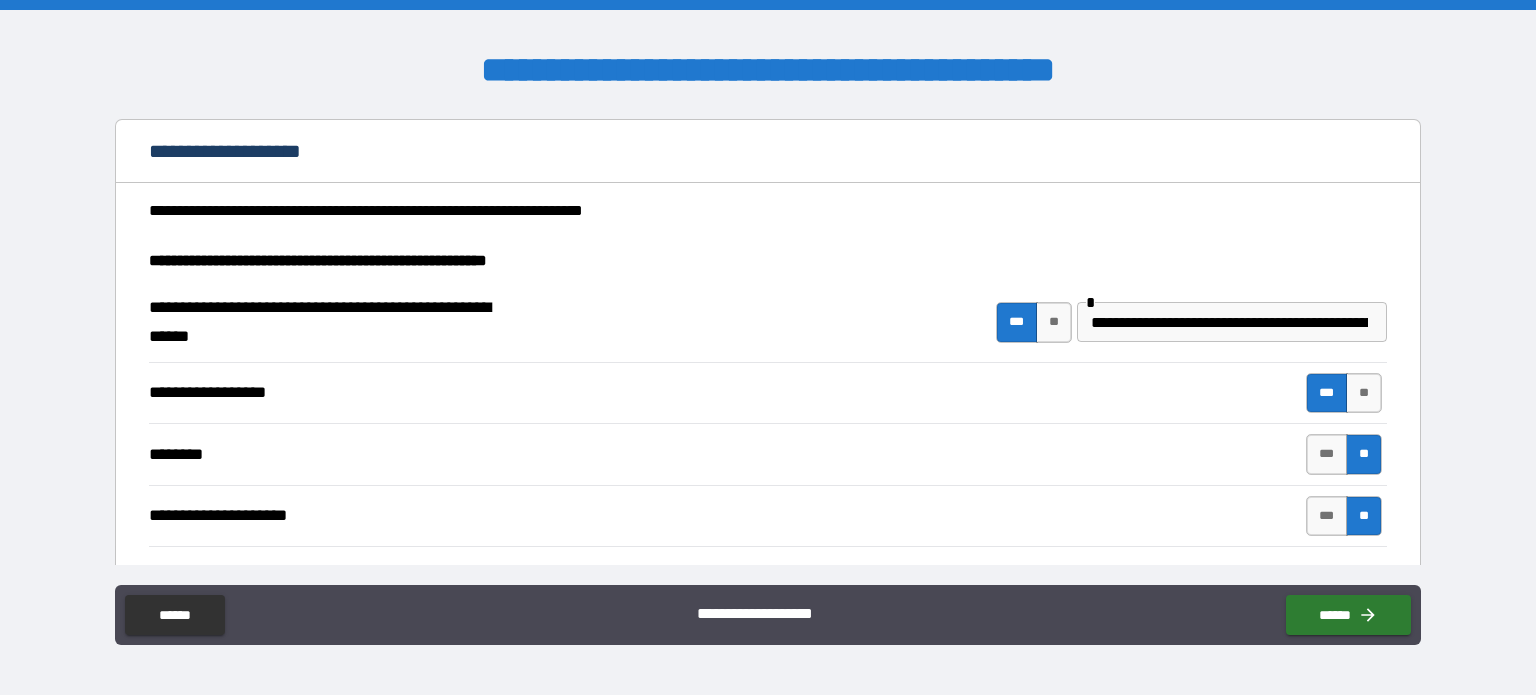 drag, startPoint x: 1421, startPoint y: 239, endPoint x: 1425, endPoint y: 250, distance: 11.7046995 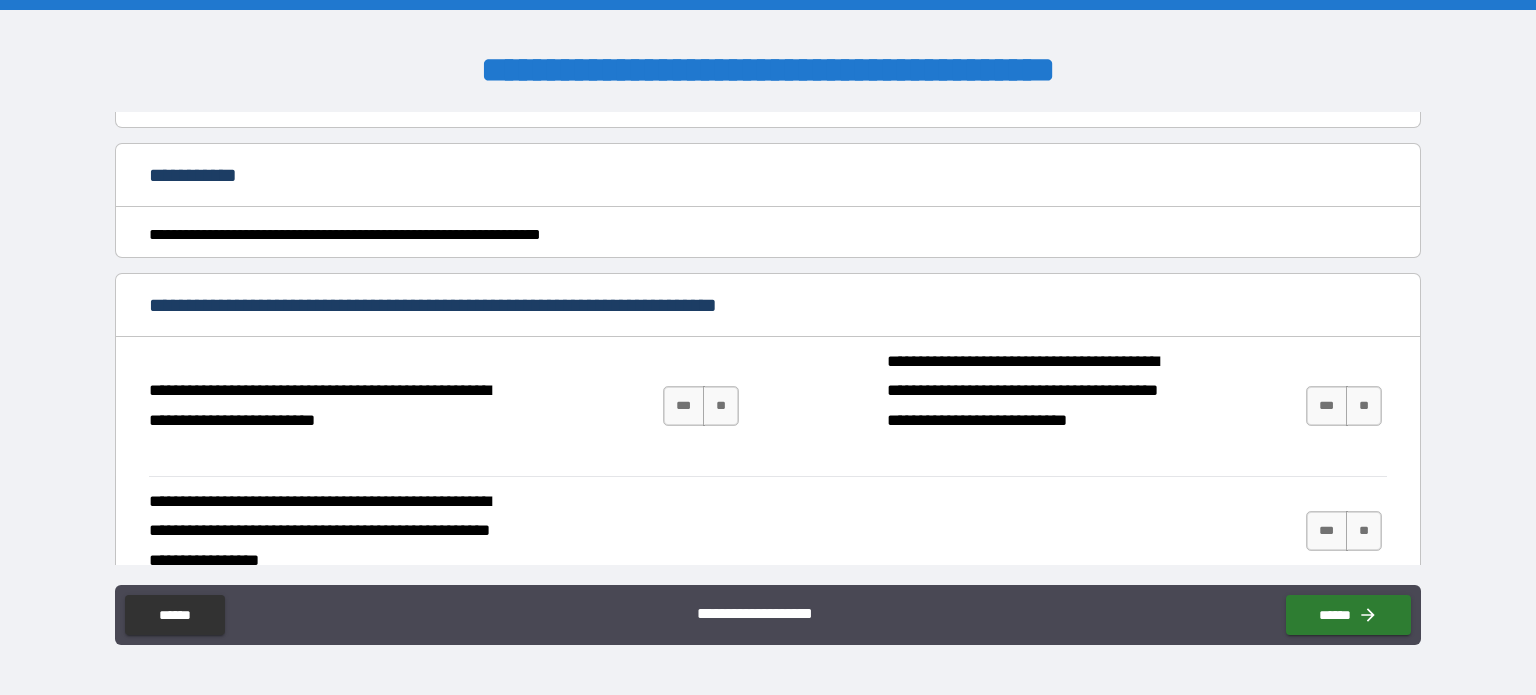 scroll, scrollTop: 2316, scrollLeft: 0, axis: vertical 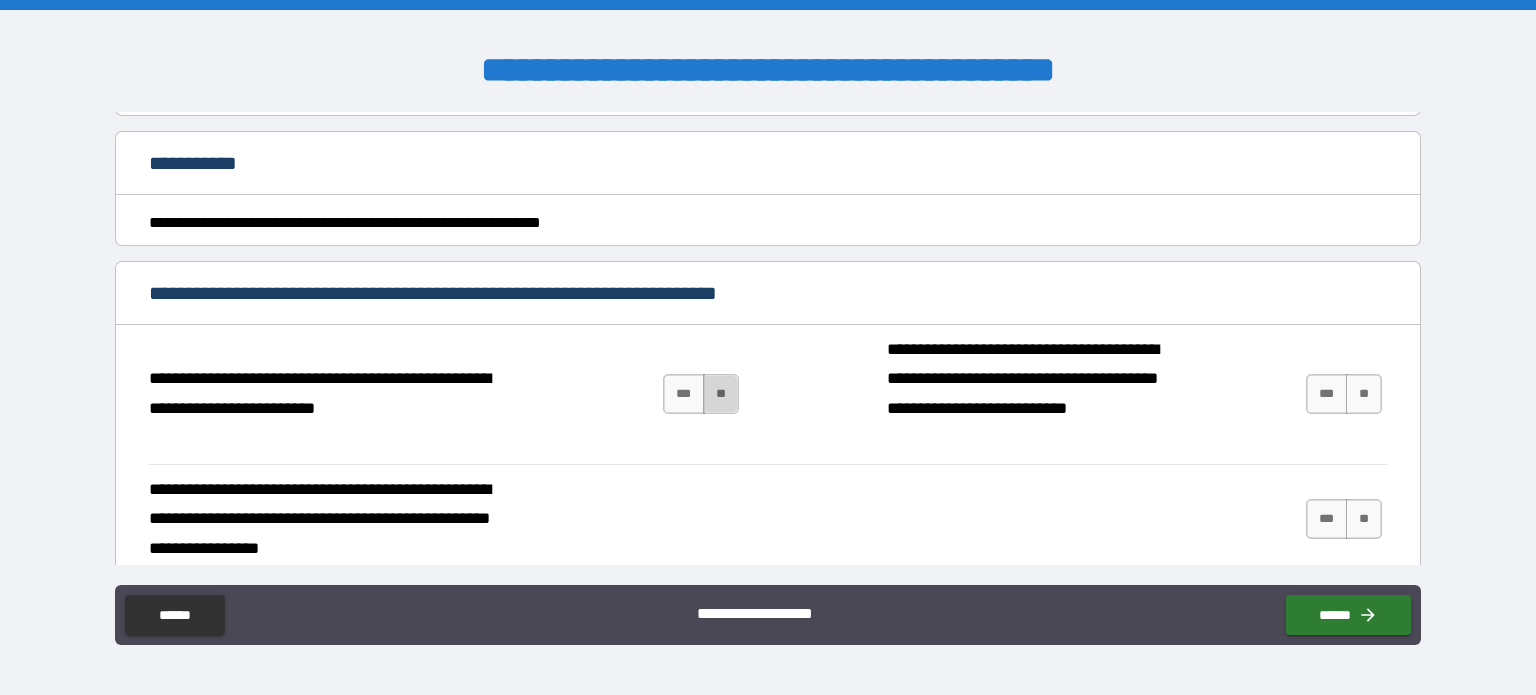 click on "**" at bounding box center (721, 394) 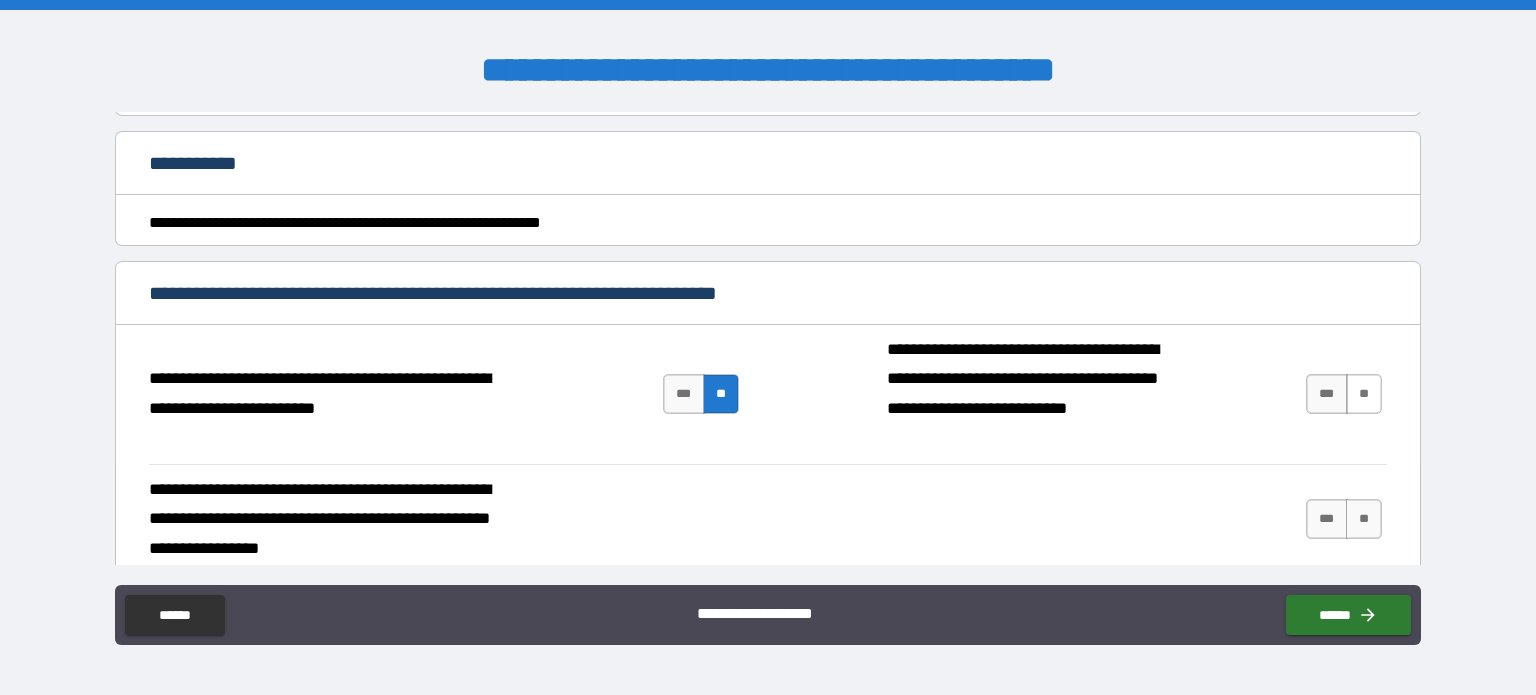 click on "**" at bounding box center [1364, 394] 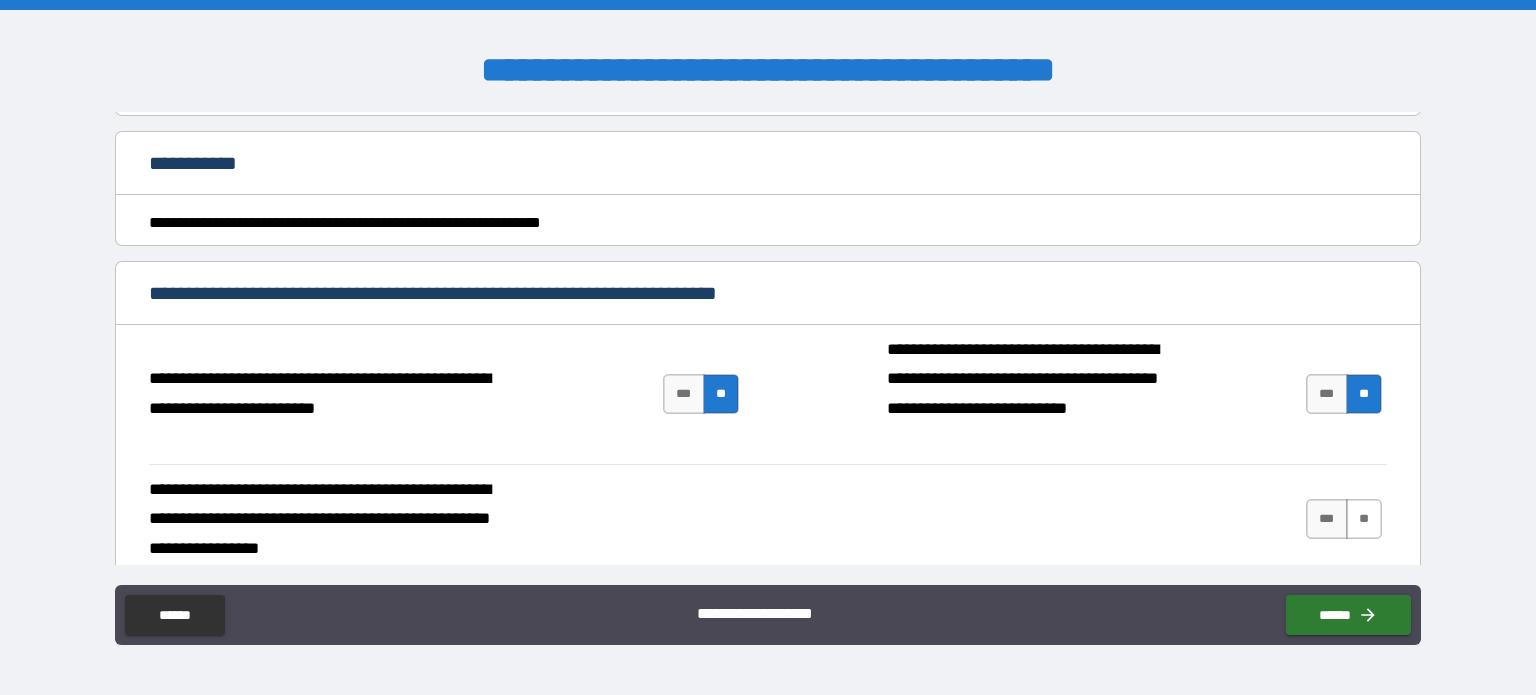 click on "**" at bounding box center [1364, 519] 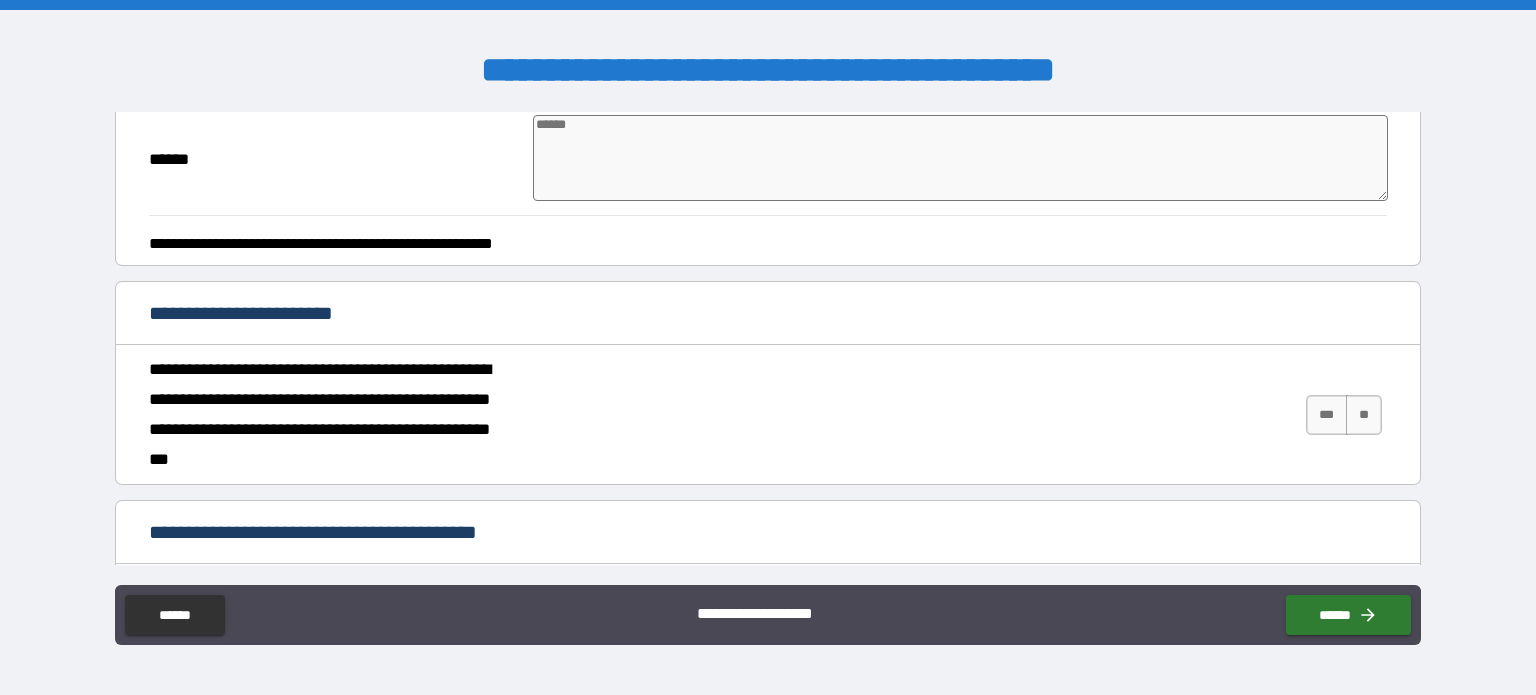 scroll, scrollTop: 2939, scrollLeft: 0, axis: vertical 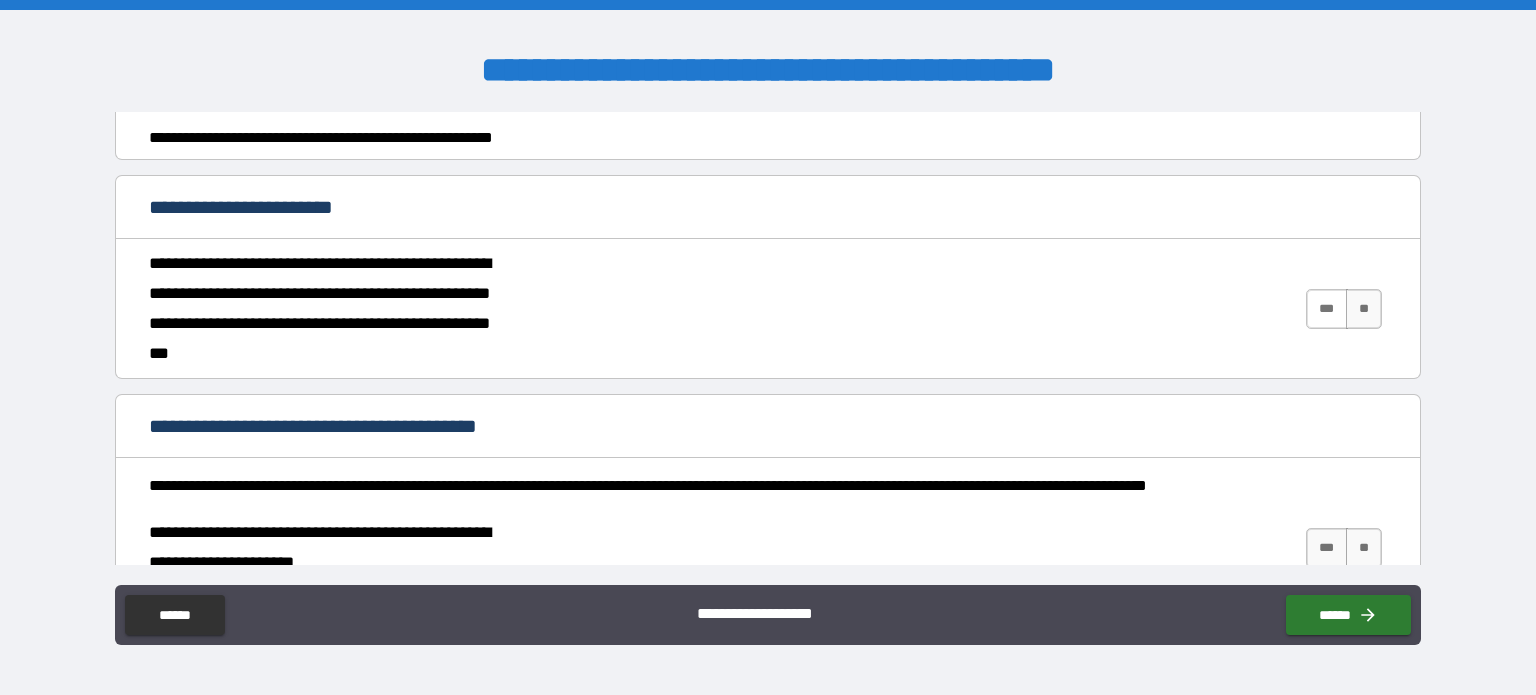 click on "***" at bounding box center [1327, 309] 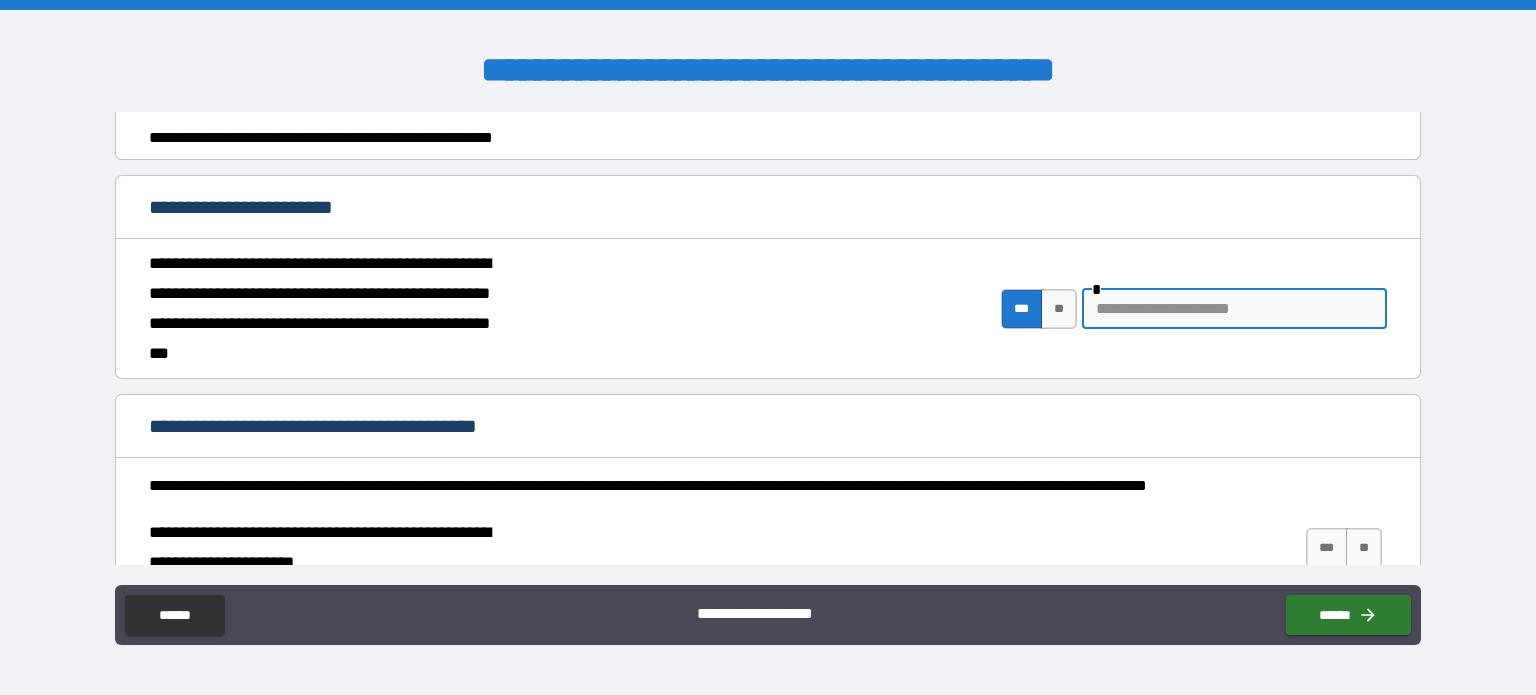 click at bounding box center (1234, 309) 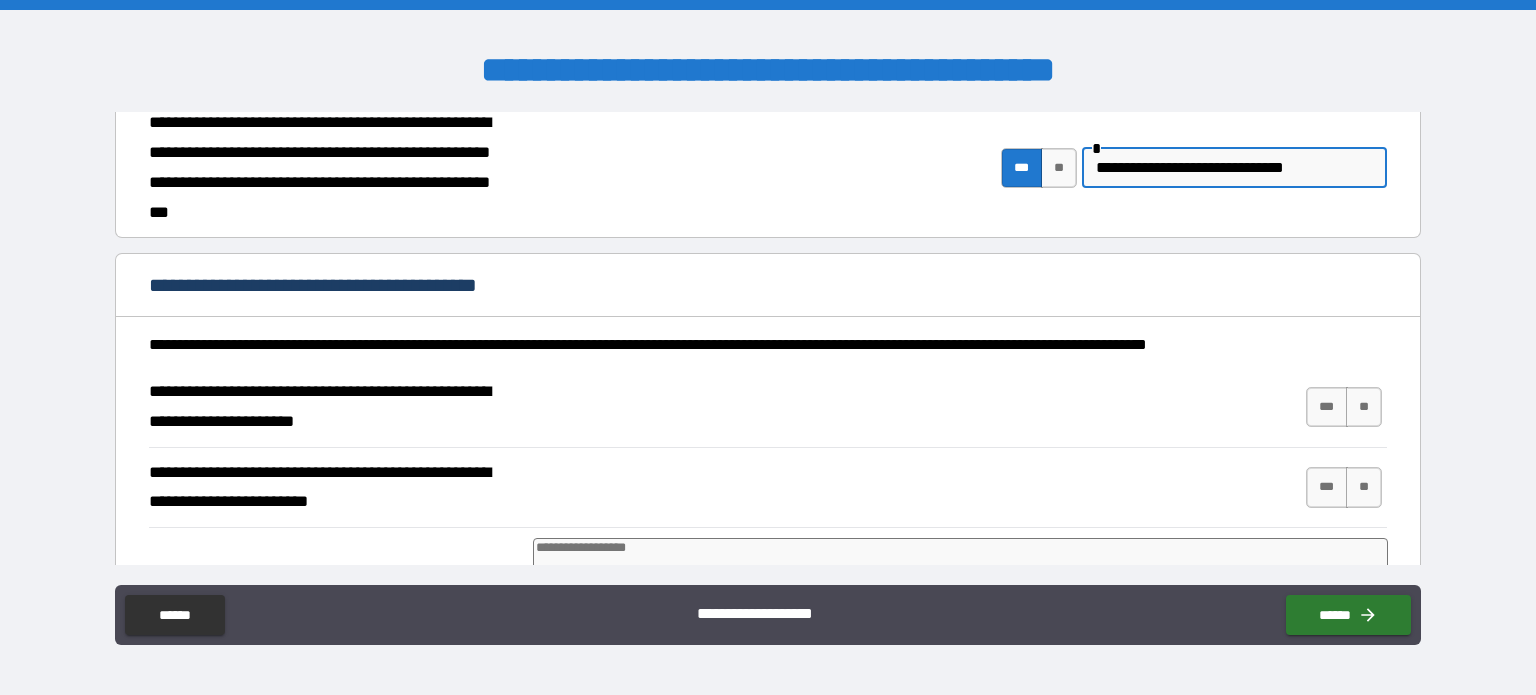 scroll, scrollTop: 3198, scrollLeft: 0, axis: vertical 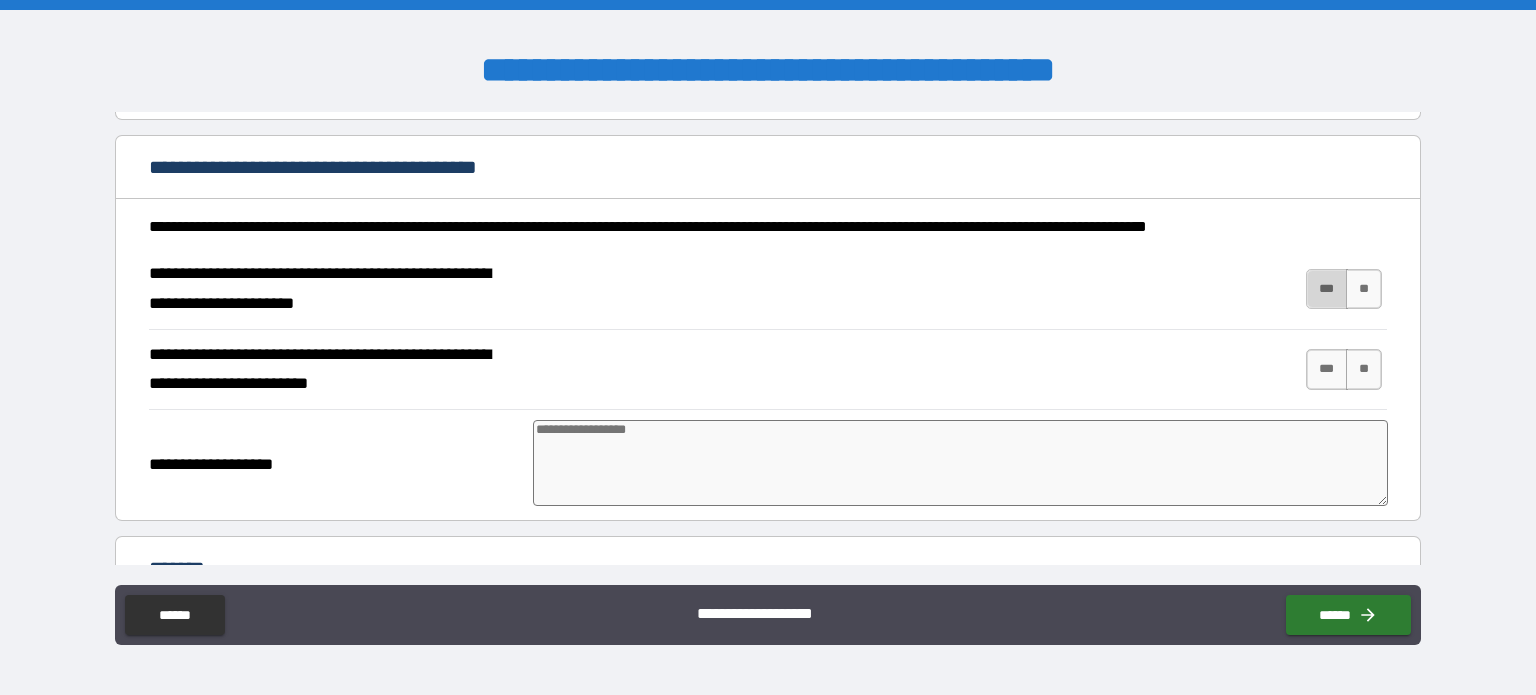 click on "***" at bounding box center (1327, 289) 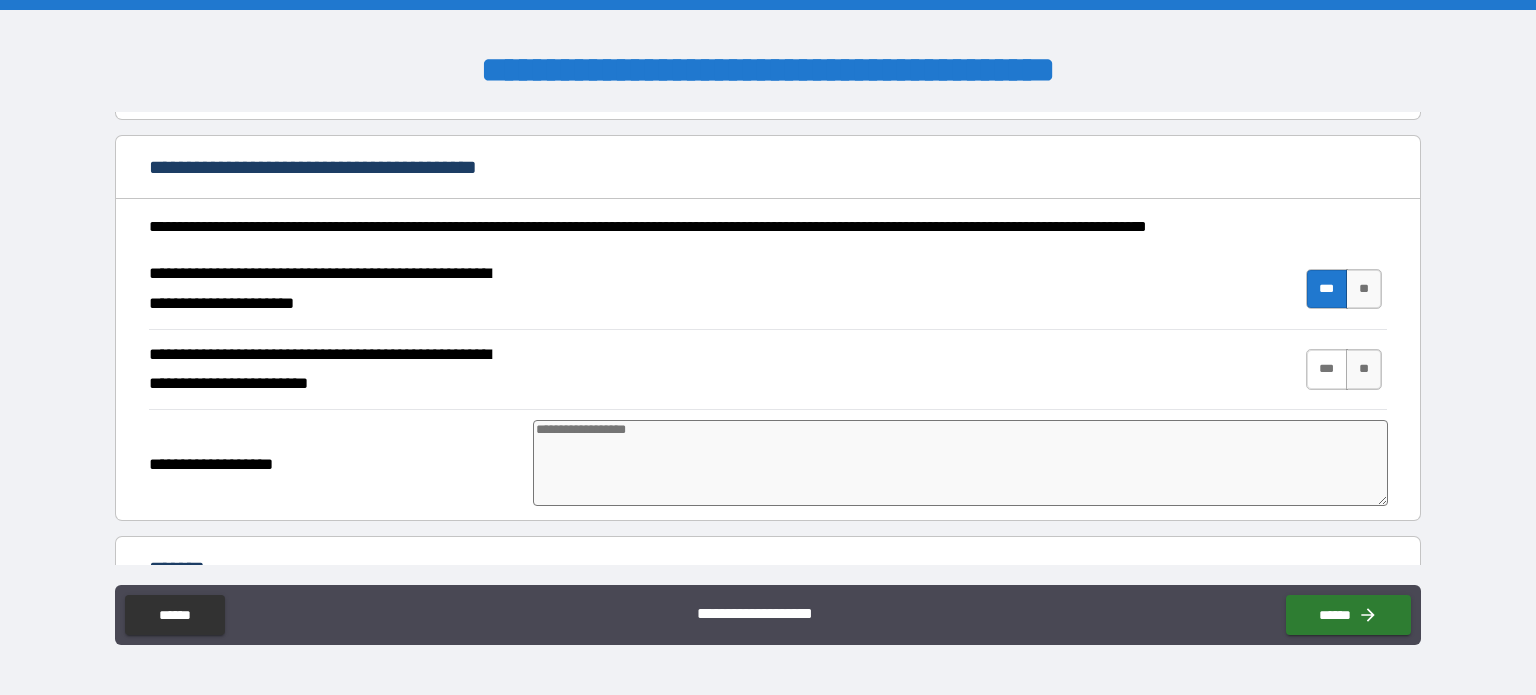 click on "***" at bounding box center (1327, 369) 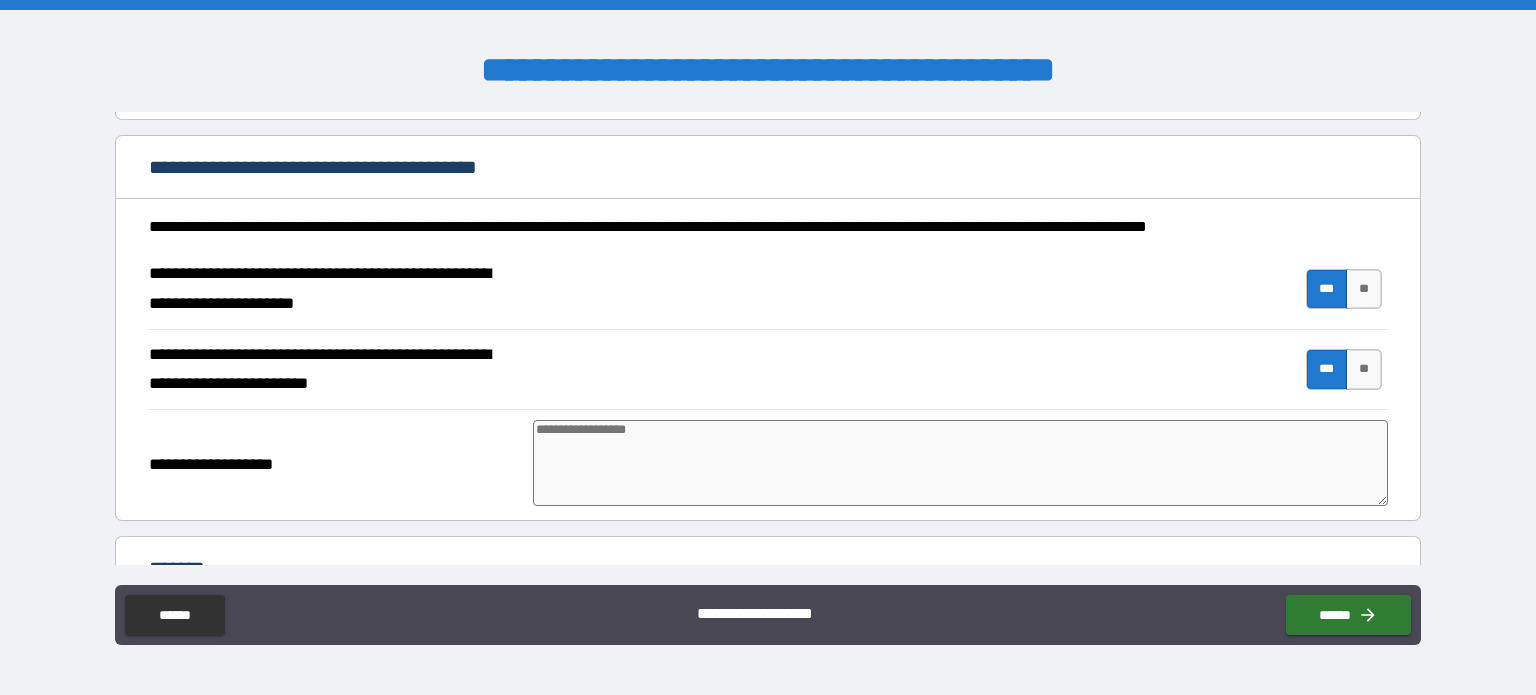 click at bounding box center (961, 463) 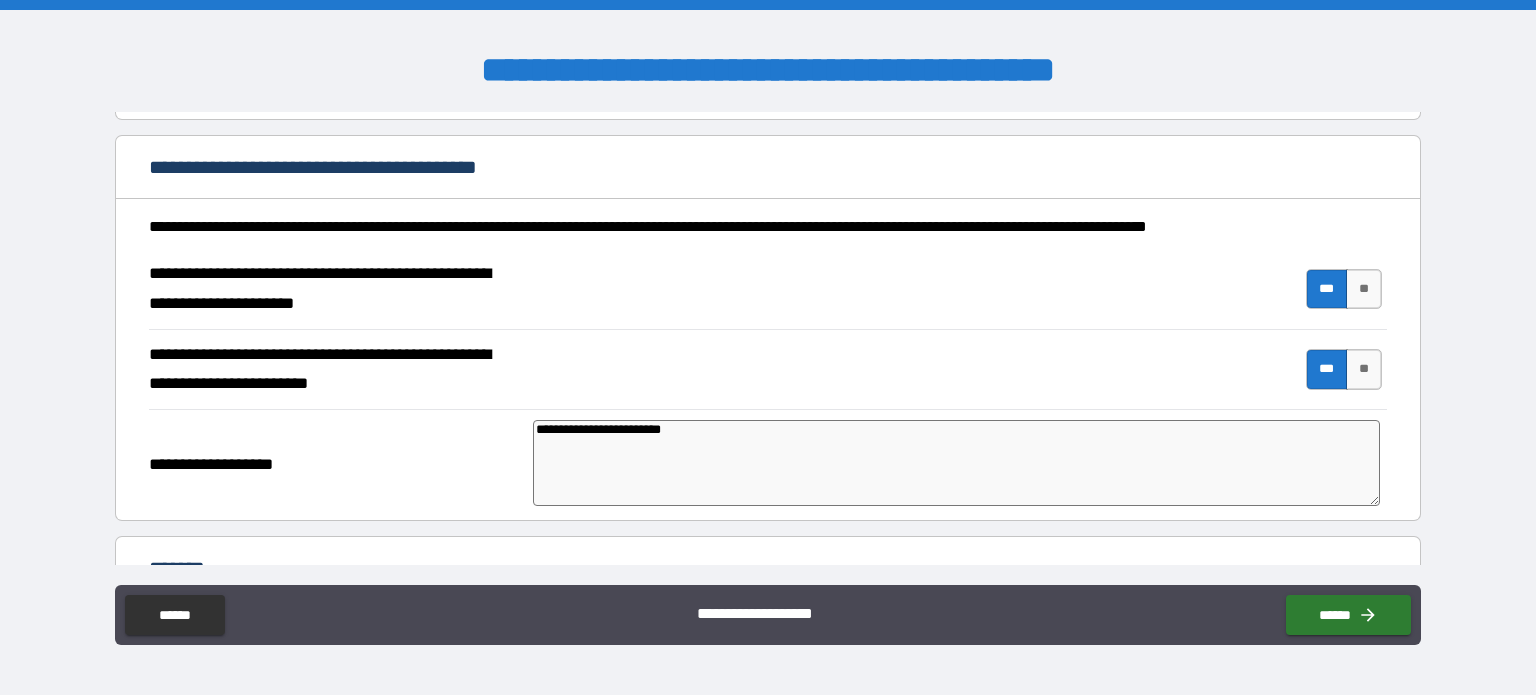 click on "**********" at bounding box center [956, 463] 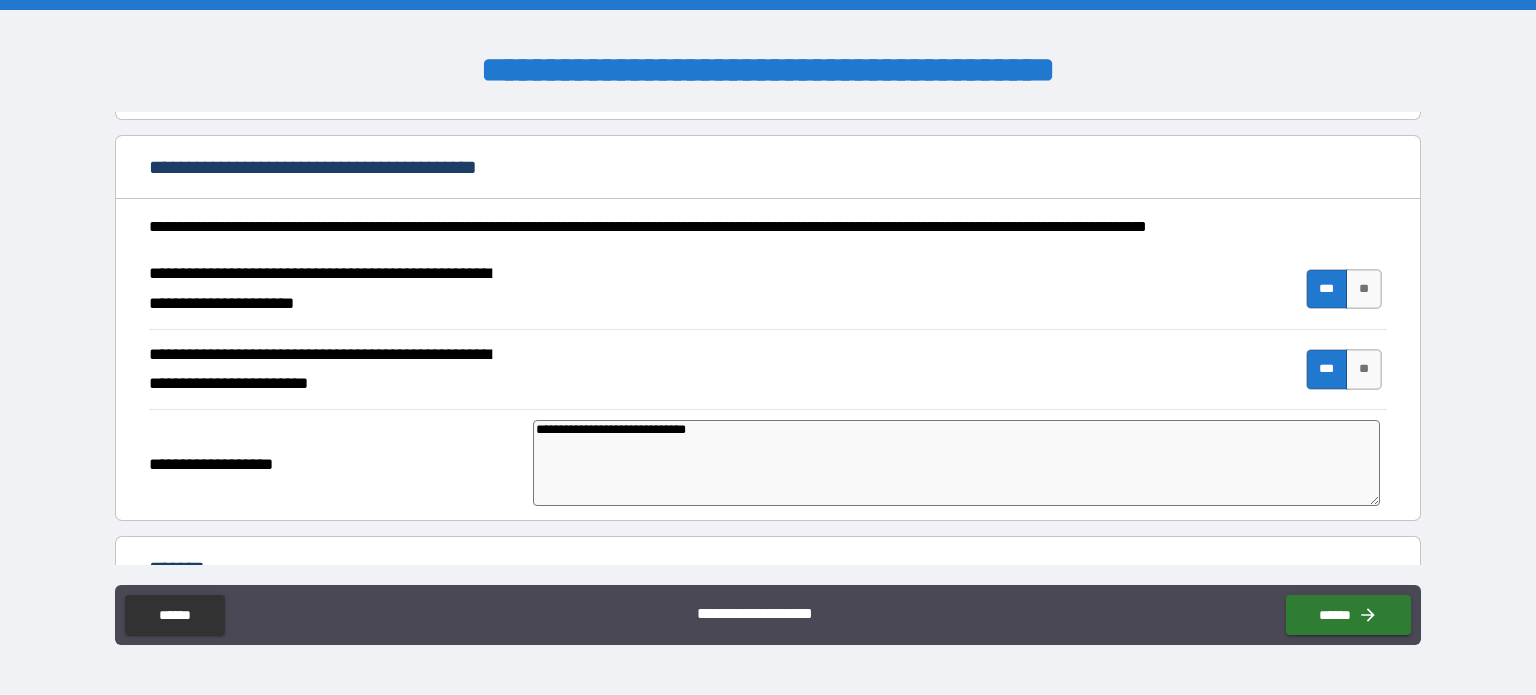 click on "**********" at bounding box center [956, 463] 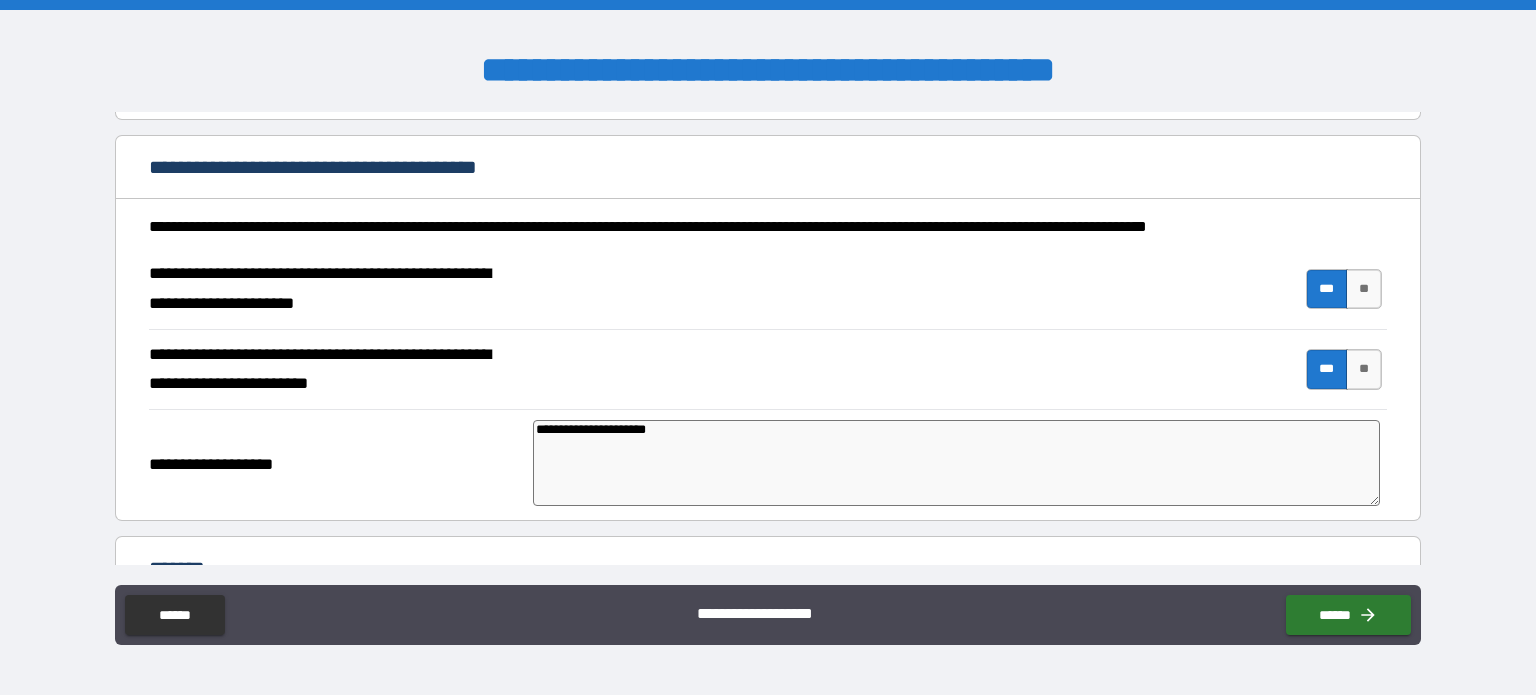 click on "**********" at bounding box center (956, 463) 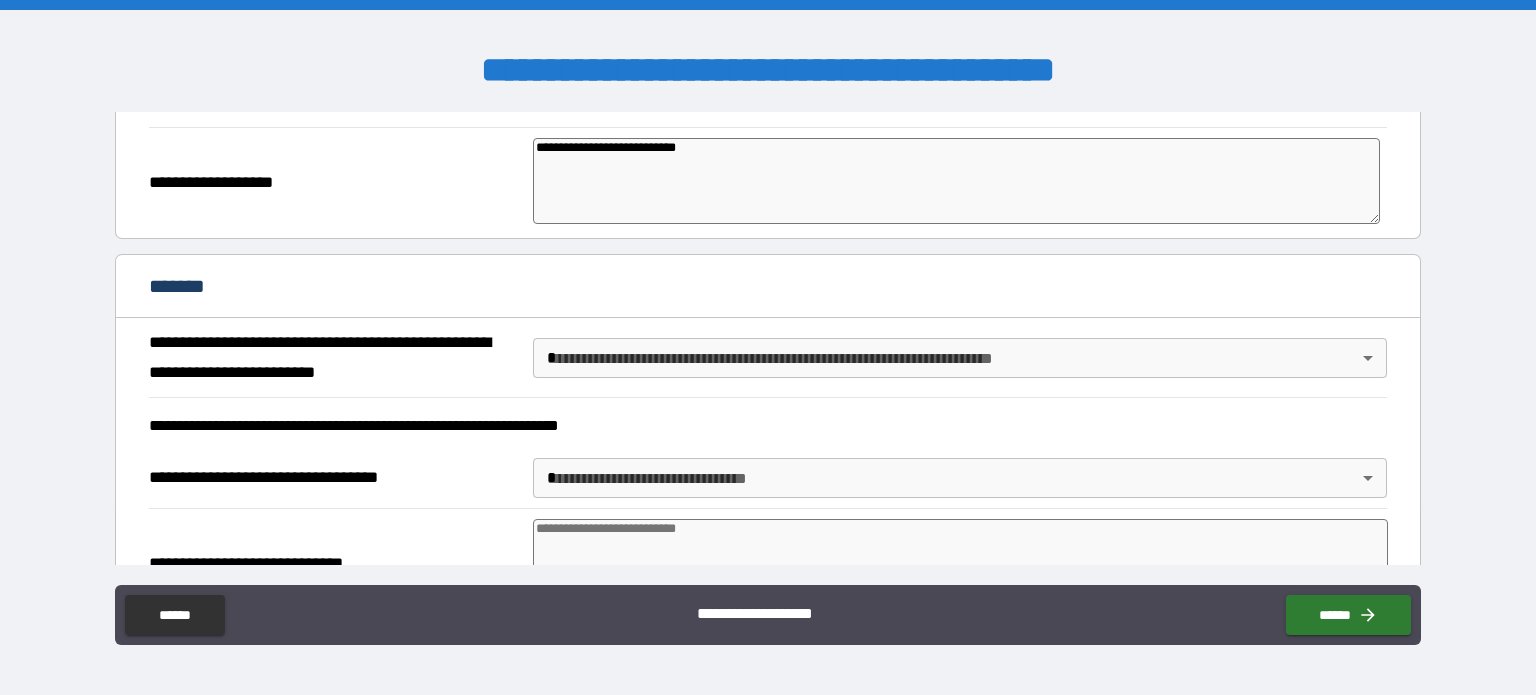 scroll, scrollTop: 3562, scrollLeft: 0, axis: vertical 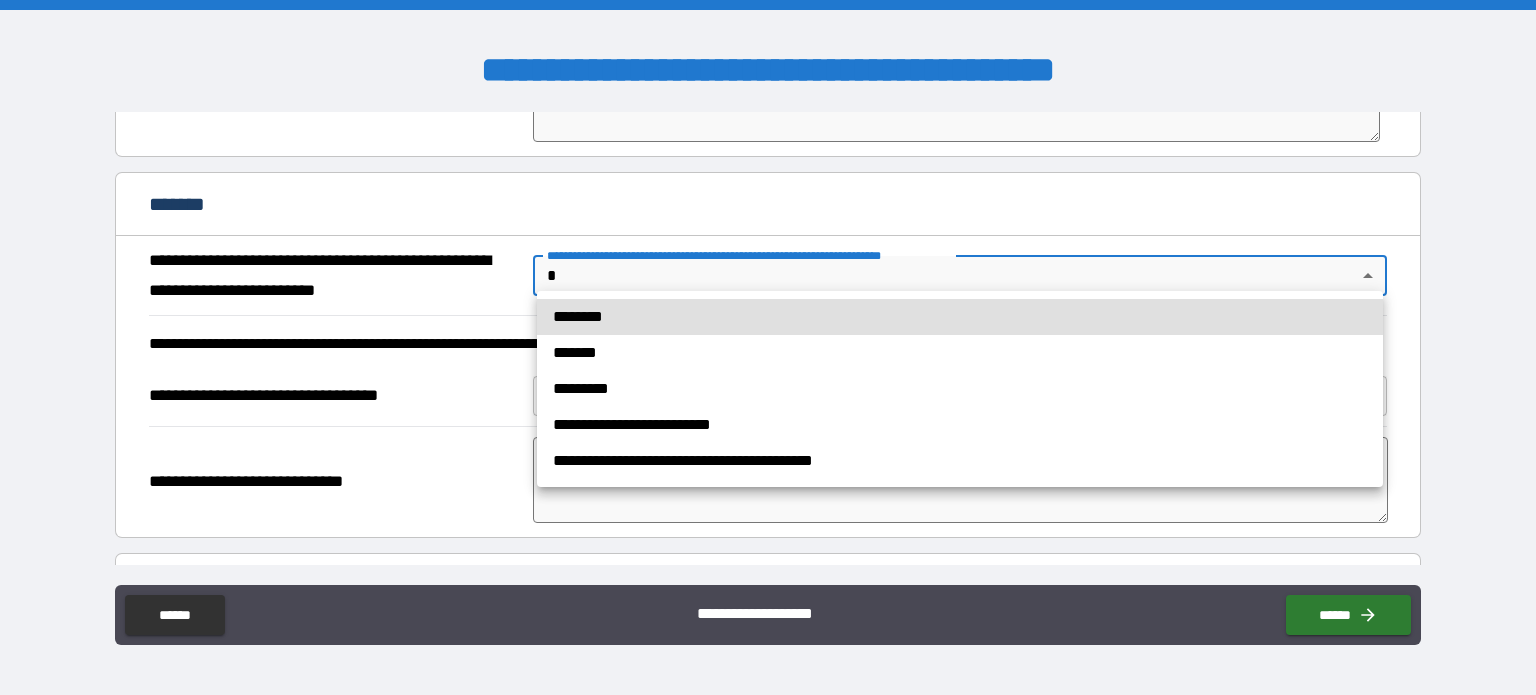 click on "**********" at bounding box center (768, 347) 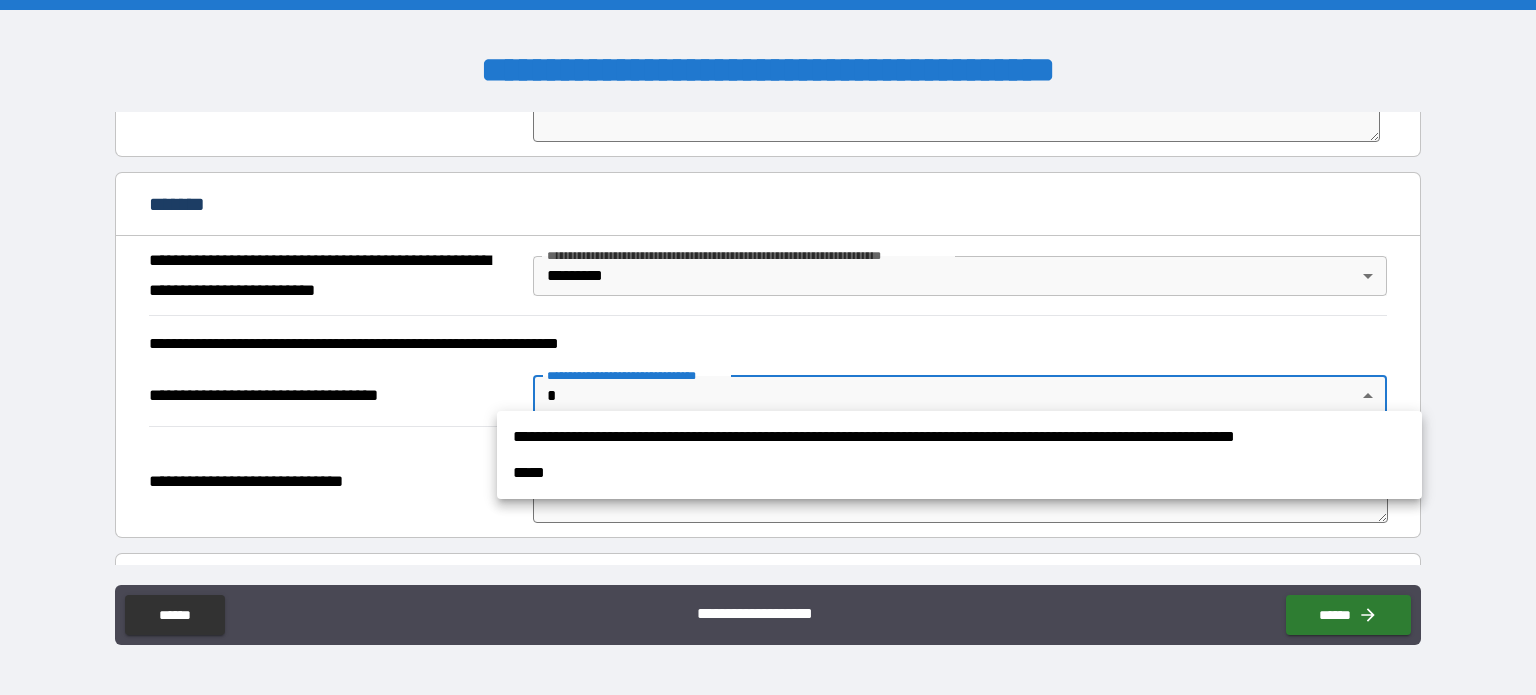 click on "**********" at bounding box center [768, 347] 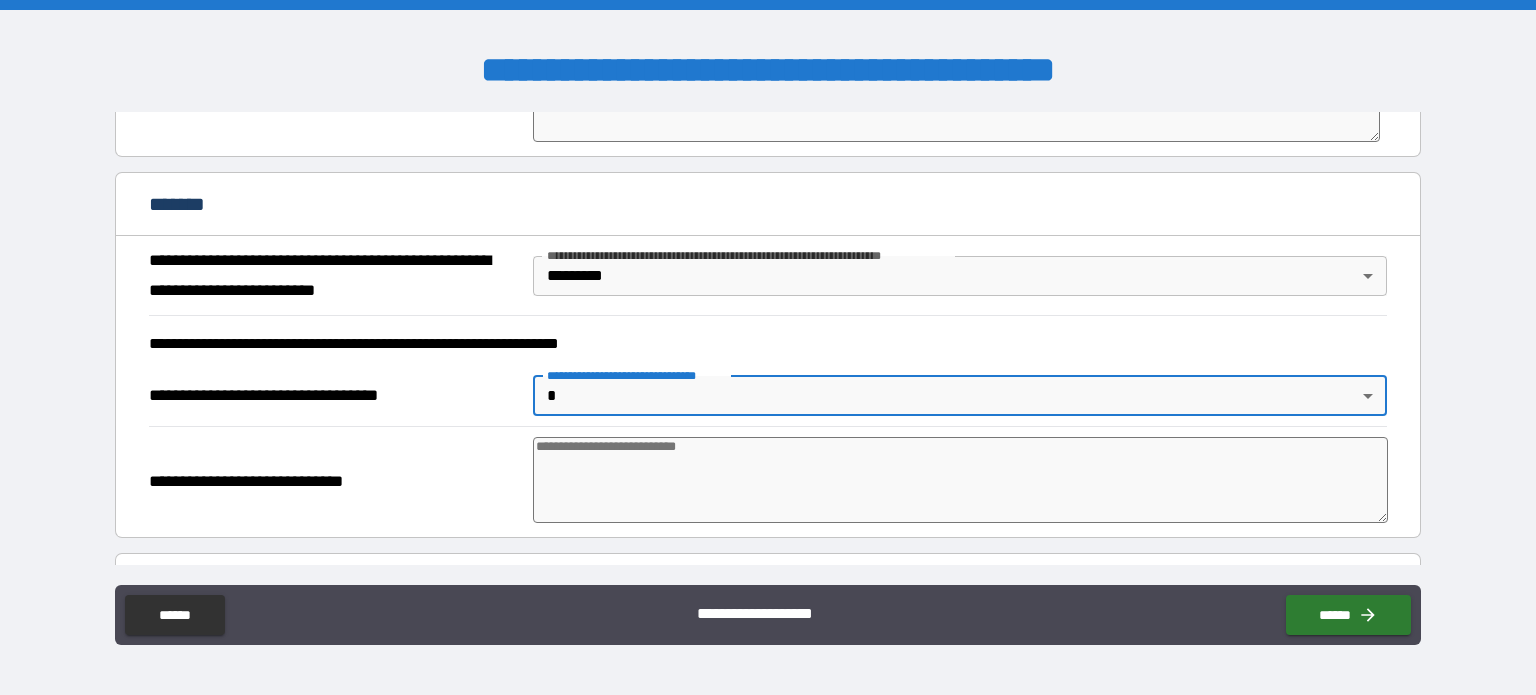 click on "**********" at bounding box center [768, 347] 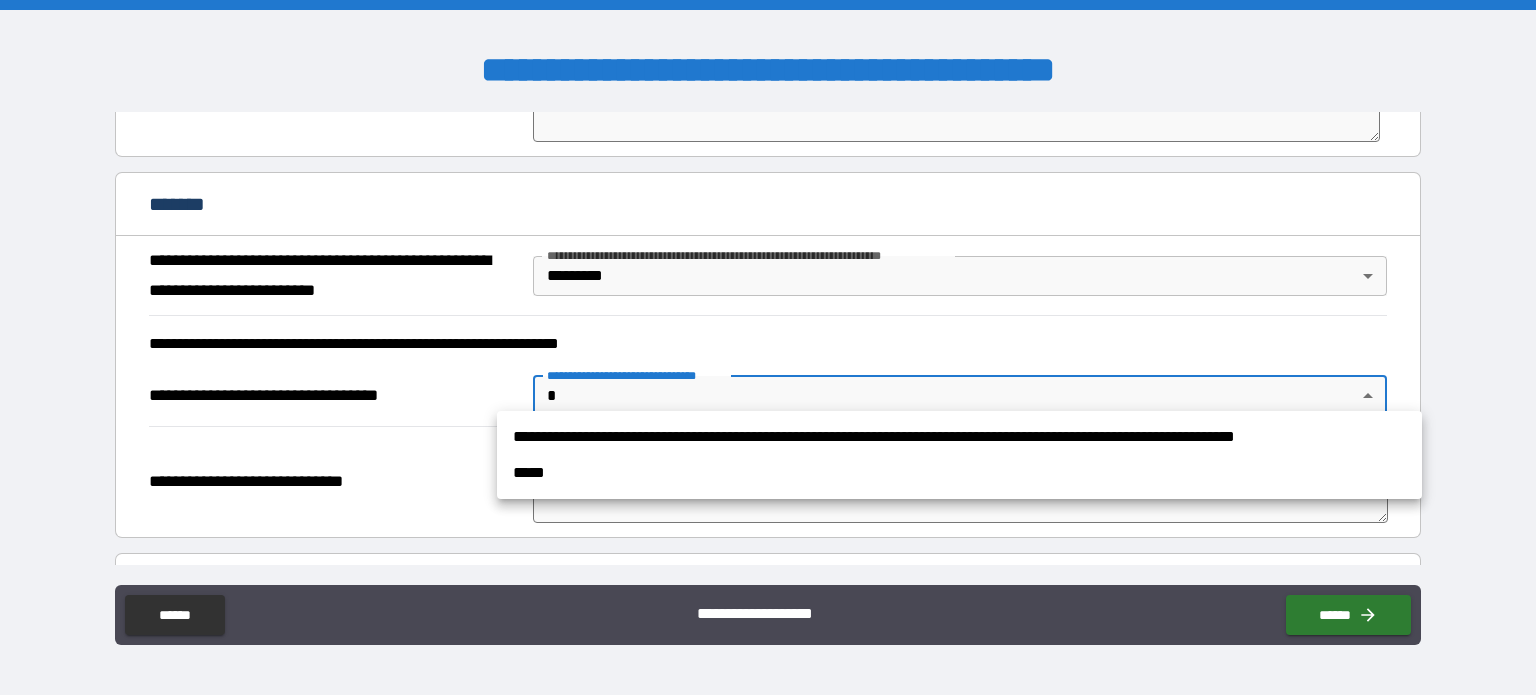 click at bounding box center (768, 347) 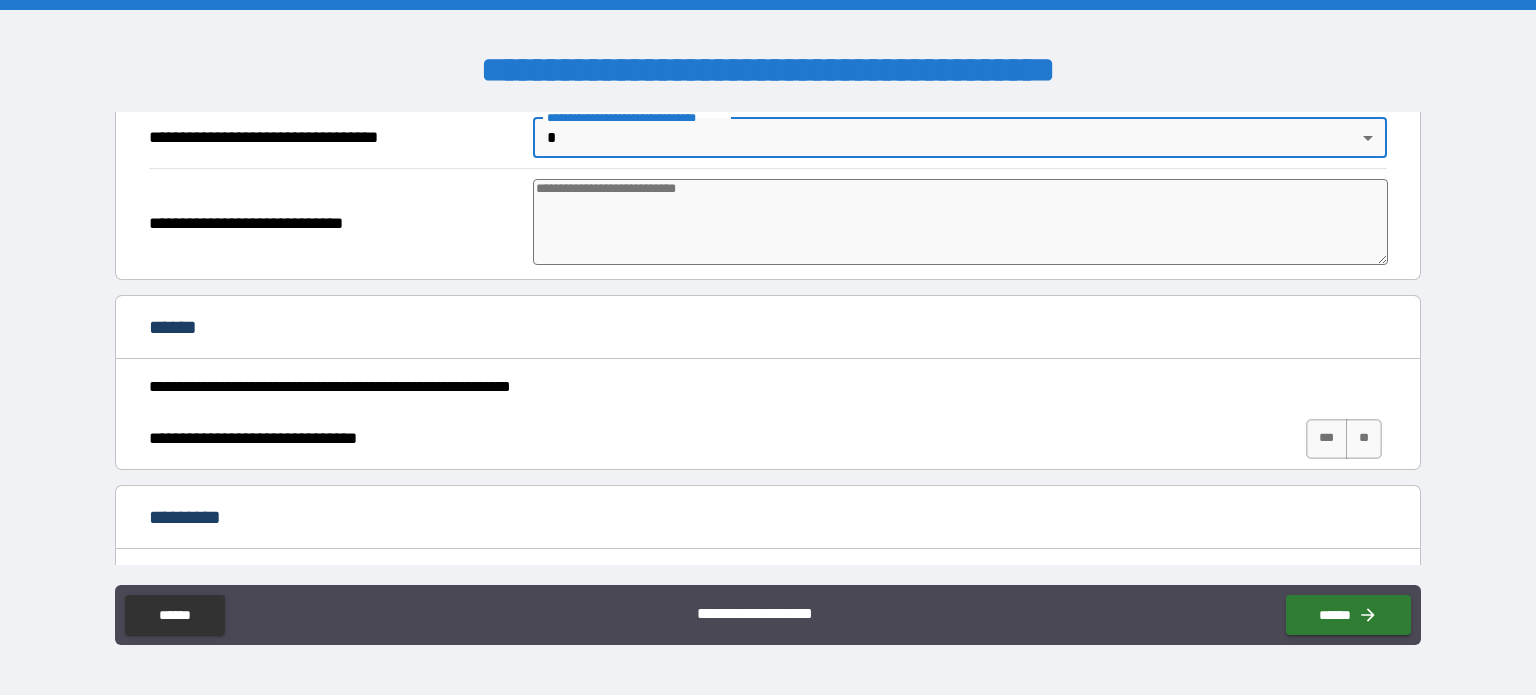 scroll, scrollTop: 3832, scrollLeft: 0, axis: vertical 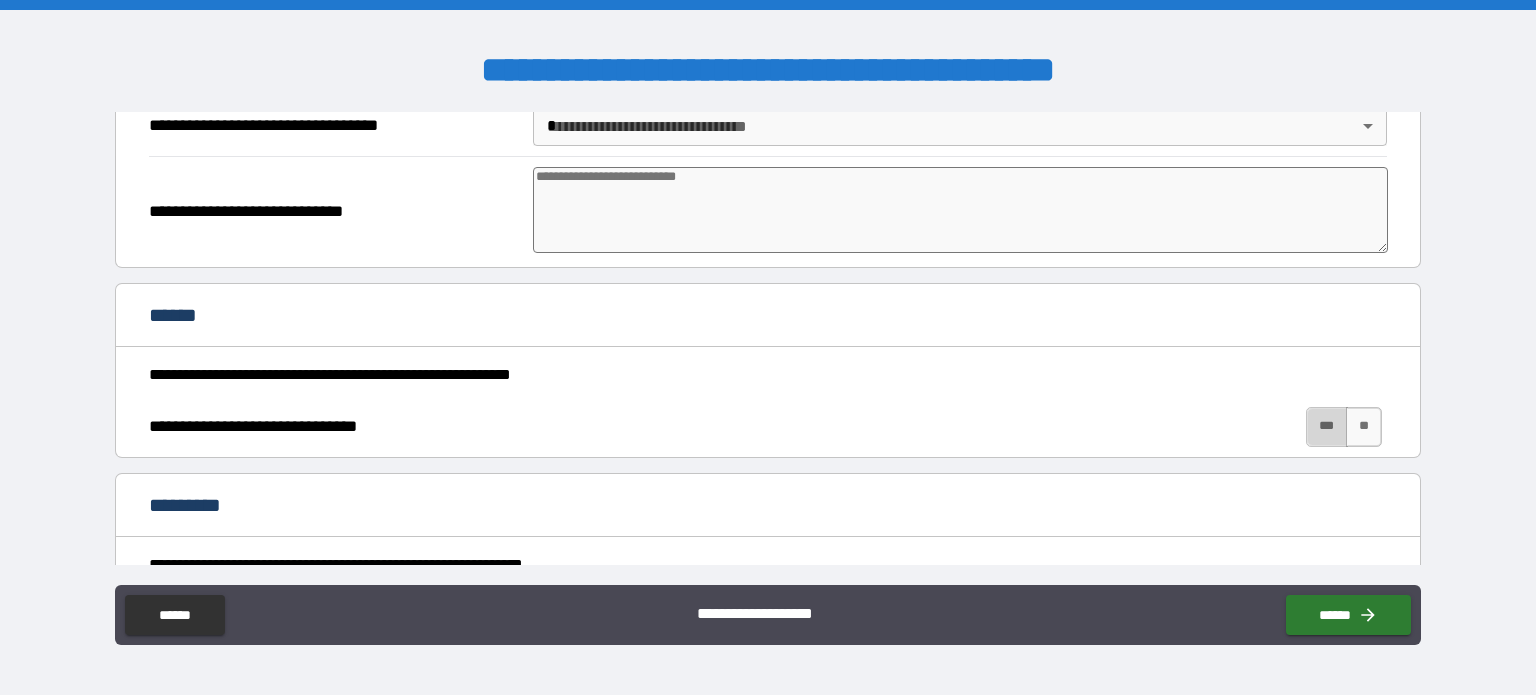 click on "***" at bounding box center (1327, 427) 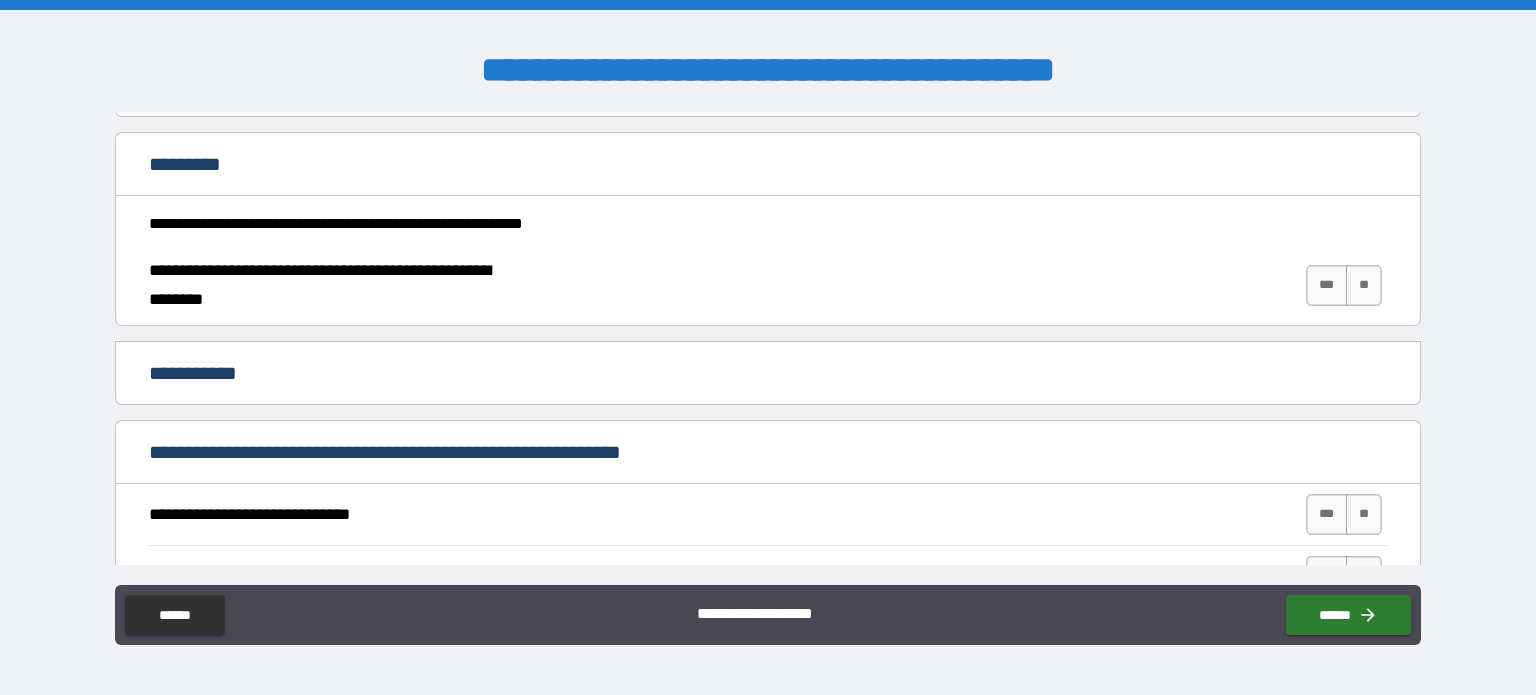 scroll, scrollTop: 4197, scrollLeft: 0, axis: vertical 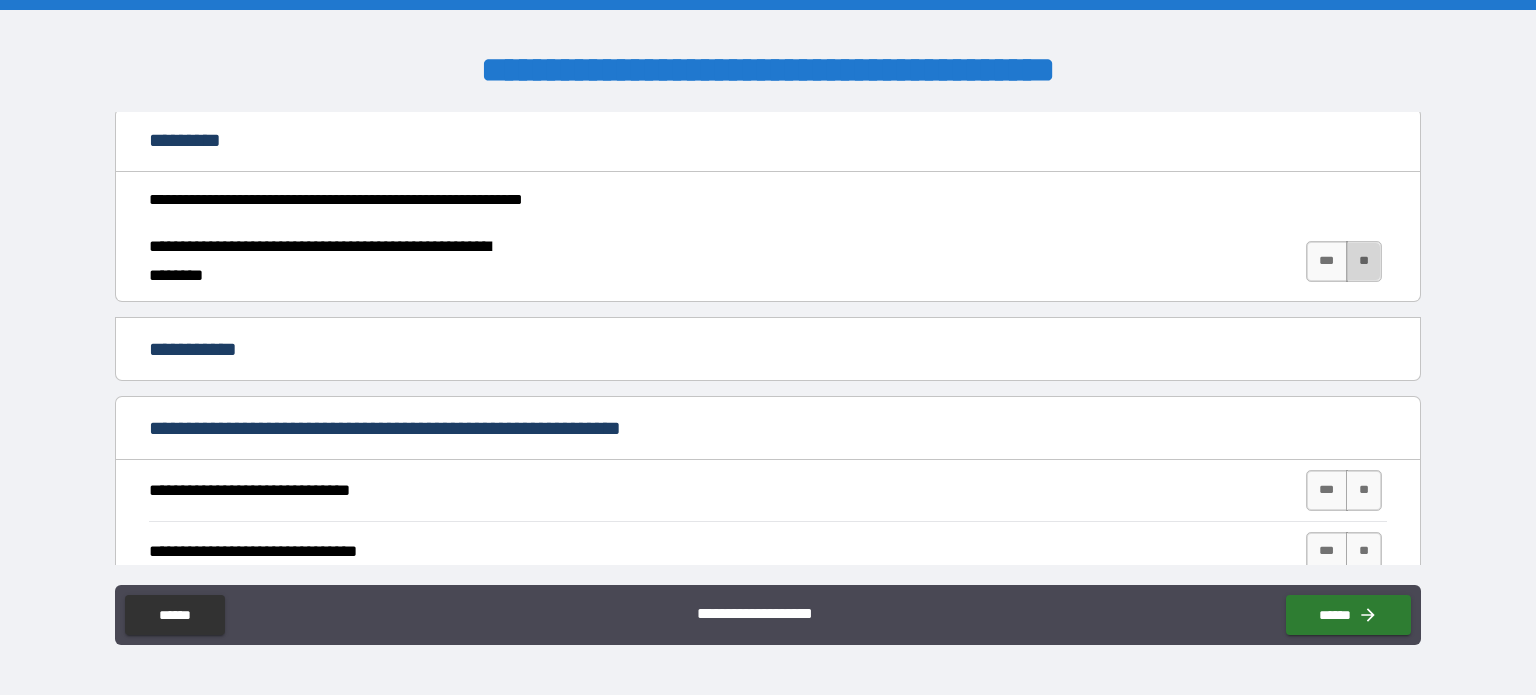 click on "**" at bounding box center (1364, 261) 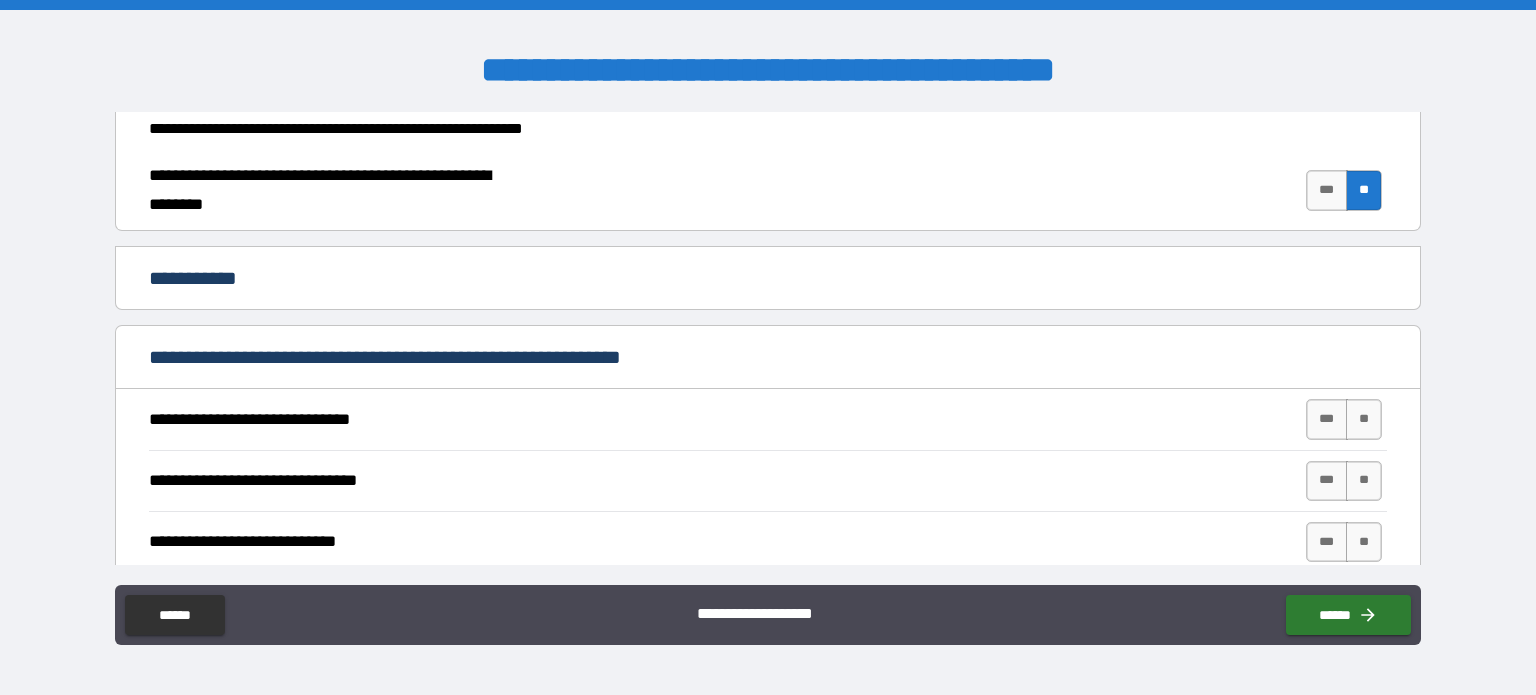 scroll, scrollTop: 4420, scrollLeft: 0, axis: vertical 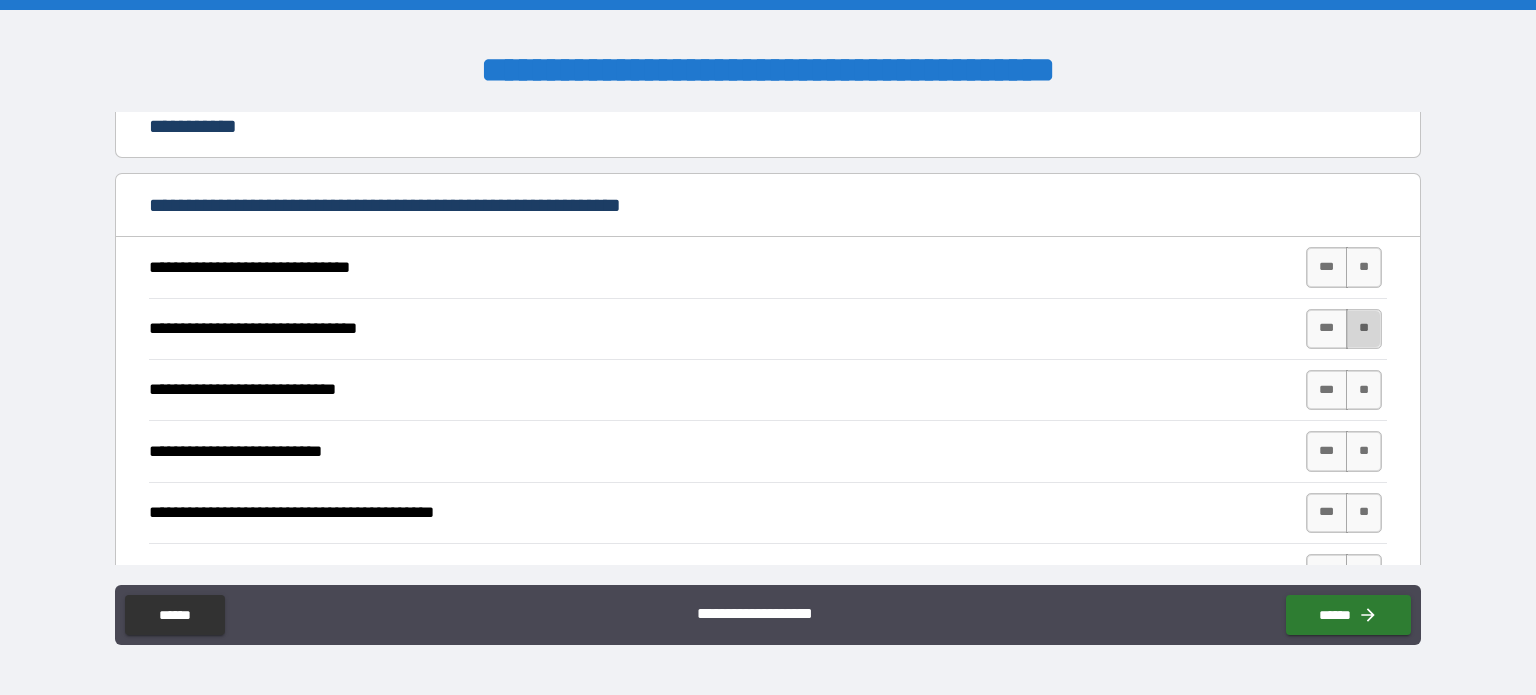click on "**" at bounding box center (1364, 329) 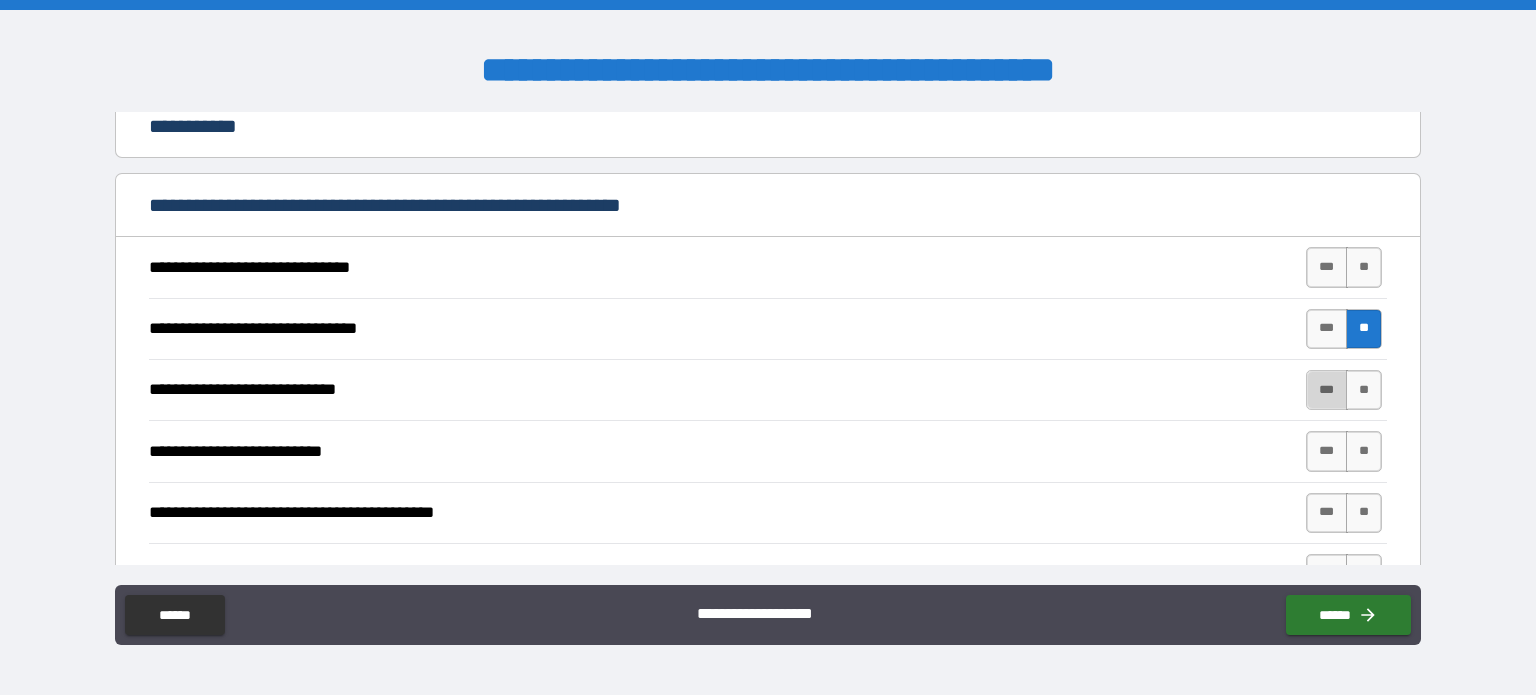 click on "***" at bounding box center (1327, 390) 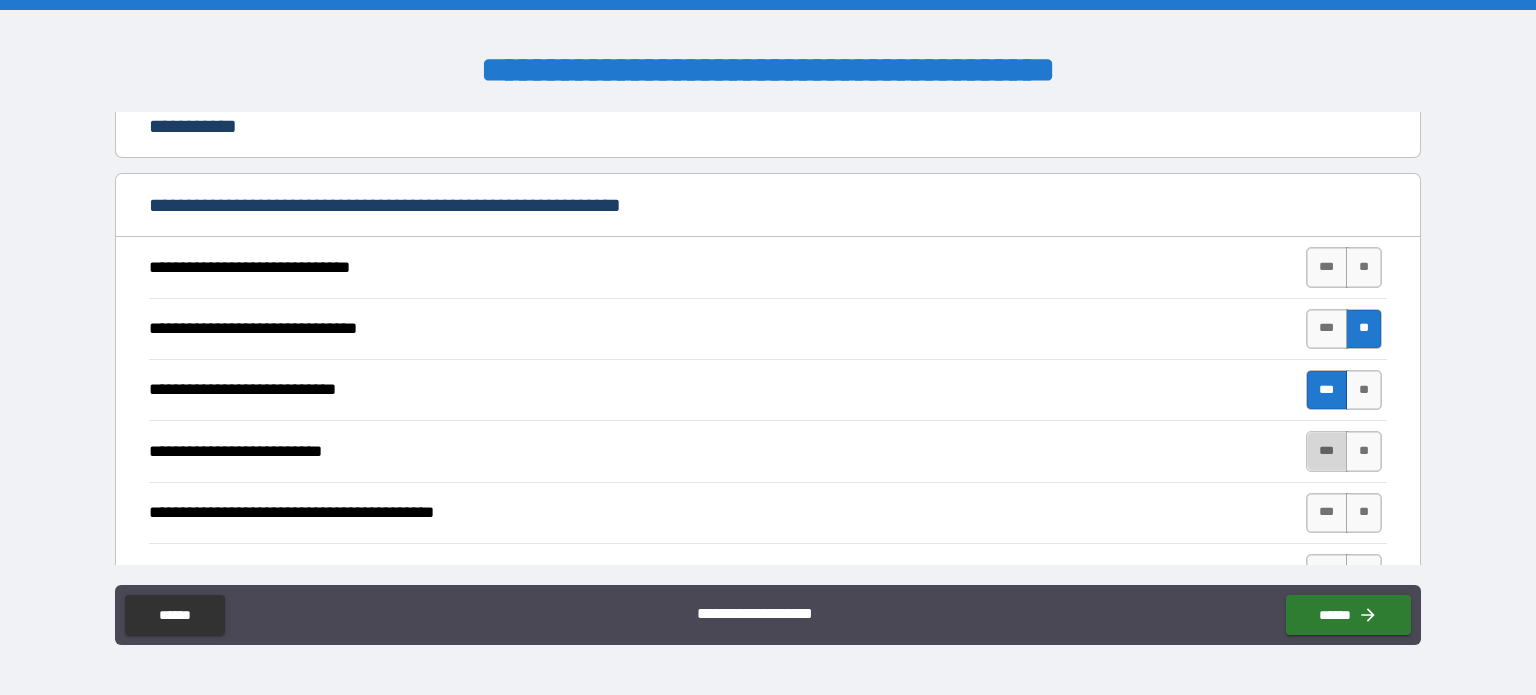 click on "***" at bounding box center (1327, 451) 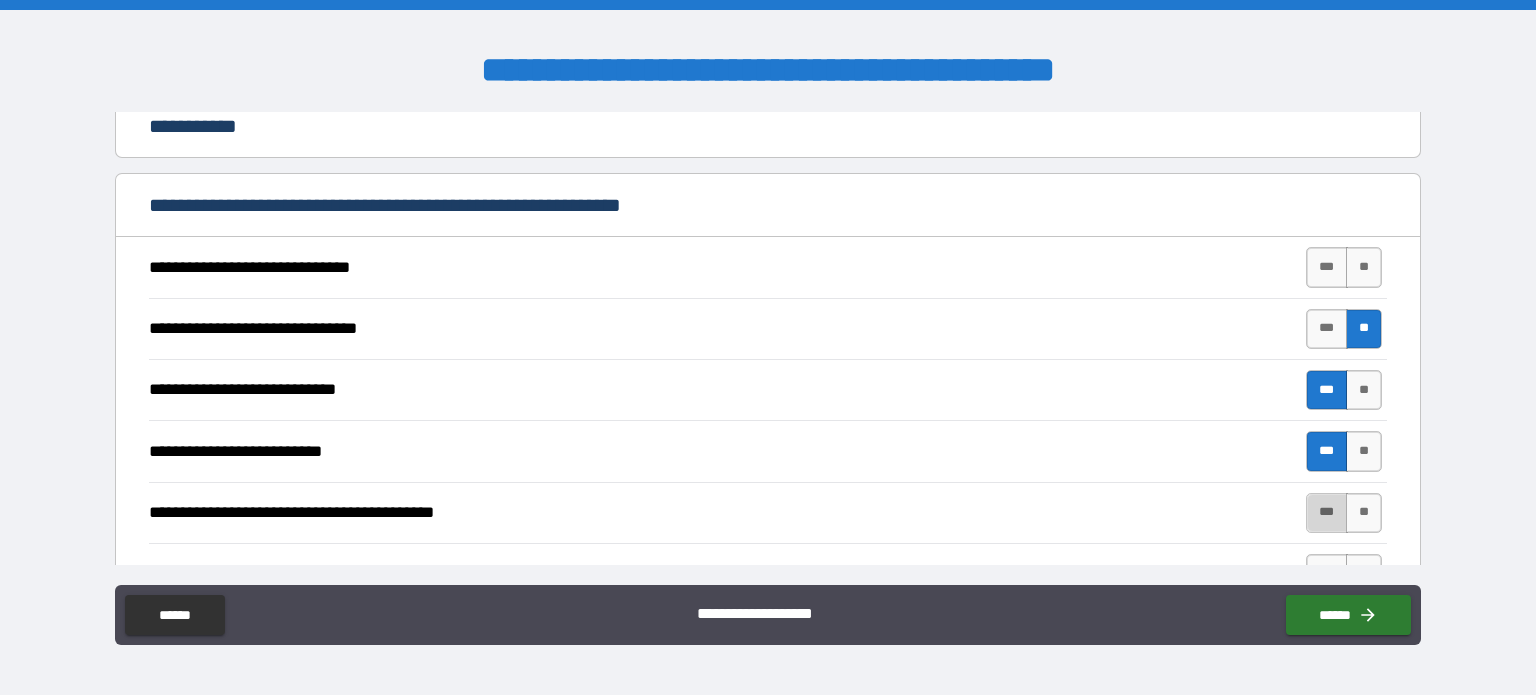 click on "***" at bounding box center [1327, 513] 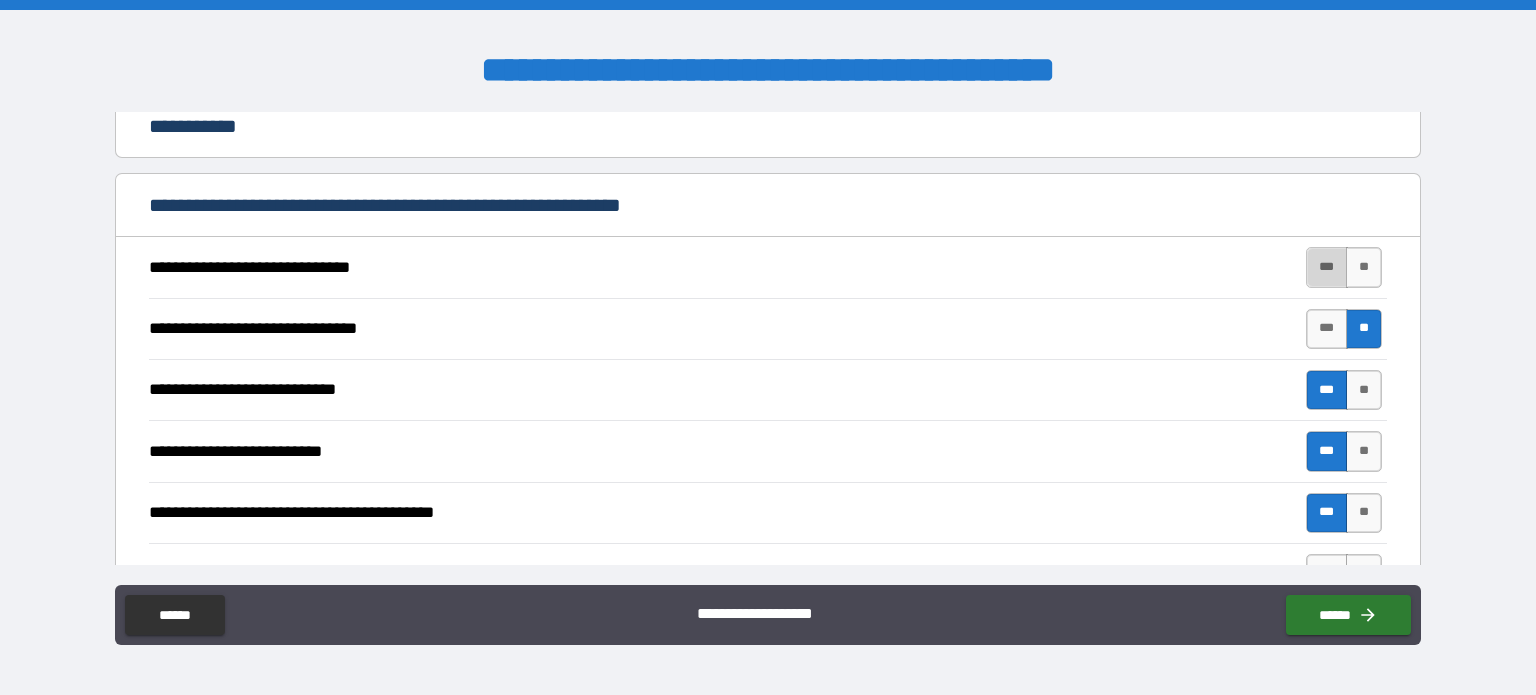 click on "***" at bounding box center (1327, 267) 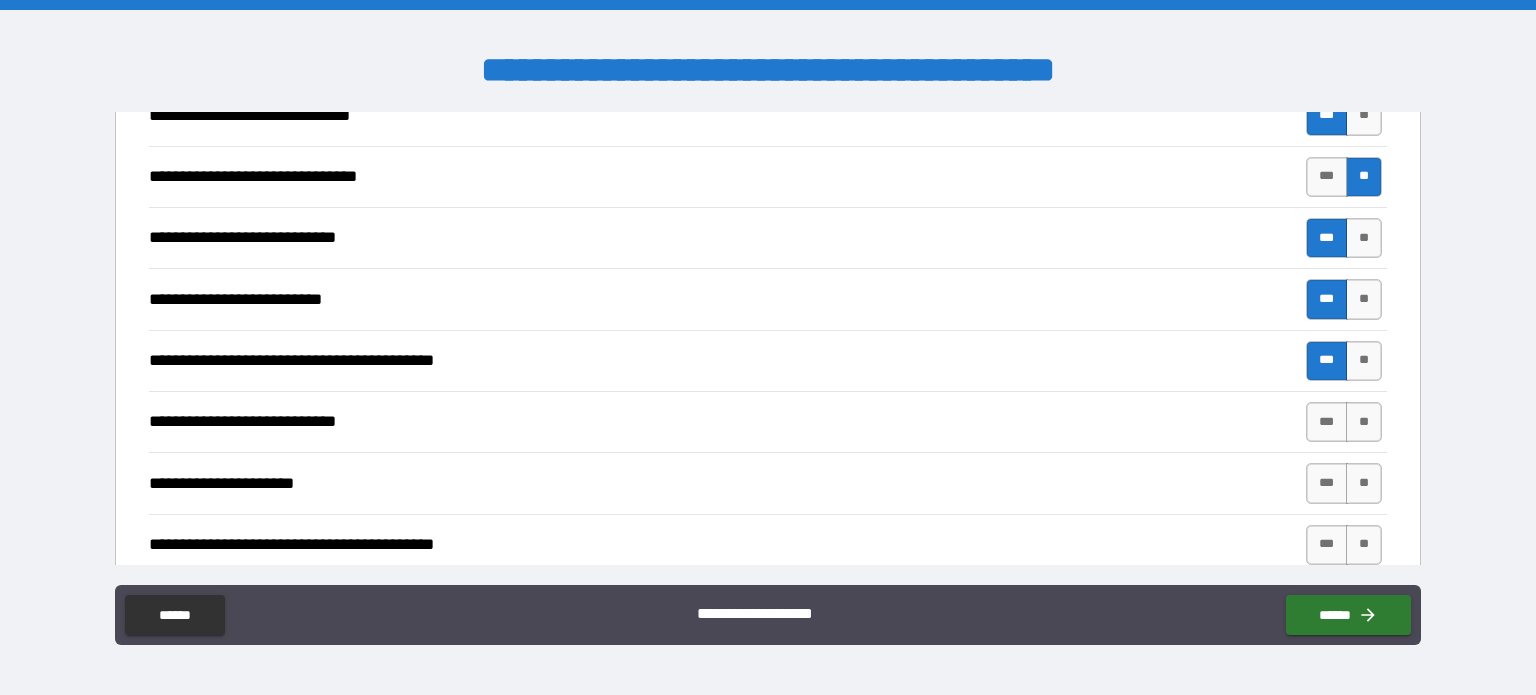 scroll, scrollTop: 4608, scrollLeft: 0, axis: vertical 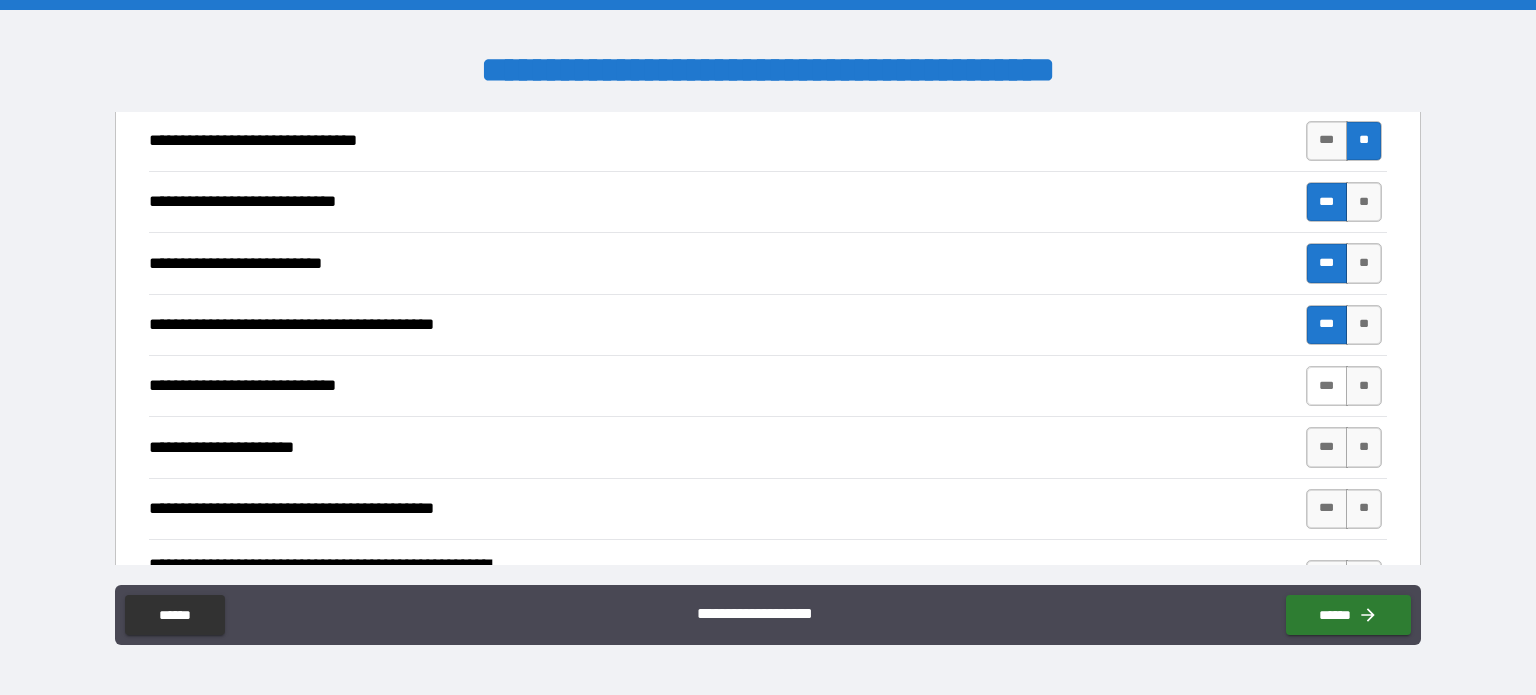 click on "***" at bounding box center [1327, 386] 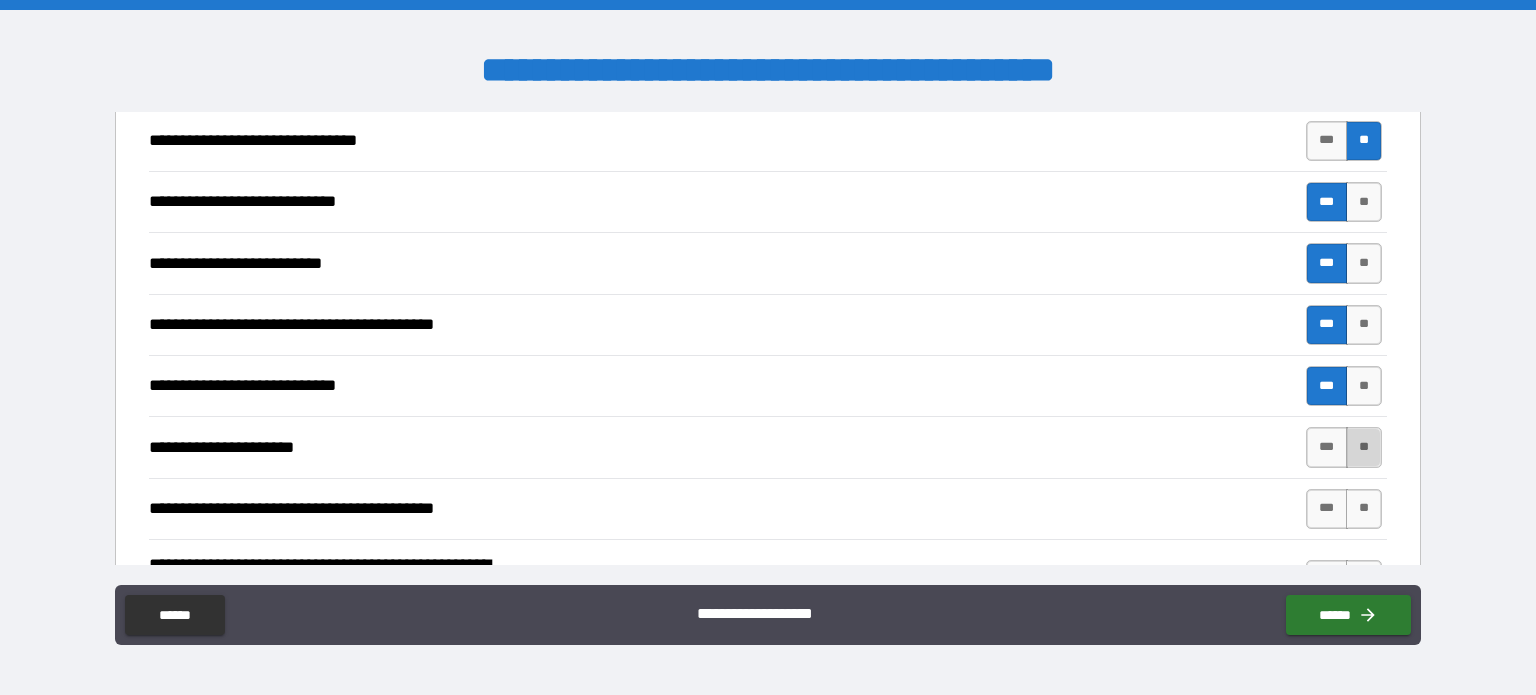 click on "**" at bounding box center [1364, 447] 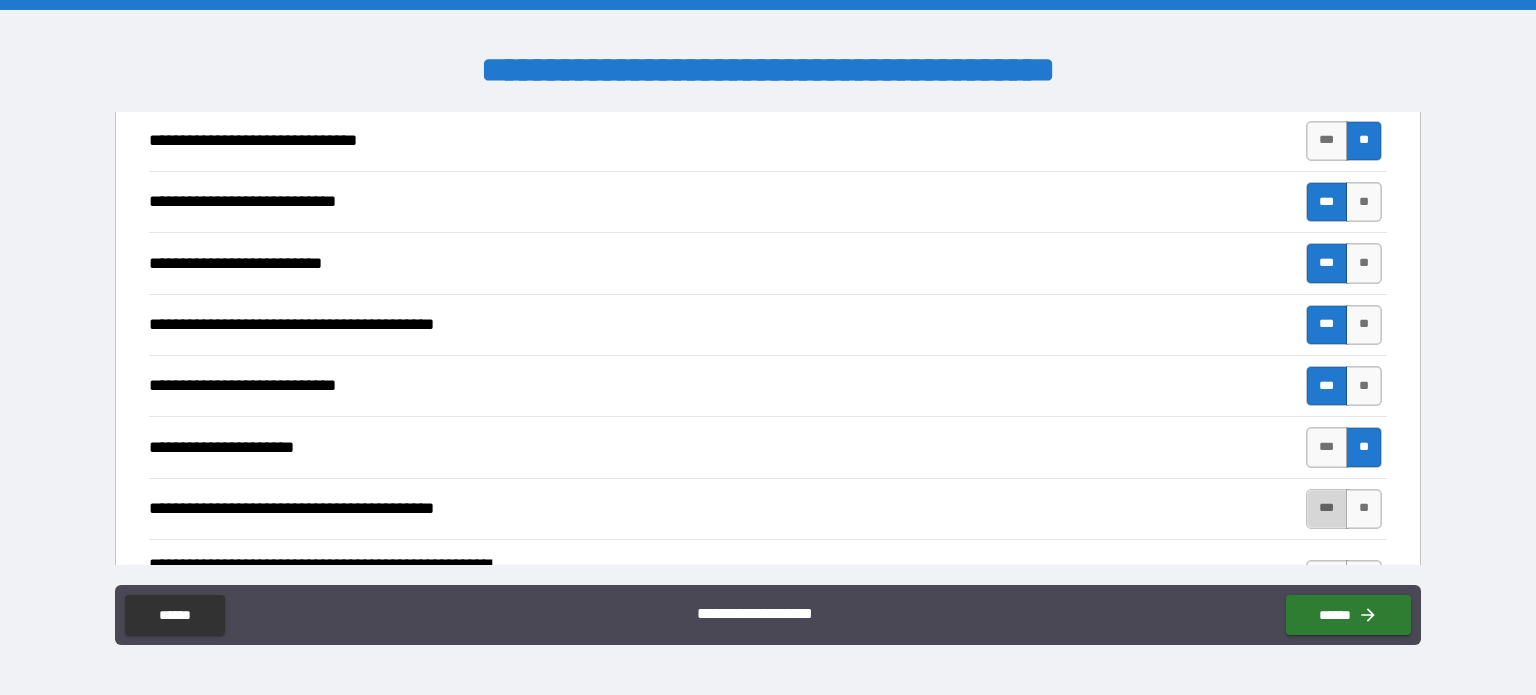 click on "***" at bounding box center [1327, 509] 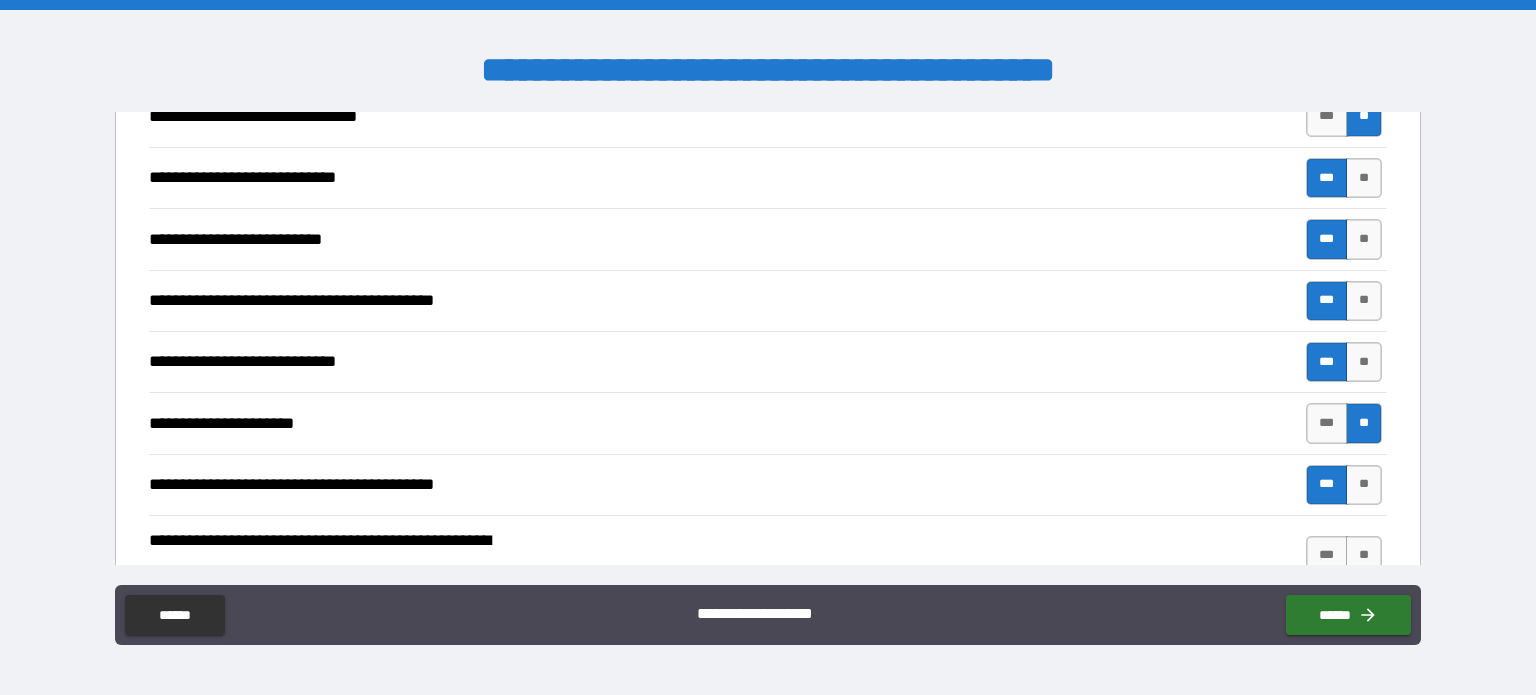 scroll, scrollTop: 4726, scrollLeft: 0, axis: vertical 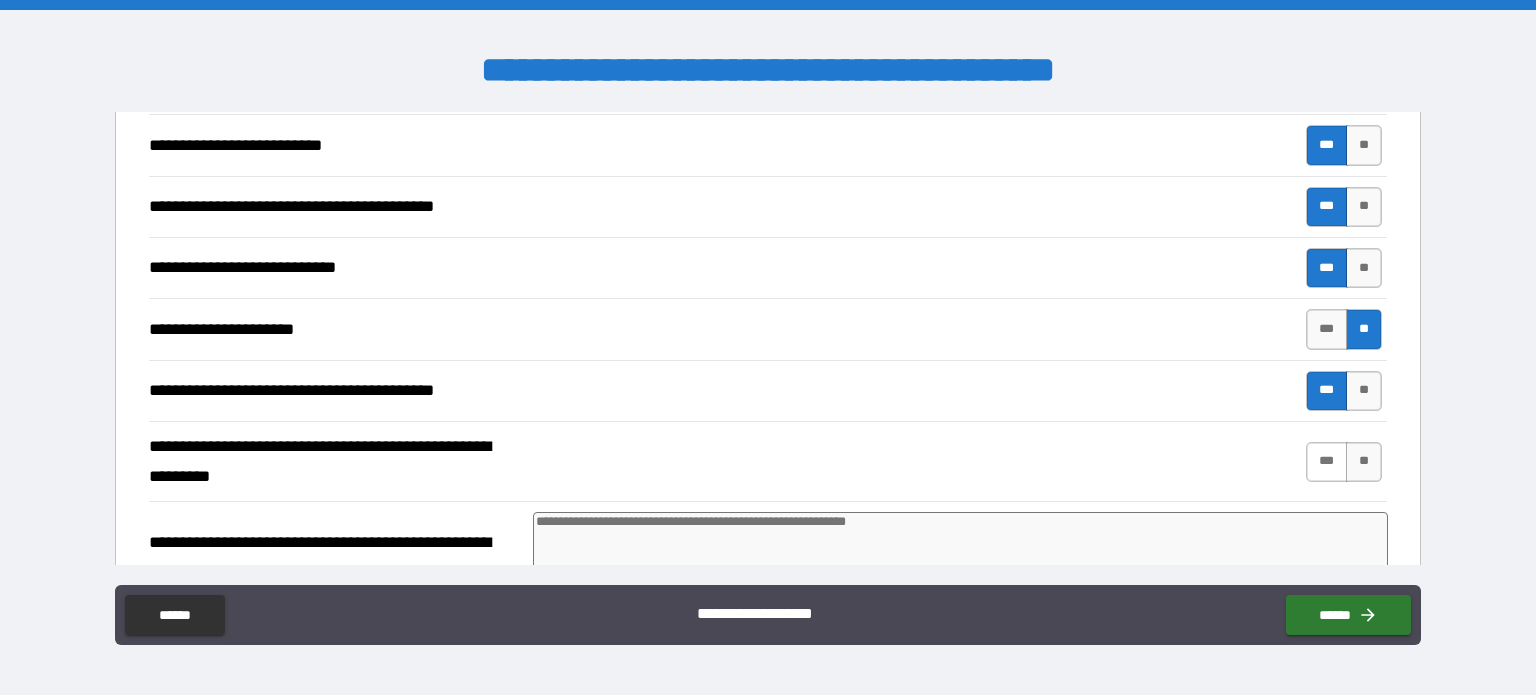click on "***" at bounding box center (1327, 462) 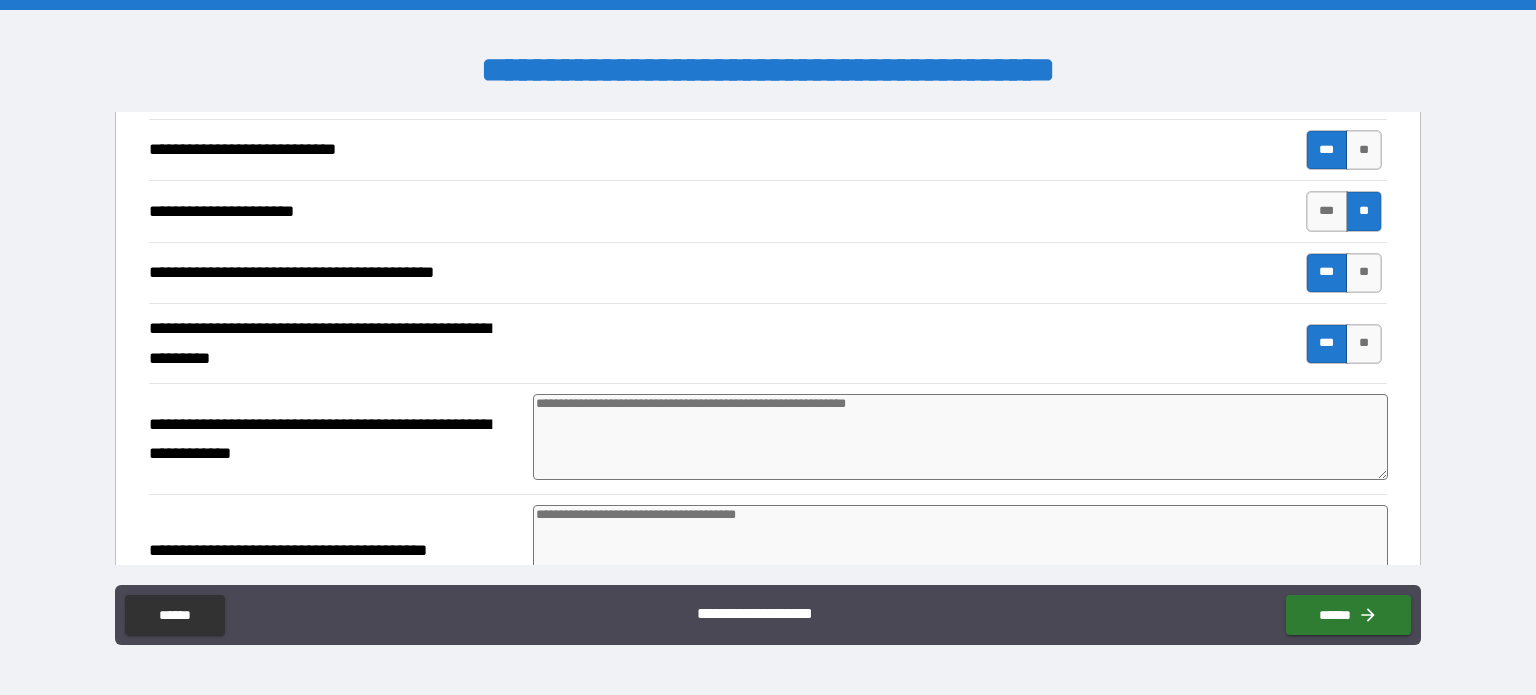 scroll, scrollTop: 4856, scrollLeft: 0, axis: vertical 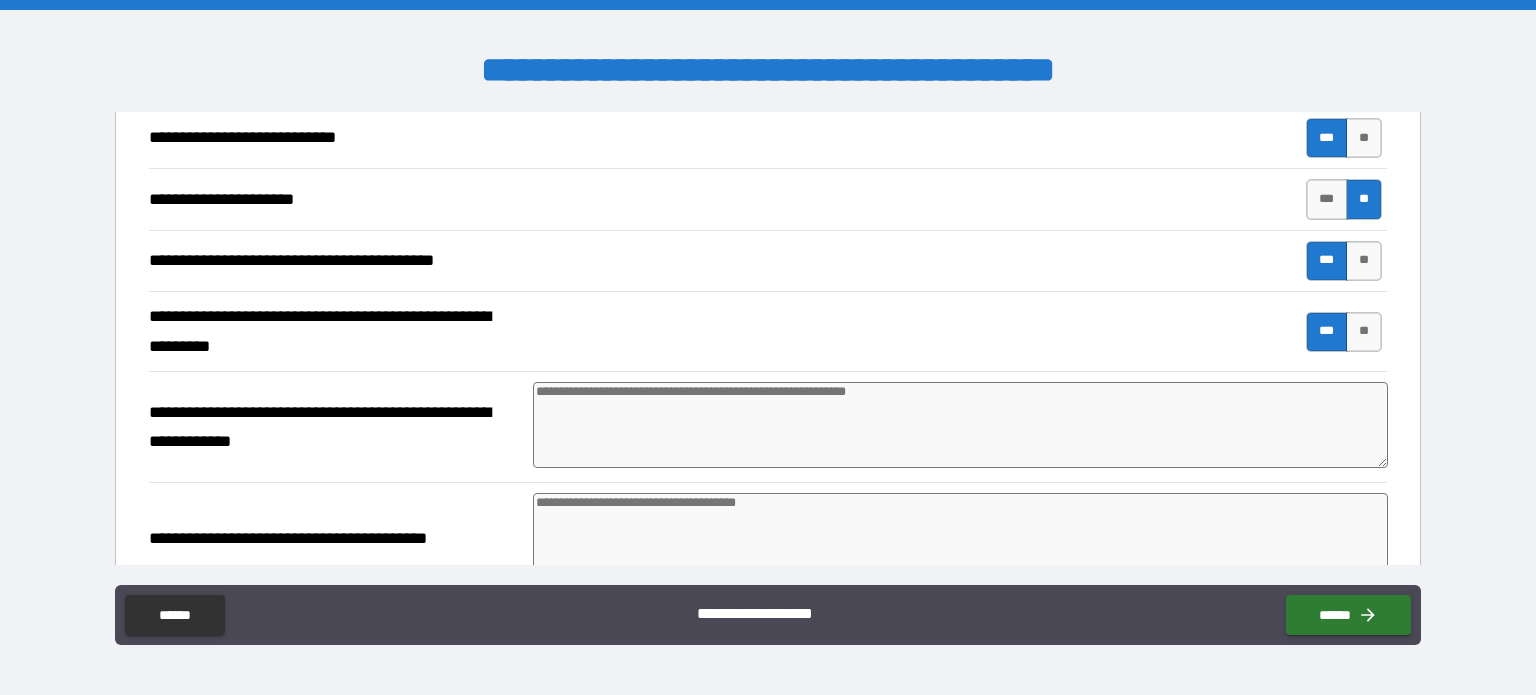 click at bounding box center [961, 425] 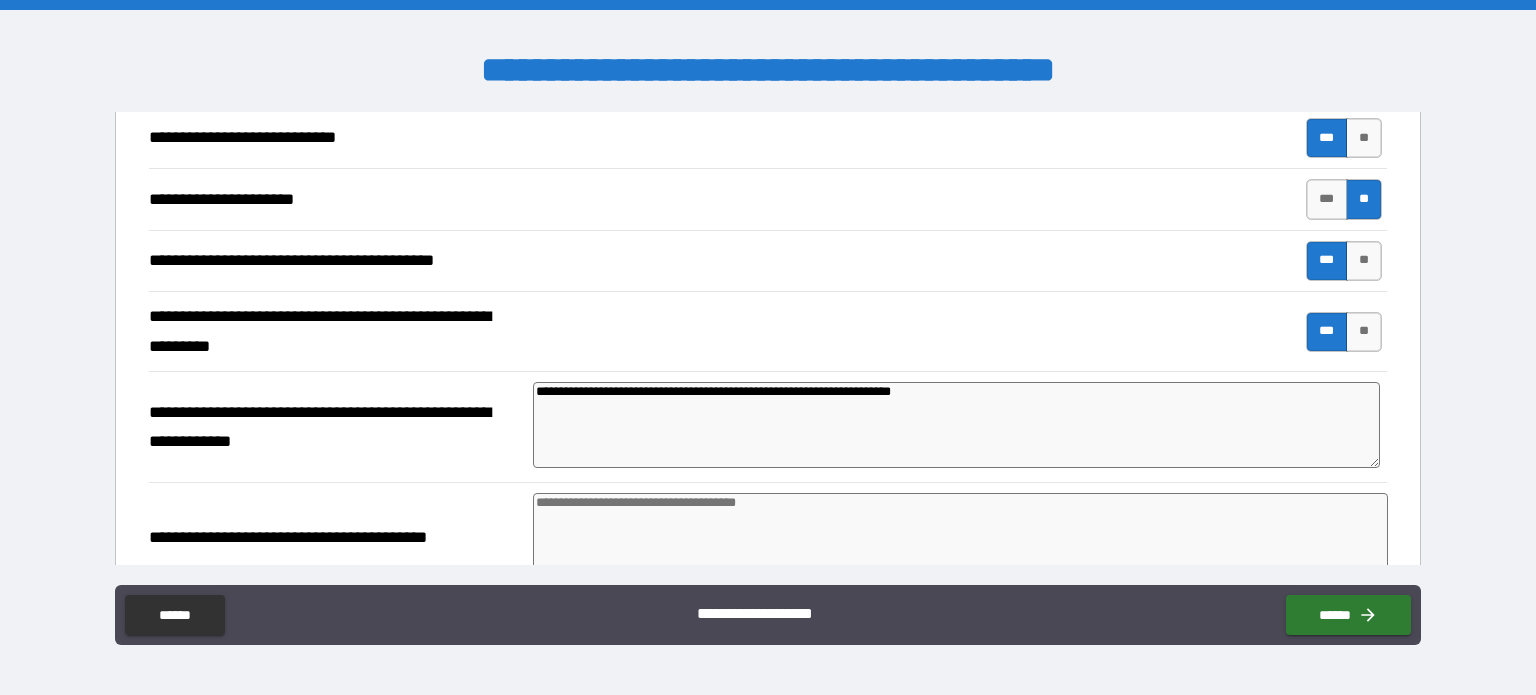 click at bounding box center (961, 536) 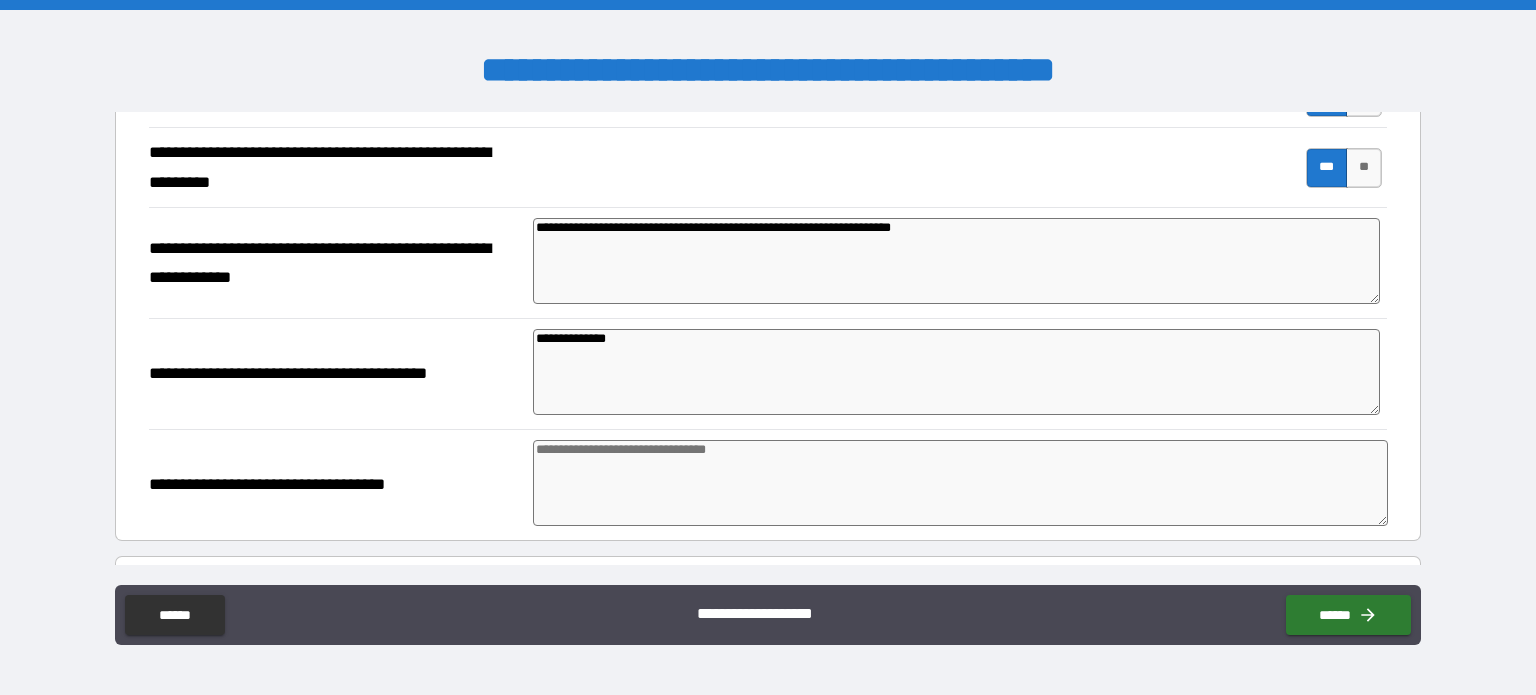scroll, scrollTop: 5032, scrollLeft: 0, axis: vertical 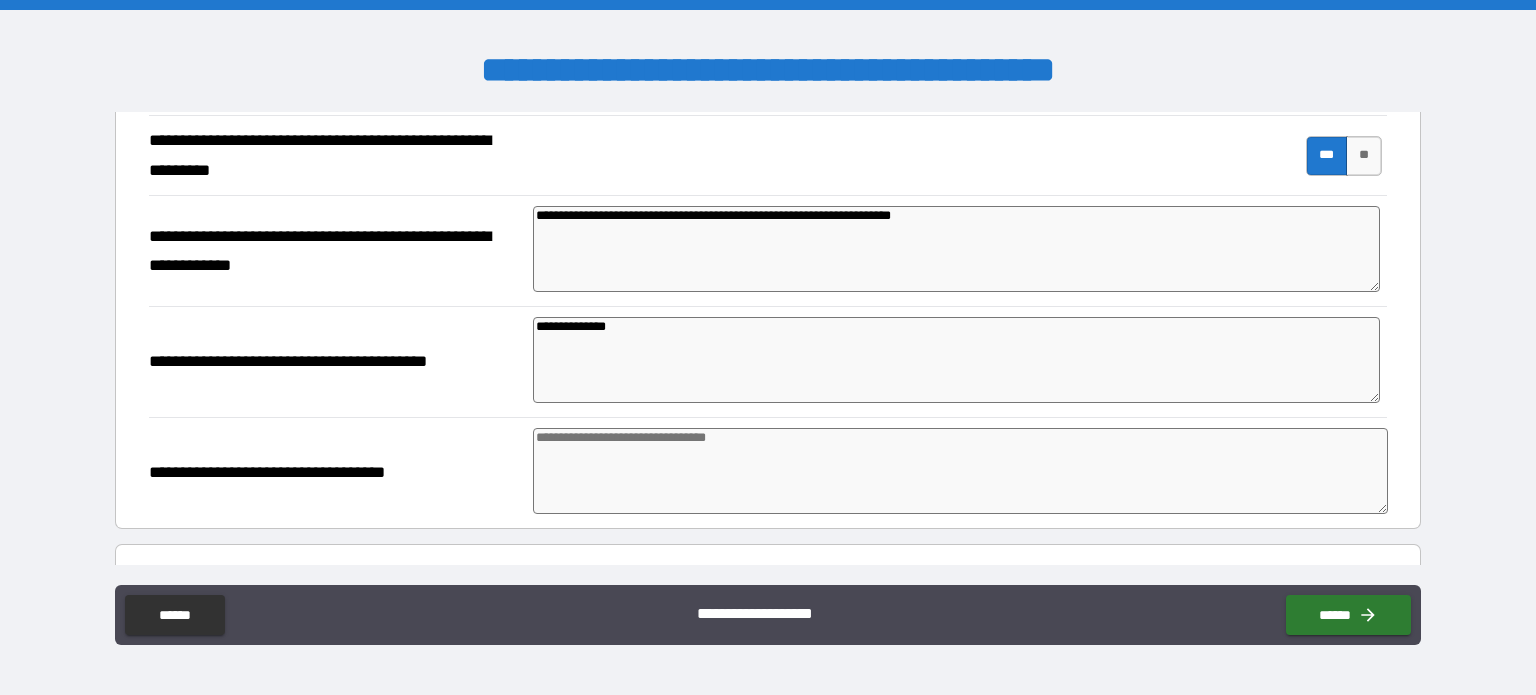 click at bounding box center (961, 471) 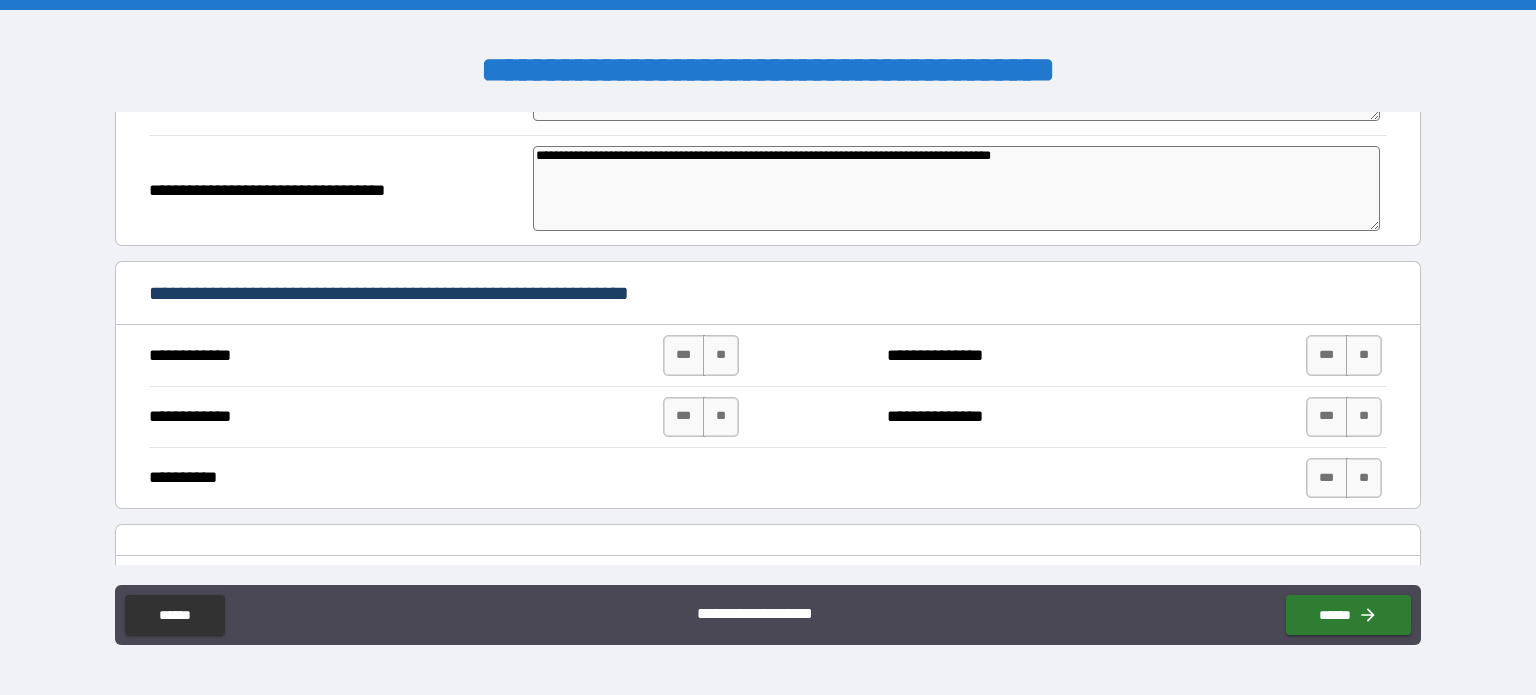 scroll, scrollTop: 5325, scrollLeft: 0, axis: vertical 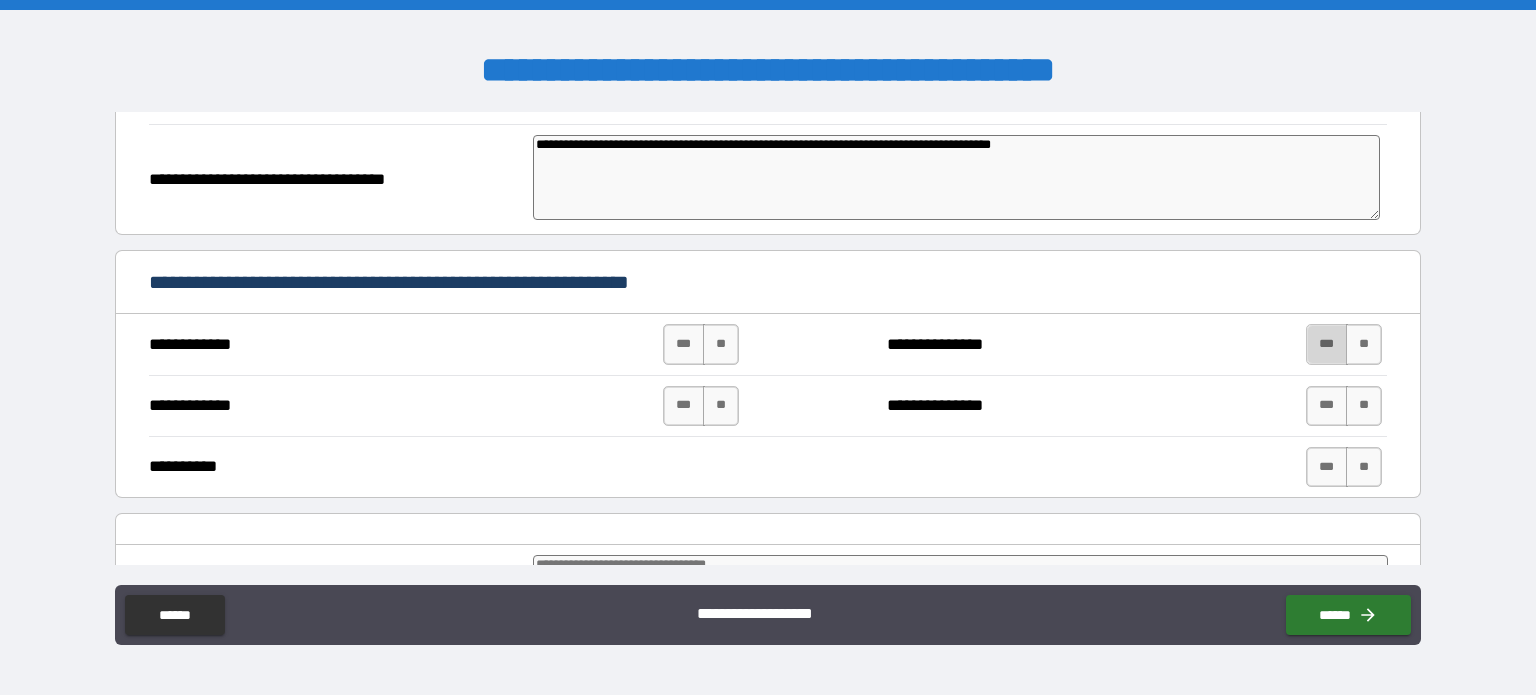 click on "***" at bounding box center (1327, 344) 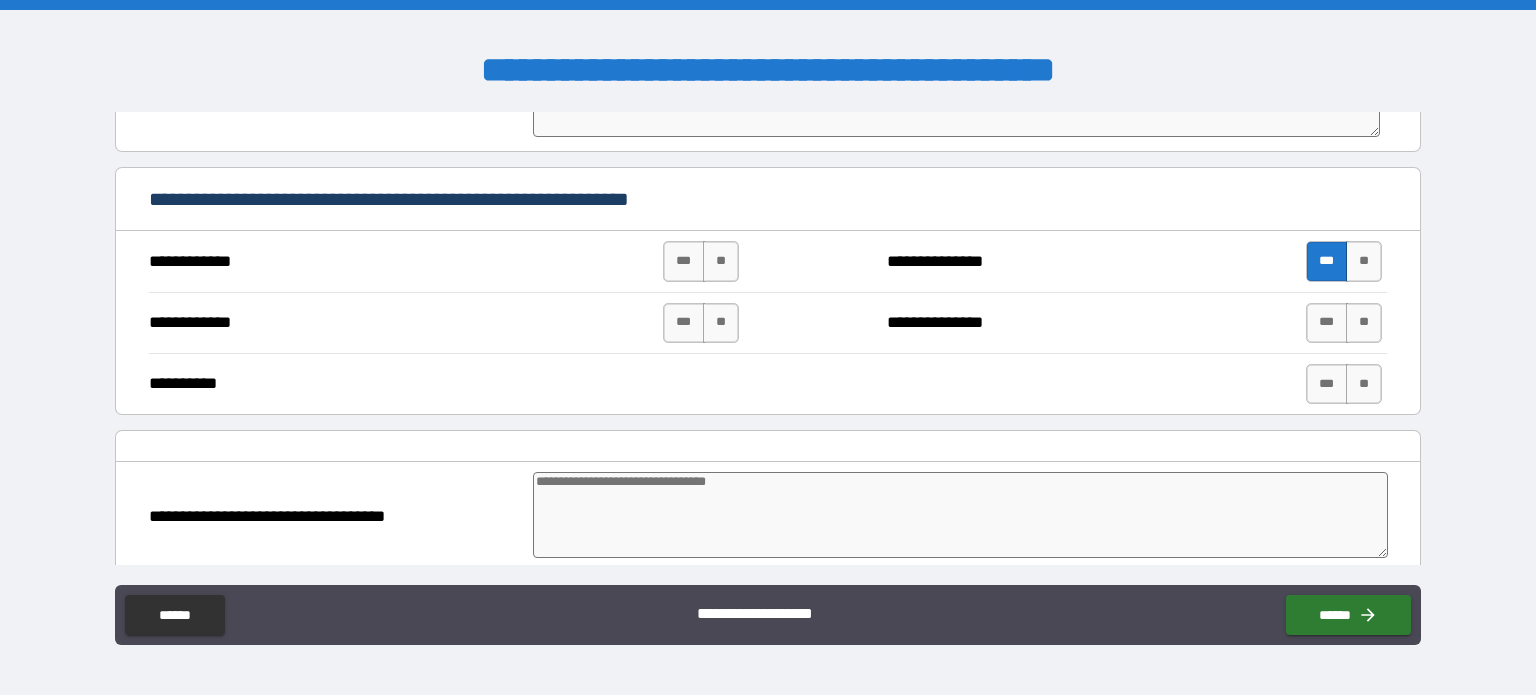 scroll, scrollTop: 5502, scrollLeft: 0, axis: vertical 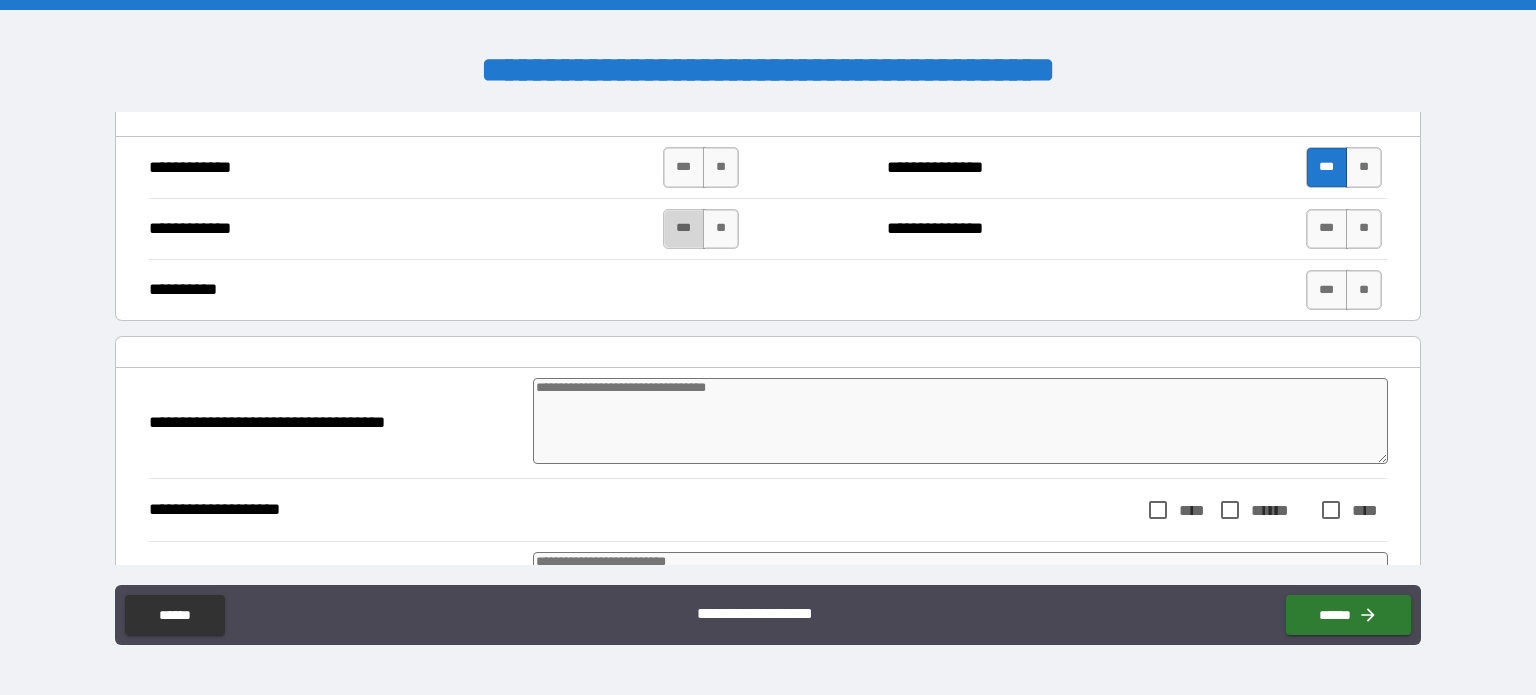 click on "***" at bounding box center [684, 229] 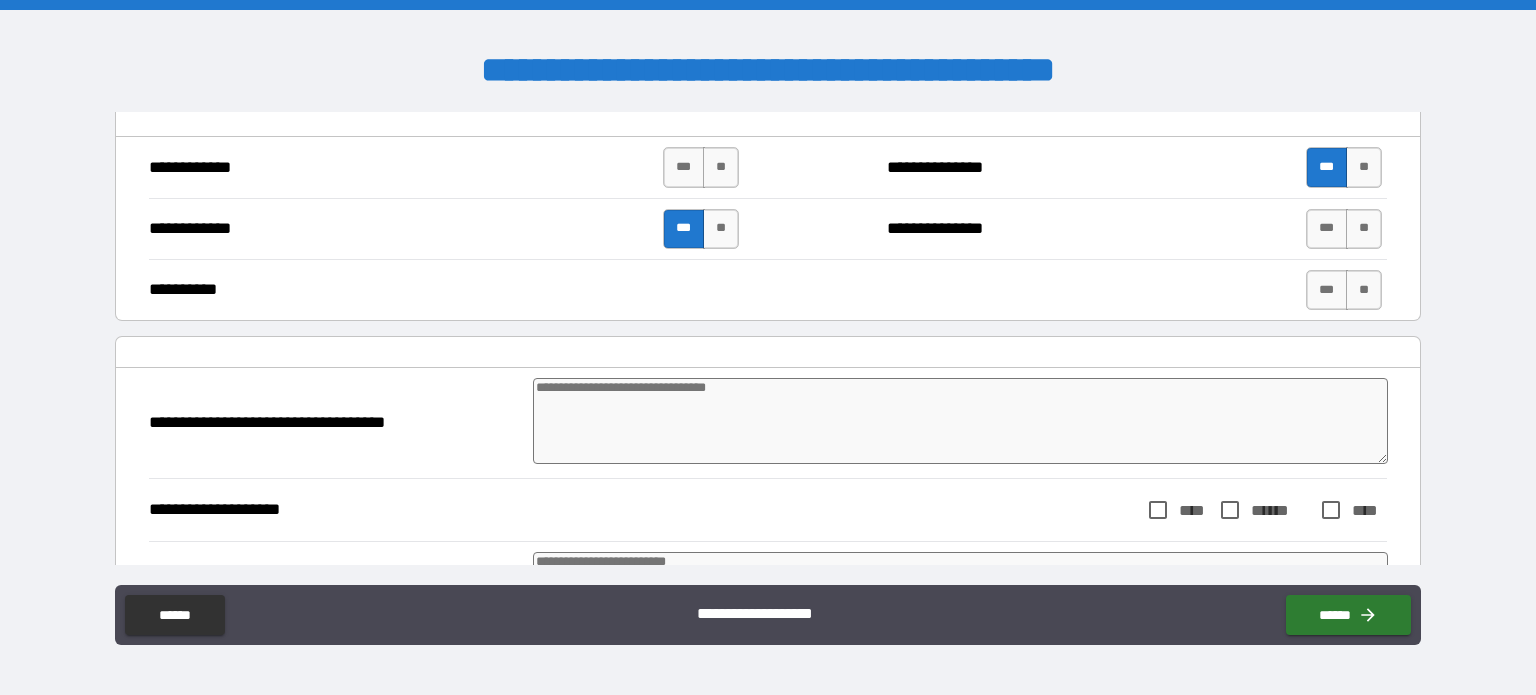 click at bounding box center (961, 421) 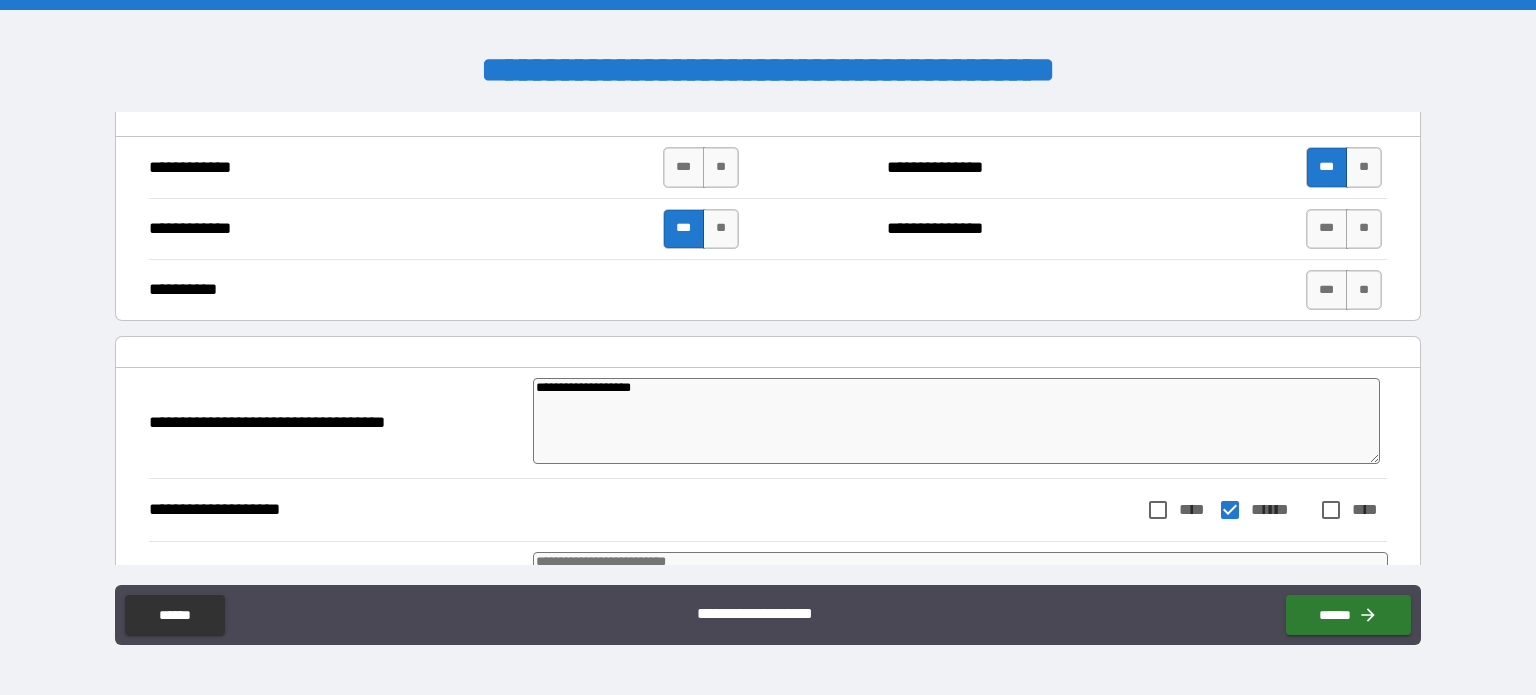 scroll, scrollTop: 5655, scrollLeft: 0, axis: vertical 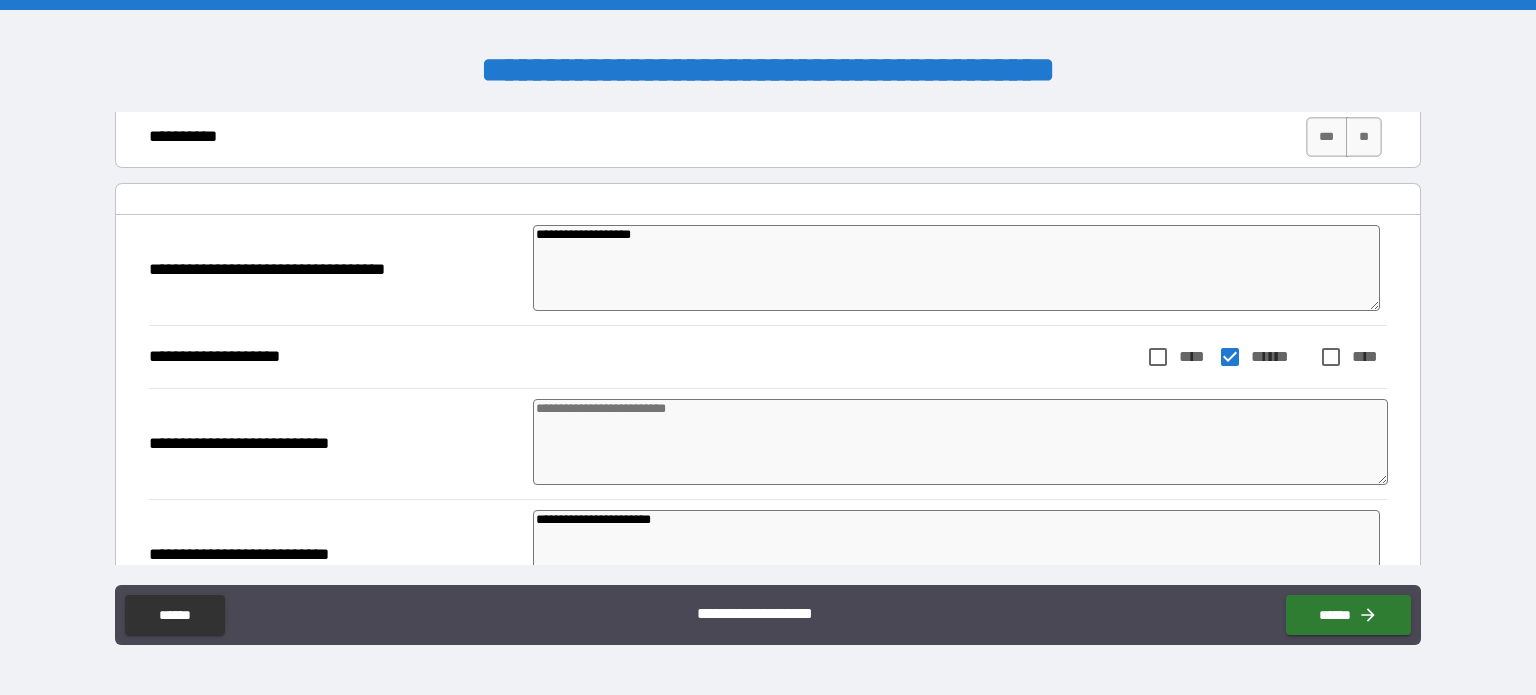 click at bounding box center [961, 442] 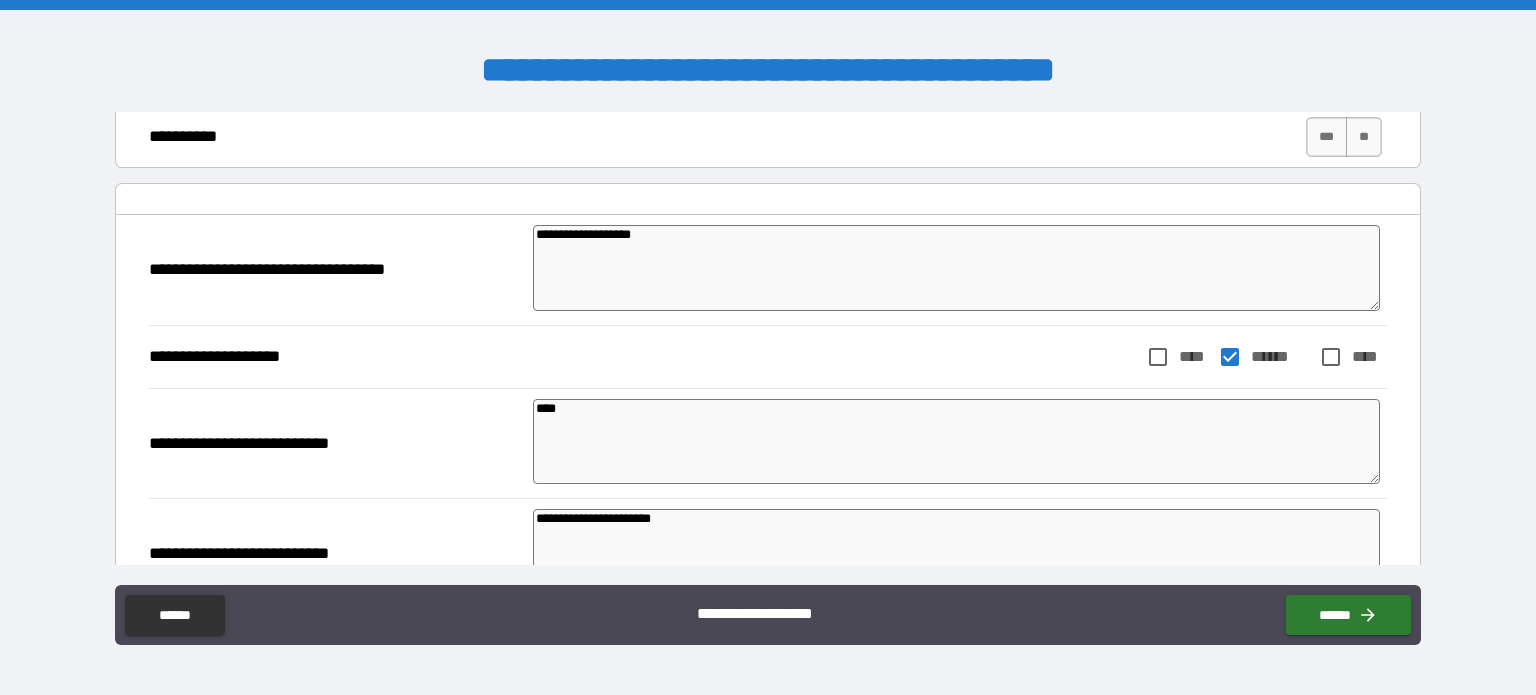 click on "**********" at bounding box center [956, 268] 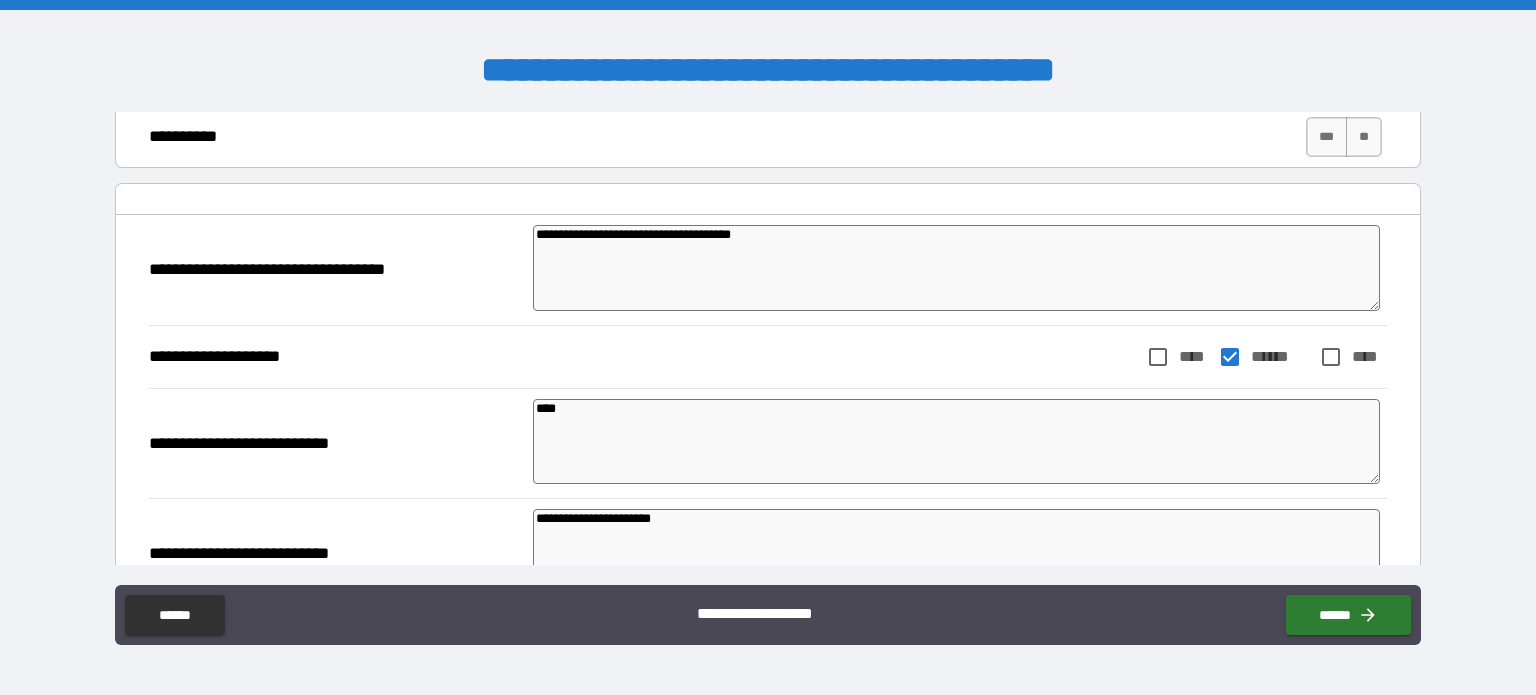 click on "***" at bounding box center (956, 442) 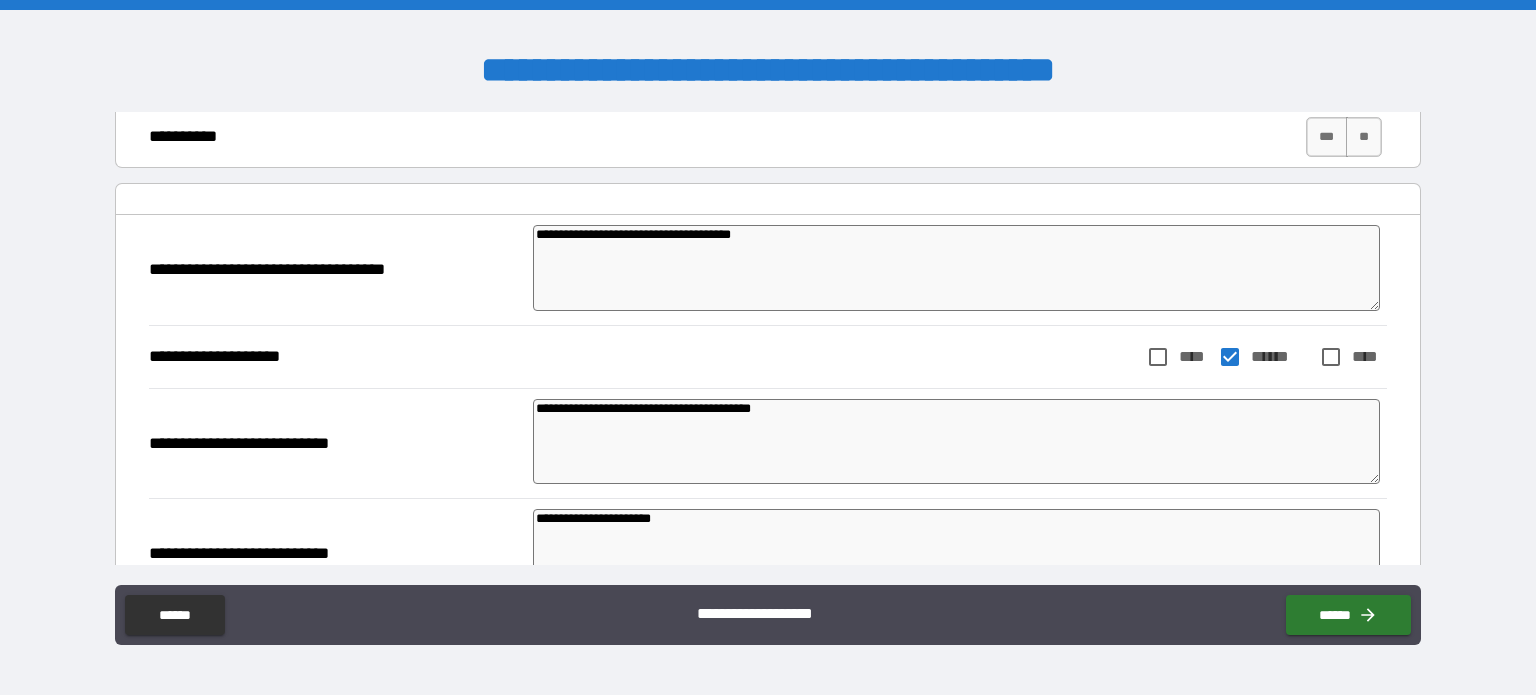 click on "**********" at bounding box center (956, 442) 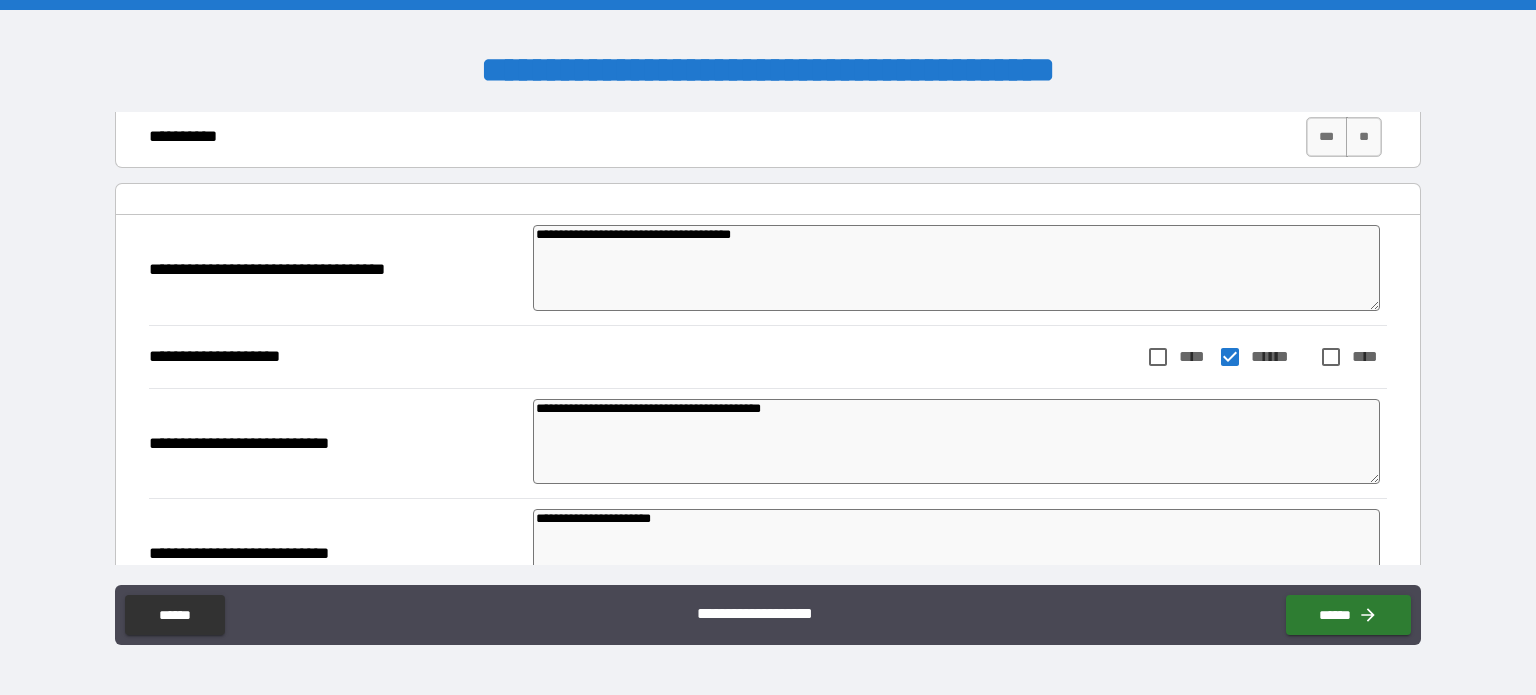 drag, startPoint x: 564, startPoint y: 388, endPoint x: 834, endPoint y: 391, distance: 270.01666 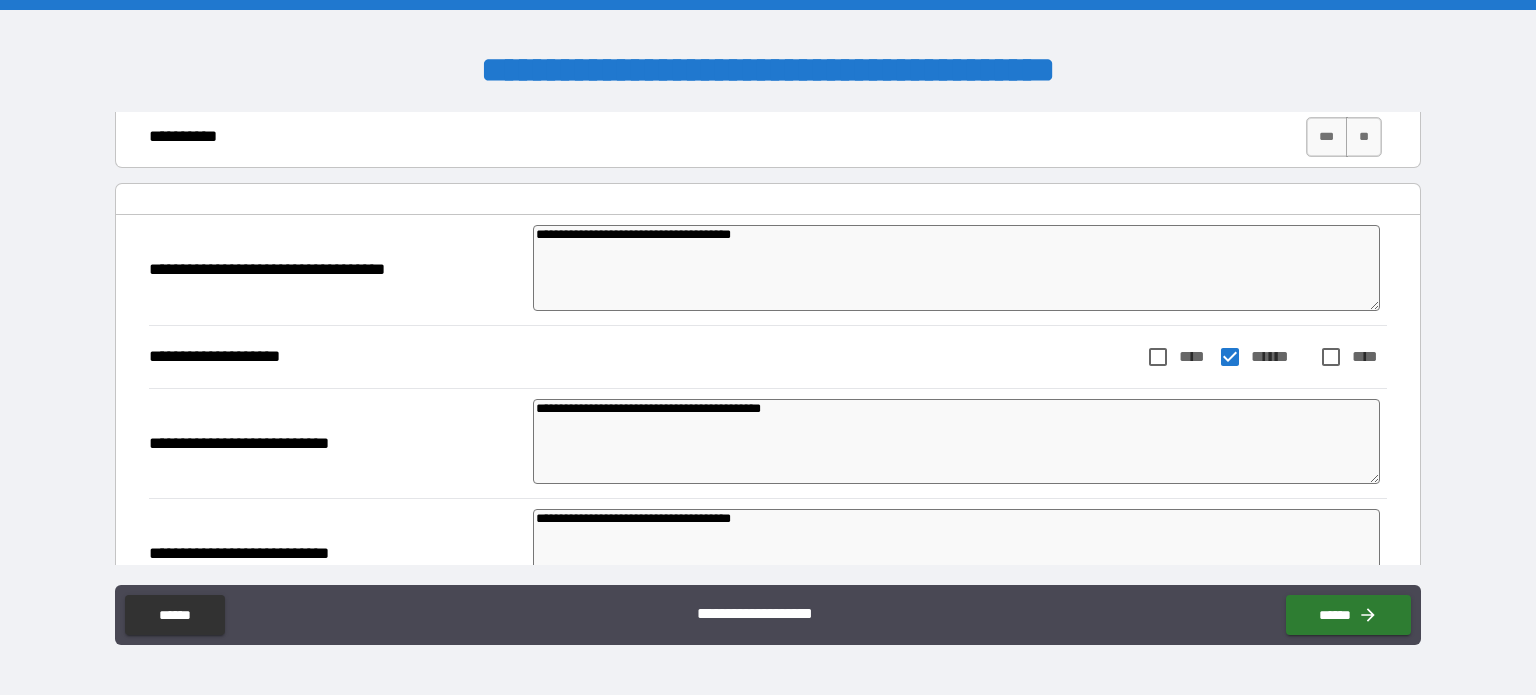 click on "**********" at bounding box center (956, 552) 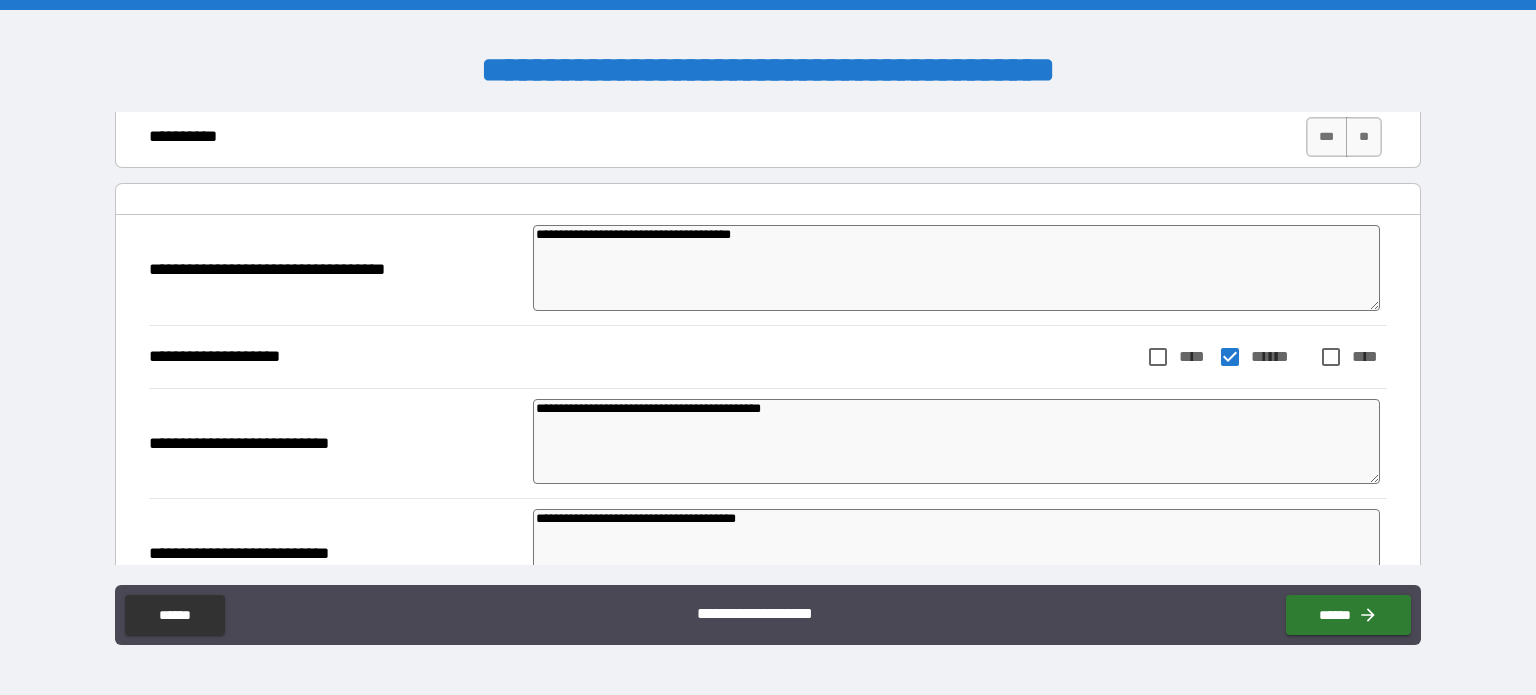 drag, startPoint x: 822, startPoint y: 387, endPoint x: 560, endPoint y: 397, distance: 262.19077 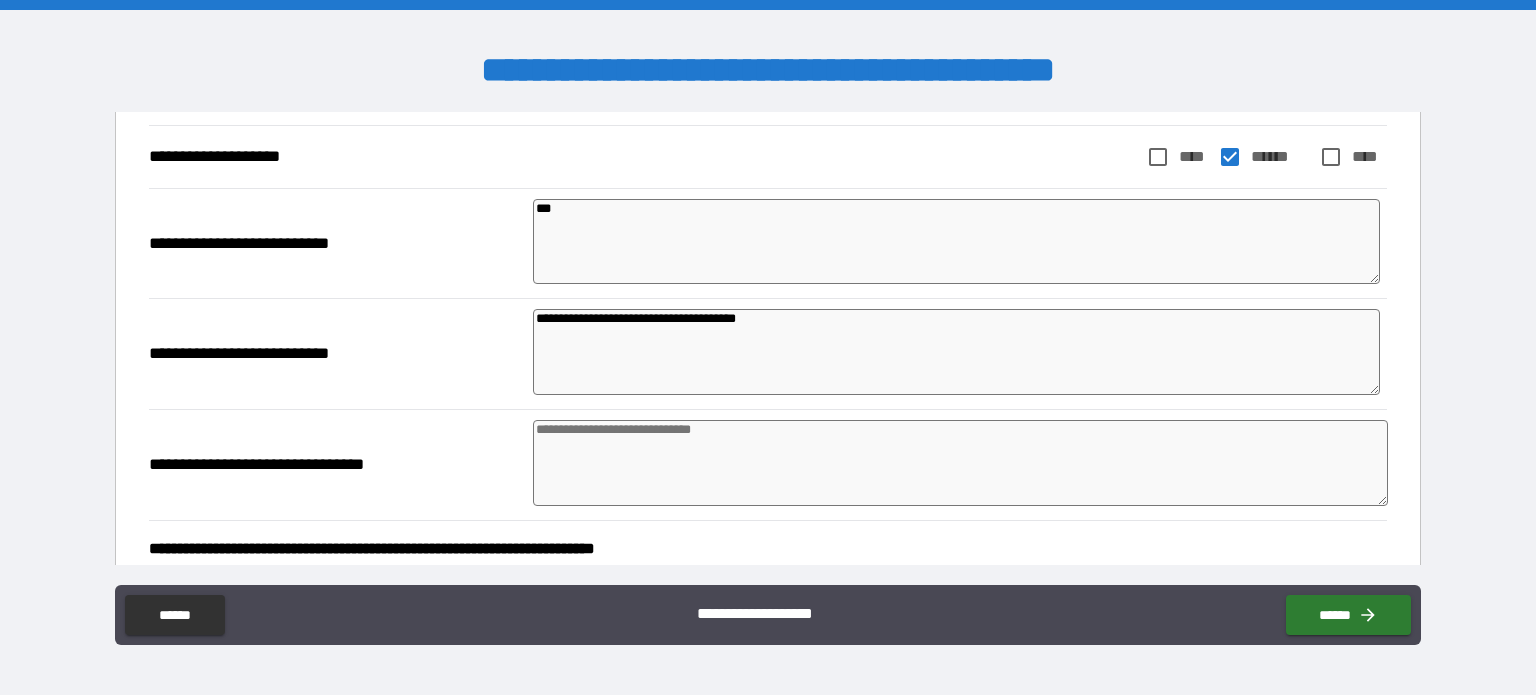 scroll, scrollTop: 5902, scrollLeft: 0, axis: vertical 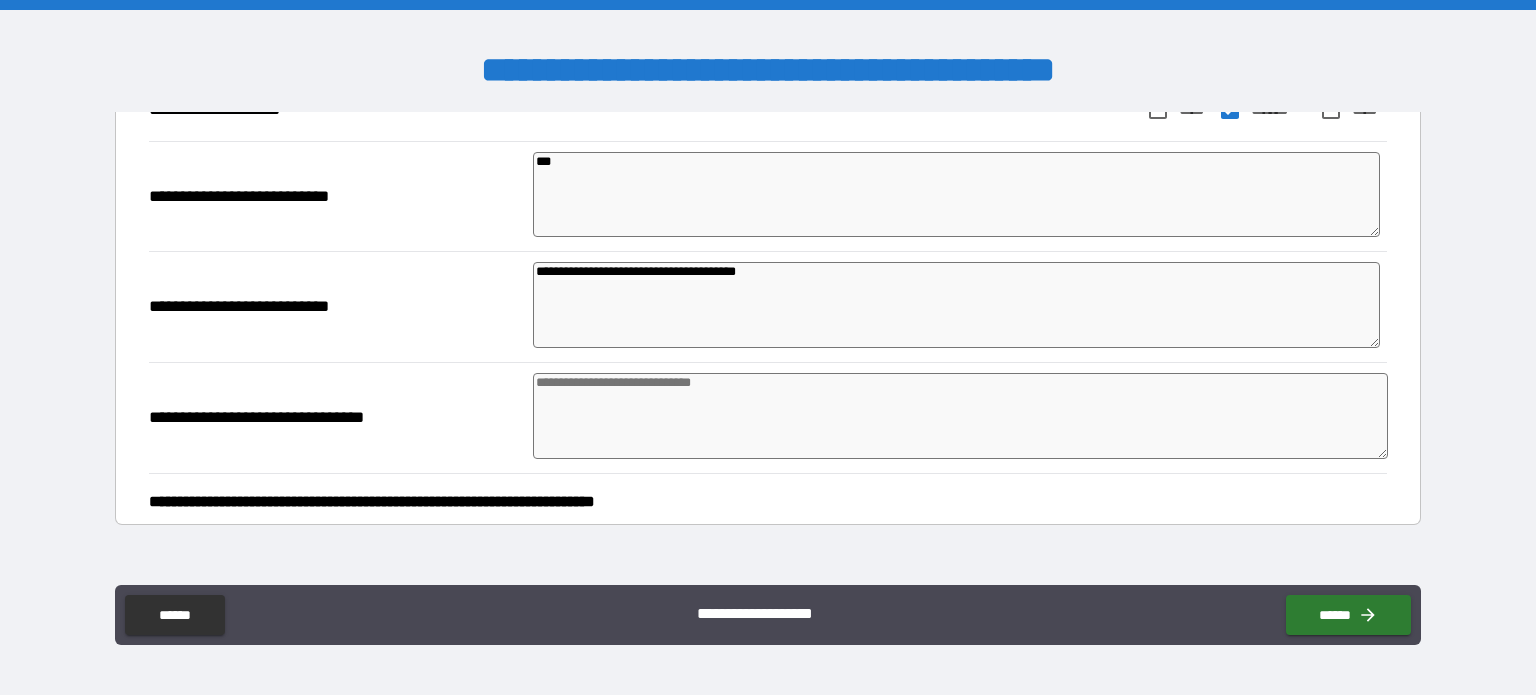click at bounding box center (961, 416) 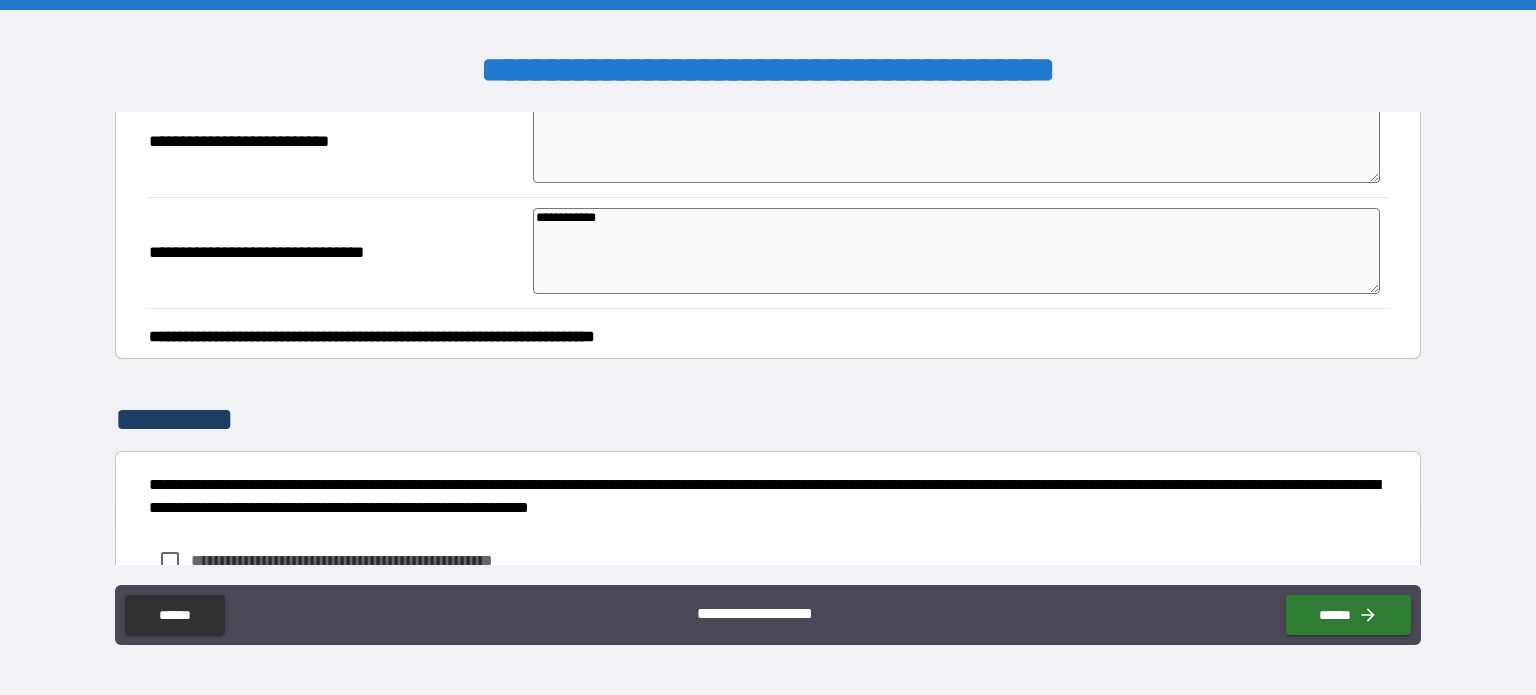 scroll, scrollTop: 6195, scrollLeft: 0, axis: vertical 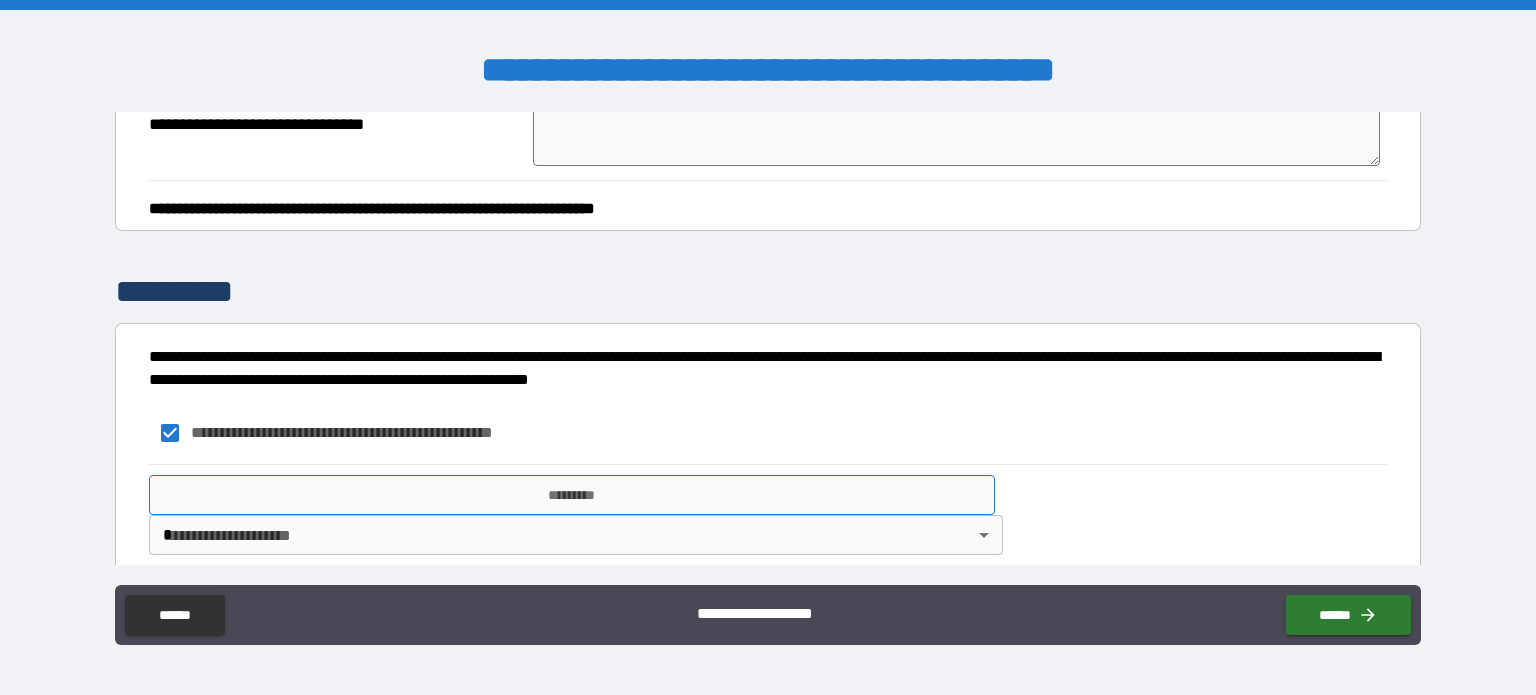 click on "*********" at bounding box center (572, 495) 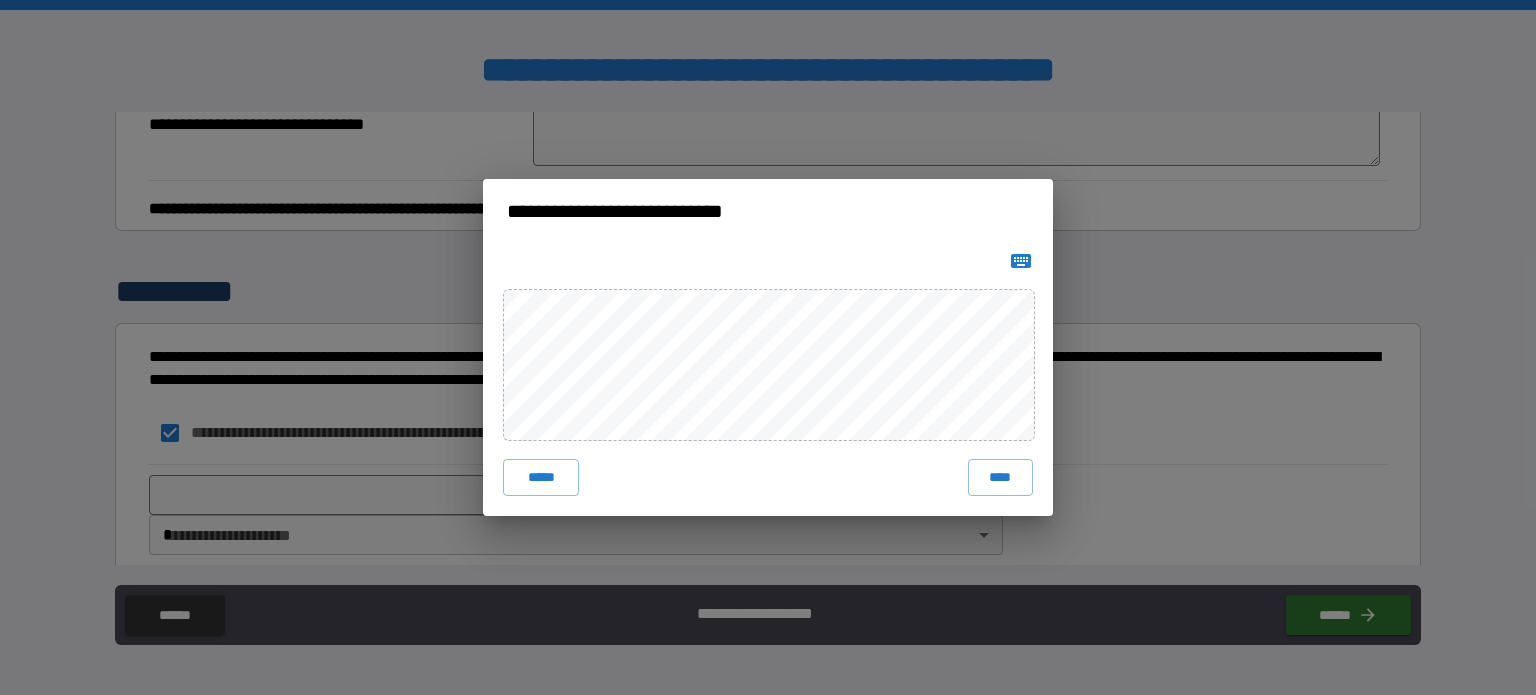 click on "**********" at bounding box center (768, 347) 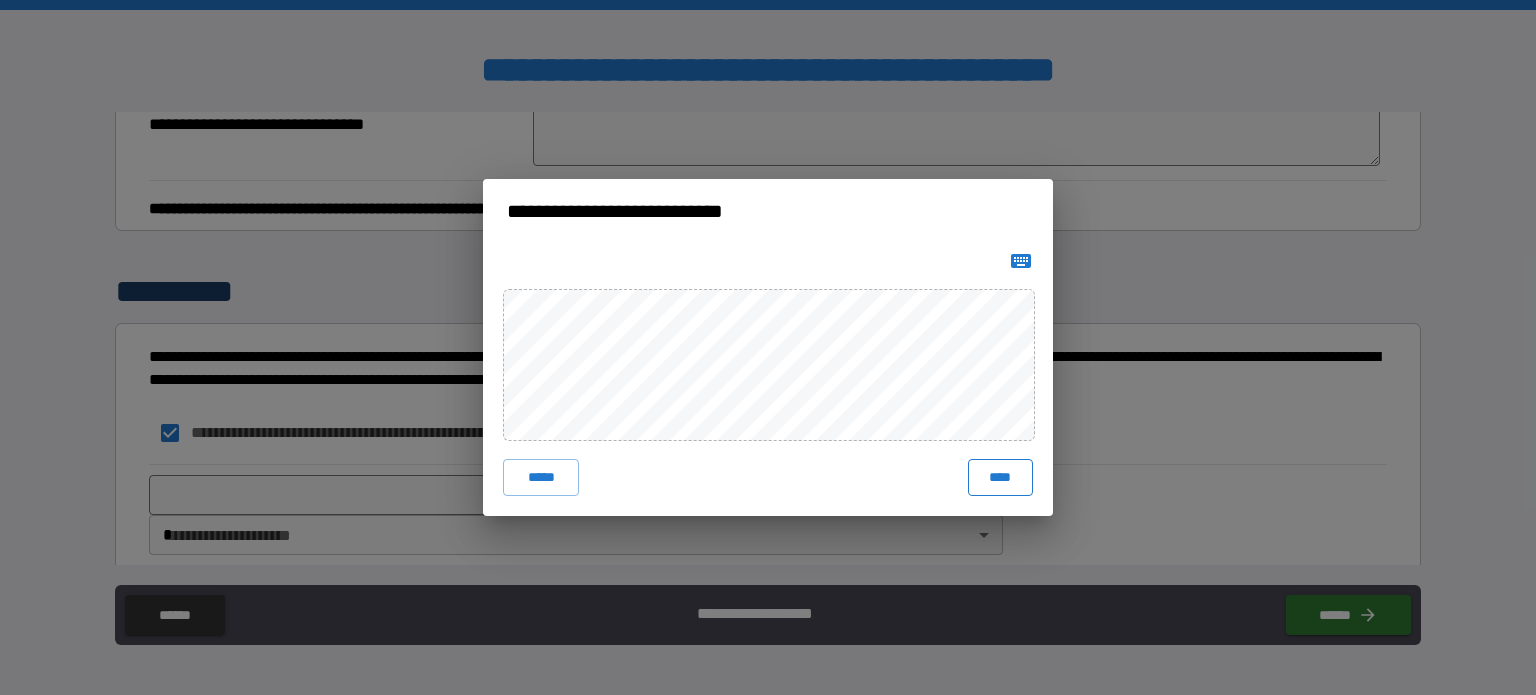 click on "****" at bounding box center [1000, 477] 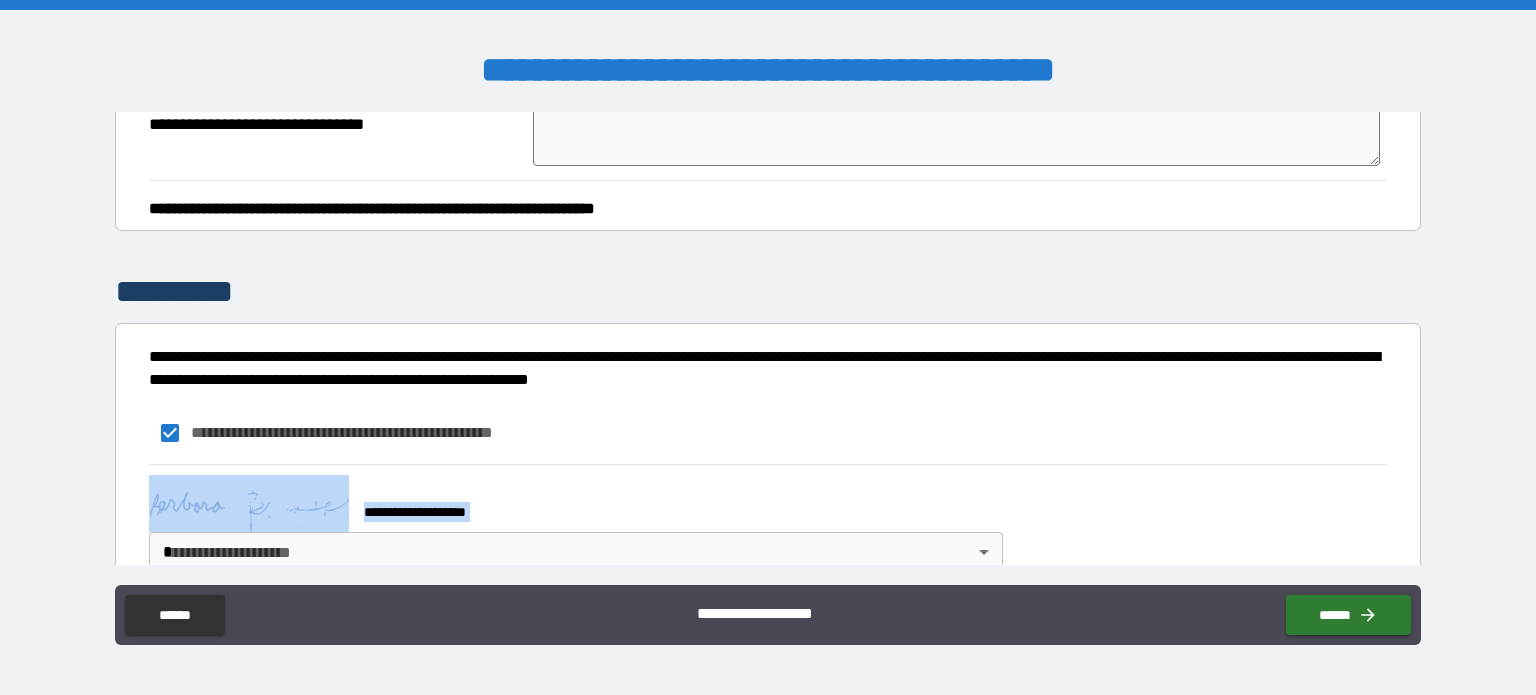 click on "**********" at bounding box center [768, 523] 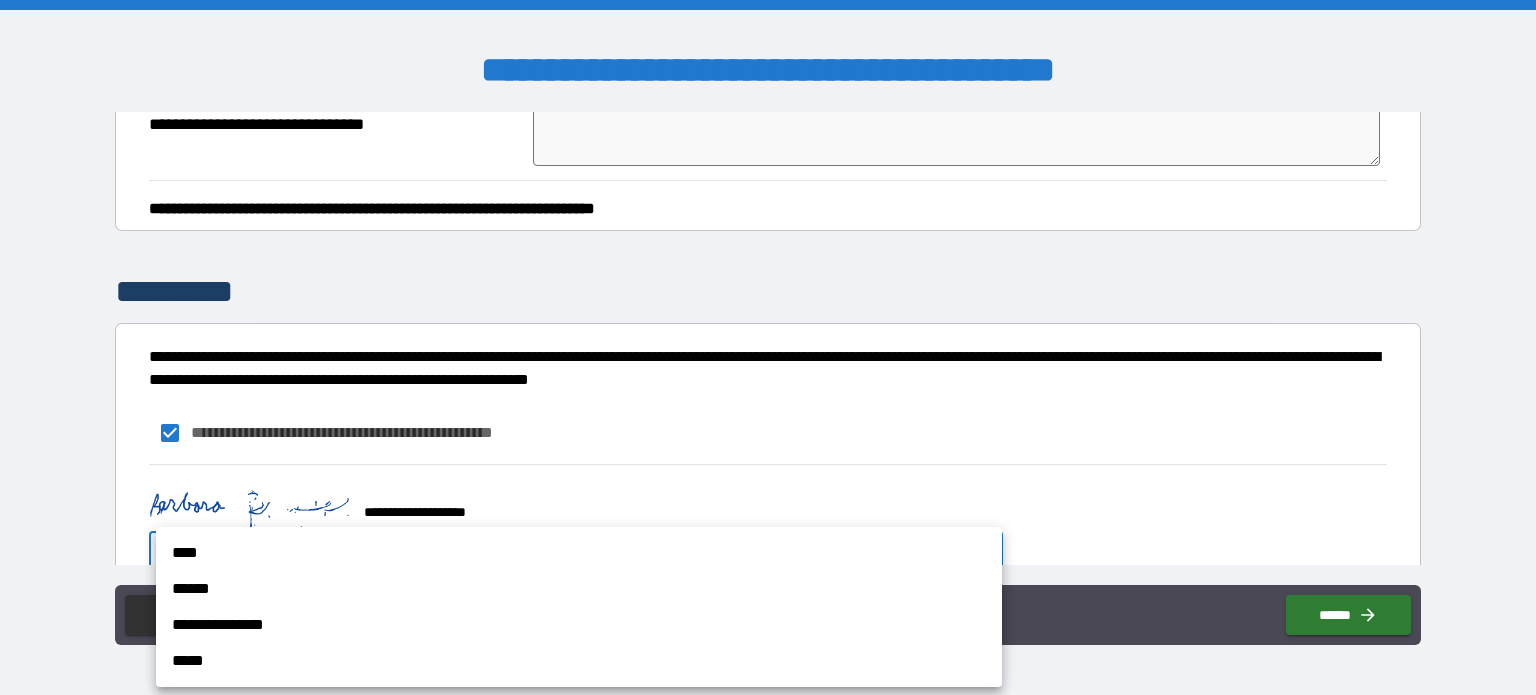 click on "**********" at bounding box center (768, 347) 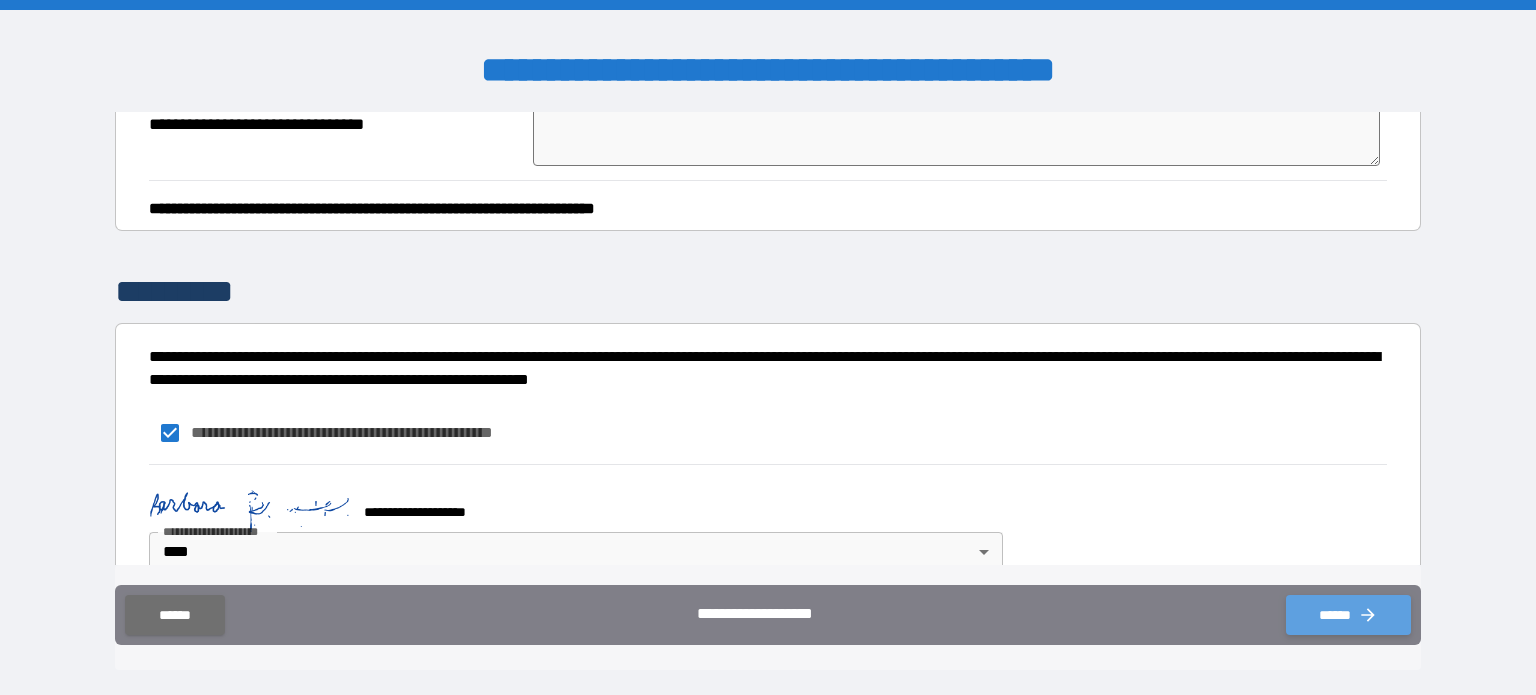 click on "******" at bounding box center (1348, 615) 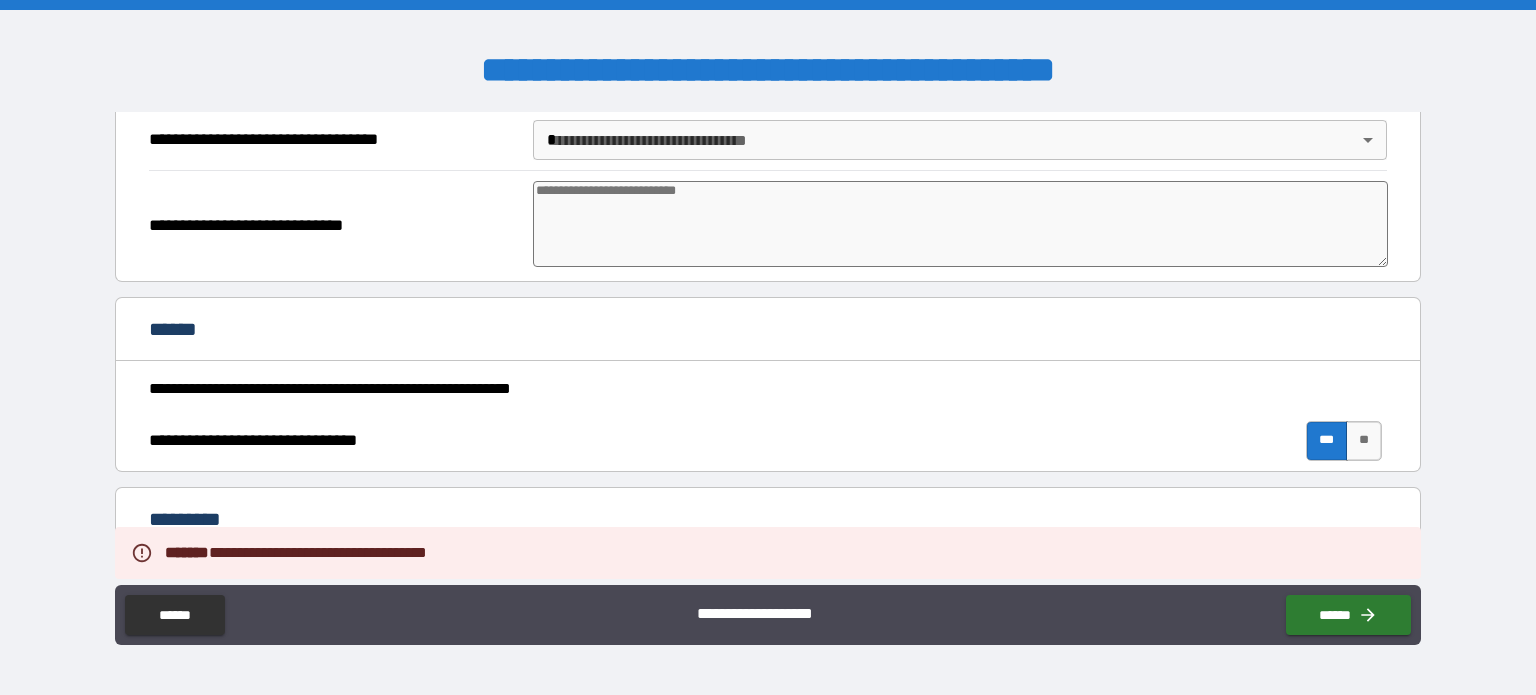 scroll, scrollTop: 3421, scrollLeft: 0, axis: vertical 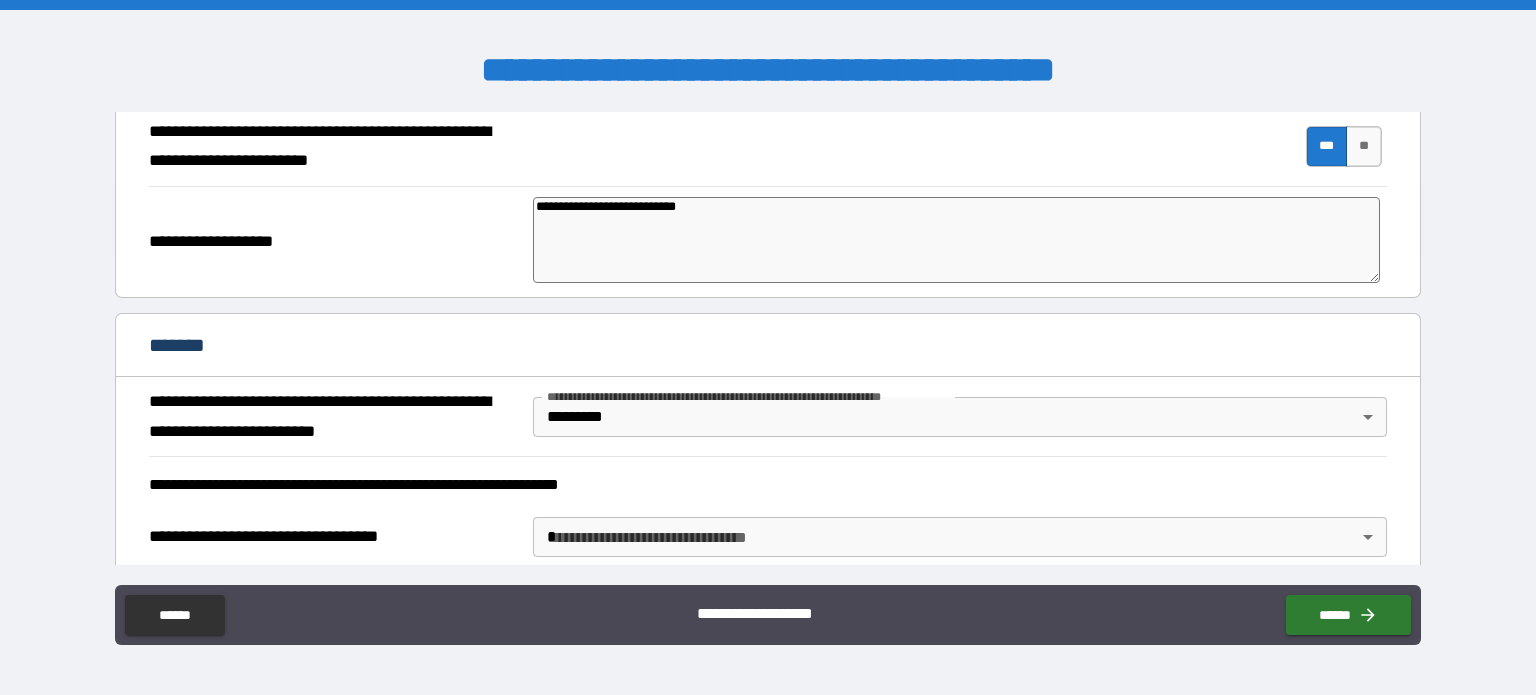 click on "**********" at bounding box center [768, 350] 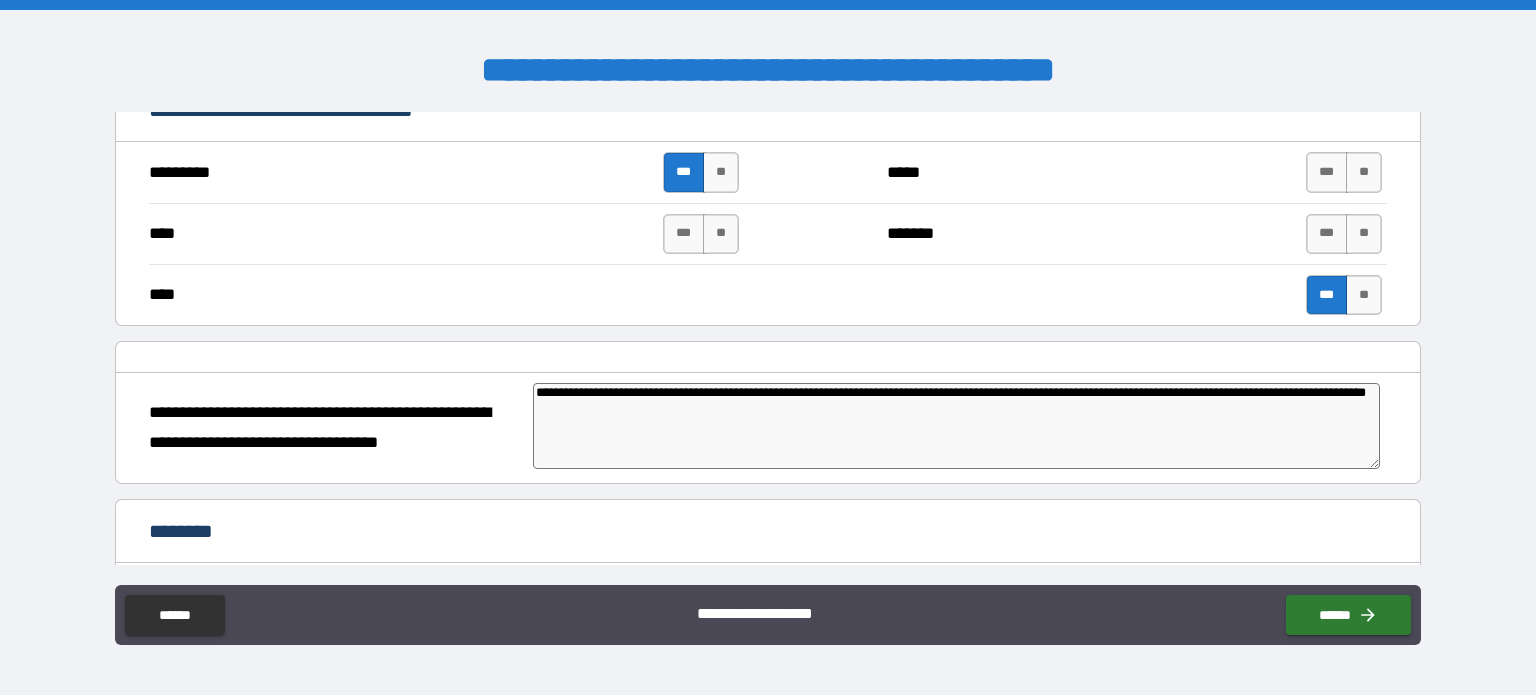 scroll, scrollTop: 0, scrollLeft: 0, axis: both 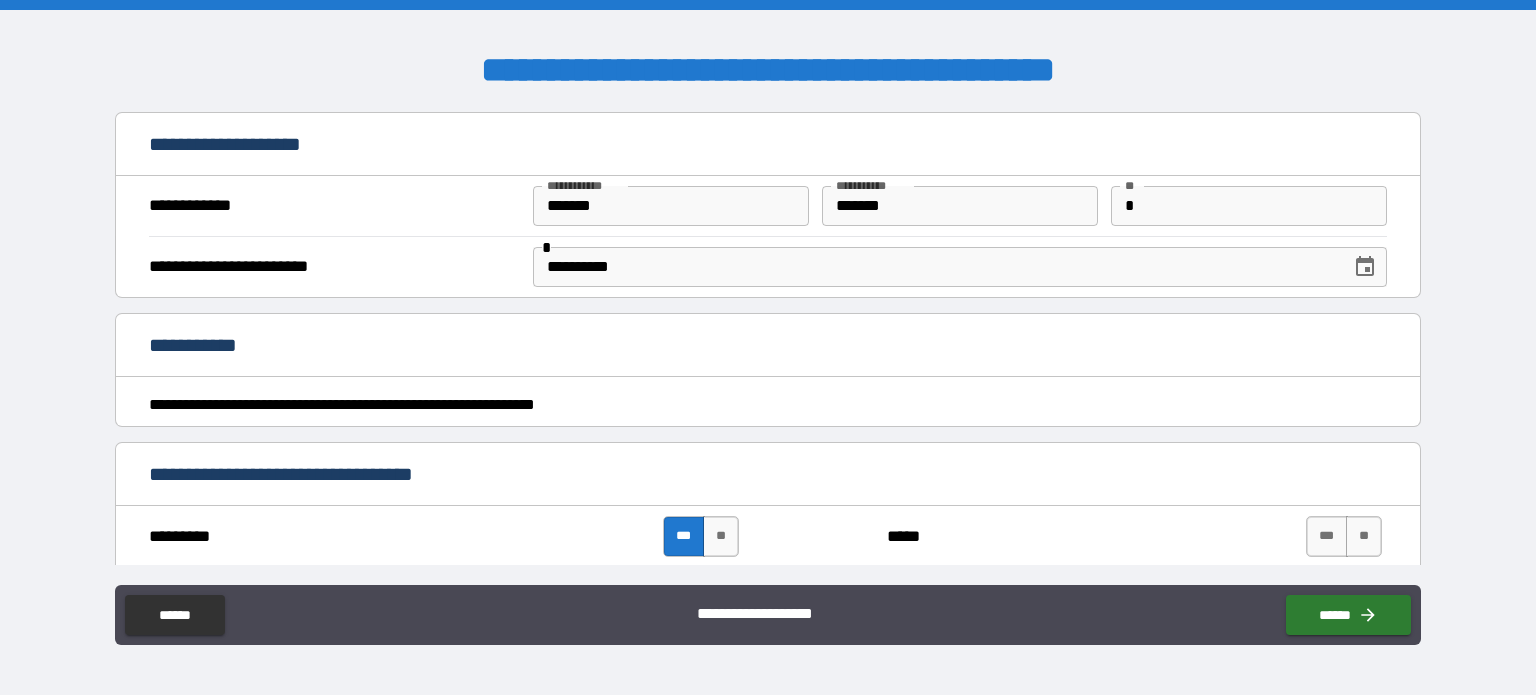 click on "**********" at bounding box center [768, 350] 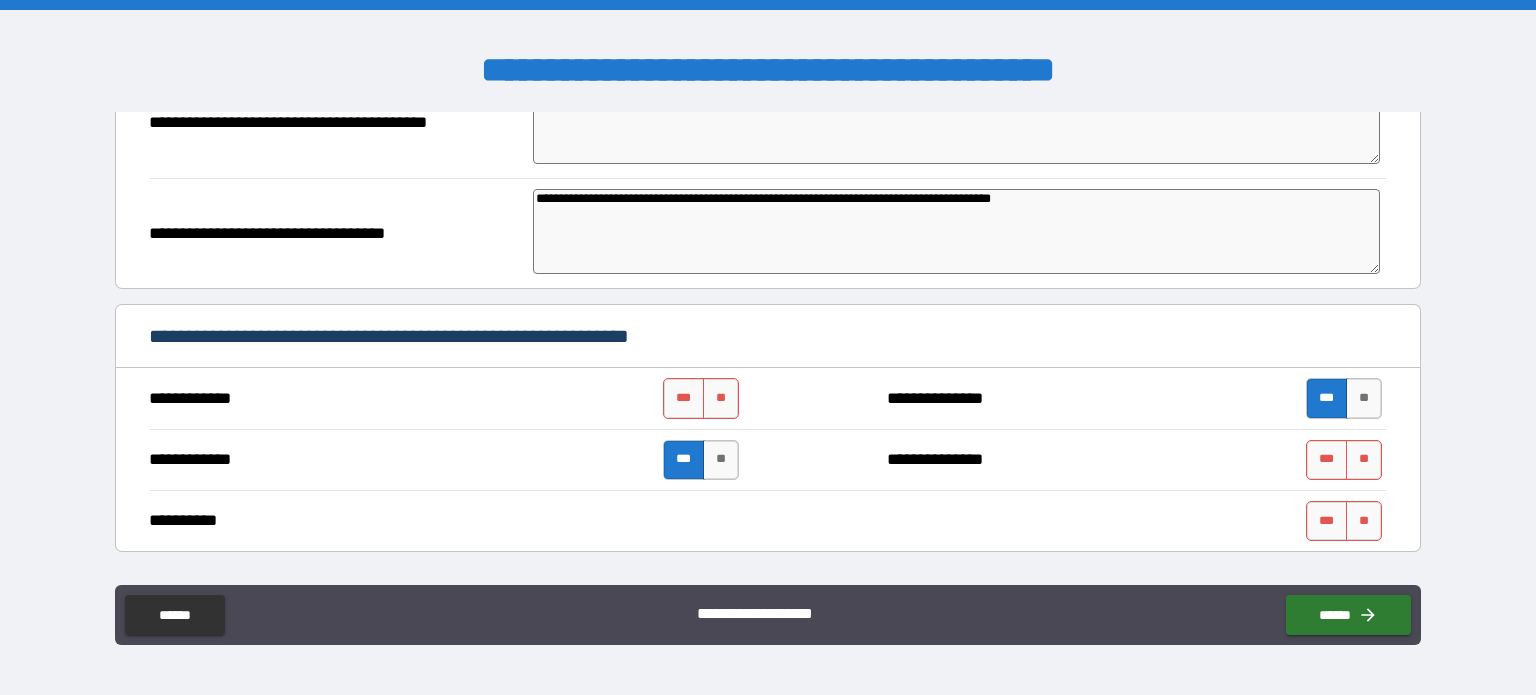 scroll, scrollTop: 5224, scrollLeft: 0, axis: vertical 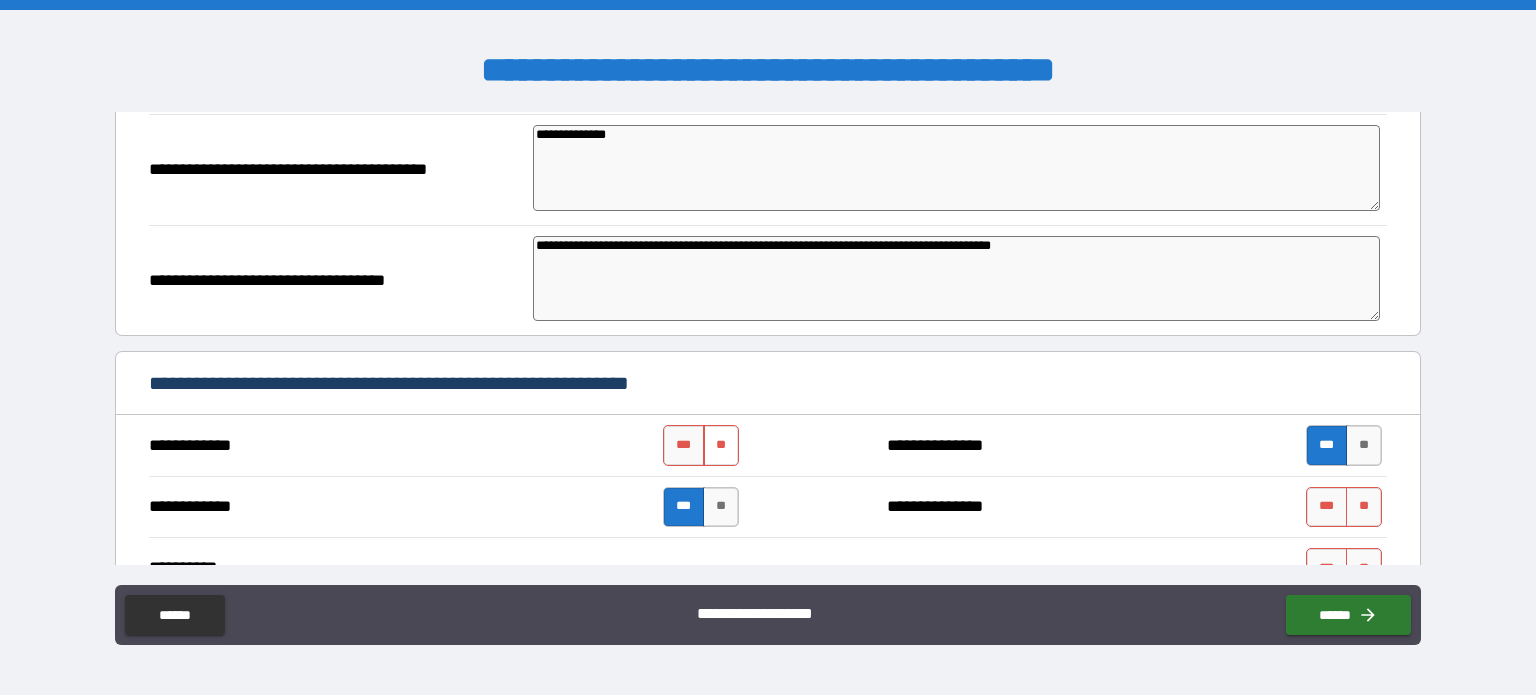 drag, startPoint x: 708, startPoint y: 422, endPoint x: 717, endPoint y: 432, distance: 13.453624 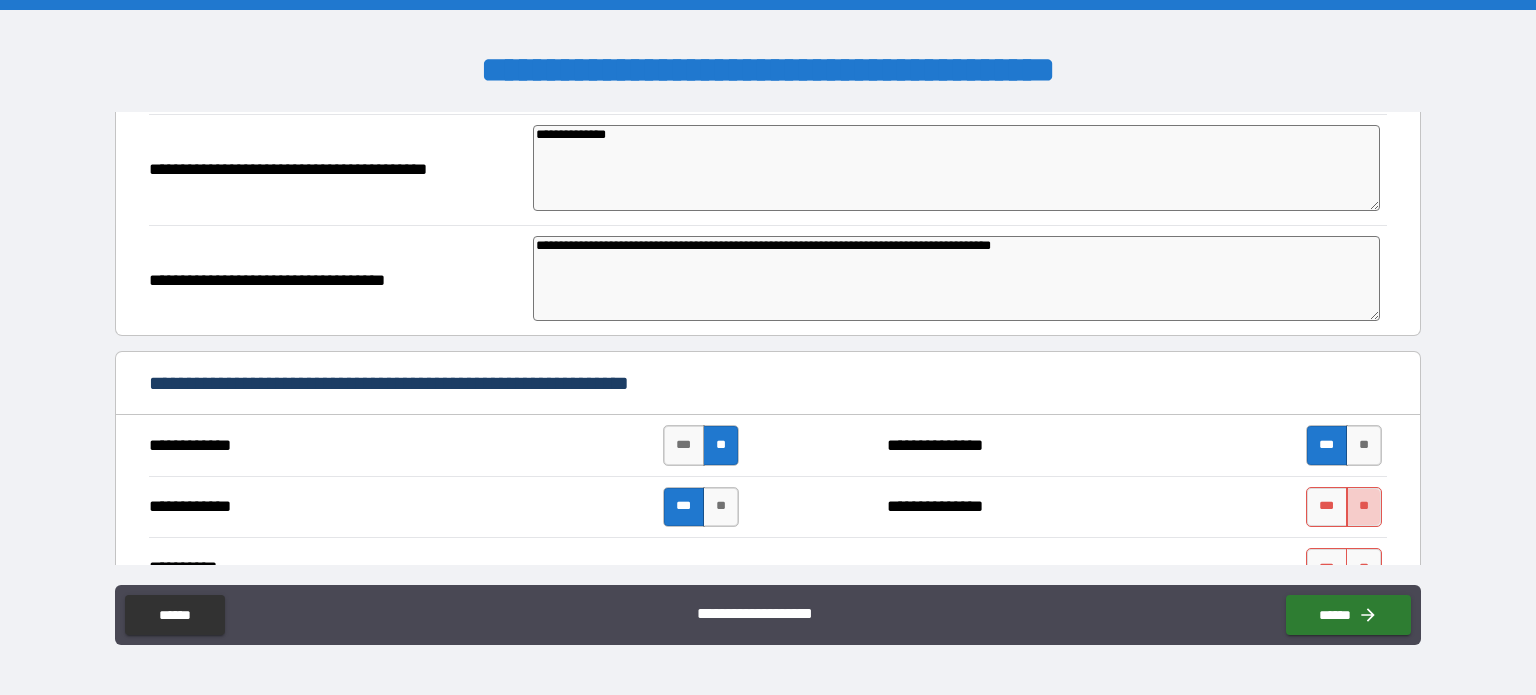 click on "**" at bounding box center [1364, 507] 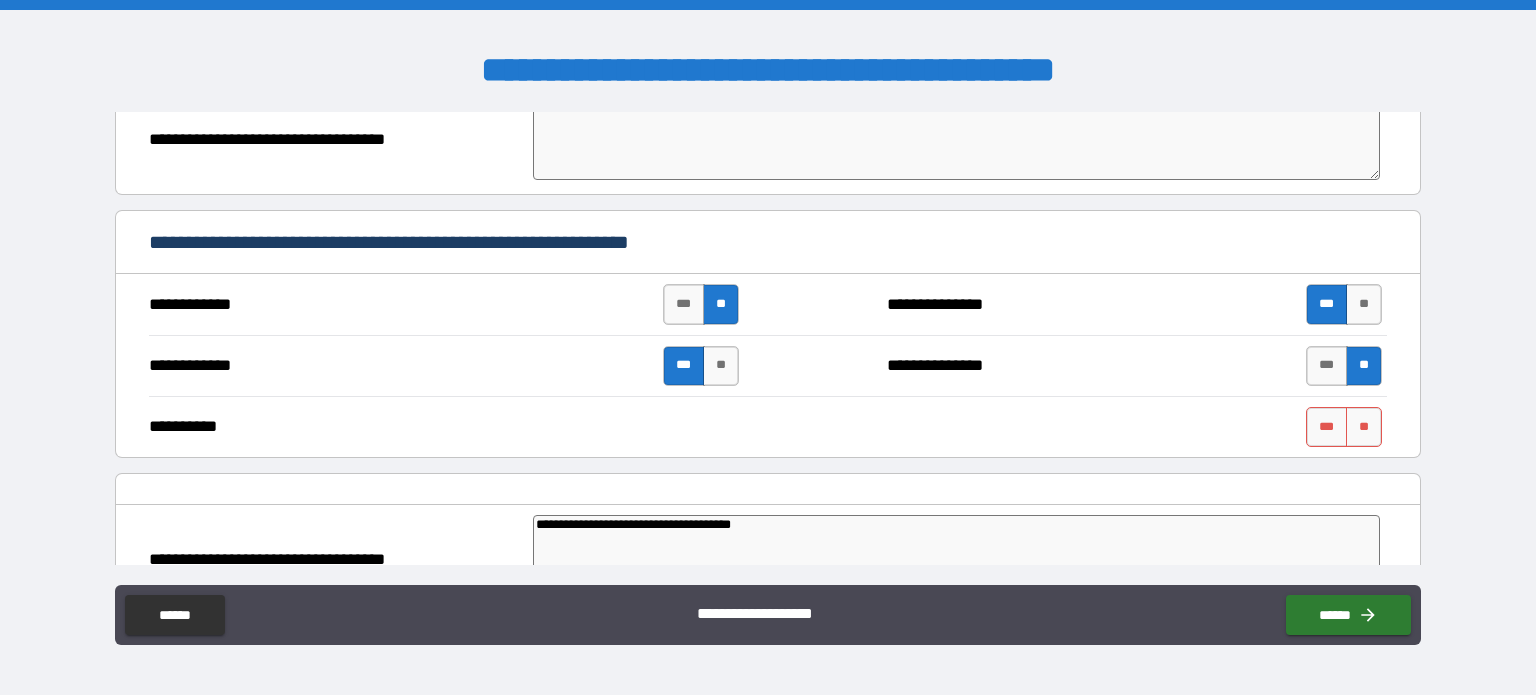 scroll, scrollTop: 5400, scrollLeft: 0, axis: vertical 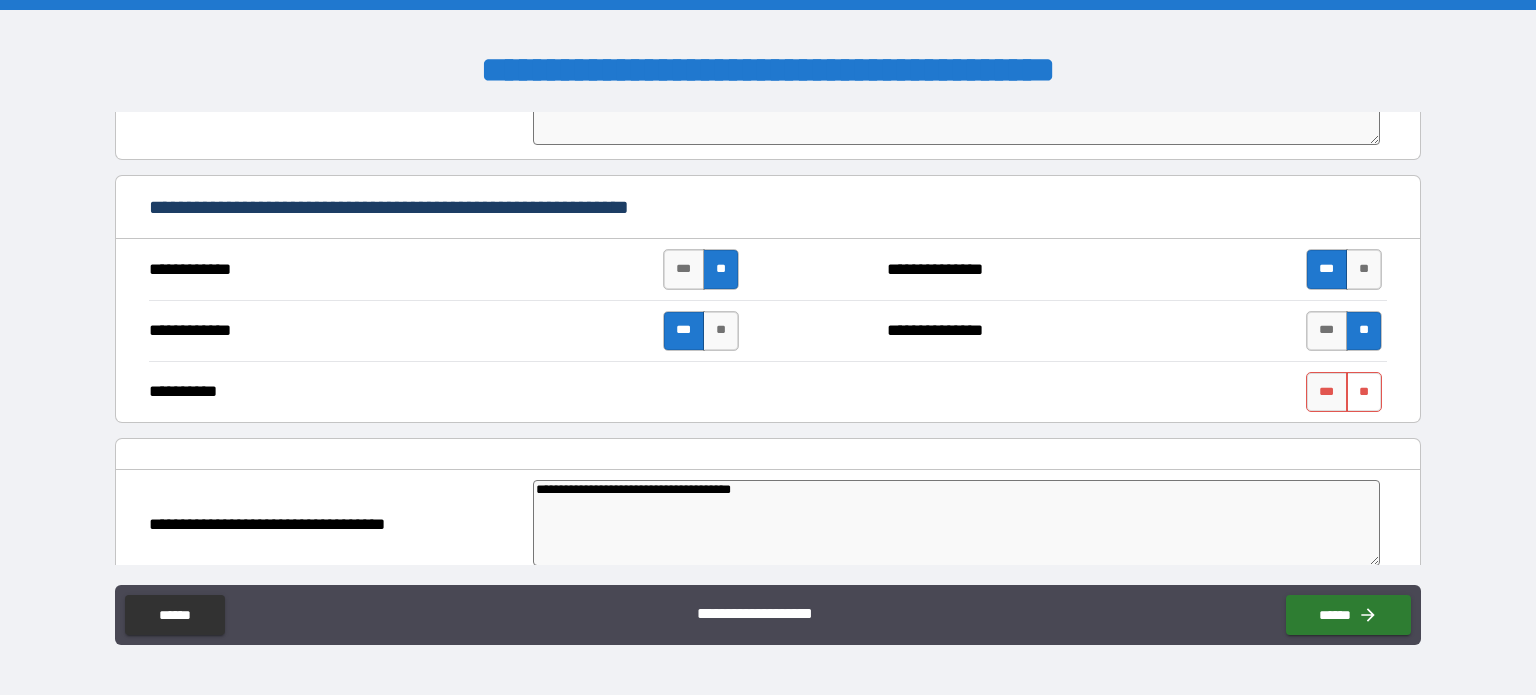 click on "**" at bounding box center [1364, 392] 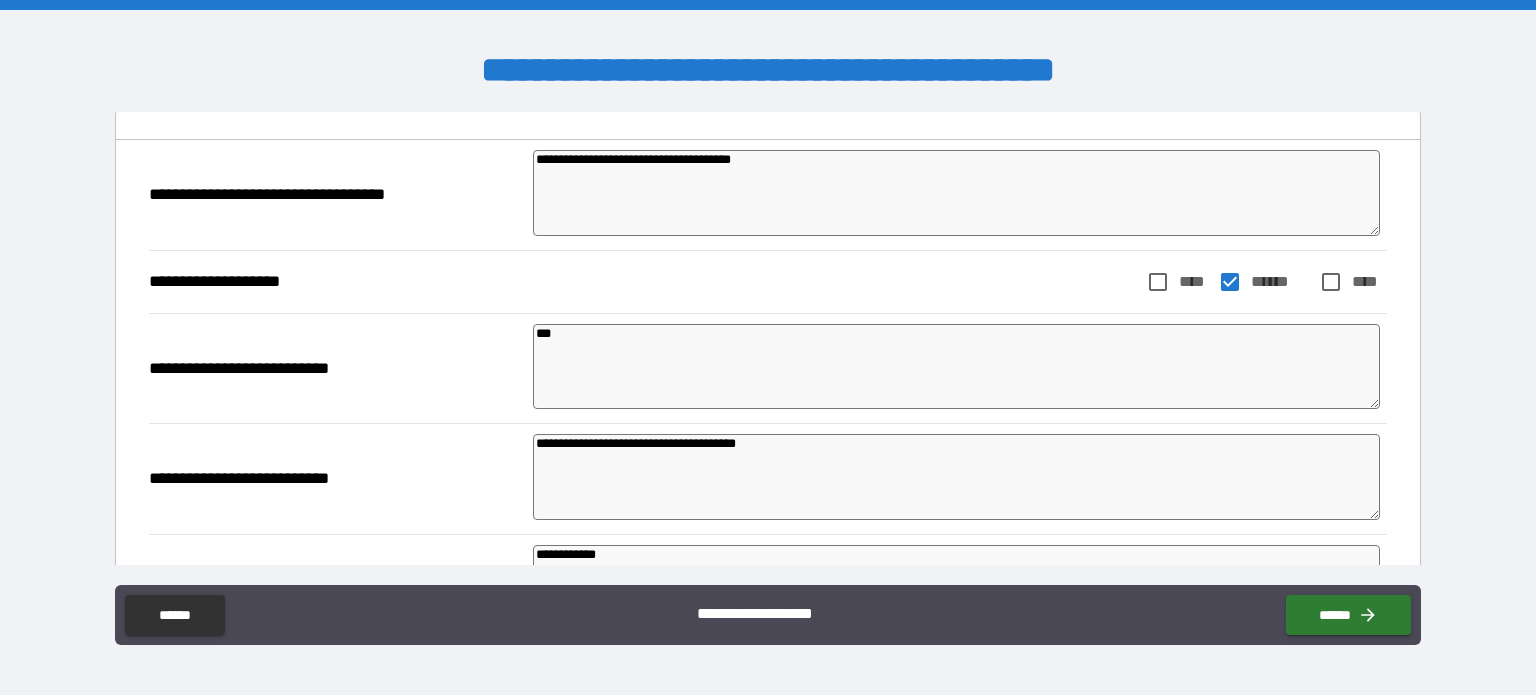 scroll, scrollTop: 5860, scrollLeft: 0, axis: vertical 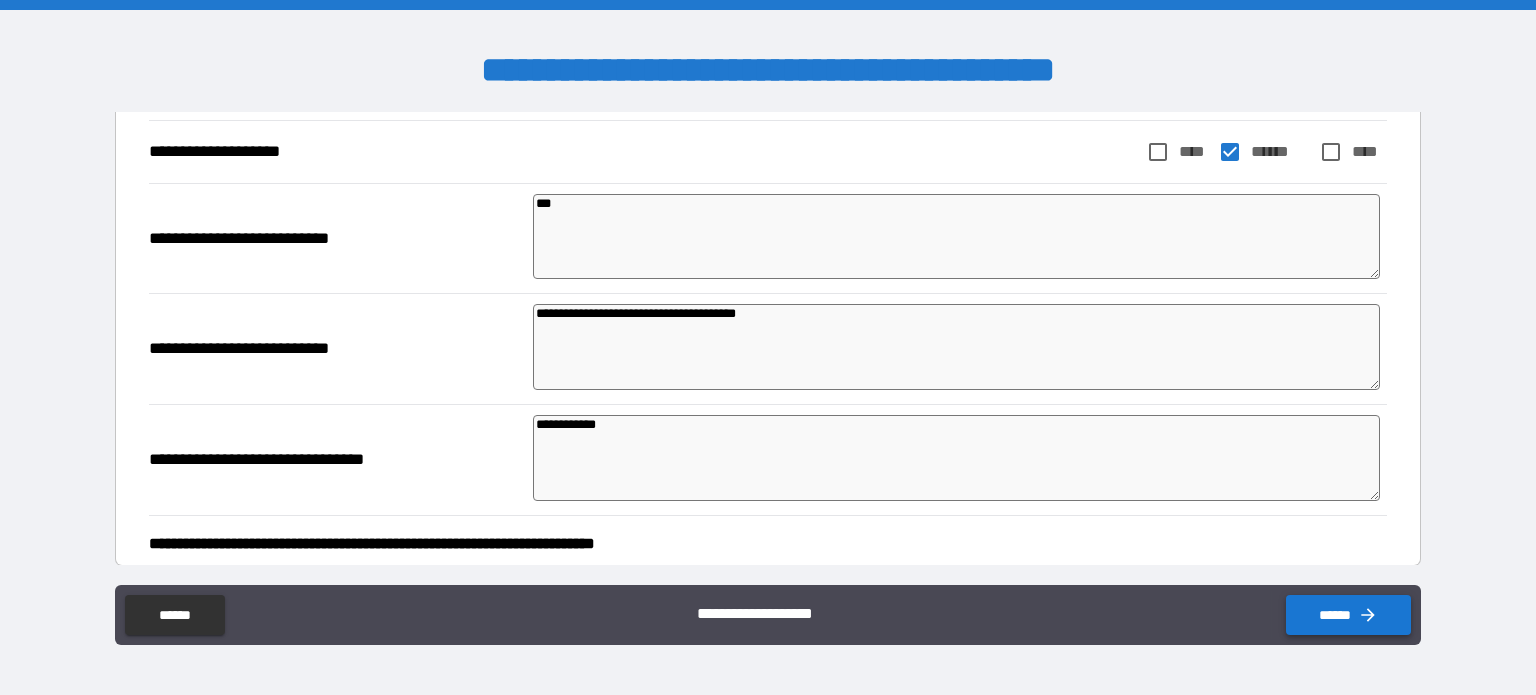 click on "******" at bounding box center (1348, 615) 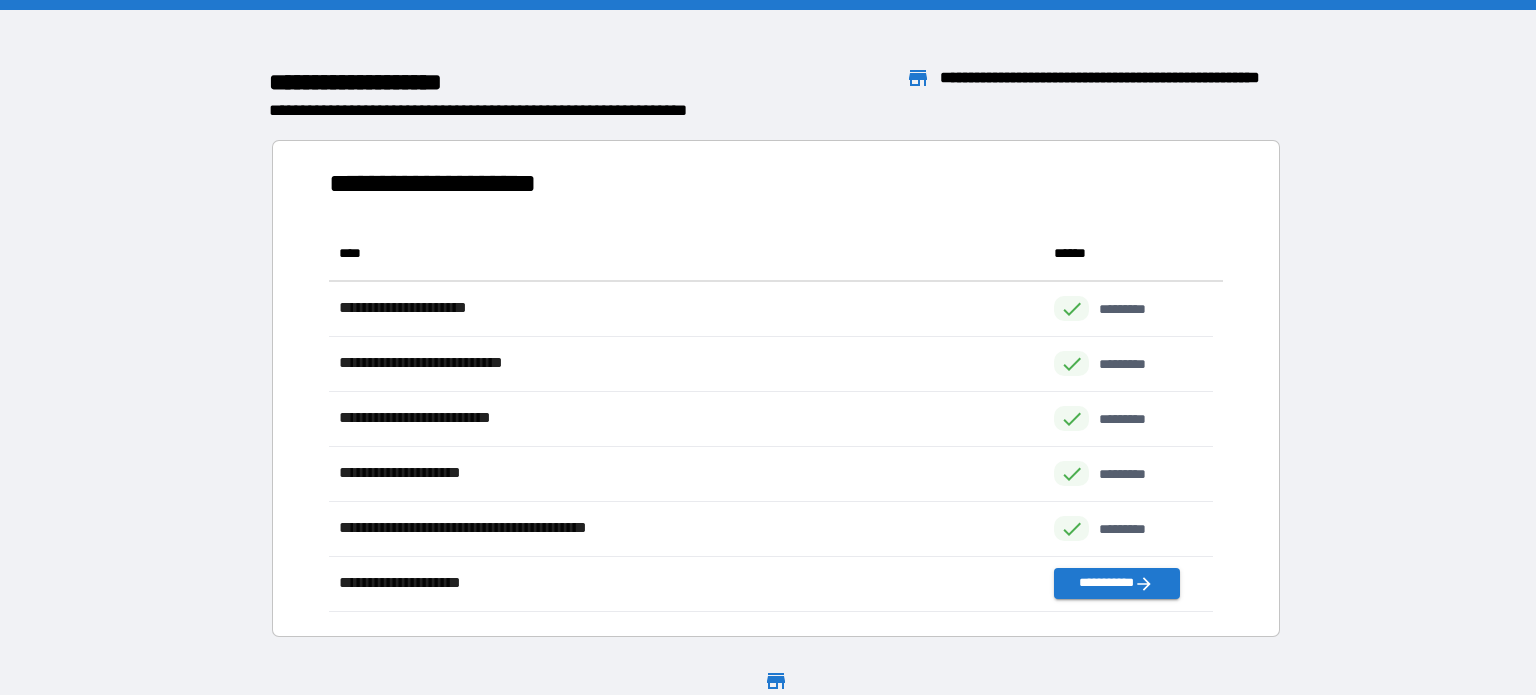 scroll, scrollTop: 370, scrollLeft: 869, axis: both 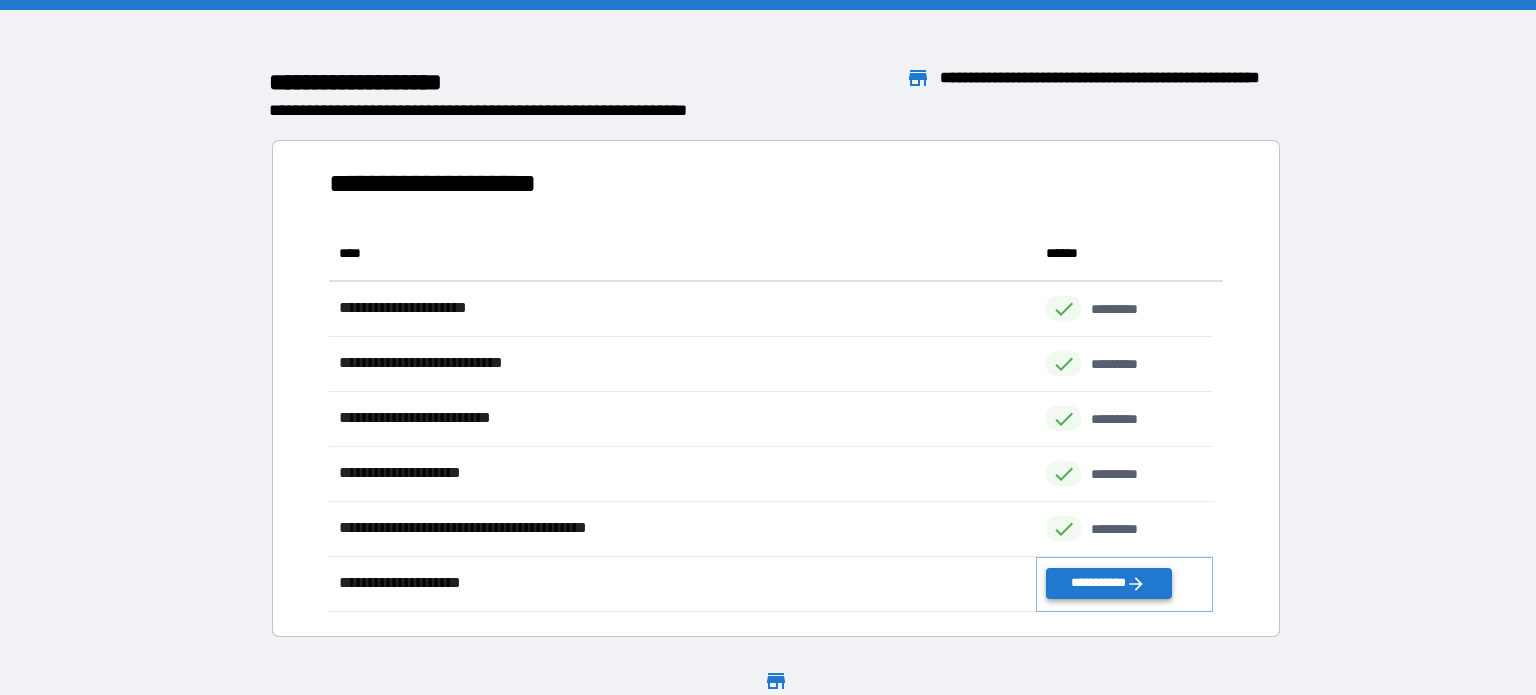click on "**********" at bounding box center [1108, 583] 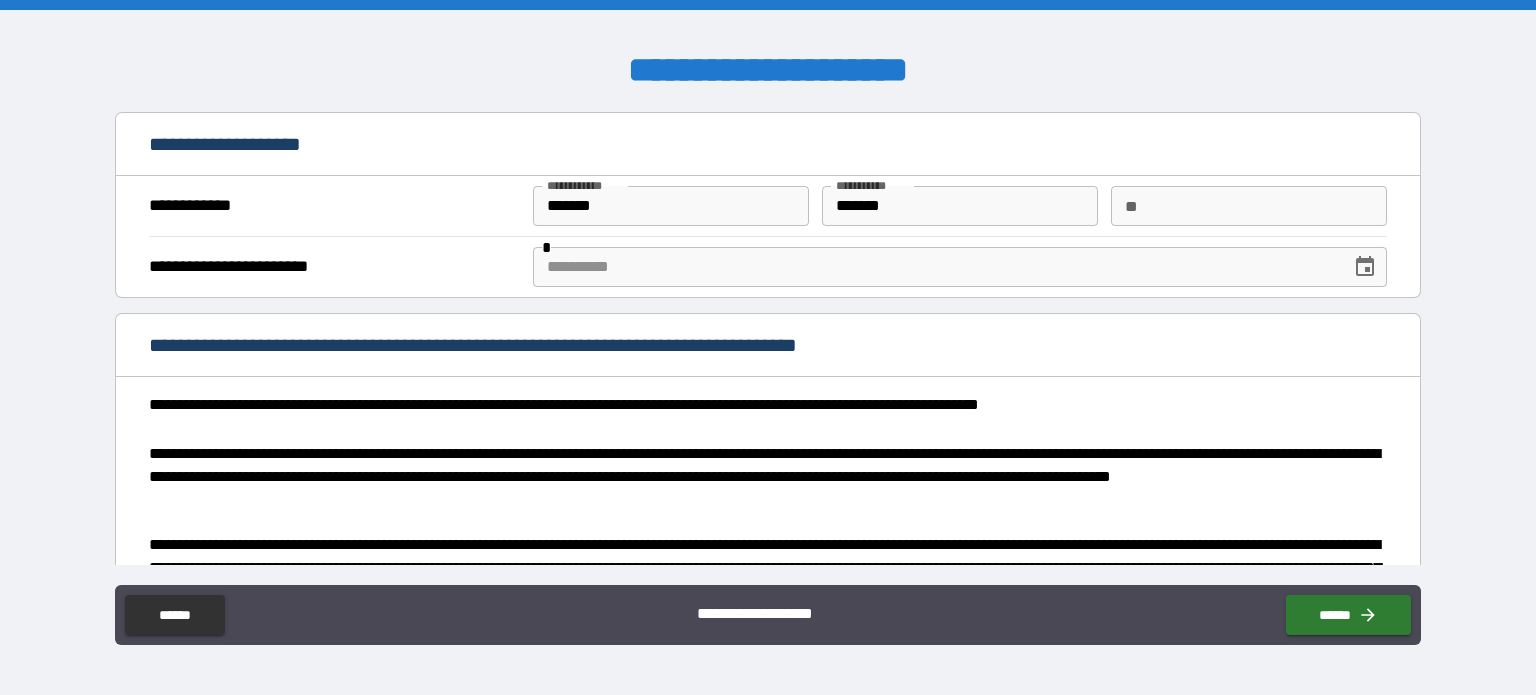 click on "**" at bounding box center (1249, 206) 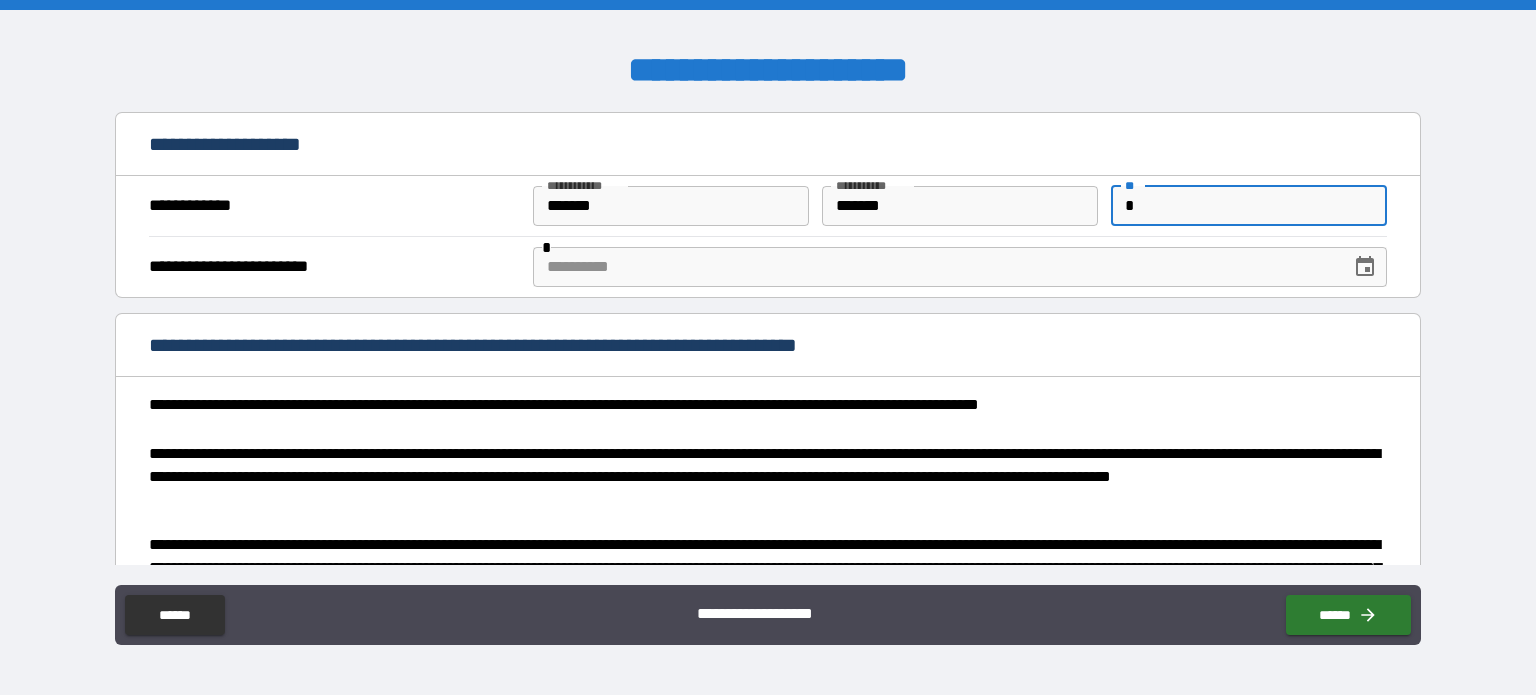 click at bounding box center [935, 267] 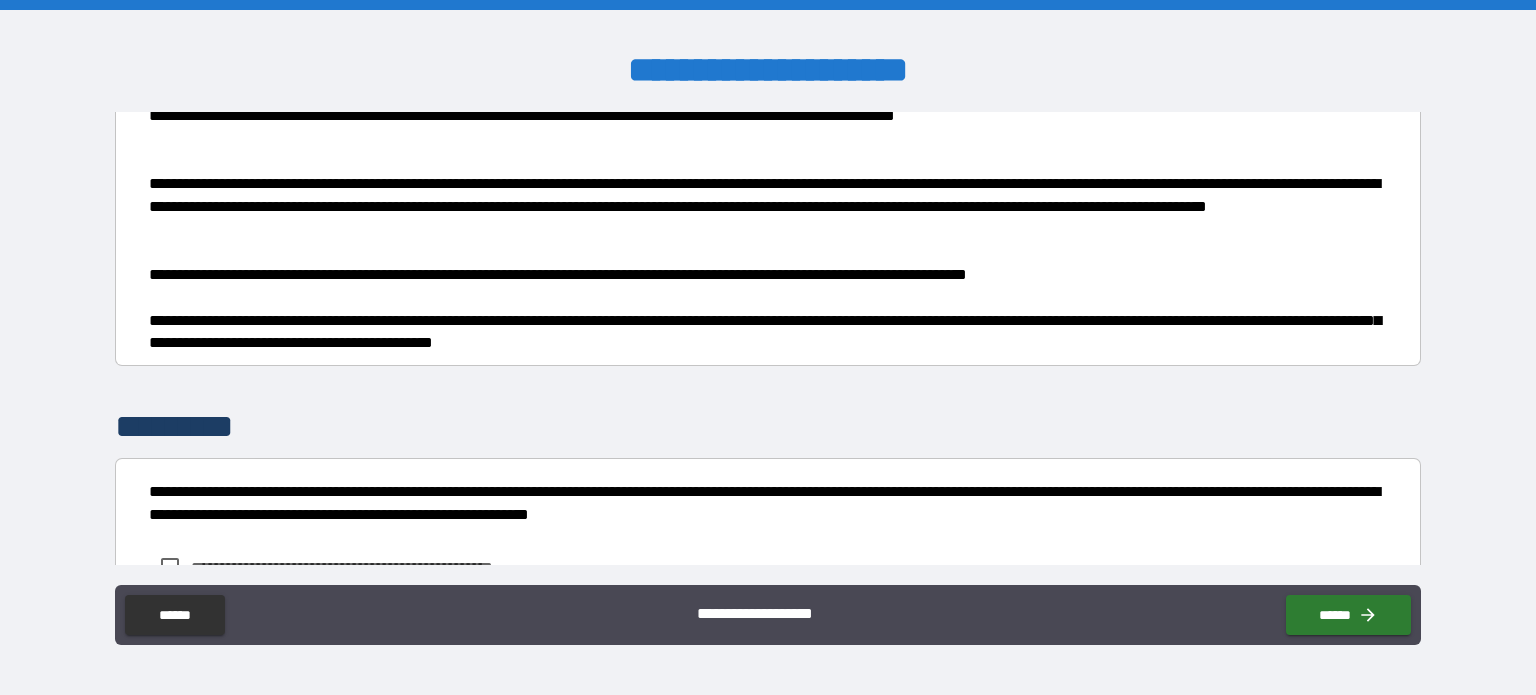scroll, scrollTop: 741, scrollLeft: 0, axis: vertical 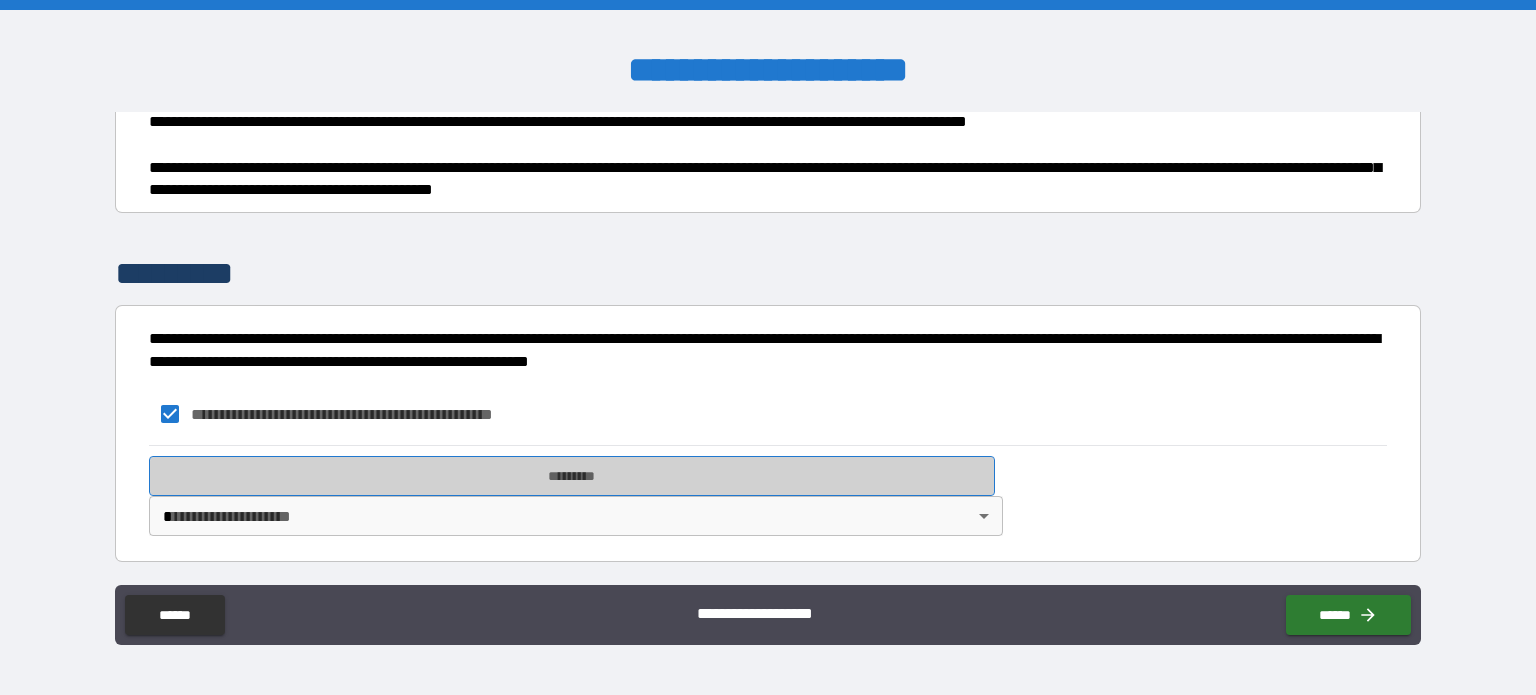 click on "*********" at bounding box center [572, 476] 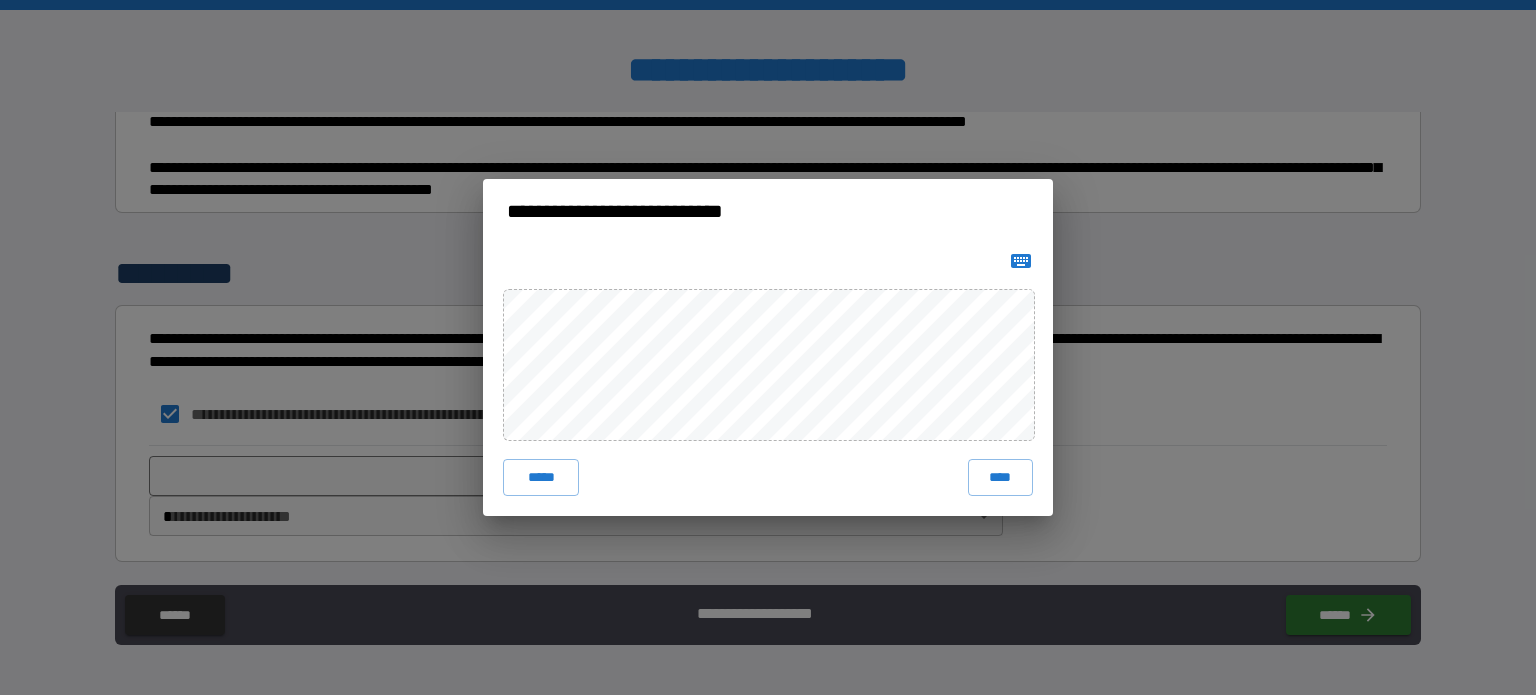 click on "**********" at bounding box center (768, 347) 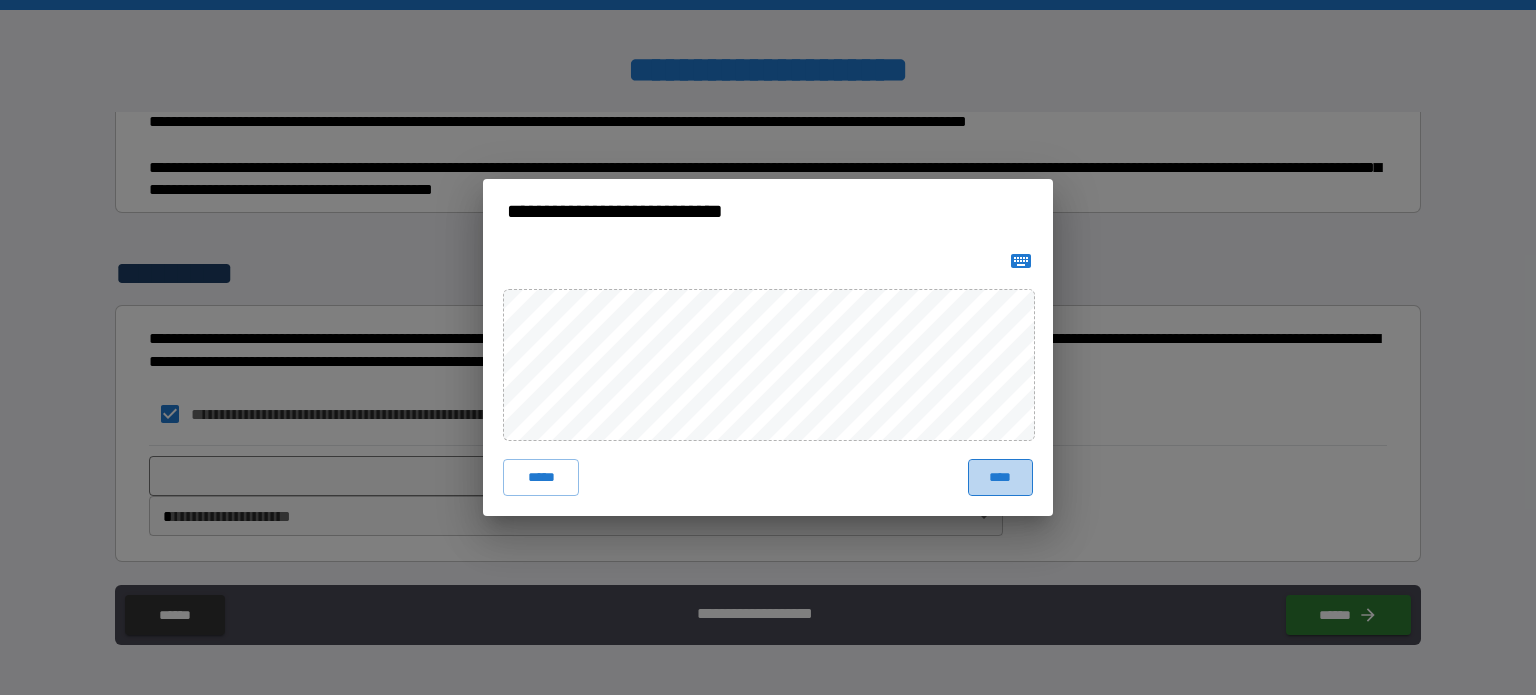 click on "****" at bounding box center (1000, 477) 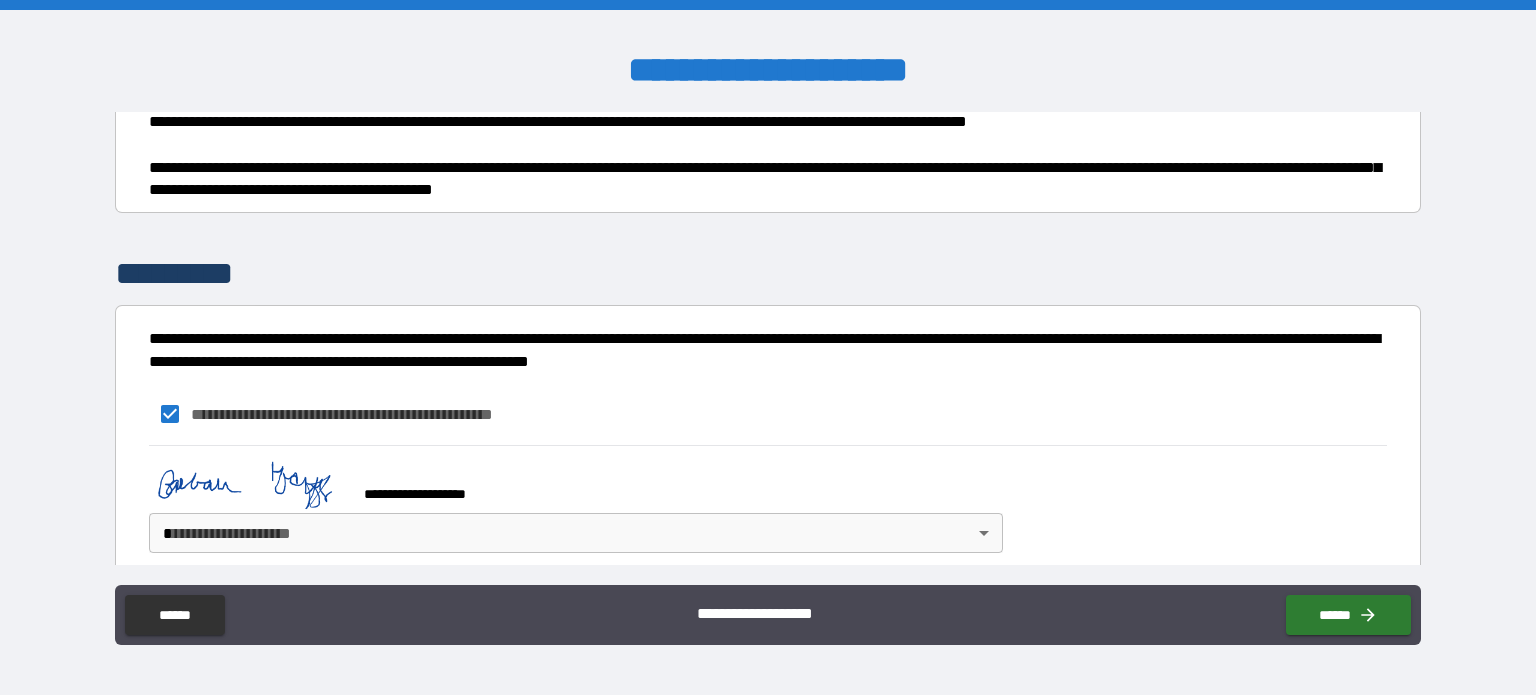 click on "**********" at bounding box center [768, 347] 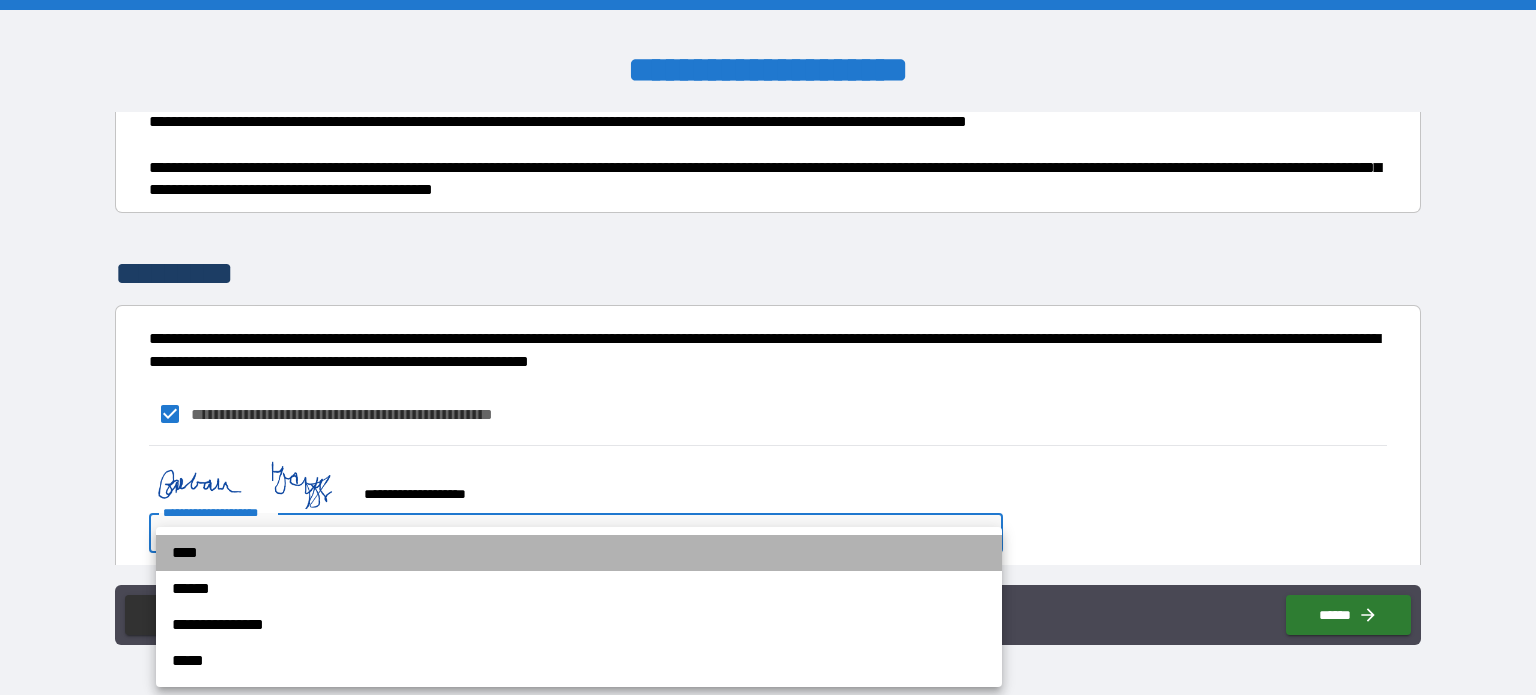 click on "****" at bounding box center [579, 553] 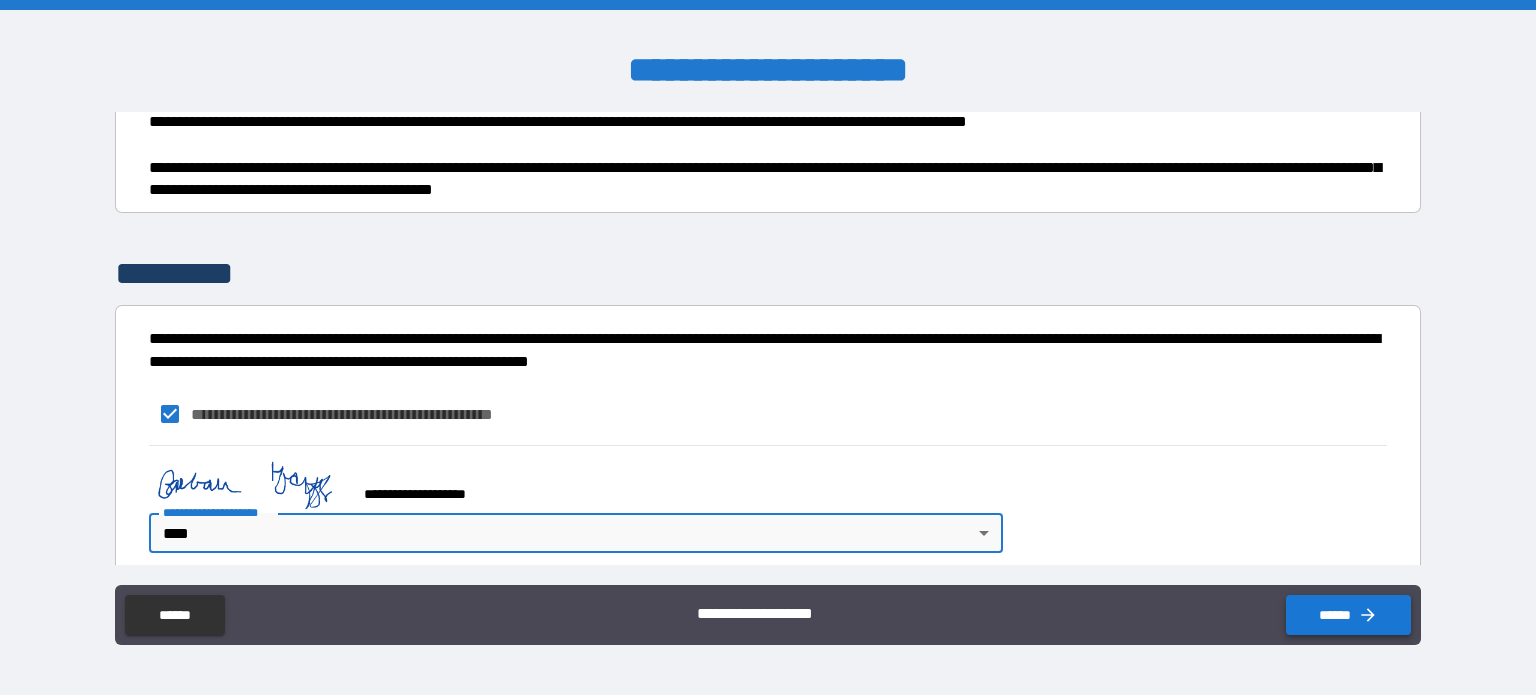 click on "******" at bounding box center [1348, 615] 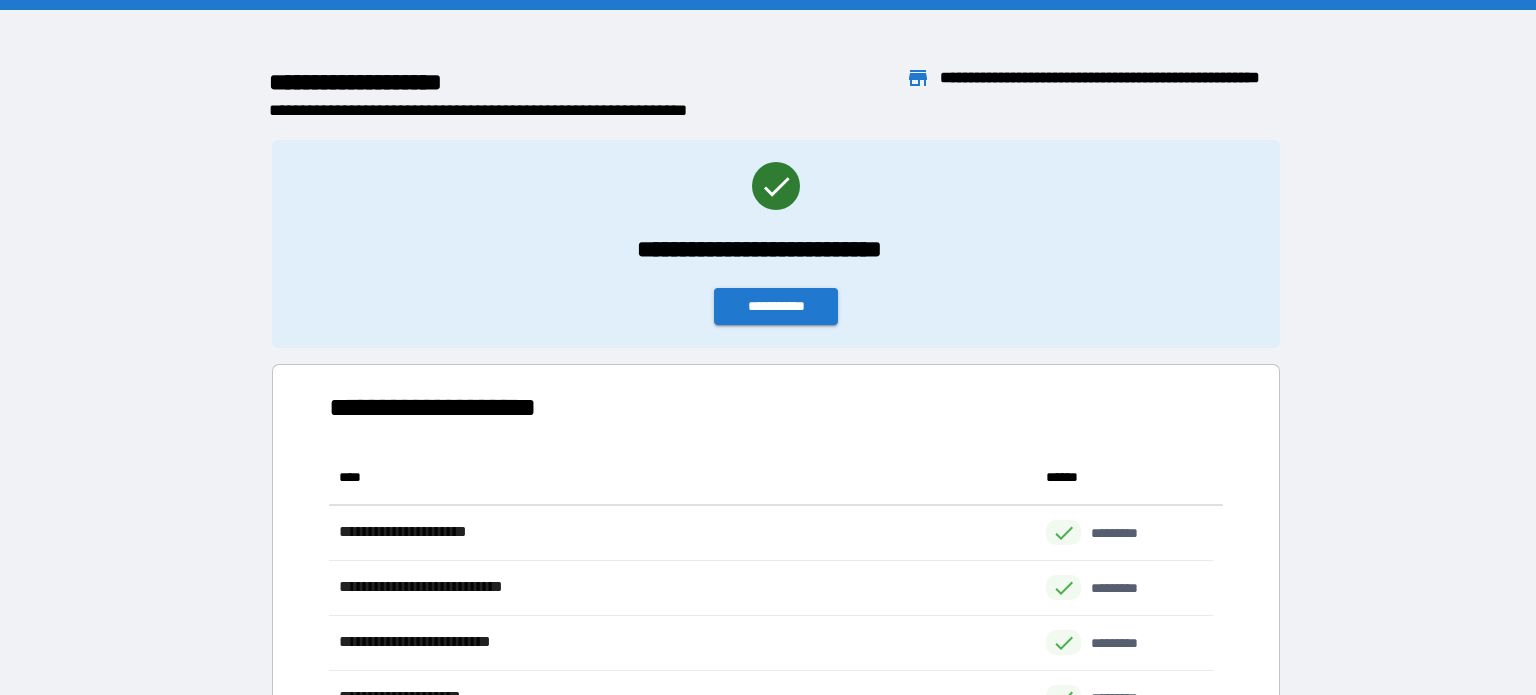 scroll, scrollTop: 16, scrollLeft: 16, axis: both 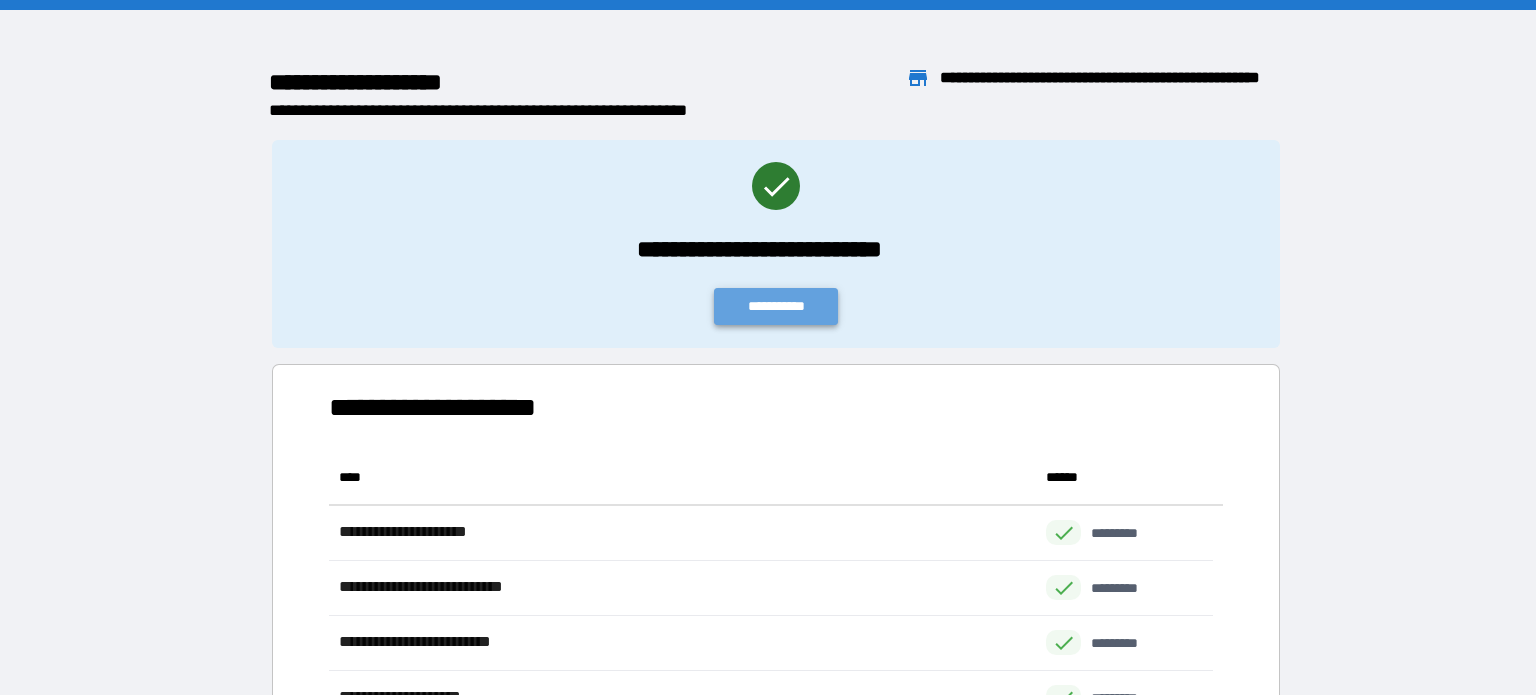 click on "**********" at bounding box center [776, 306] 